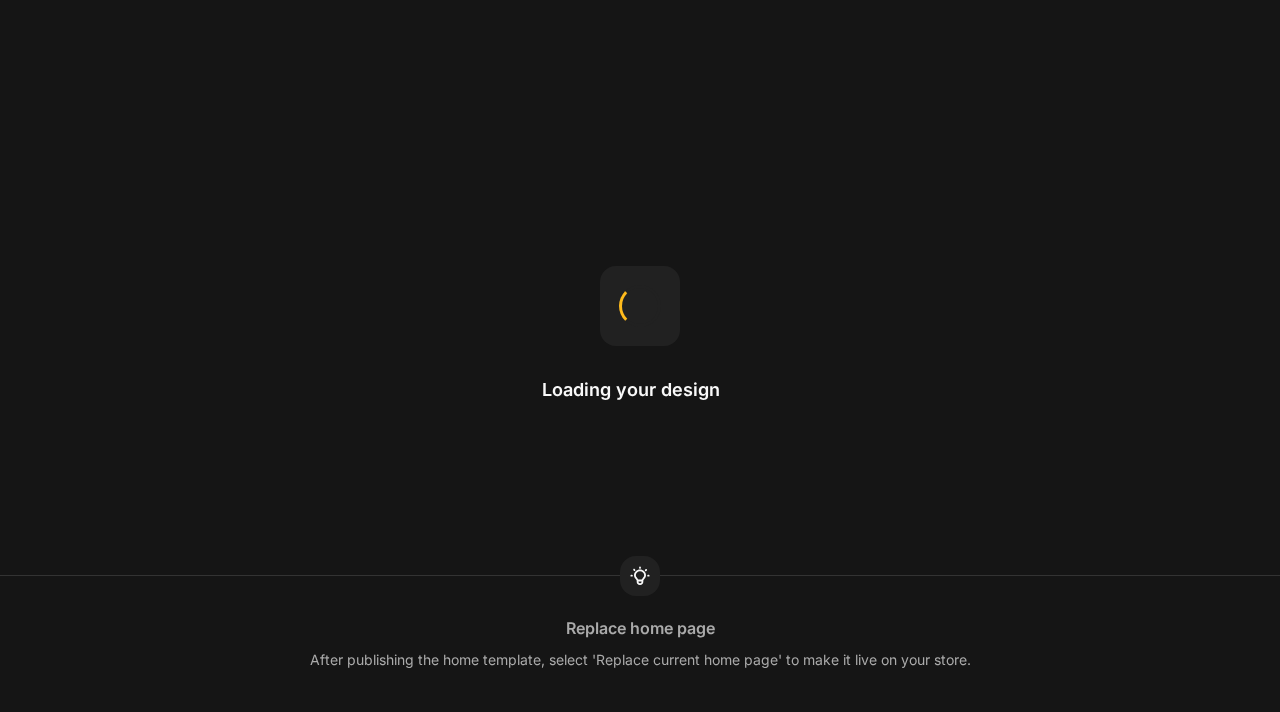 scroll, scrollTop: 0, scrollLeft: 0, axis: both 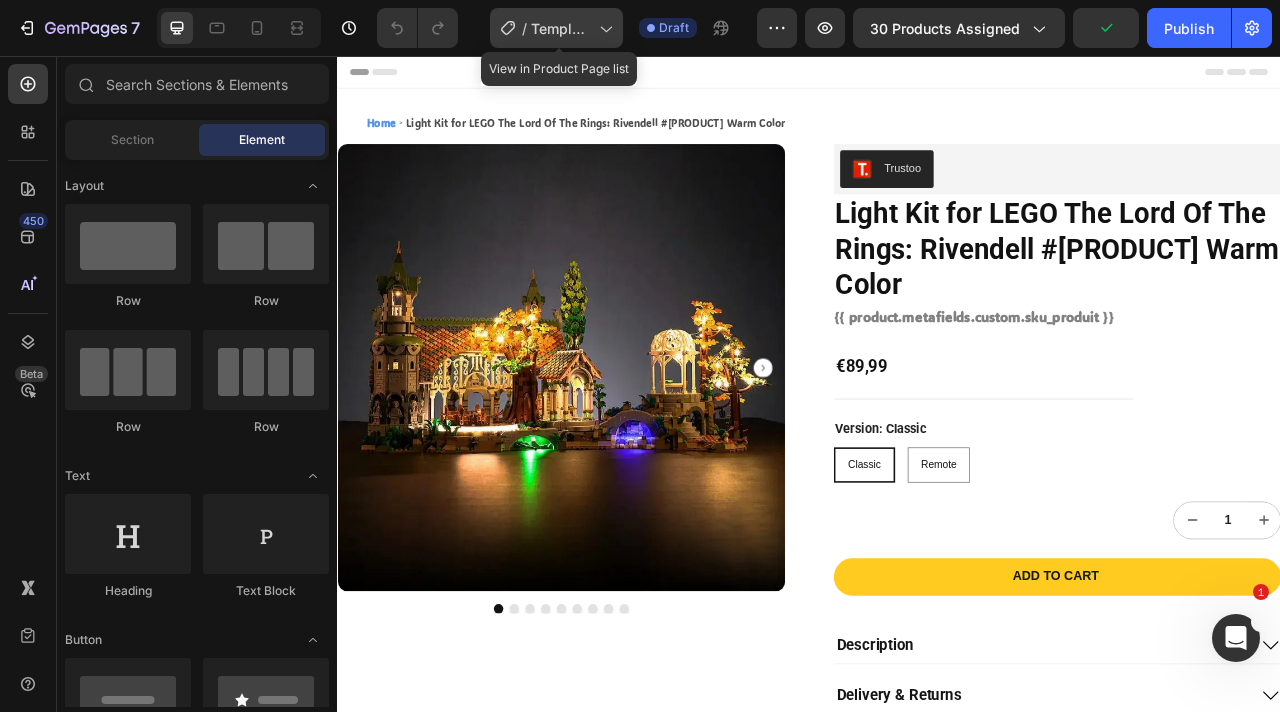 click on "/  Template Franchise" 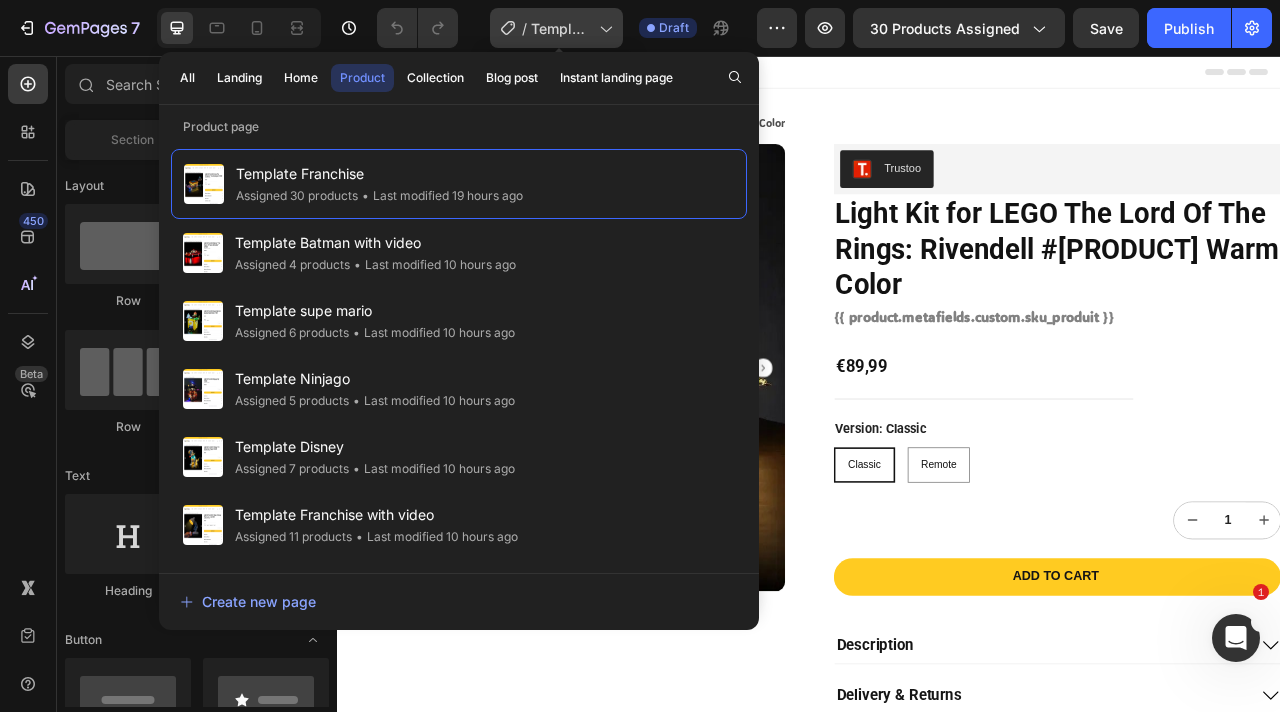 click on "/  Template Franchise" 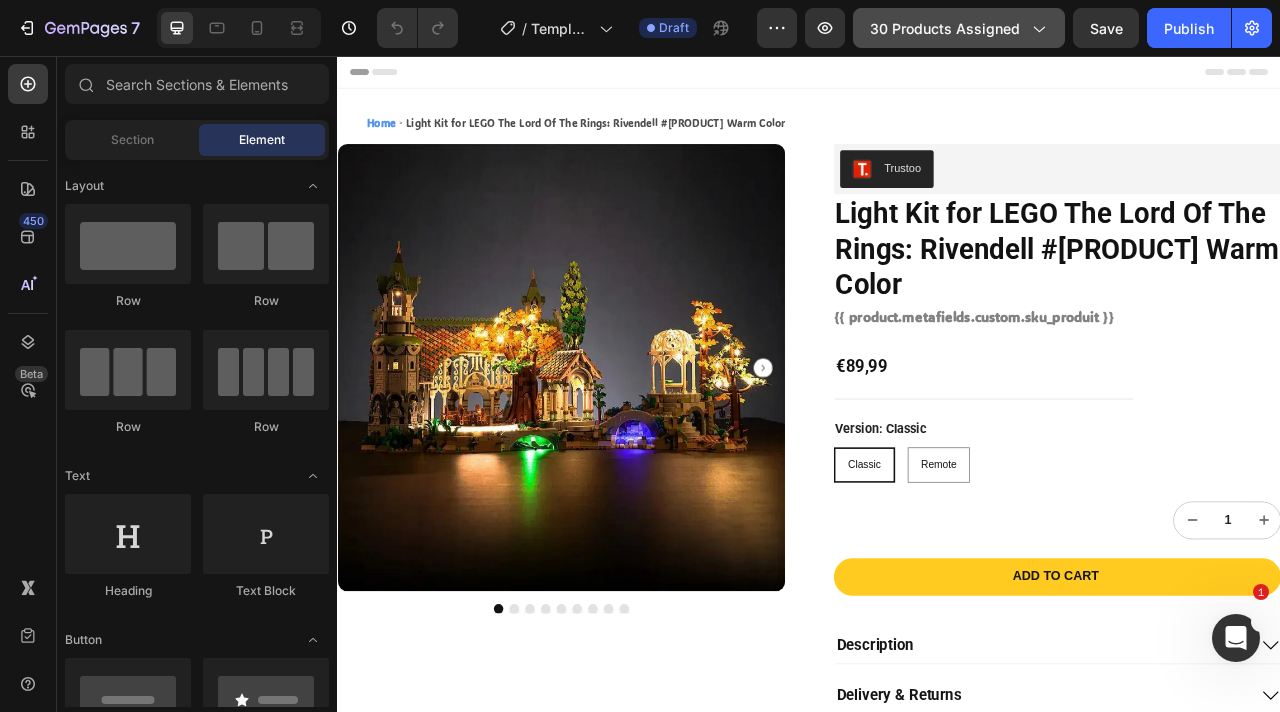 click on "30 products assigned" 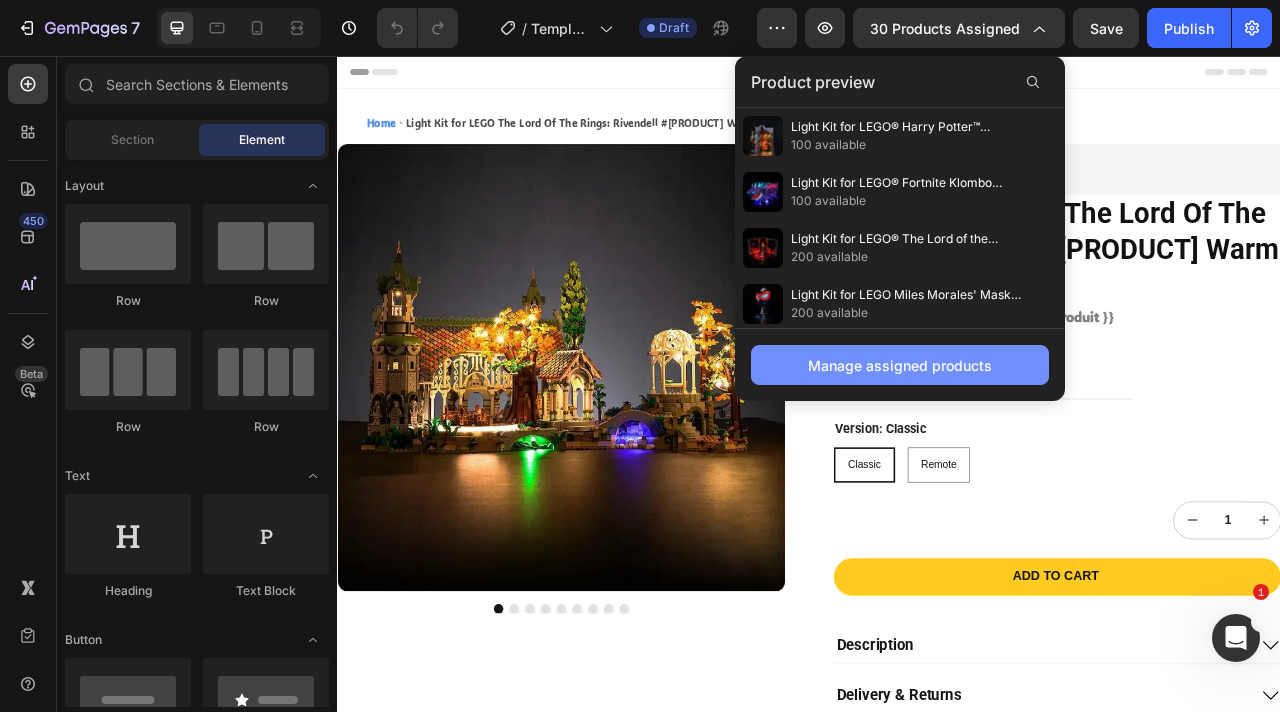 click on "Manage assigned products" at bounding box center (900, 365) 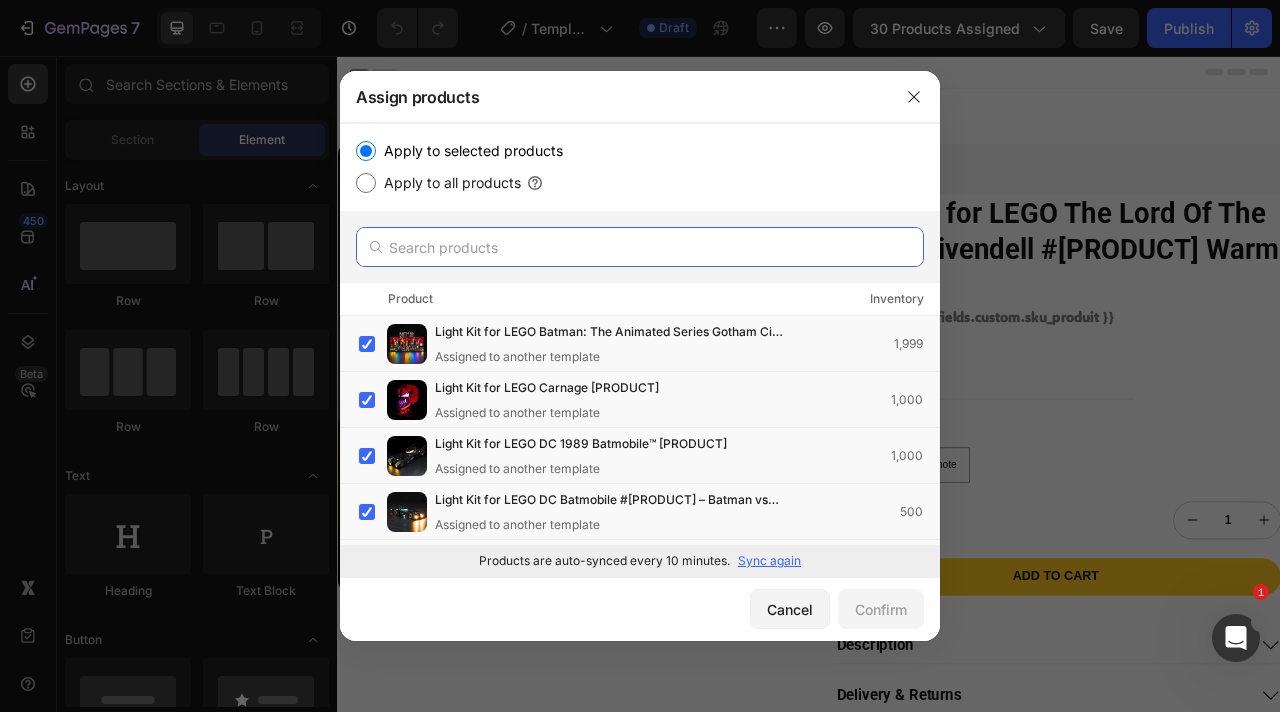 click at bounding box center [640, 247] 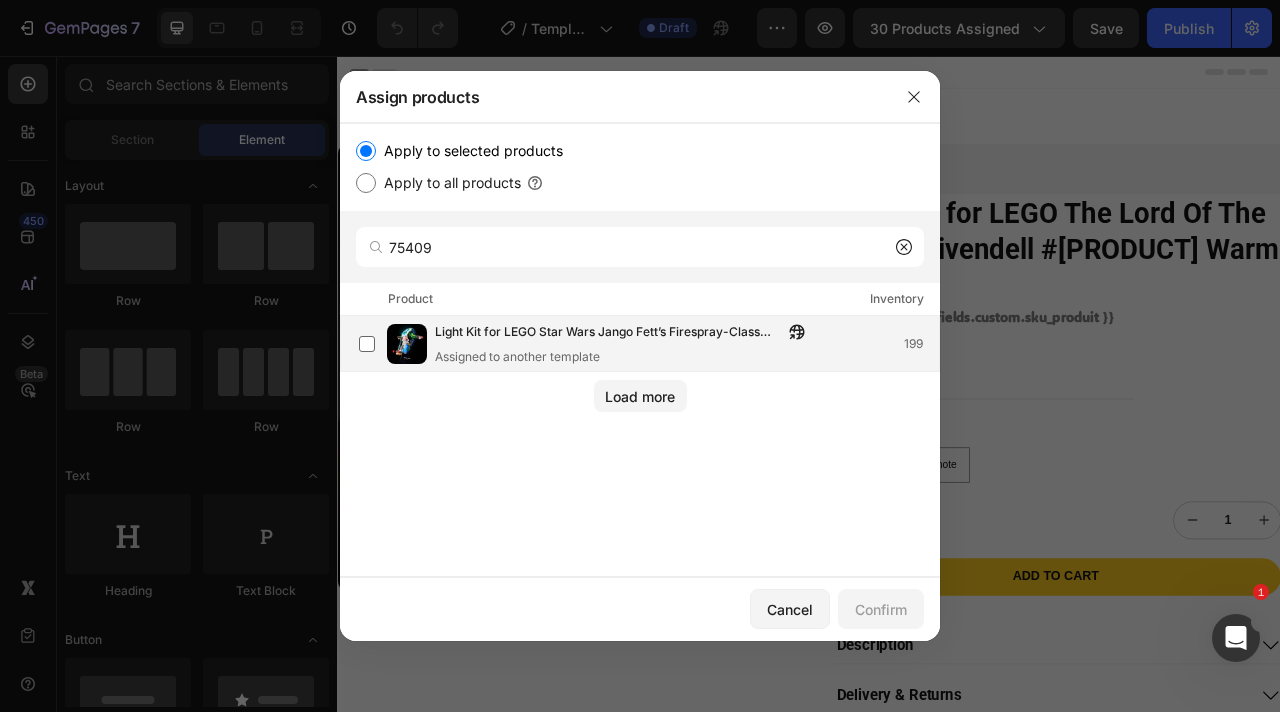 click on "Light Kit for LEGO Star Wars Jango Fett’s Firespray-Class Starship #75409" at bounding box center [609, 333] 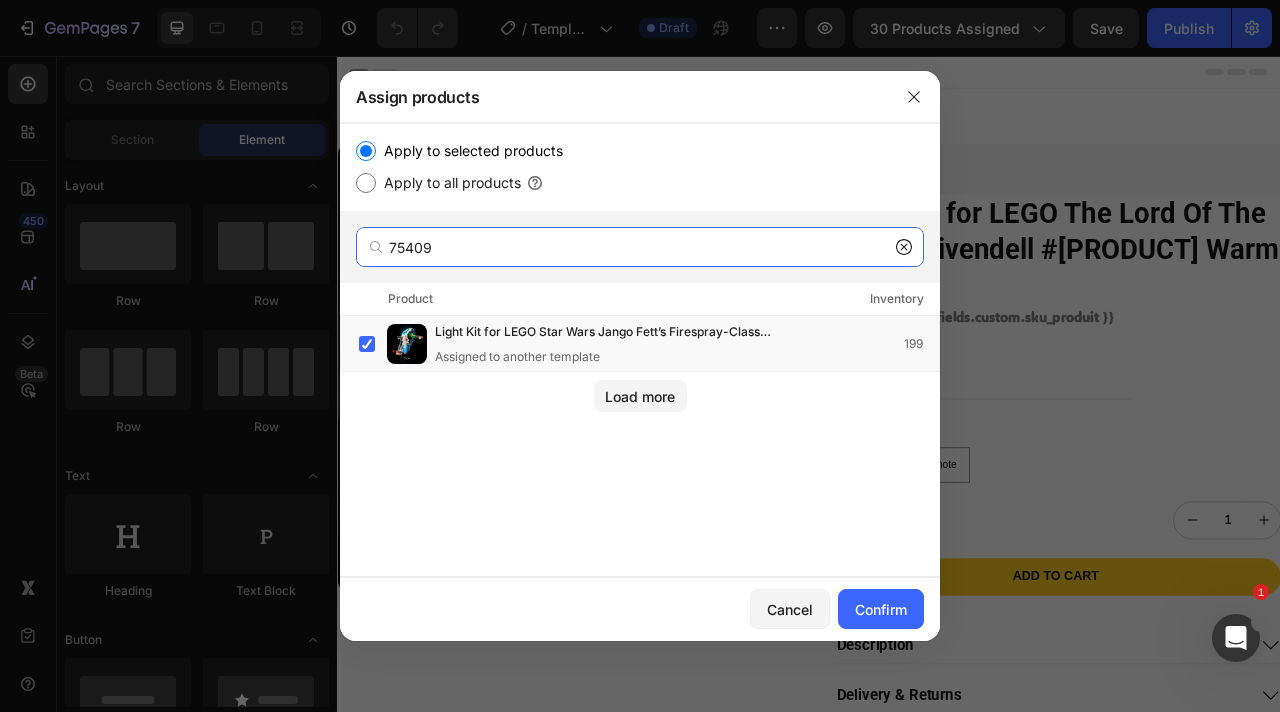click on "75409" at bounding box center [640, 247] 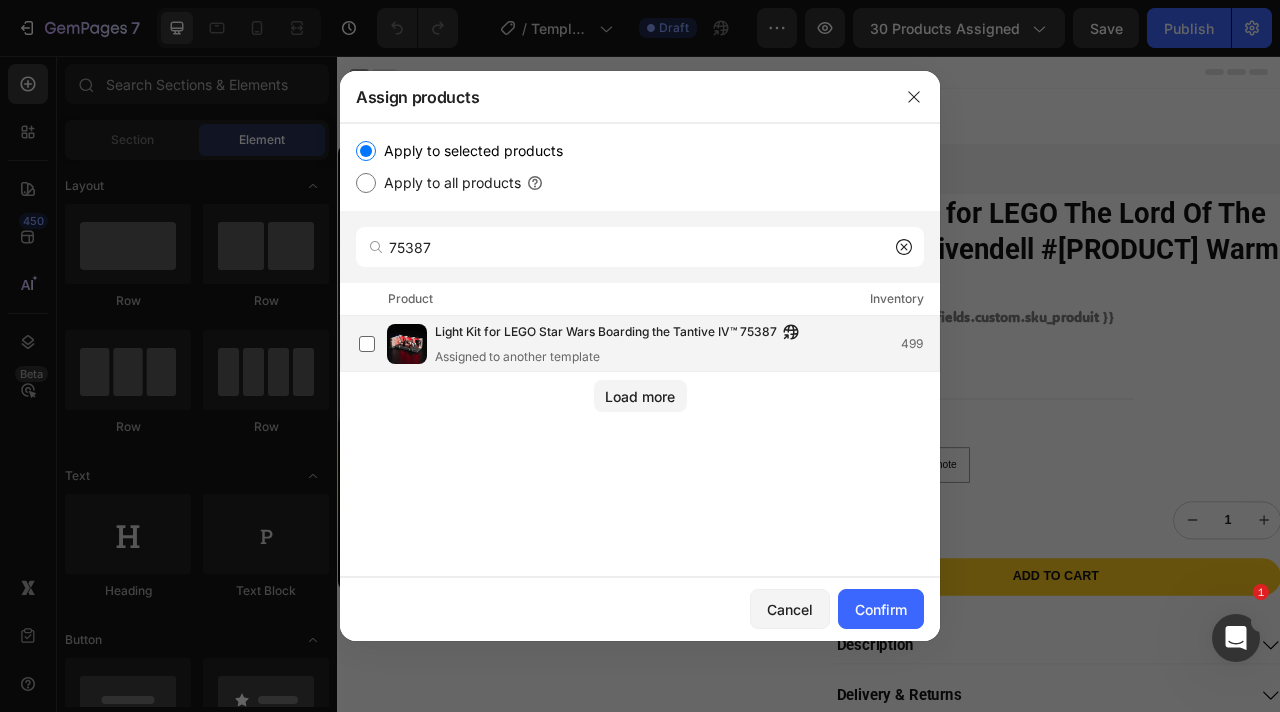 click on "Light Kit for LEGO Star Wars Boarding the Tantive IV™ 75387" at bounding box center [606, 333] 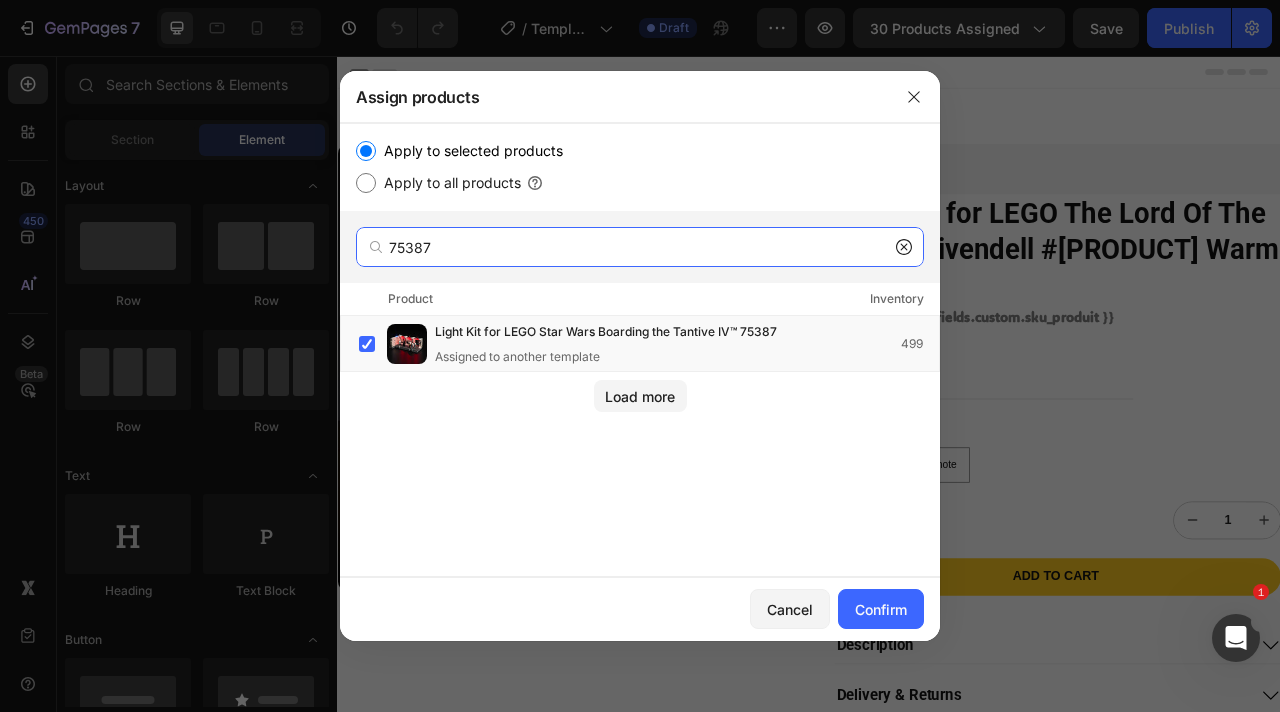 click on "75387" at bounding box center [640, 247] 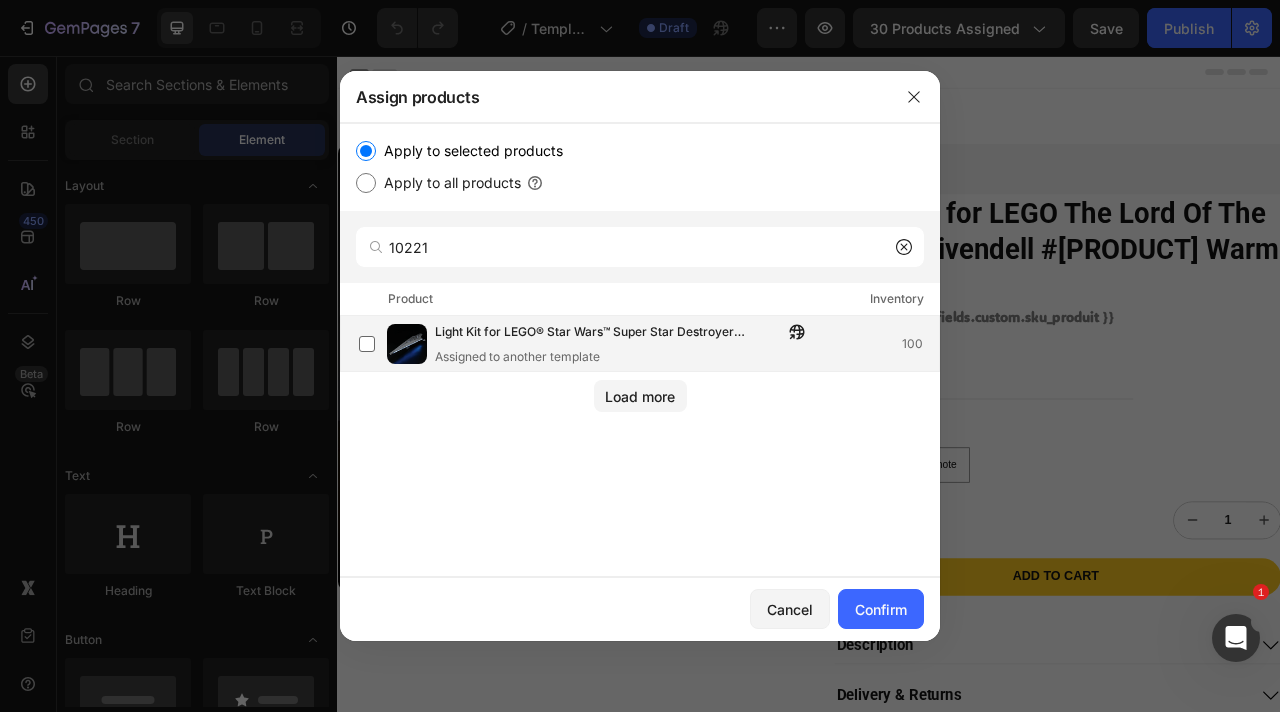 click on "Light Kit for LEGO® Star Wars™ Super Star Destroyer Executor™ #10221" at bounding box center [609, 333] 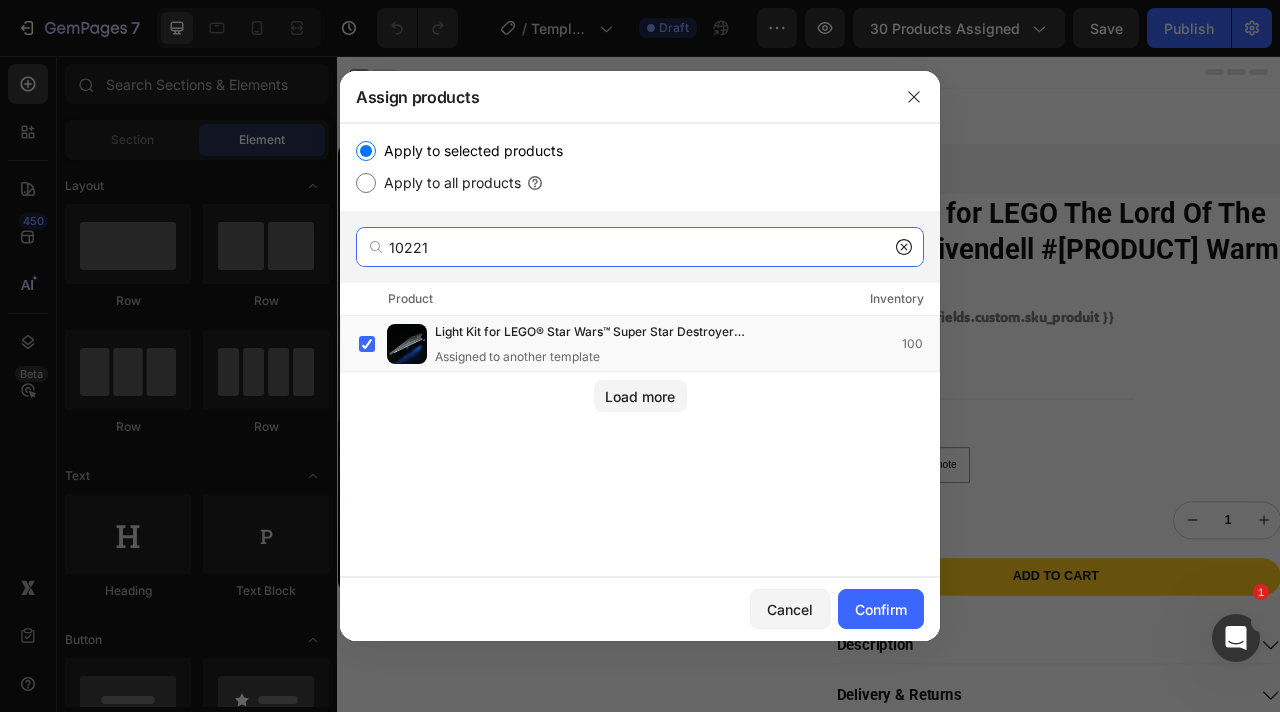 click on "10221" at bounding box center (640, 247) 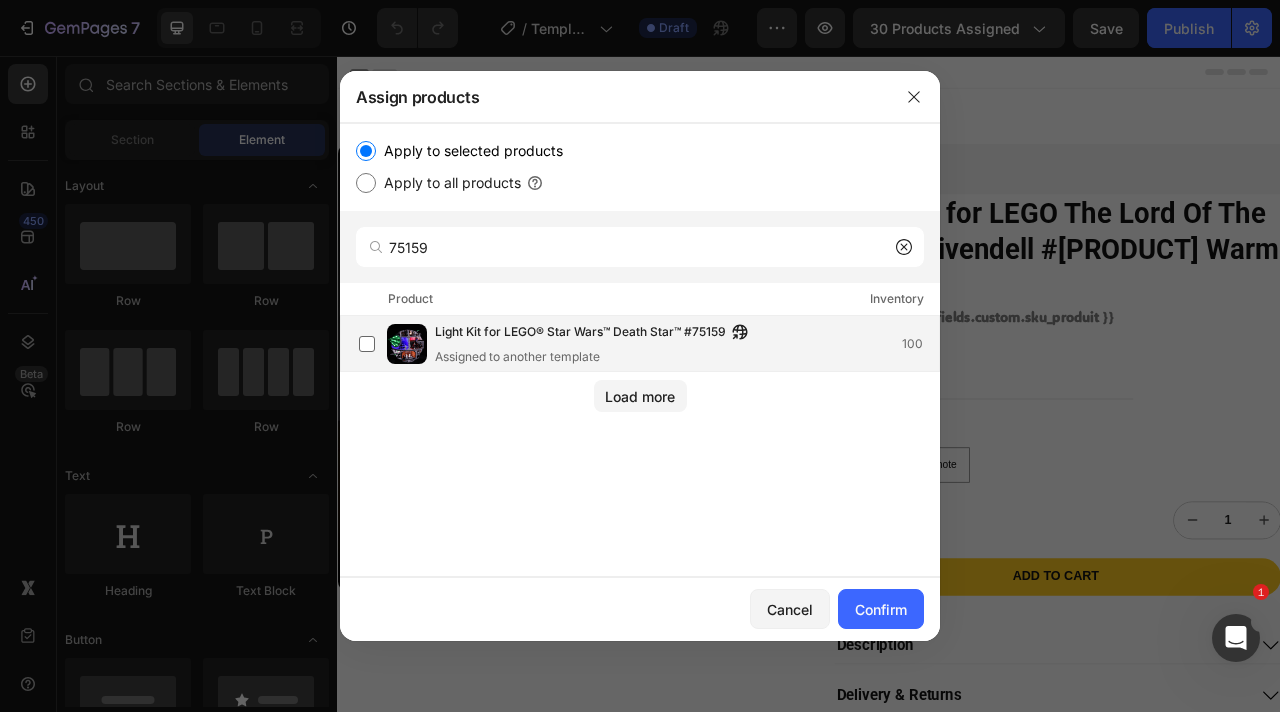 click on "Light Kit for LEGO® Star Wars™ Death Star™ #75159" at bounding box center (580, 333) 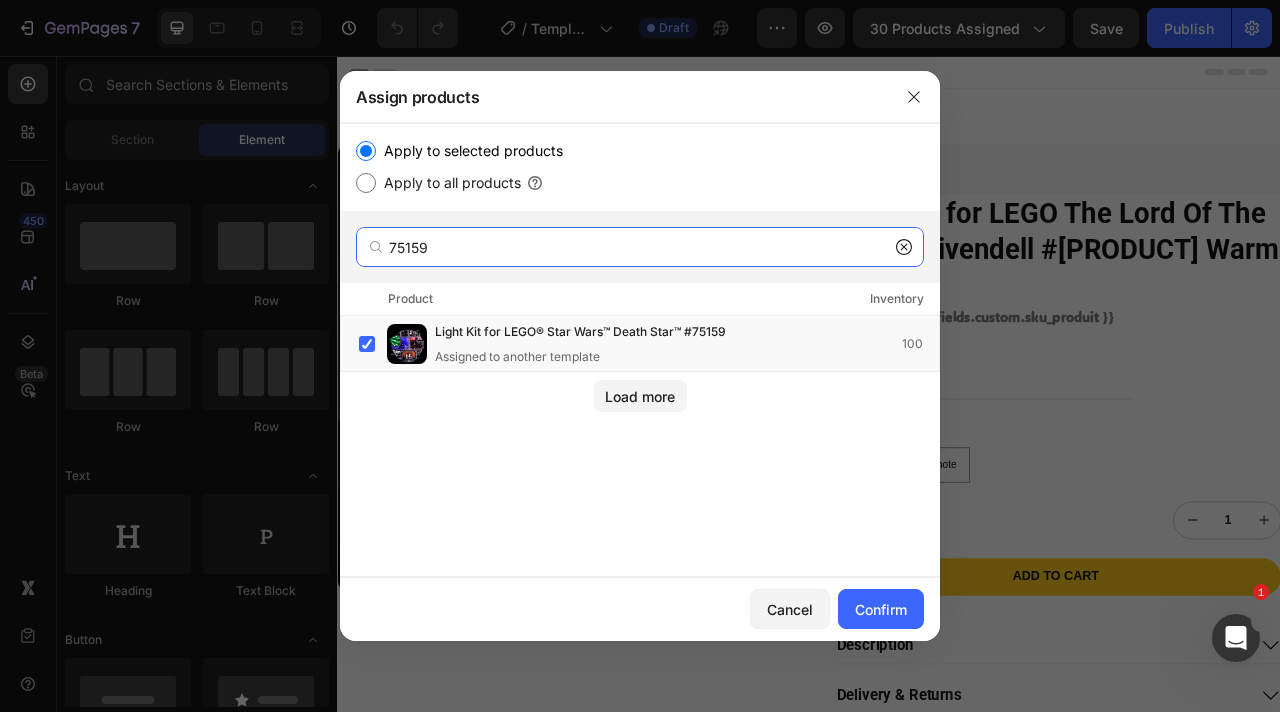 click on "75159" at bounding box center (640, 247) 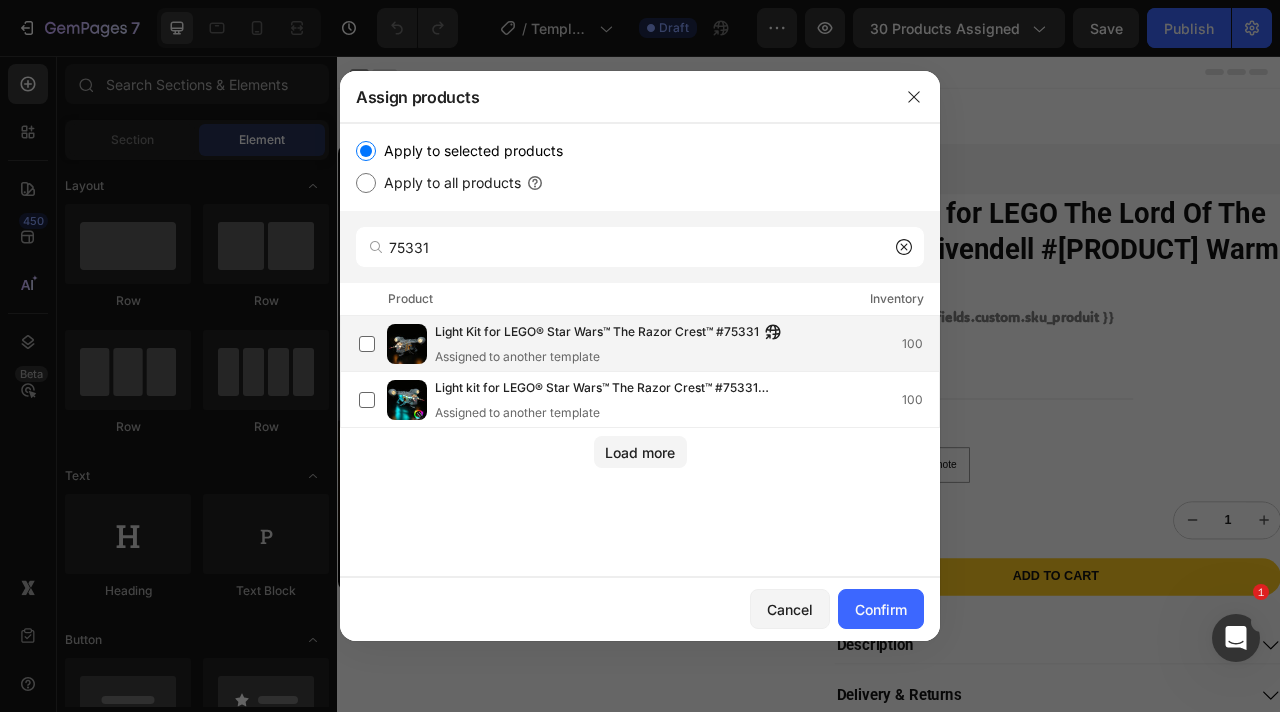 click on "Light Kit for LEGO® Star Wars™ The Razor Crest™ #75331" at bounding box center (597, 333) 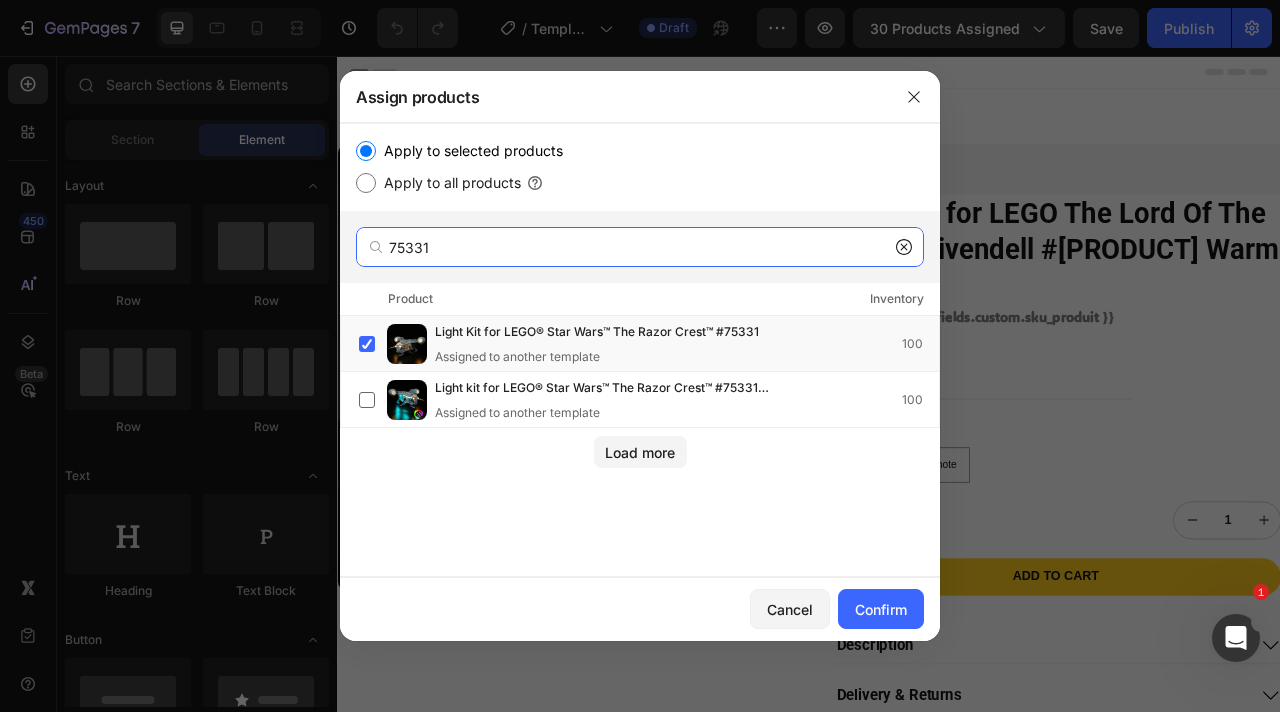 click on "75331" at bounding box center (640, 247) 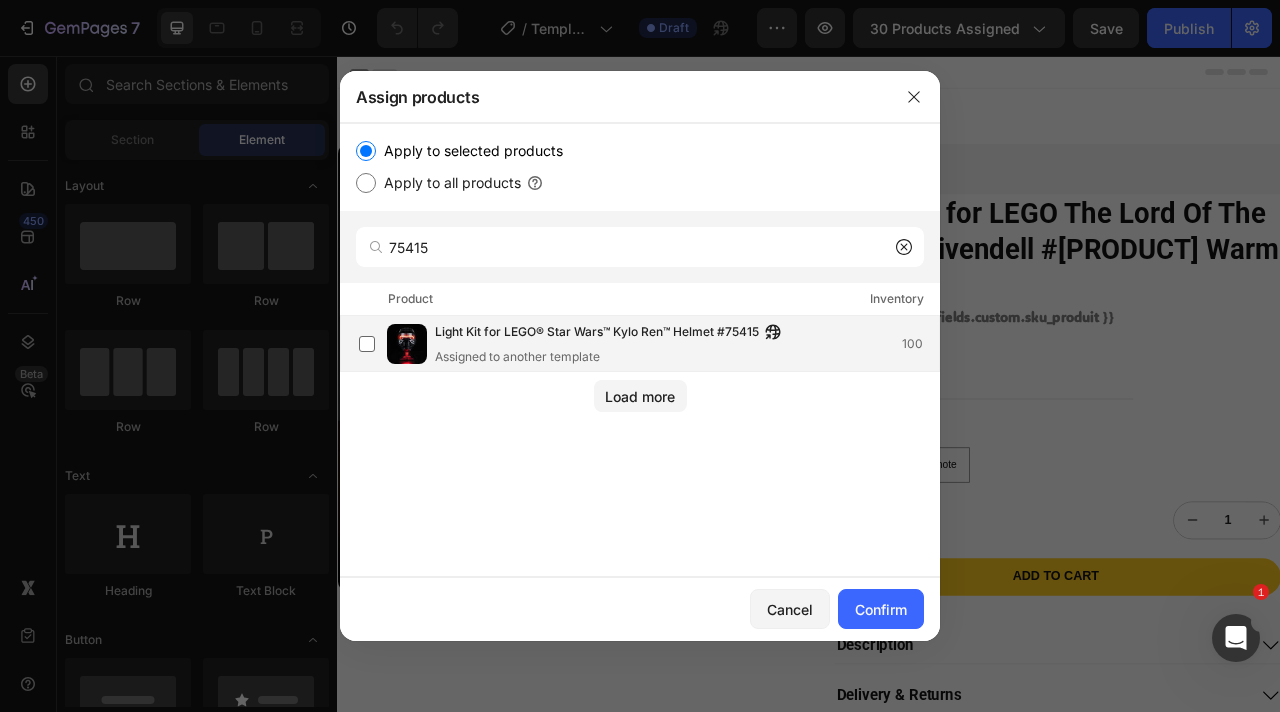 click on "Light Kit for LEGO® Star Wars™ Kylo Ren™ Helmet #75415" at bounding box center (597, 333) 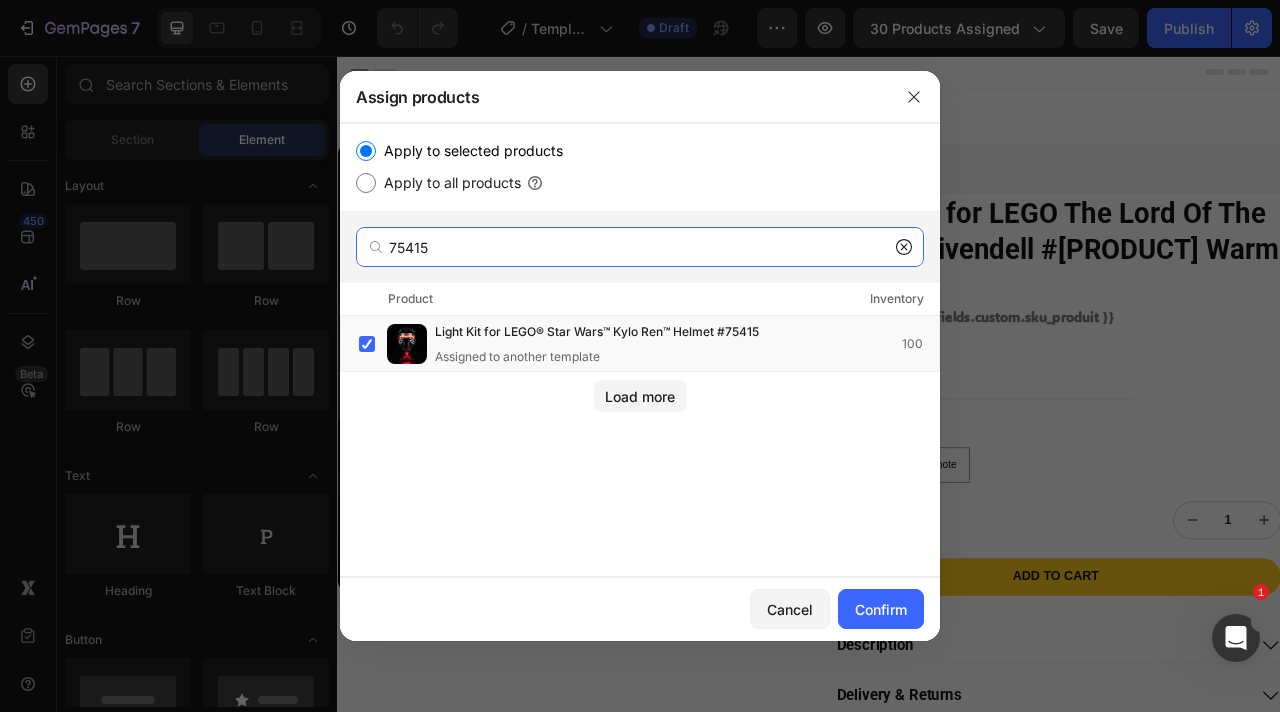 click on "75415" at bounding box center (640, 247) 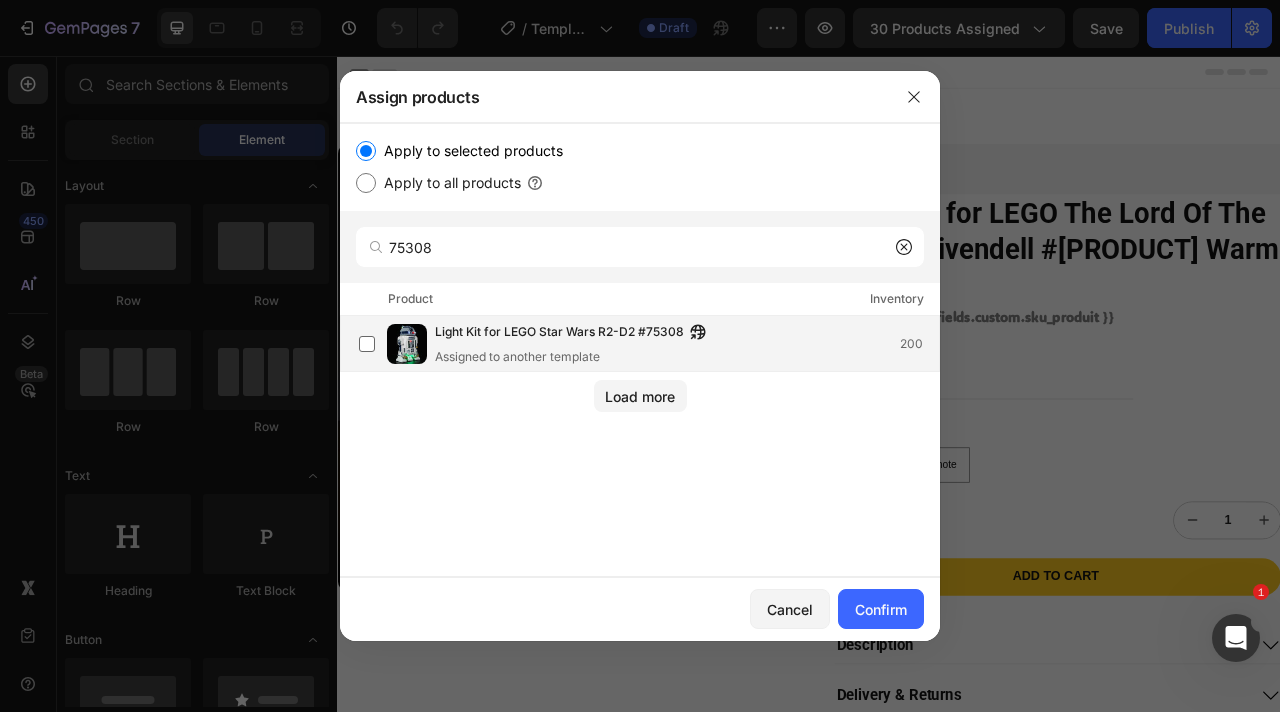 click on "Assigned to another template" at bounding box center (575, 357) 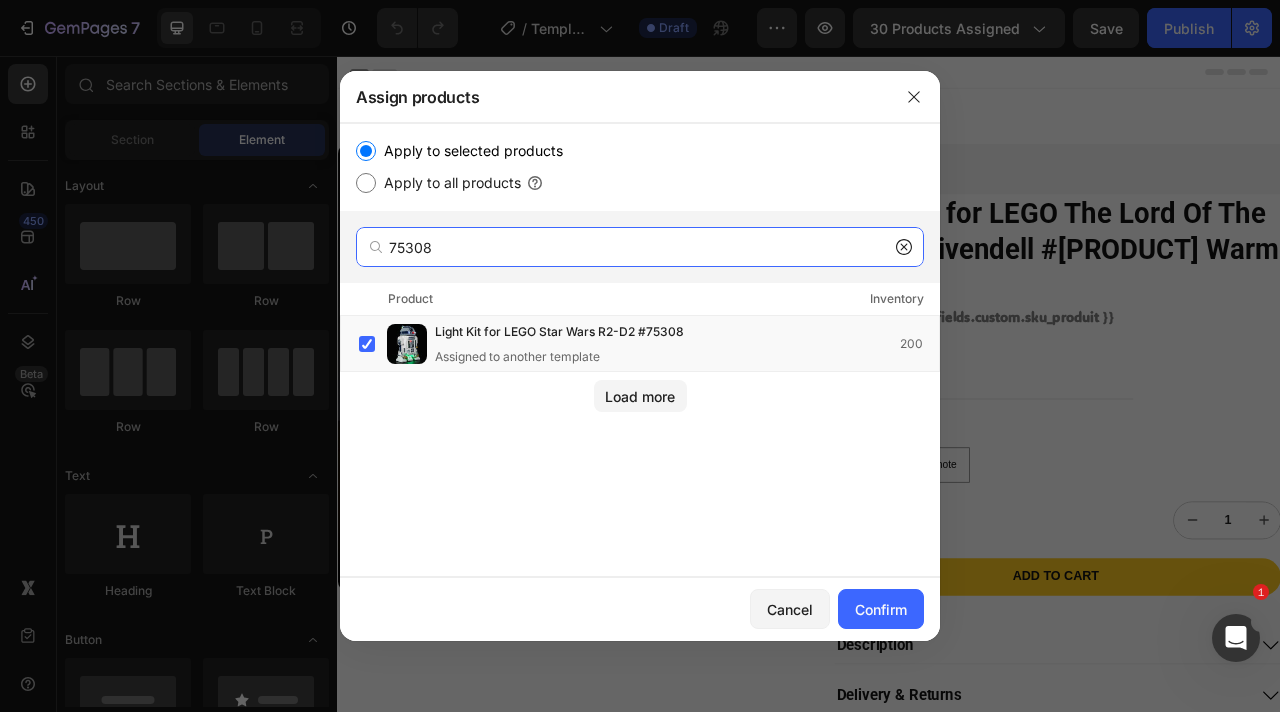 click on "75308" at bounding box center [640, 247] 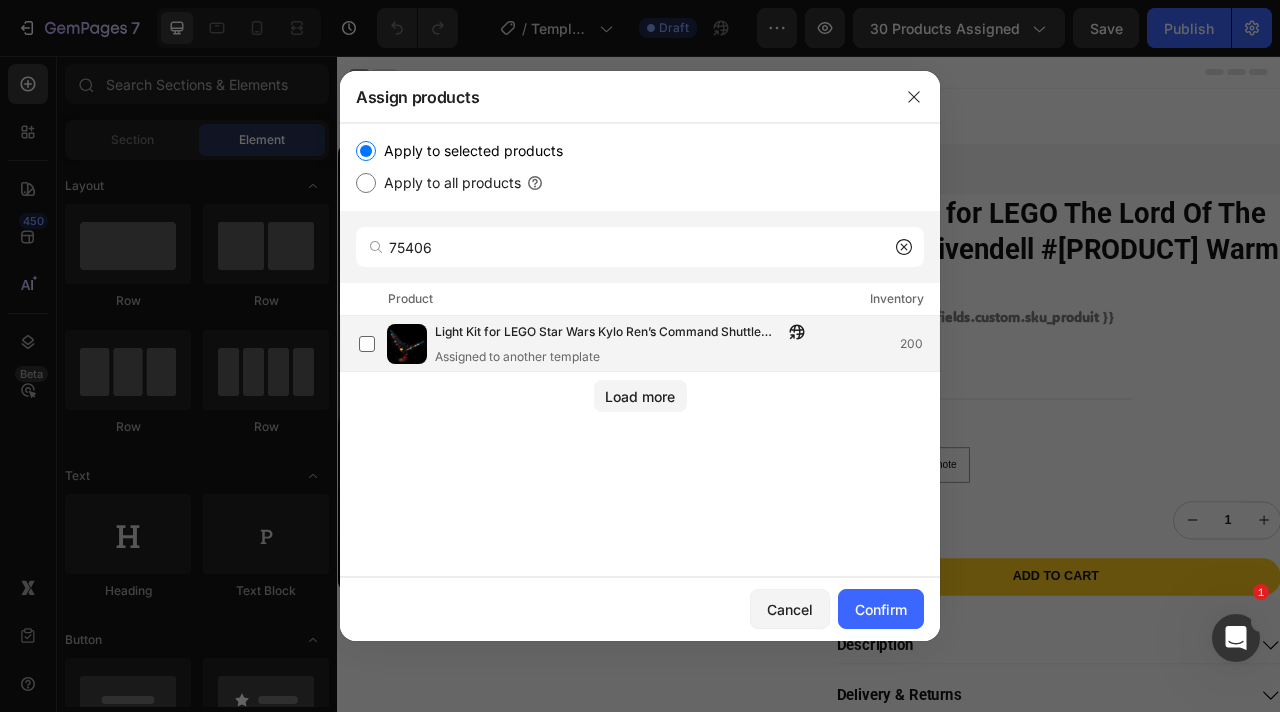 click on "Light Kit for LEGO Star Wars Kylo Ren’s Command Shuttle #75406" at bounding box center [609, 333] 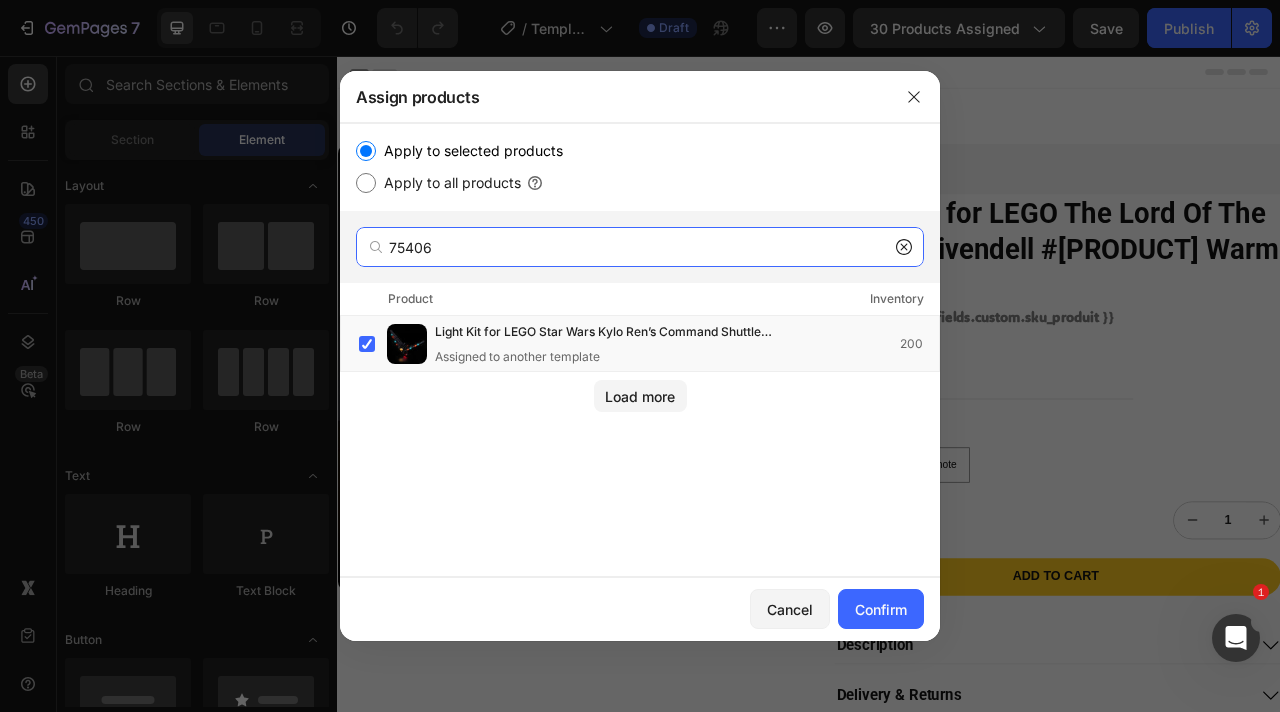 click on "75406" at bounding box center (640, 247) 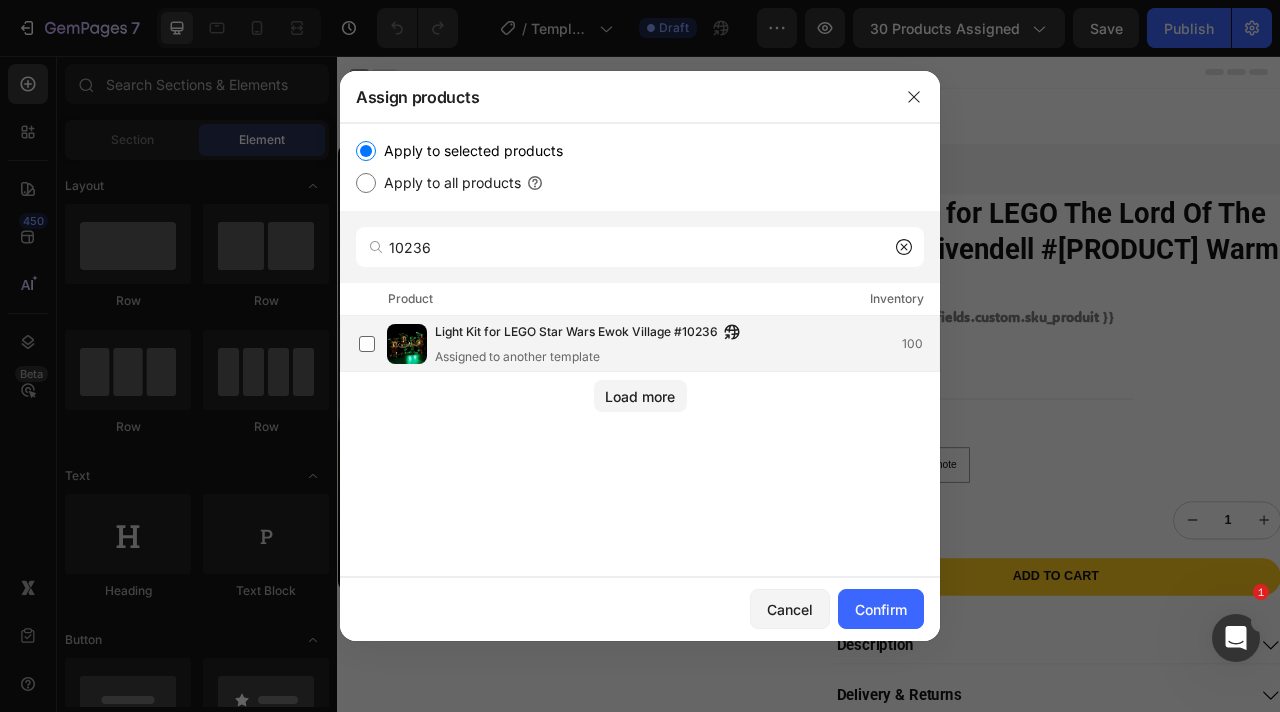 click on "Light Kit for LEGO Star Wars Ewok Village #10236" at bounding box center [576, 333] 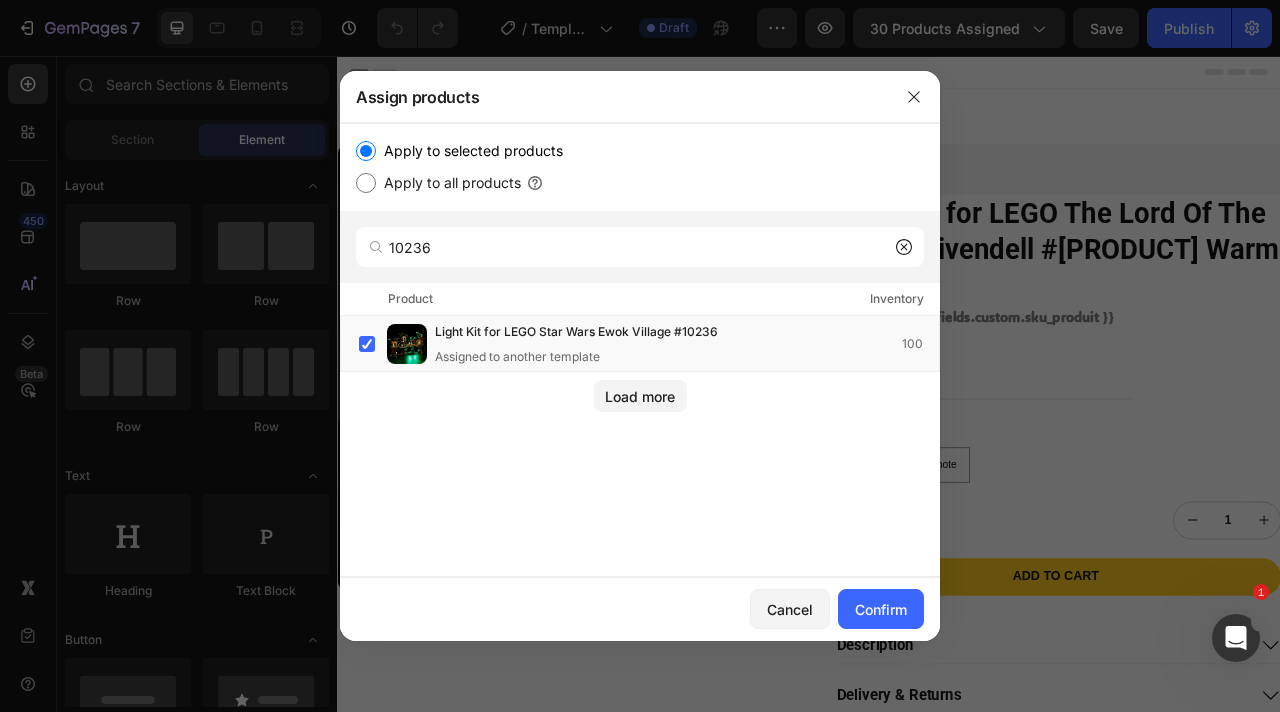 click on "10236" 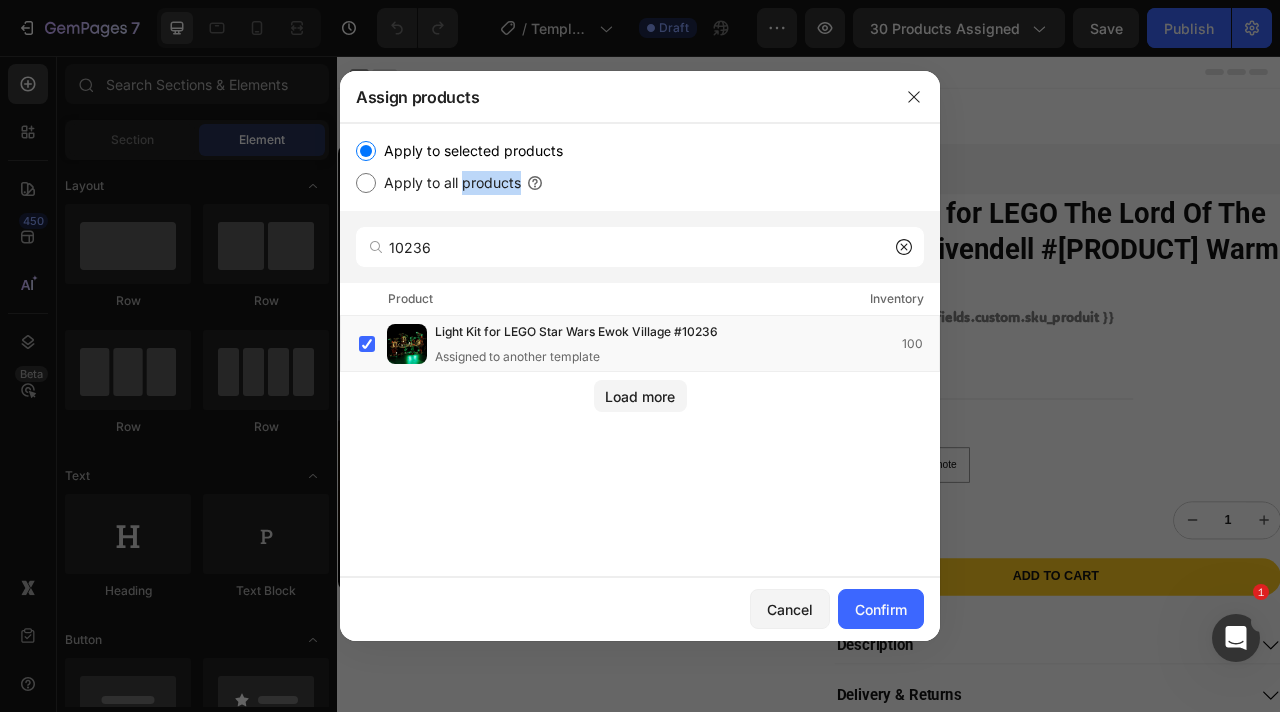 click on "10236" 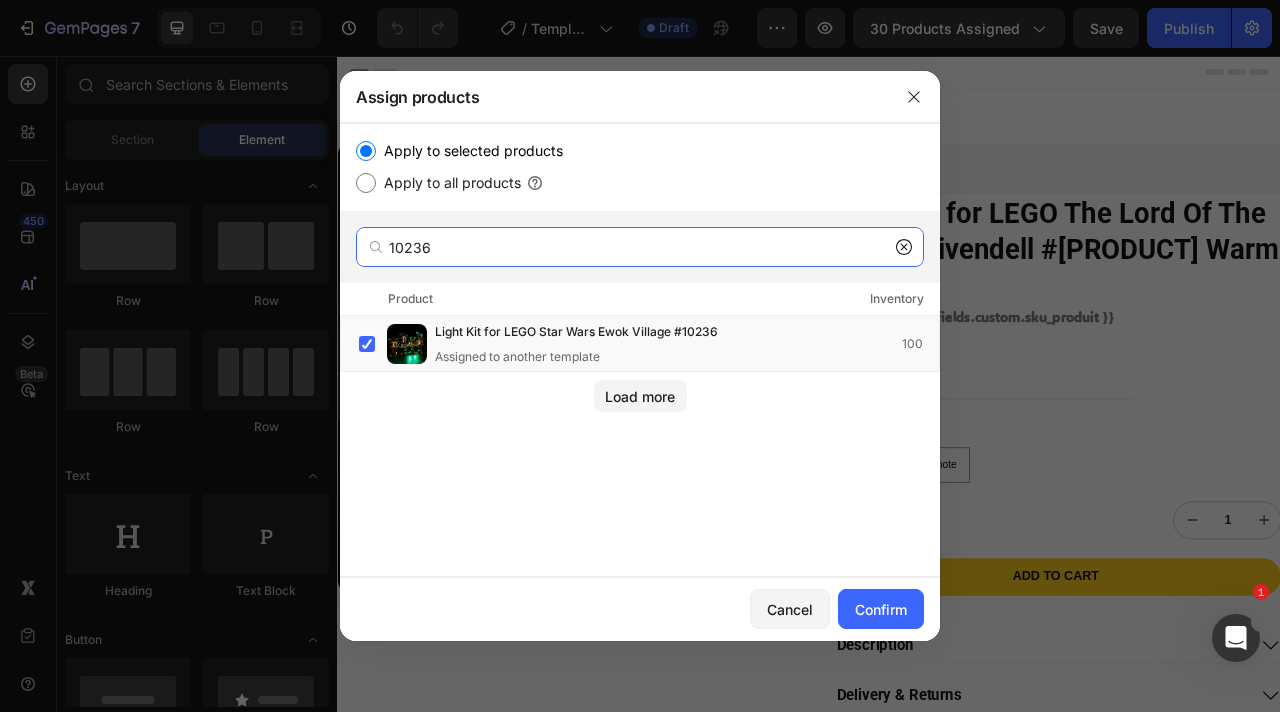 click on "10236" at bounding box center [640, 247] 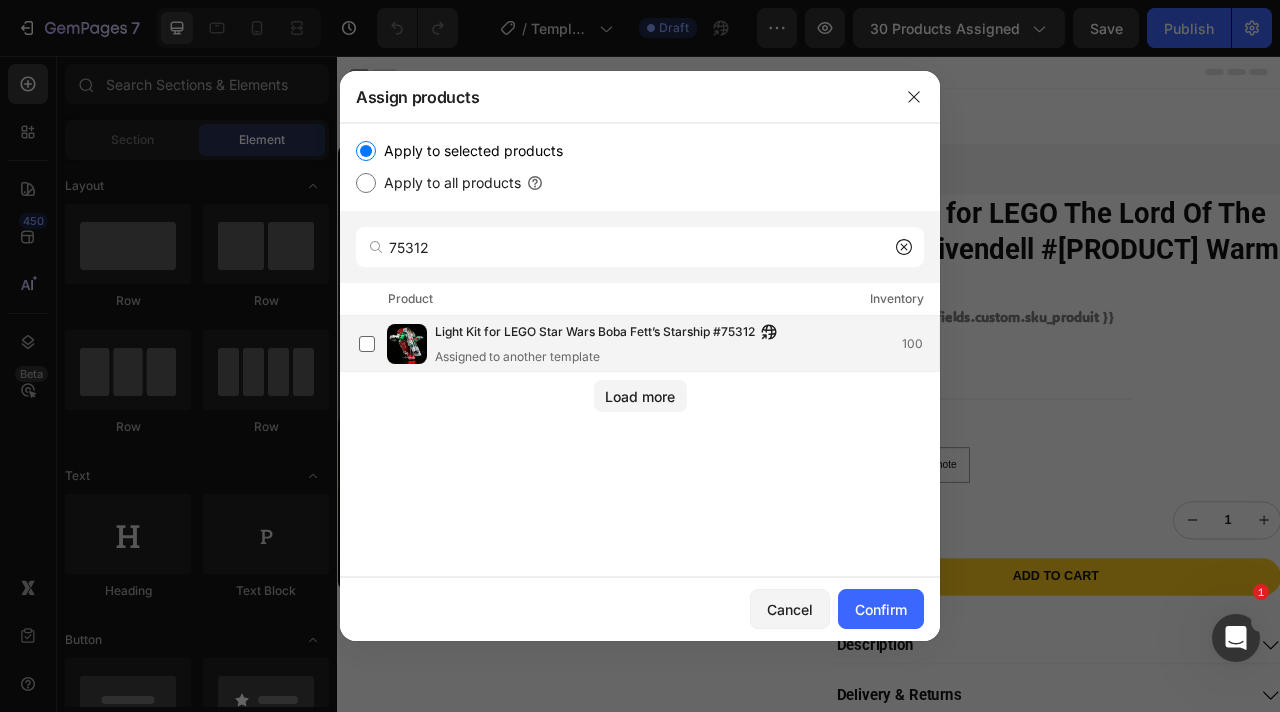 click on "Light Kit for LEGO Star Wars Boba Fett’s Starship #75312" at bounding box center [595, 333] 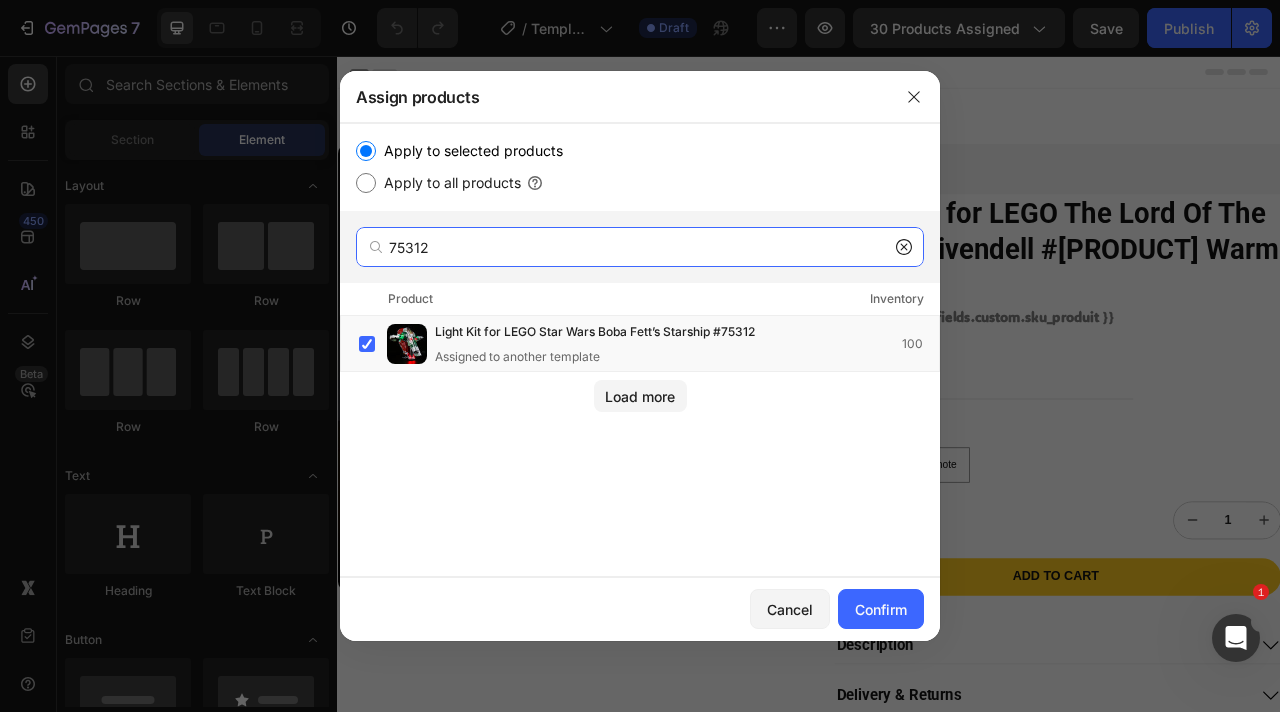 click on "75312" at bounding box center [640, 247] 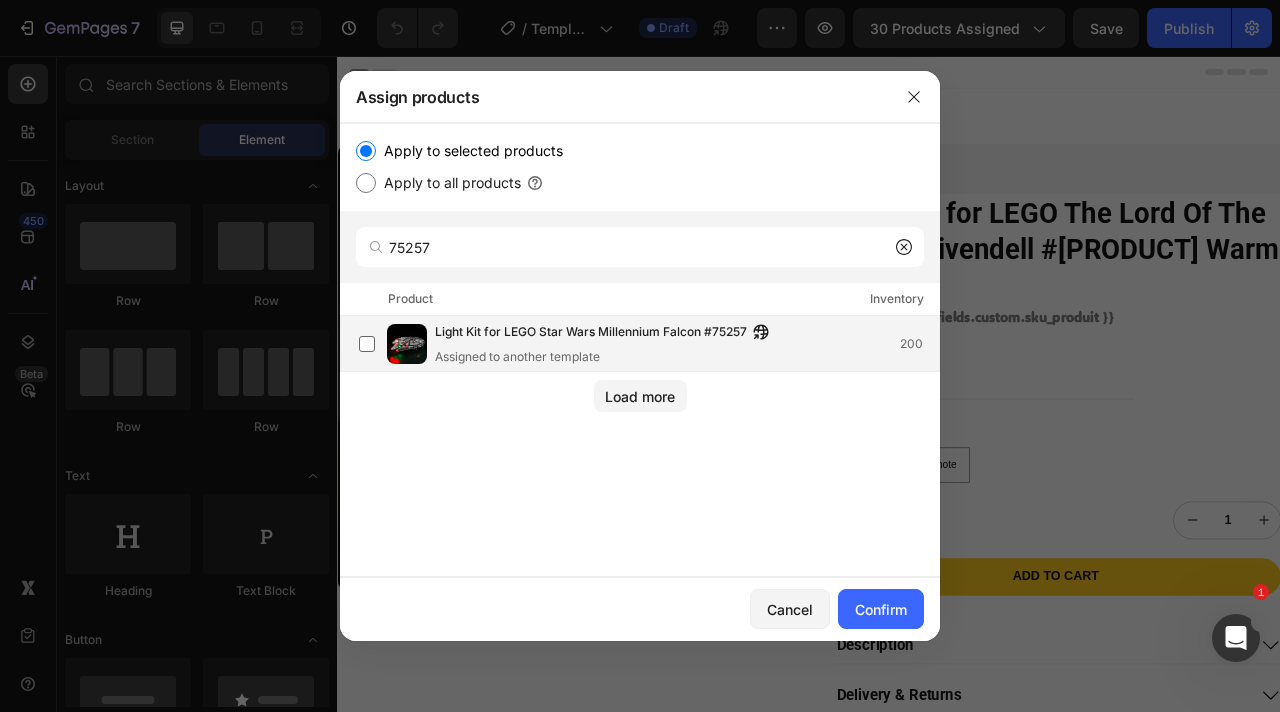 click on "Light Kit for LEGO Star Wars Millennium Falcon #75257" at bounding box center (591, 333) 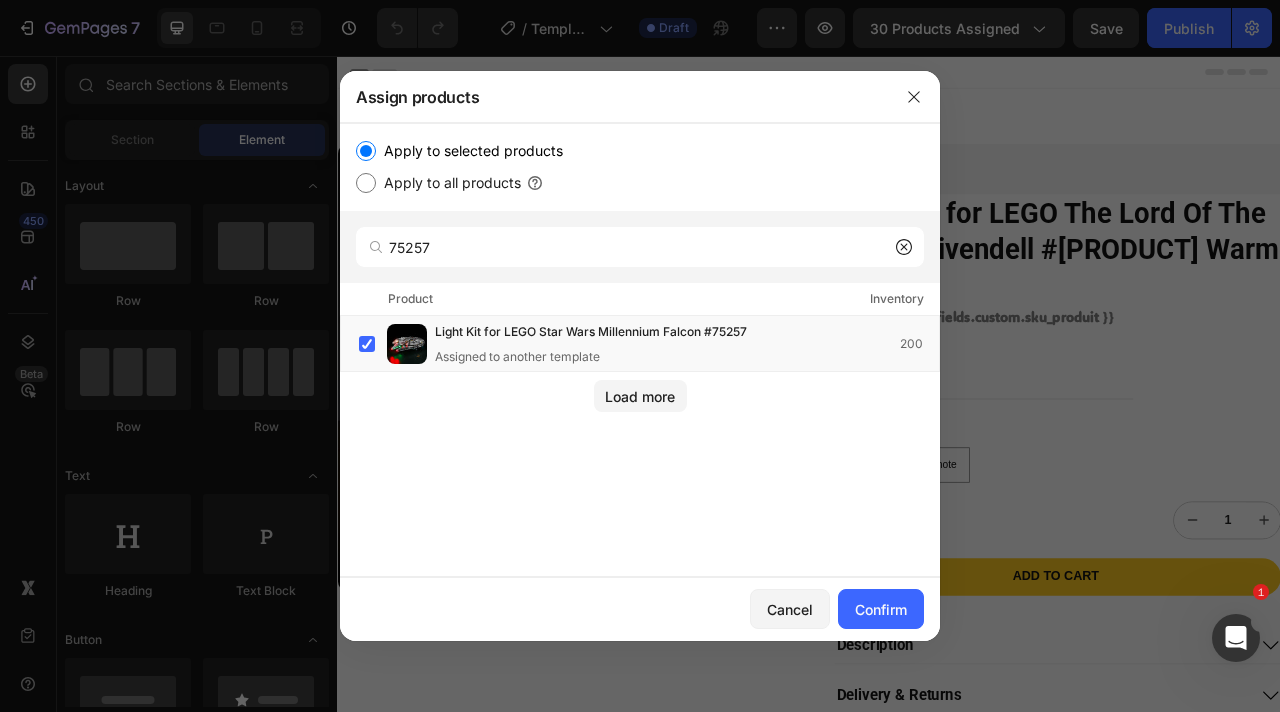 click on "75257" 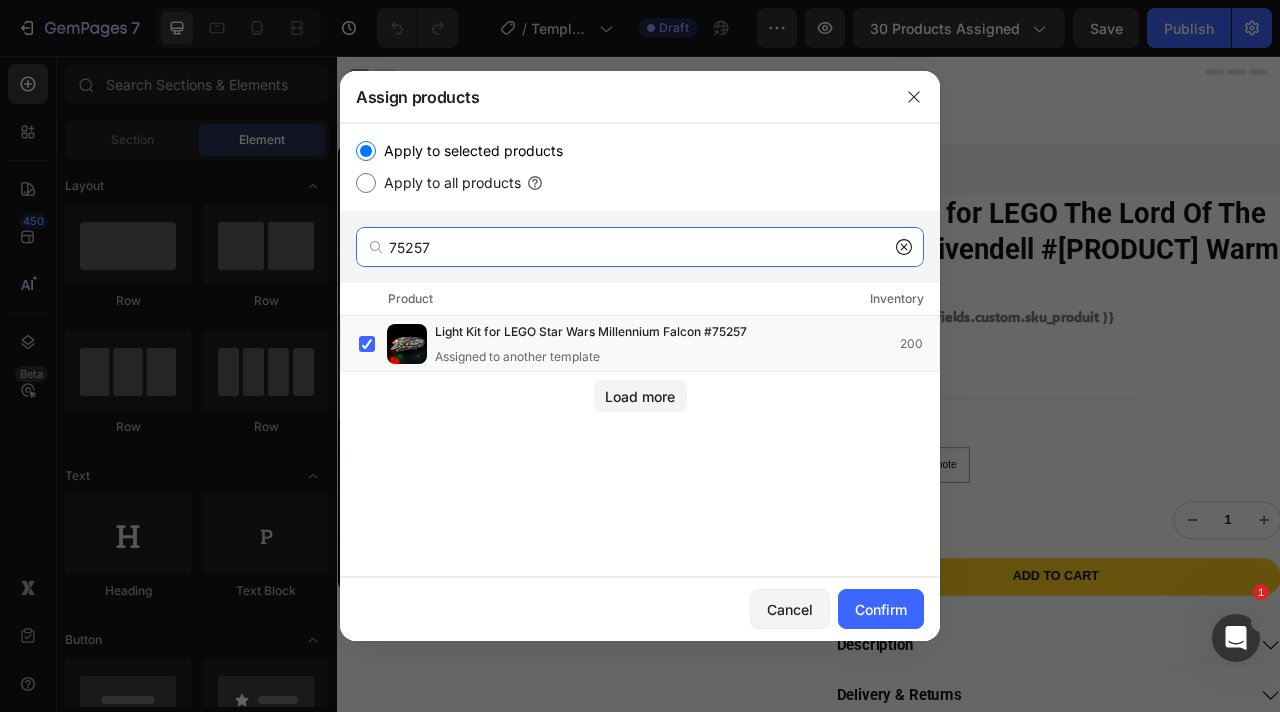 click on "75257" at bounding box center [640, 247] 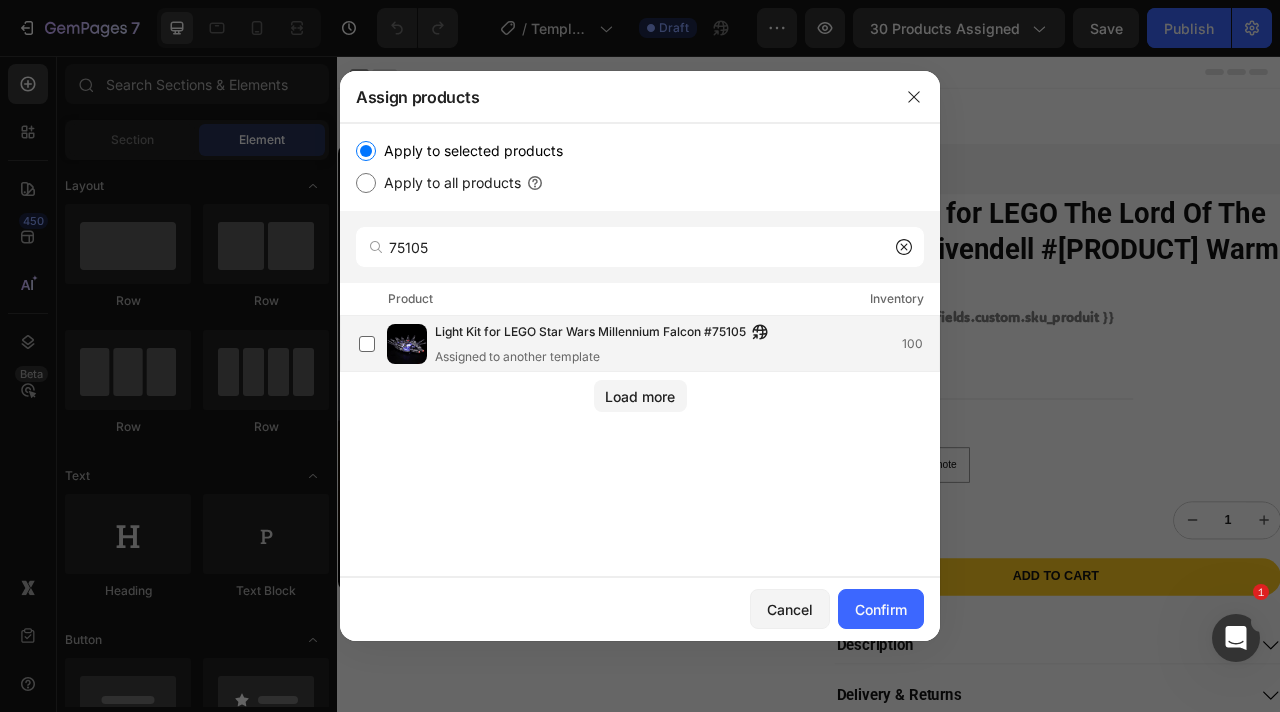 click on "Light Kit for LEGO Star Wars Millennium Falcon #75105  Assigned to another template  100" 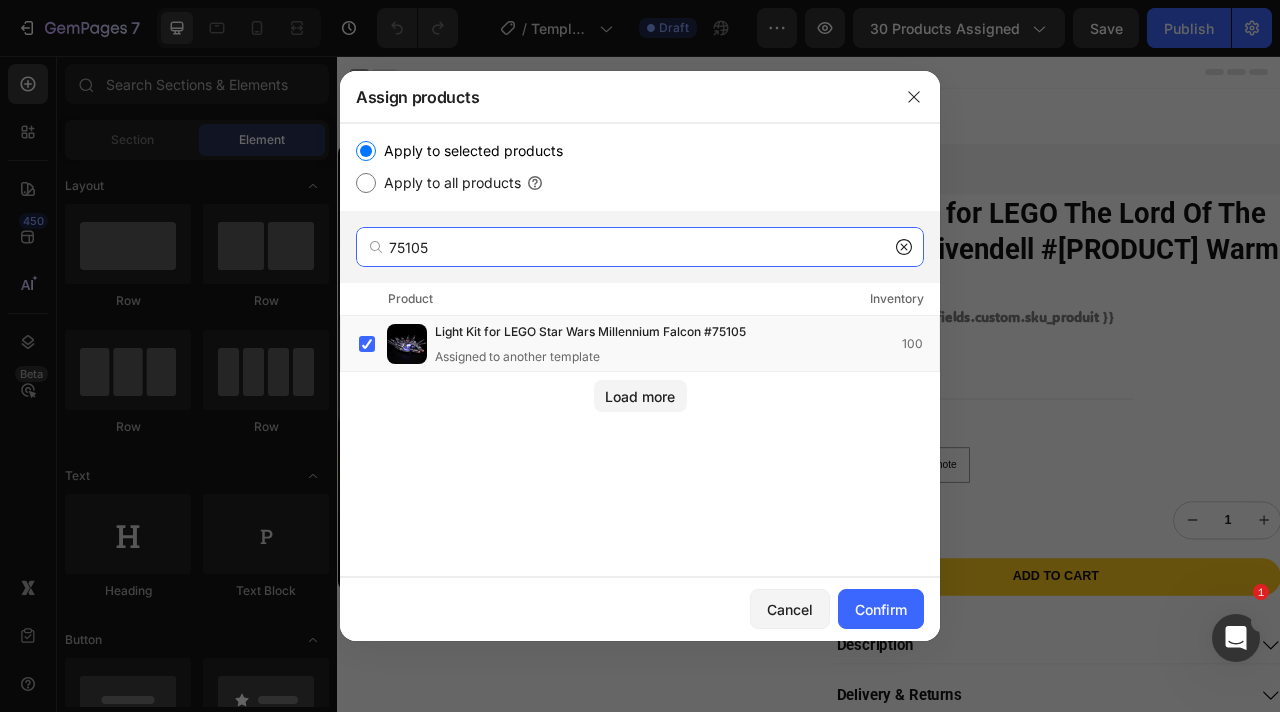 click on "75105" at bounding box center [640, 247] 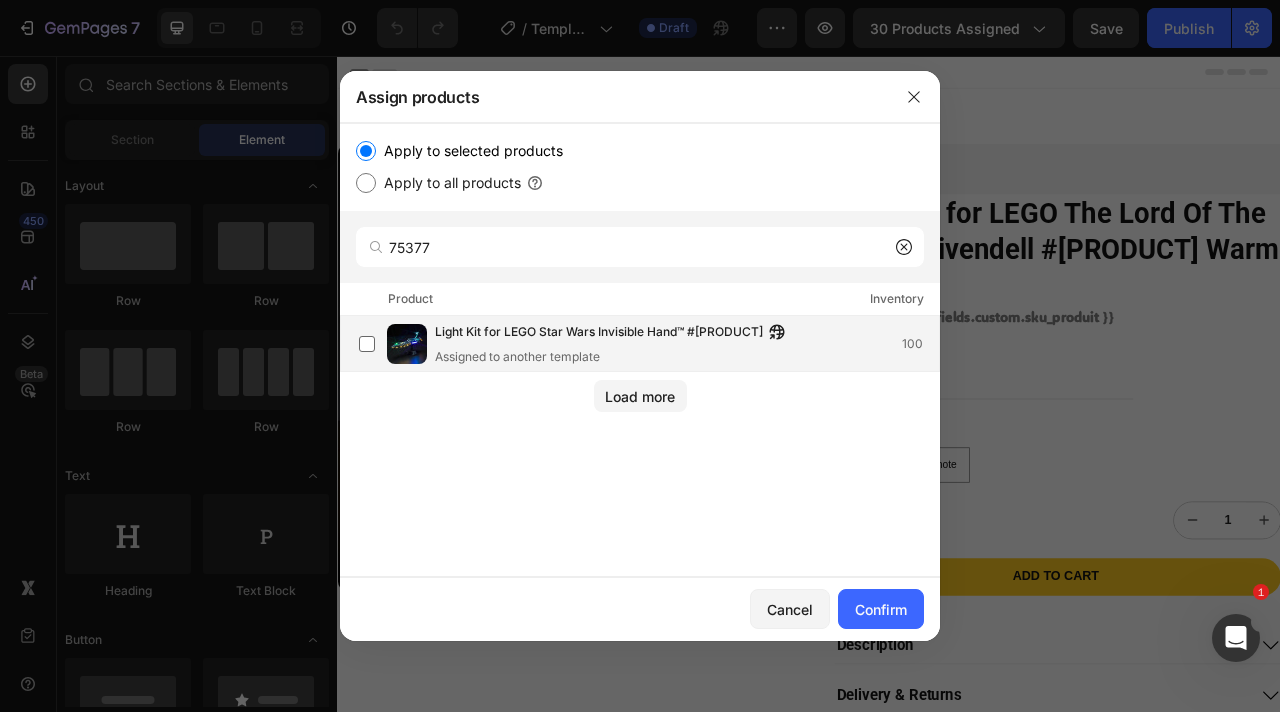 click on "Light Kit for LEGO Star Wars Invisible Hand™ #75377" at bounding box center (599, 333) 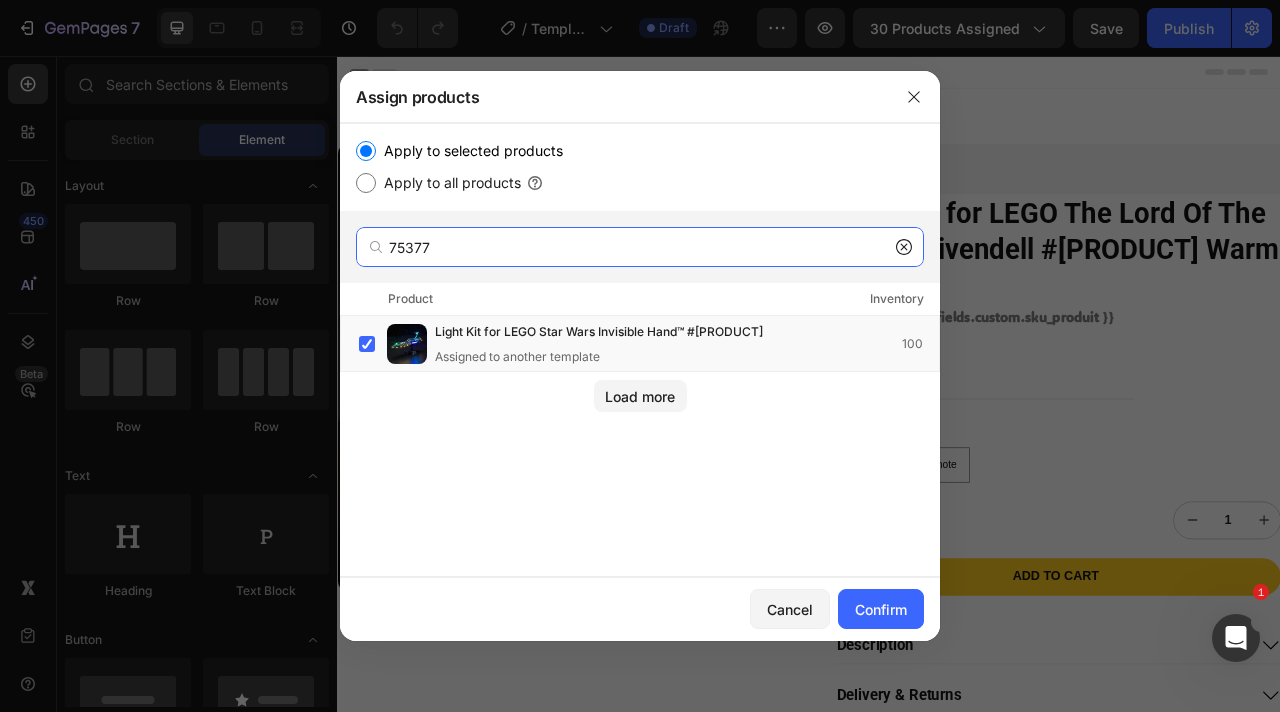 click on "75377" at bounding box center [640, 247] 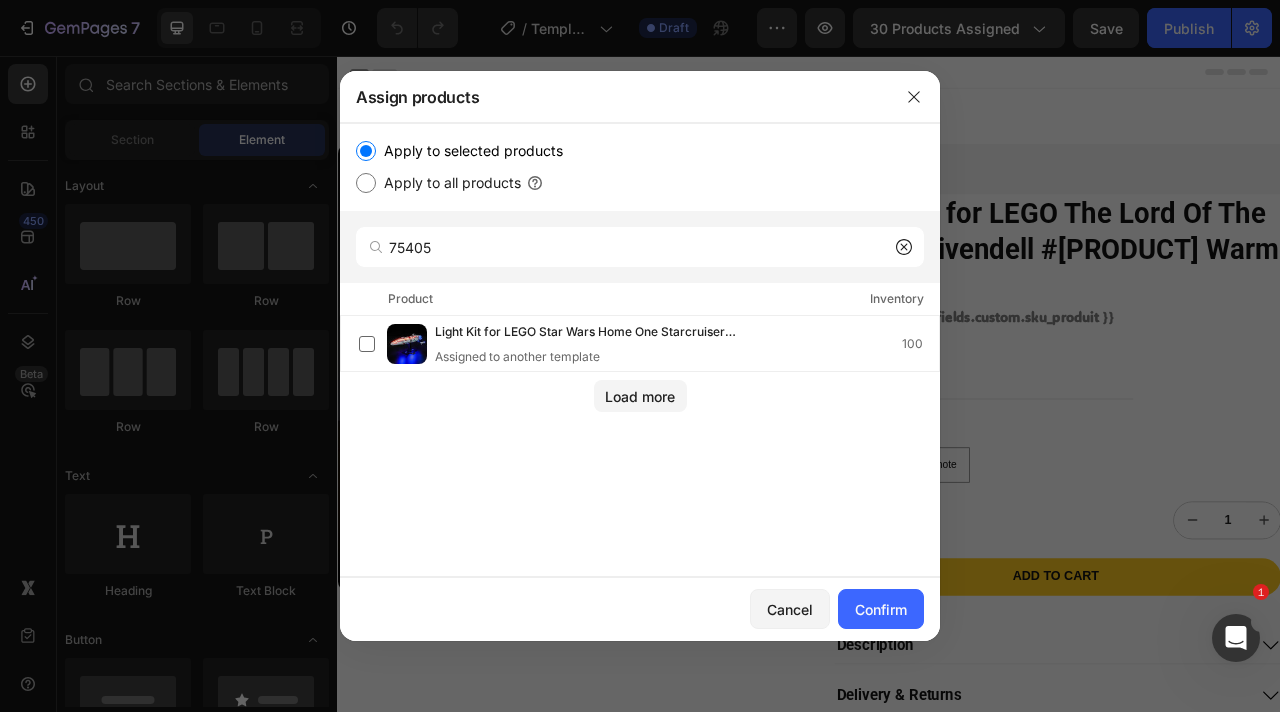 click on "Load more" 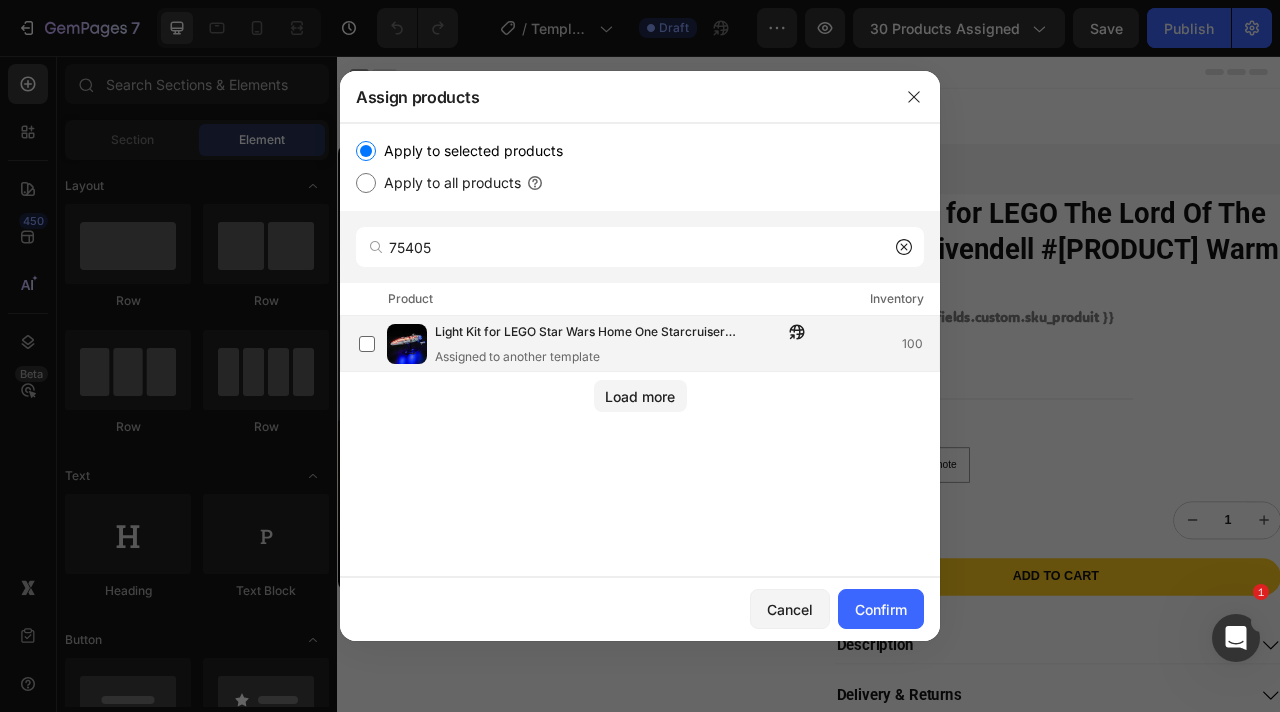 click on "Light Kit for LEGO Star Wars Home One Starcruiser 75405  Assigned to another template" at bounding box center (625, 344) 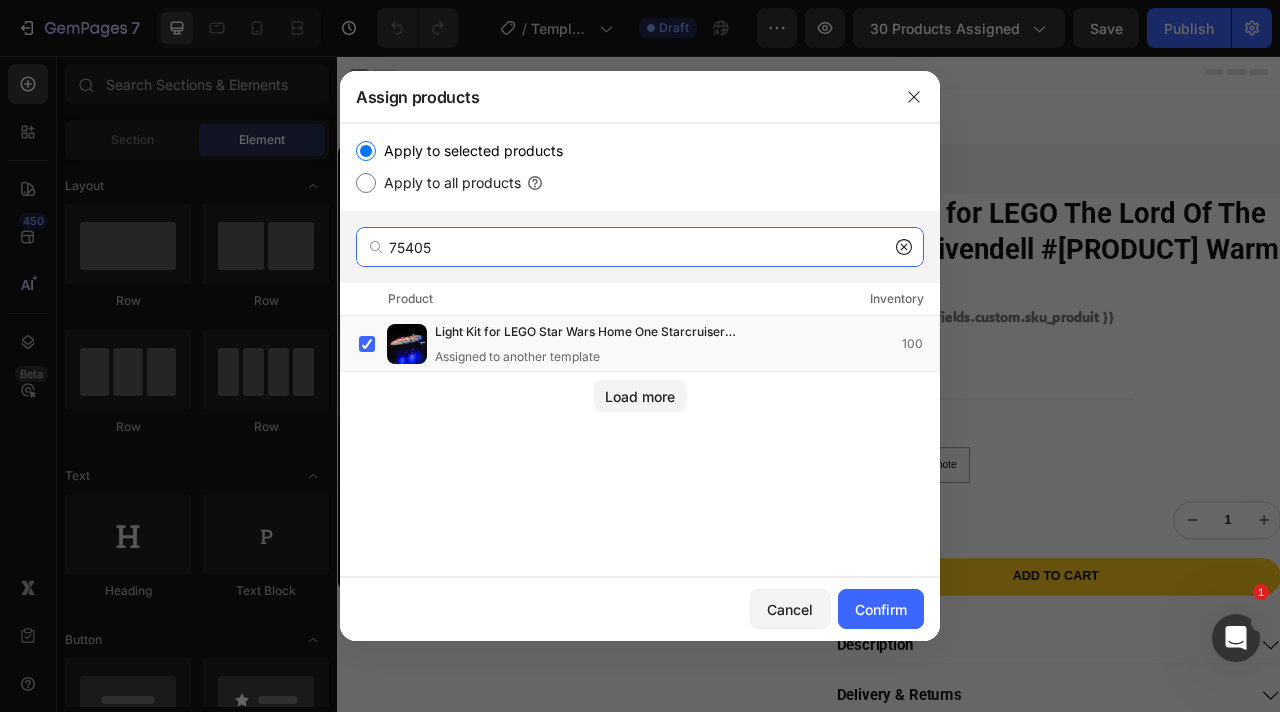 click on "75405" at bounding box center [640, 247] 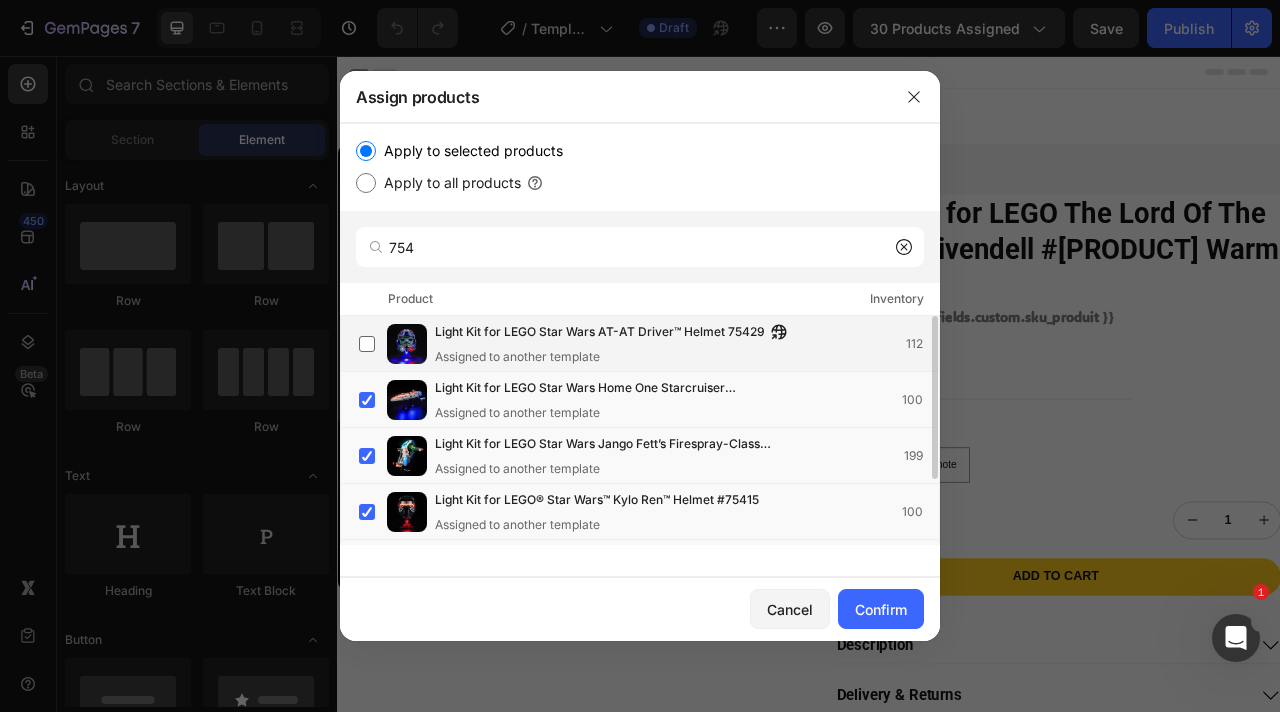 click on "Assigned to another template" at bounding box center [616, 357] 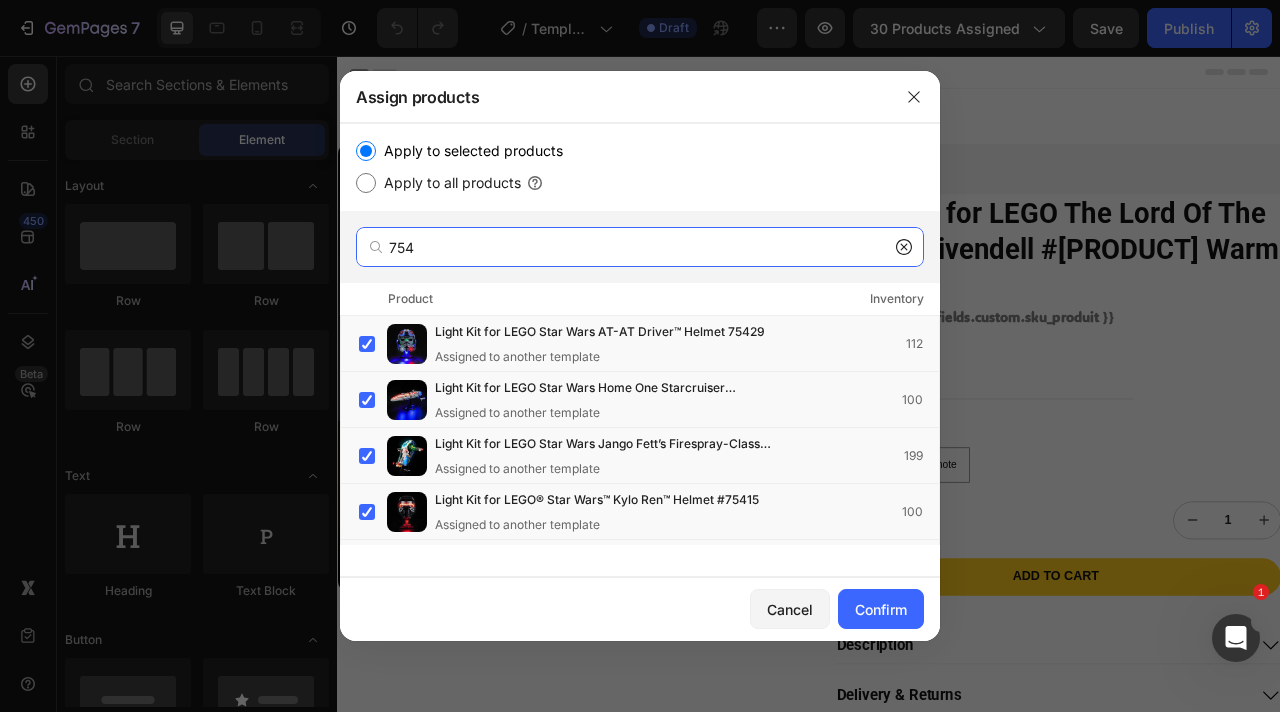 click on "754" at bounding box center [640, 247] 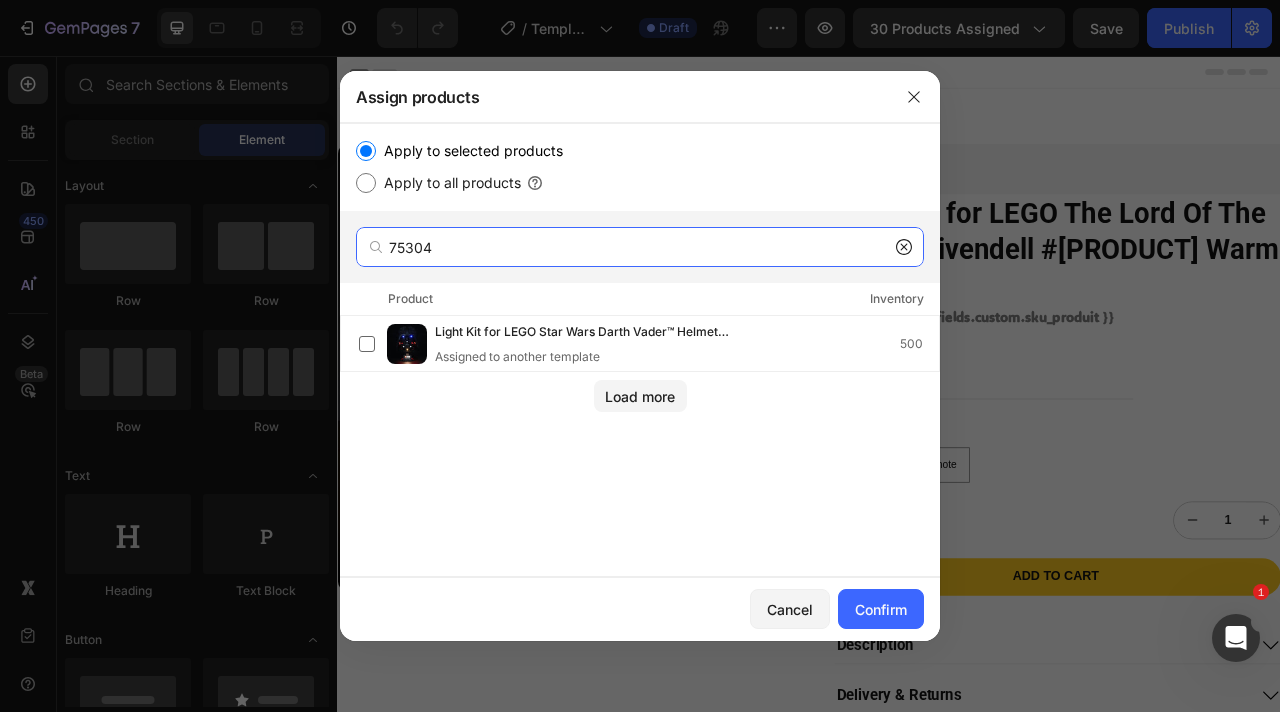 click on "75304" at bounding box center (640, 247) 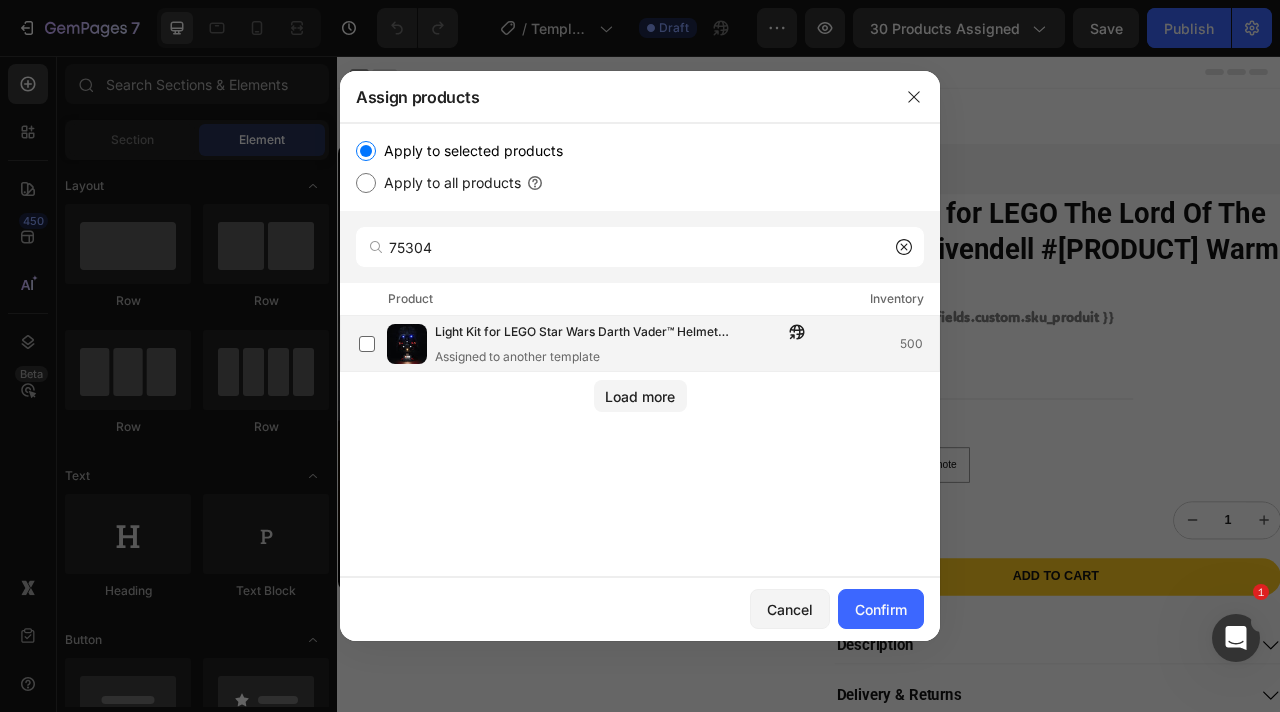 click on "Light Kit for LEGO Star Wars Darth Vader™ Helmet 75304" at bounding box center (609, 333) 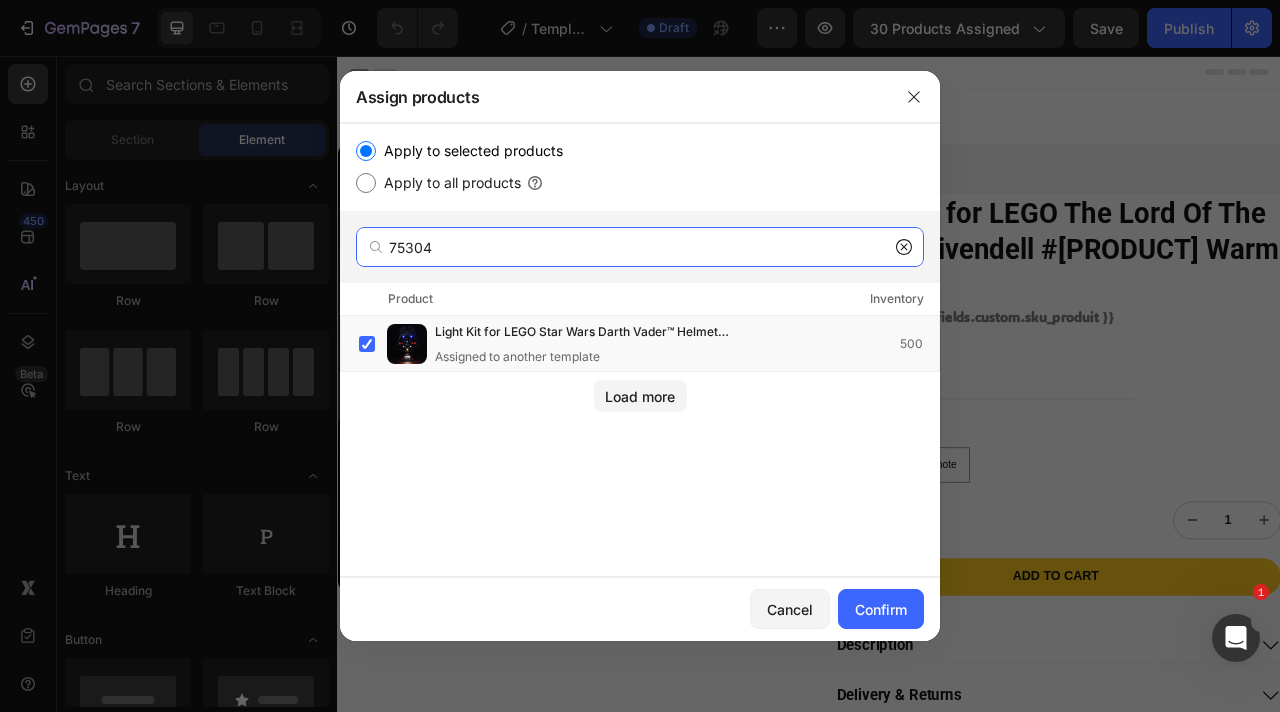 click on "75304" at bounding box center [640, 247] 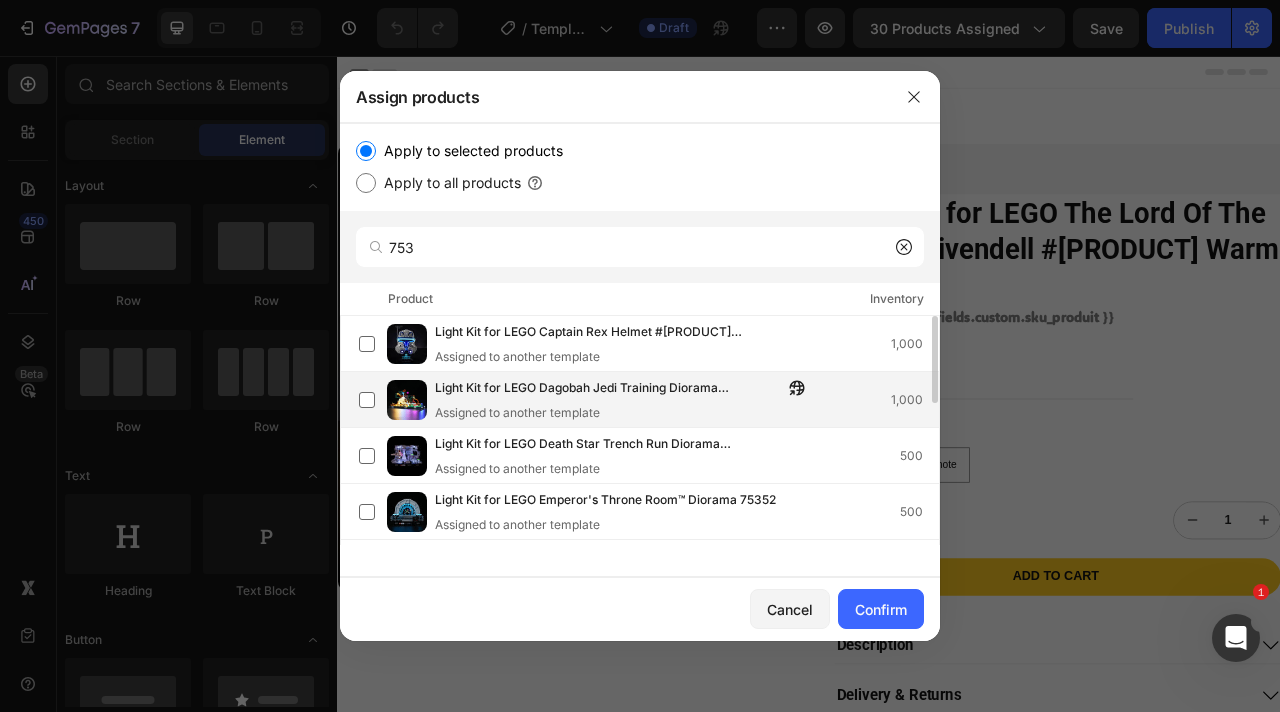 click on "Assigned to another template" at bounding box center [625, 413] 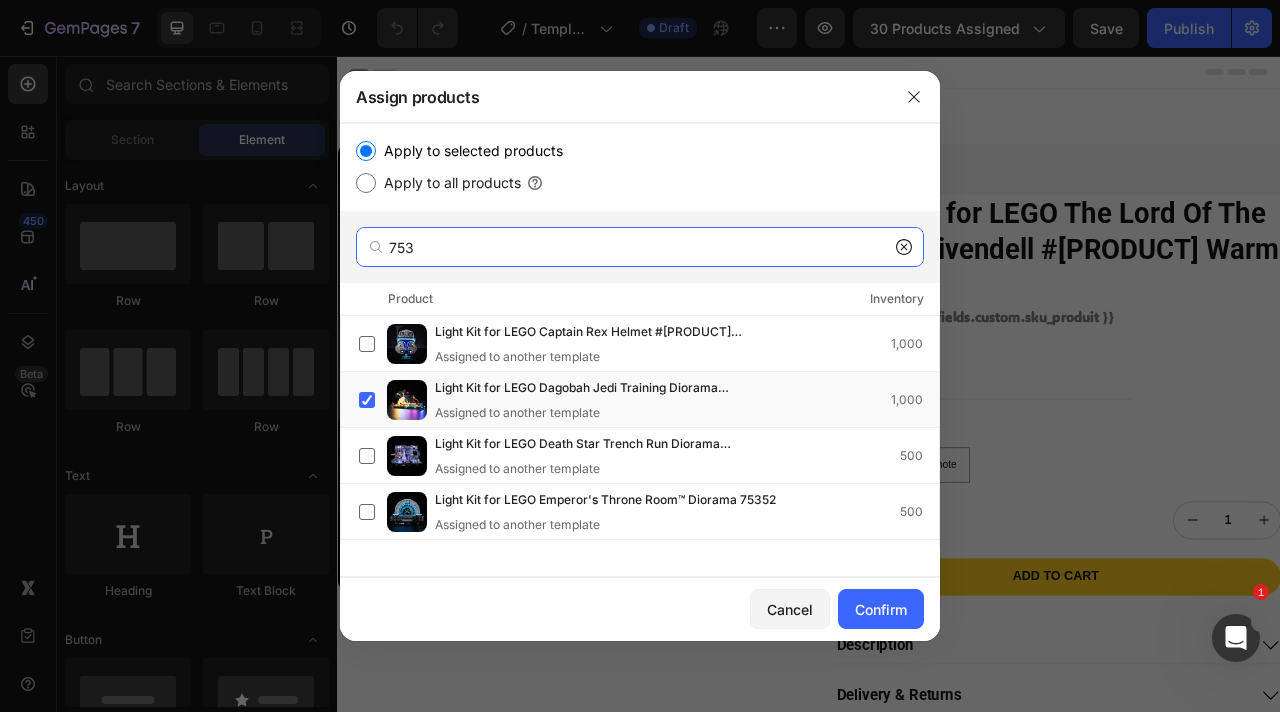 click on "753" at bounding box center [640, 247] 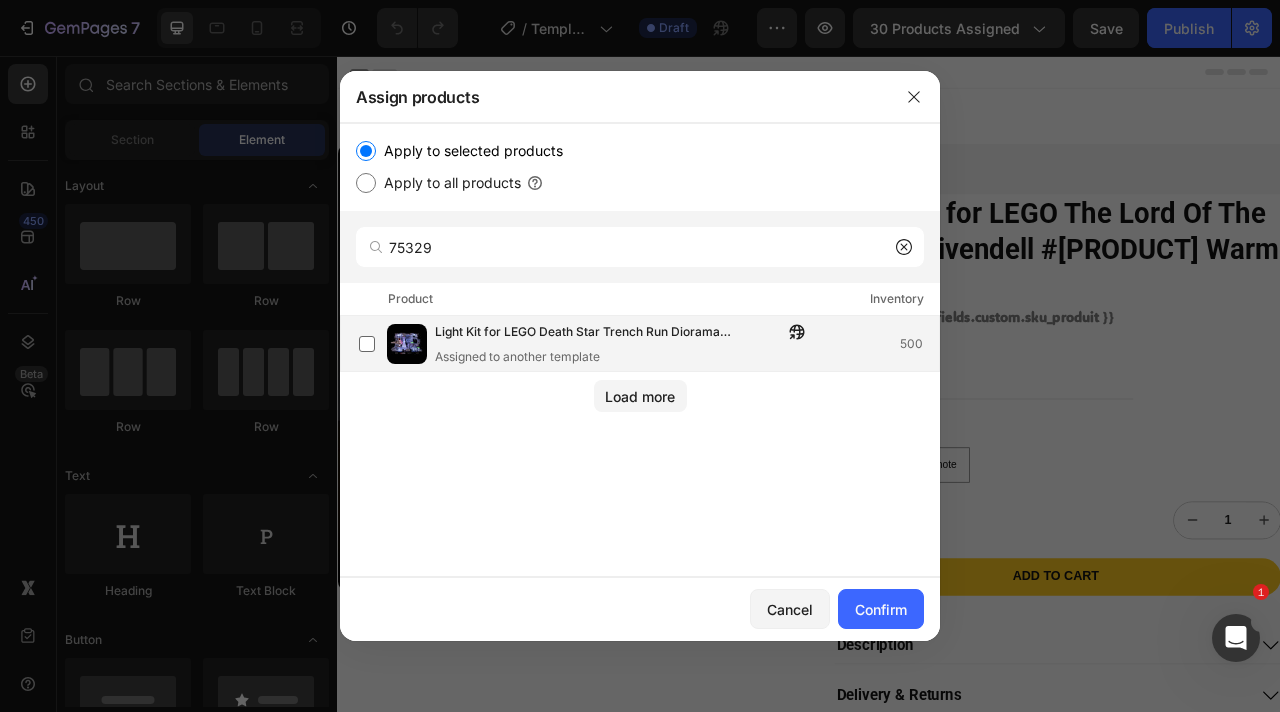 click on "Assigned to another template" at bounding box center (625, 357) 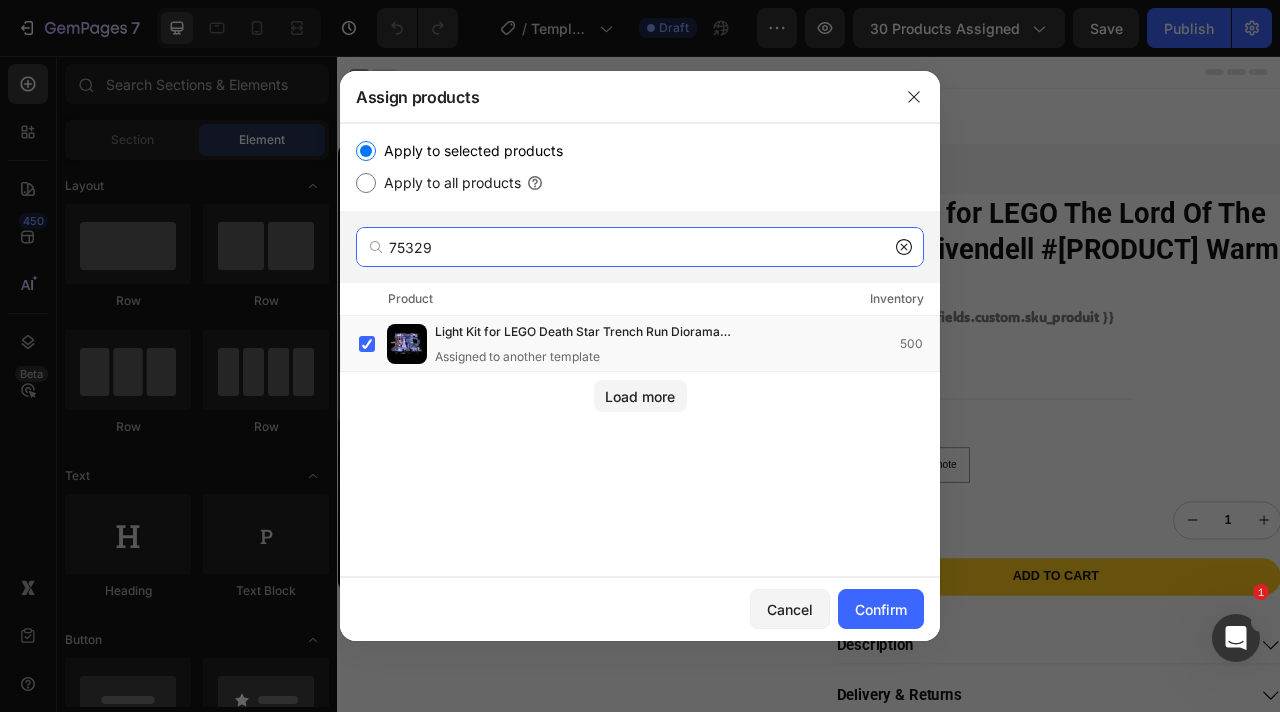 click on "75329" at bounding box center [640, 247] 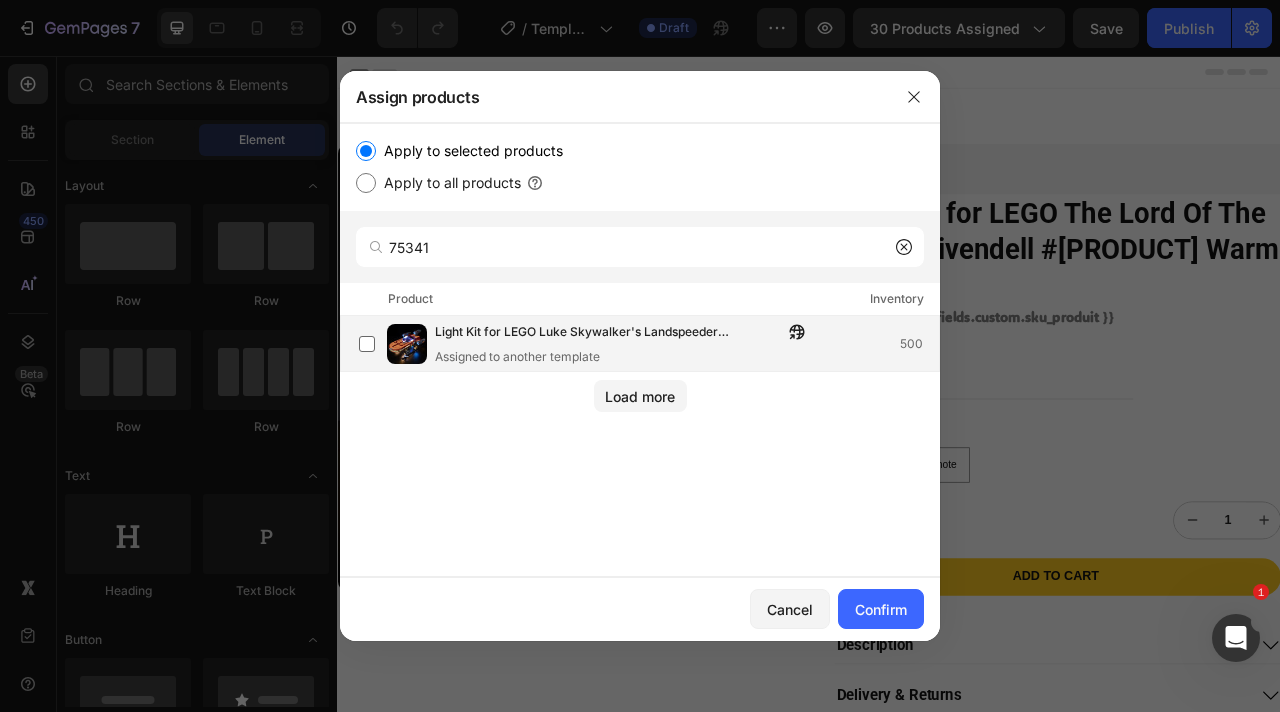 click on "Assigned to another template" at bounding box center (625, 357) 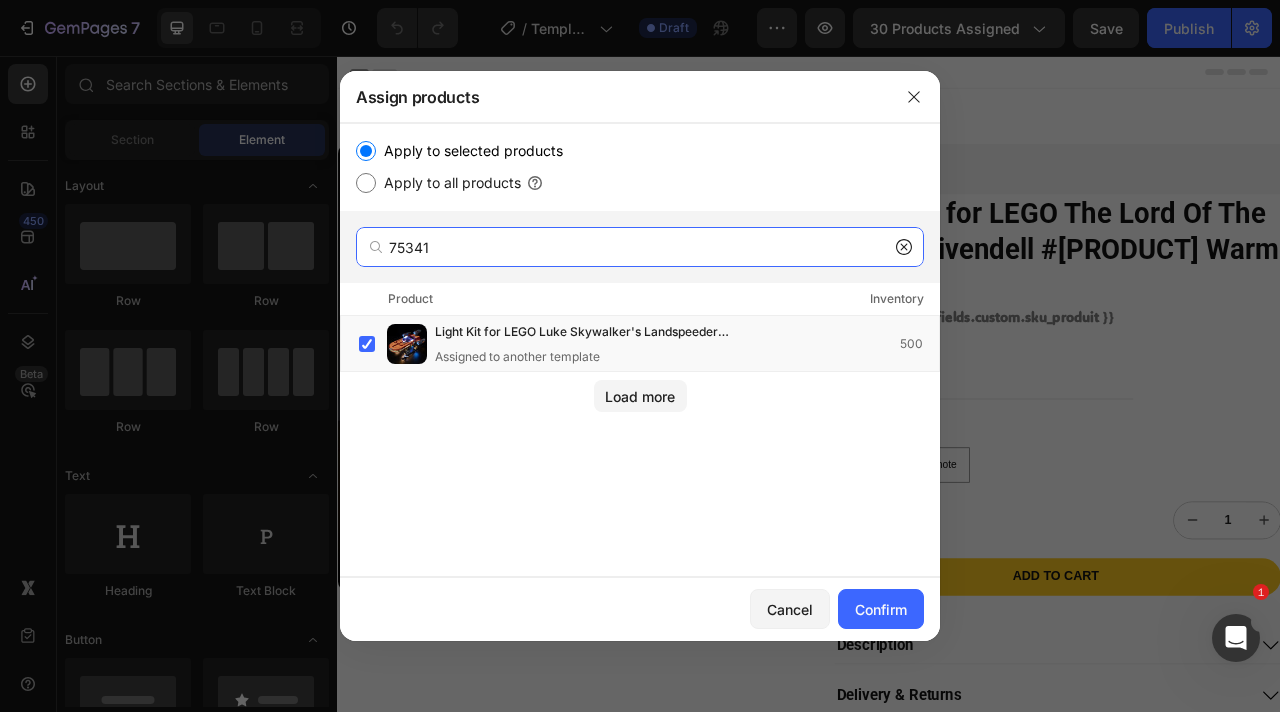 click on "75341" at bounding box center (640, 247) 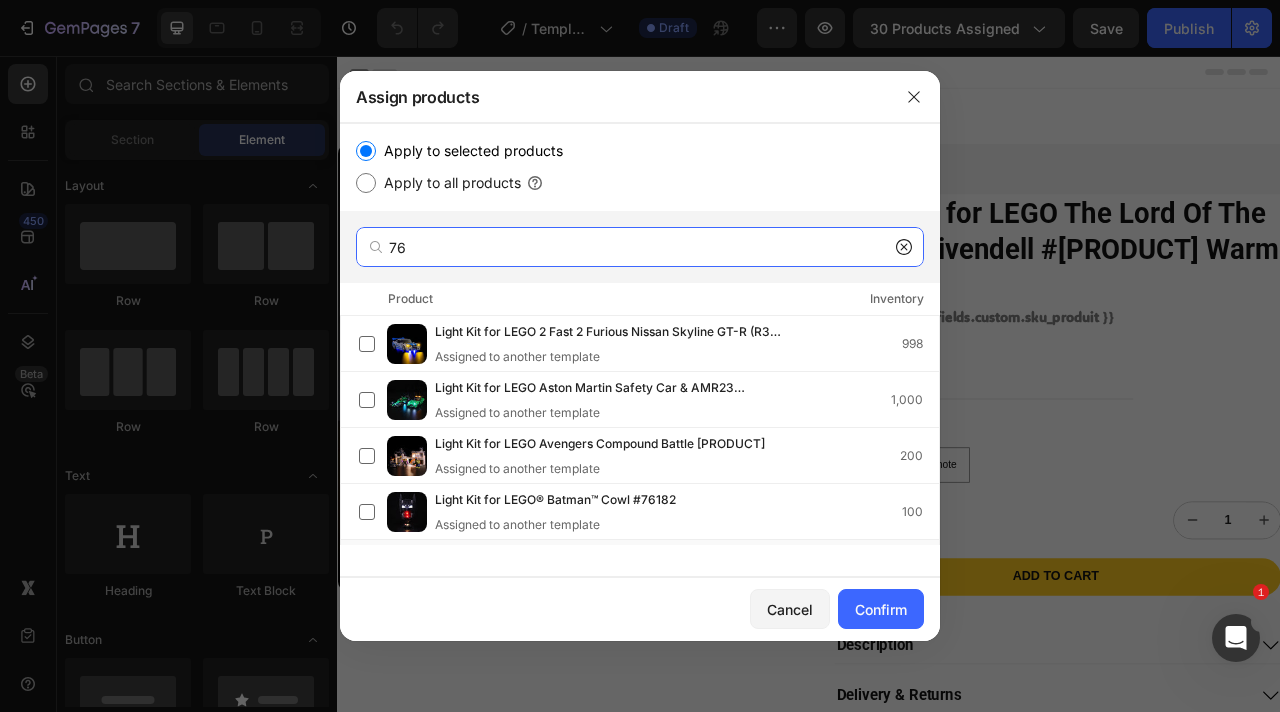 click on "76" at bounding box center (640, 247) 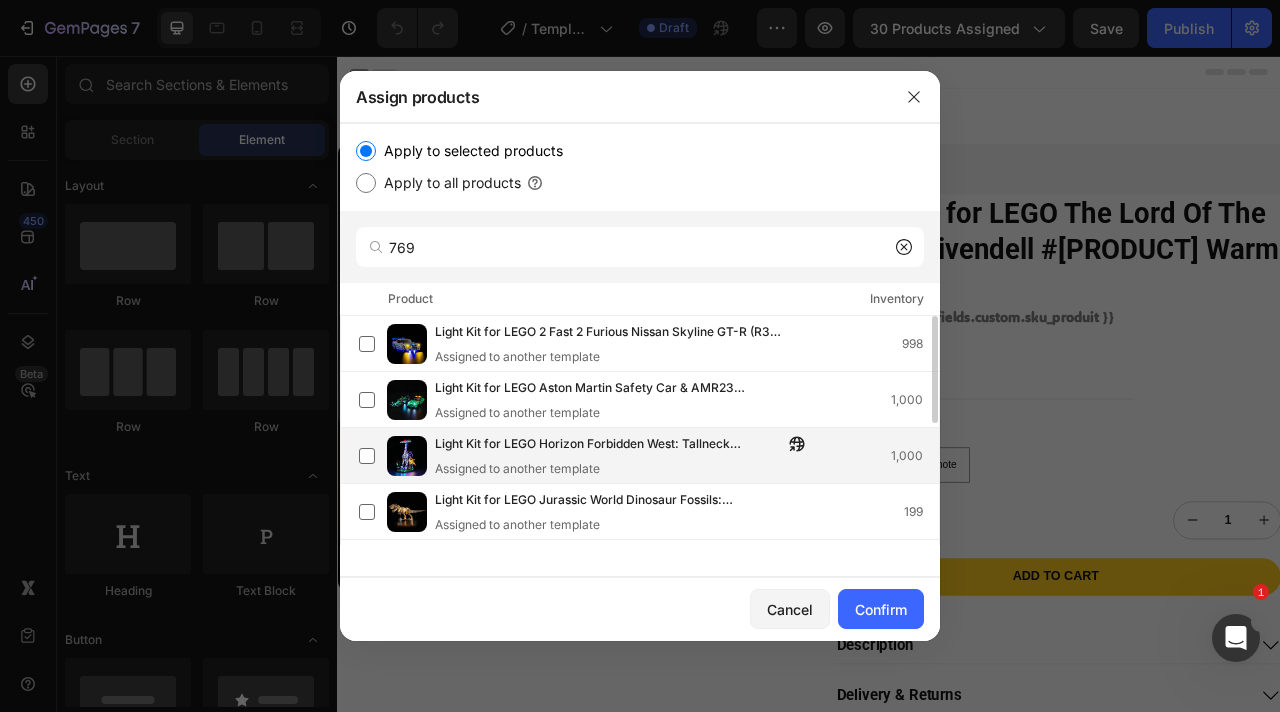 click on "Light Kit for LEGO Horizon Forbidden West: Tallneck 76989" at bounding box center [609, 445] 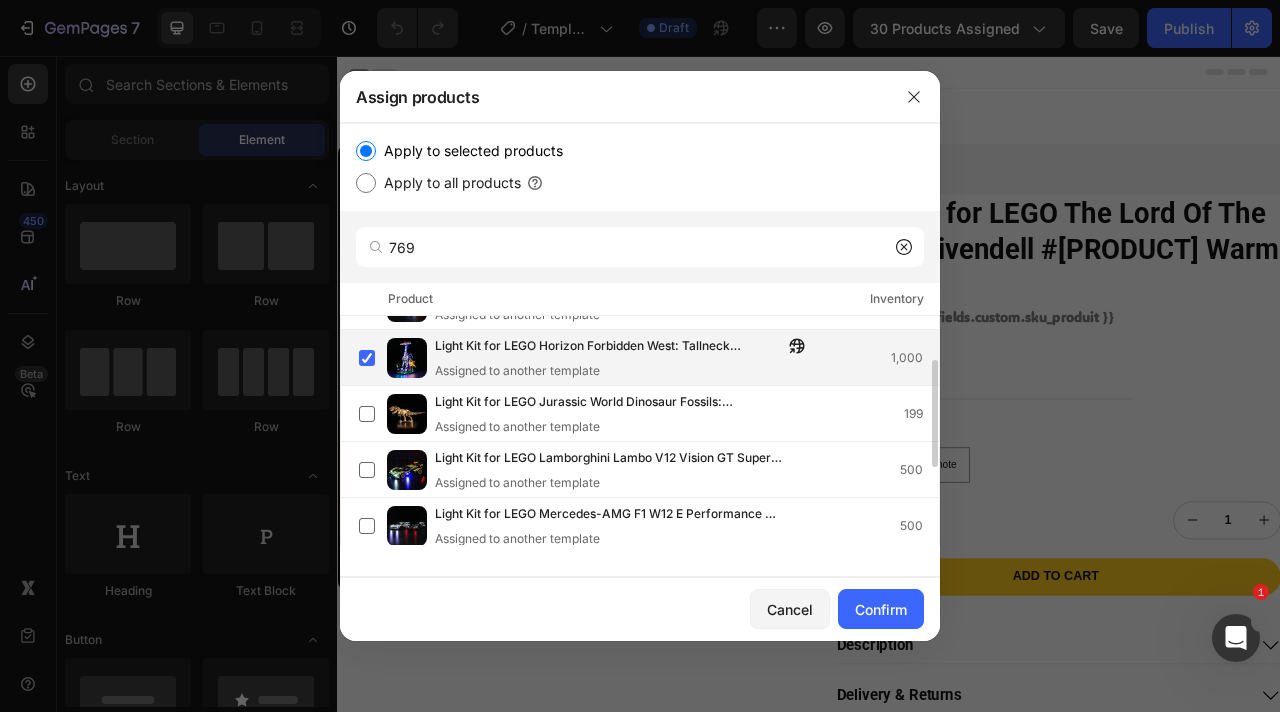 scroll, scrollTop: 104, scrollLeft: 0, axis: vertical 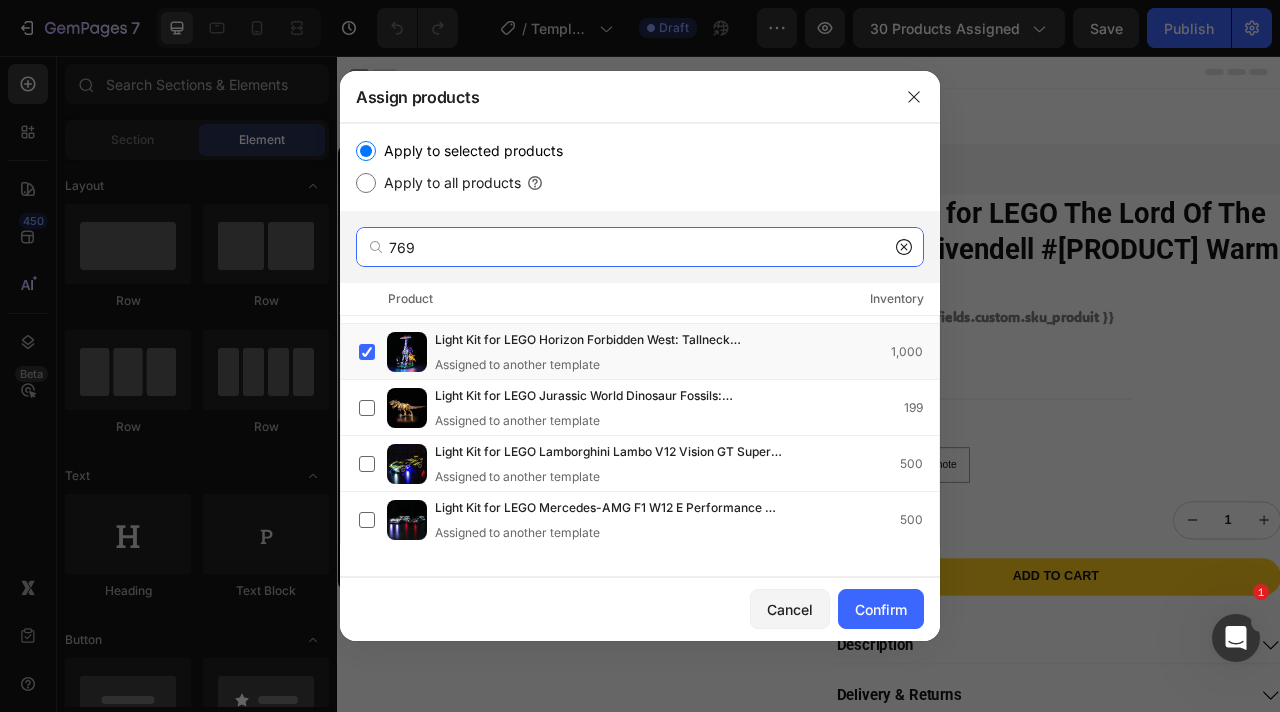 click on "769" at bounding box center (640, 247) 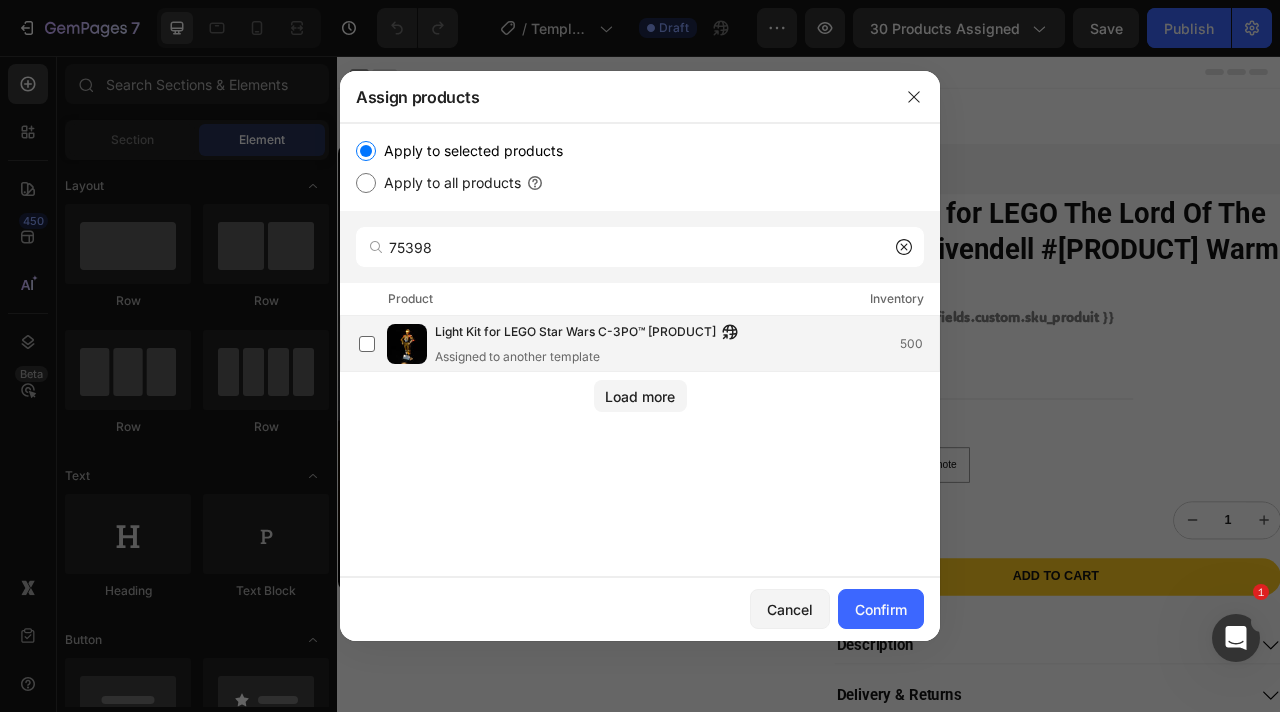click on "Light Kit for LEGO Star Wars C-3PO™ 75398  Assigned to another template  500" at bounding box center [649, 344] 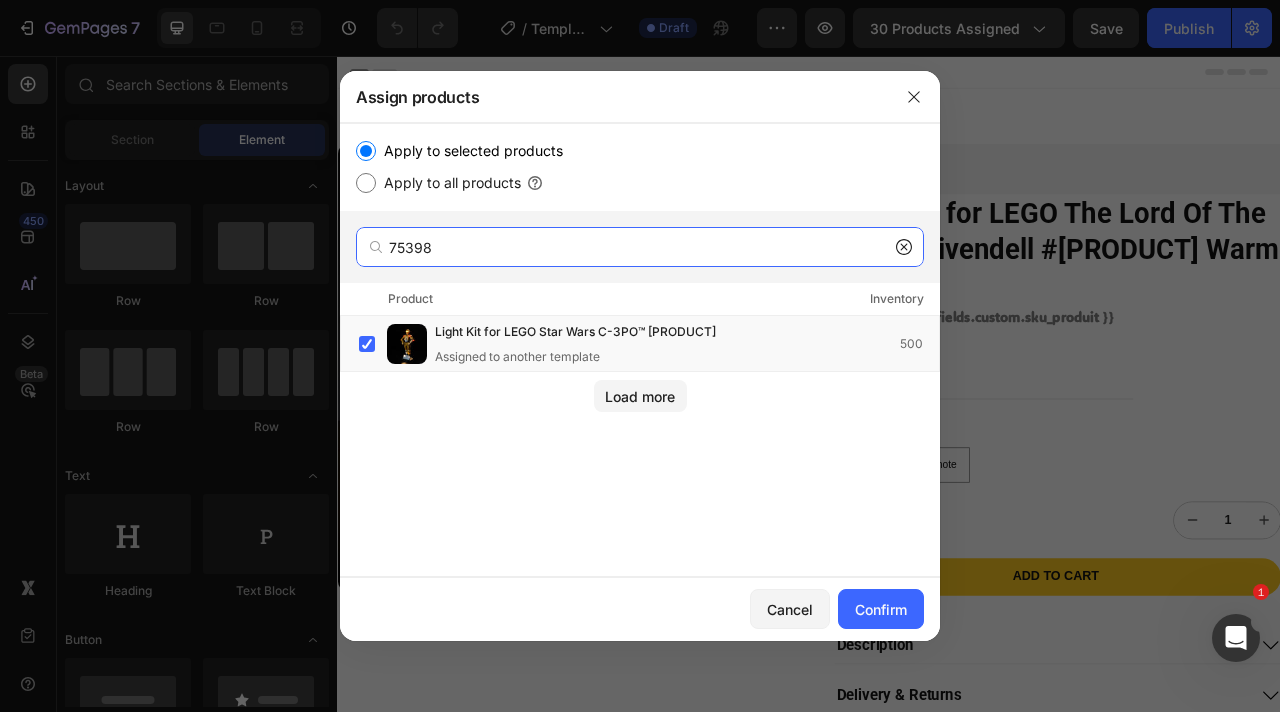 click on "75398" at bounding box center [640, 247] 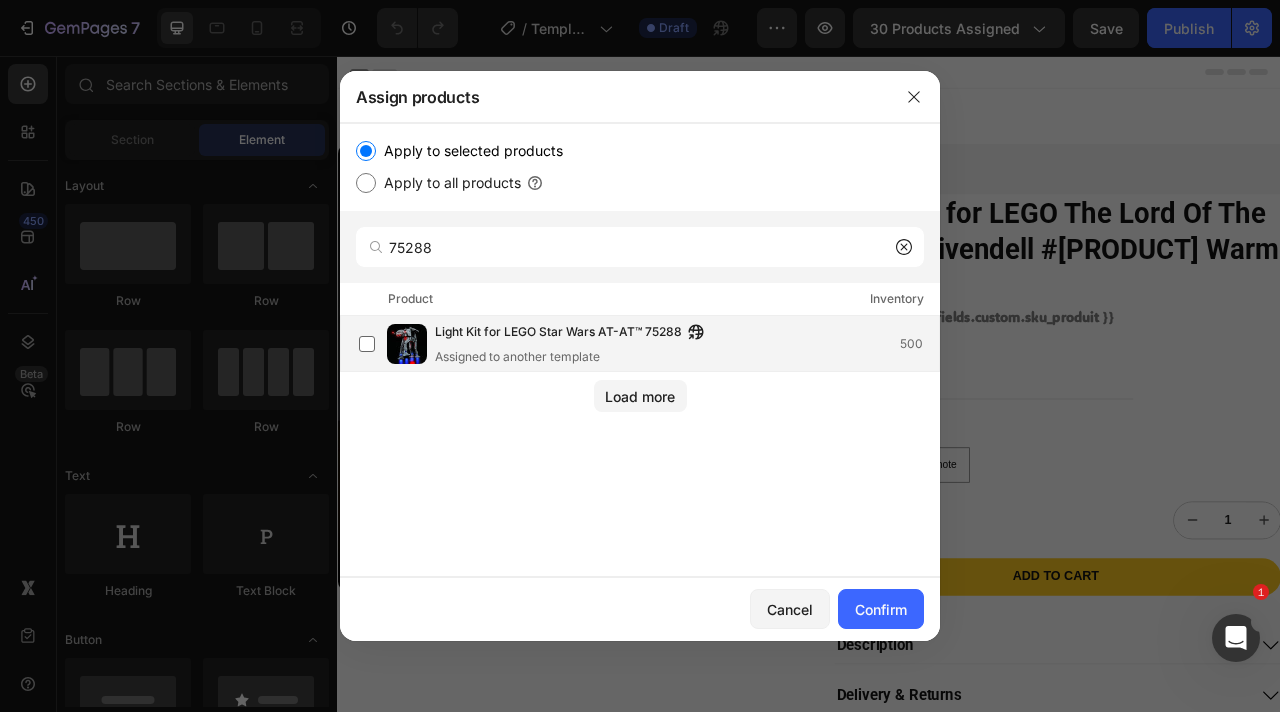 click on "Assigned to another template" at bounding box center (574, 357) 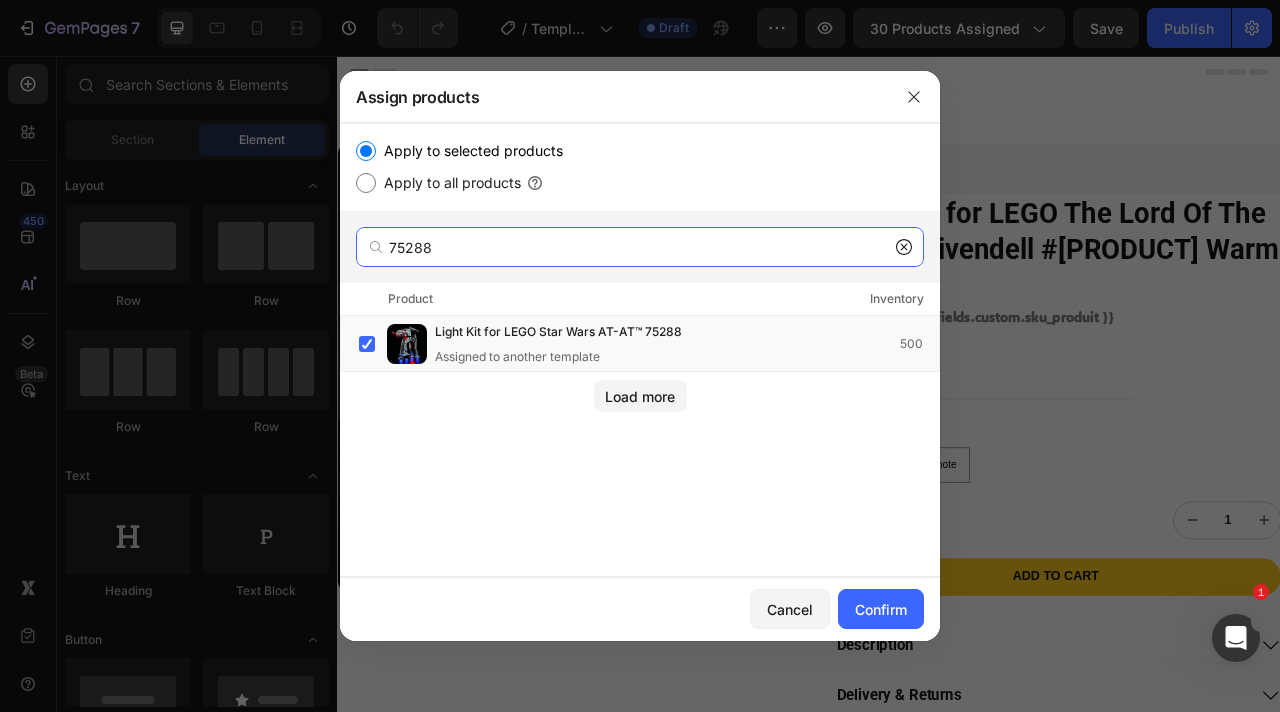 click on "75288" at bounding box center (640, 247) 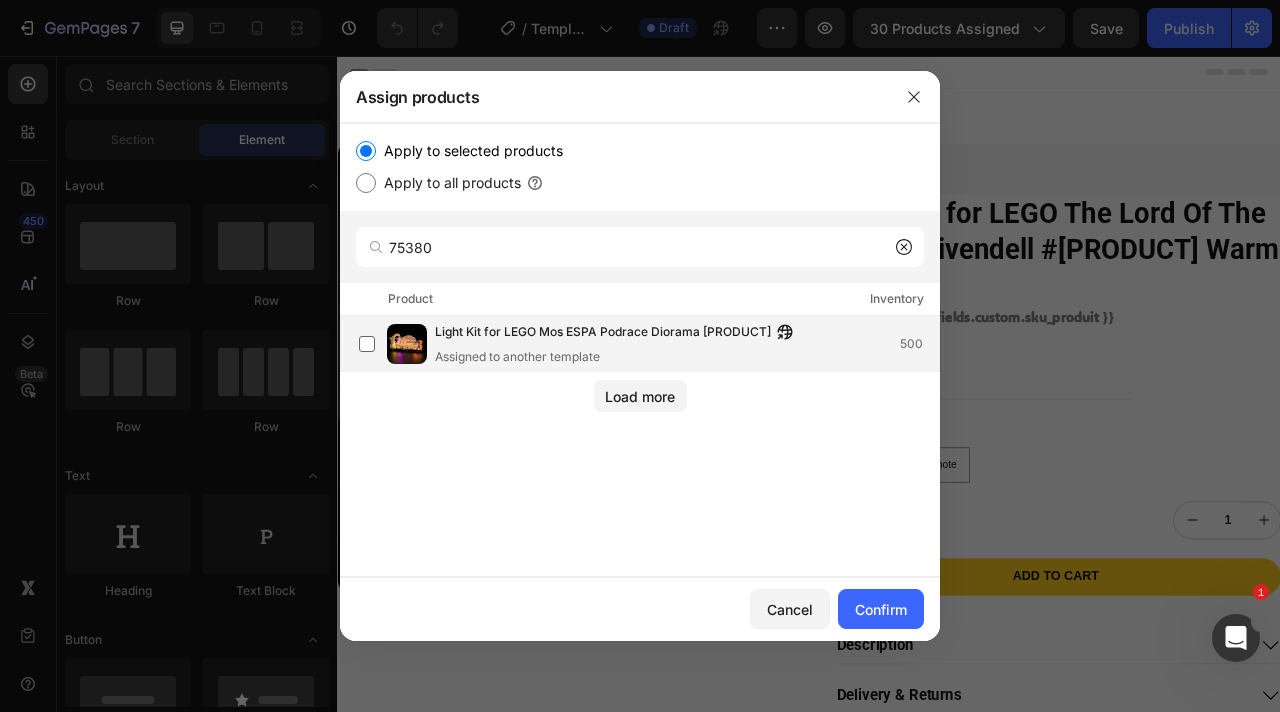 click on "Light Kit for LEGO Mos ESPA Podrace Diorama 75380" at bounding box center [603, 333] 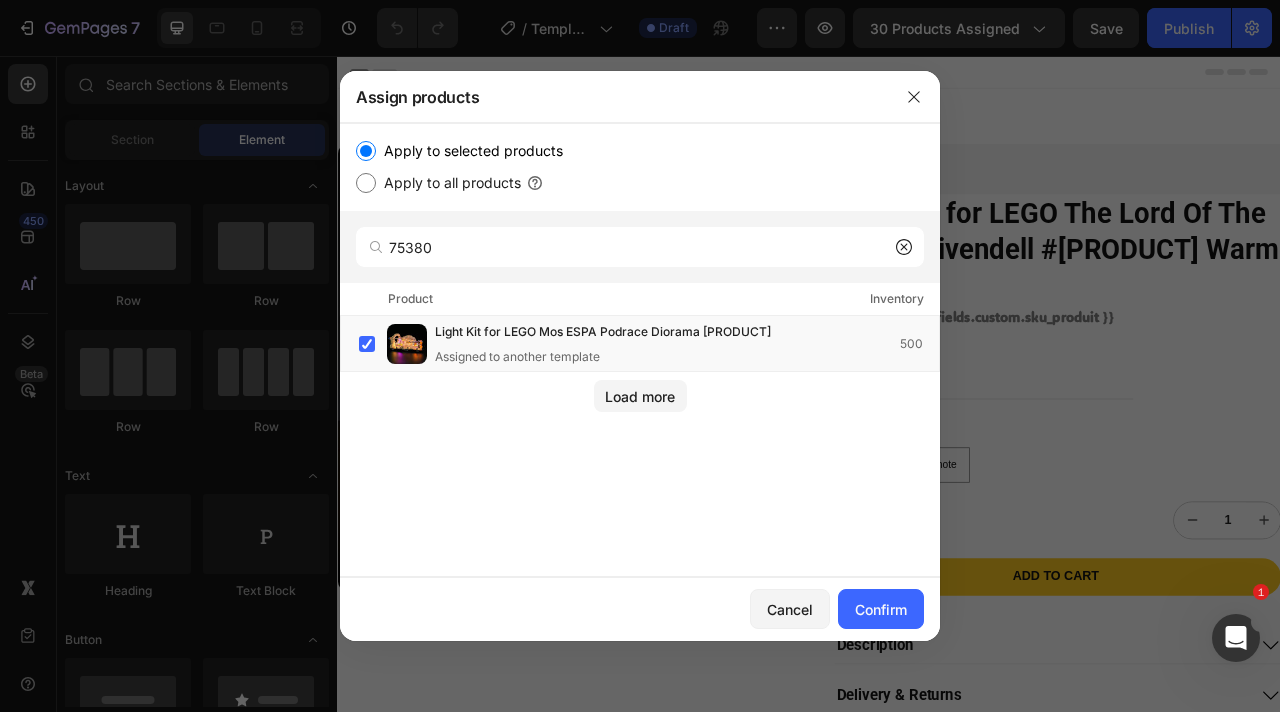 click on "75380" 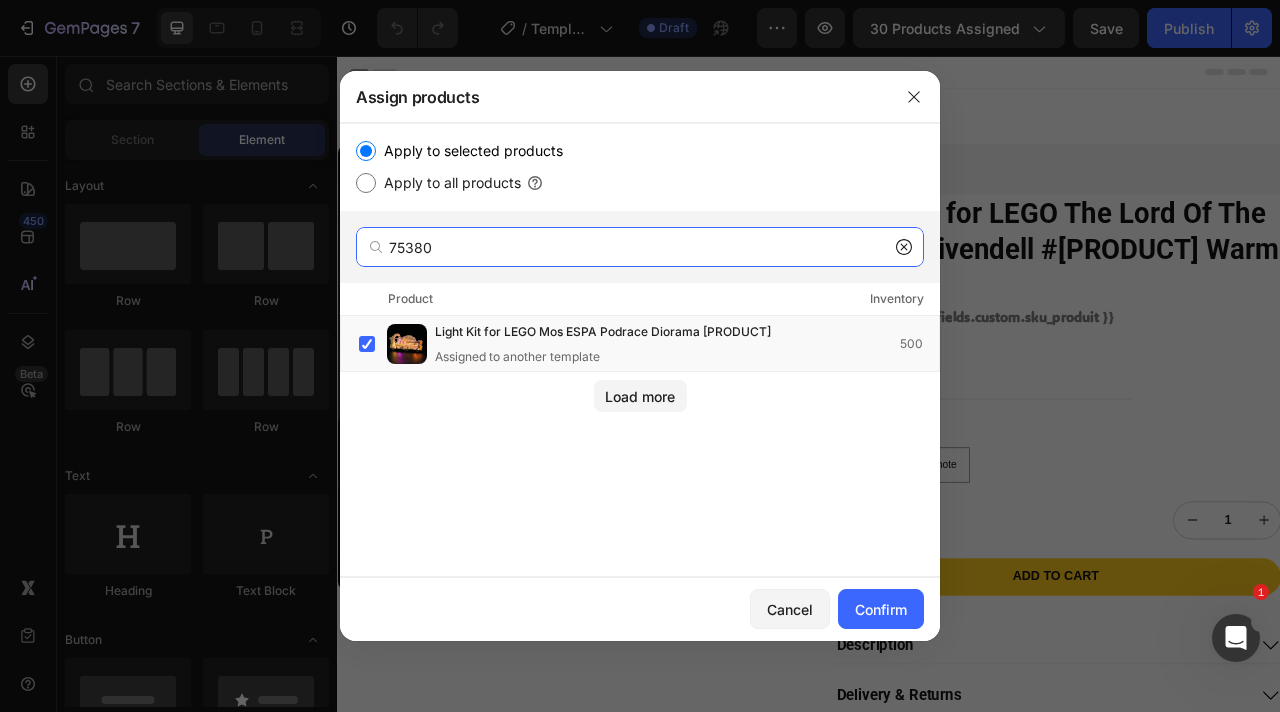click on "75380" at bounding box center [640, 247] 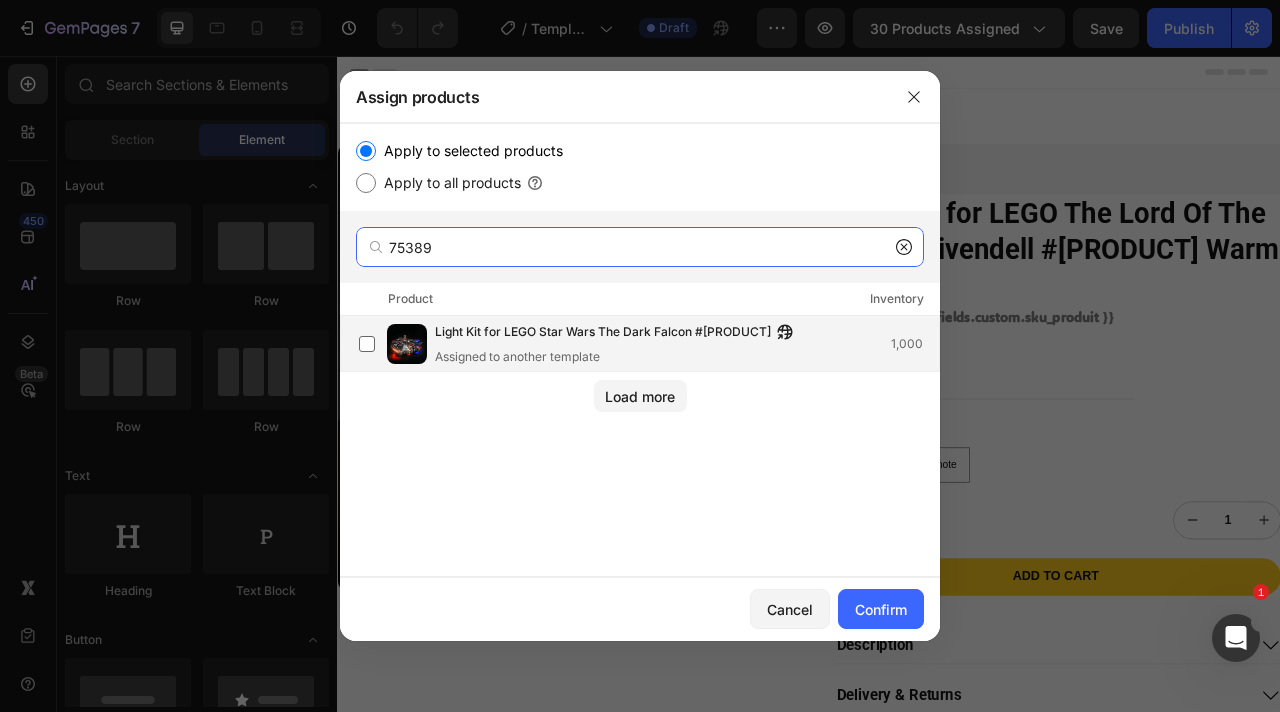 type on "75389" 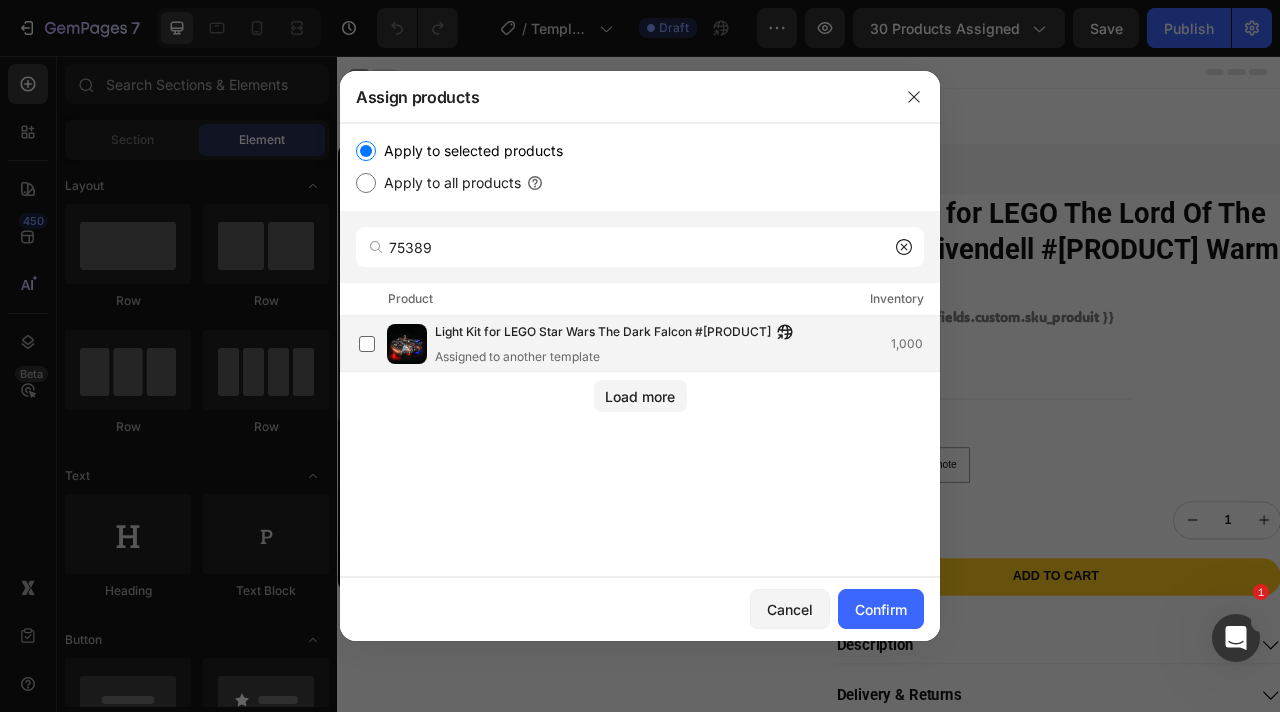 click on "Light Kit for LEGO Star Wars The Dark Falcon #75389  Assigned to another template" at bounding box center [619, 344] 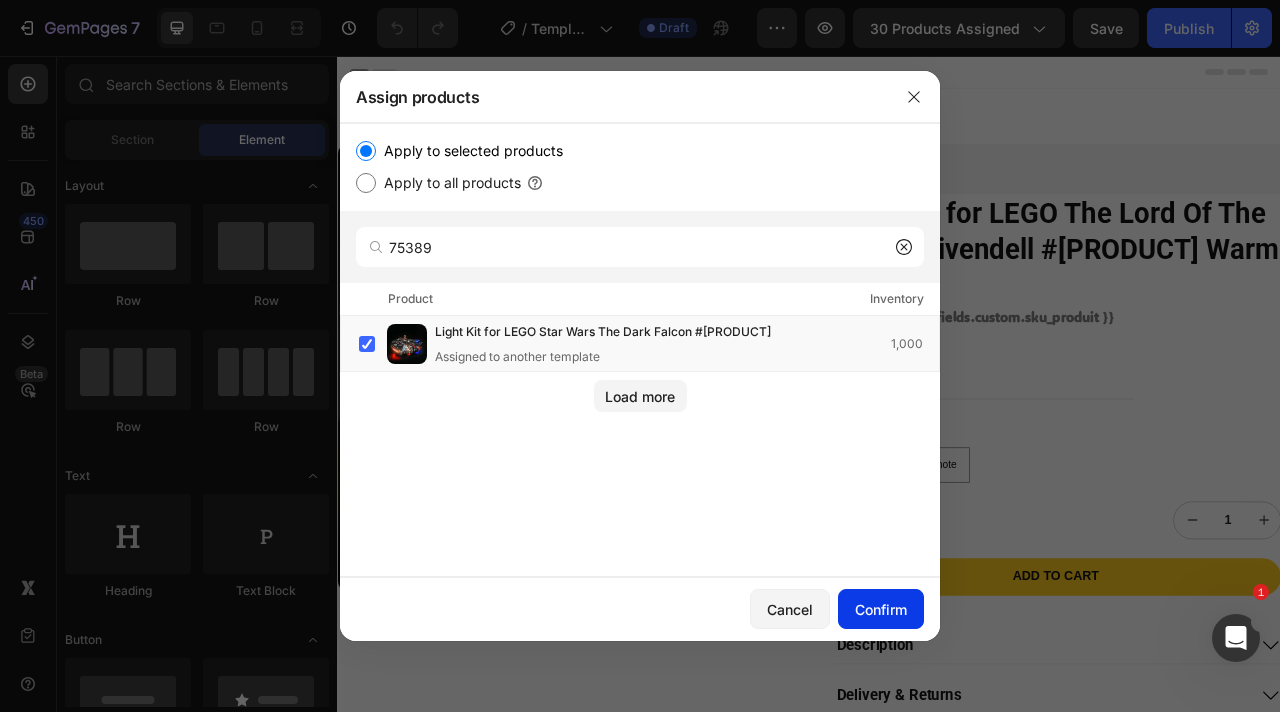 click on "Confirm" at bounding box center [881, 609] 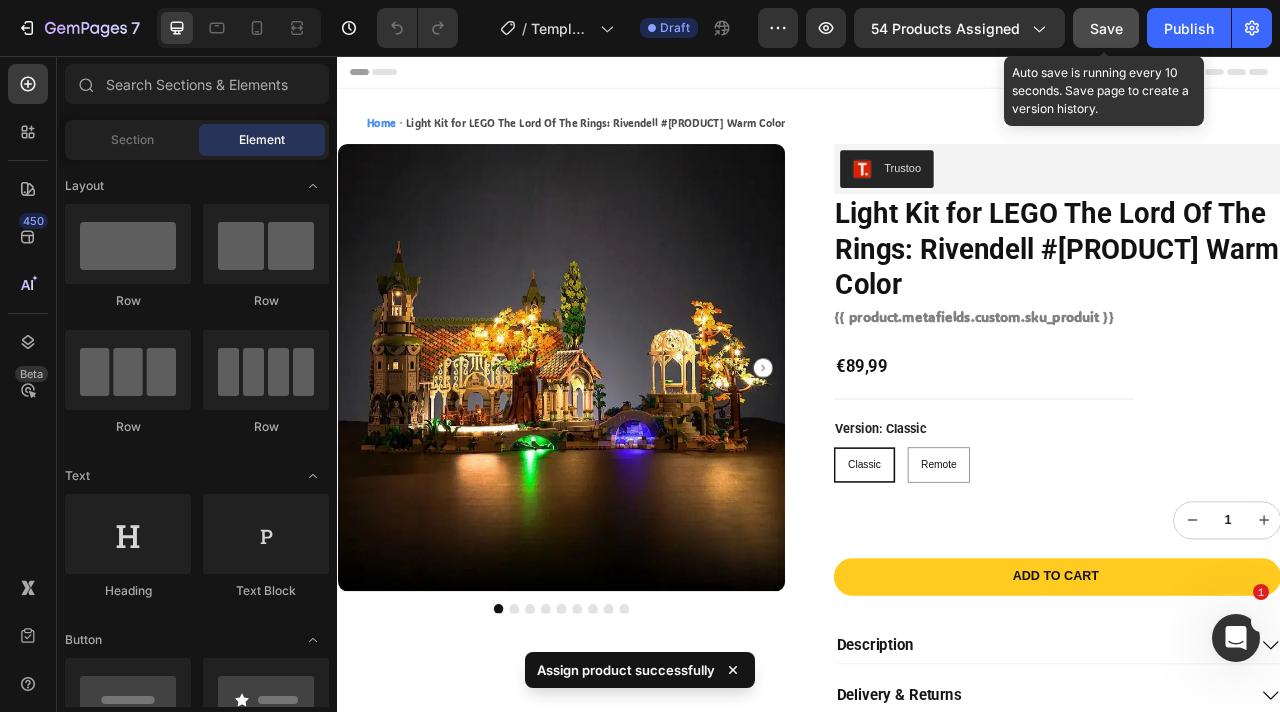 click on "Save" 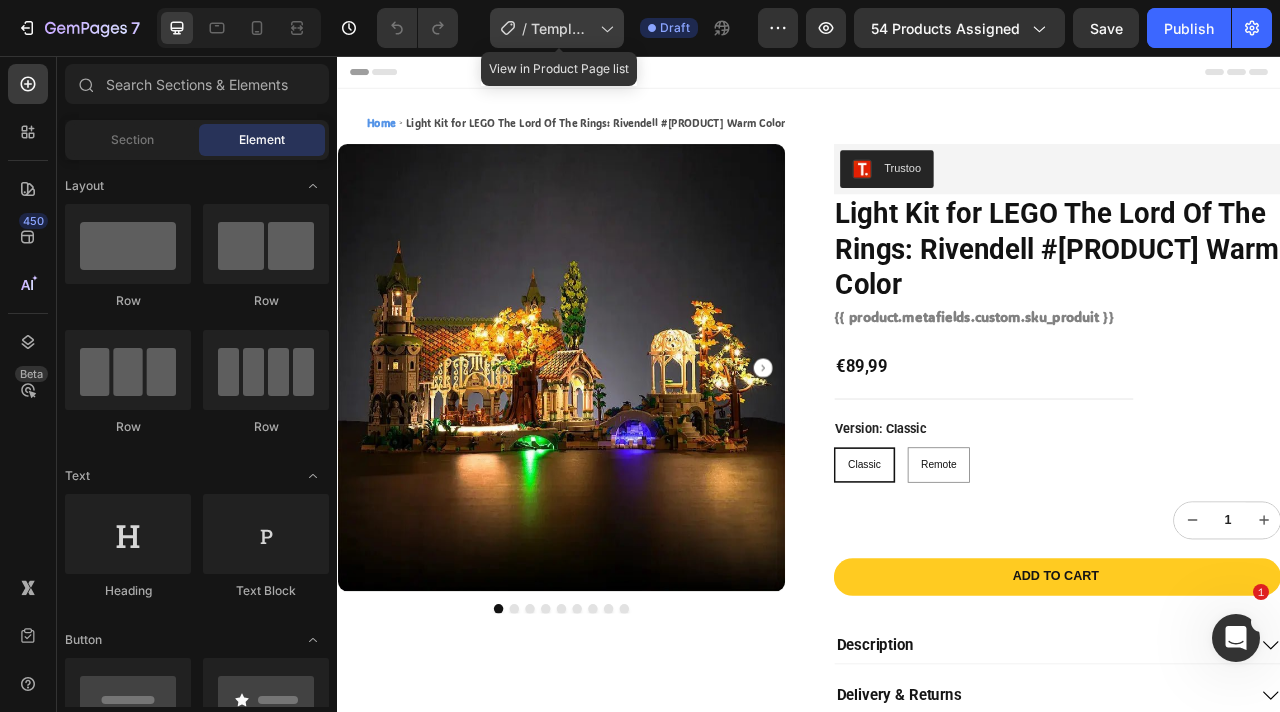 click on "Template Franchise" at bounding box center [561, 28] 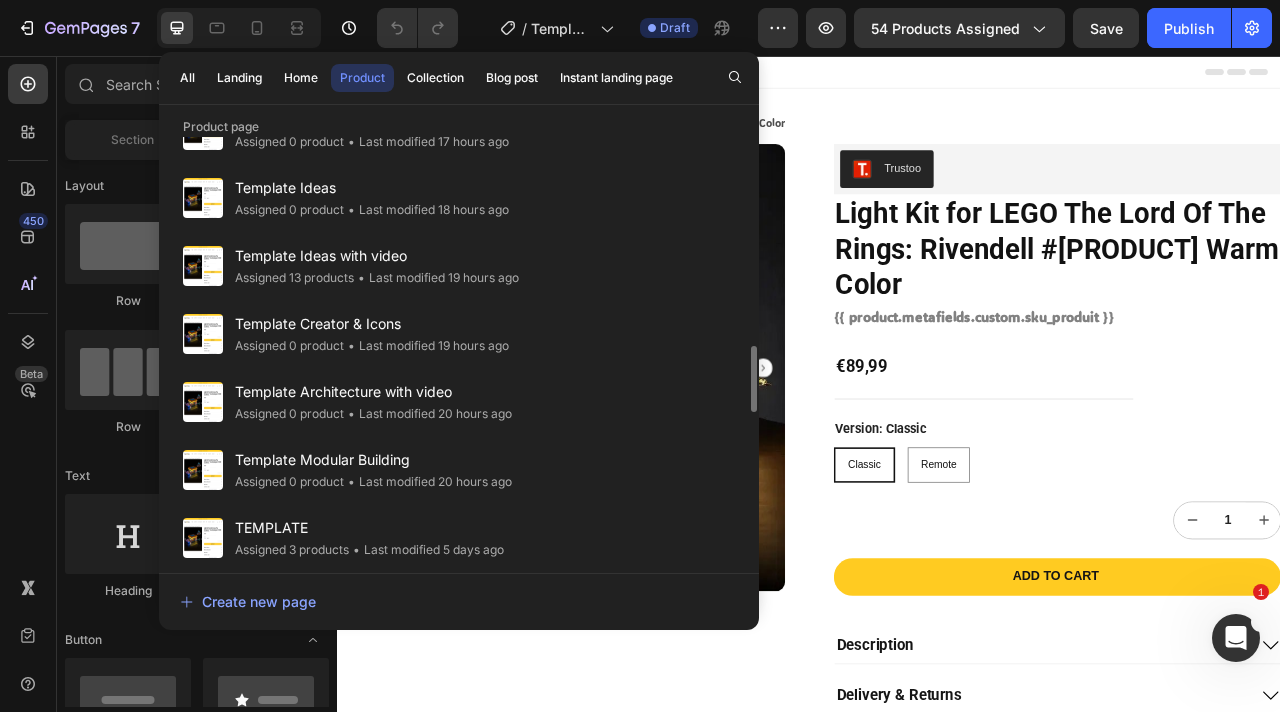 scroll, scrollTop: 1410, scrollLeft: 0, axis: vertical 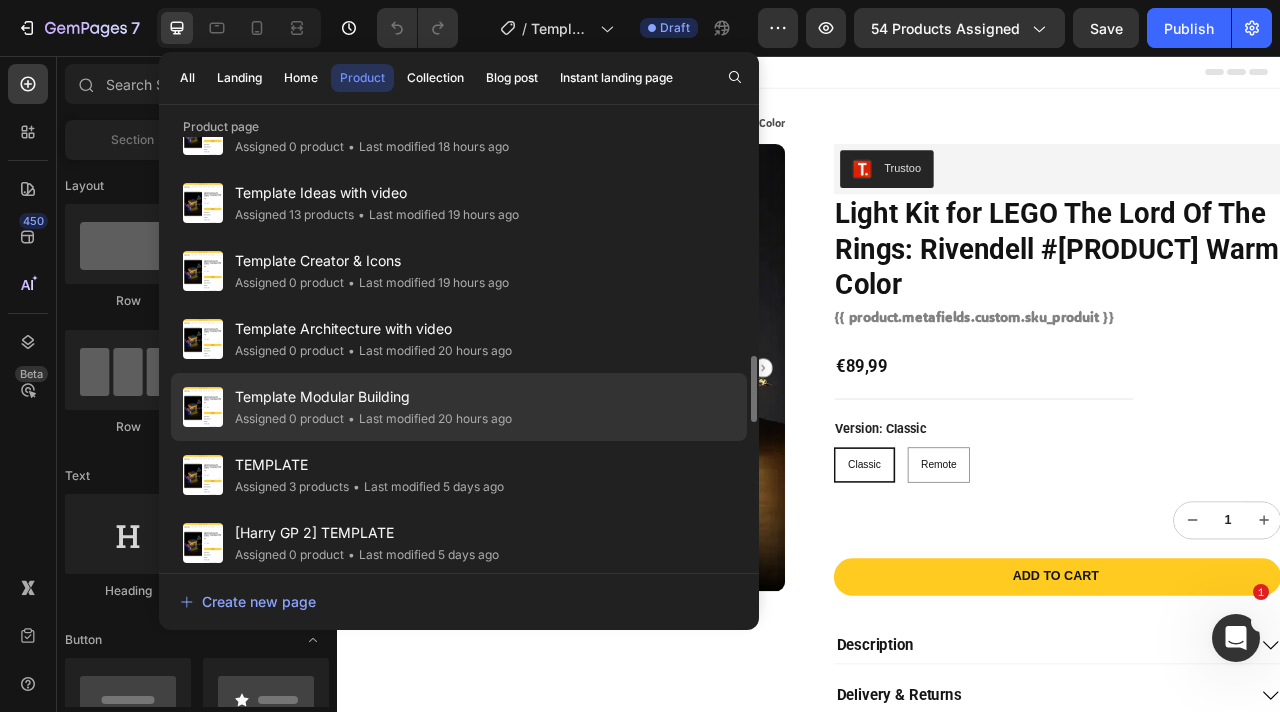 click on "Template Modular Building" at bounding box center [373, 397] 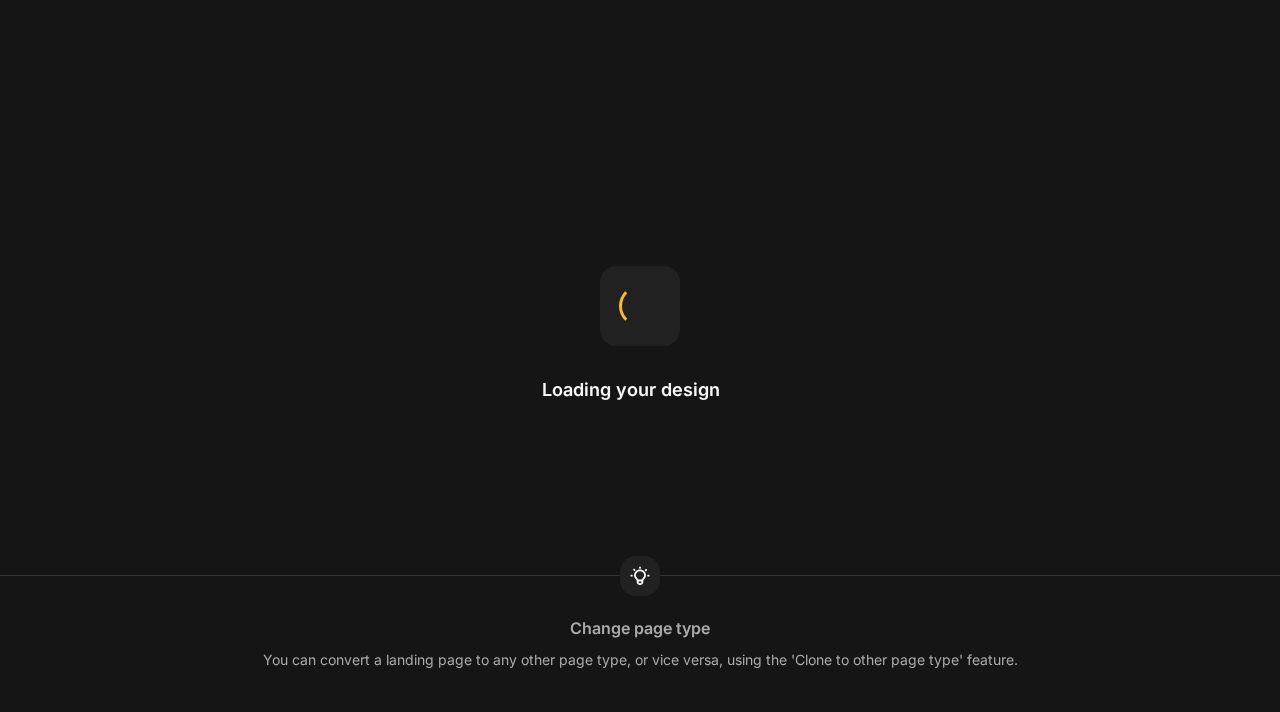 scroll, scrollTop: 0, scrollLeft: 0, axis: both 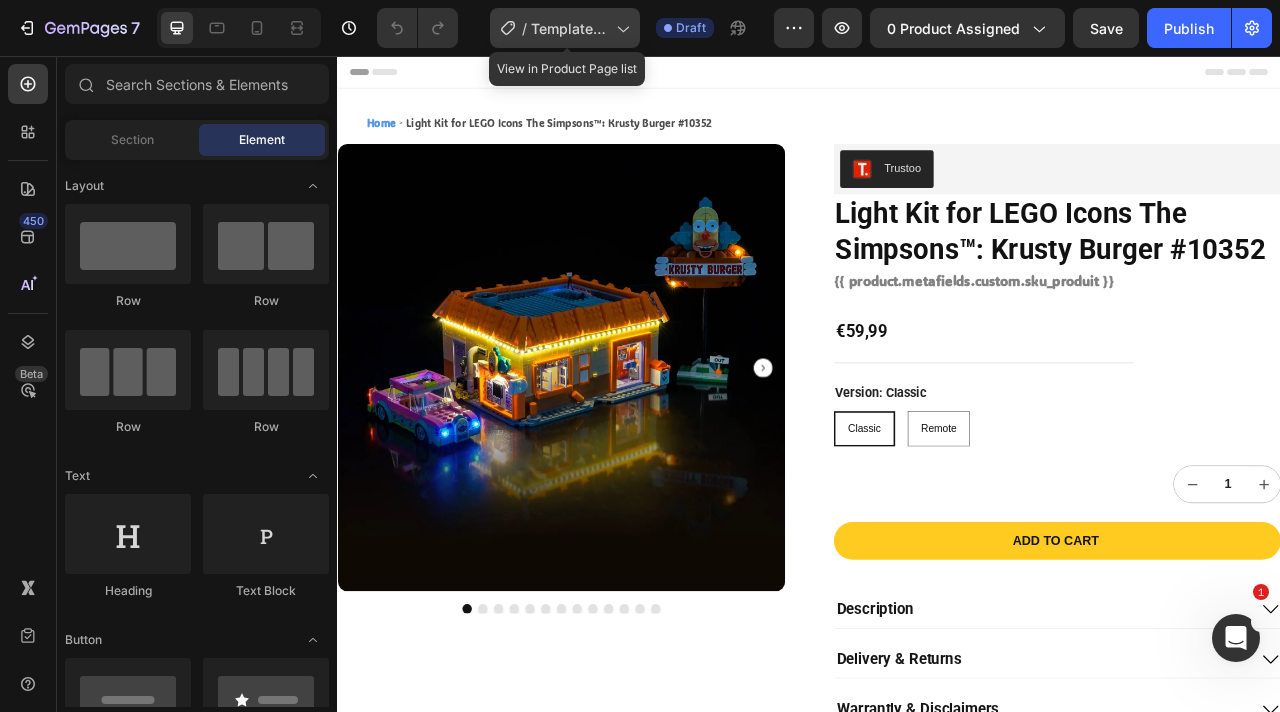 click on "/  Template star wars with video" 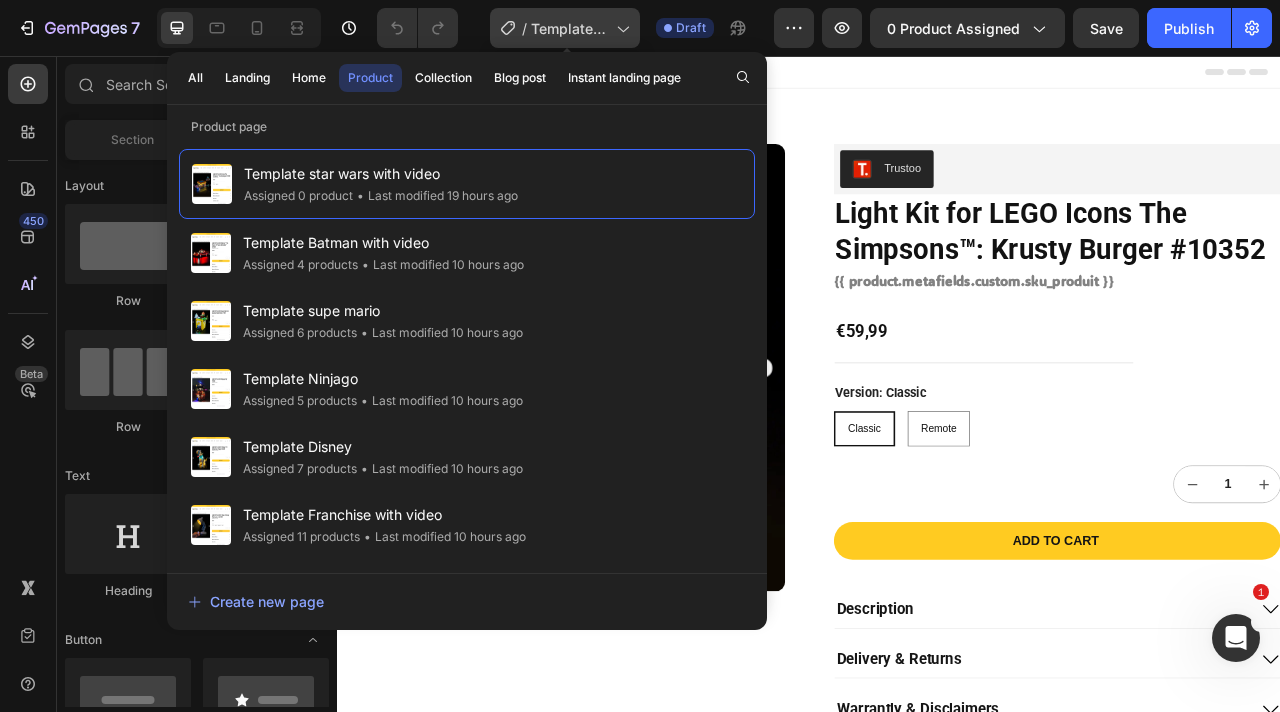 click on "/  Template star wars with video" 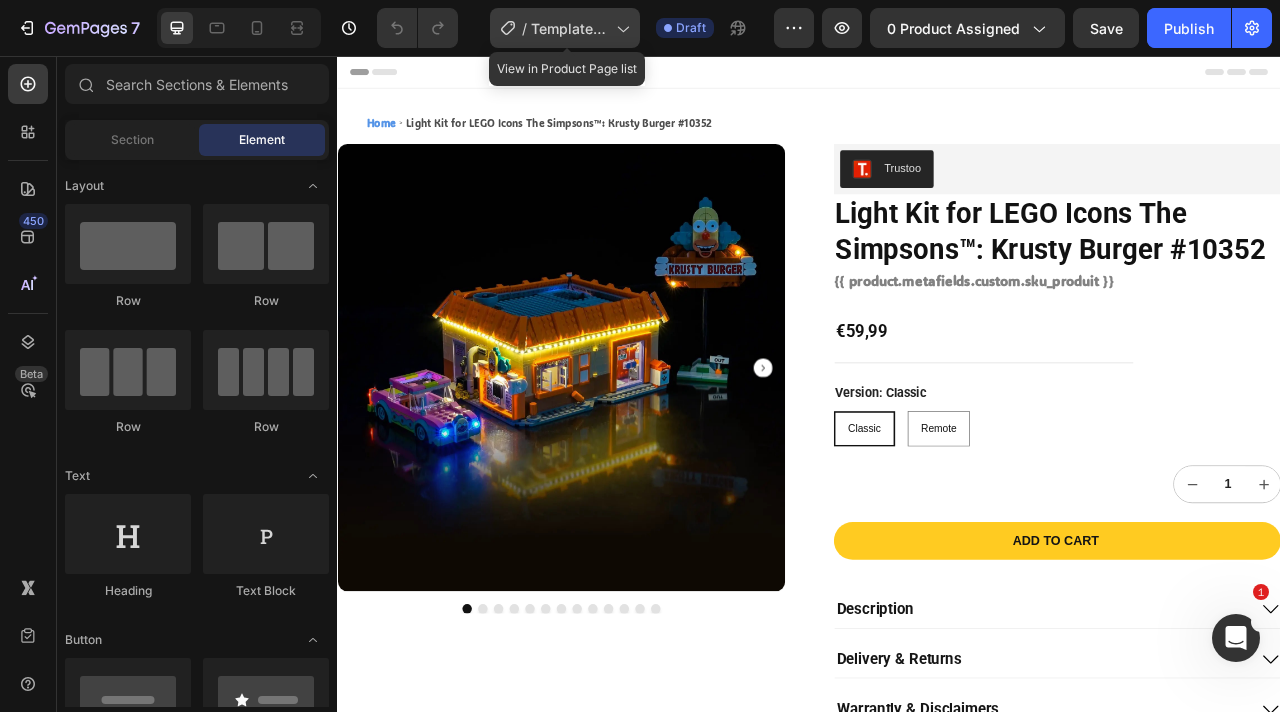 click on "/  Template star wars with video" 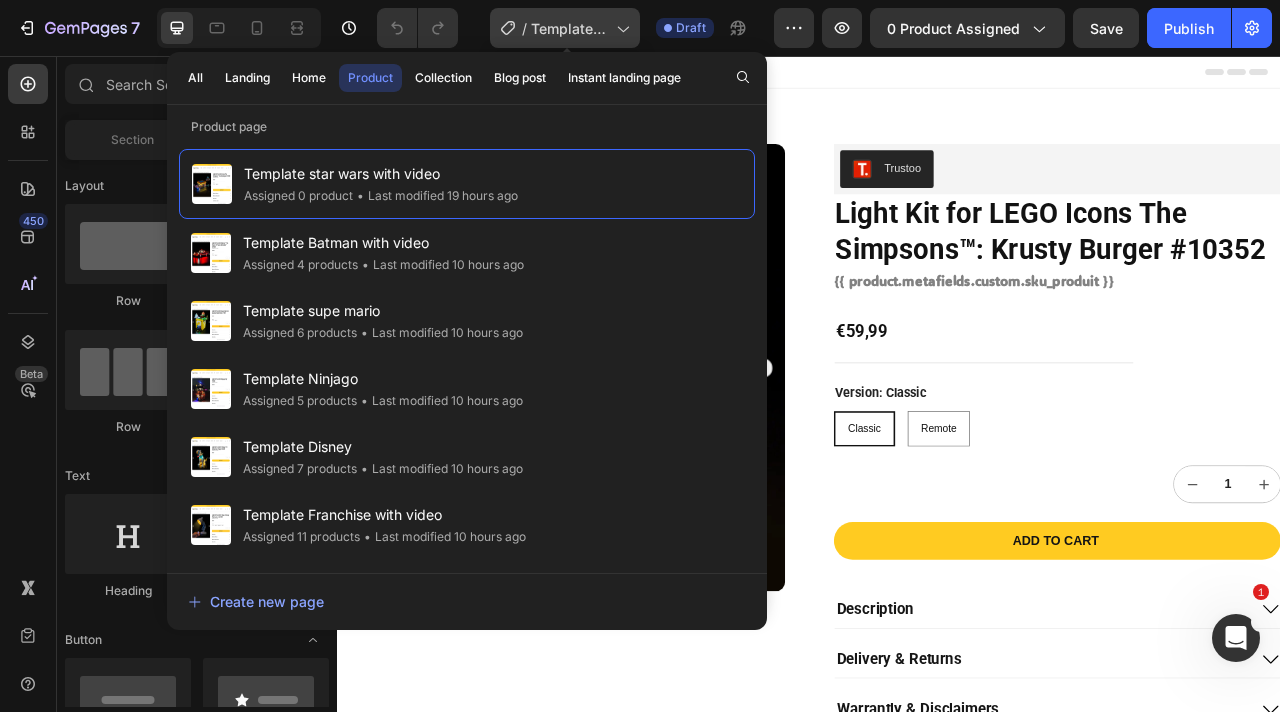 click on "/  Template star wars with video" 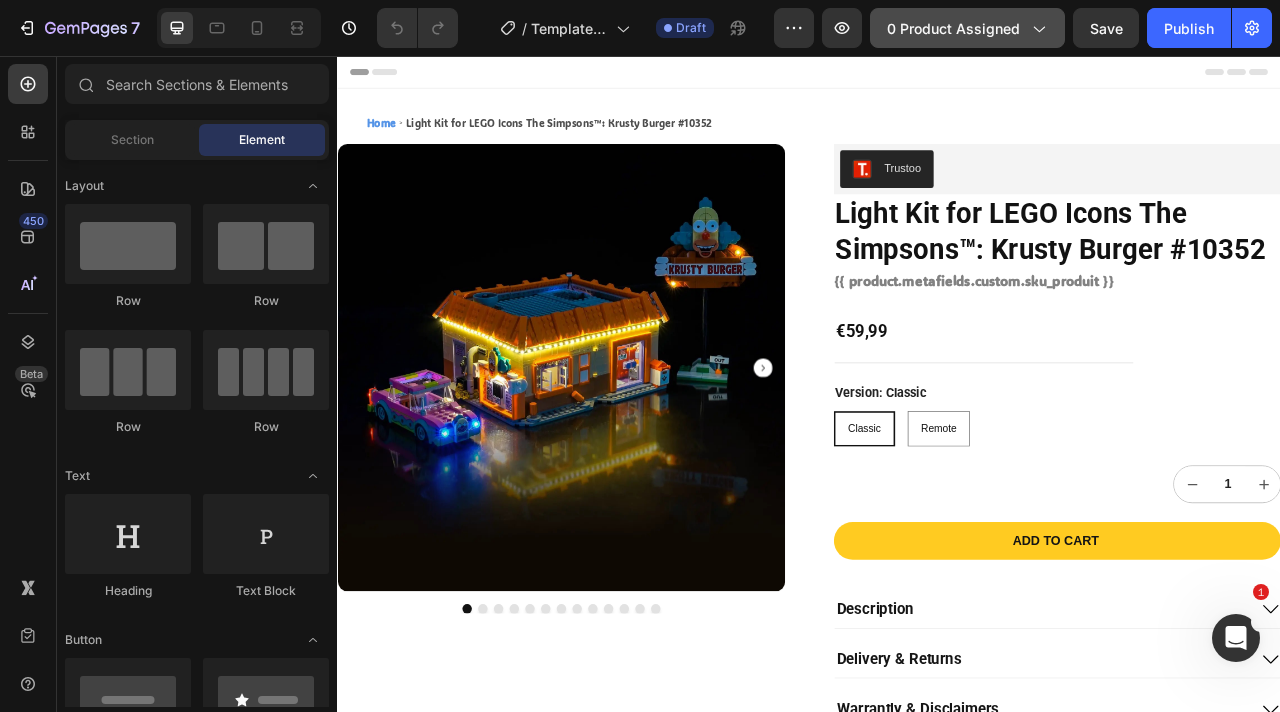 click on "0 product assigned" 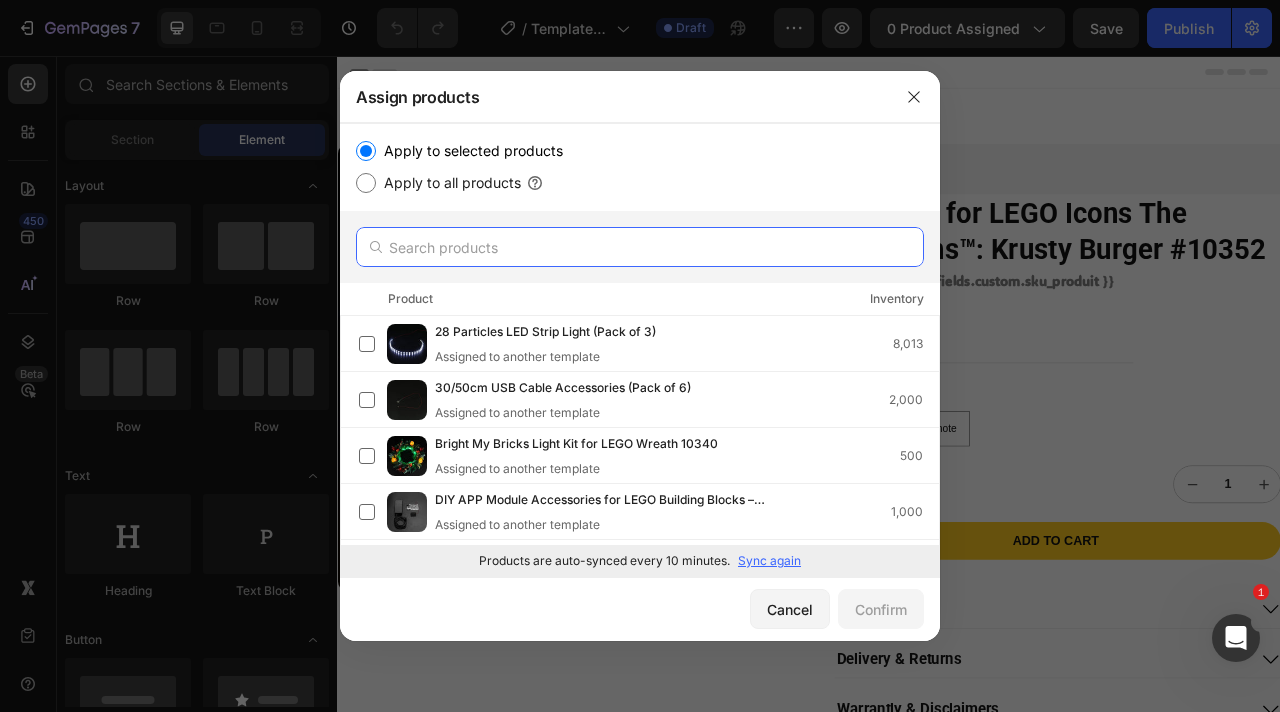 click at bounding box center (640, 247) 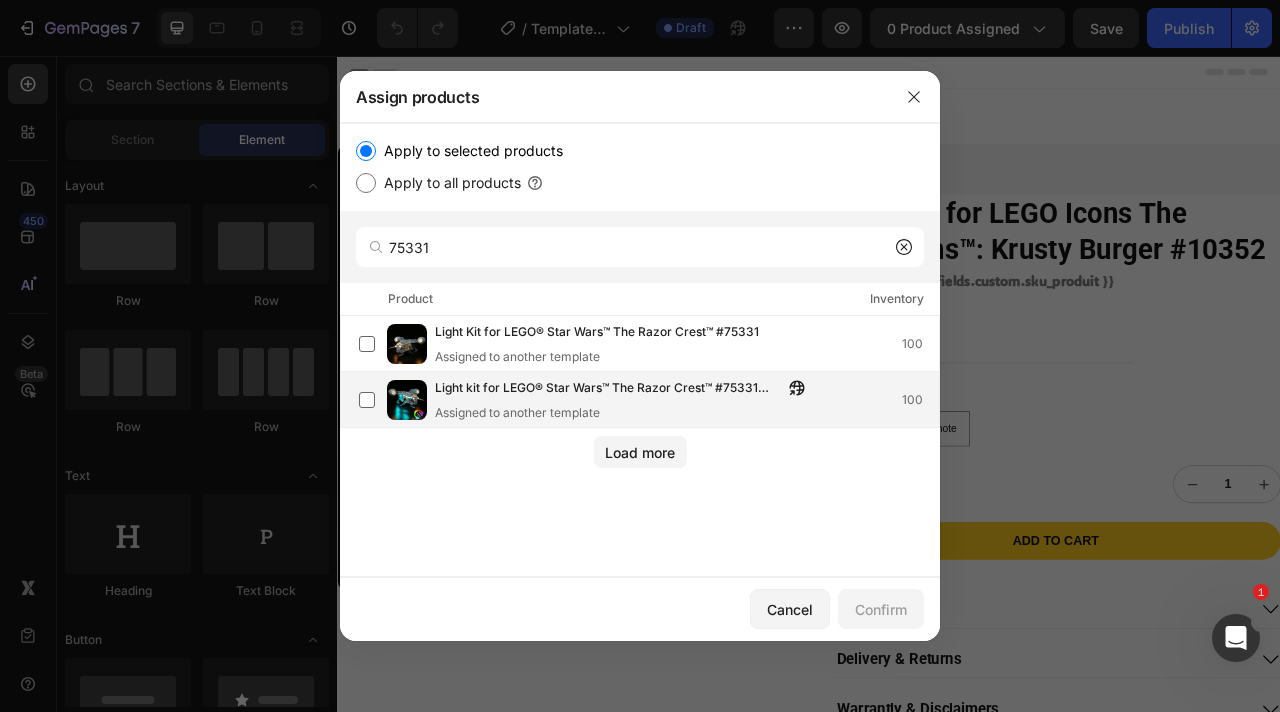 click on "Light kit for LEGO® Star Wars™ The Razor Crest™ #75331 Remote Control Version  Assigned to another template" at bounding box center [625, 400] 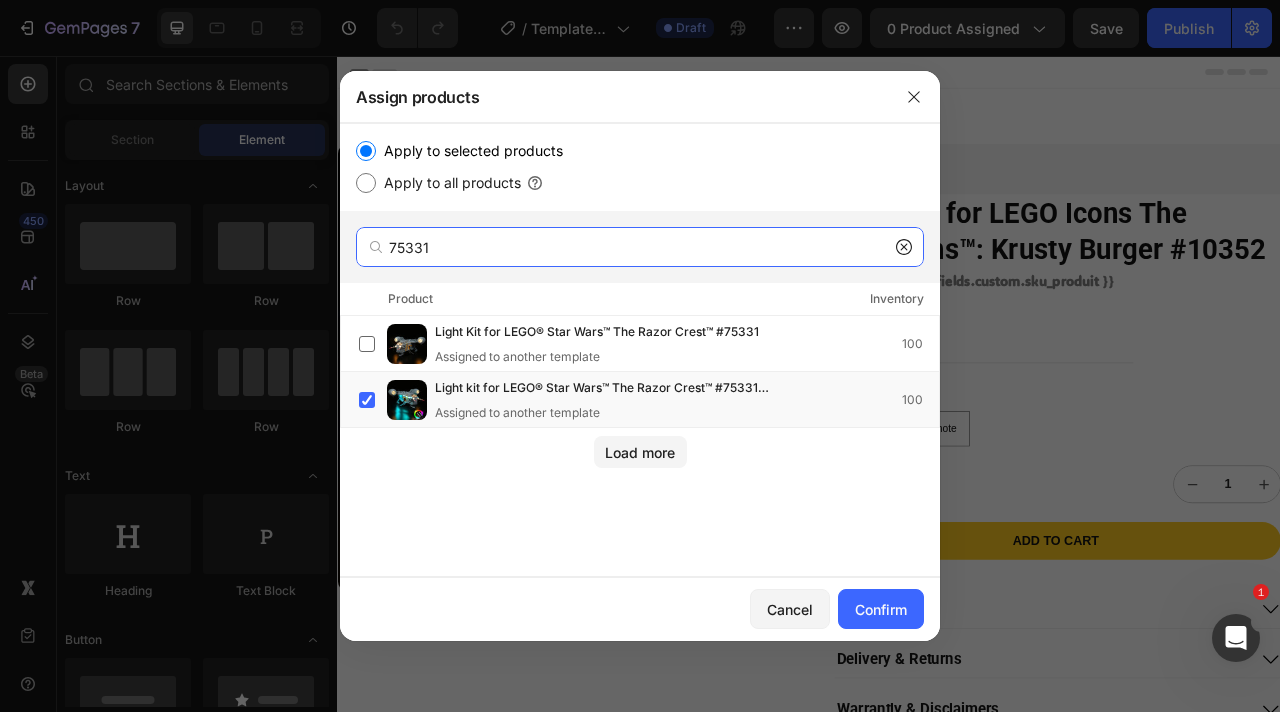 click on "75331" at bounding box center (640, 247) 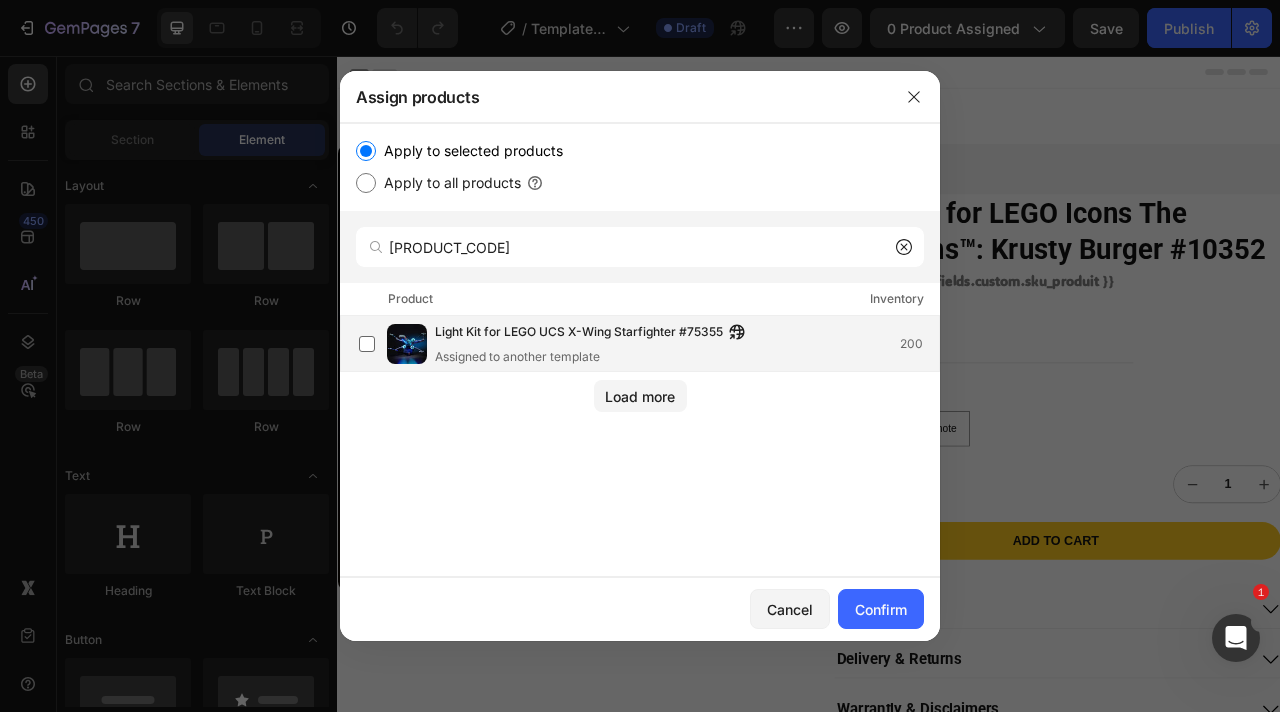 click on "Light Kit for LEGO UCS X-Wing Starfighter #75355  Assigned to another template  200" 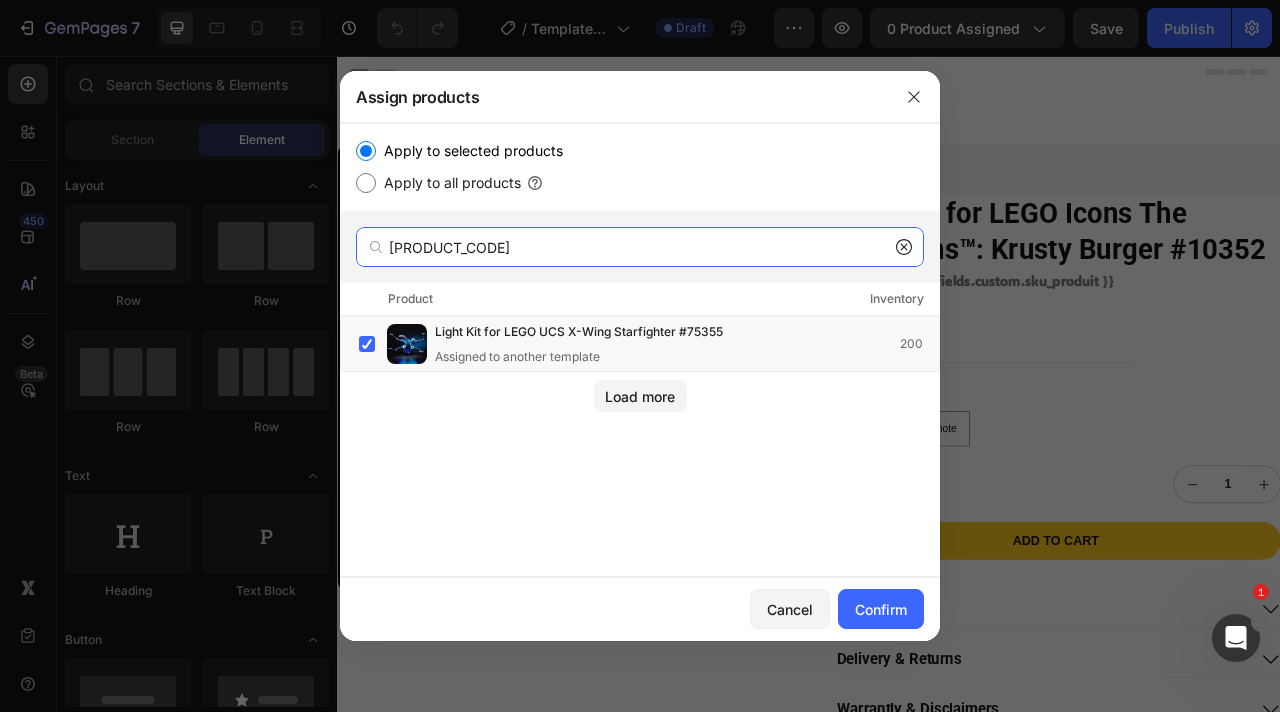 click on "75355" at bounding box center [640, 247] 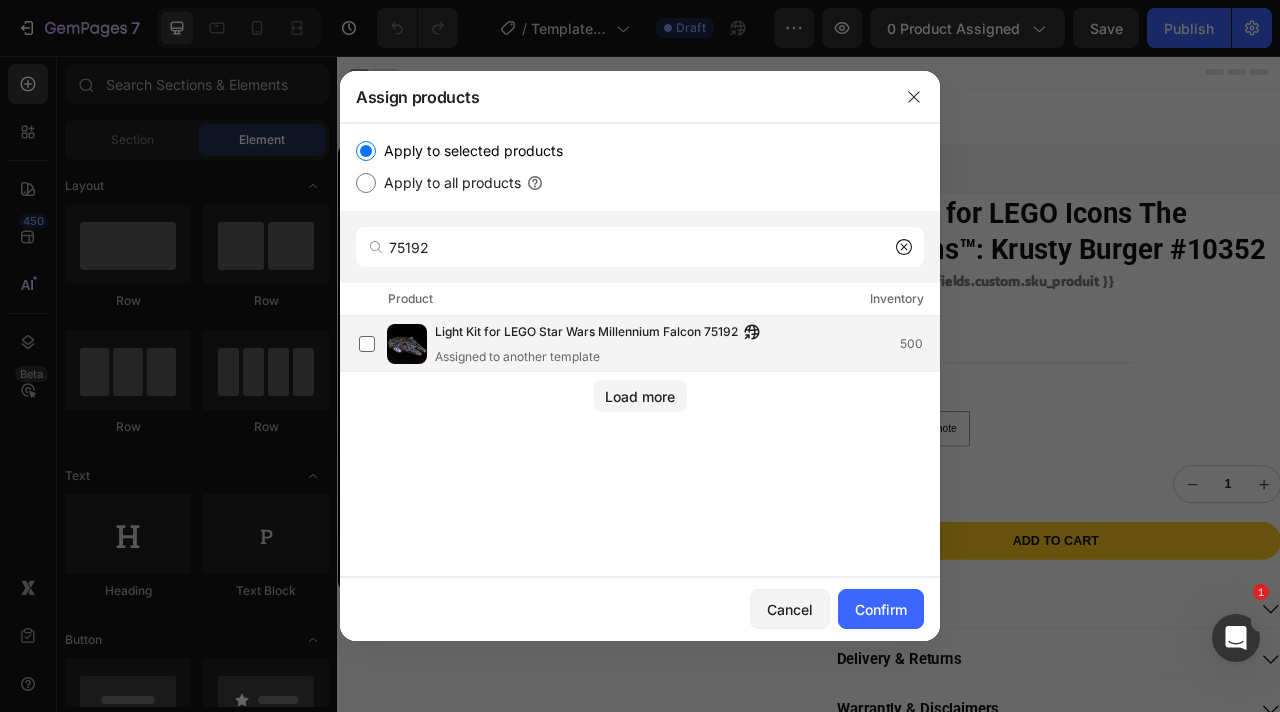click on "Light Kit for LEGO Star Wars Millennium Falcon 75192" at bounding box center [586, 333] 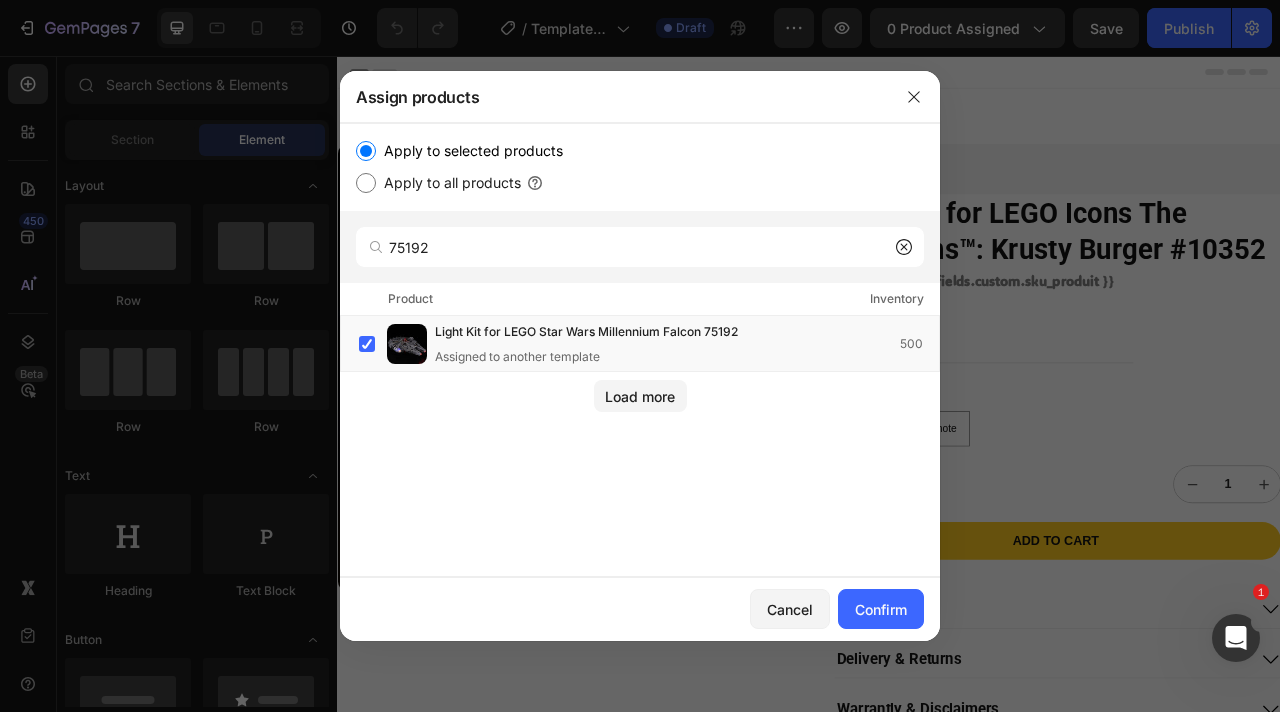 click on "75192" 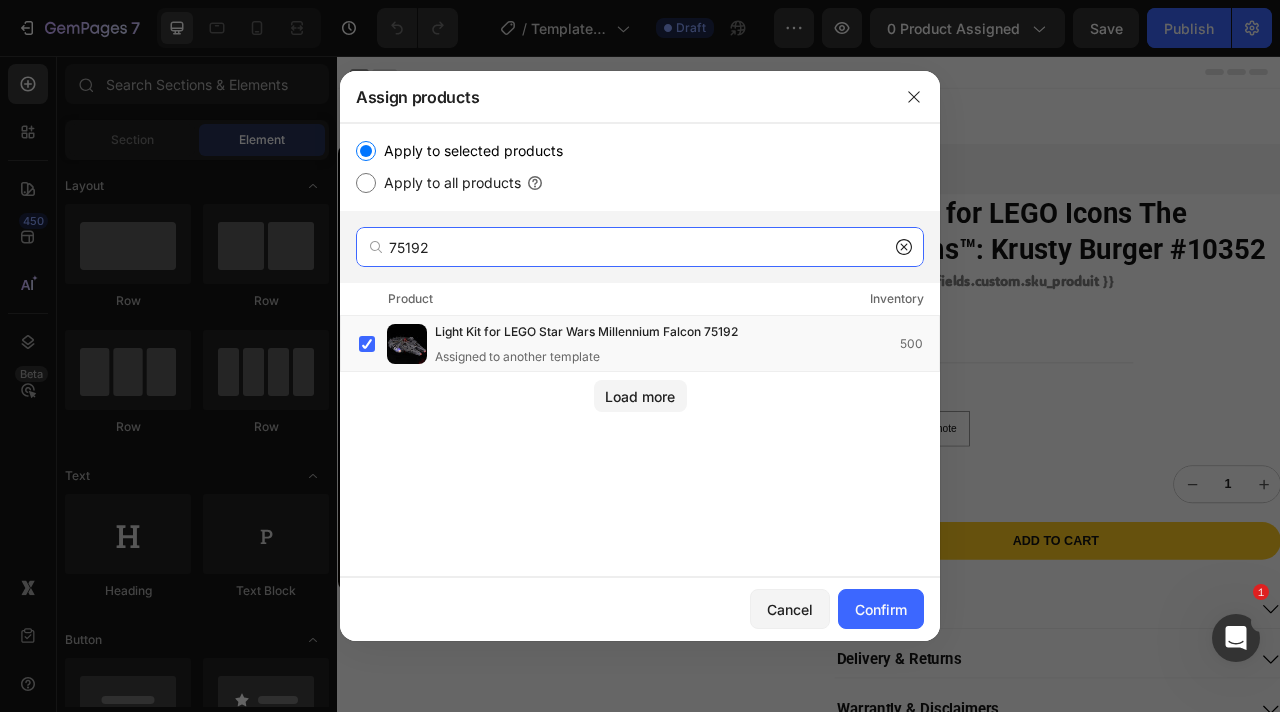 click on "75192" at bounding box center (640, 247) 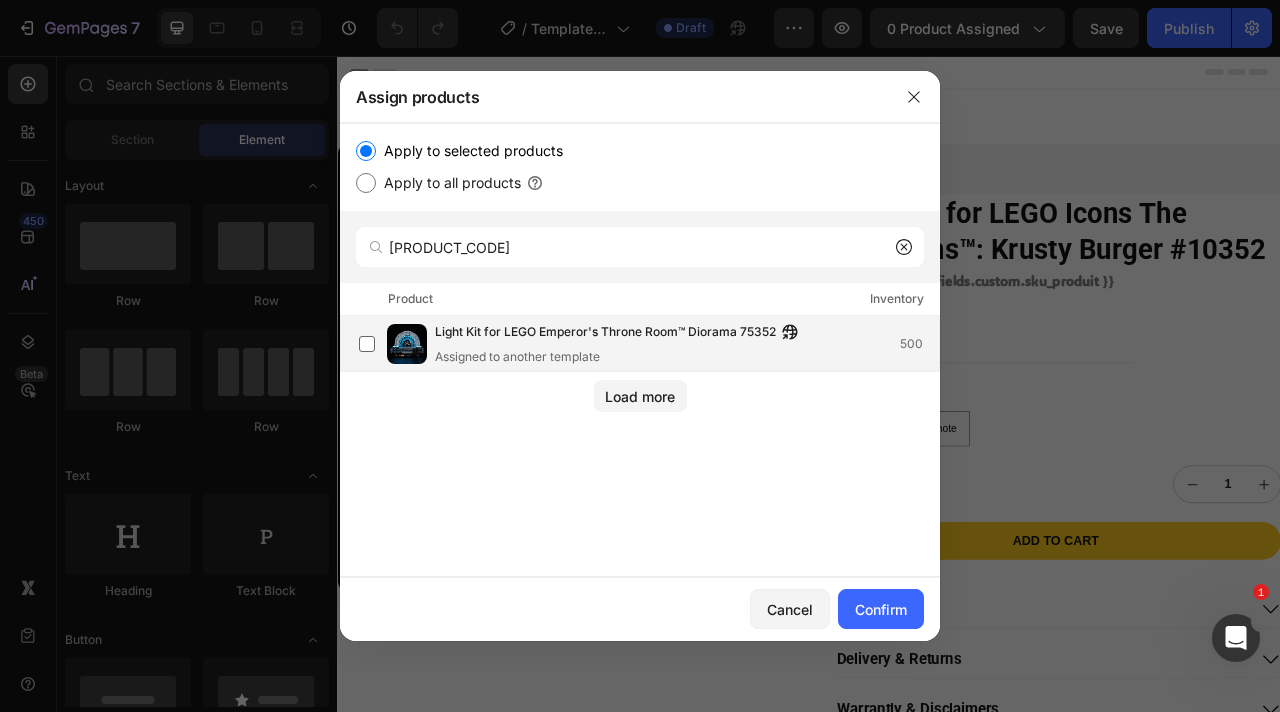 click on "Light Kit for LEGO Emperor's Throne Room™ Diorama 75352" at bounding box center [605, 333] 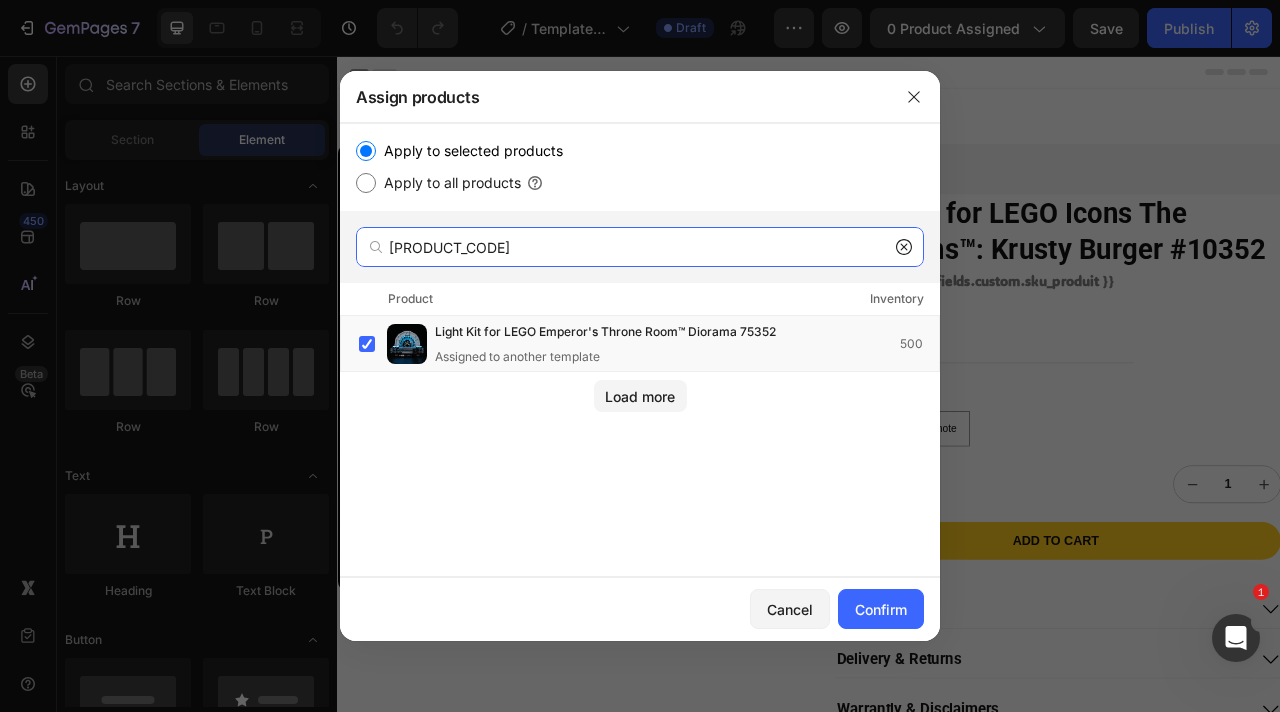 click on "75352" at bounding box center (640, 247) 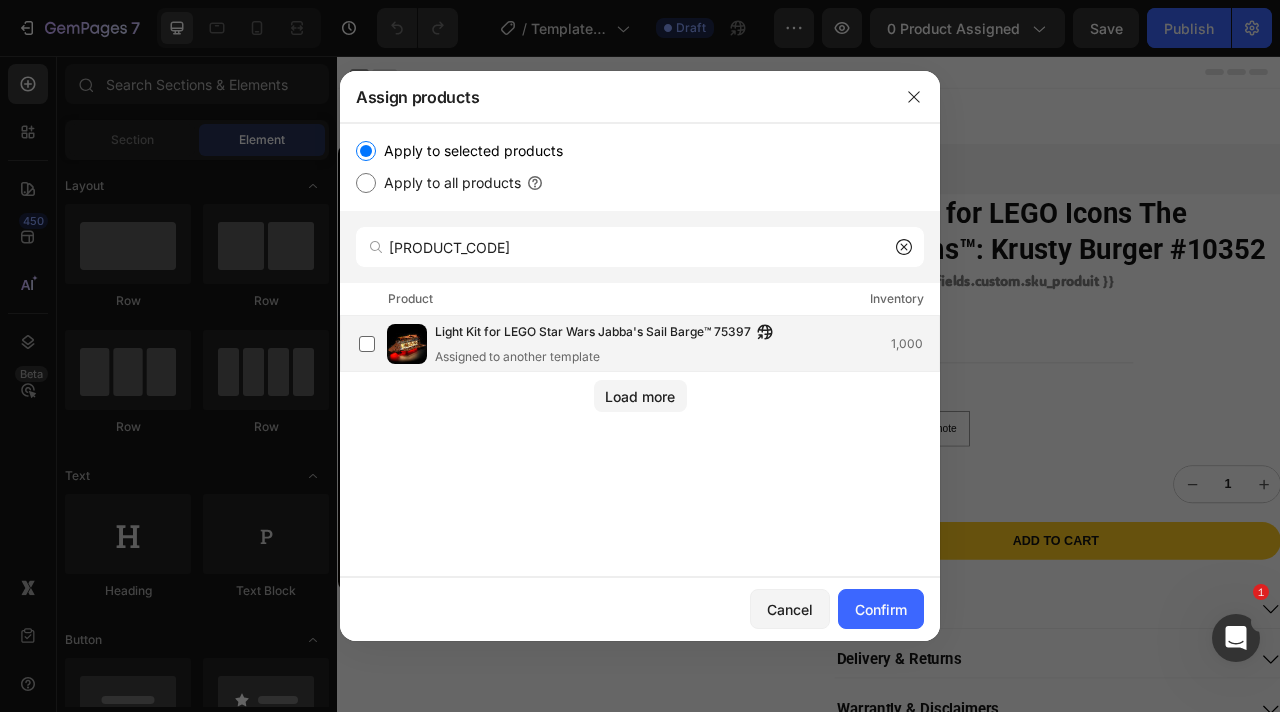 click on "Light Kit for LEGO Star Wars Jabba's Sail Barge™ 75397" at bounding box center (593, 333) 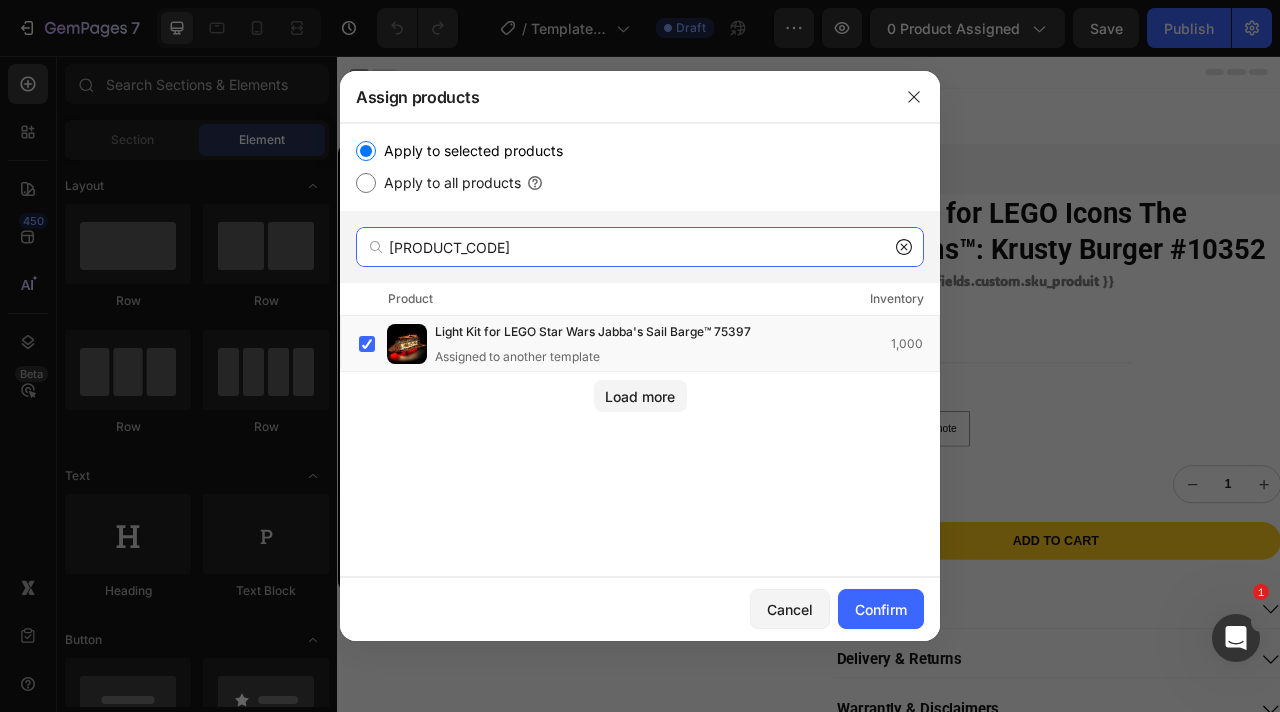 click on "75397" at bounding box center [640, 247] 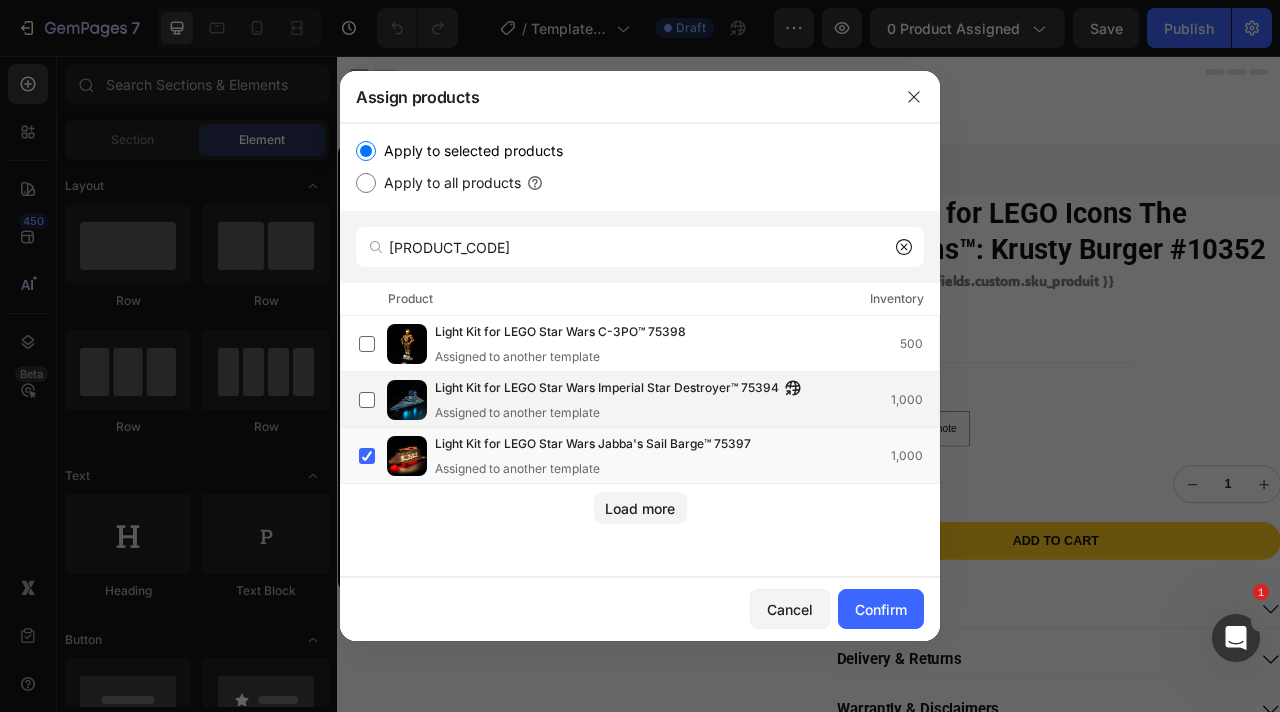 click on "Assigned to another template" at bounding box center [623, 413] 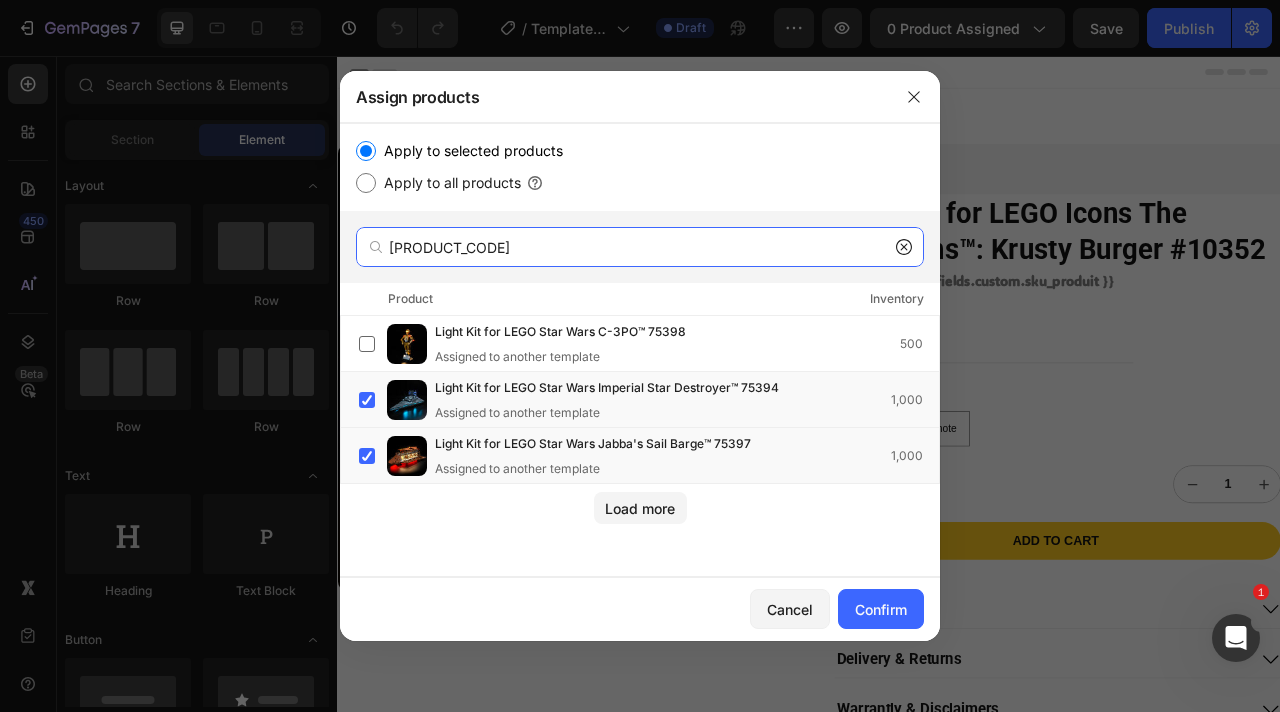 click on "7539" at bounding box center (640, 247) 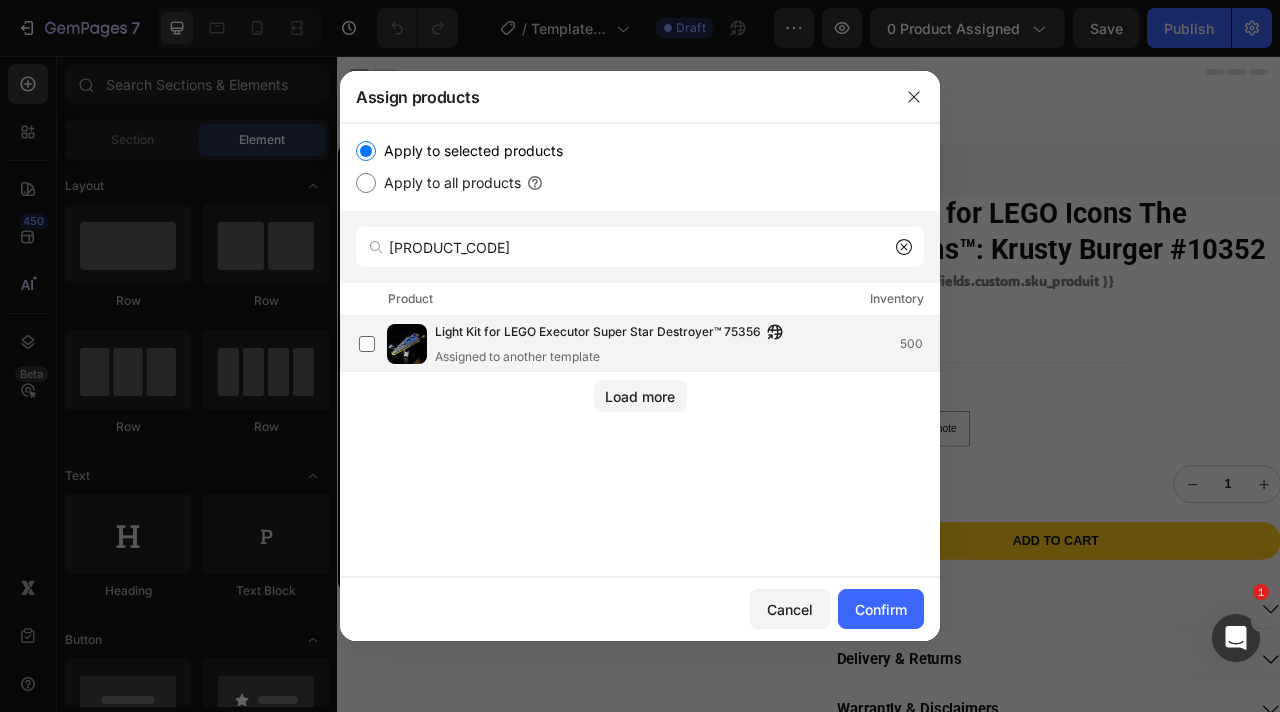 click on "Assigned to another template" at bounding box center (614, 357) 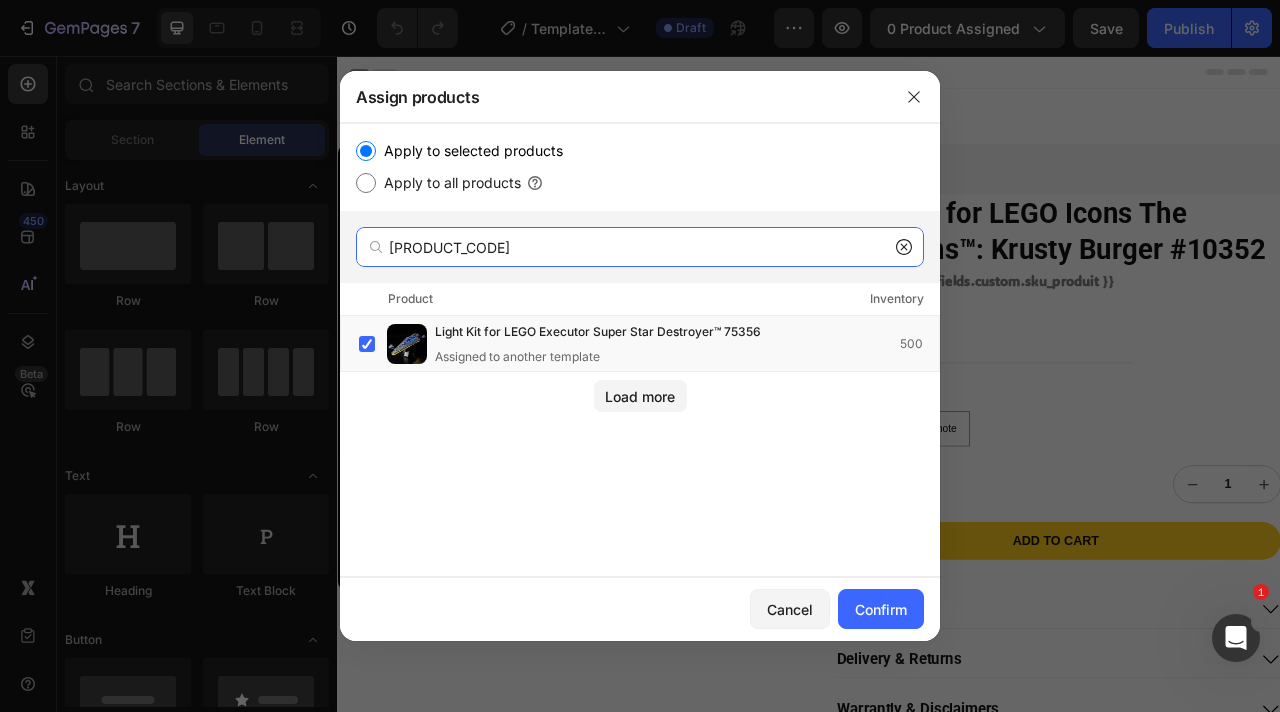 click on "75356" at bounding box center [640, 247] 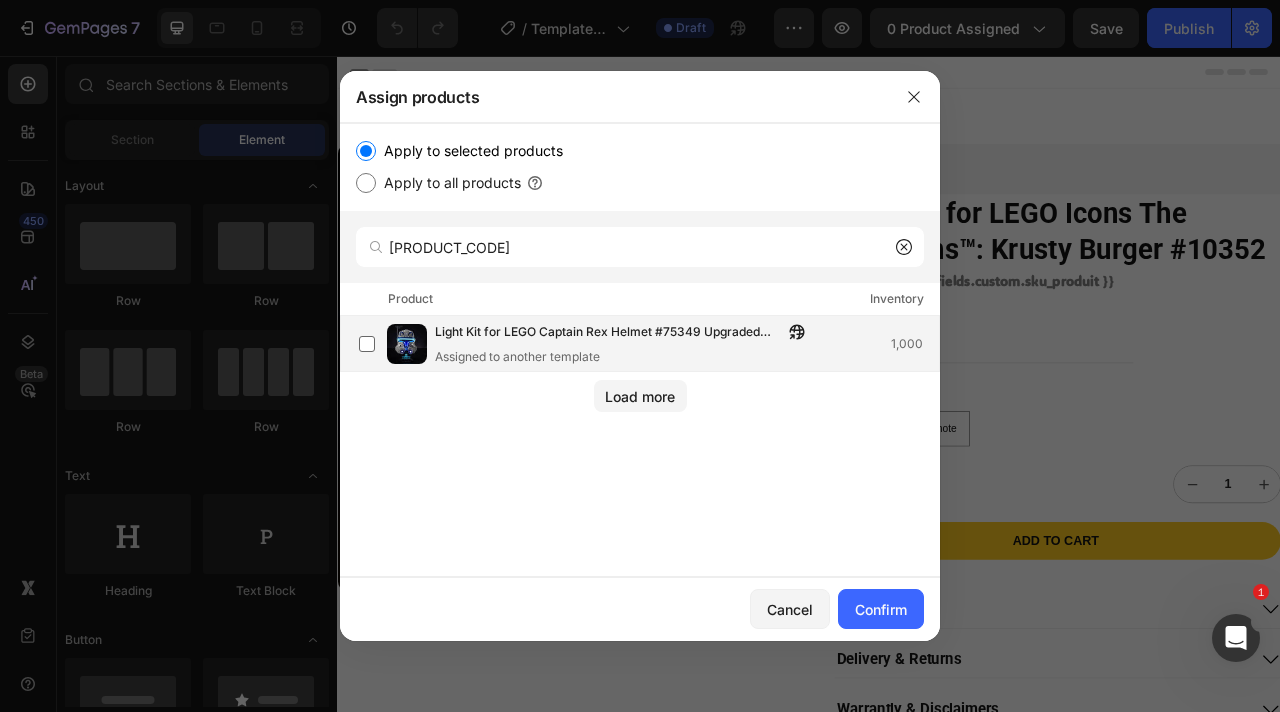 click on "Assigned to another template" at bounding box center (625, 357) 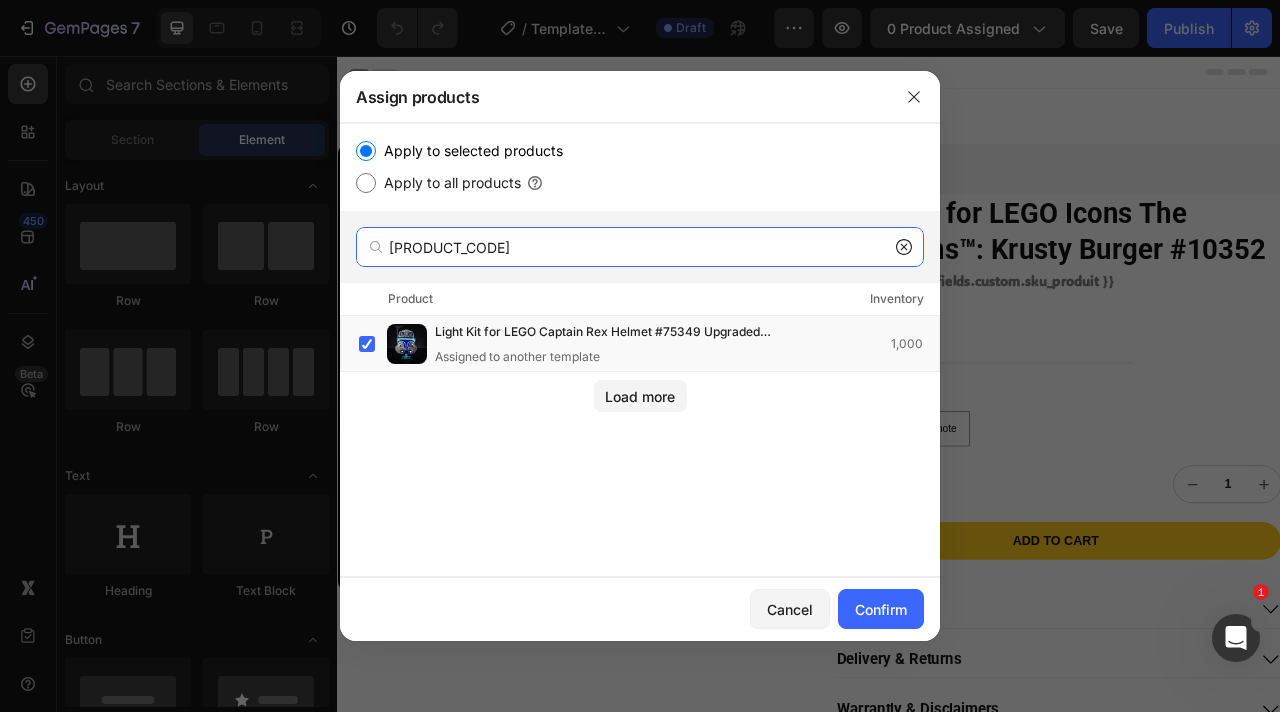 click on "75349" at bounding box center [640, 247] 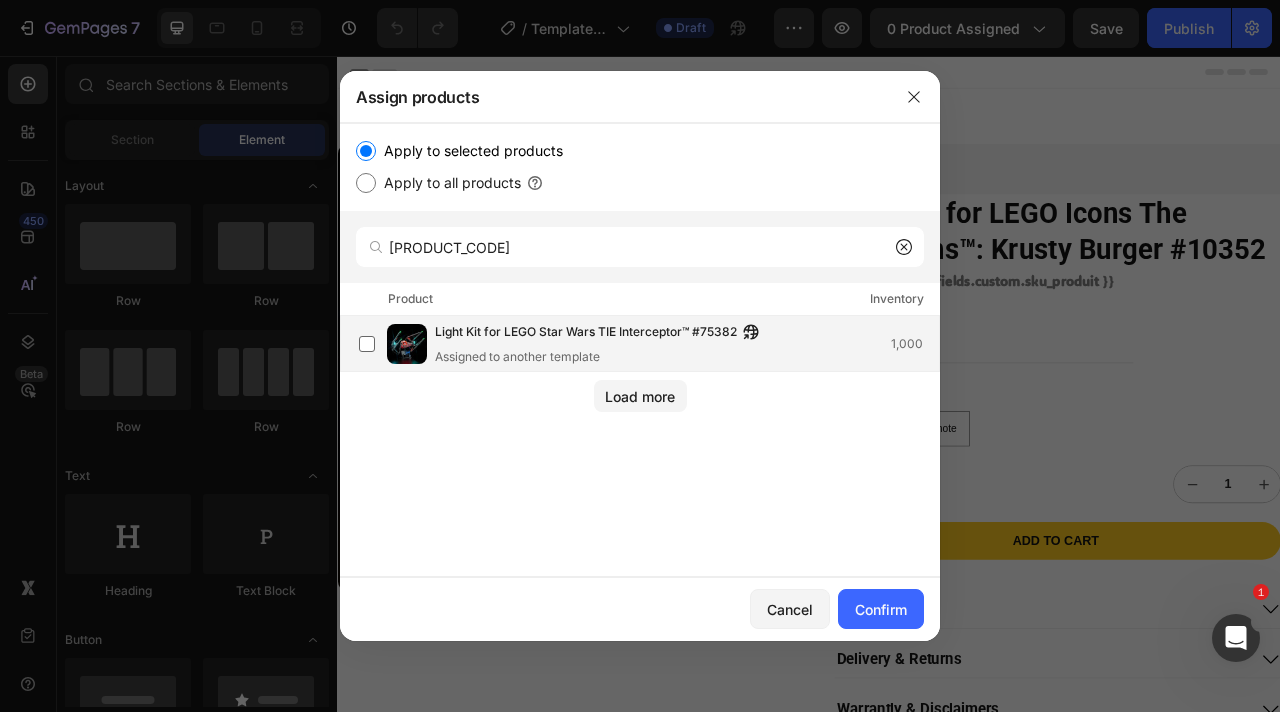 click on "Light Kit for LEGO Star Wars TIE Interceptor™ #75382  Assigned to another template" at bounding box center (602, 344) 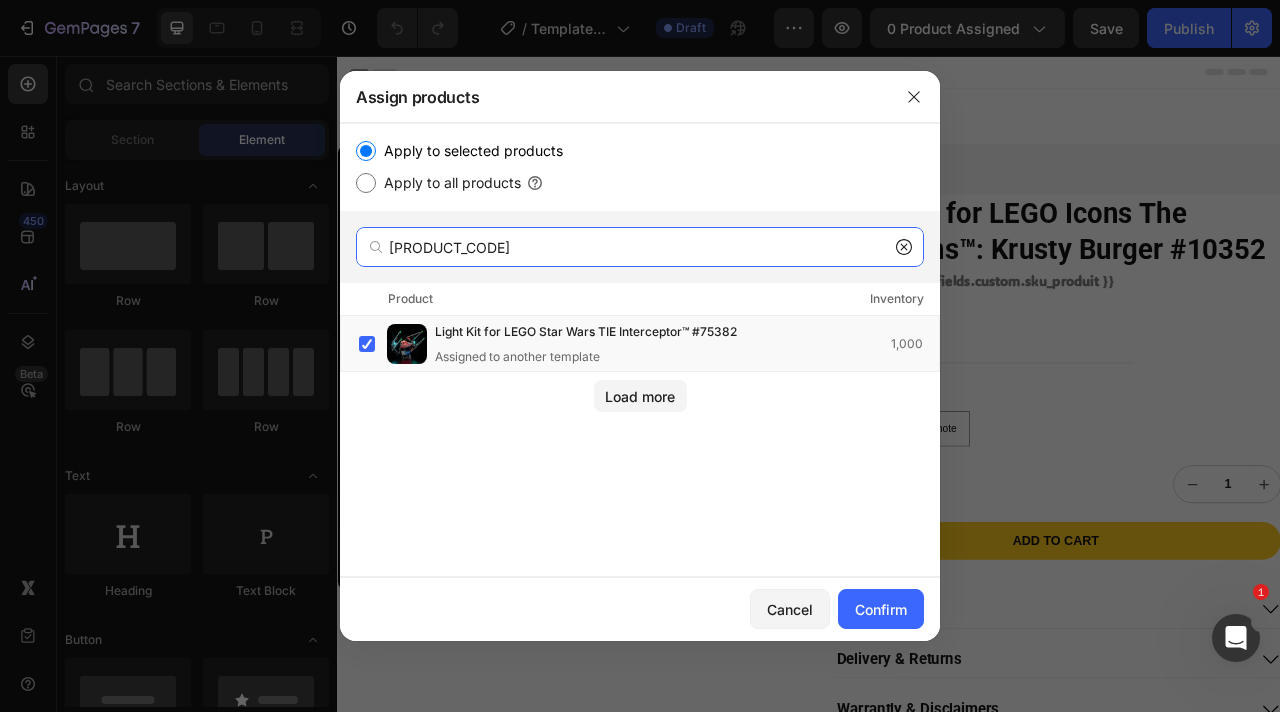 click on "75382" at bounding box center [640, 247] 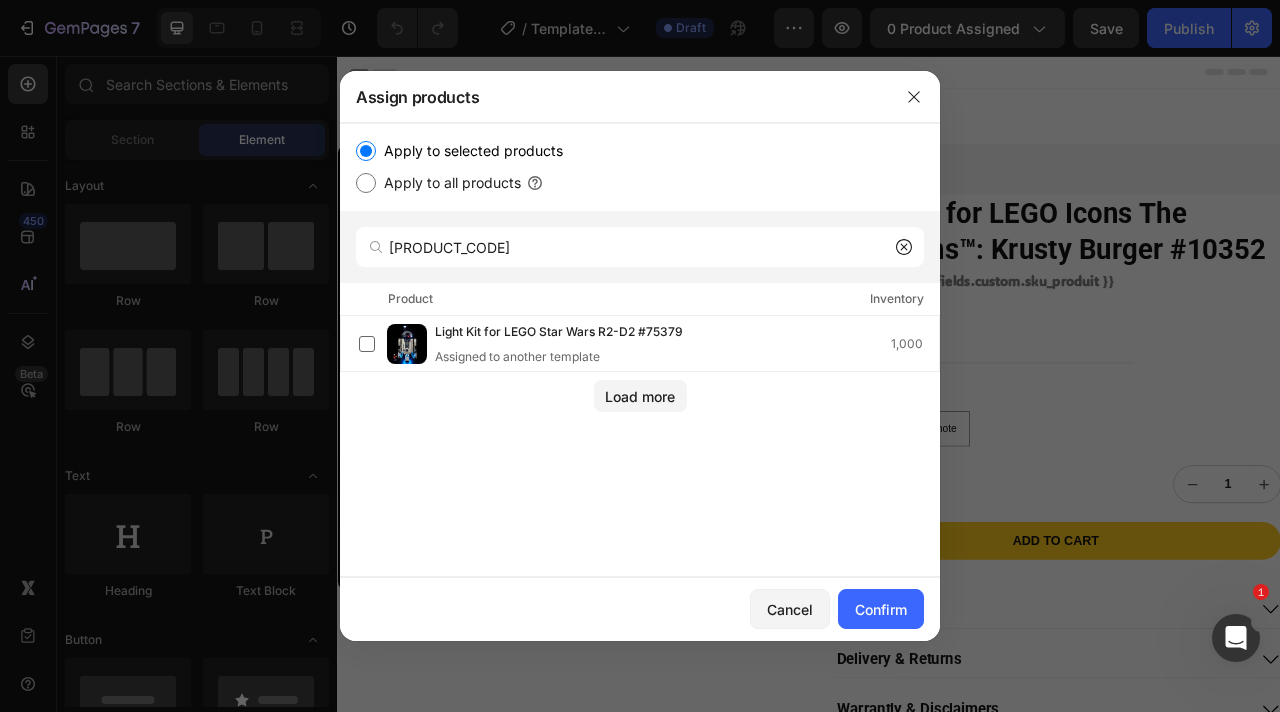 click on "Light Kit for LEGO Star Wars R2-D2 #75379" at bounding box center [559, 333] 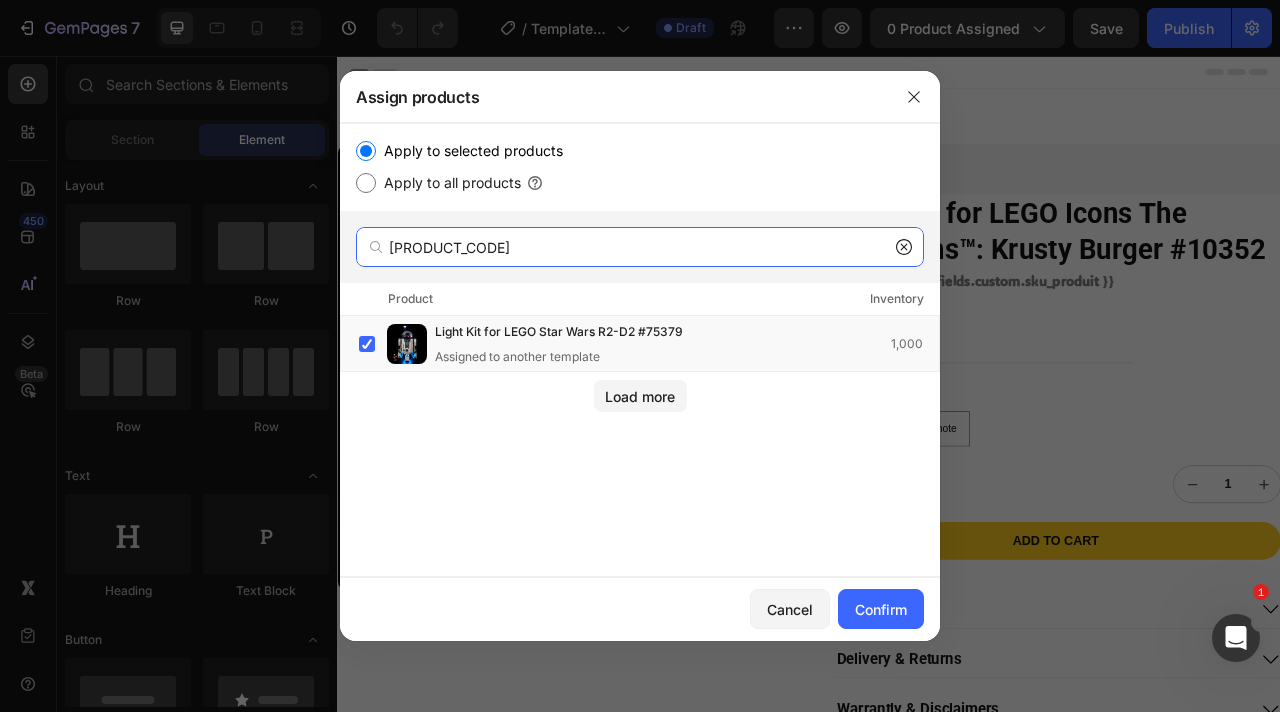 click on "75379" at bounding box center (640, 247) 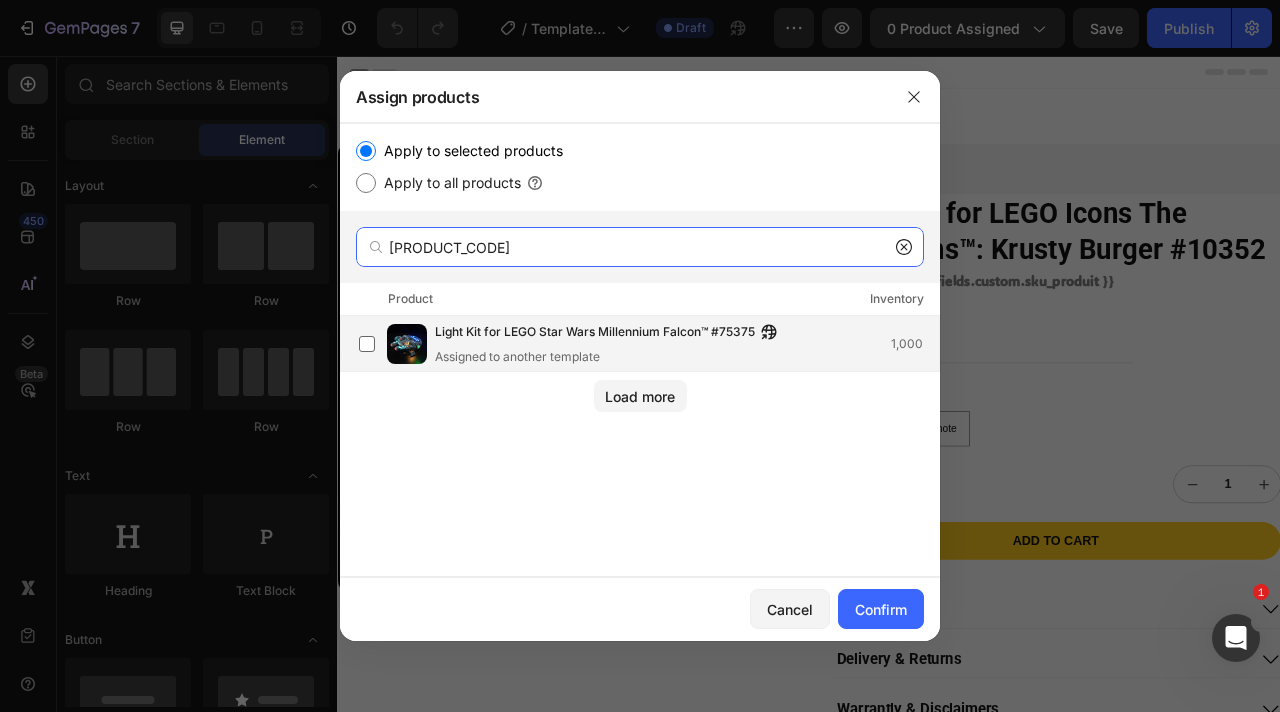 type on "75375" 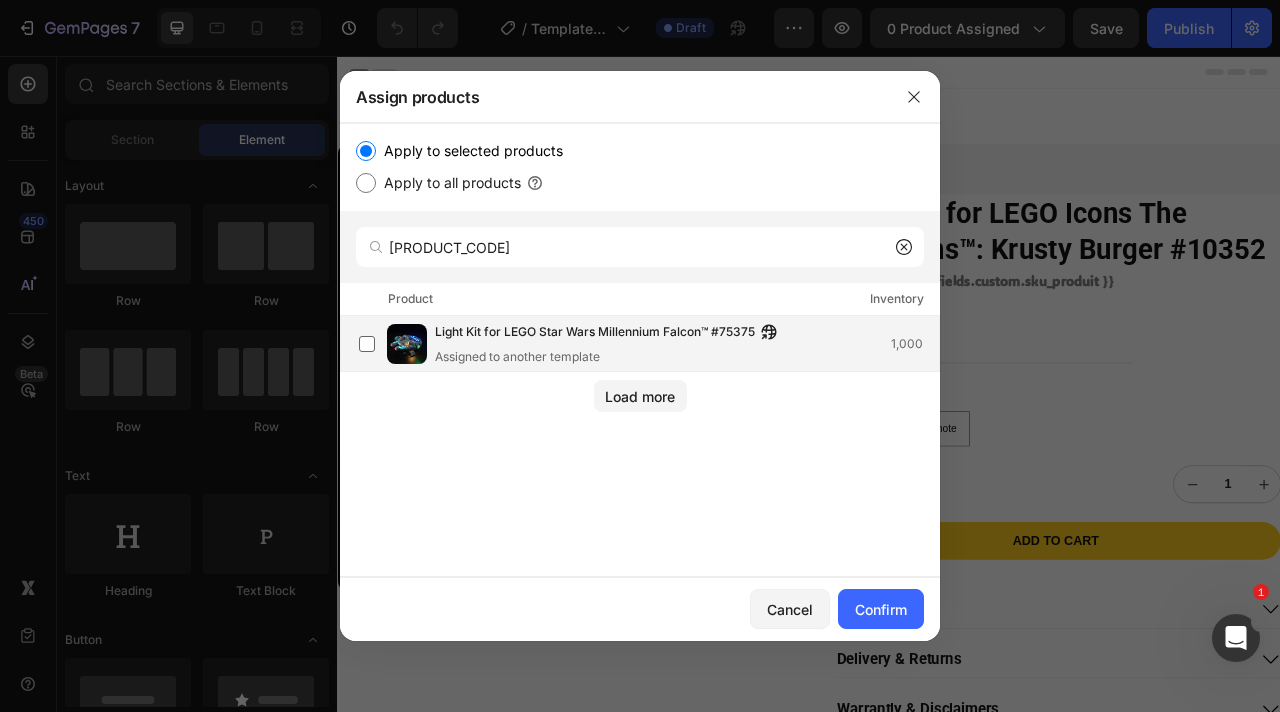 click on "Light Kit for LEGO Star Wars Millennium Falcon™ #75375  Assigned to another template" at bounding box center [611, 344] 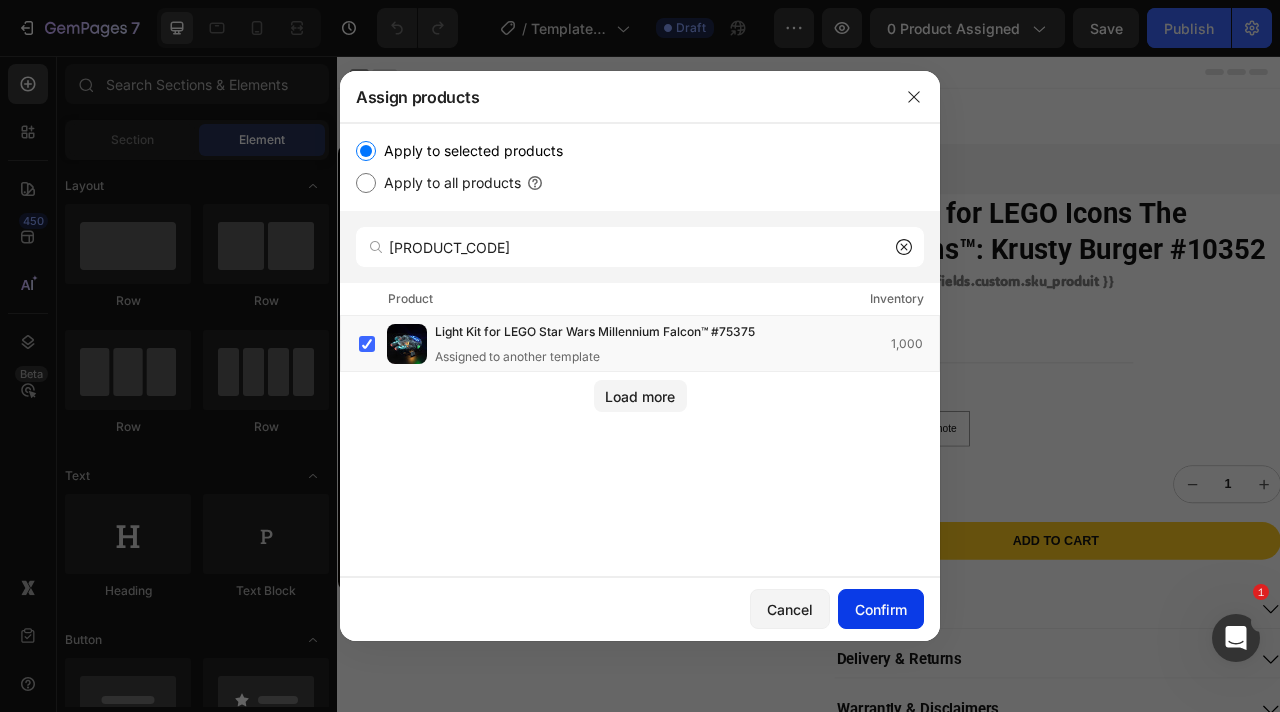click on "Confirm" at bounding box center (881, 609) 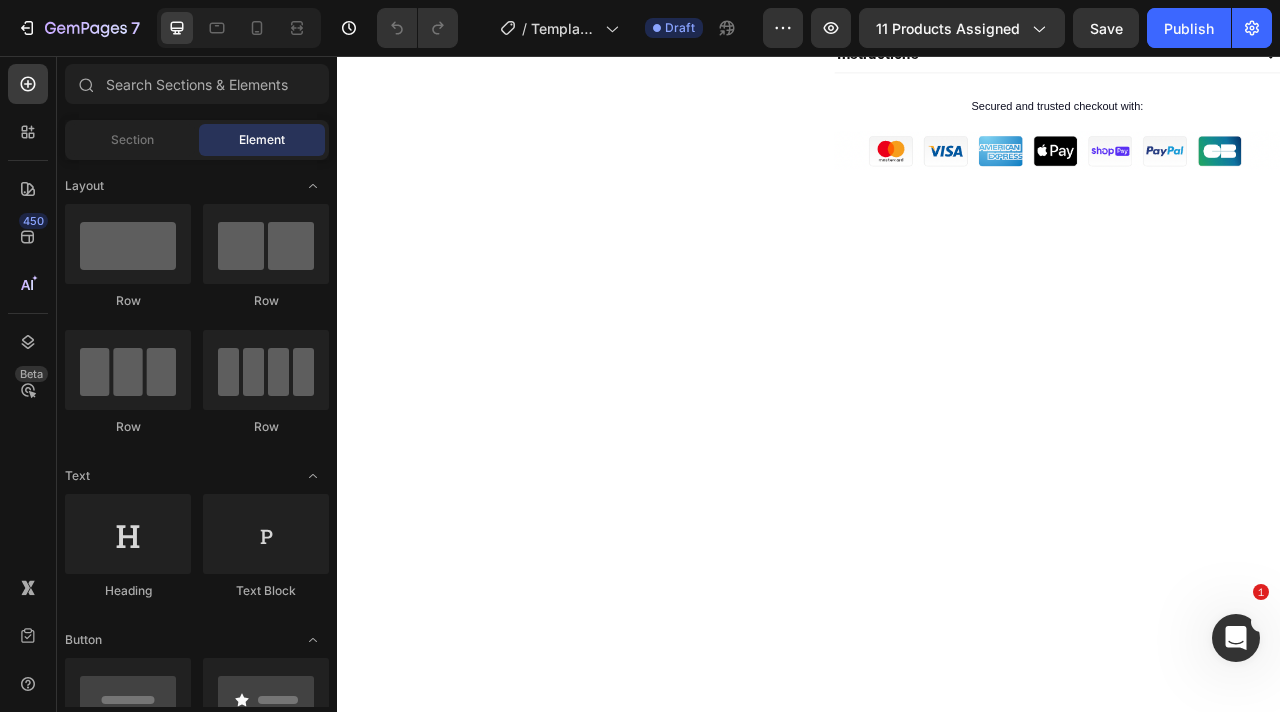 scroll, scrollTop: 0, scrollLeft: 0, axis: both 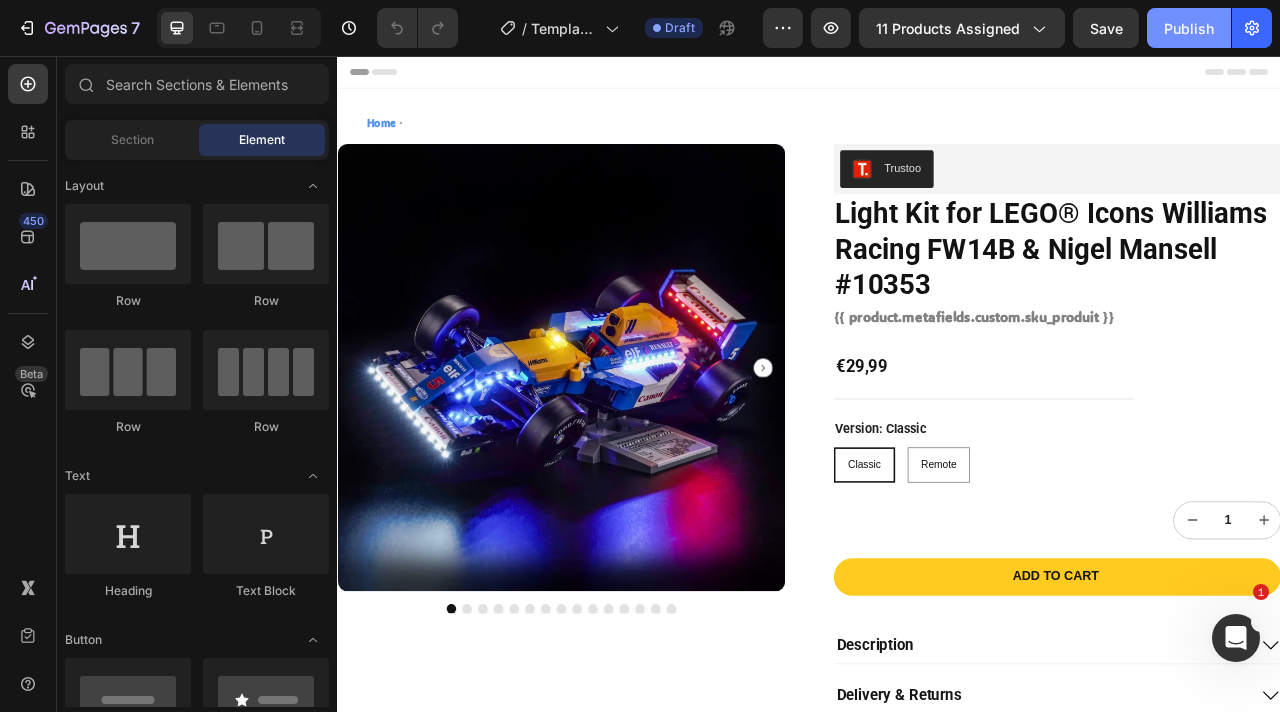 click on "Publish" 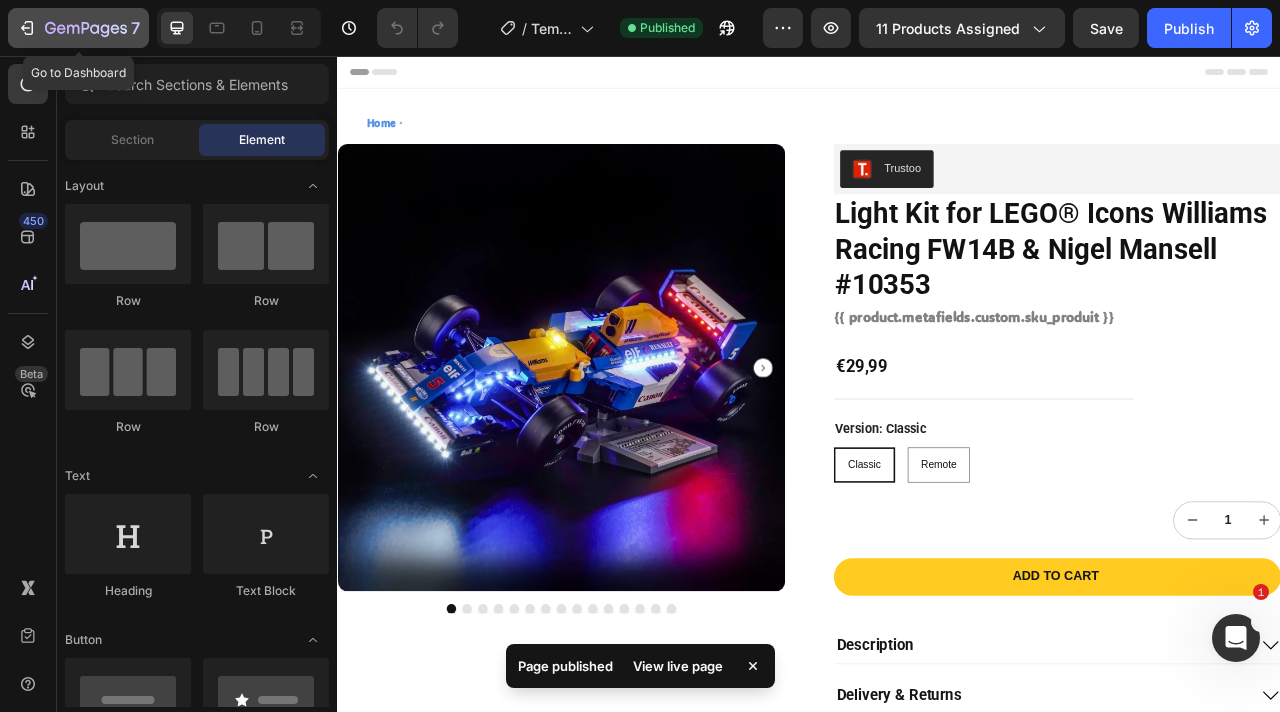 click 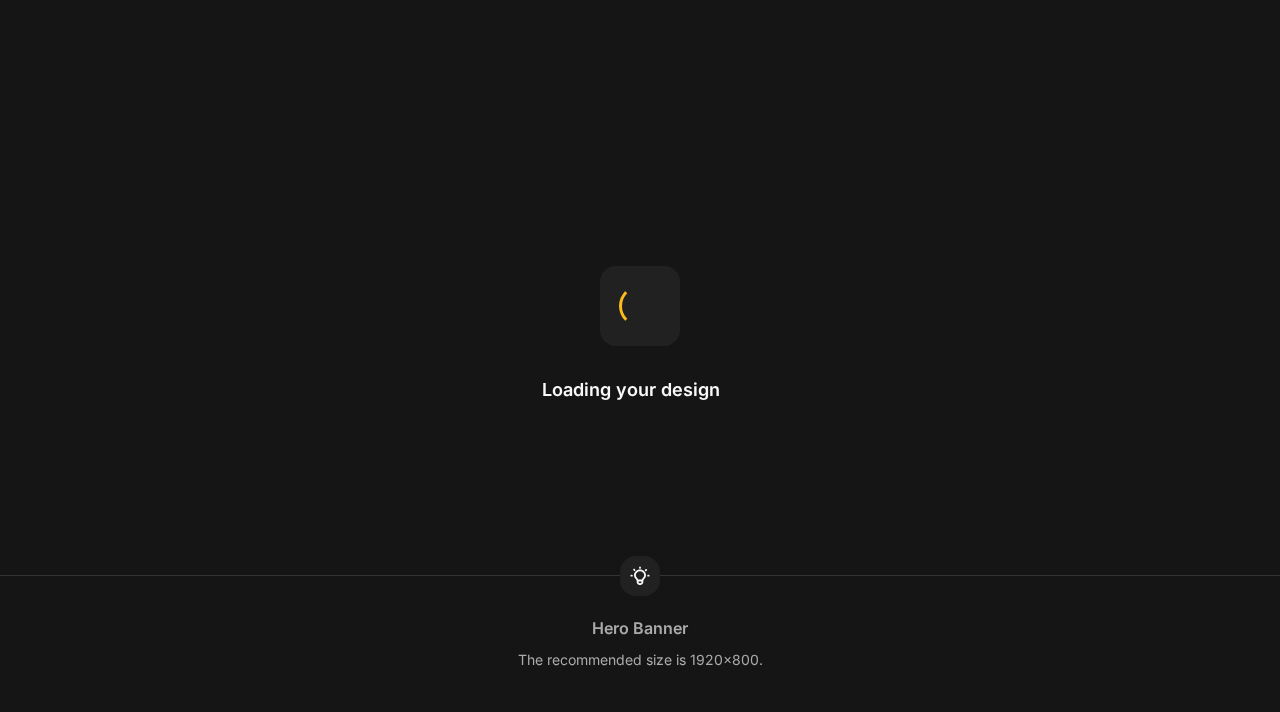 scroll, scrollTop: 0, scrollLeft: 0, axis: both 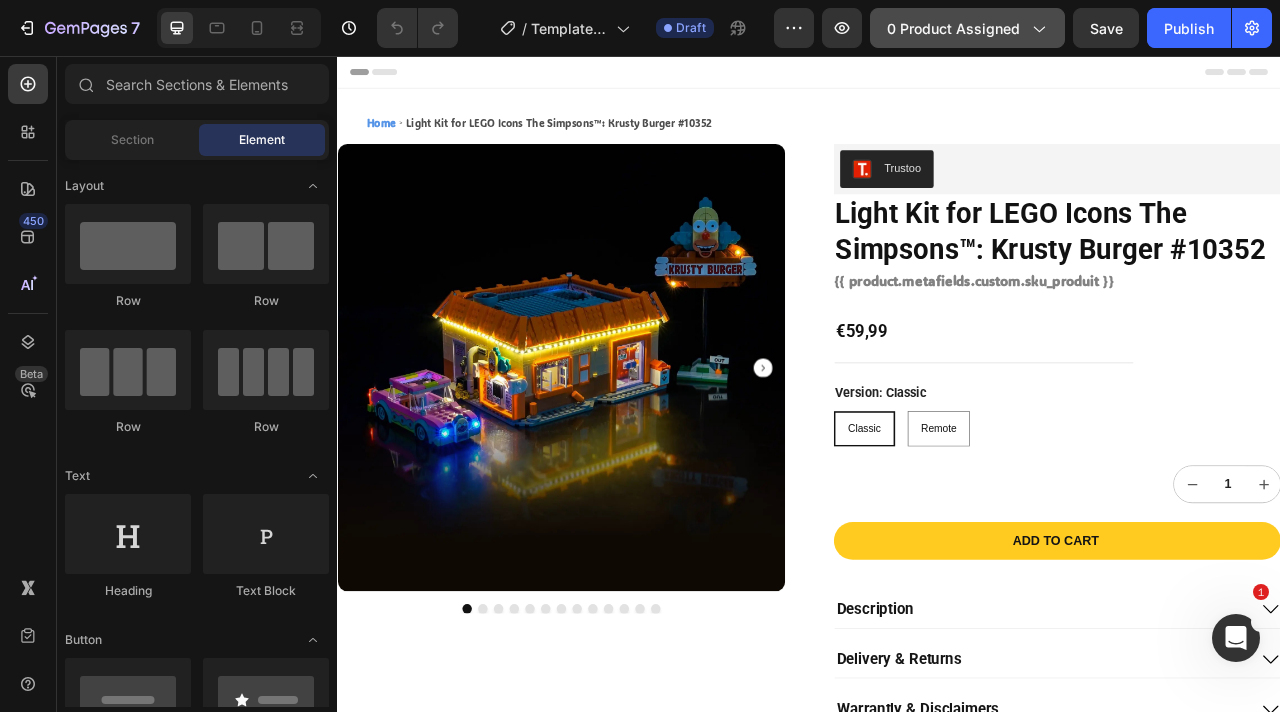 click on "0 product assigned" 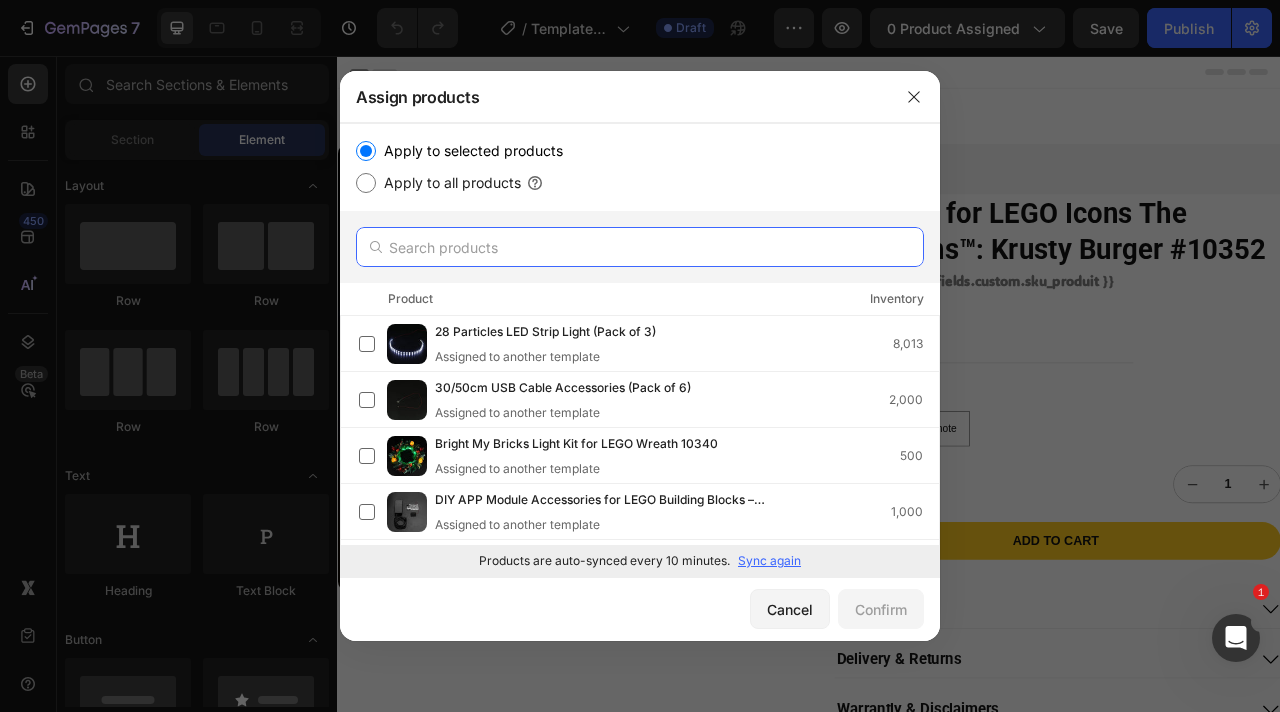 click at bounding box center [640, 247] 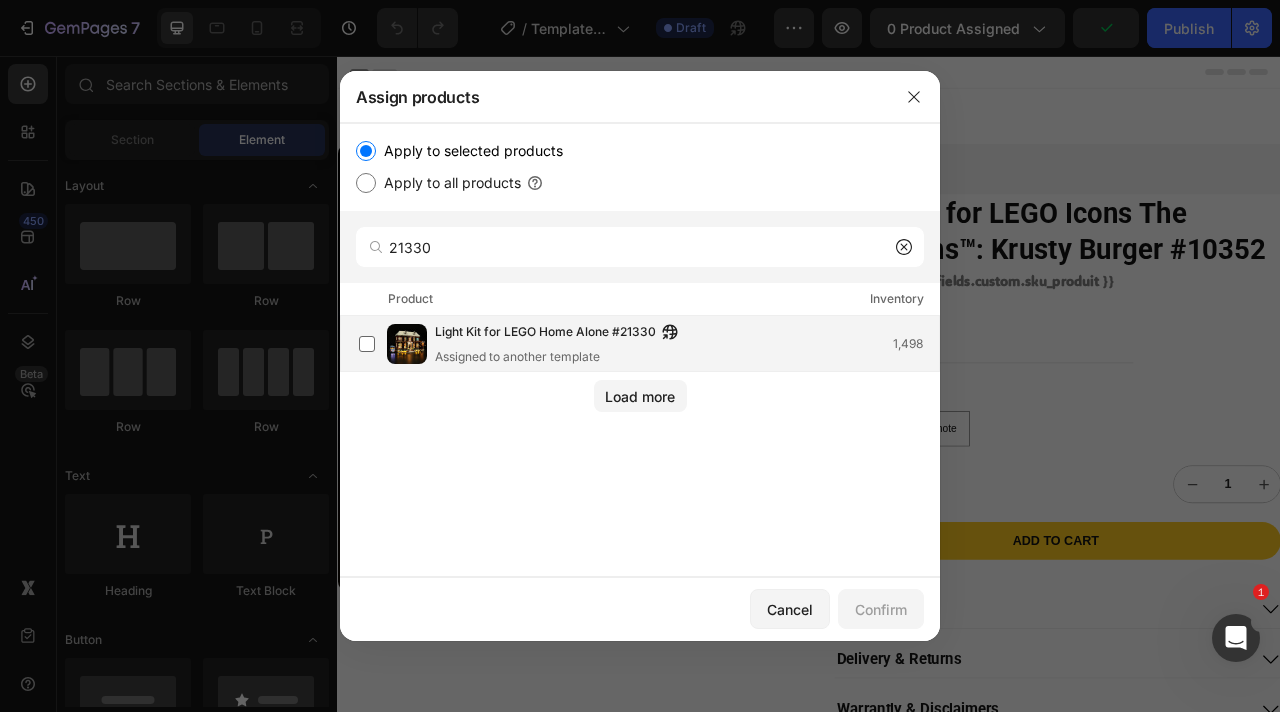 click on "Light Kit for LEGO Home Alone #21330" at bounding box center (545, 333) 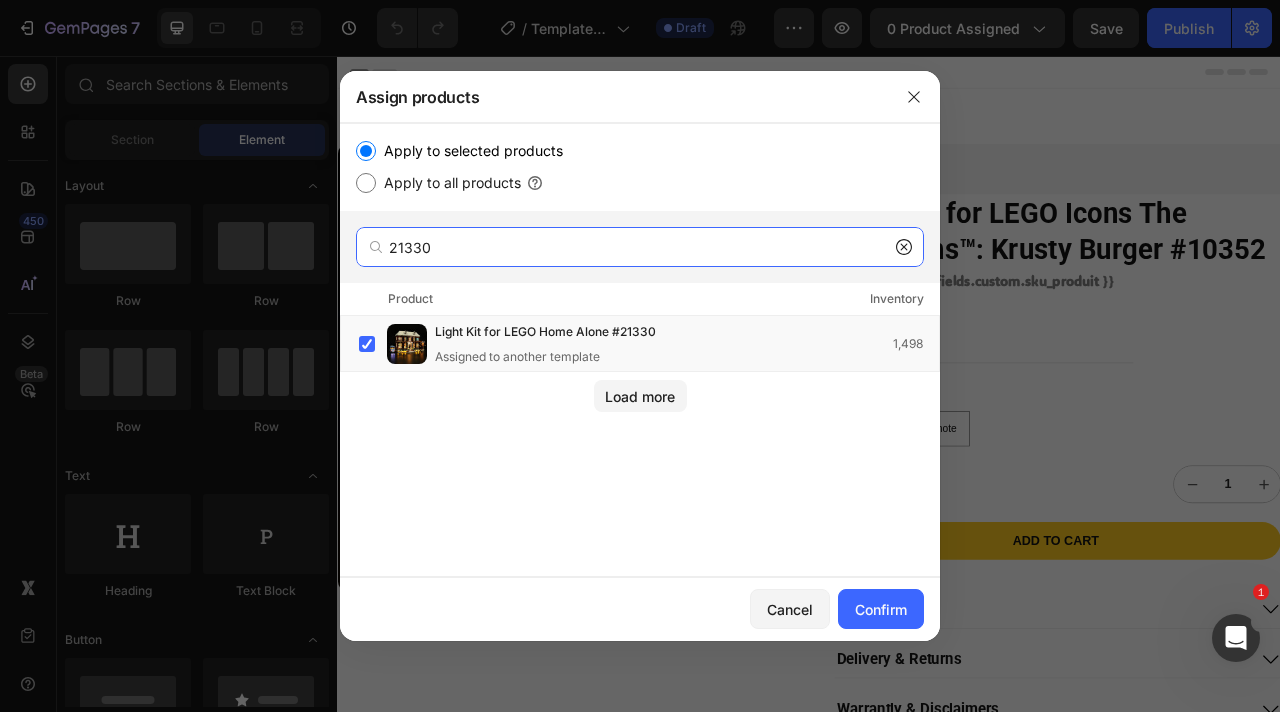 click on "21330" at bounding box center [640, 247] 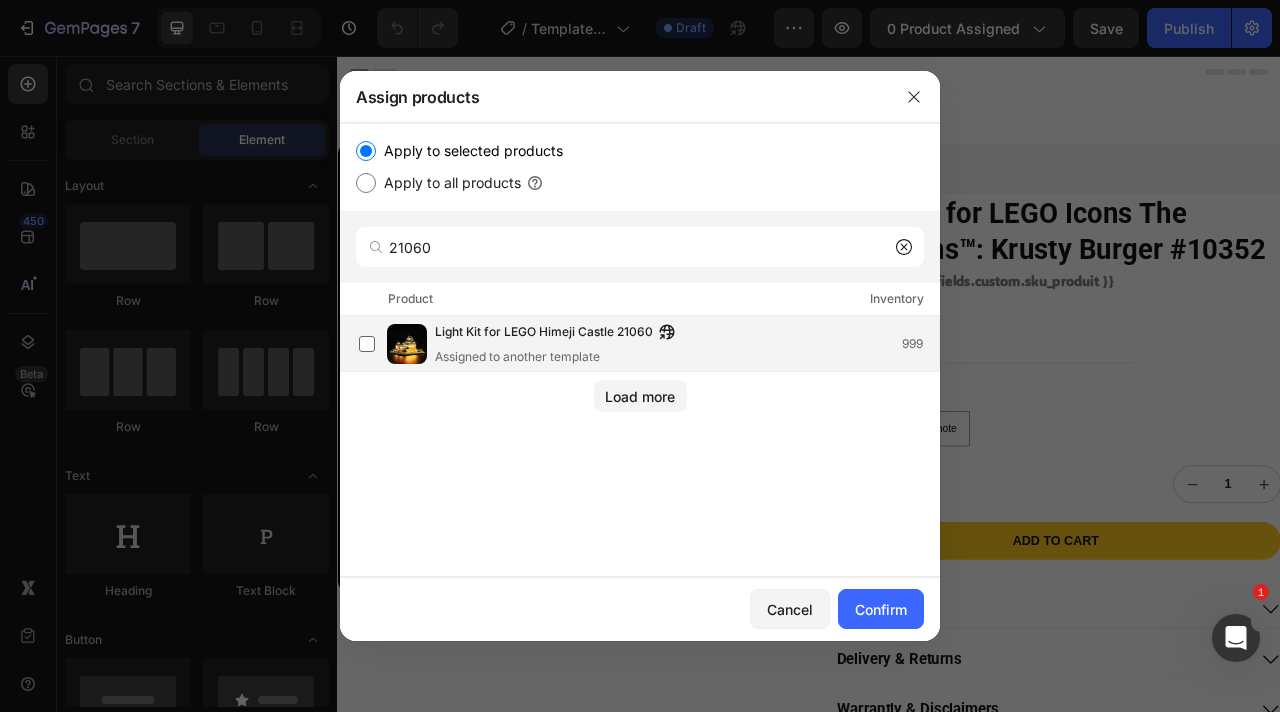 click on "Assigned to another template" at bounding box center [560, 357] 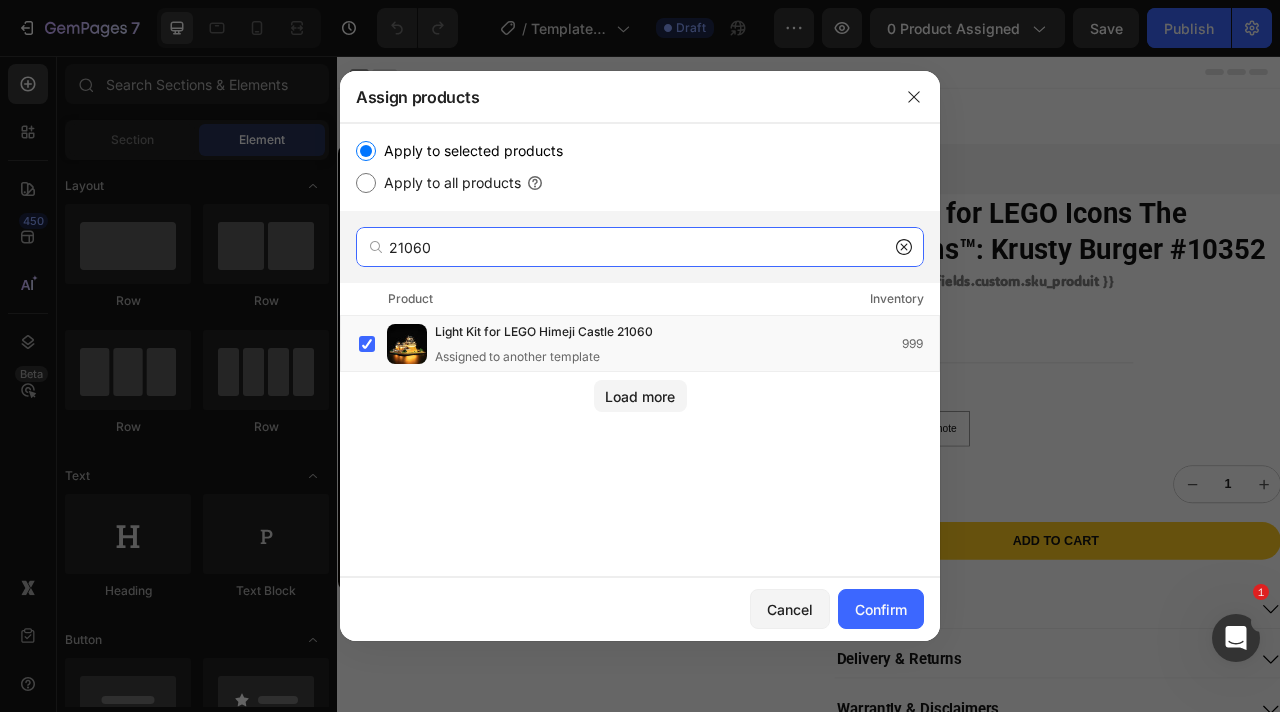 click on "21060" at bounding box center [640, 247] 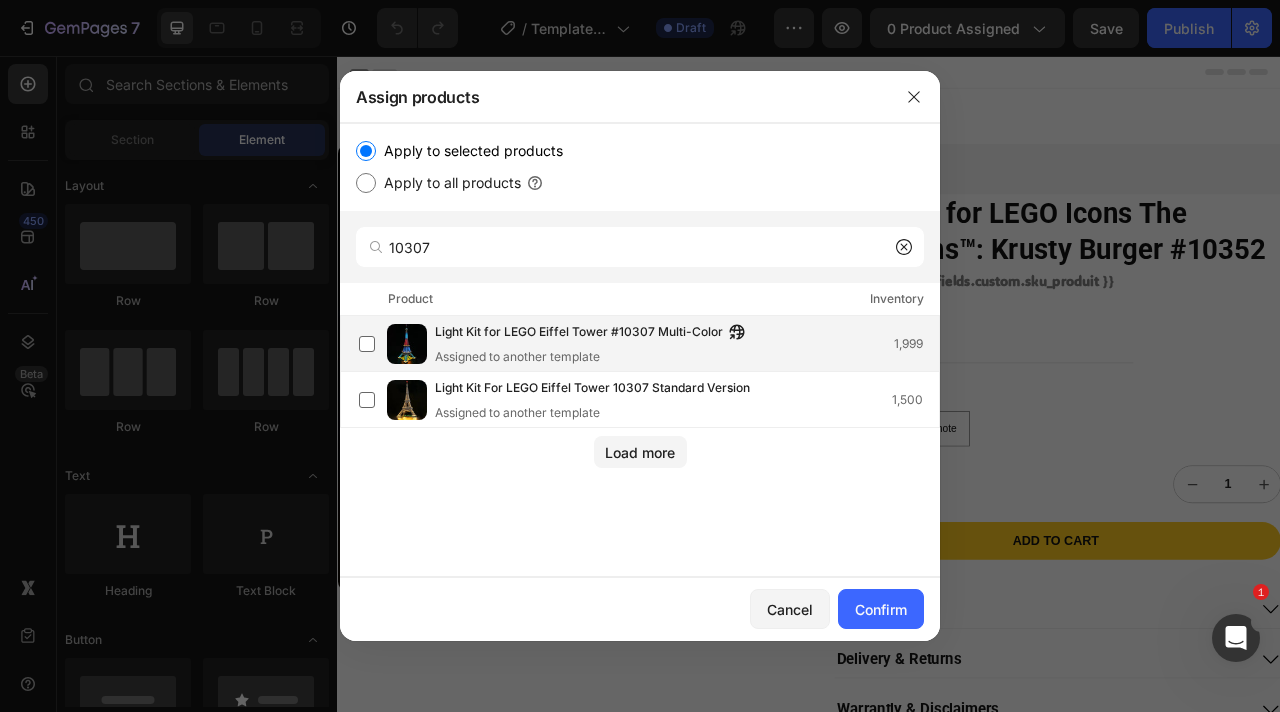 click on "Assigned to another template" at bounding box center [595, 357] 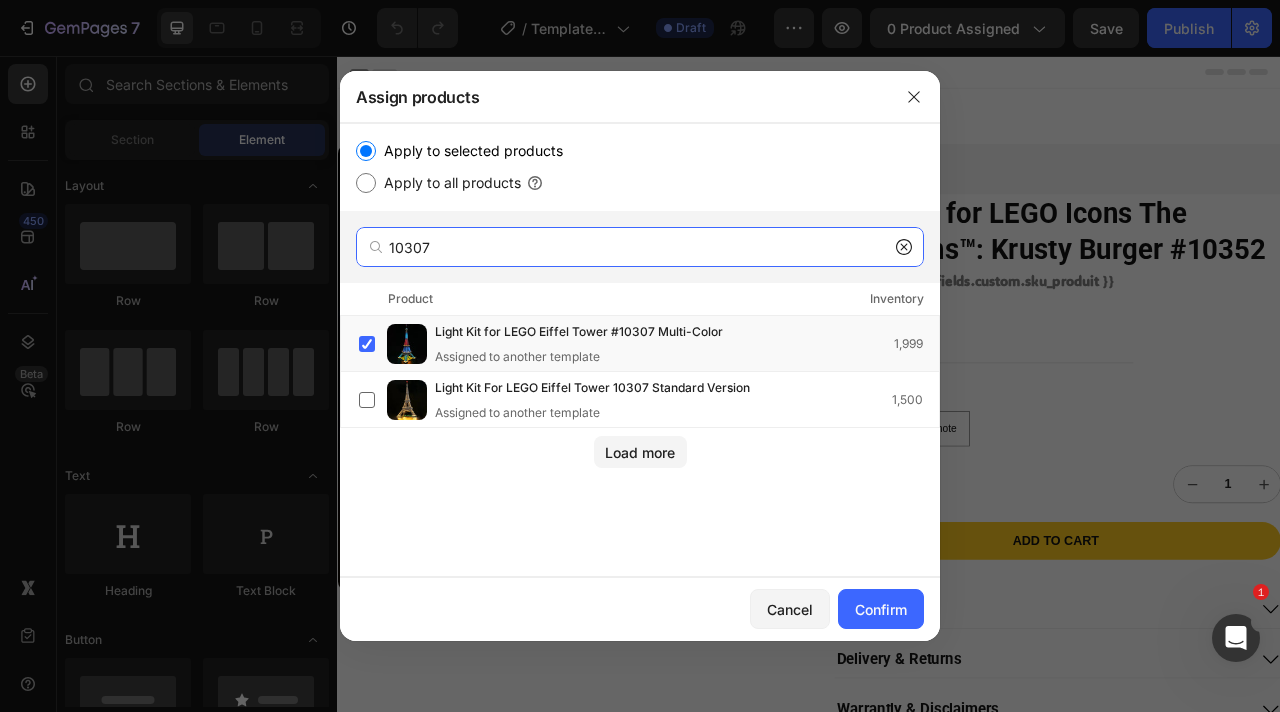 click on "10307" at bounding box center (640, 247) 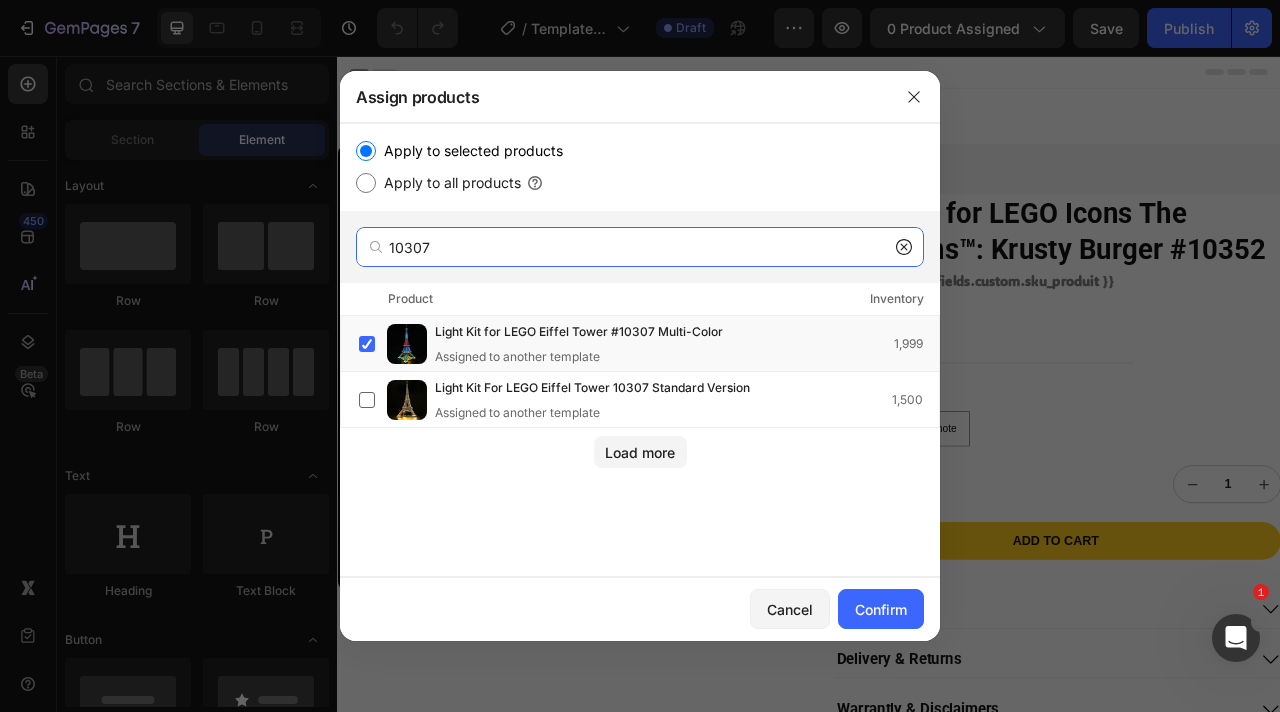 paste on "7582" 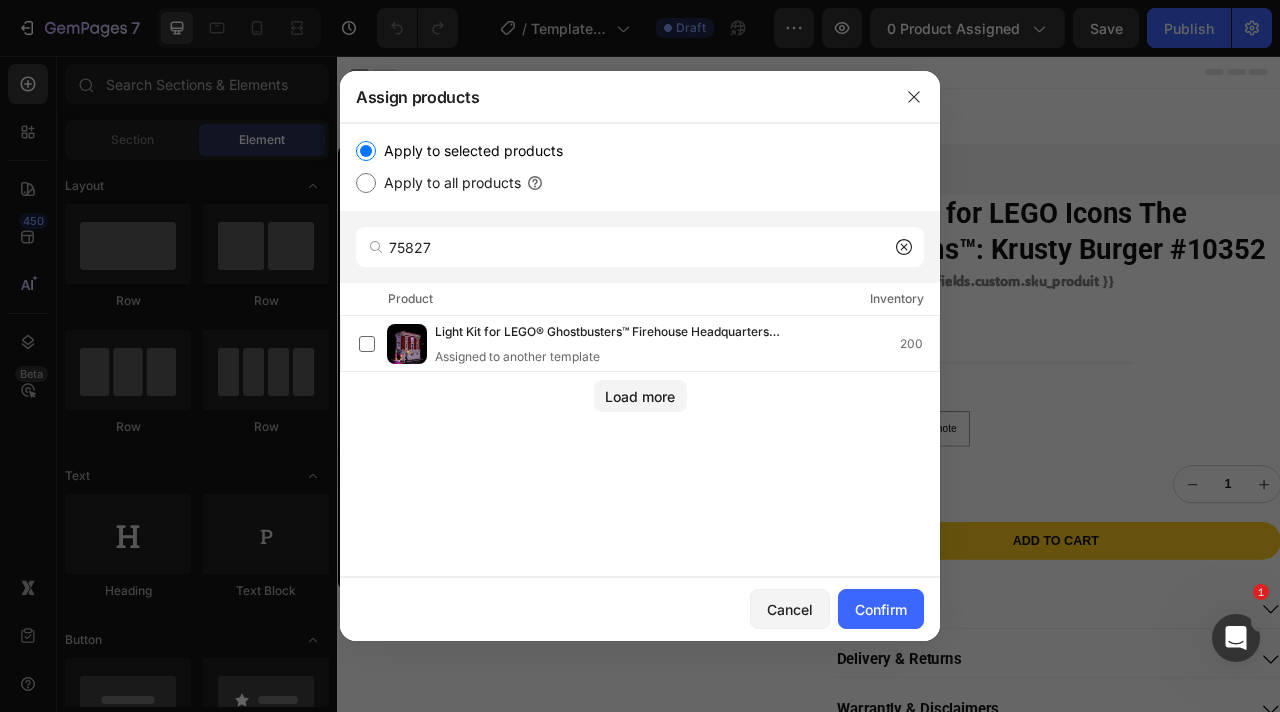 click on "Product Inventory" 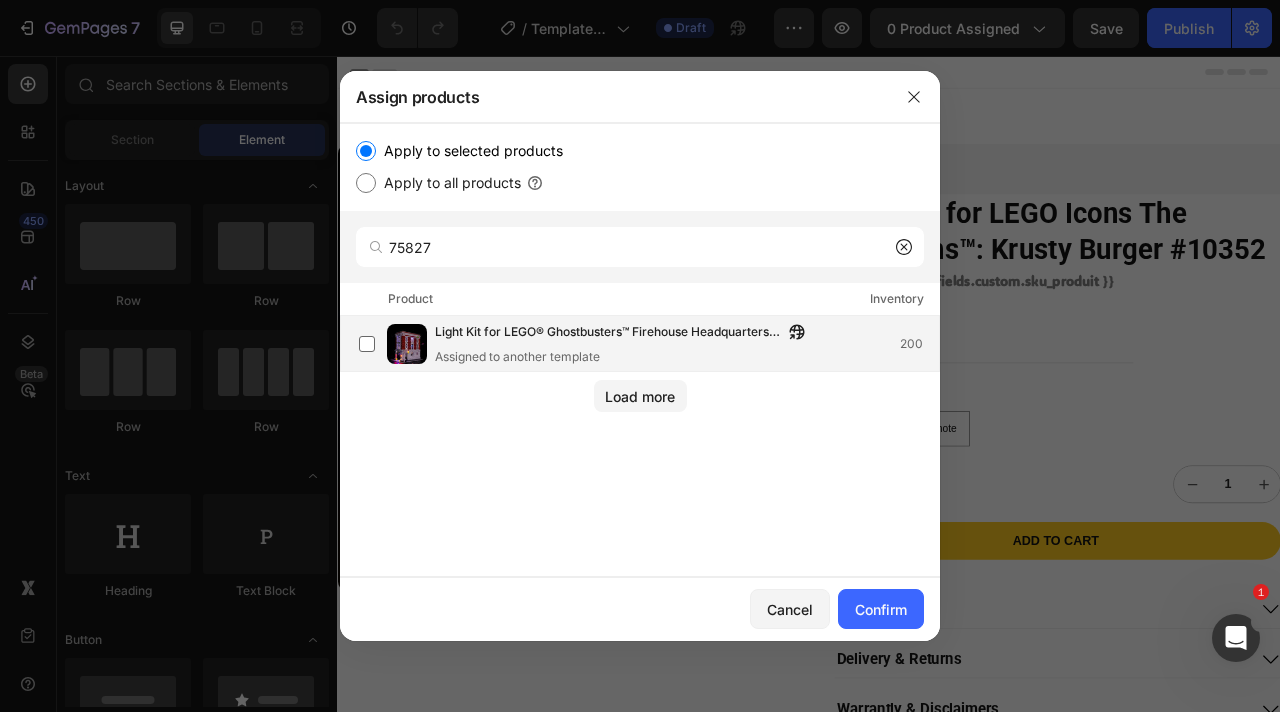 click on "Light Kit for LEGO® Ghostbusters™ Firehouse Headquarters #75827" at bounding box center (609, 333) 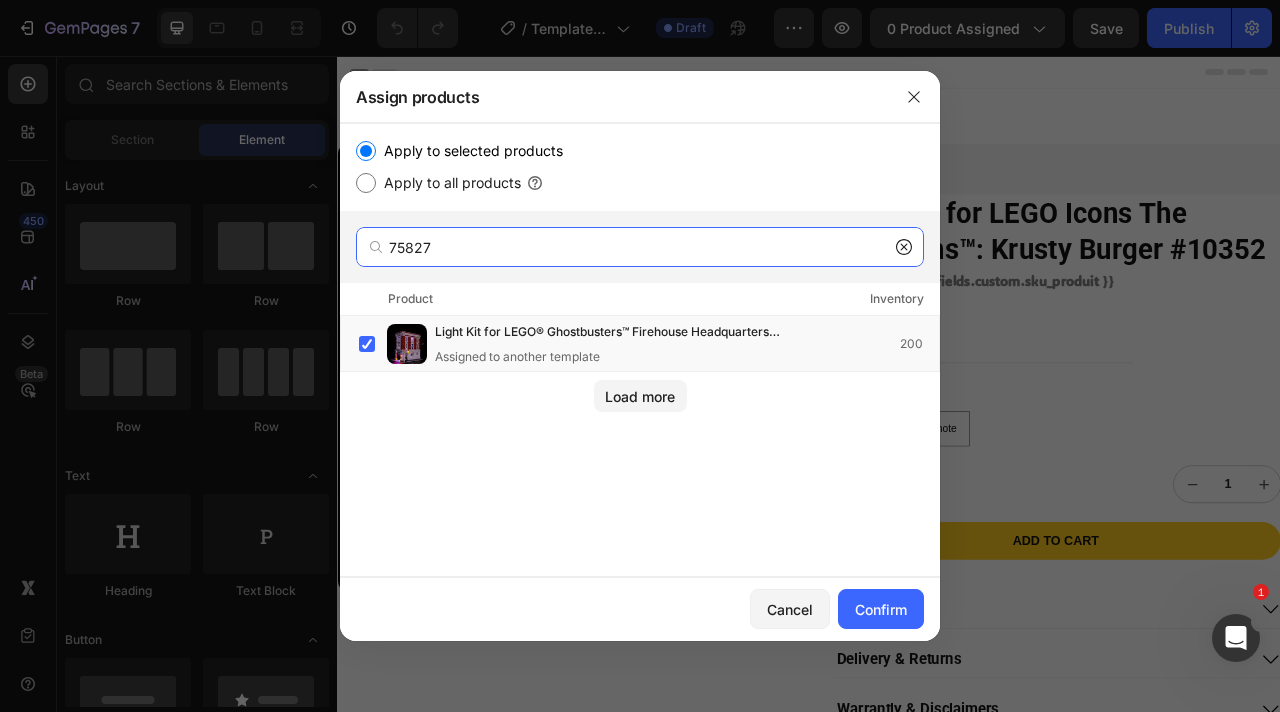 click on "75827" at bounding box center (640, 247) 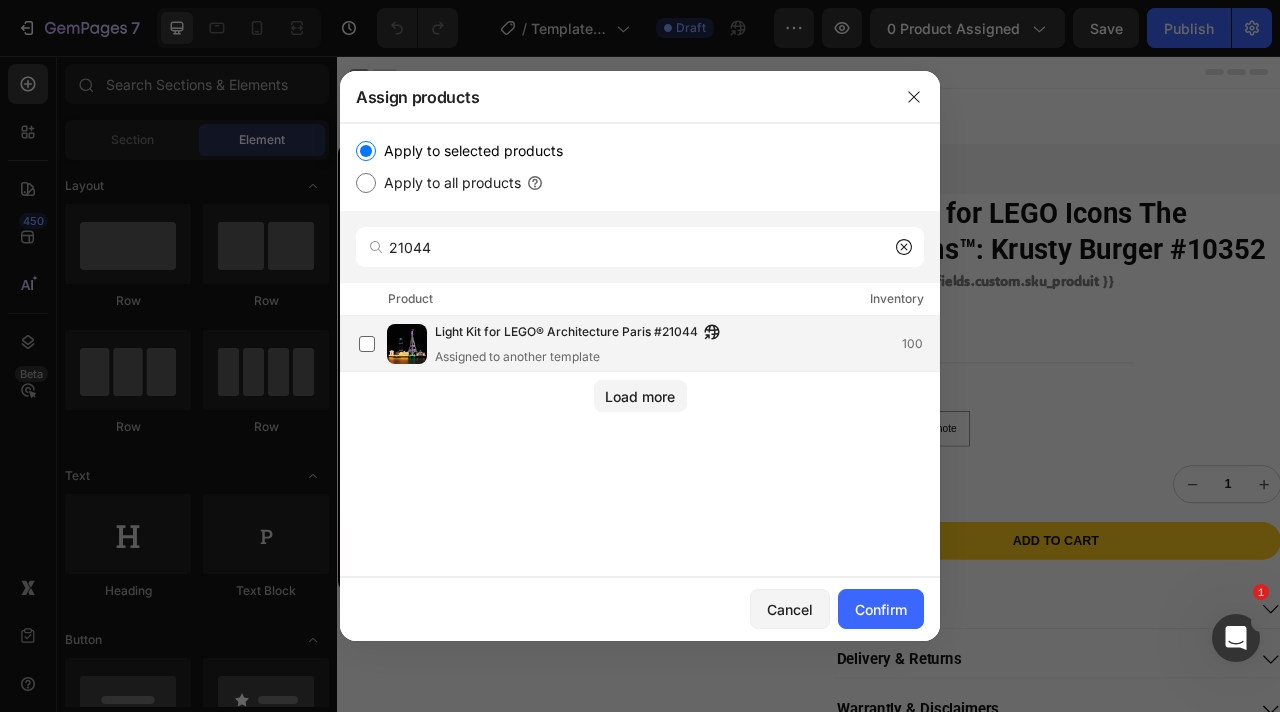 click on "Light Kit for LEGO® Architecture Paris #21044" at bounding box center (566, 333) 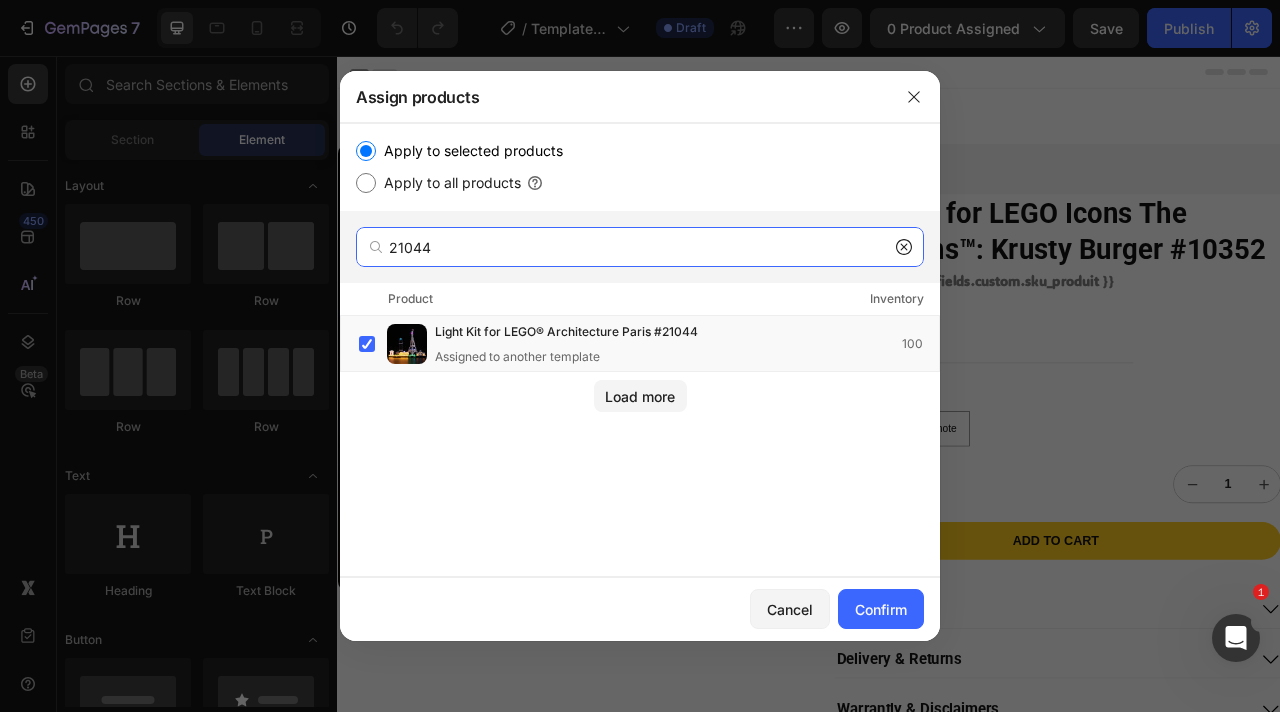 click on "21044" at bounding box center [640, 247] 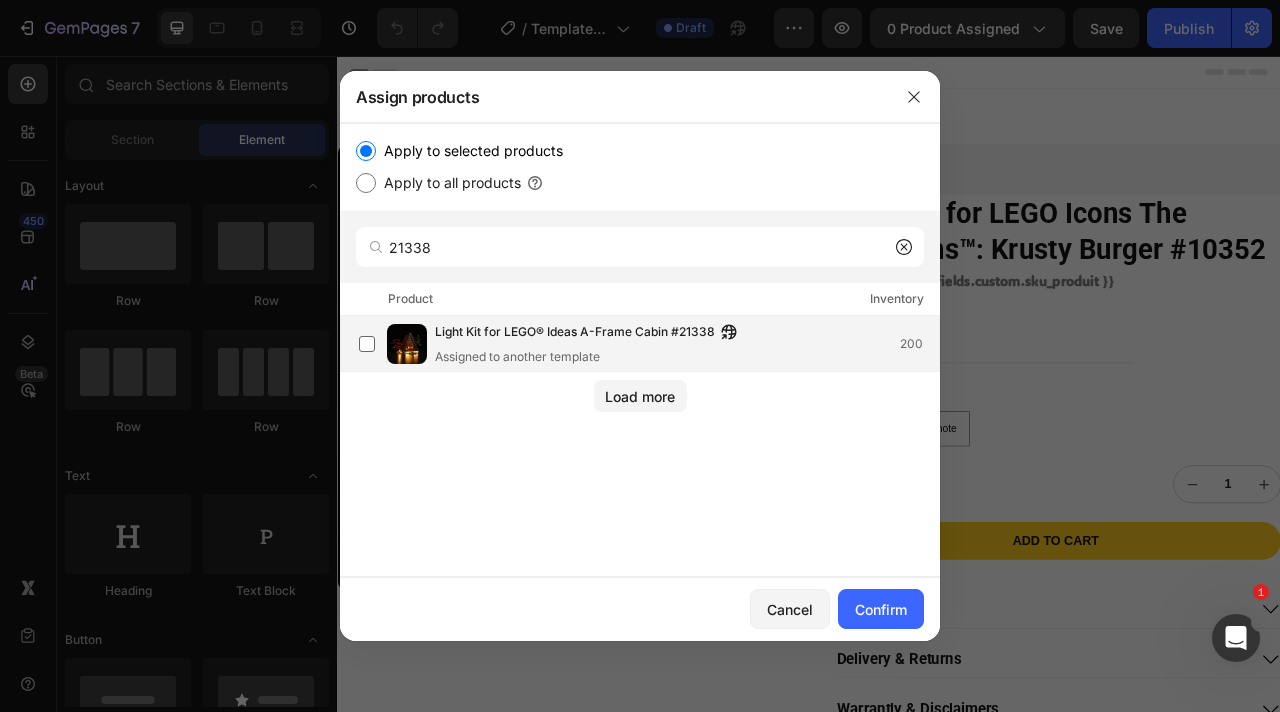 click on "Light Kit for LEGO® Ideas A-Frame Cabin #21338" at bounding box center [575, 333] 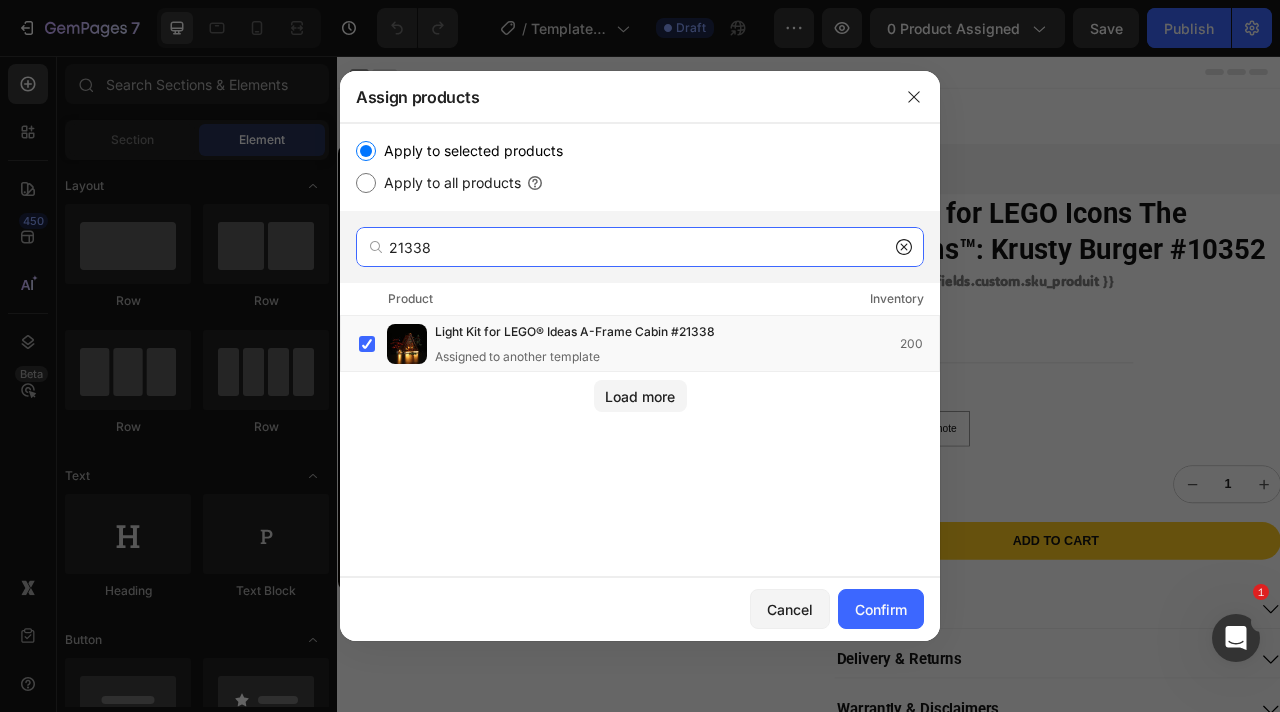 click on "21338" at bounding box center [640, 247] 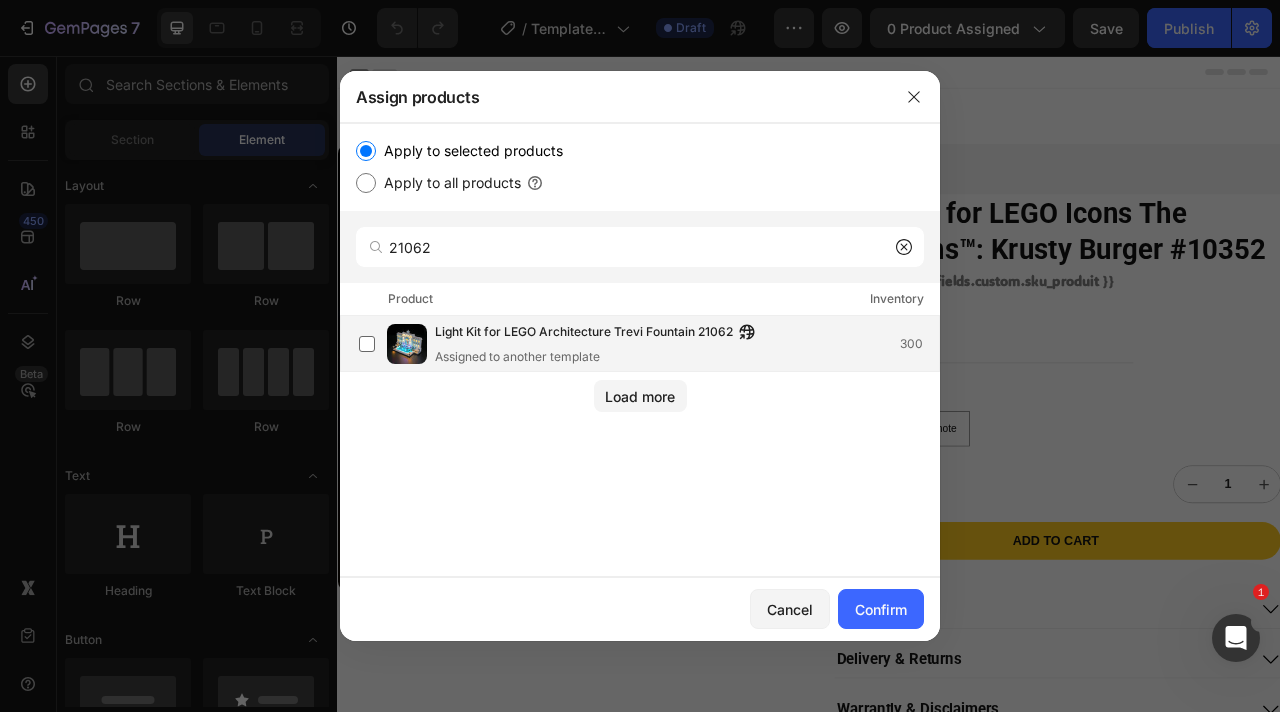 click on "Light Kit for LEGO Architecture Trevi Fountain 21062" at bounding box center (584, 333) 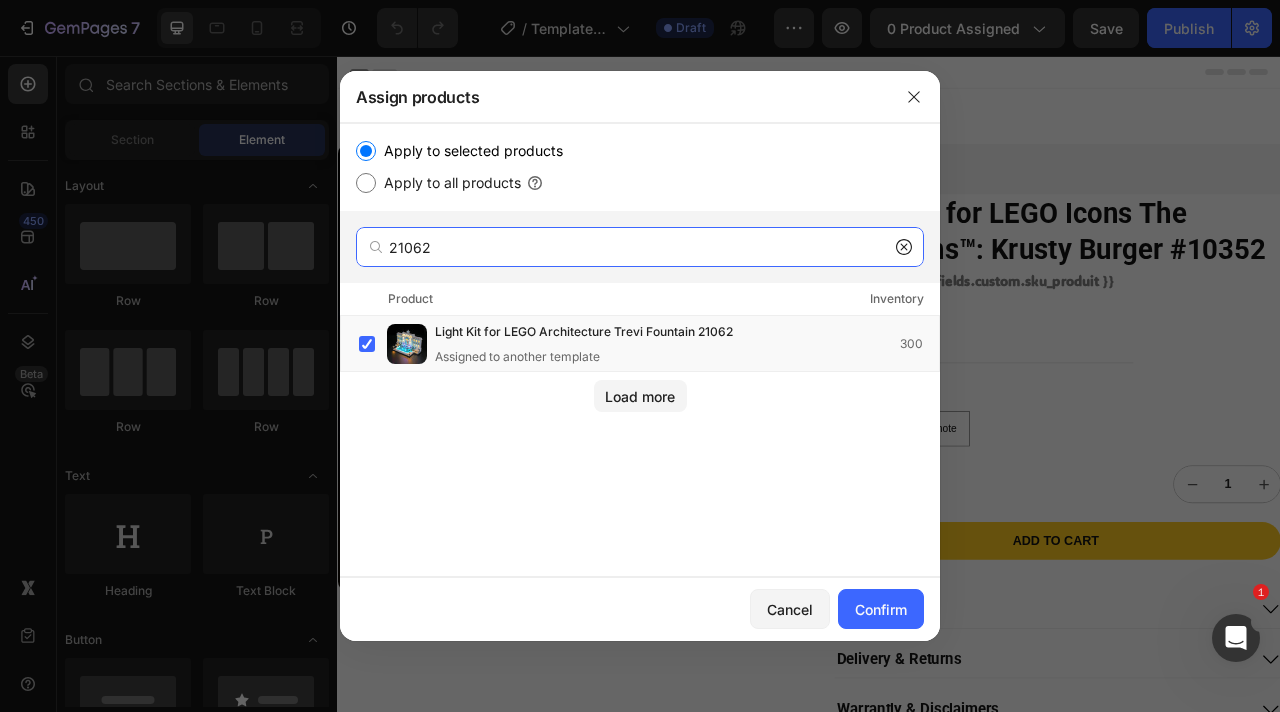 click on "21062" at bounding box center (640, 247) 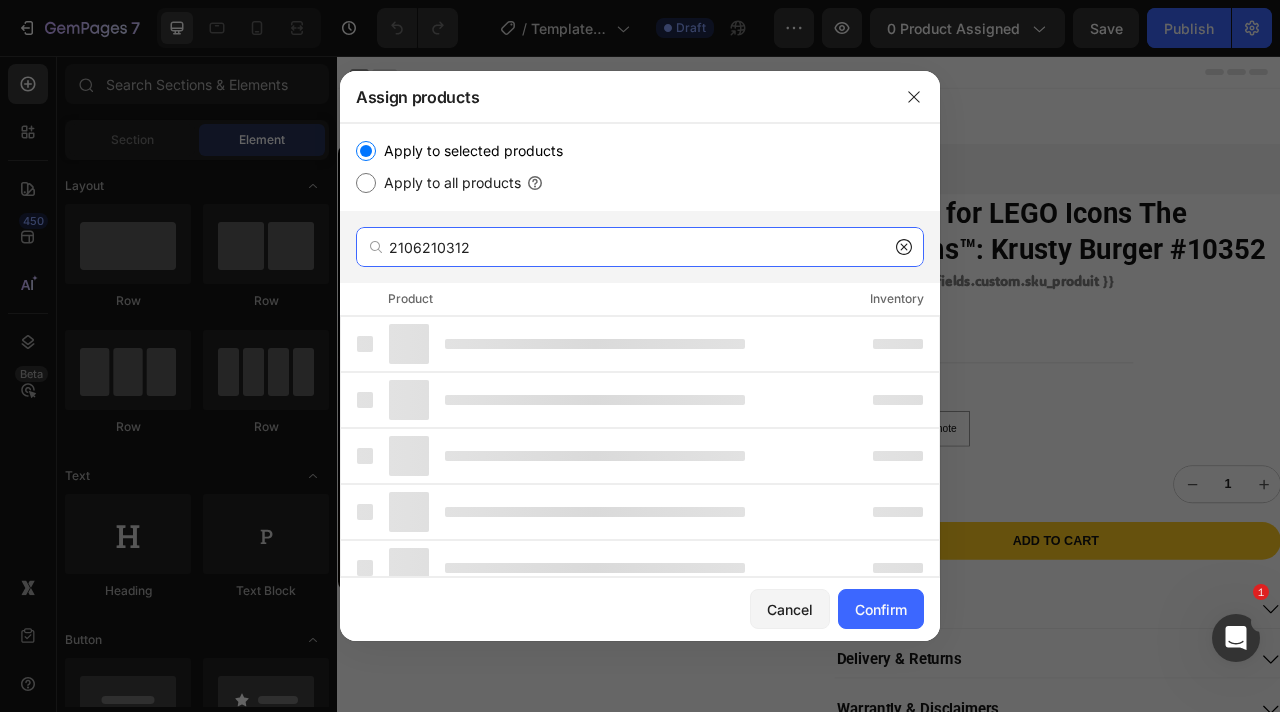 click on "2106210312" at bounding box center (640, 247) 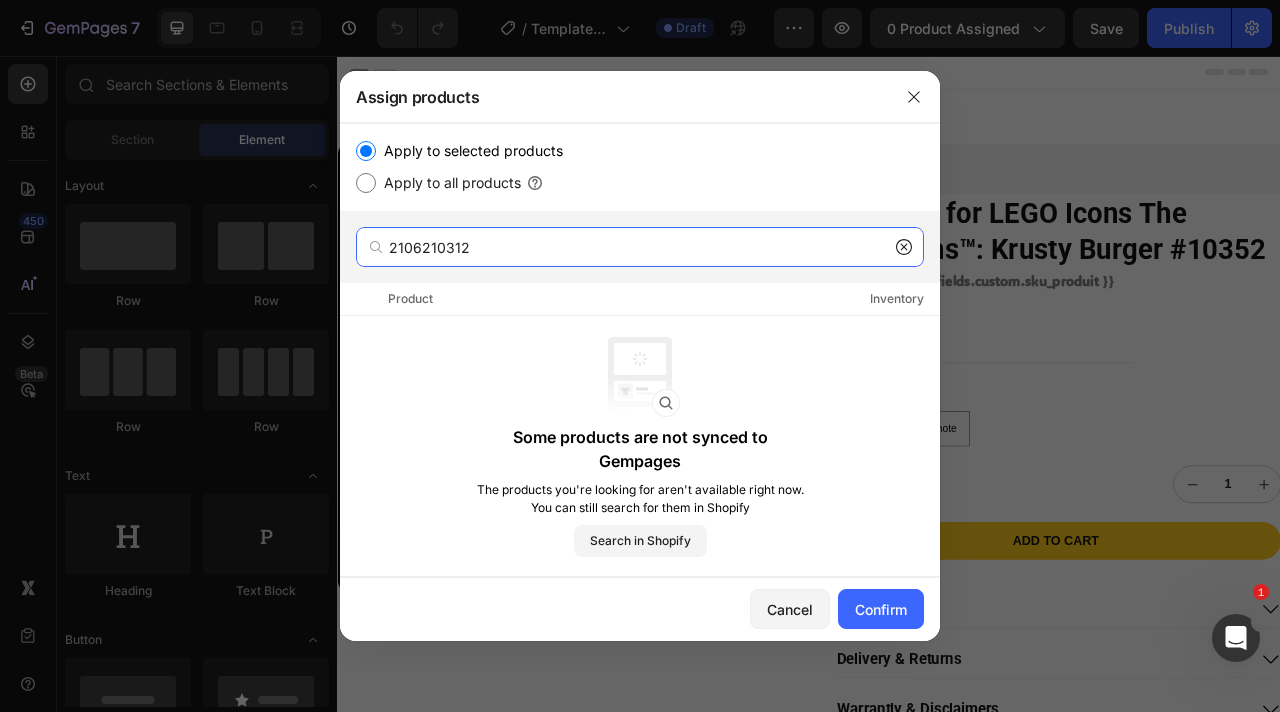 click on "2106210312" at bounding box center (640, 247) 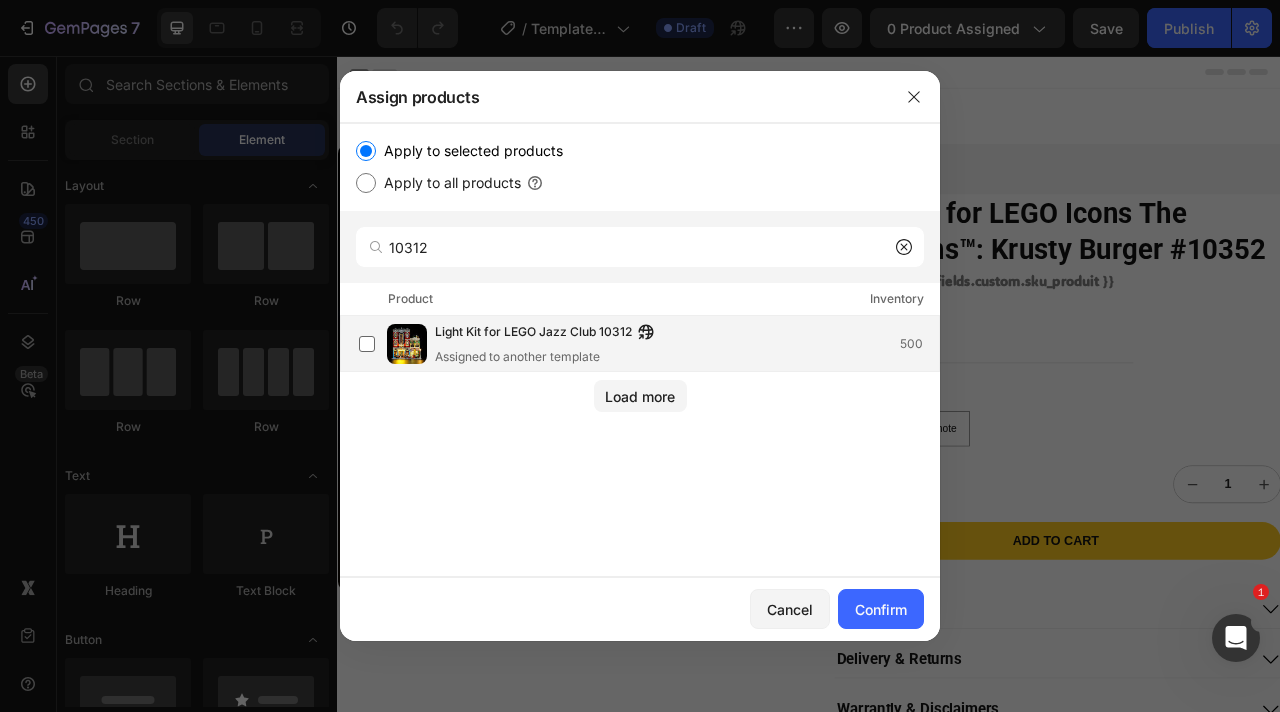 click on "Assigned to another template" at bounding box center (549, 357) 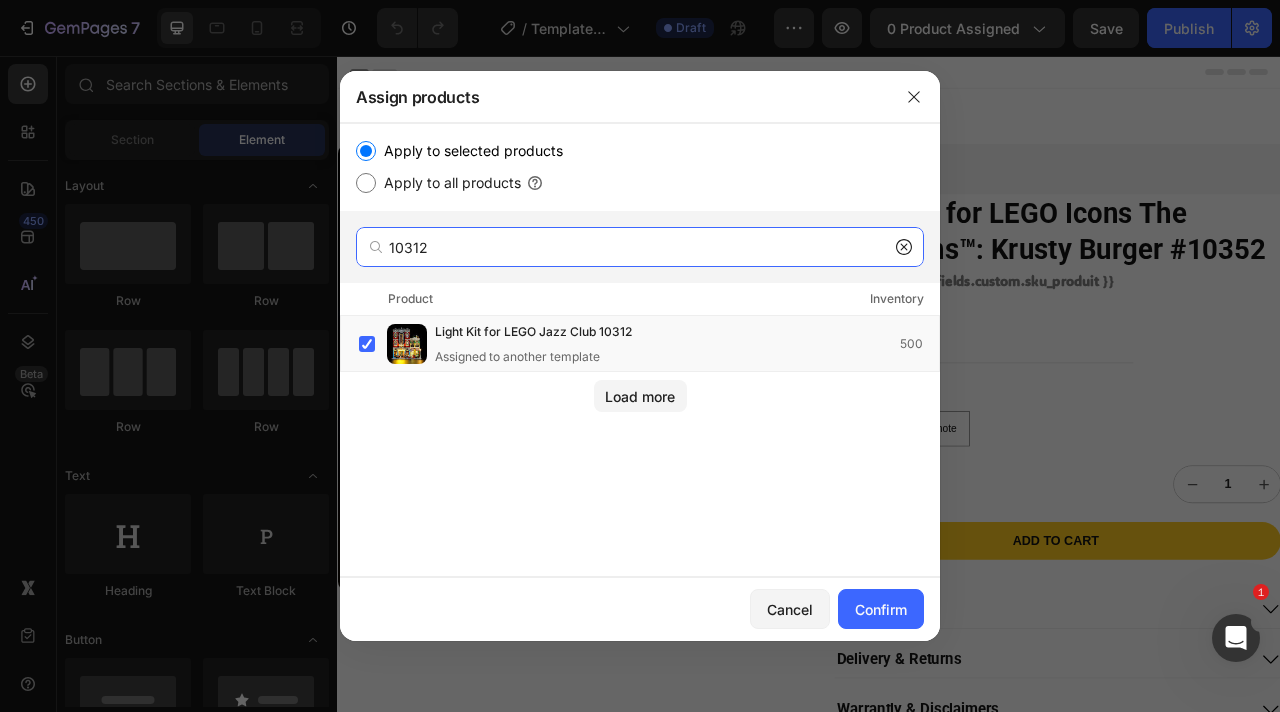 click on "10312" at bounding box center [640, 247] 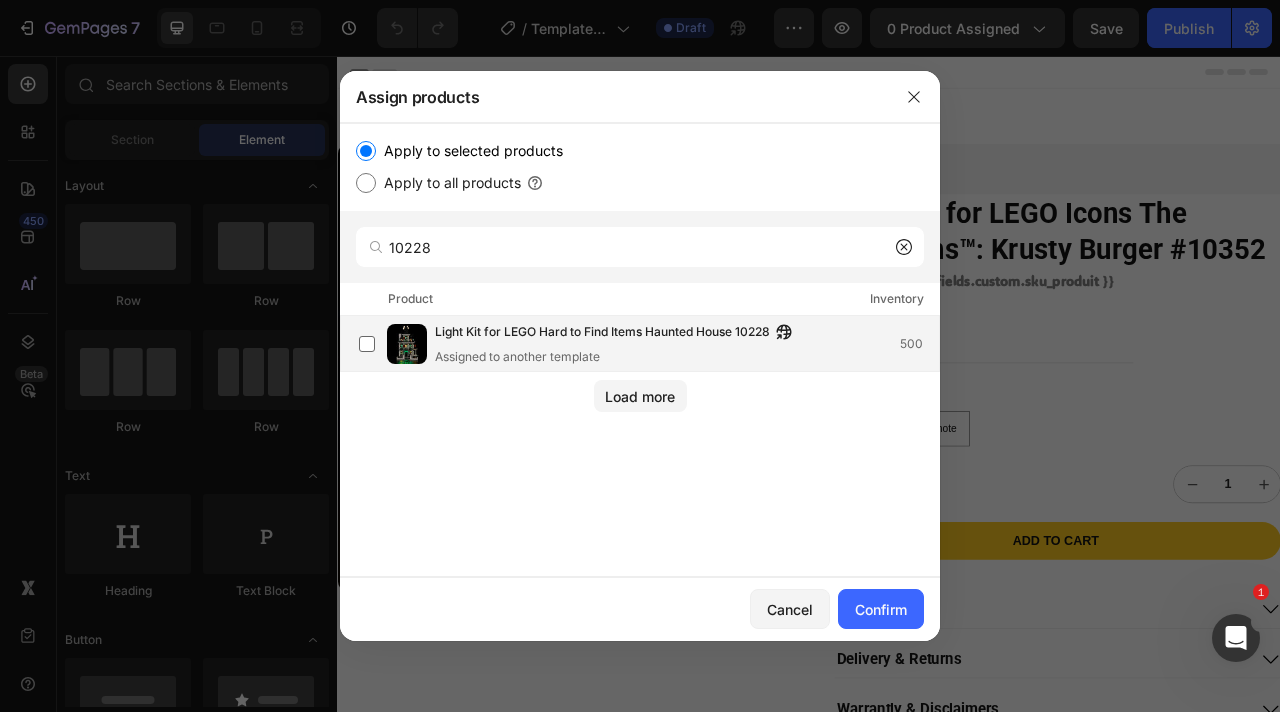 click on "Light Kit for LEGO Hard to Find Items Haunted House 10228" at bounding box center (602, 333) 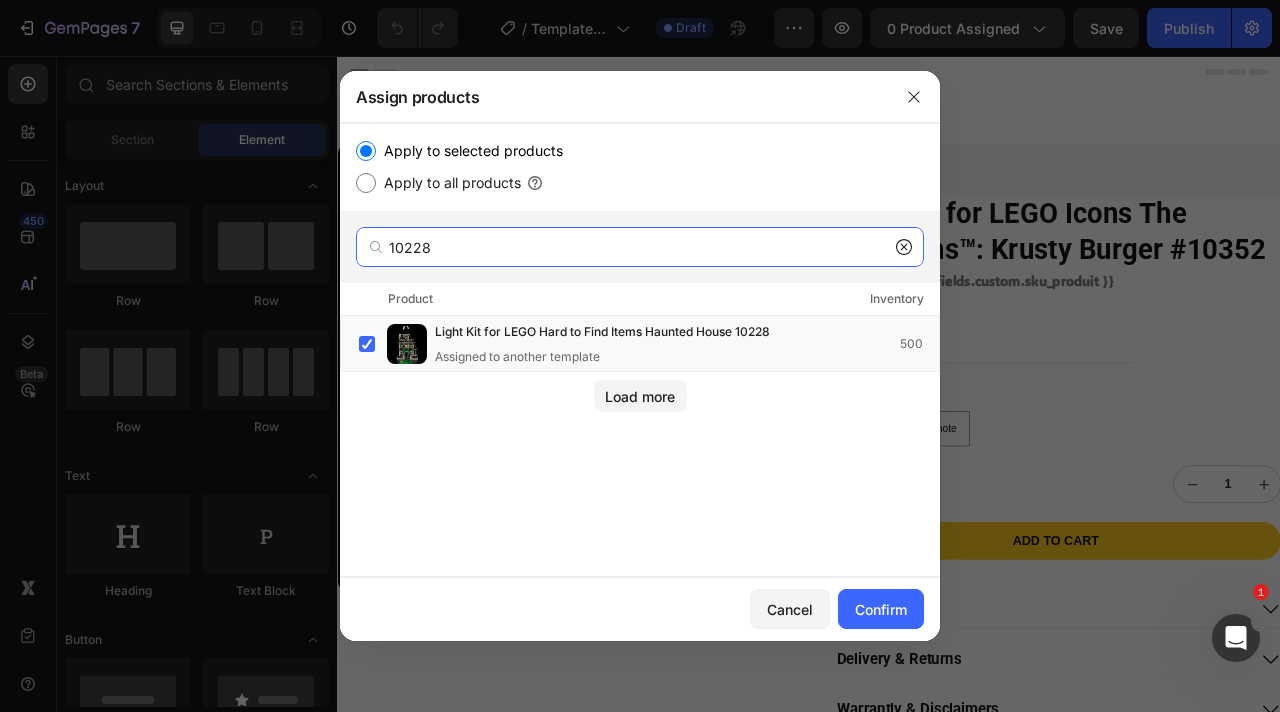 click on "10228" at bounding box center (640, 247) 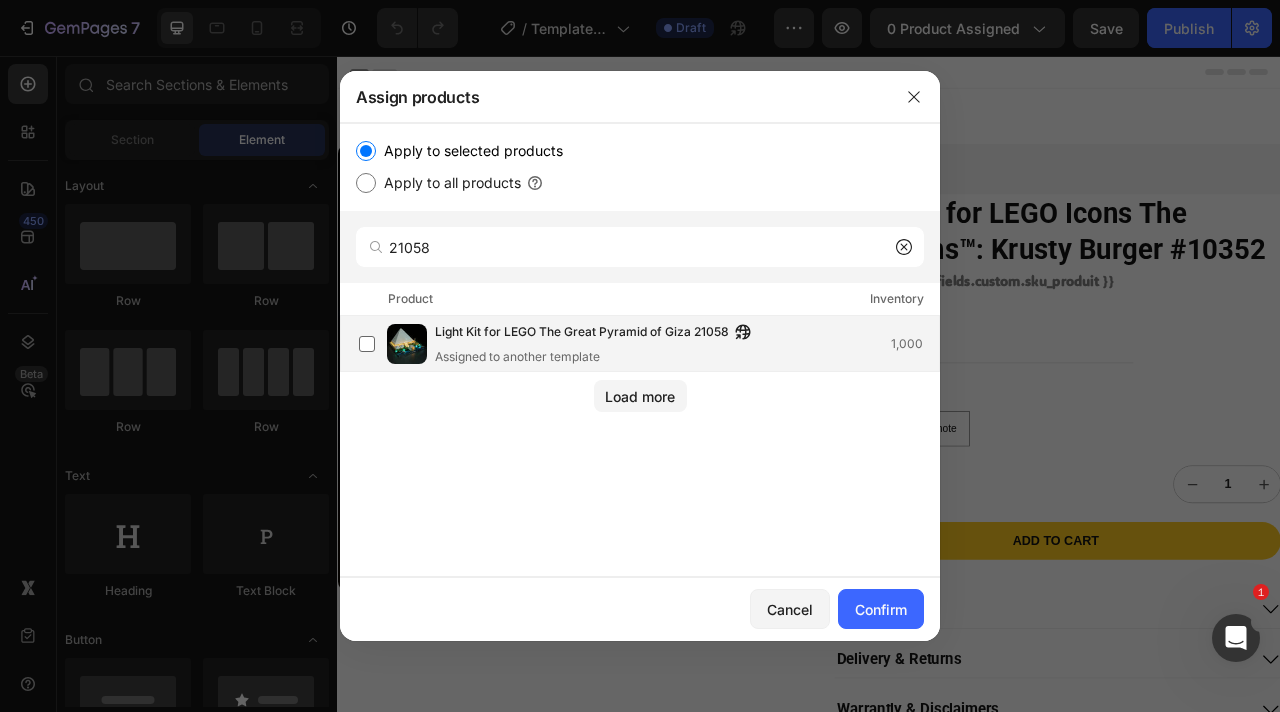 click on "Light Kit for LEGO The Great Pyramid of Giza 21058" at bounding box center [582, 333] 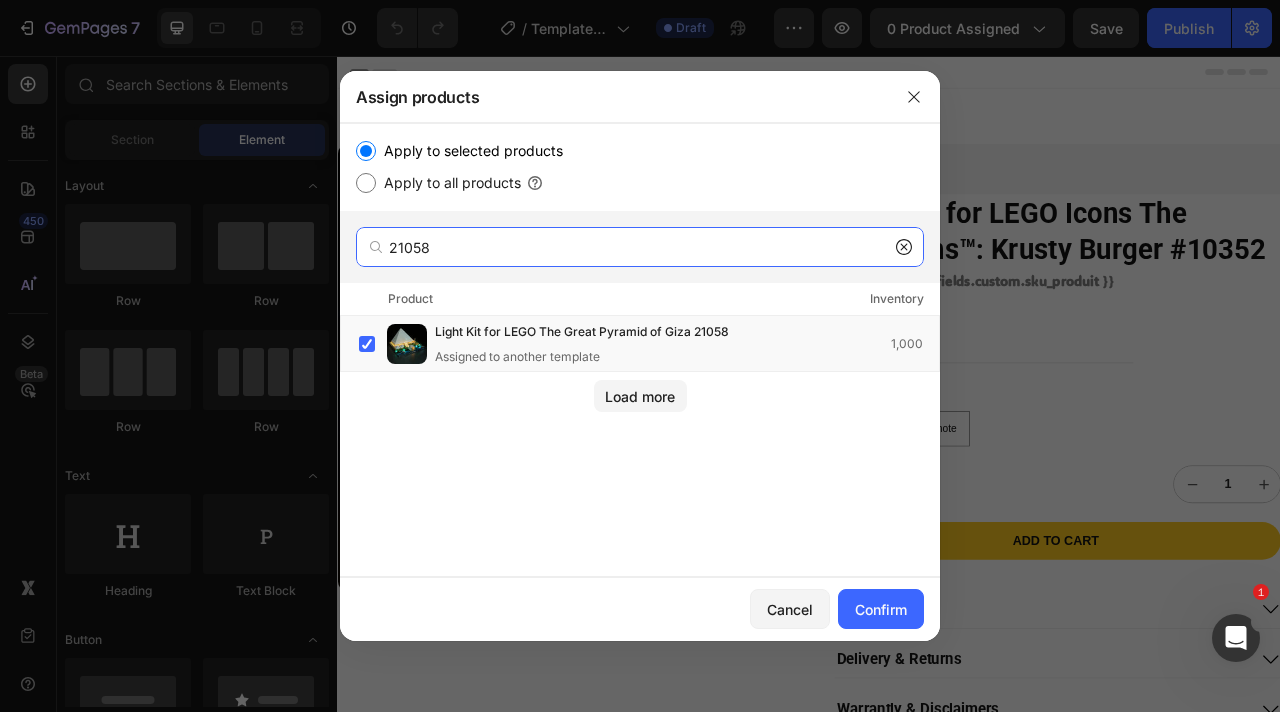 click on "21058" at bounding box center (640, 247) 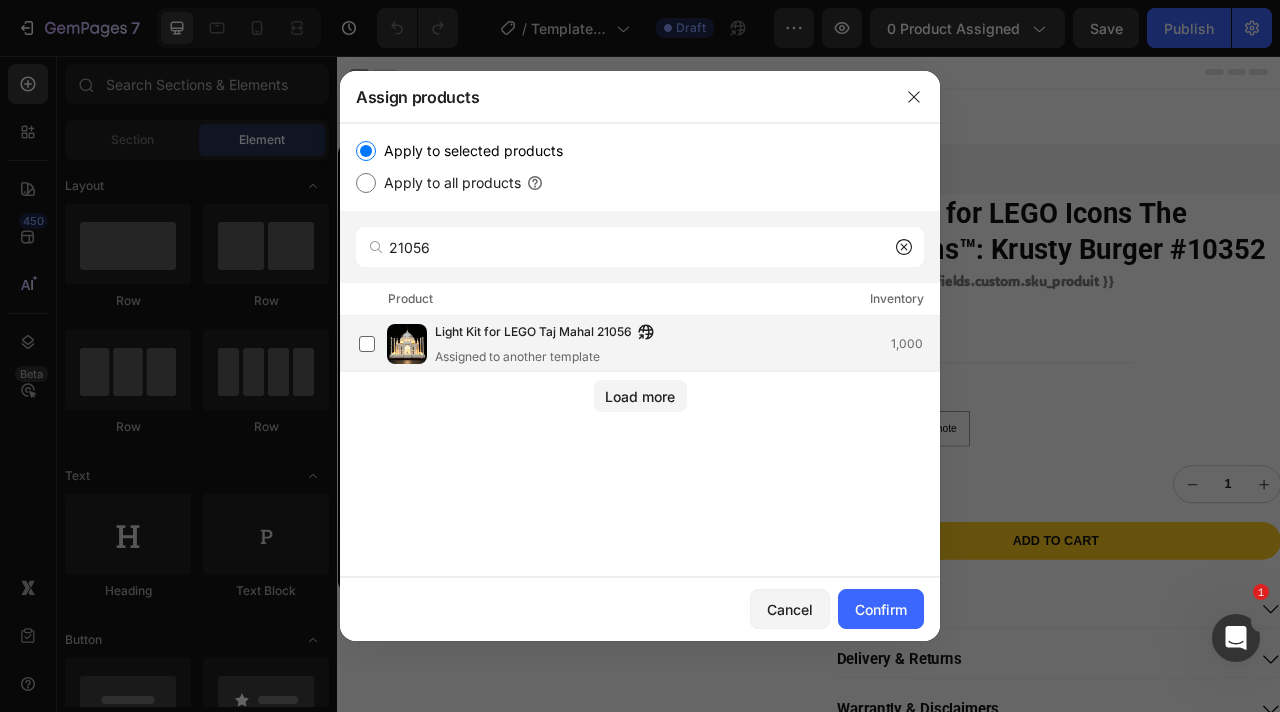click on "Light Kit for LEGO Taj Mahal 21056" at bounding box center [533, 333] 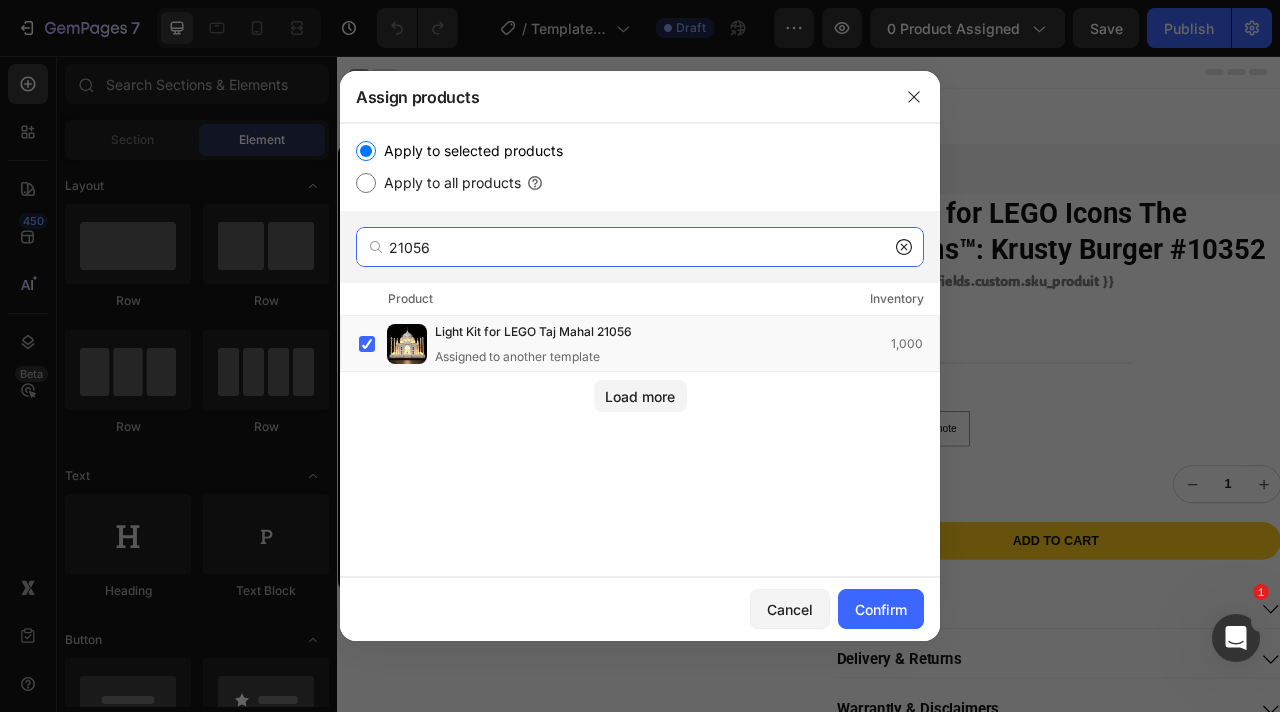 click on "21056" at bounding box center [640, 247] 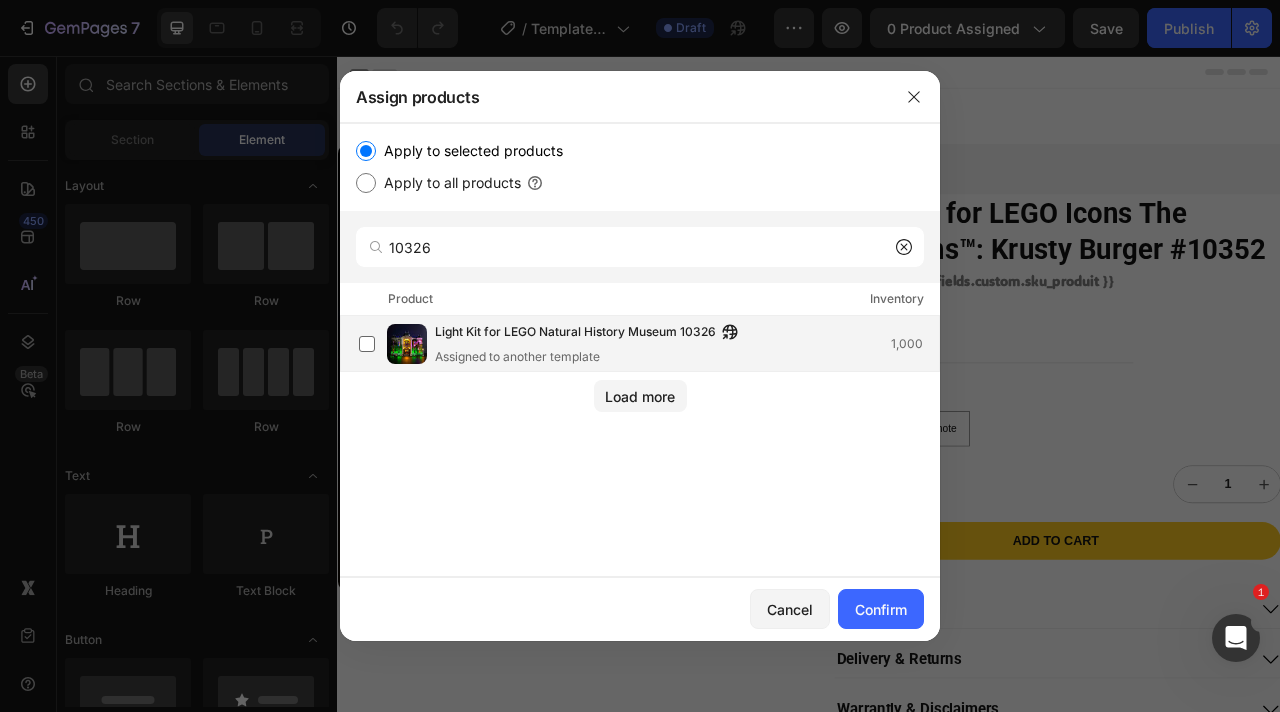 click on "Light Kit for LEGO Natural History Museum 10326" at bounding box center (575, 333) 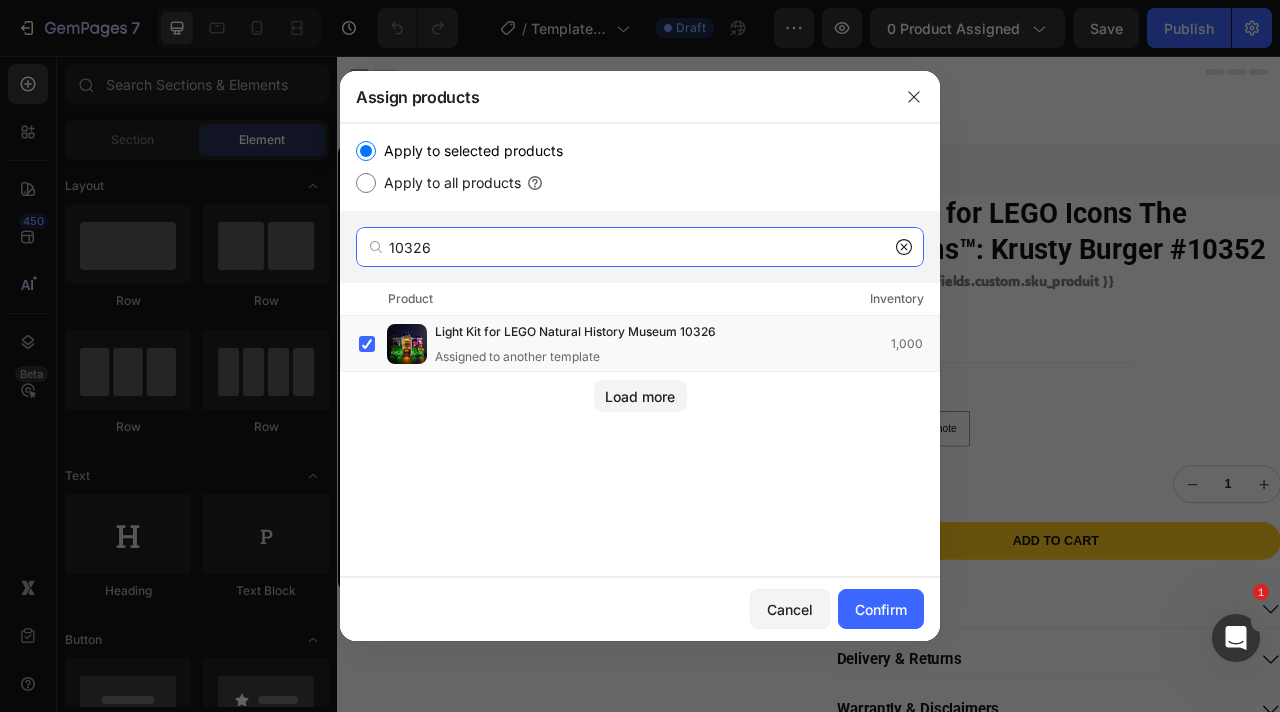 click on "10326" at bounding box center [640, 247] 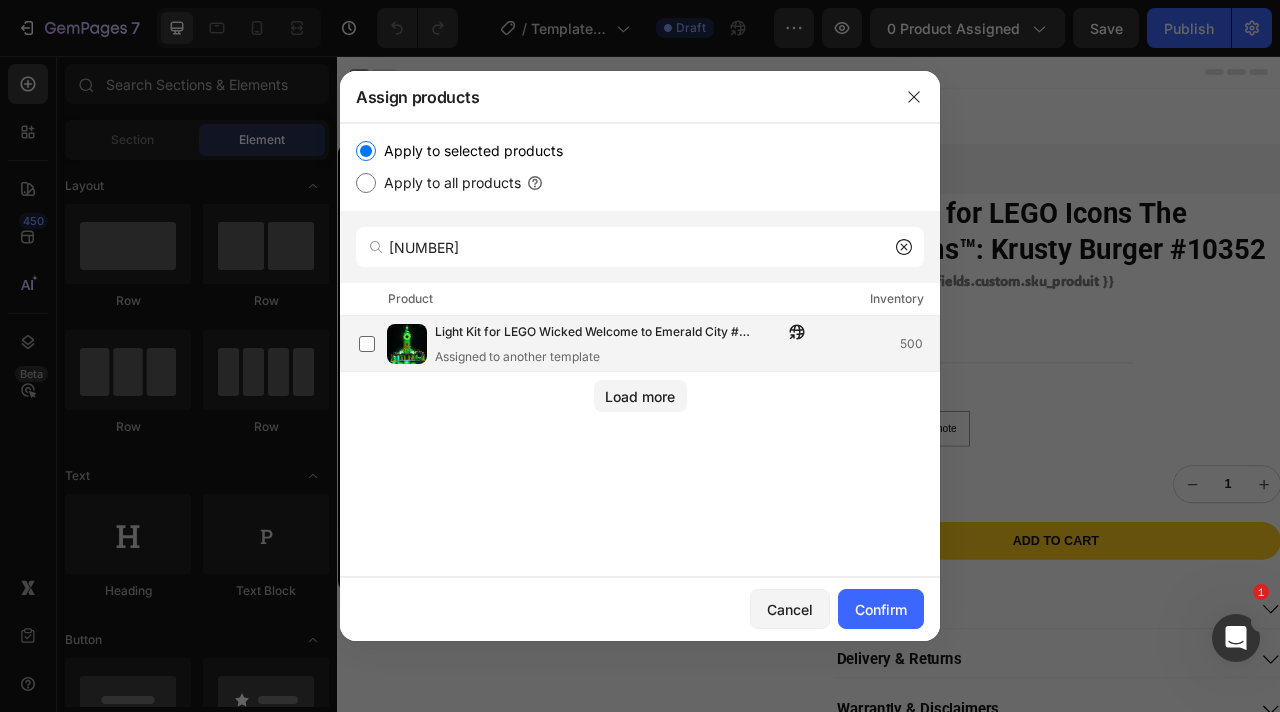 click on "Light Kit for LEGO Wicked Welcome to Emerald City #75684  Assigned to another template" at bounding box center (625, 344) 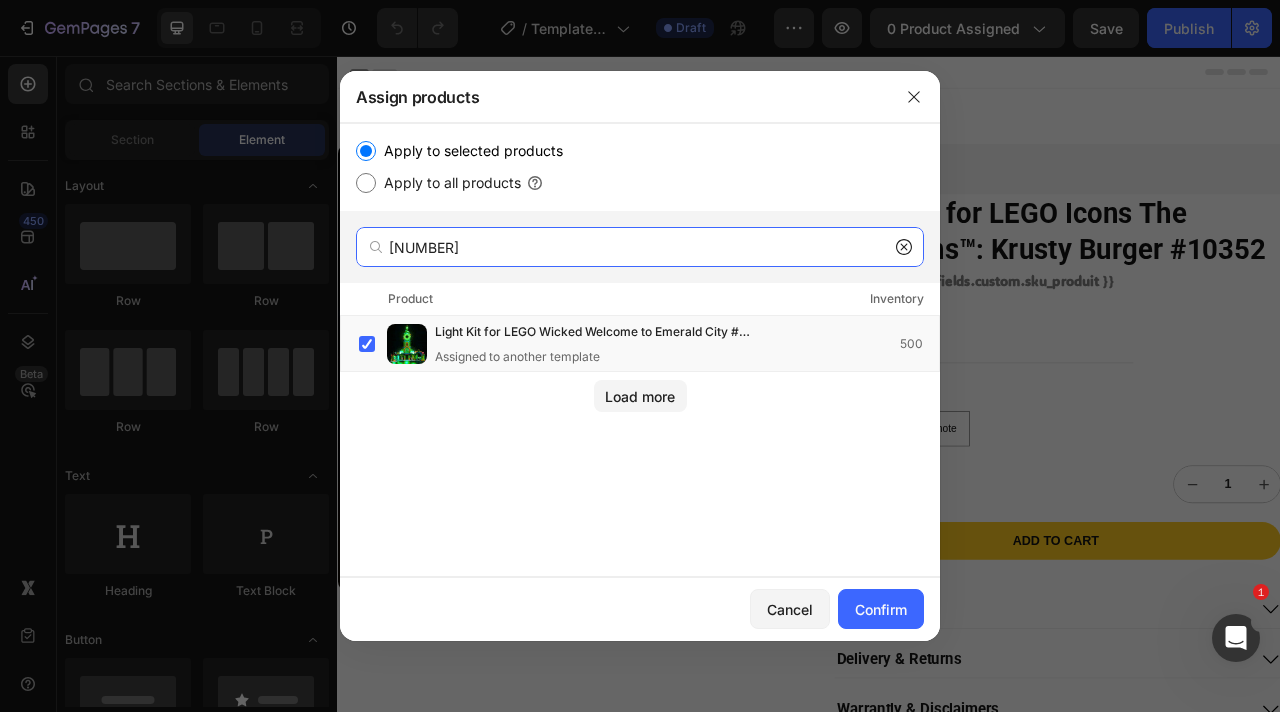 click on "75684" at bounding box center [640, 247] 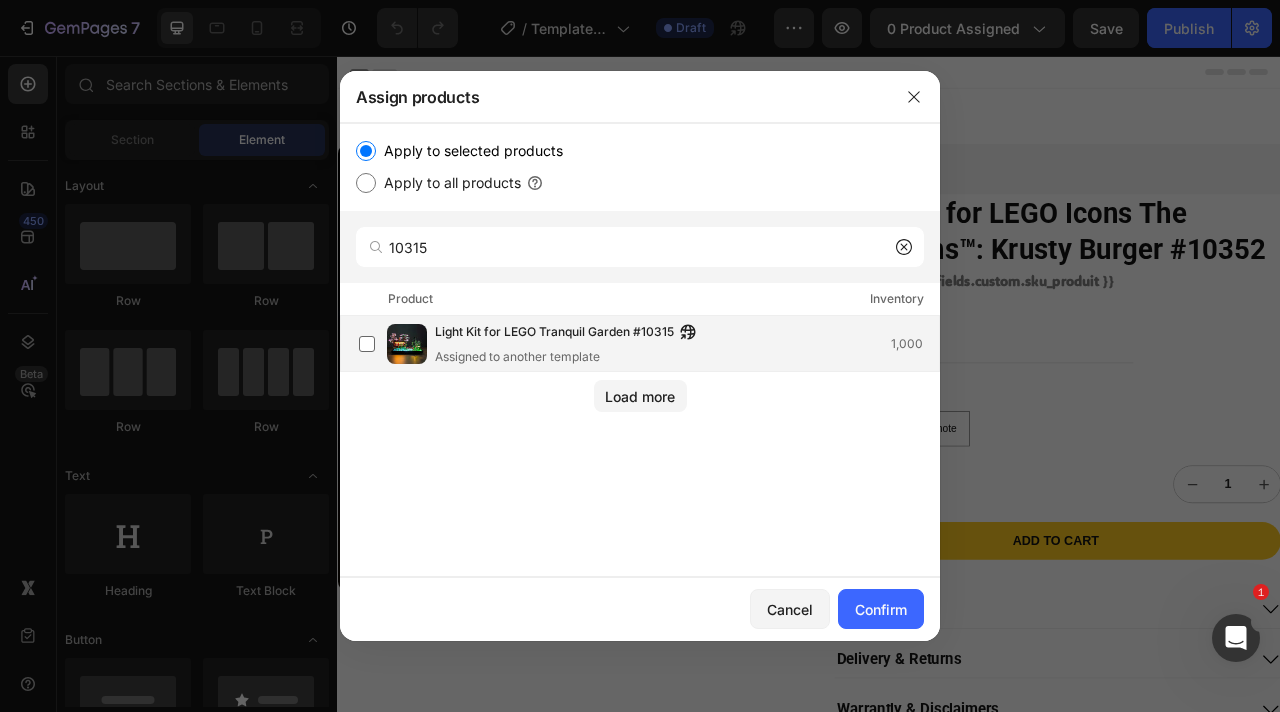 click on "Assigned to another template" at bounding box center (570, 357) 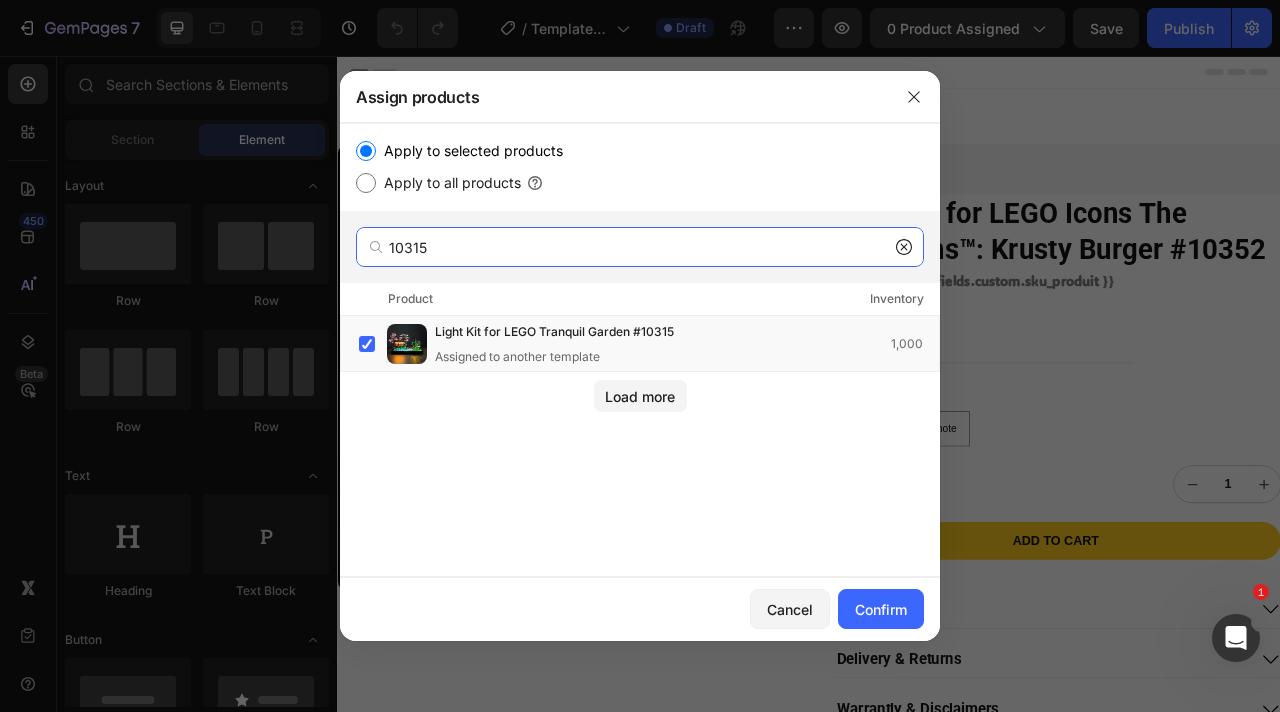 click on "10315" at bounding box center (640, 247) 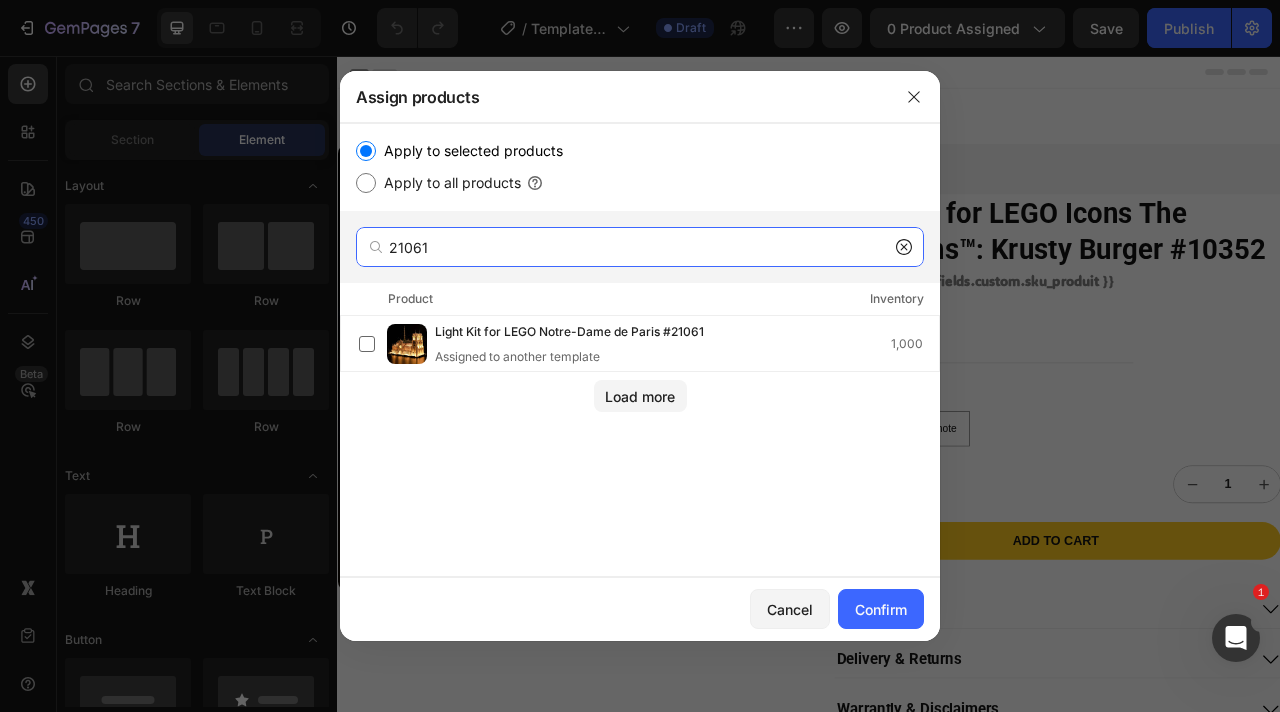 type on "21061" 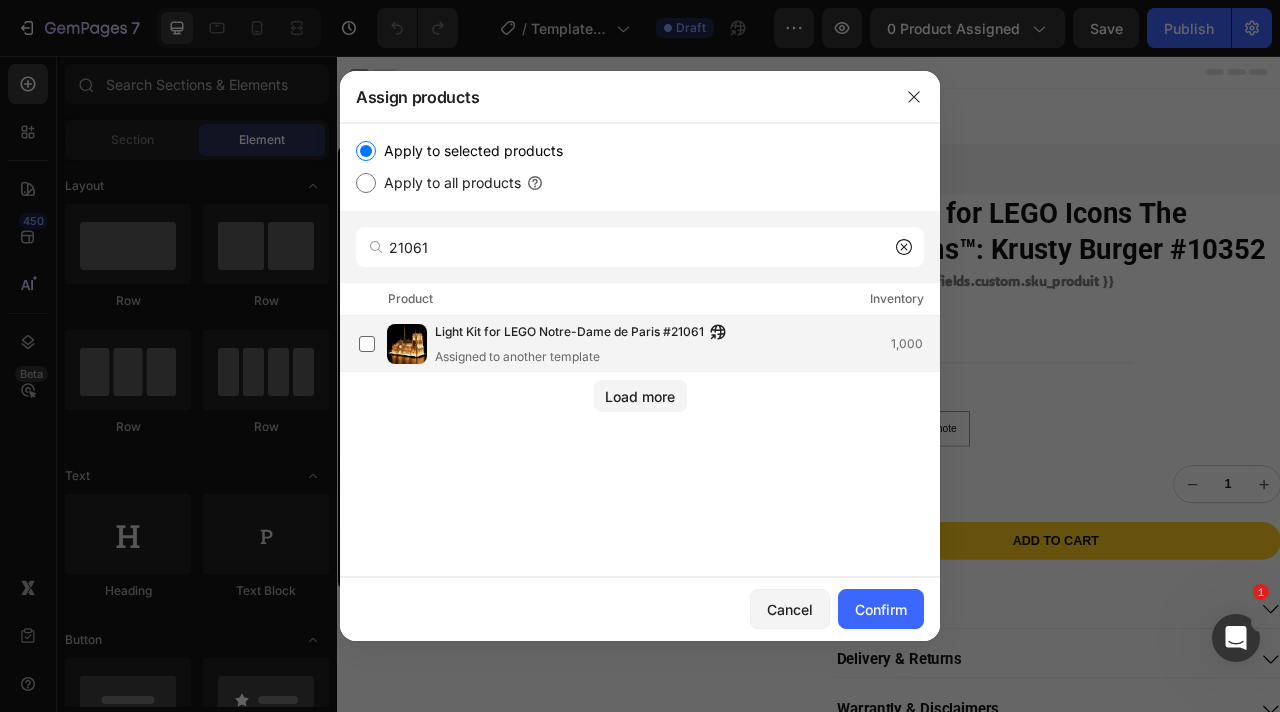 click on "Assigned to another template" at bounding box center (585, 357) 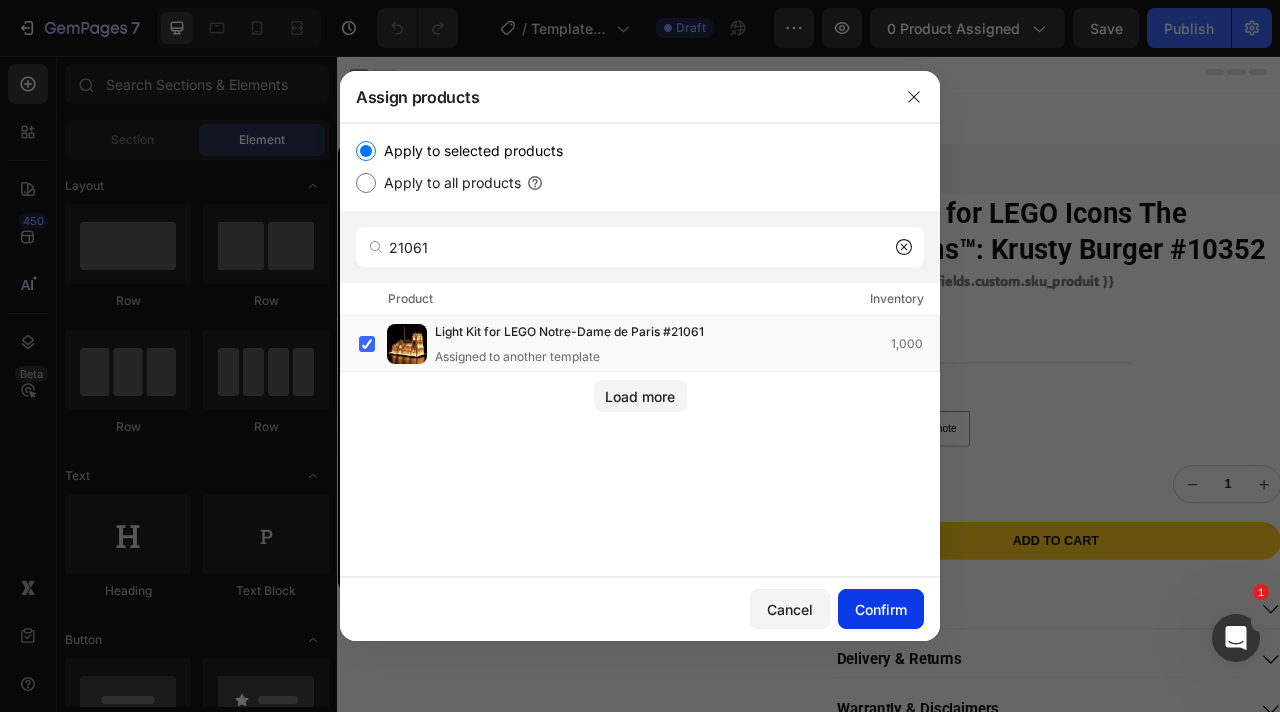 drag, startPoint x: 876, startPoint y: 601, endPoint x: 686, endPoint y: 692, distance: 210.66798 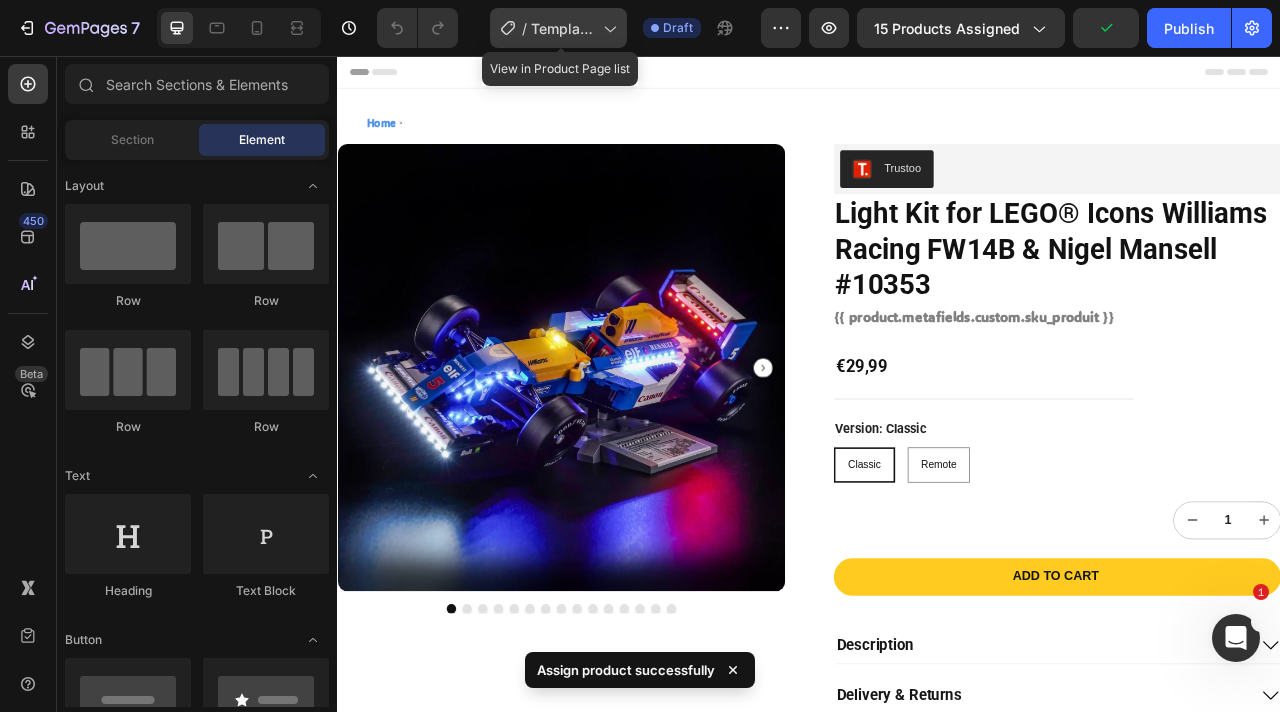click on "Template Architecture with video" at bounding box center (563, 28) 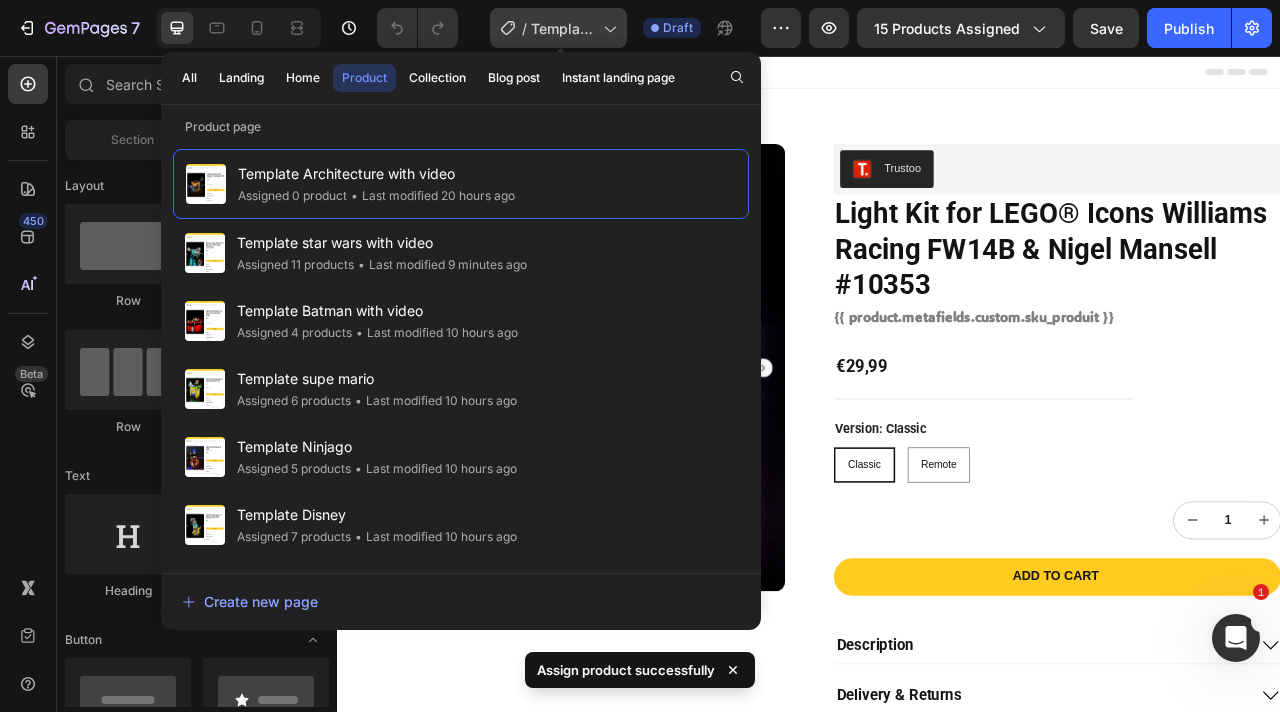 click on "Template Architecture with video" at bounding box center [563, 28] 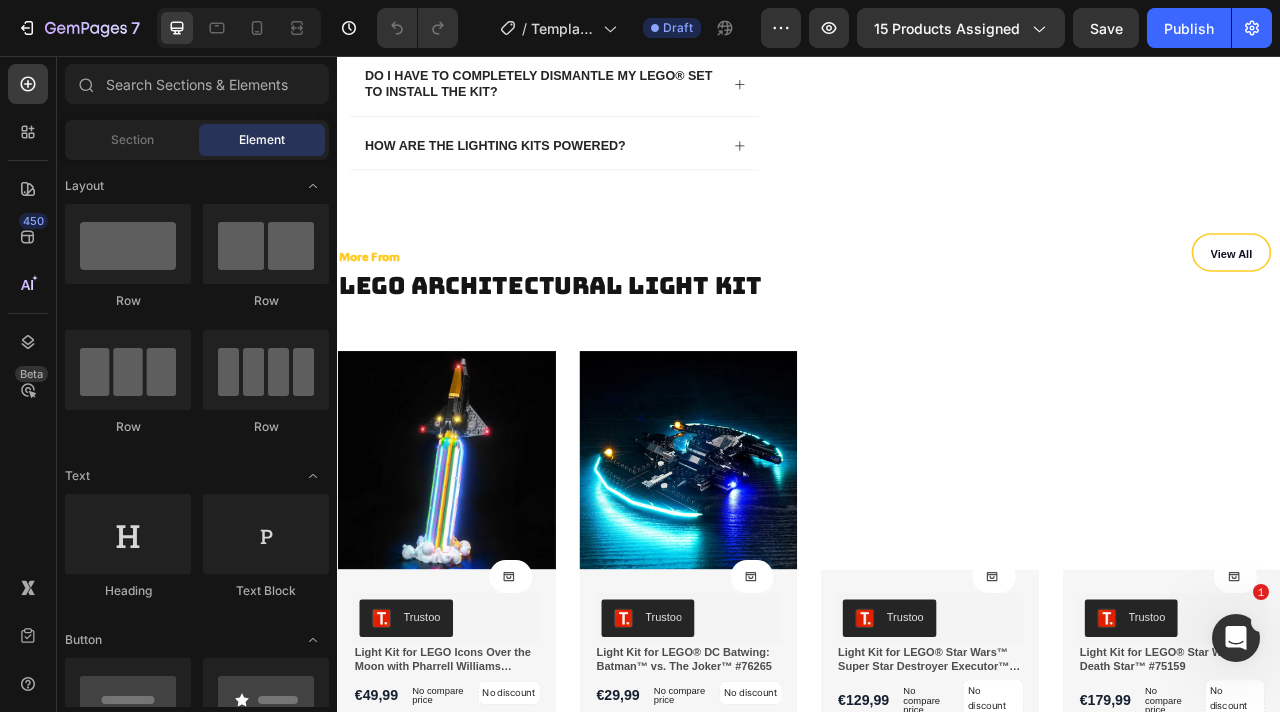 scroll, scrollTop: 1962, scrollLeft: 0, axis: vertical 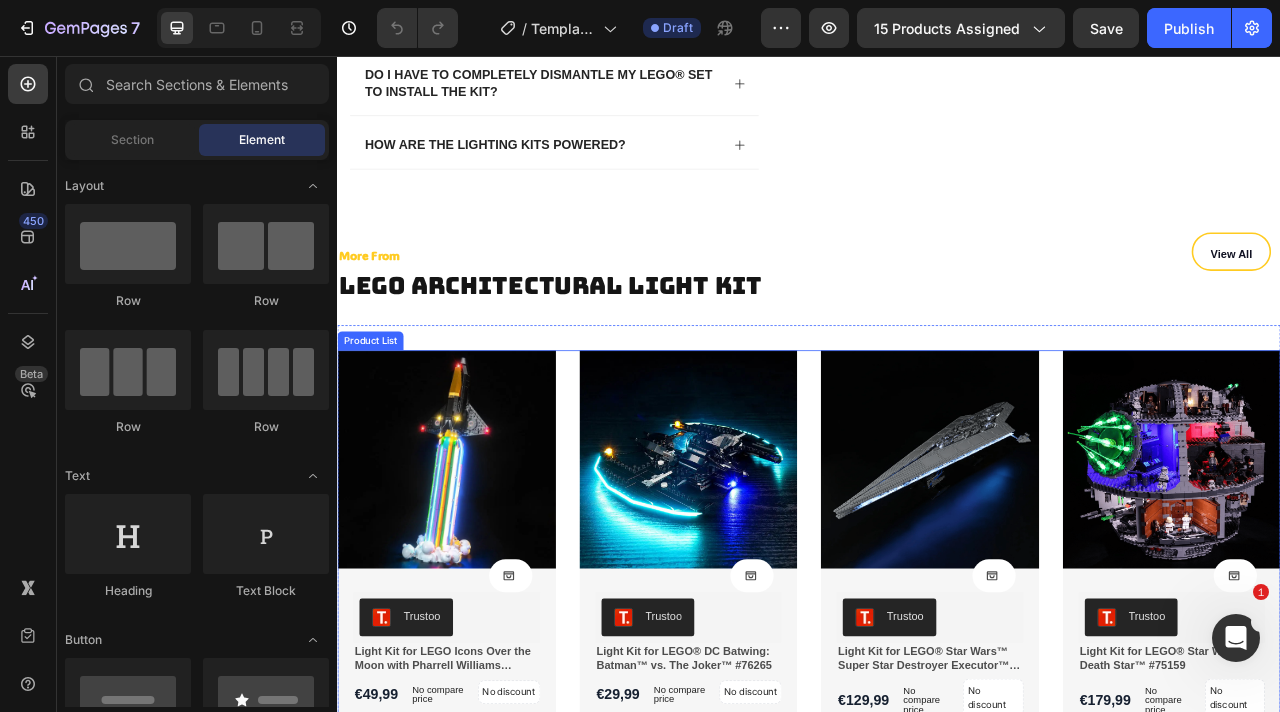 click on "Product Images
Product Cart Button Trustoo Trustoo Light Kit for LEGO Icons Over the Moon with Pharrell Williams #10391 Product Title €49,99 Product Price Product Price No compare price Product Price No discount   Not be displayed when published Product Tag Row Row Row Row Product List Product Images
Product Cart Button Trustoo Trustoo Light Kit for LEGO® DC Batwing: Batman™ vs. The Joker™ #76265 Product Title €29,99 Product Price Product Price No compare price Product Price No discount   Not be displayed when published Product Tag Row Row Row Row Product List Product Images
Product Cart Button Trustoo Trustoo Light Kit for LEGO® Star Wars™ Super Star Destroyer Executor™ #10221 Product Title €129,99 Product Price Product Price No compare price Product Price No discount   Not be displayed when published Product Tag Row Row Row Row Product List Product Images
Product Cart Button Trustoo Trustoo Product Title €179,99 Product Price" at bounding box center [937, 674] 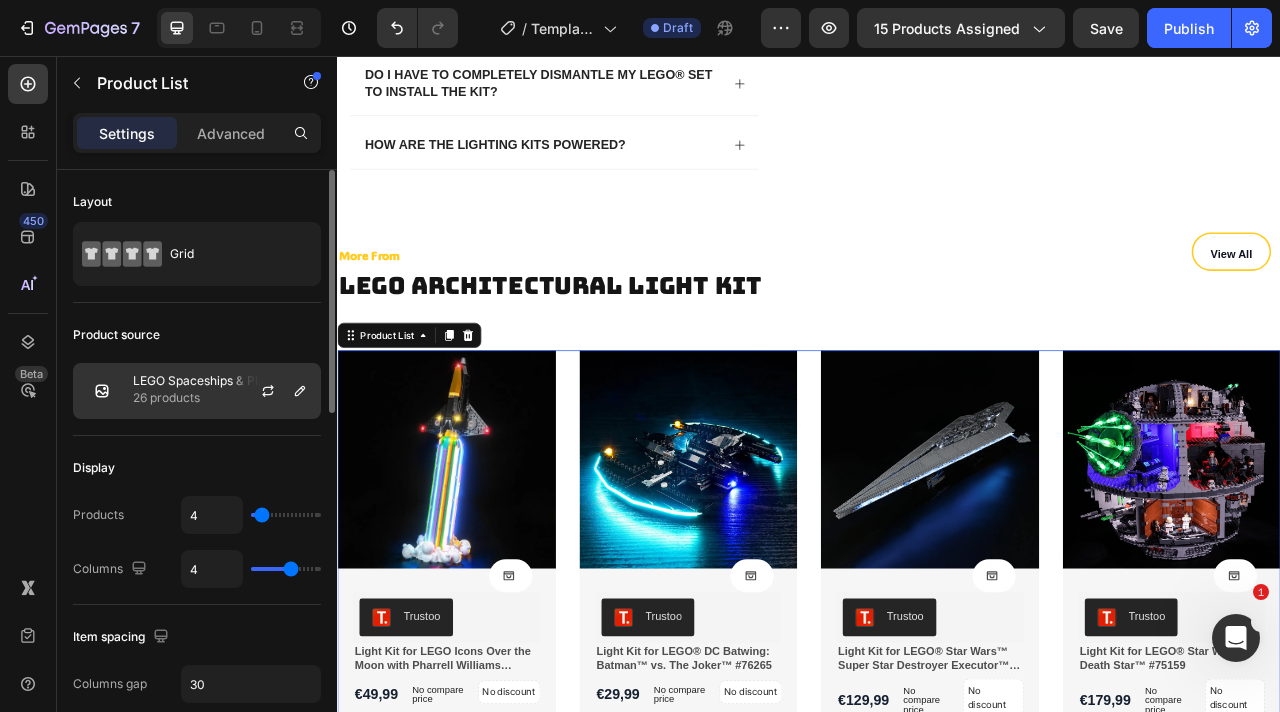 click on "26 products" at bounding box center (222, 398) 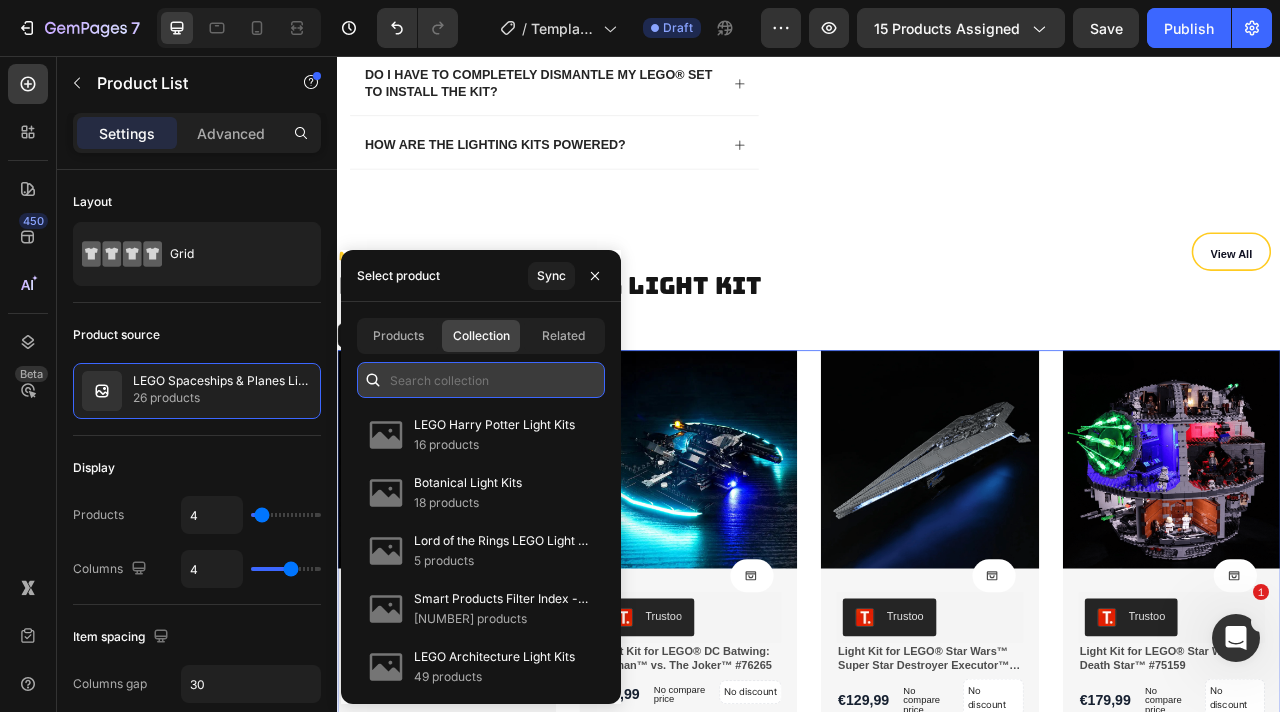 click at bounding box center (481, 380) 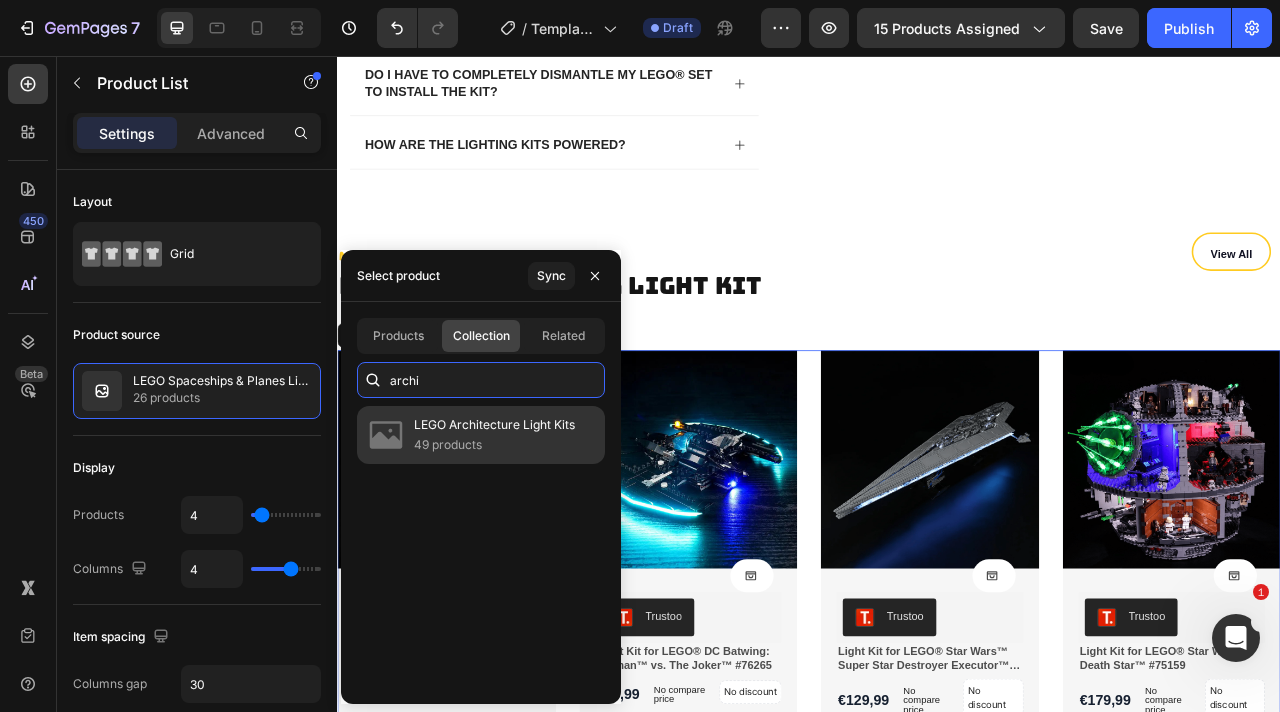 type on "archi" 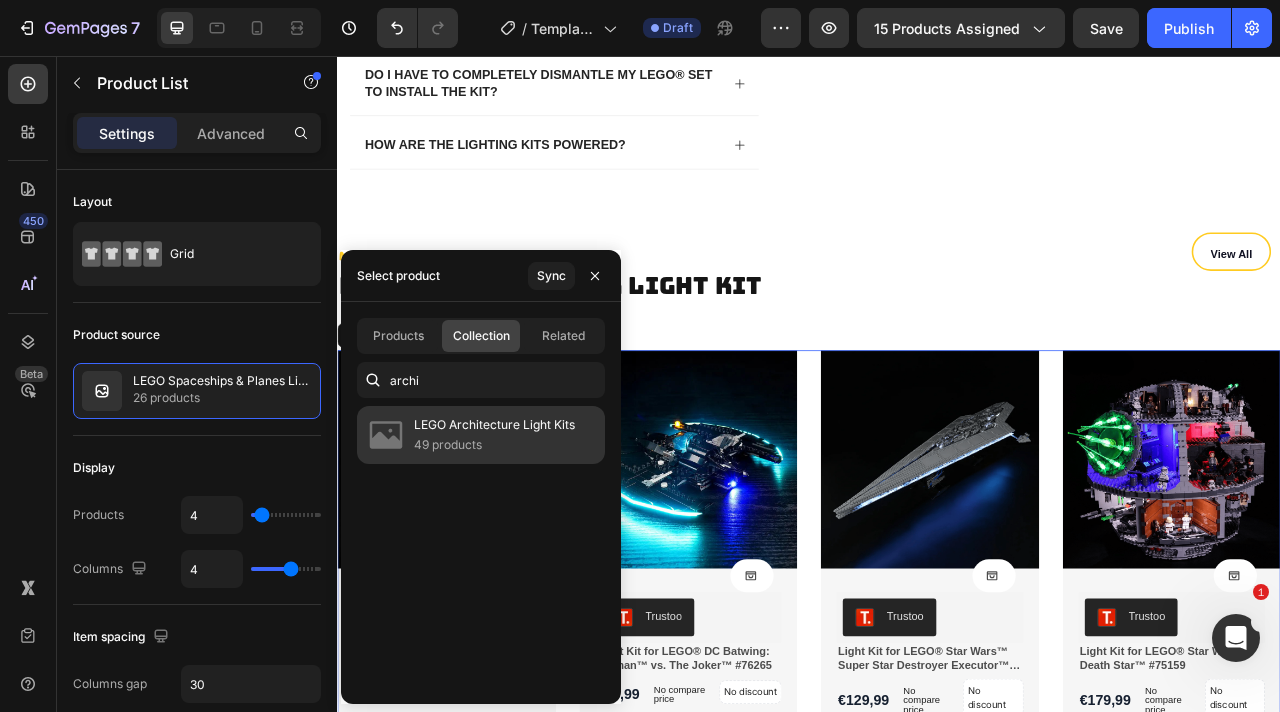 click on "49 products" at bounding box center [494, 445] 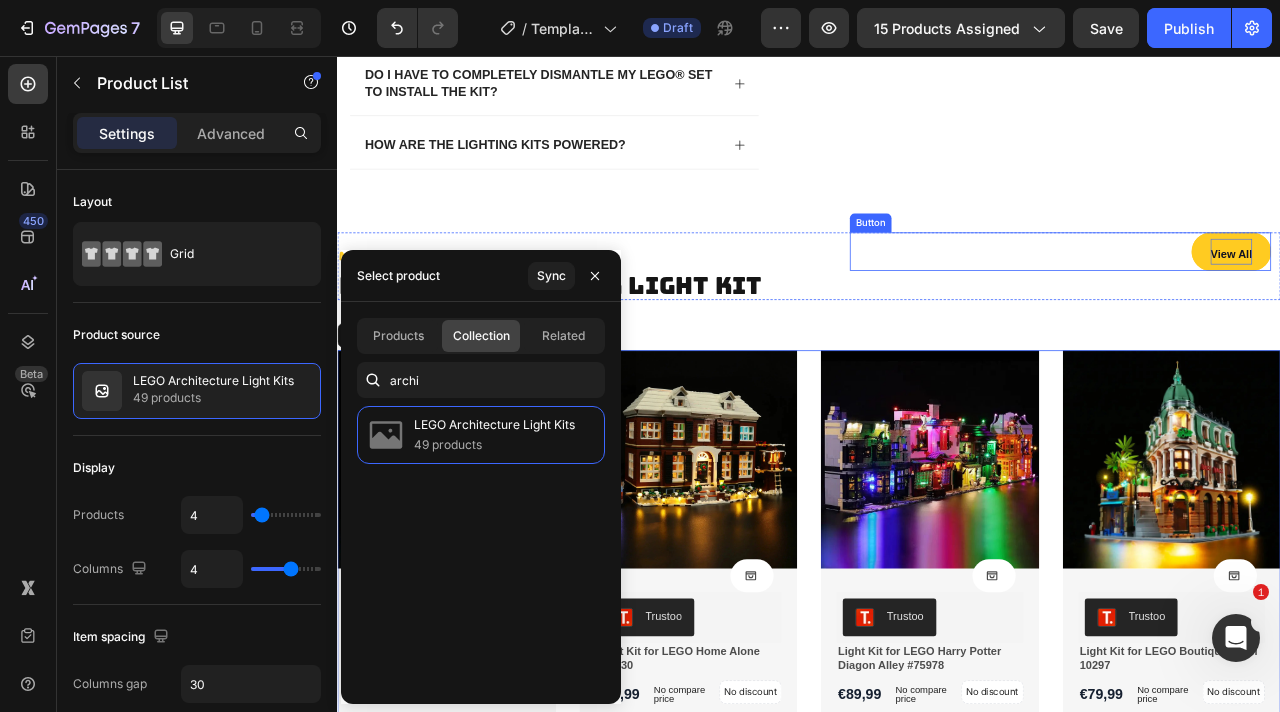 click on "View All" at bounding box center [1474, 307] 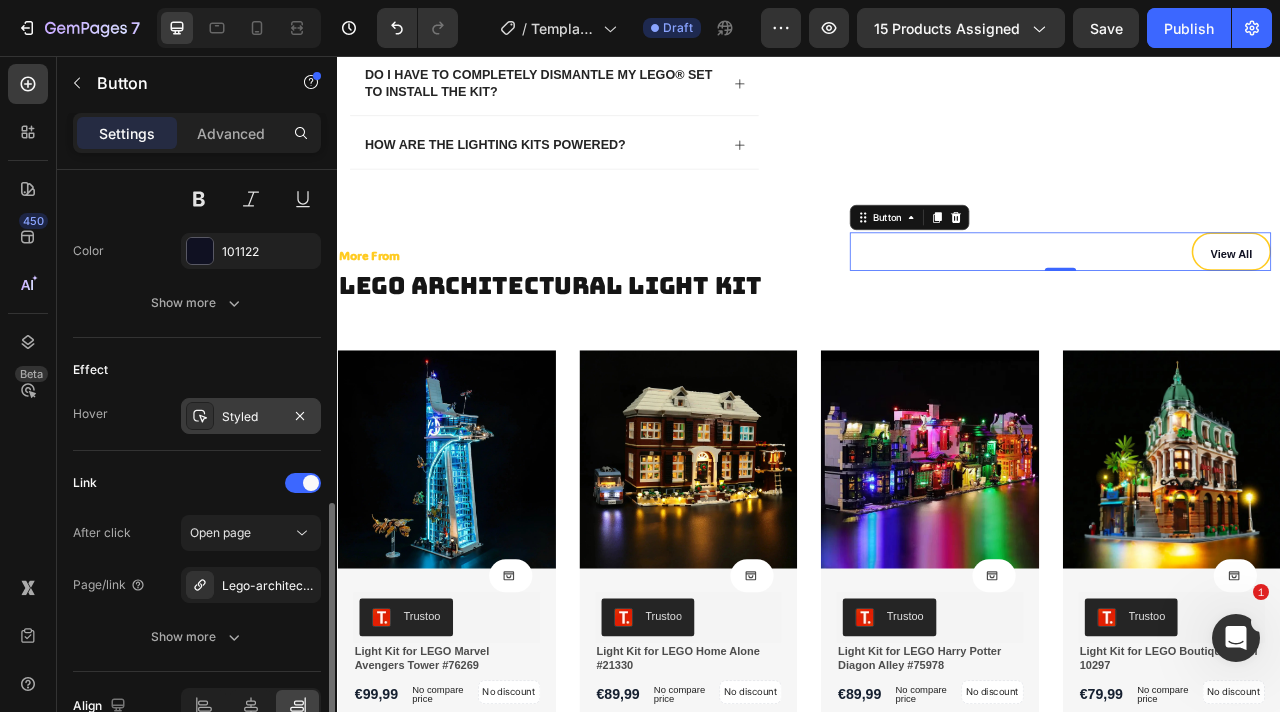 scroll, scrollTop: 991, scrollLeft: 0, axis: vertical 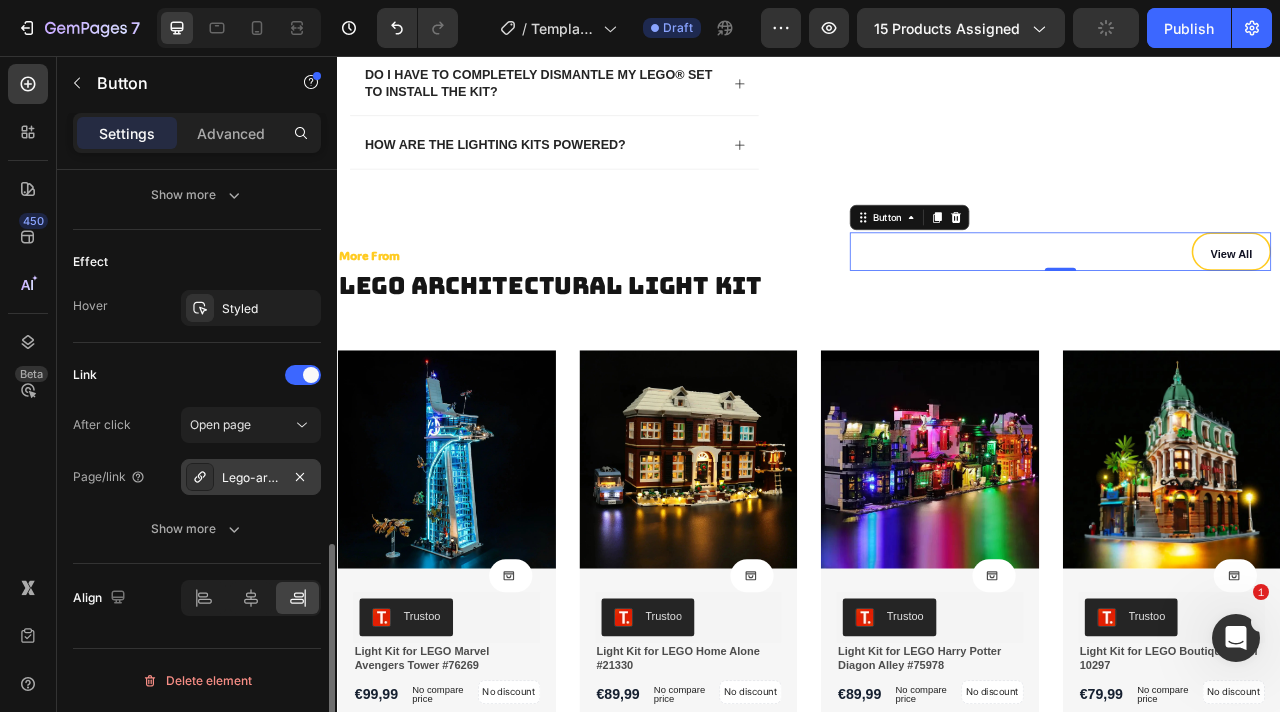 click on "Lego-architectural-light-kits" at bounding box center [251, 478] 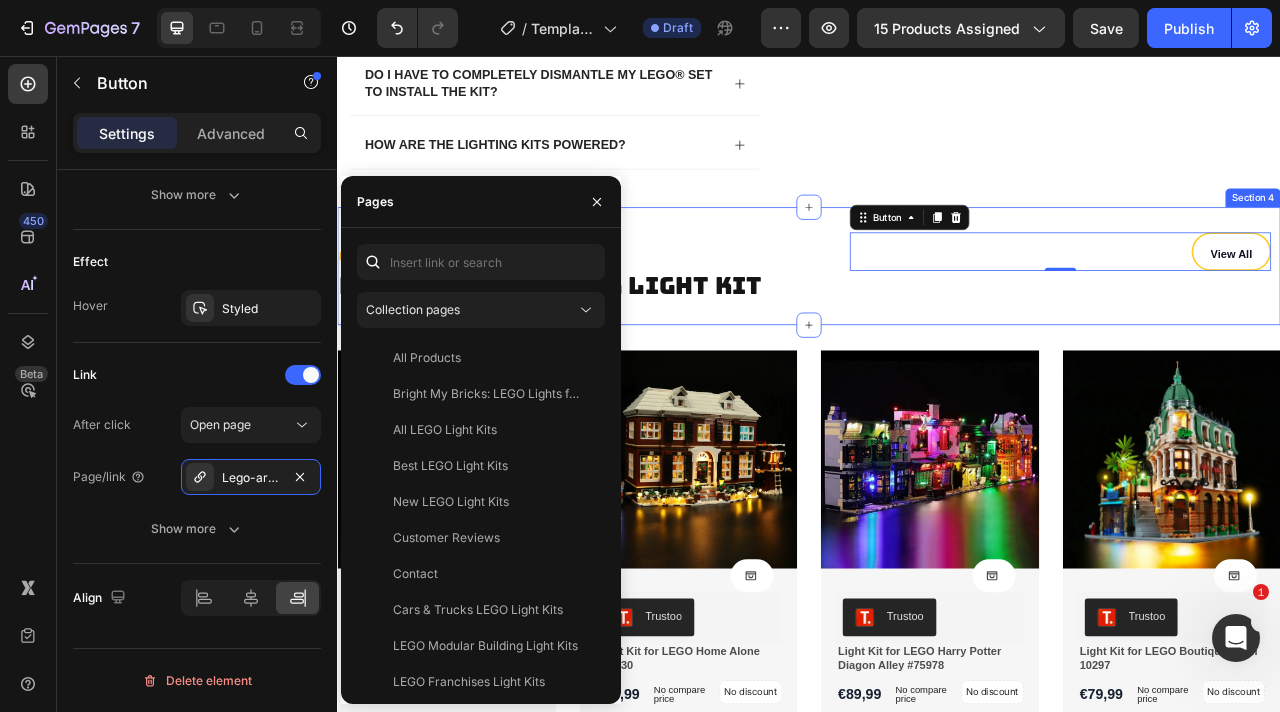 scroll, scrollTop: 0, scrollLeft: 0, axis: both 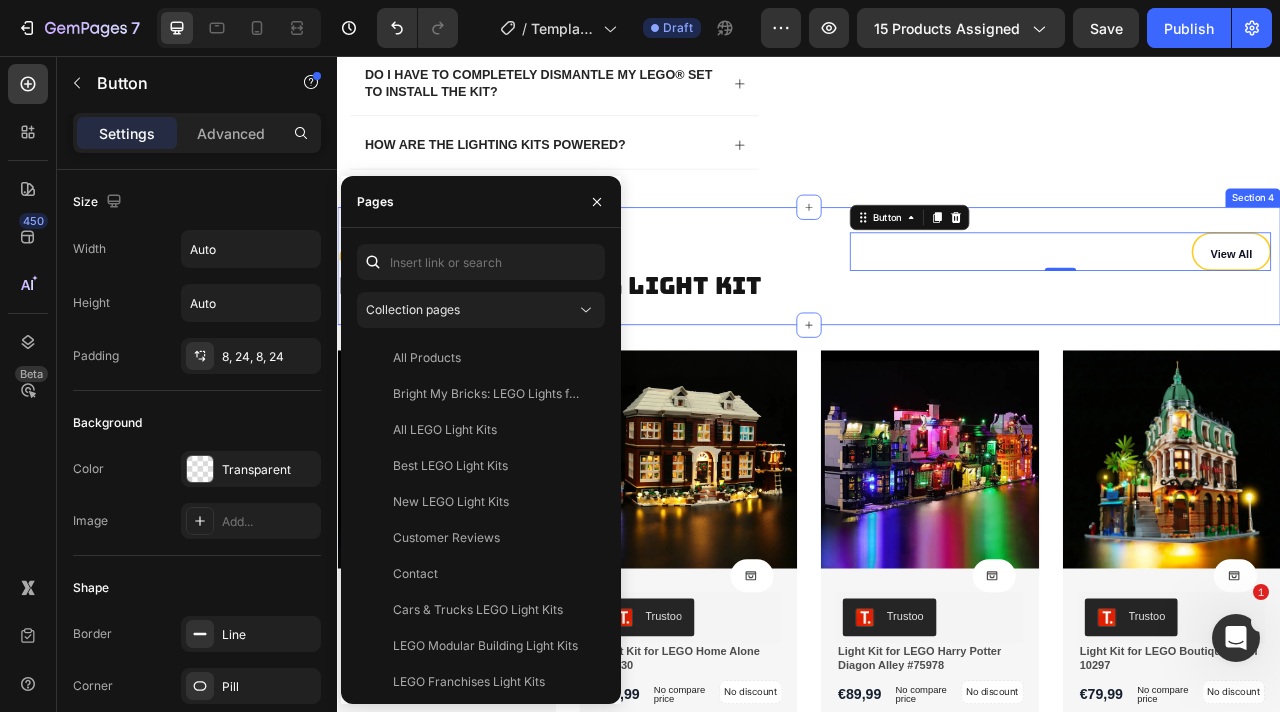 click on "More From Text Block LEGO Architectural Light Kit Heading View All Button   0 Row Section 4" at bounding box center [937, 323] 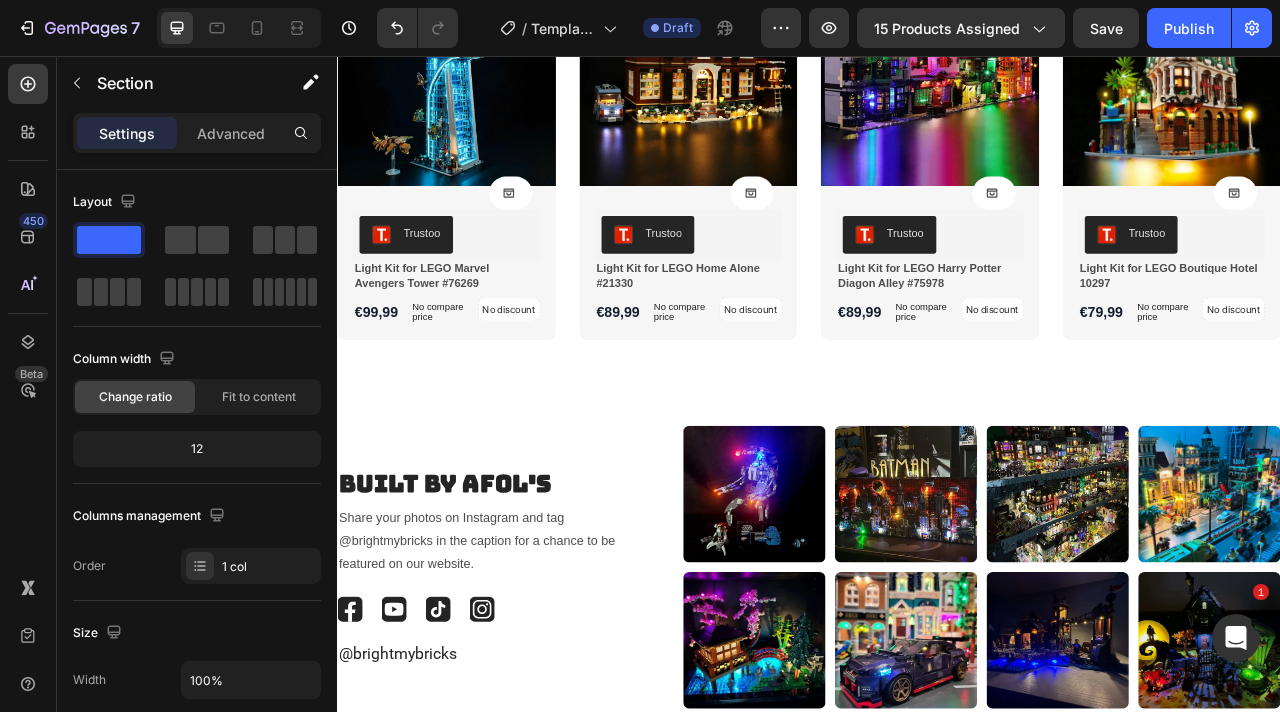 scroll, scrollTop: 2518, scrollLeft: 0, axis: vertical 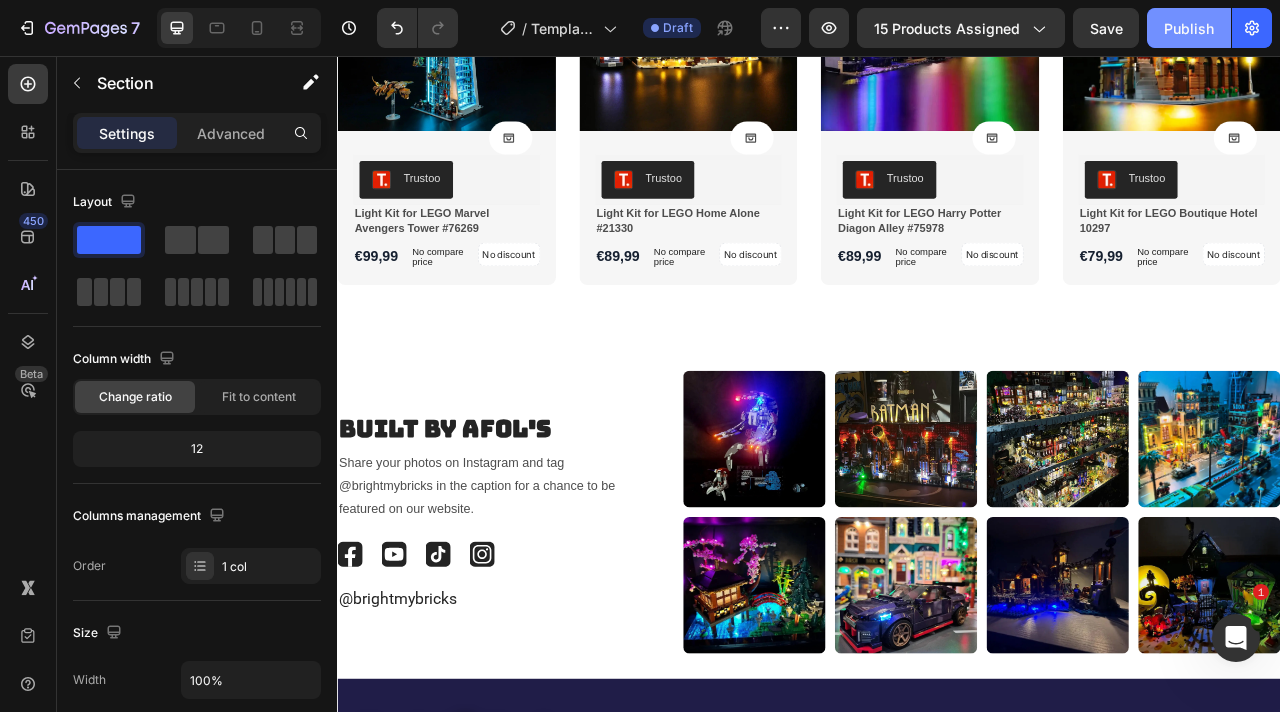 drag, startPoint x: 1189, startPoint y: 22, endPoint x: 1162, endPoint y: 41, distance: 33.01515 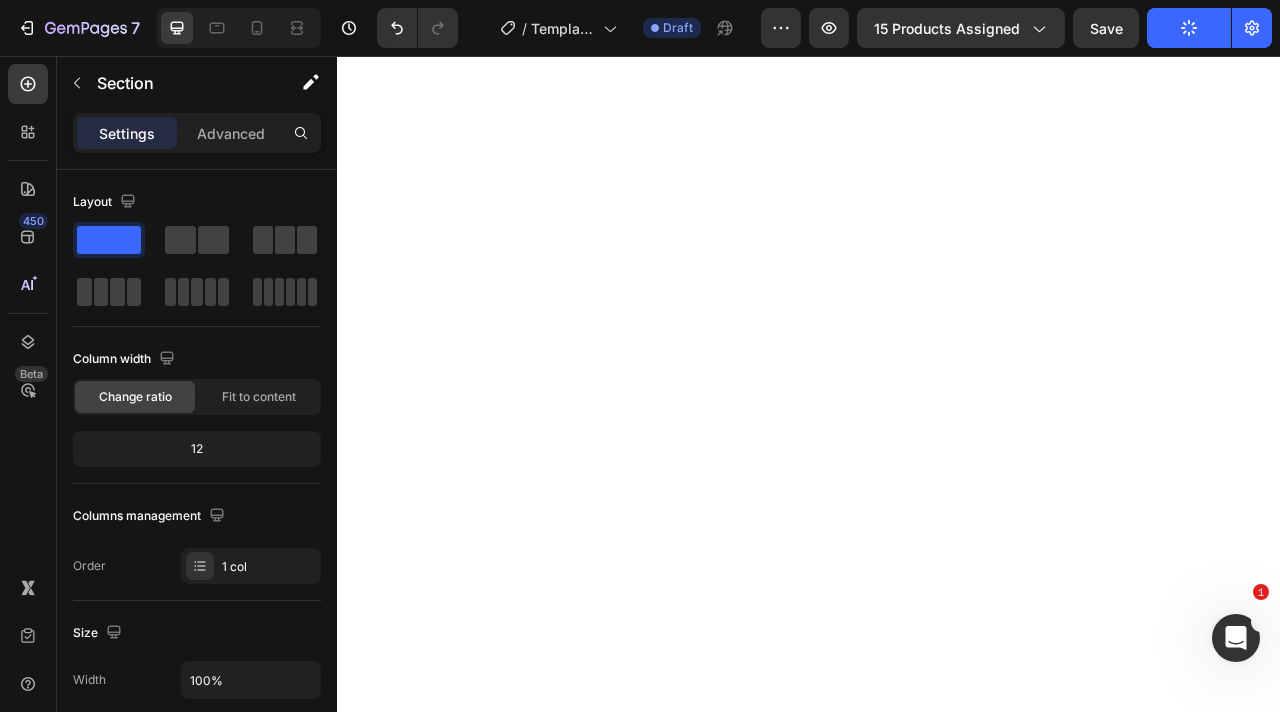 scroll, scrollTop: 0, scrollLeft: 0, axis: both 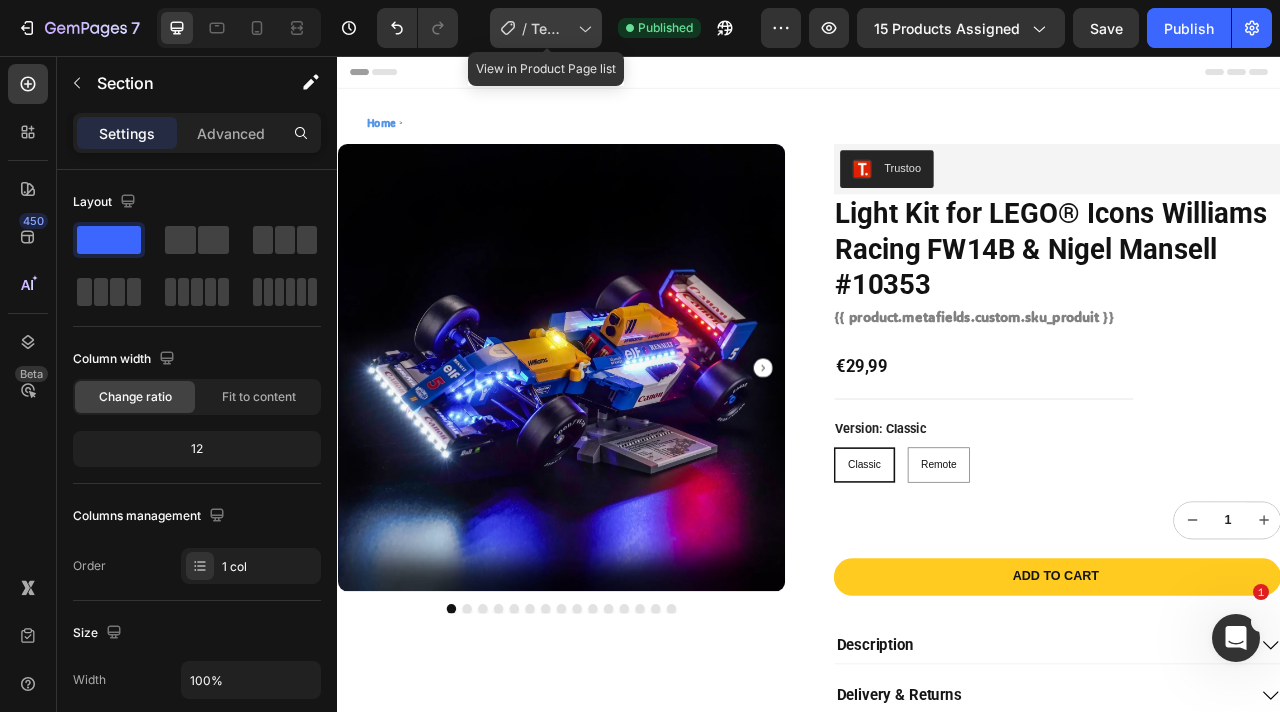 click on "/  Template Architecture with video" 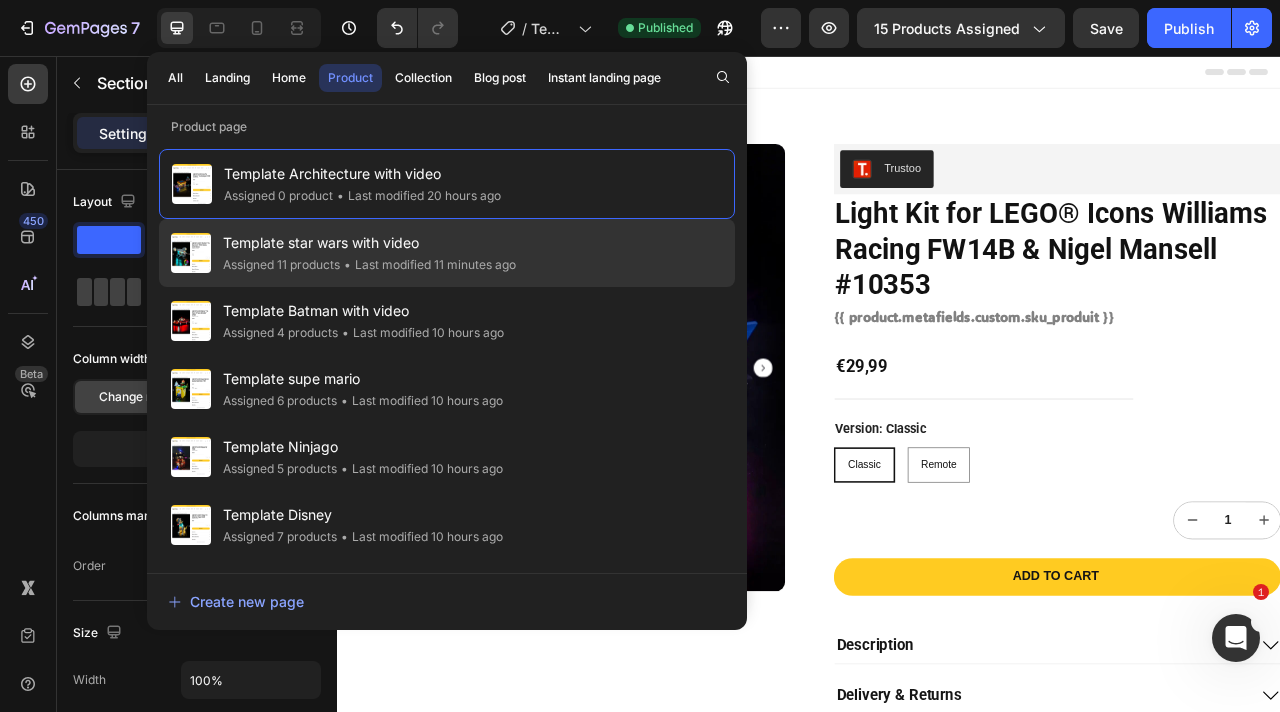 click on "Template star wars with video Assigned 11 products • Last modified 11 minutes ago" 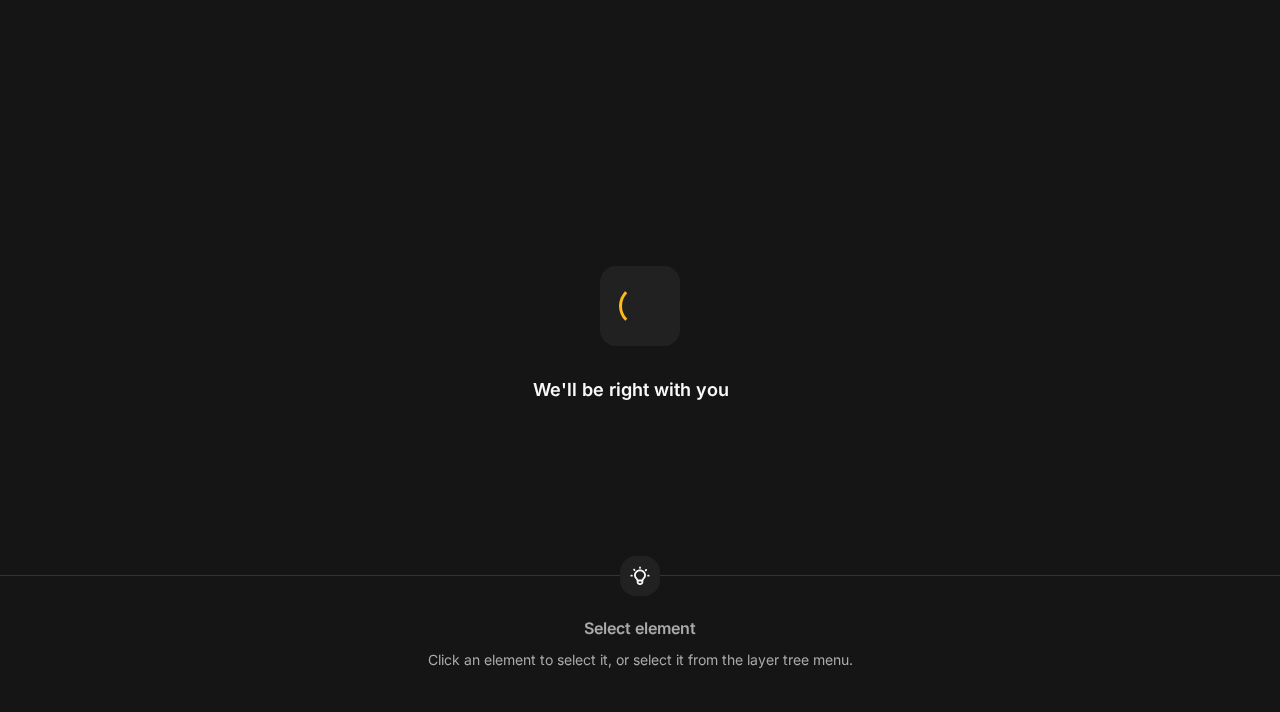 scroll, scrollTop: 0, scrollLeft: 0, axis: both 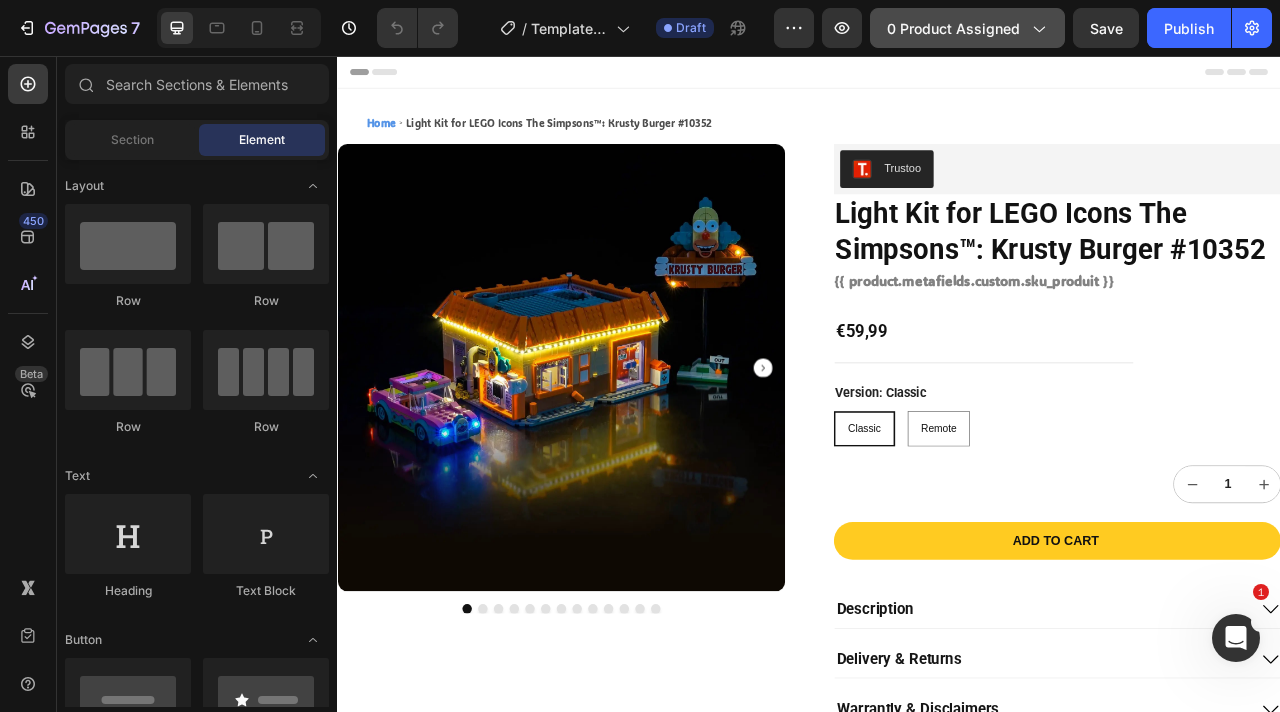 click on "0 product assigned" at bounding box center [967, 28] 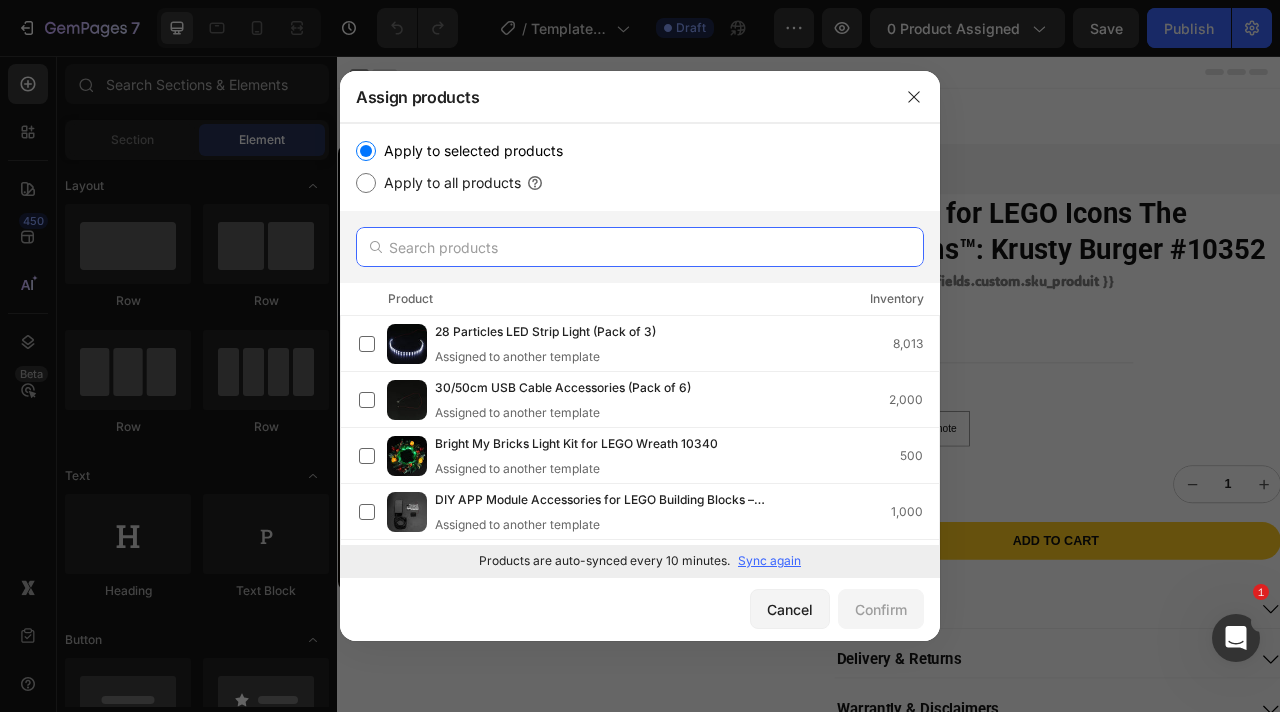 click at bounding box center [640, 247] 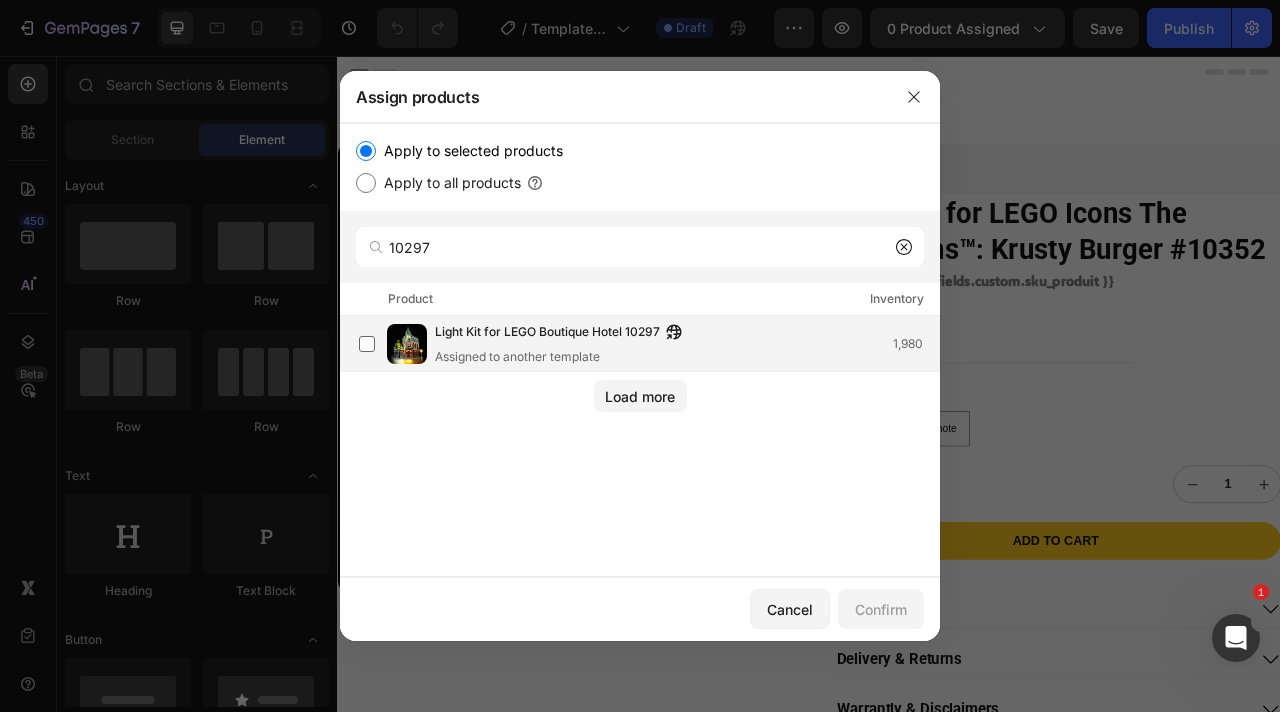 click on "Assigned to another template" at bounding box center [563, 357] 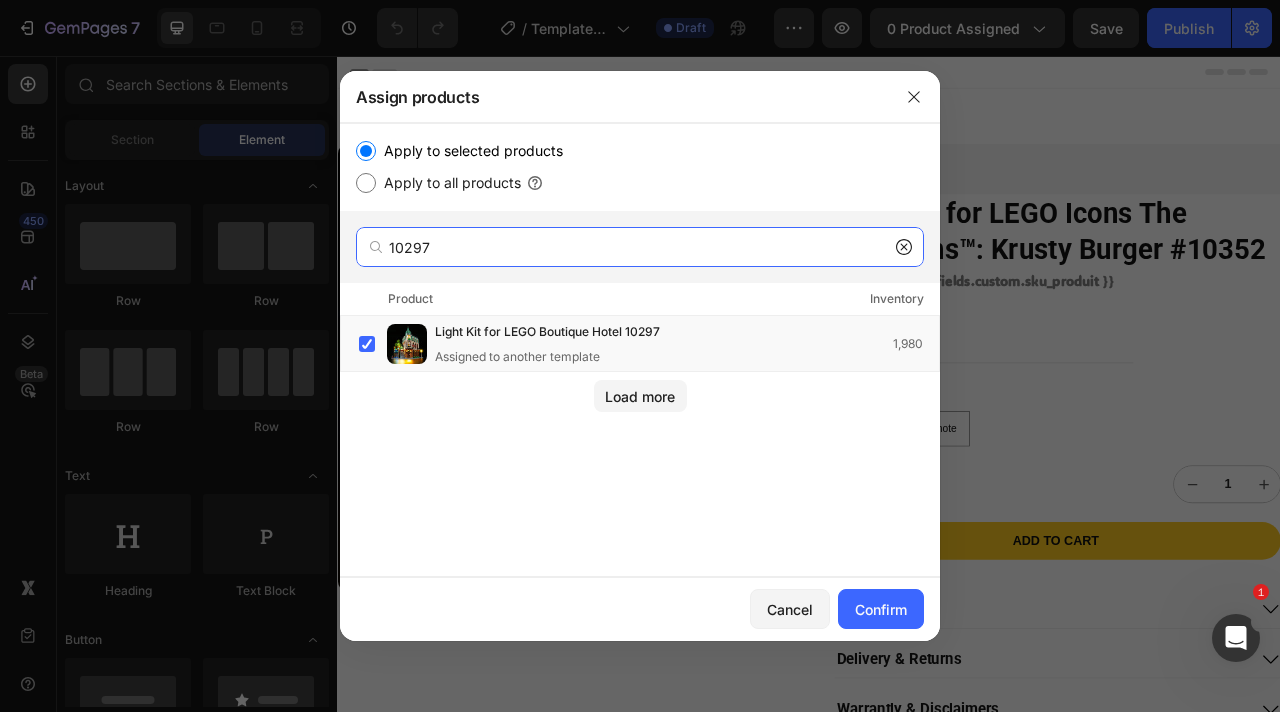 click on "10297" at bounding box center [640, 247] 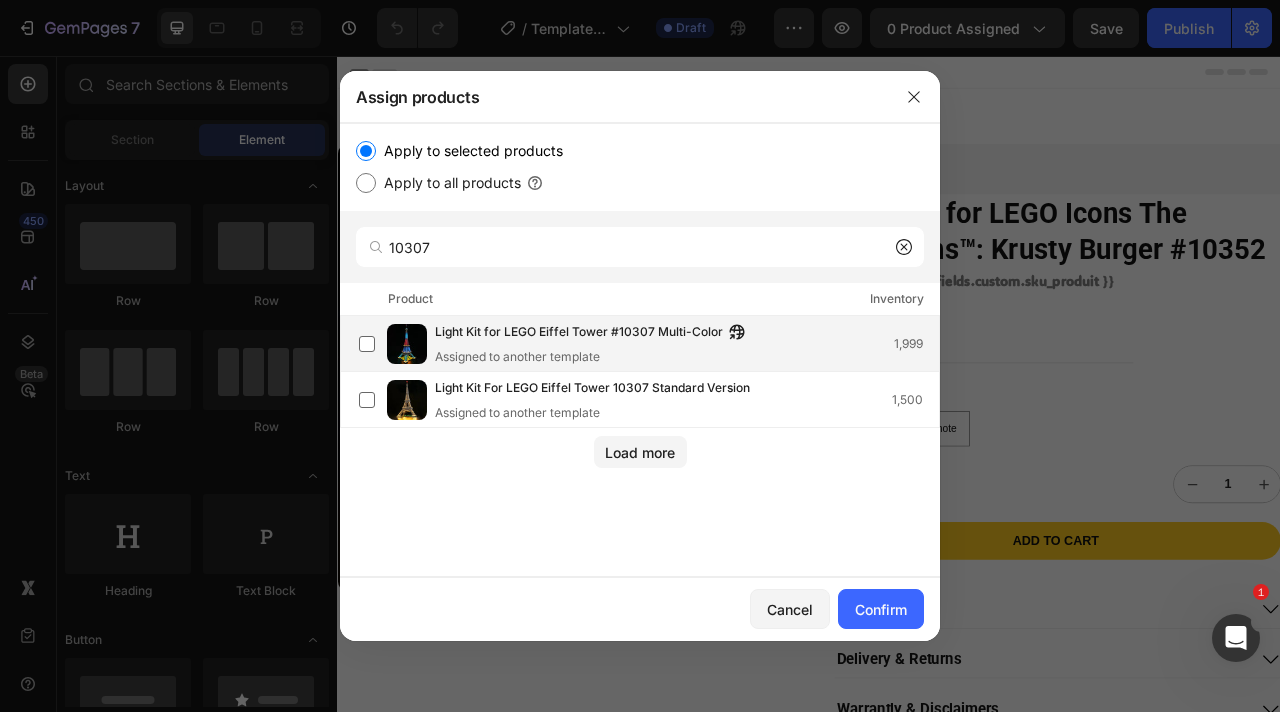 click at bounding box center (407, 344) 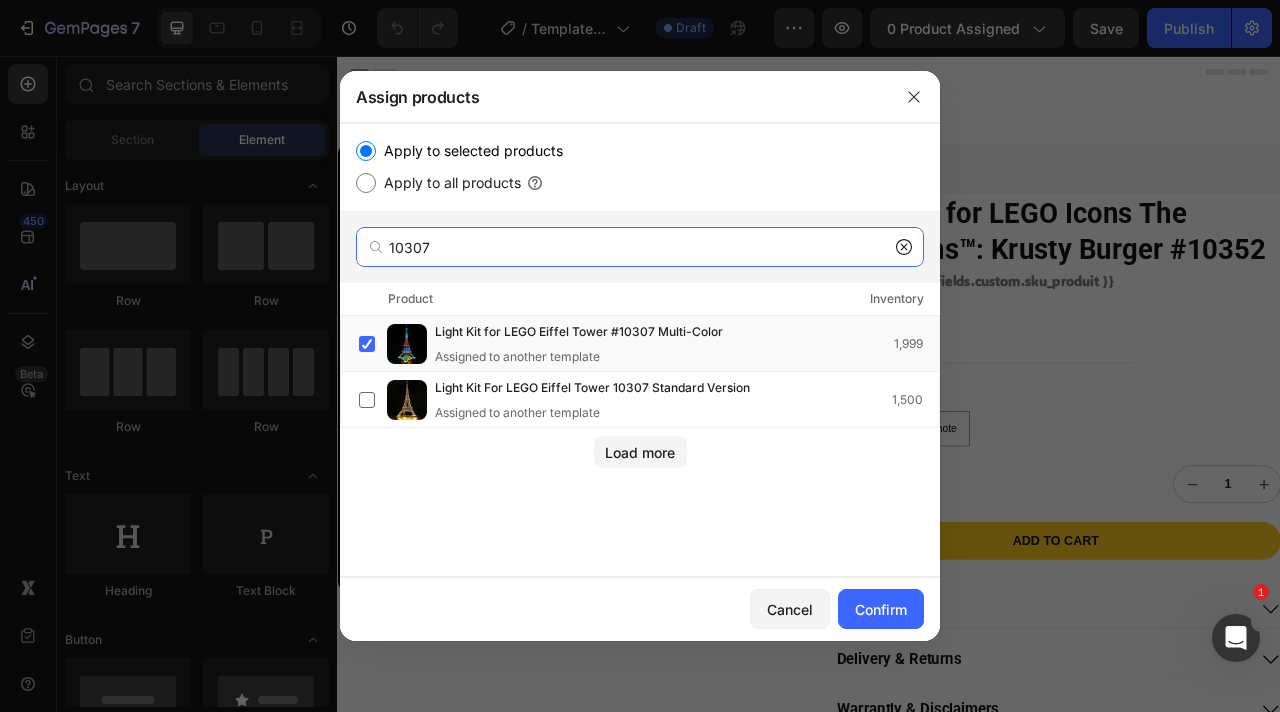 click on "10307" at bounding box center (640, 247) 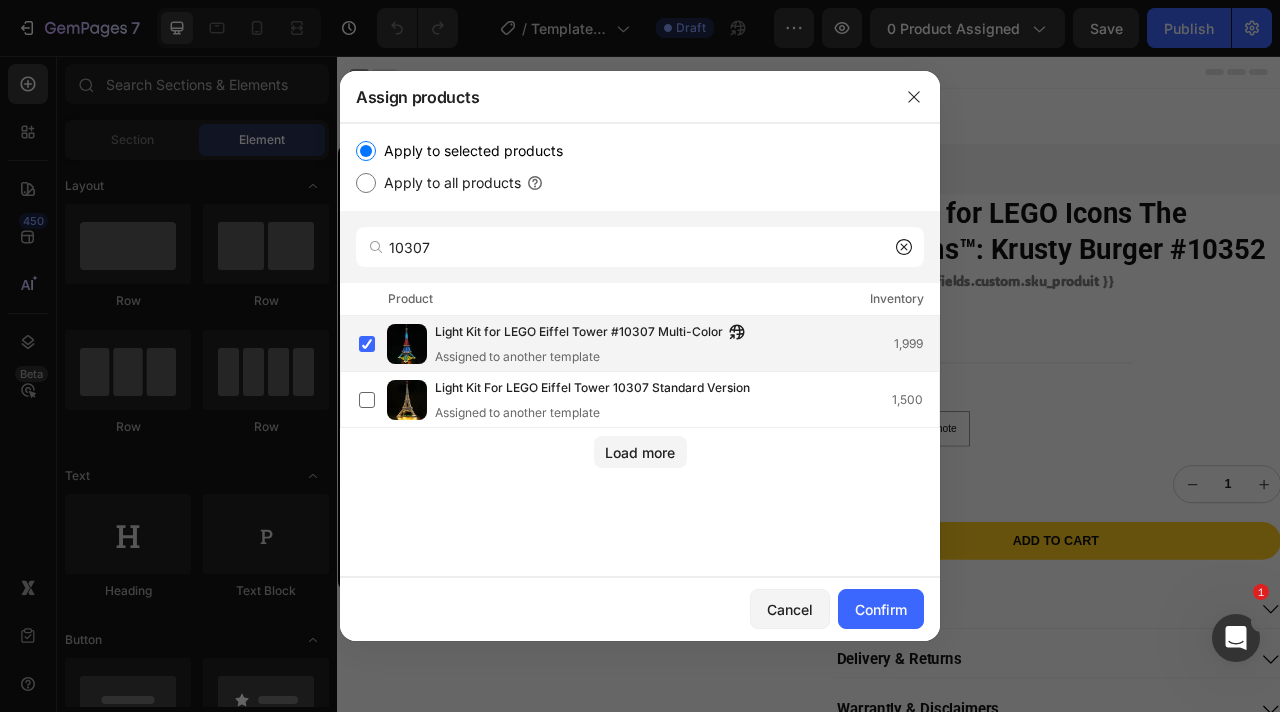 click on "Assigned to another template" at bounding box center [595, 357] 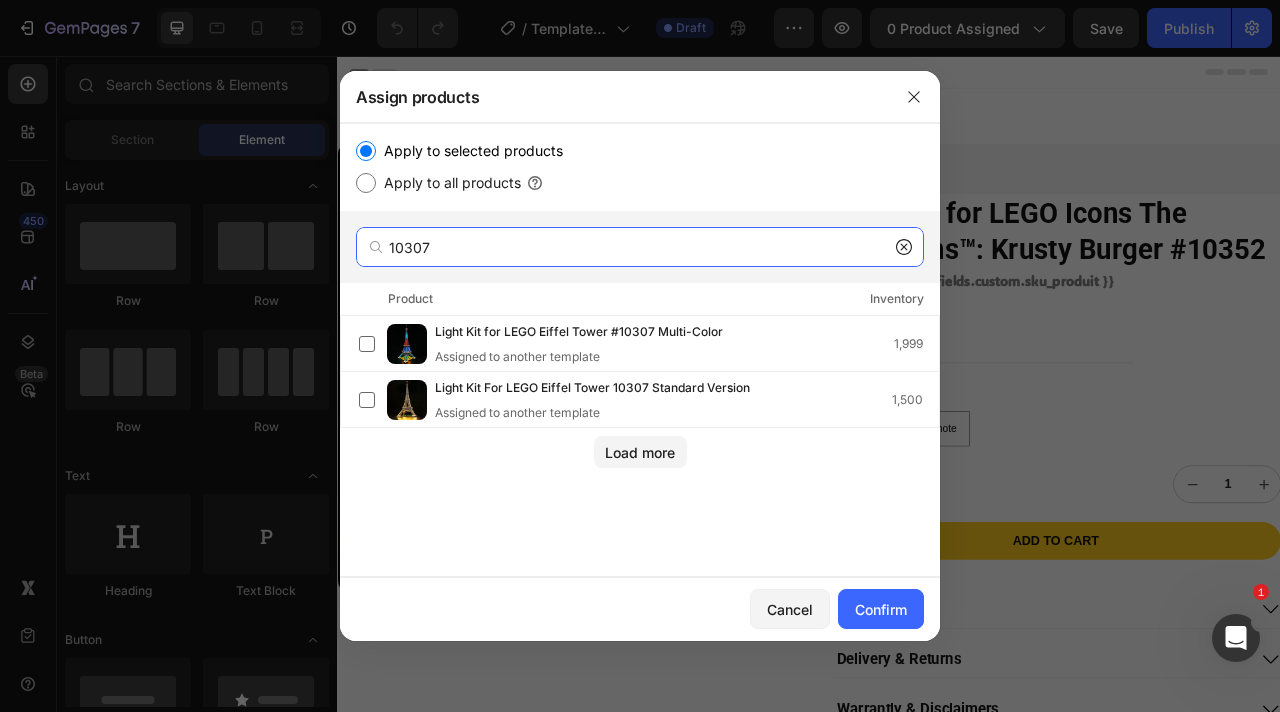 click on "10307" at bounding box center (640, 247) 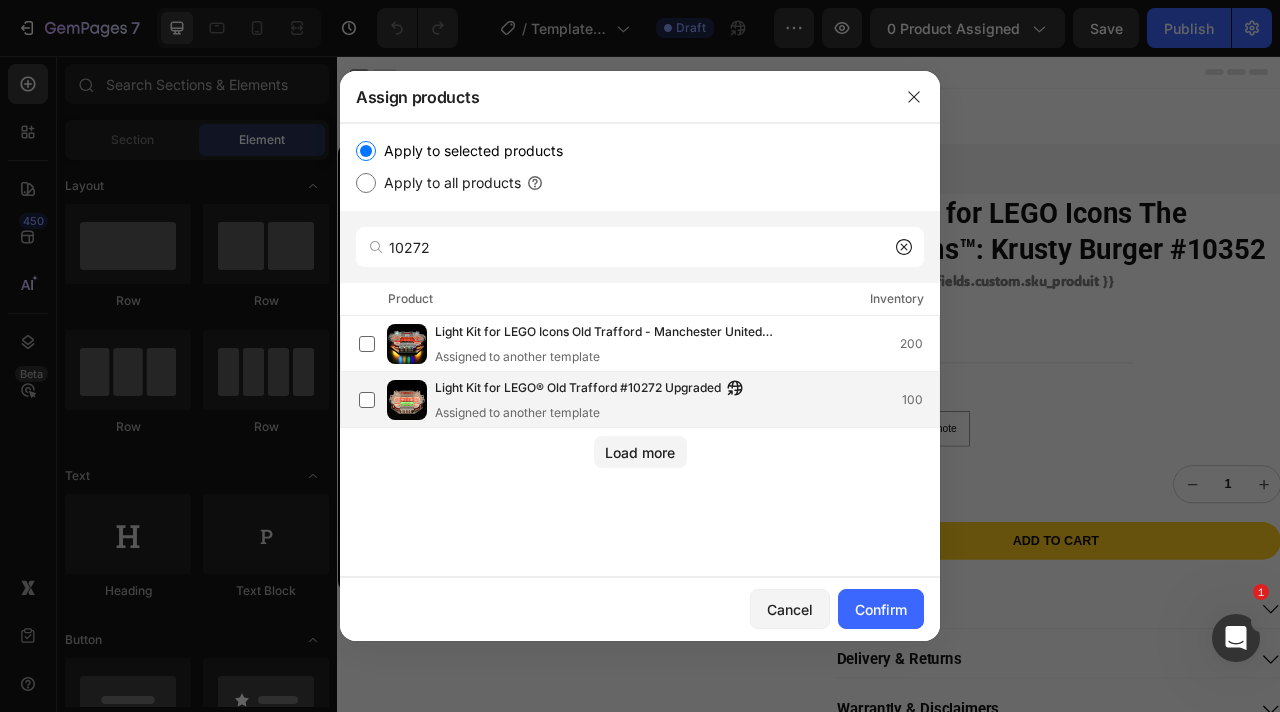 click on "Light Kit for LEGO® Old Trafford #10272 Upgraded" at bounding box center (578, 389) 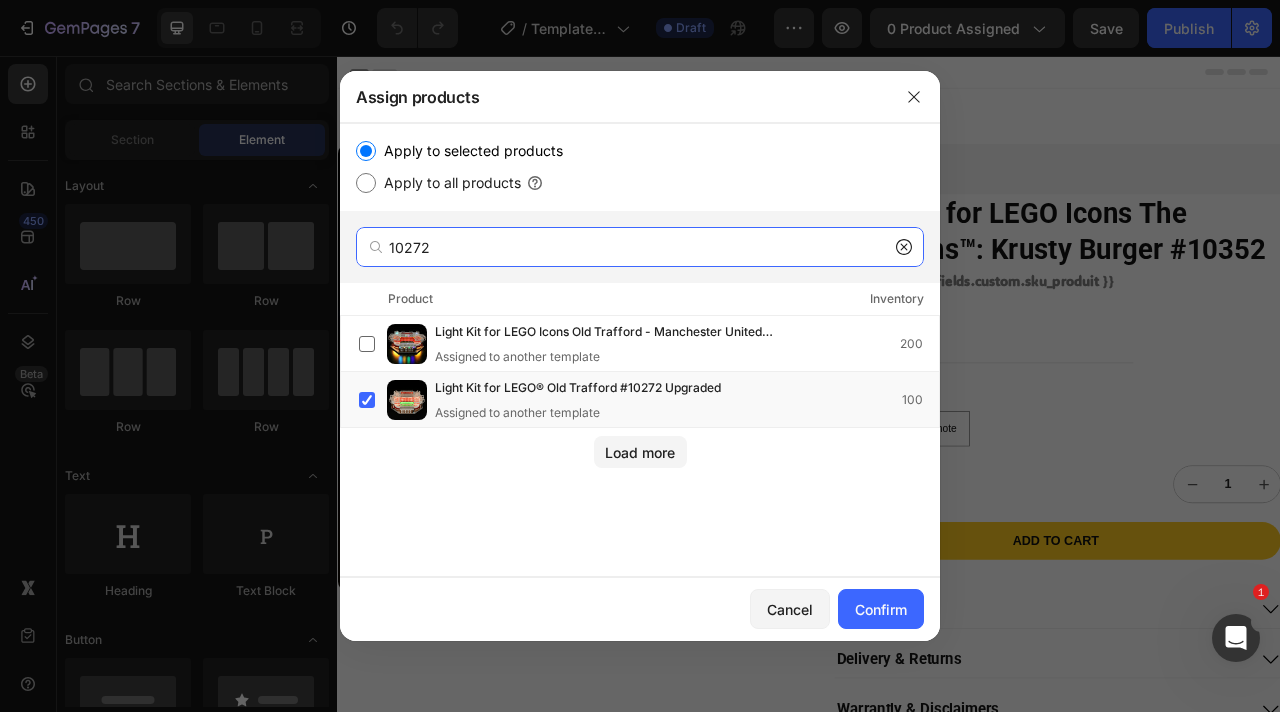 click on "10272" at bounding box center (640, 247) 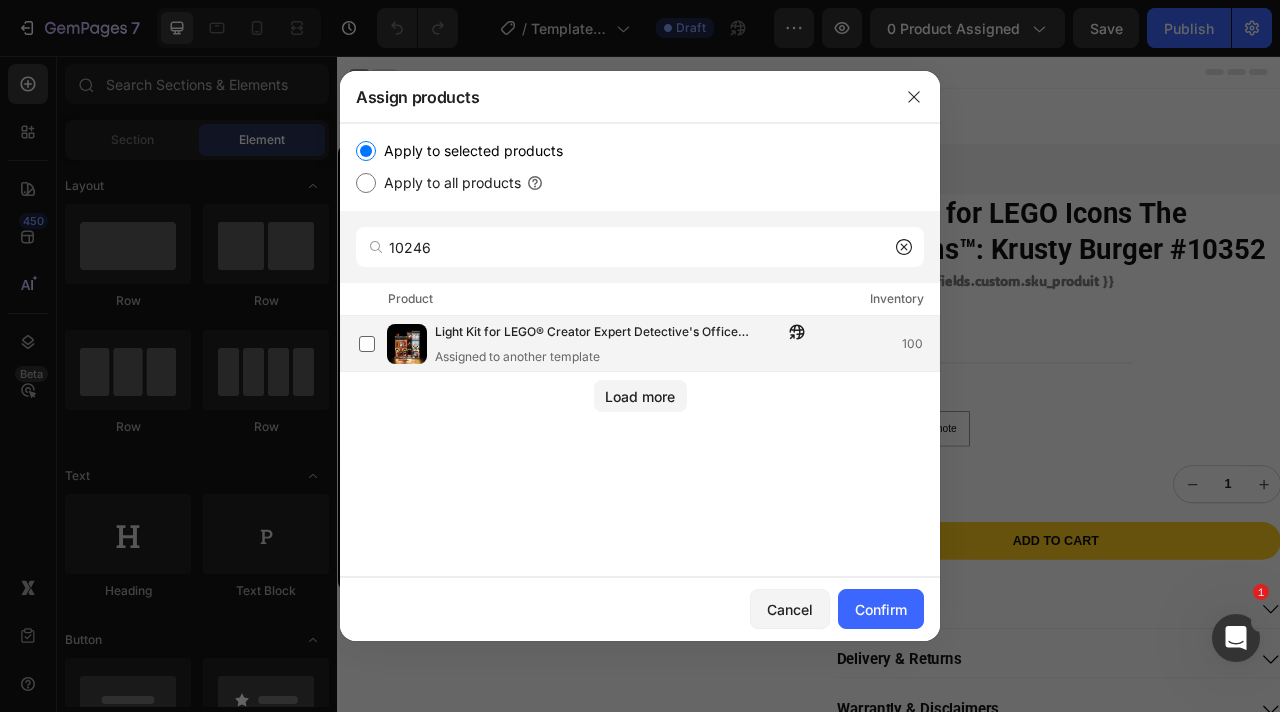 click on "Light Kit for LEGO® Creator Expert Detective's Office #10246" at bounding box center (609, 333) 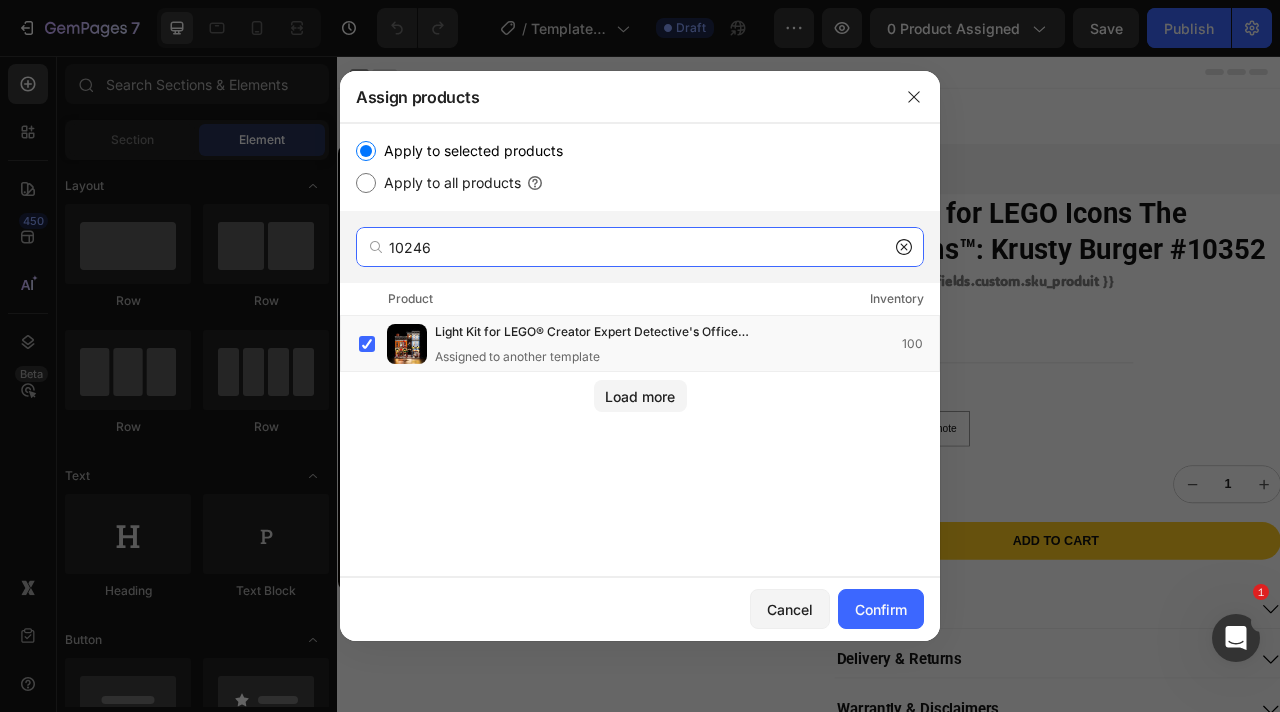click on "10246" at bounding box center [640, 247] 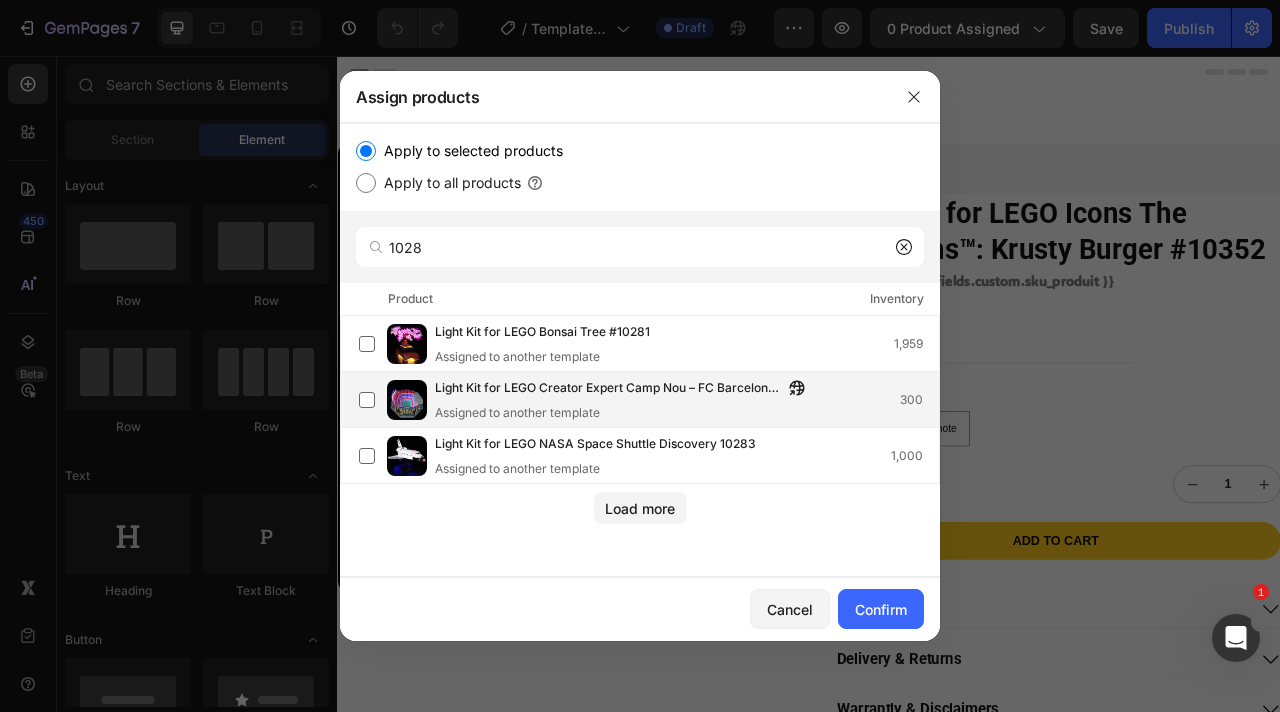 click on "Light Kit for LEGO Creator Expert Camp Nou – FC Barcelona #10284" at bounding box center (609, 389) 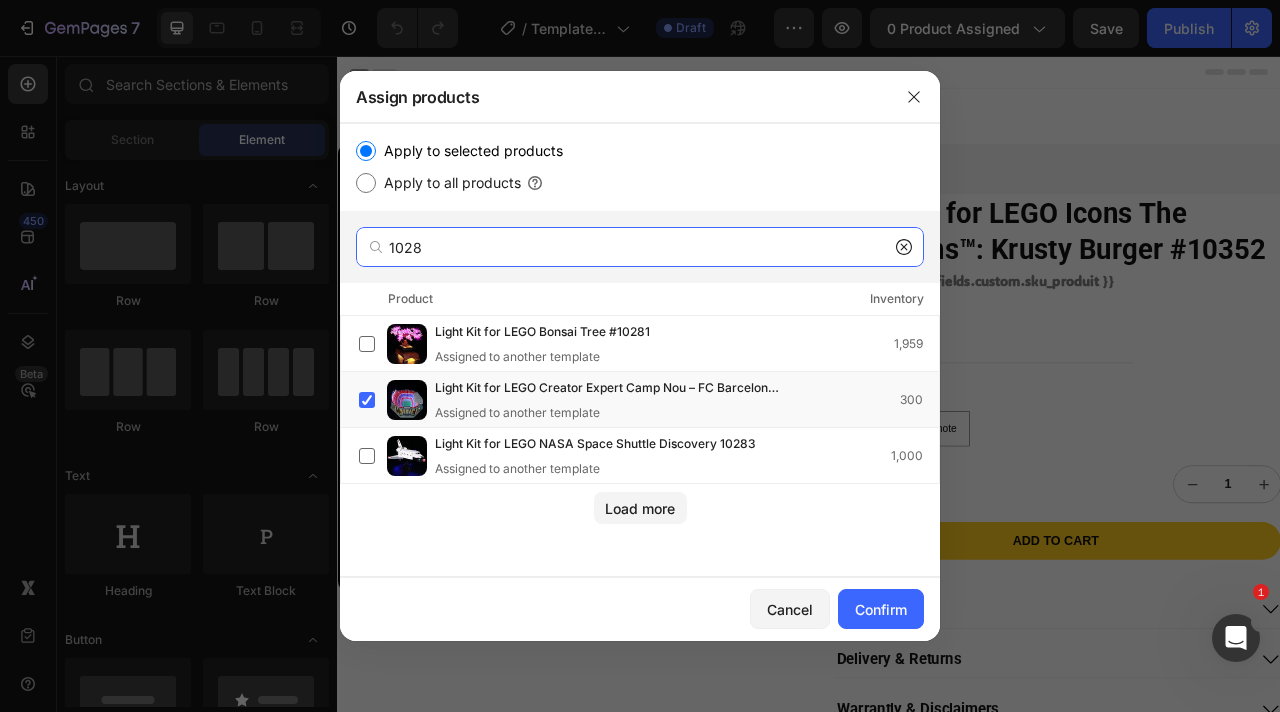 click on "1028" at bounding box center [640, 247] 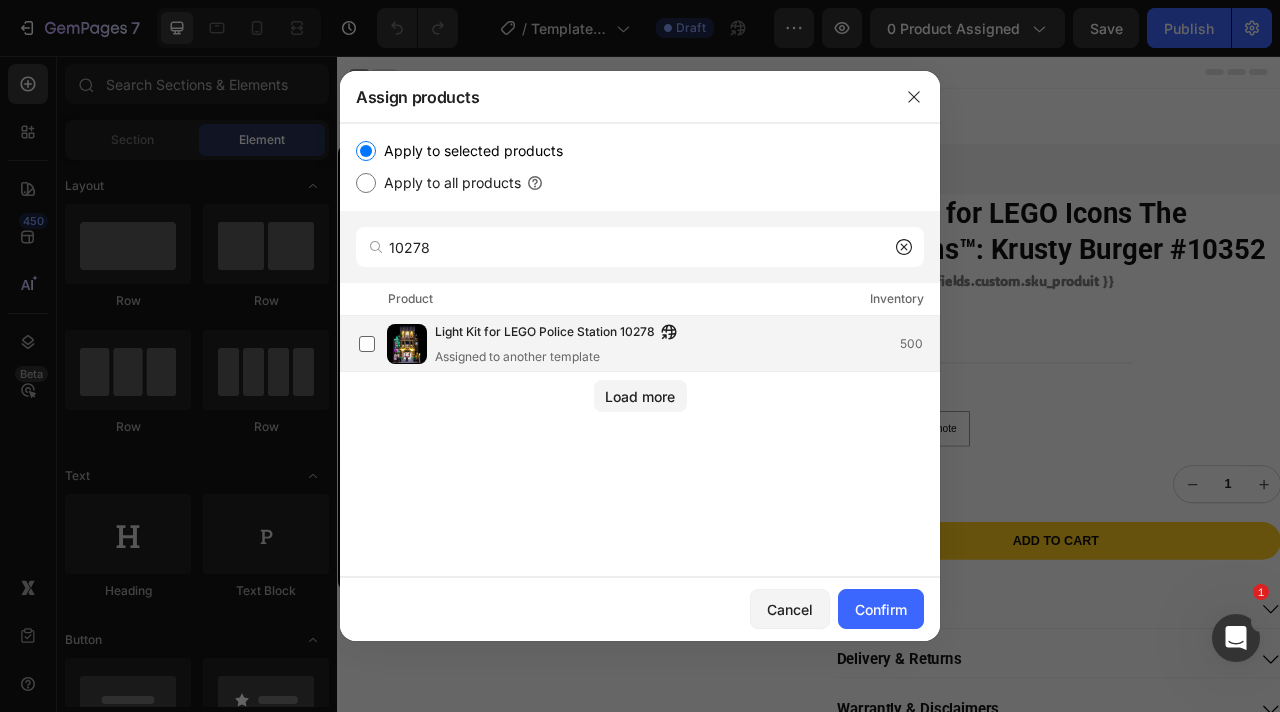 click on "Light Kit for LEGO Police Station 10278" at bounding box center (545, 333) 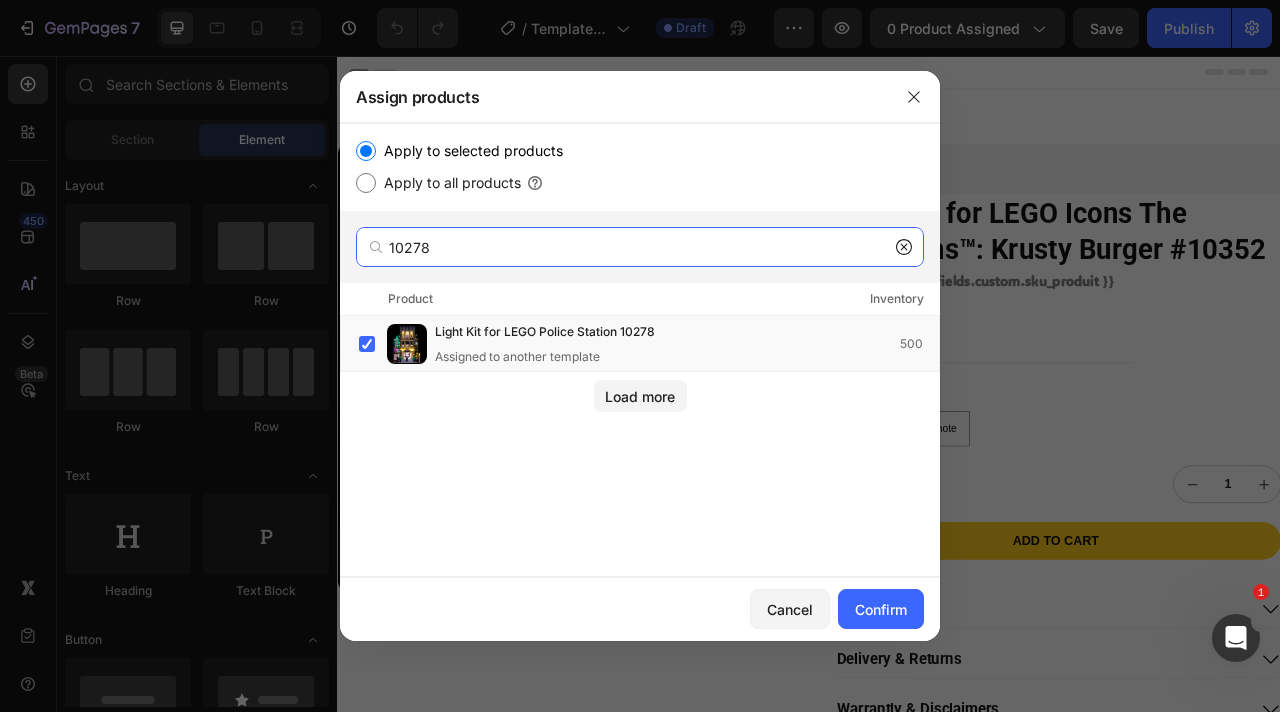 click on "10278" at bounding box center [640, 247] 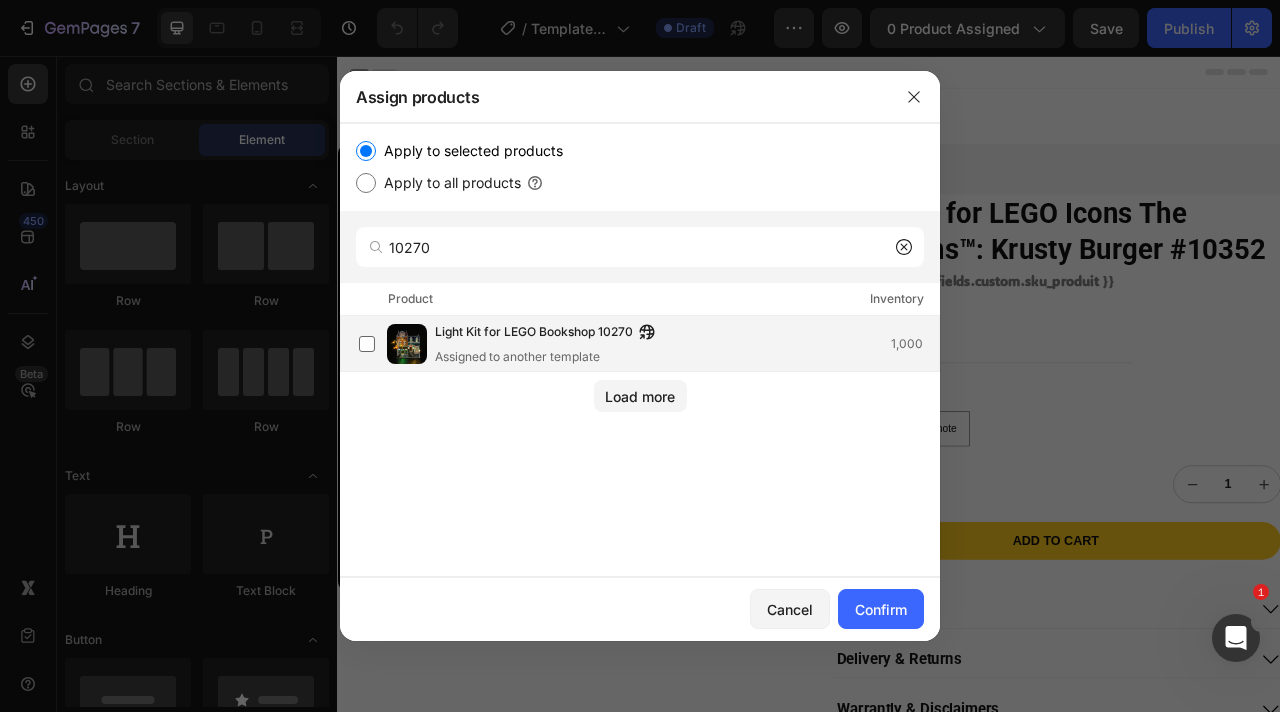 click on "Assigned to another template" at bounding box center (550, 357) 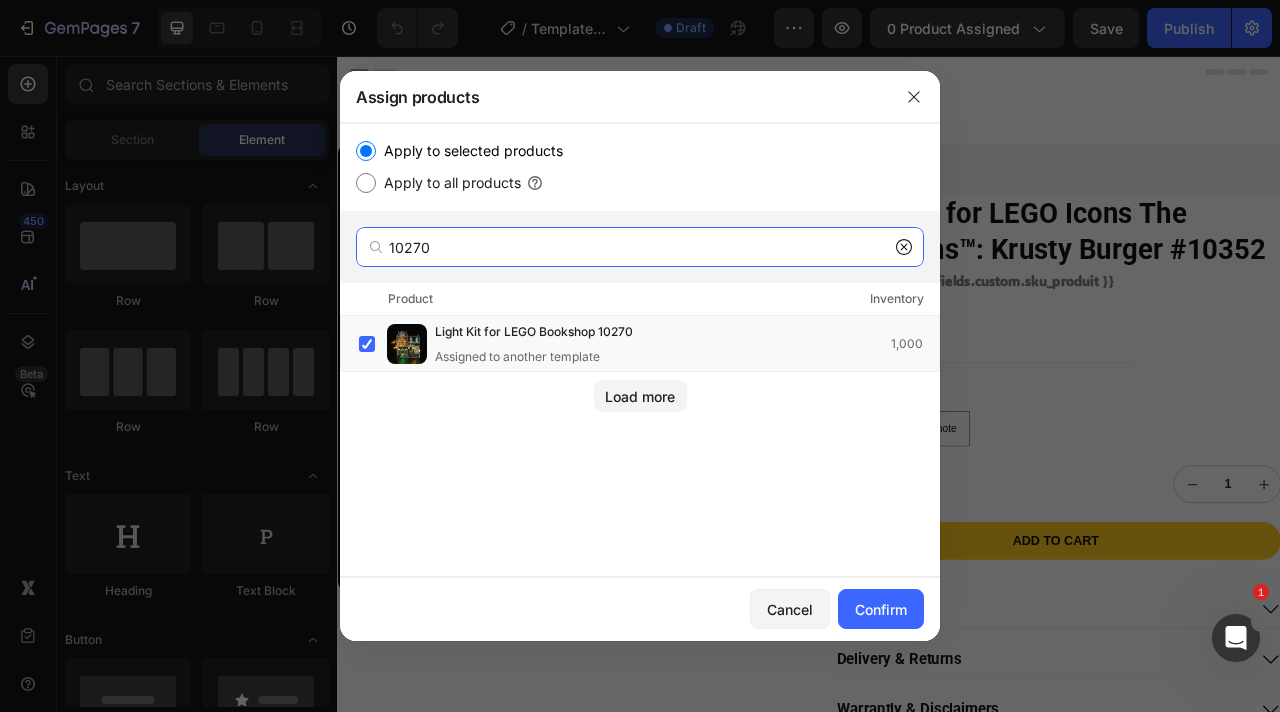 click on "10270" at bounding box center (640, 247) 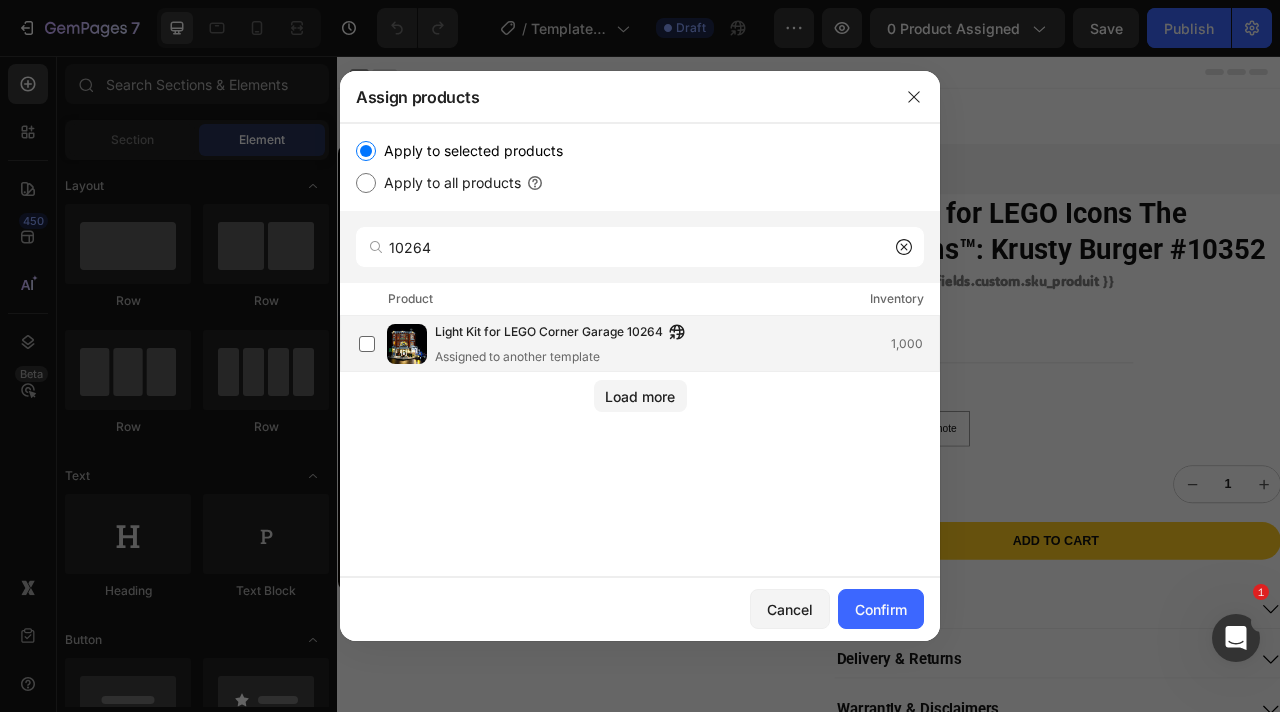 click on "Light Kit for LEGO Corner Garage 10264" at bounding box center [549, 333] 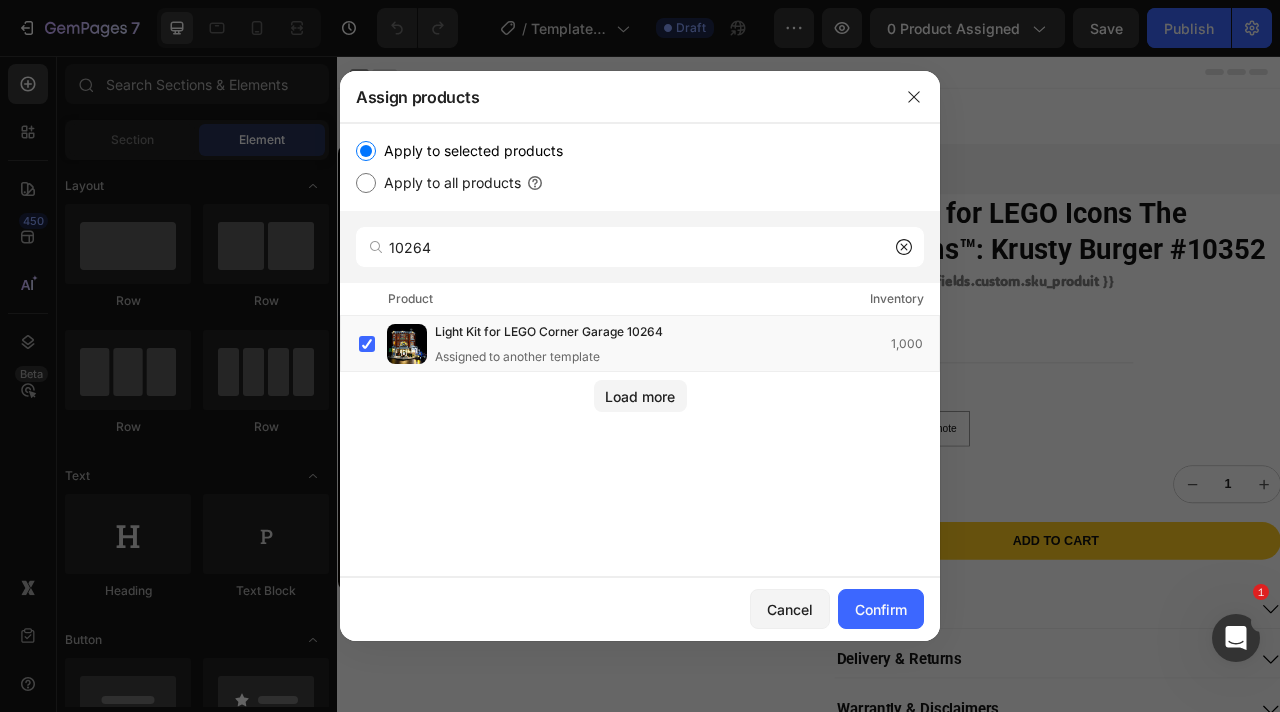 click on "10264" 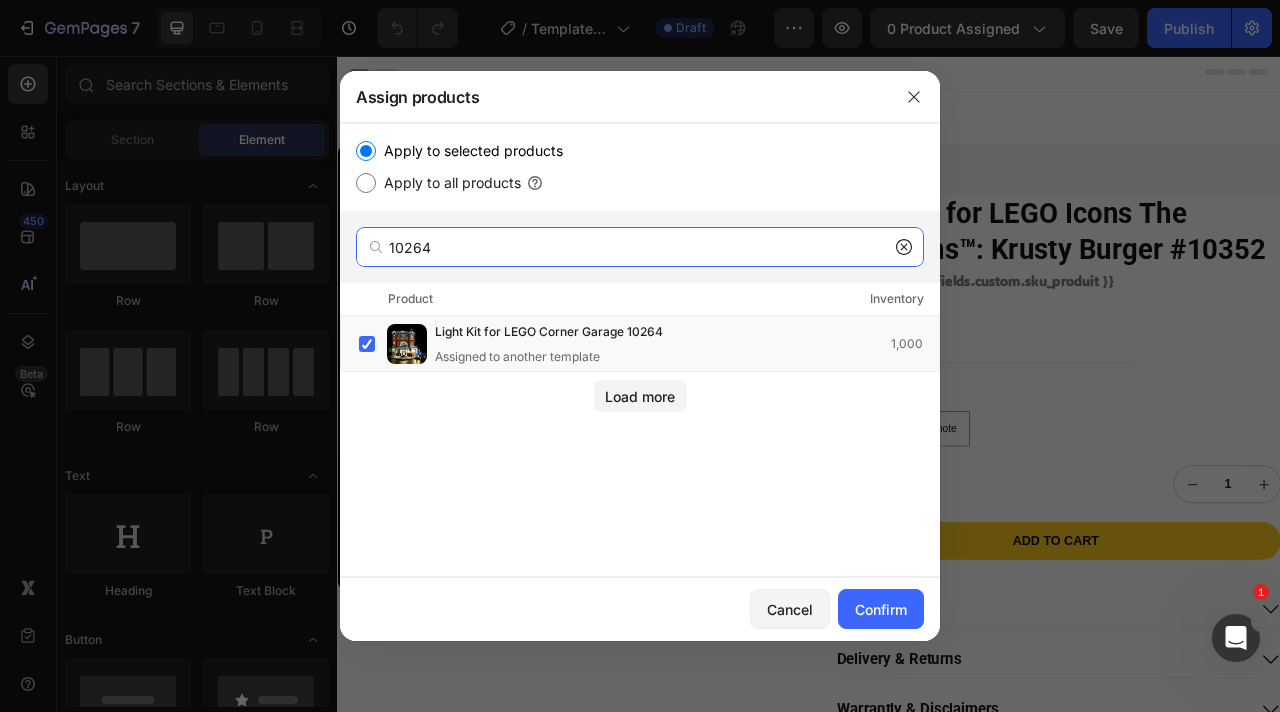 click on "10264" at bounding box center (640, 247) 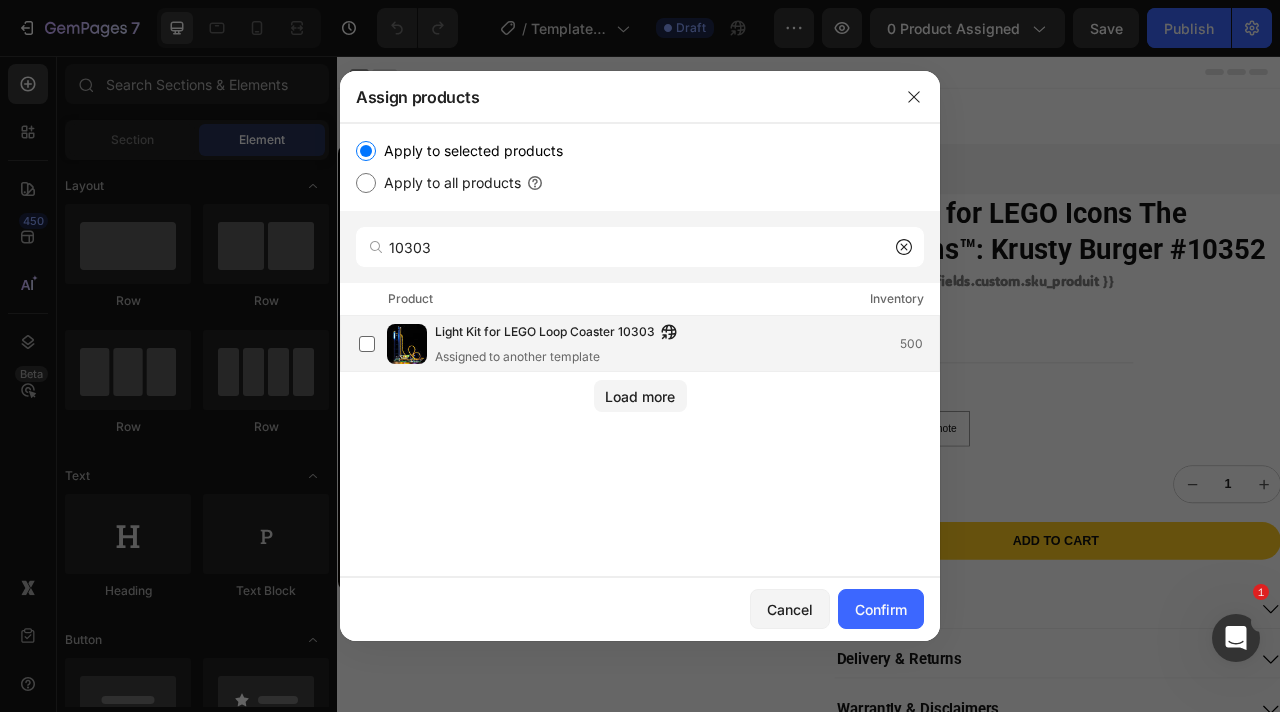 click on "Light Kit for LEGO Loop Coaster 10303" at bounding box center [545, 333] 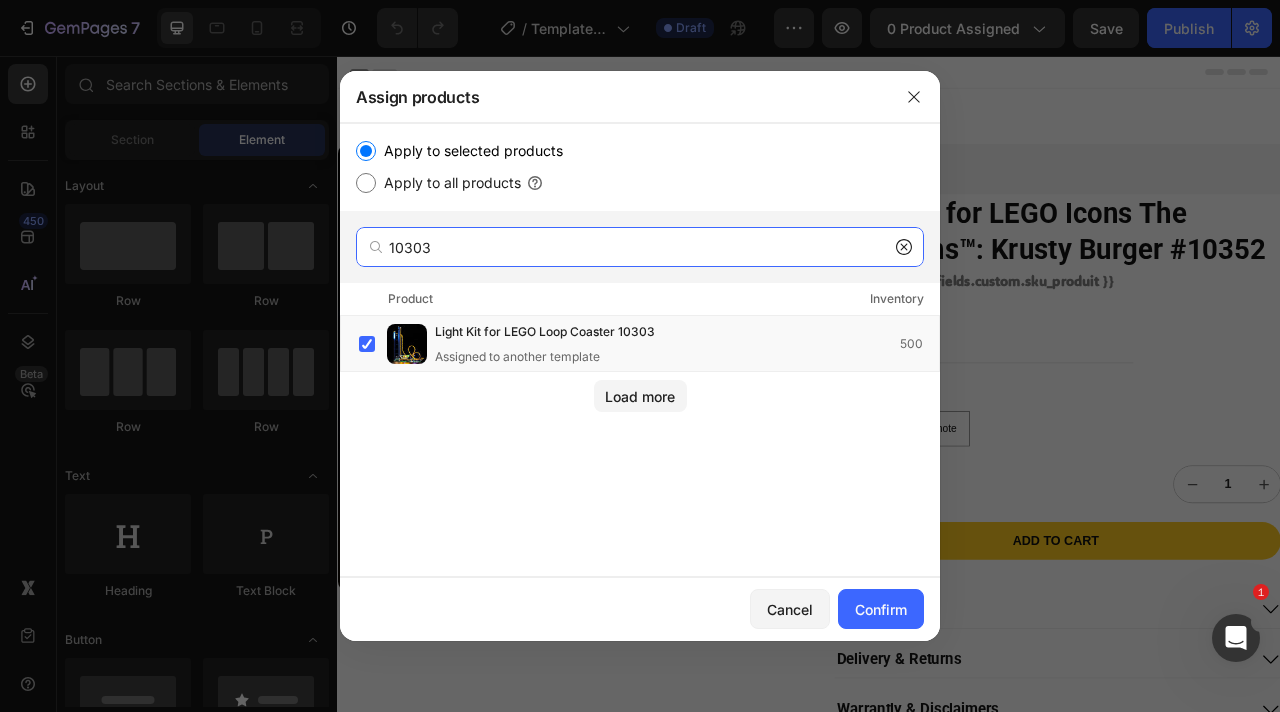 click on "10303" at bounding box center [640, 247] 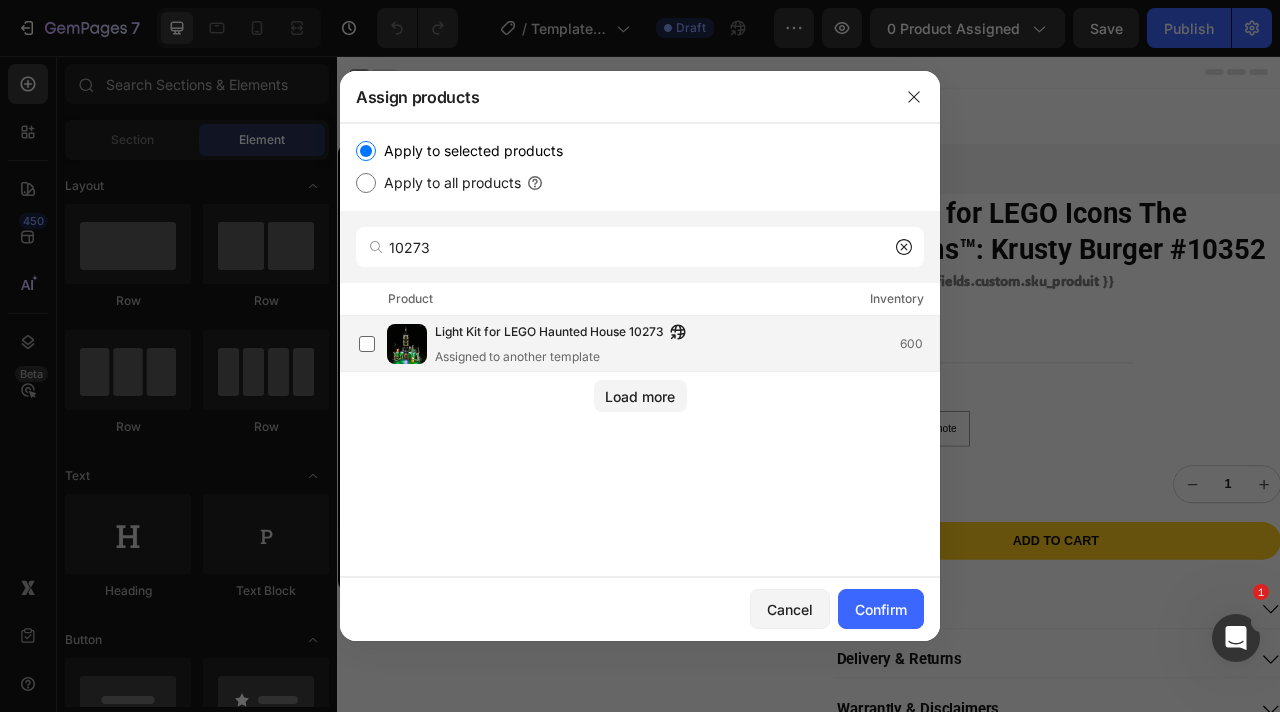click on "Light Kit for LEGO Haunted House 10273" at bounding box center (549, 333) 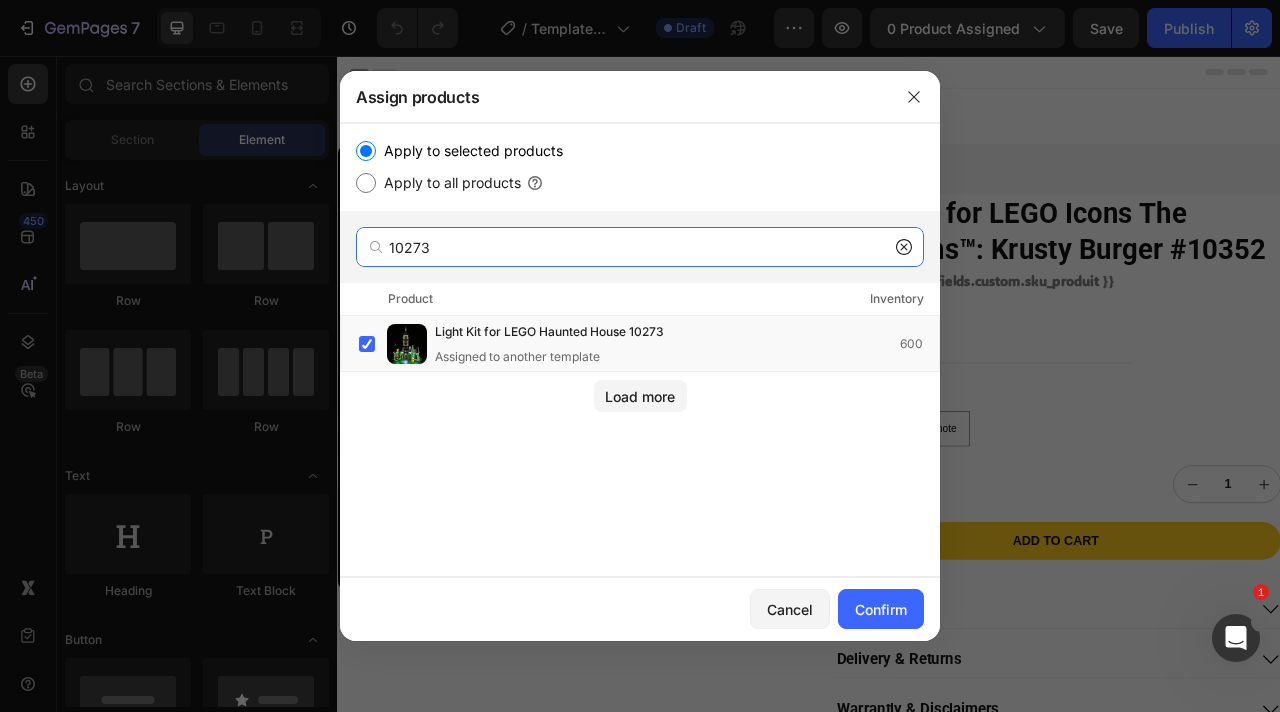 click on "10273" at bounding box center [640, 247] 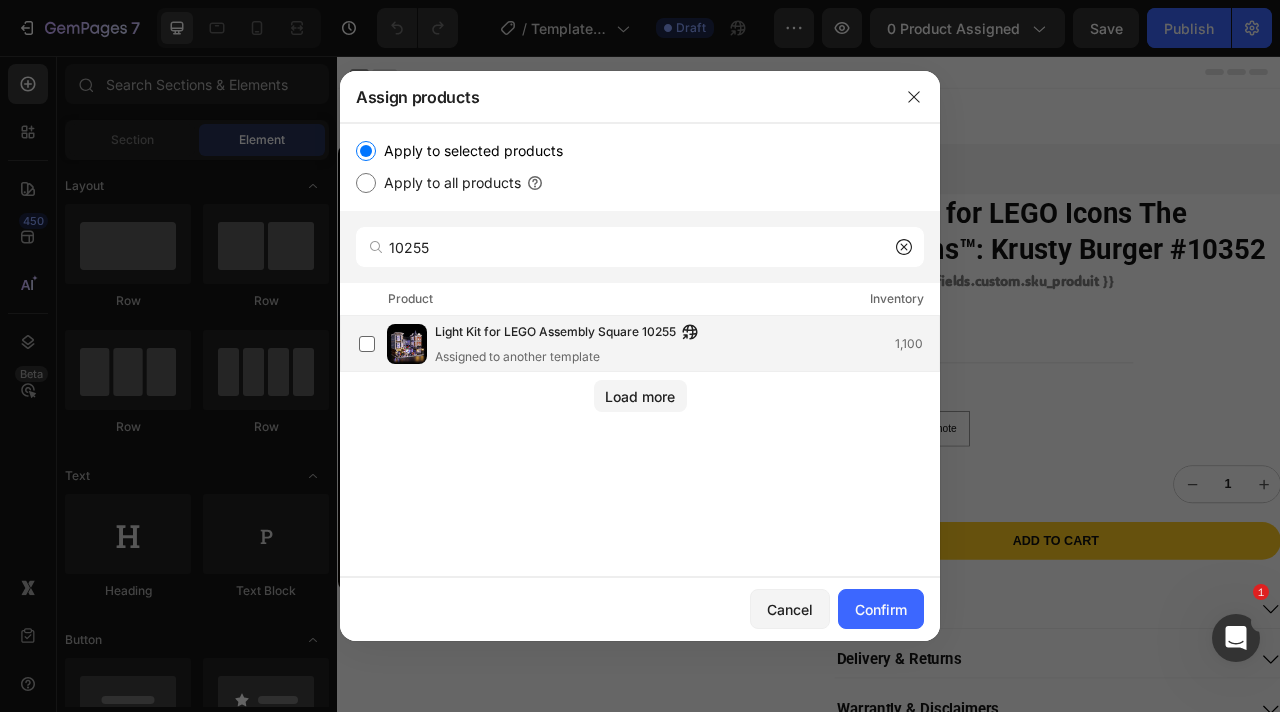 click on "Light Kit for LEGO Assembly Square 10255" at bounding box center [555, 333] 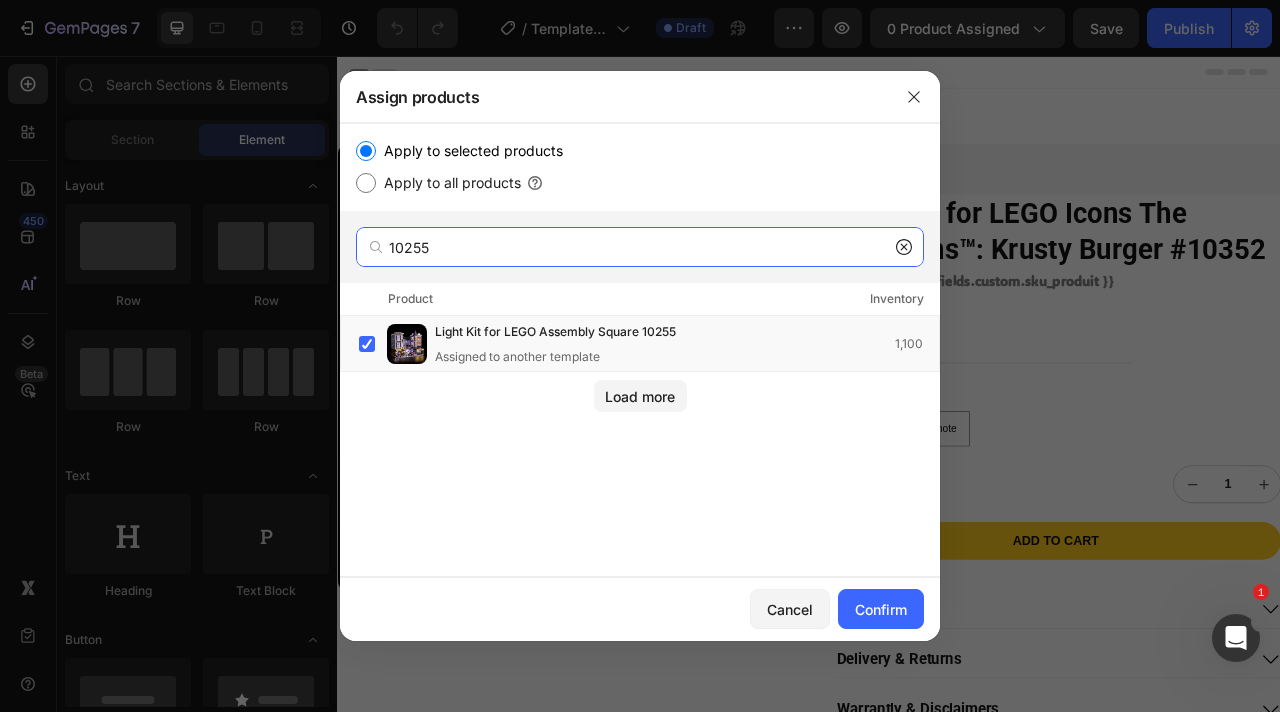 click on "10255" at bounding box center (640, 247) 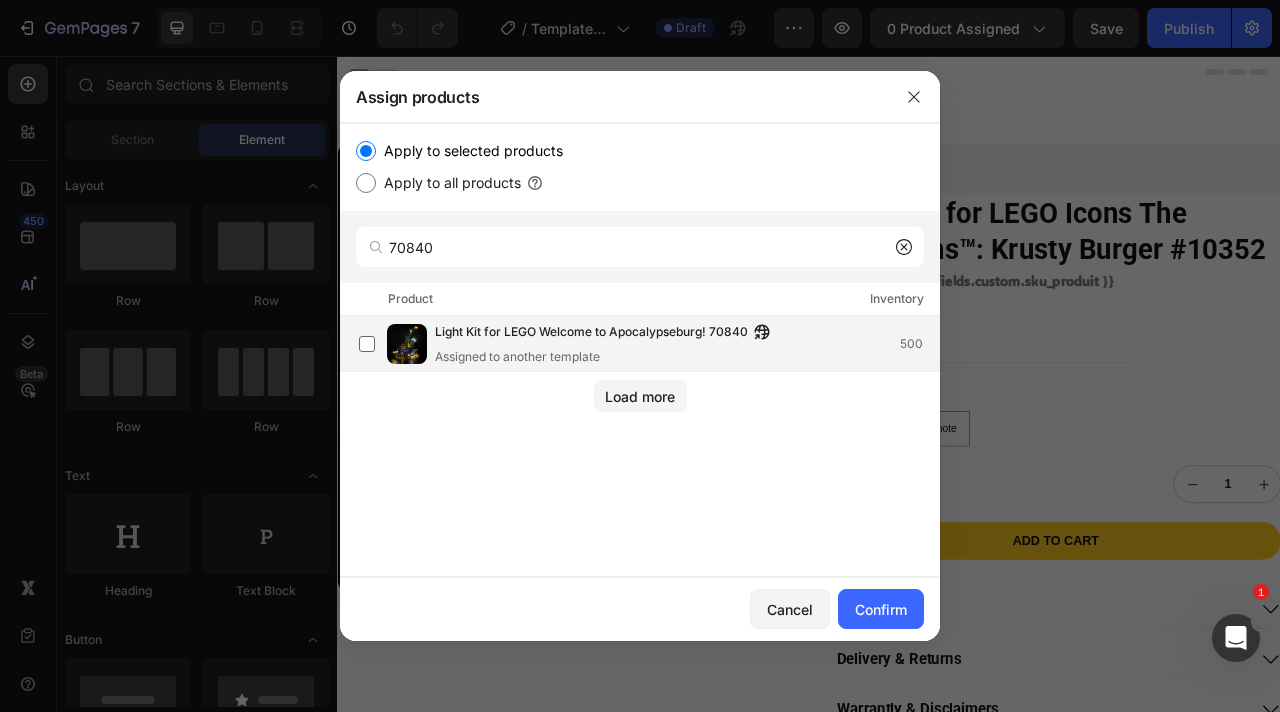 click on "Light Kit for LEGO Welcome to Apocalypseburg! 70840" at bounding box center [591, 333] 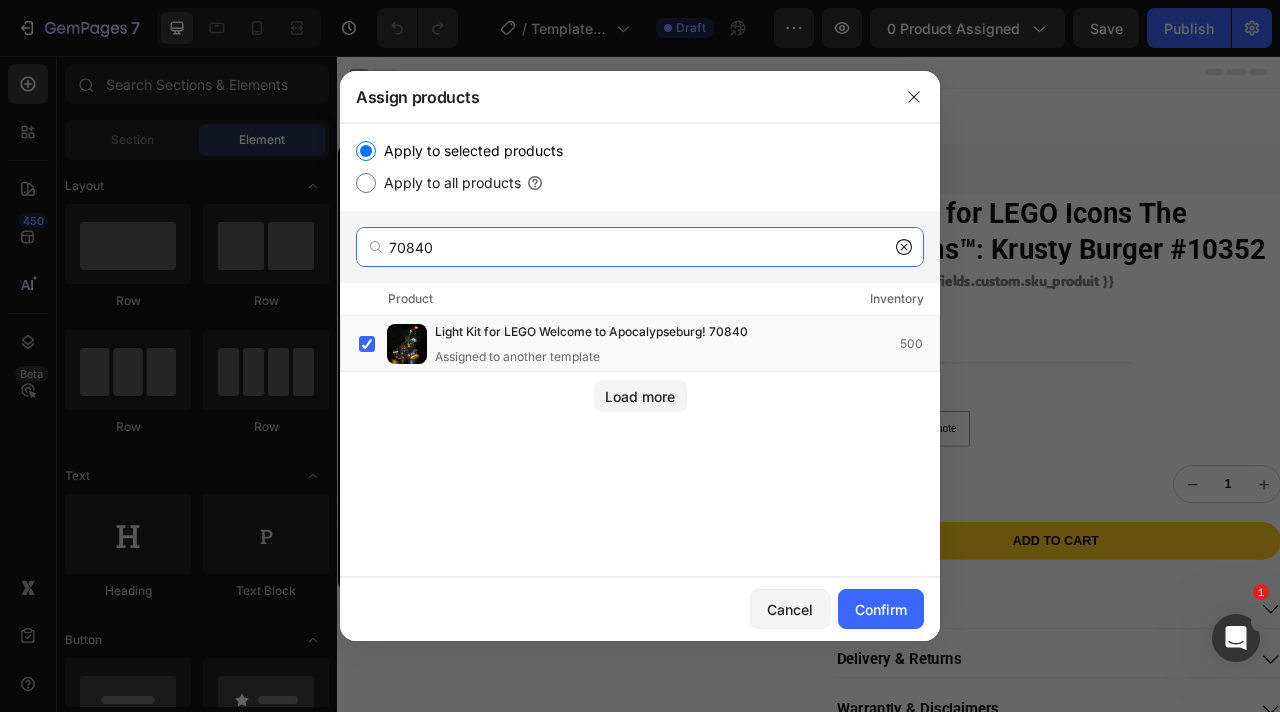 click on "70840" at bounding box center (640, 247) 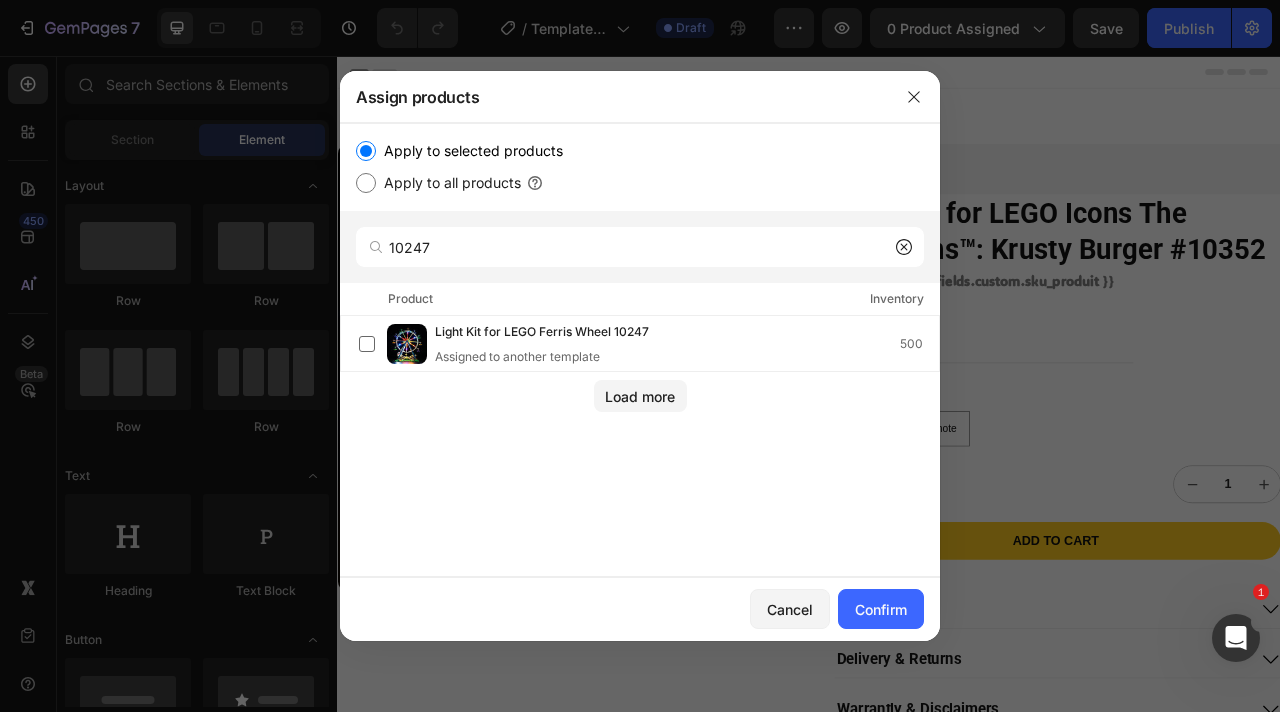 click on "Product Inventory" 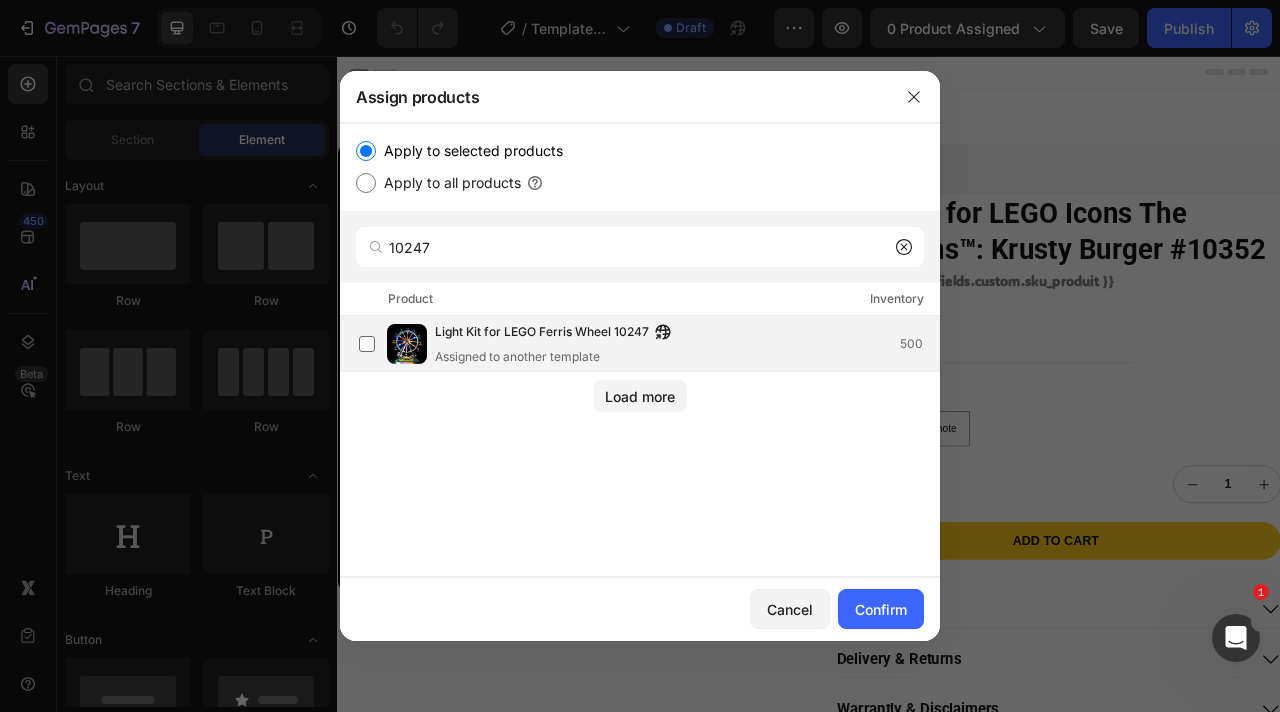 click on "Light Kit for LEGO Ferris Wheel 10247" at bounding box center (542, 333) 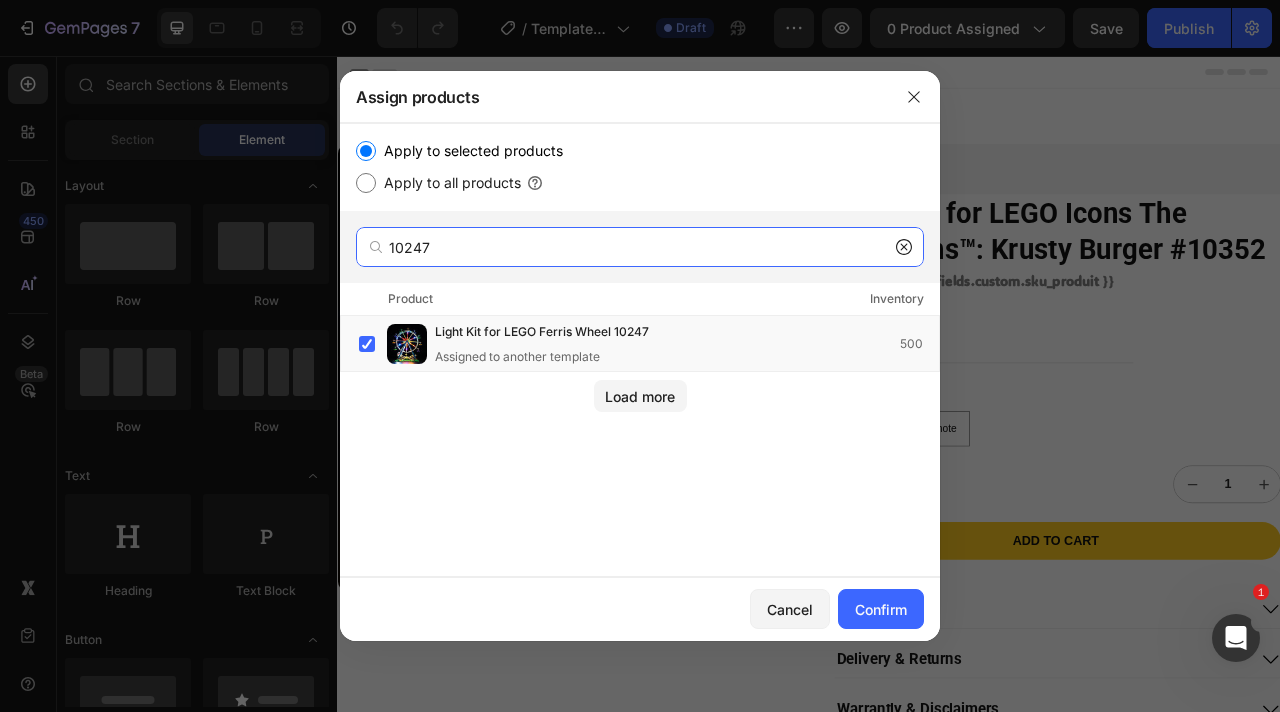 click on "10247" at bounding box center (640, 247) 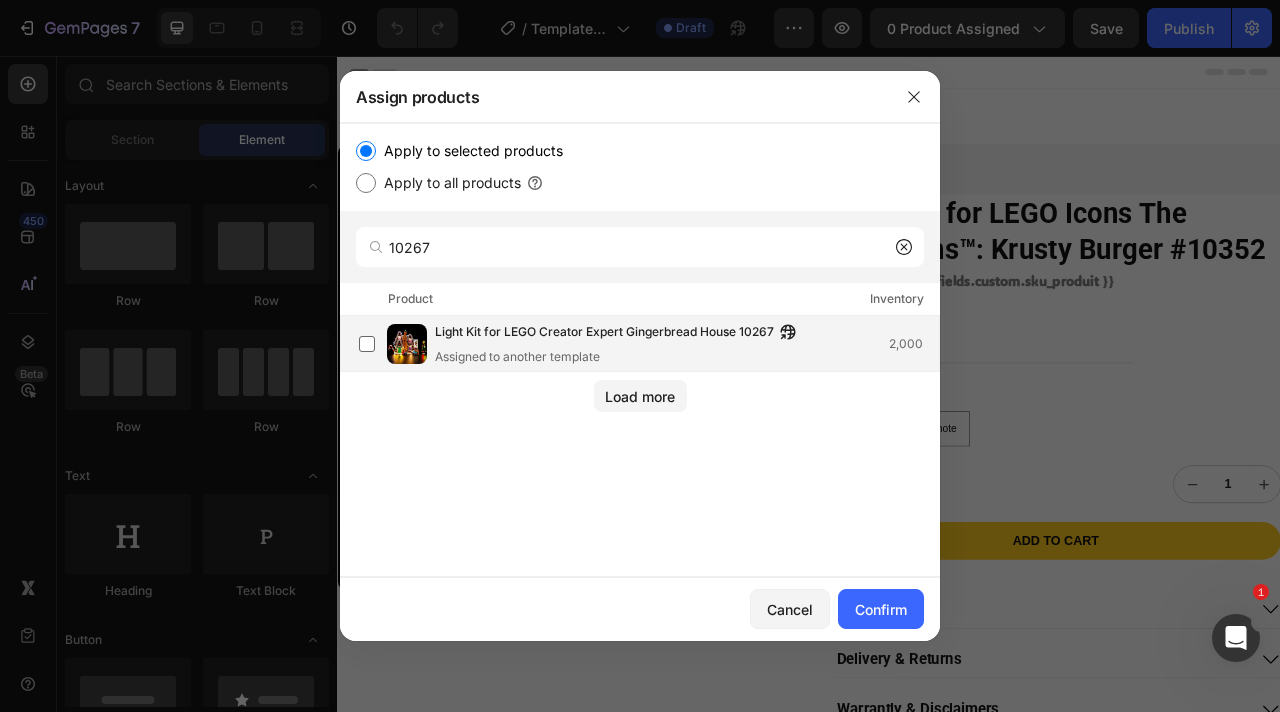 click on "Light Kit for LEGO Creator Expert Gingerbread House 10267" at bounding box center (604, 333) 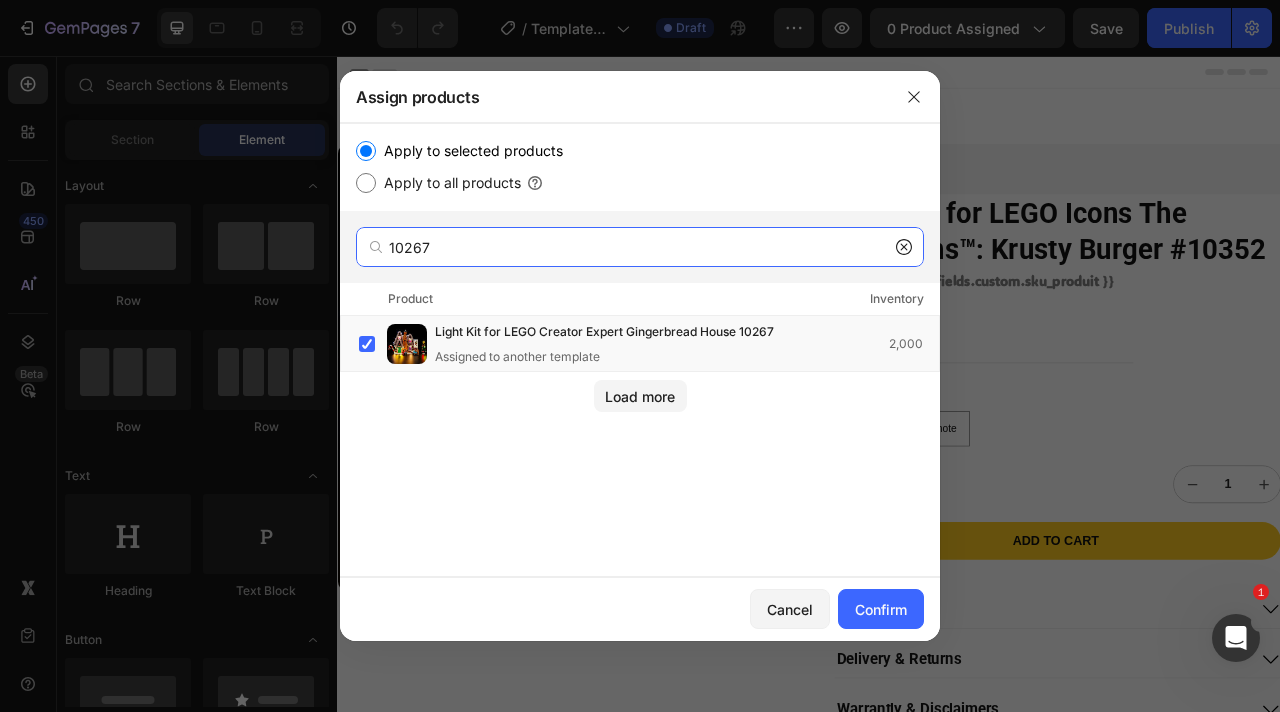 click on "10267" at bounding box center (640, 247) 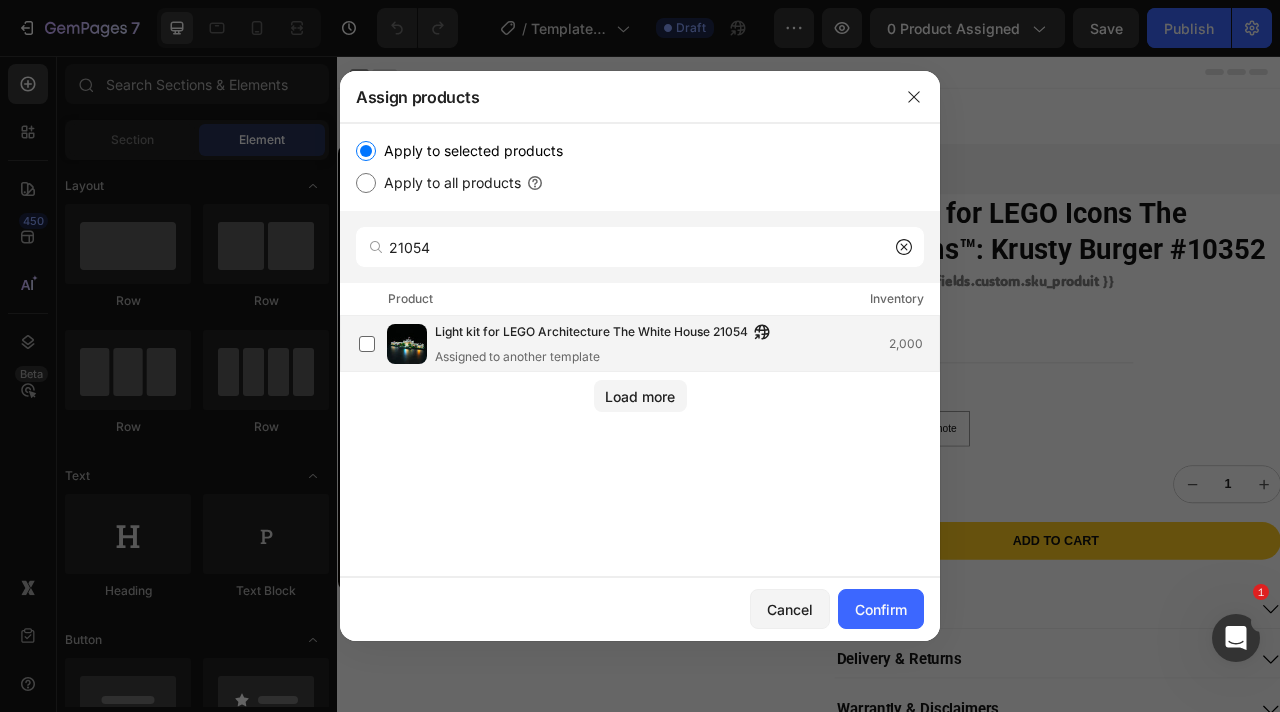 click on "Light kit for LEGO Architecture The White House 21054" at bounding box center [591, 333] 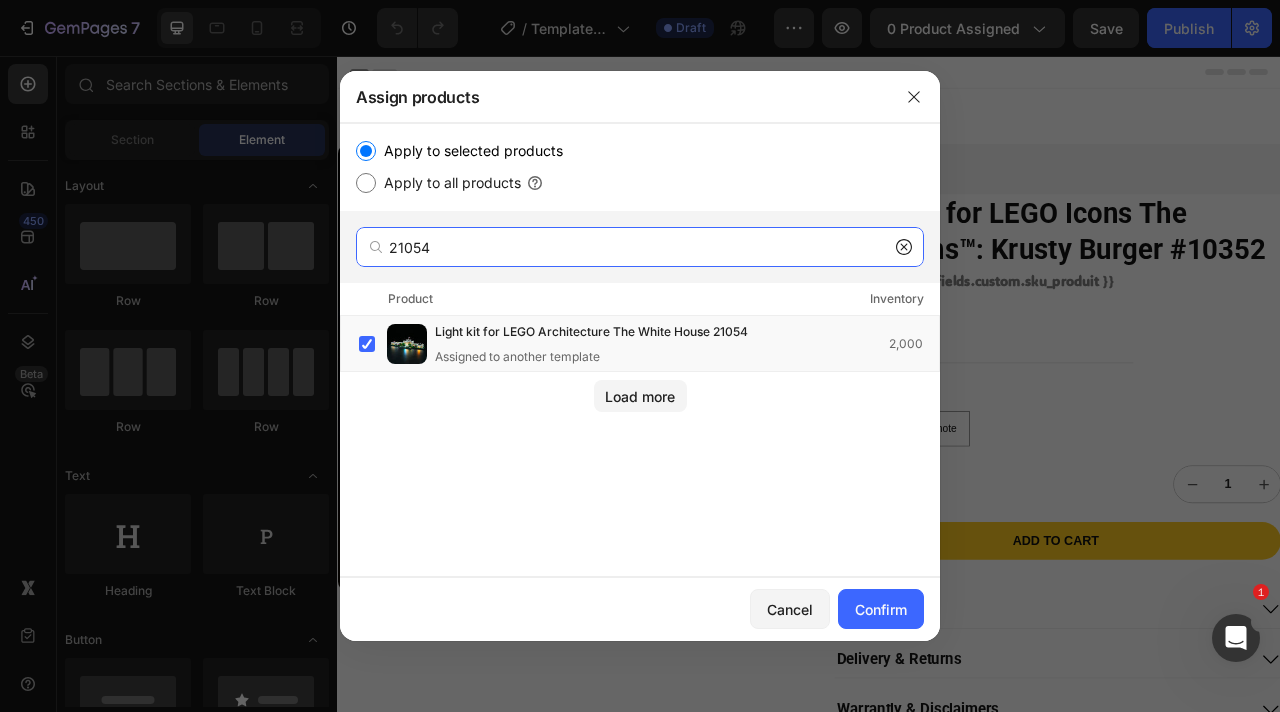click on "21054" at bounding box center [640, 247] 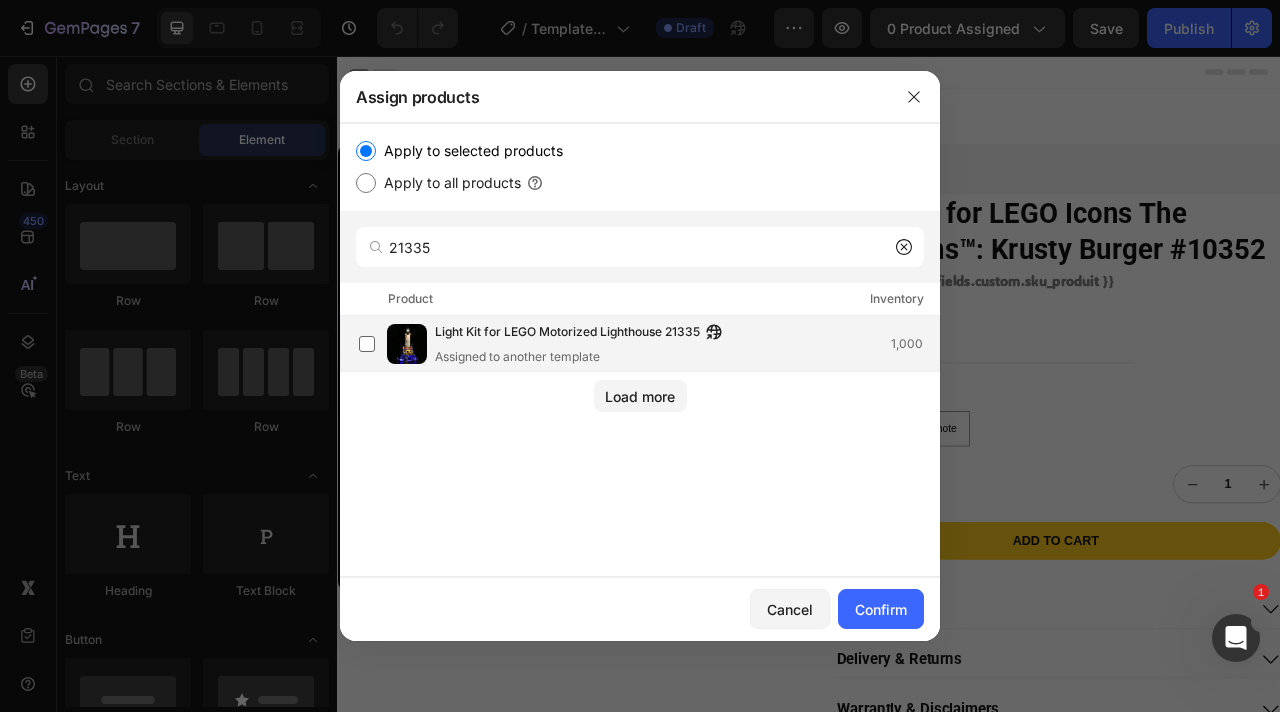 click on "Light Kit for LEGO Motorized Lighthouse 21335  Assigned to another template" at bounding box center [583, 344] 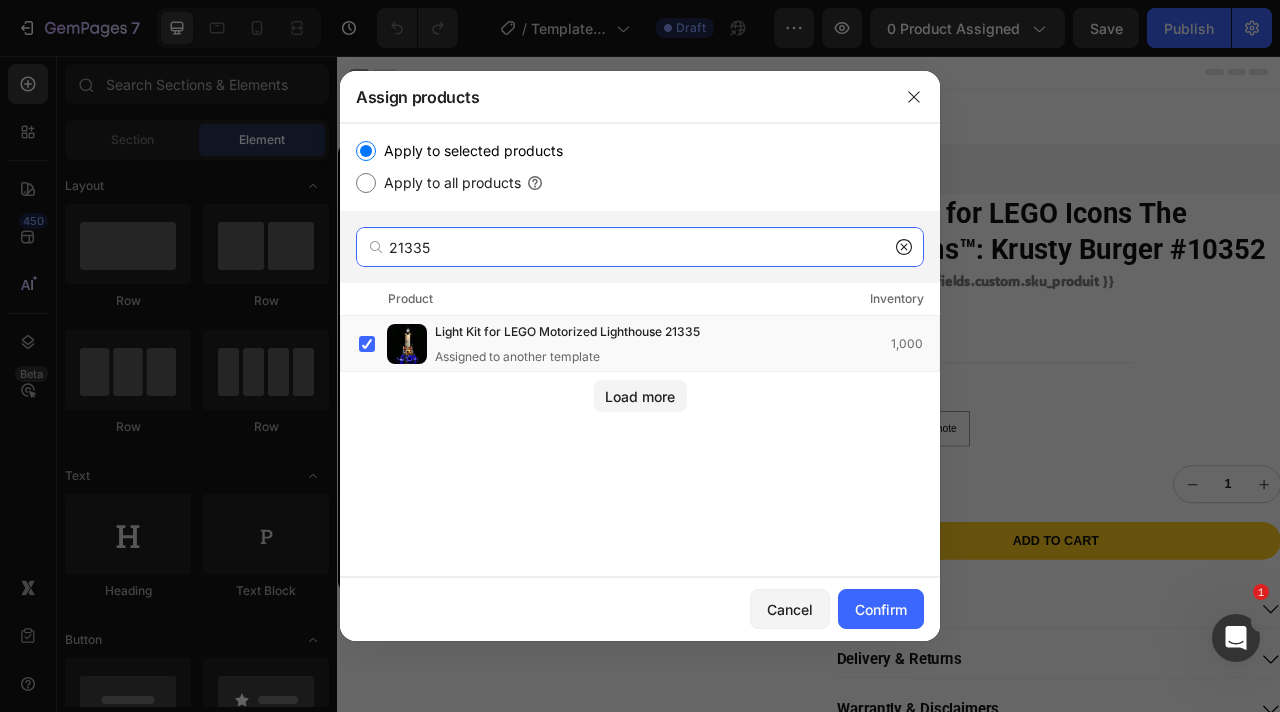 click on "21335" at bounding box center [640, 247] 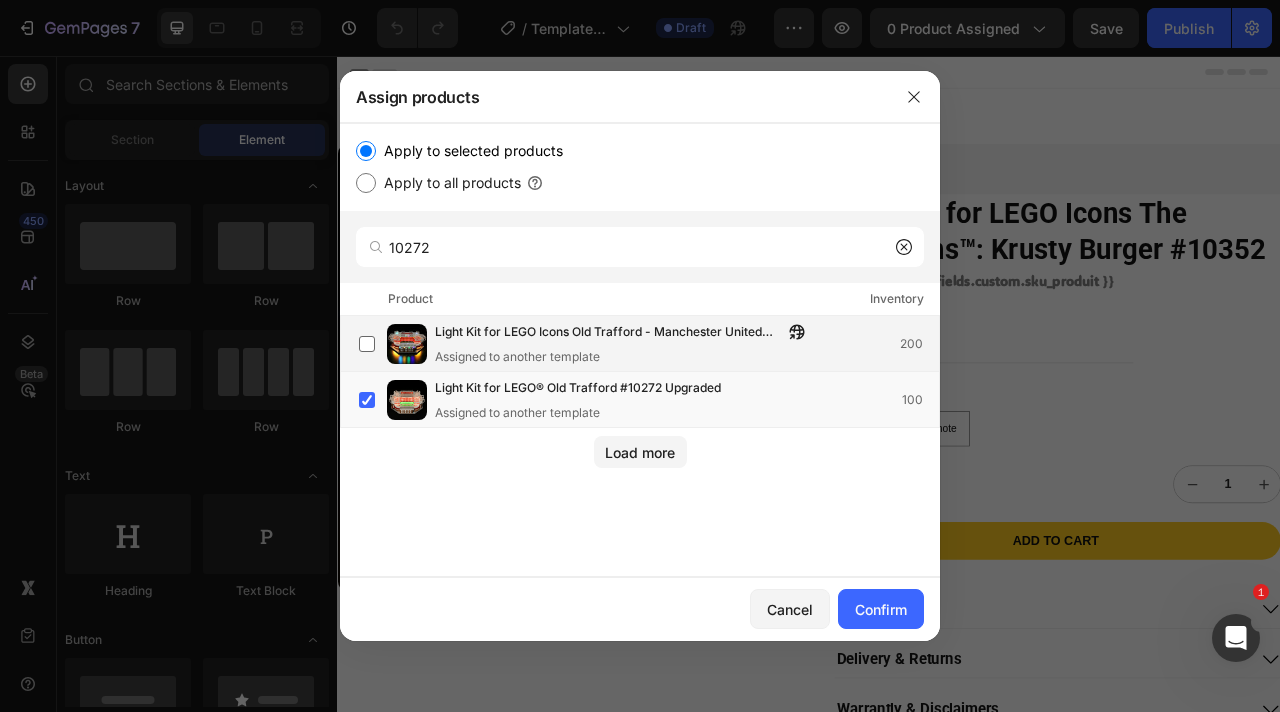 click on "Light Kit for LEGO Icons Old Trafford - Manchester United 10272  Assigned to another template" at bounding box center [625, 344] 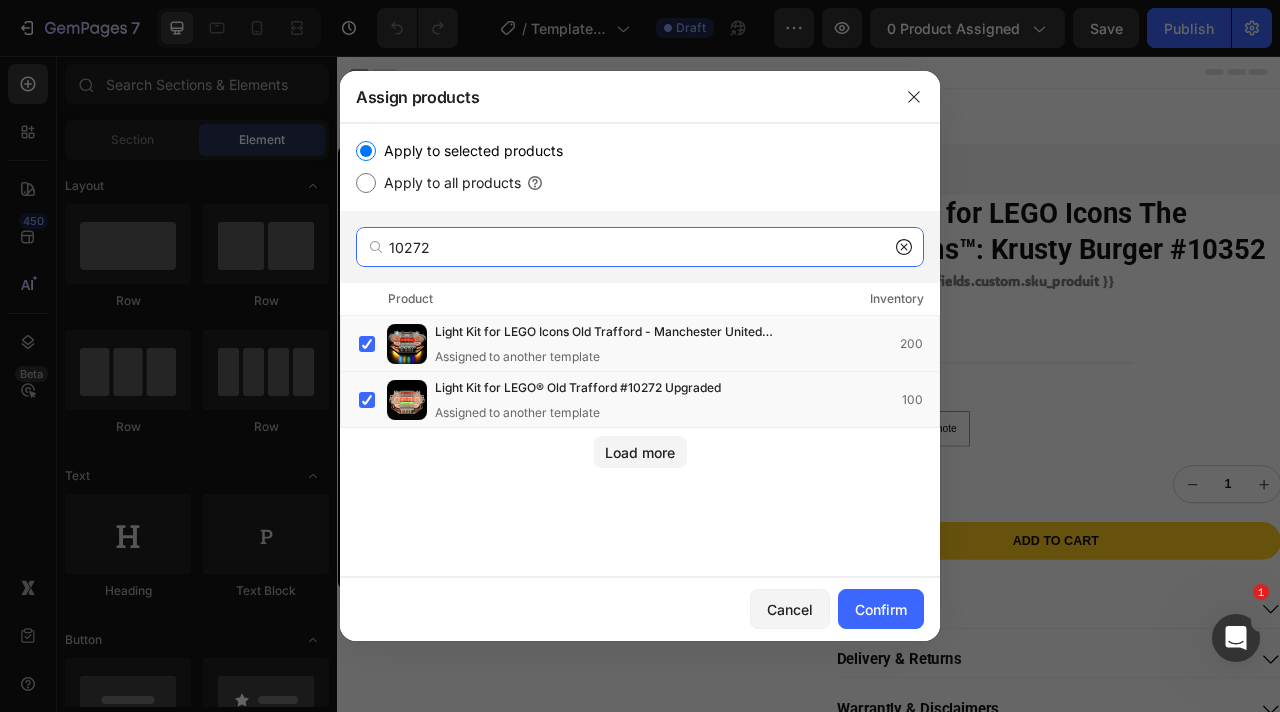 click on "10272" at bounding box center (640, 247) 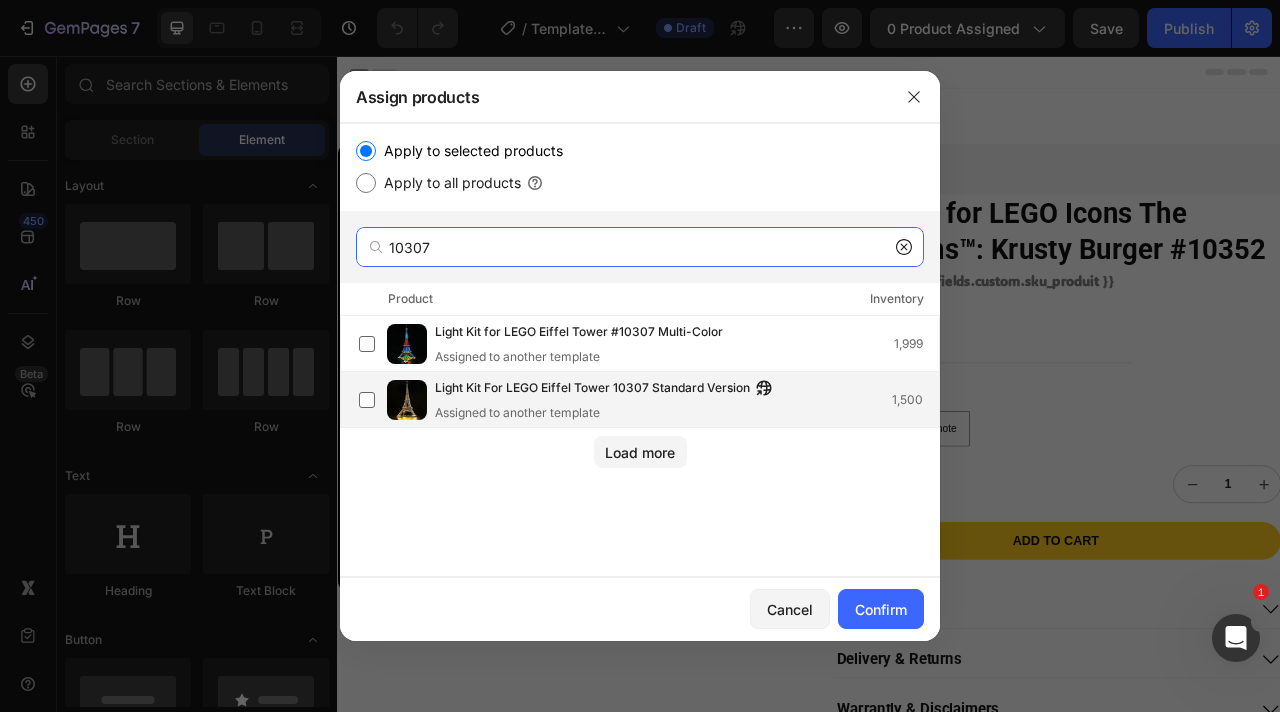 type on "10307" 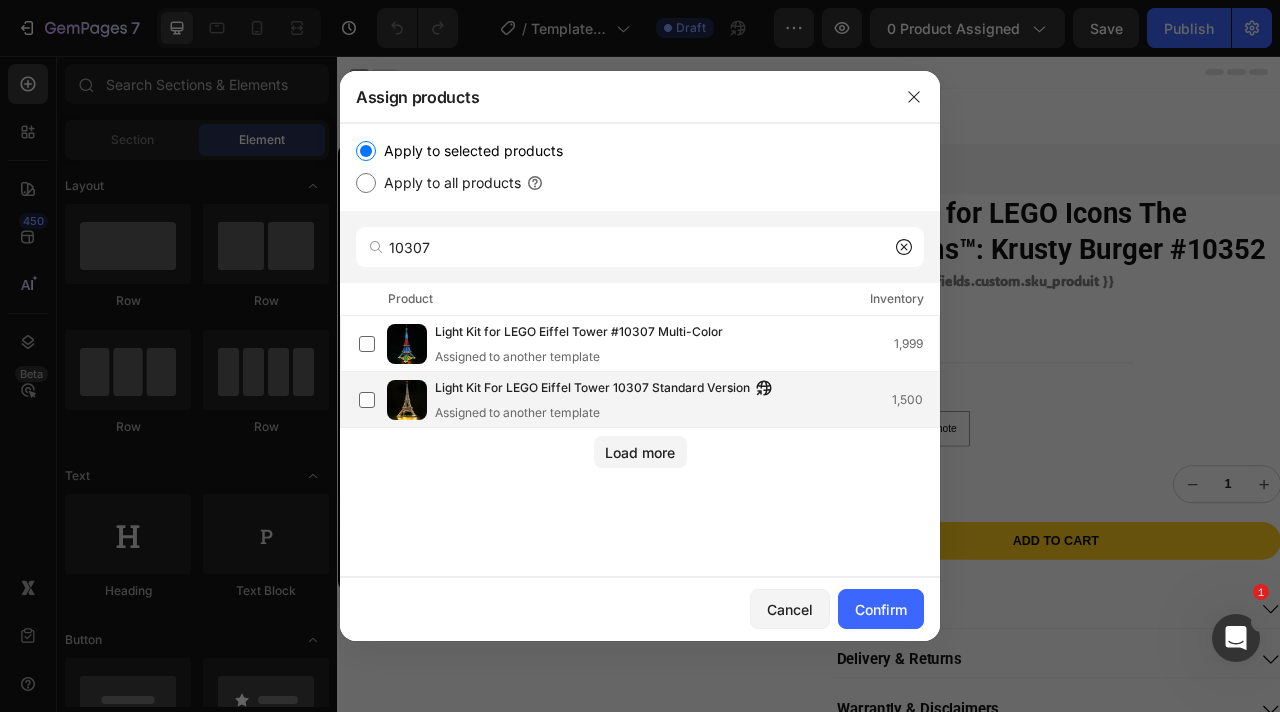 click on "Light Kit For LEGO Eiffel Tower 10307 Standard Version" at bounding box center (592, 389) 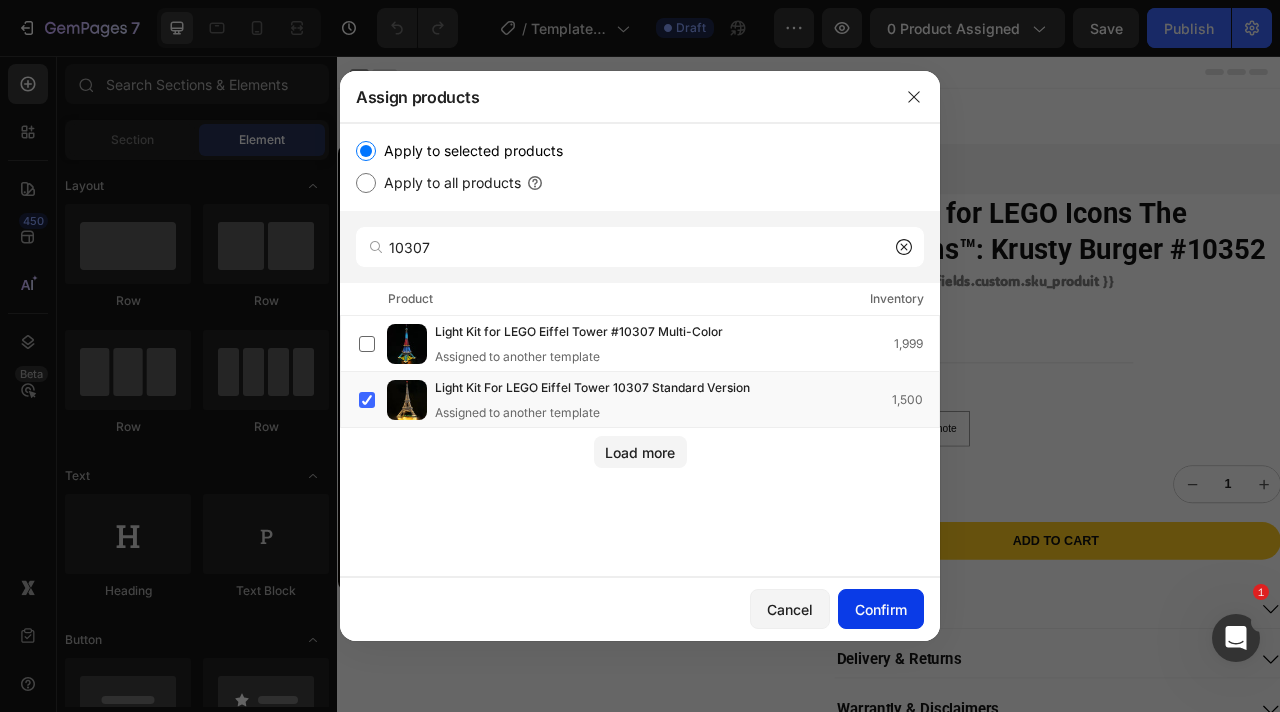 click on "Confirm" 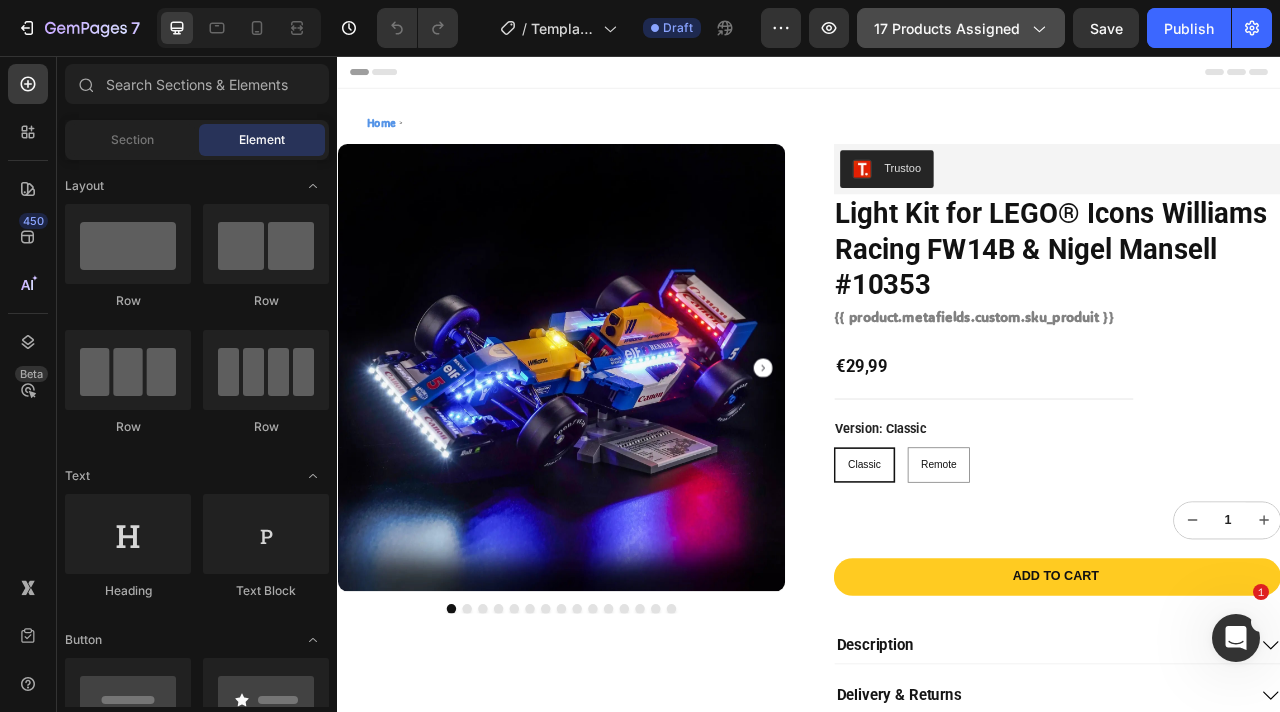 click on "17 products assigned" 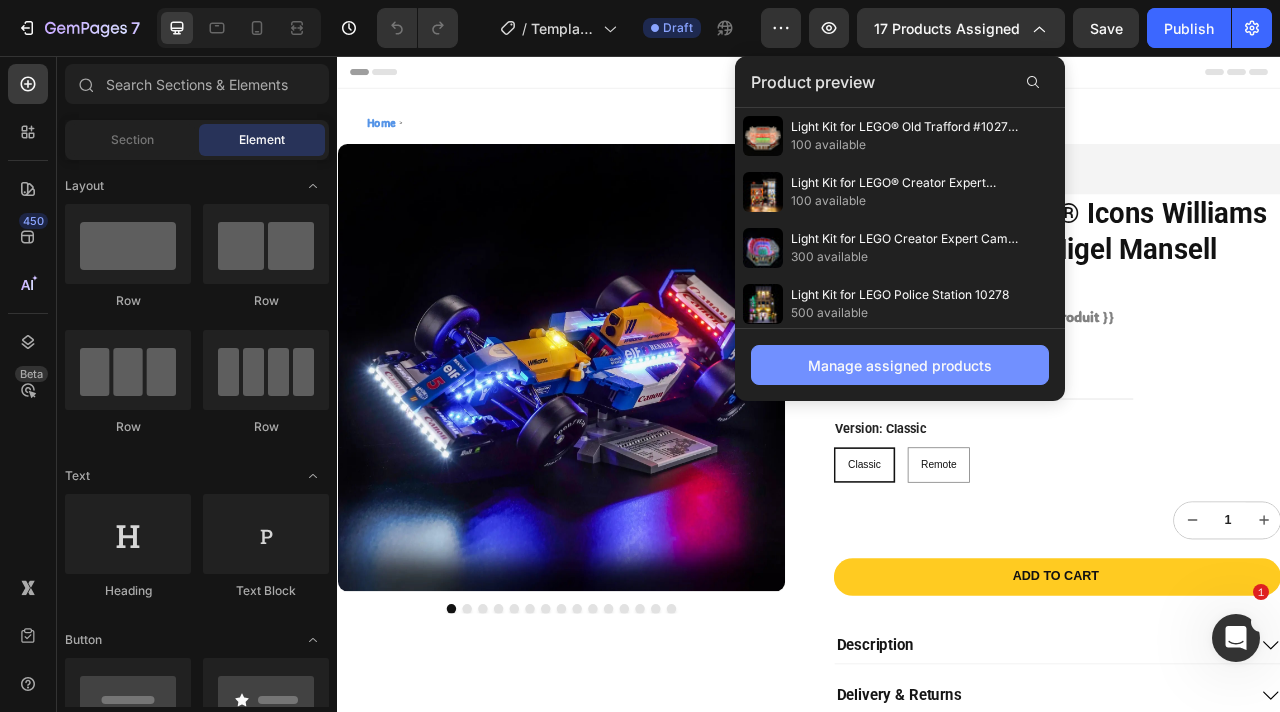 click on "Manage assigned products" at bounding box center (900, 365) 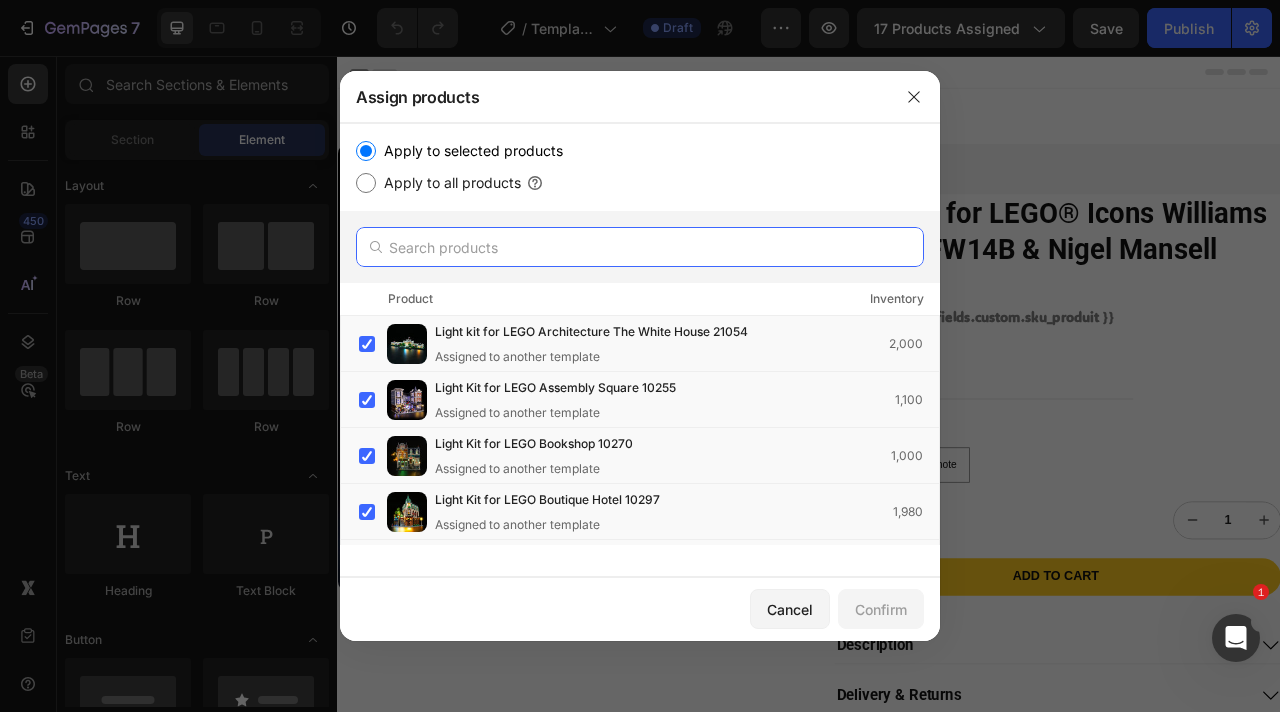 click at bounding box center [640, 247] 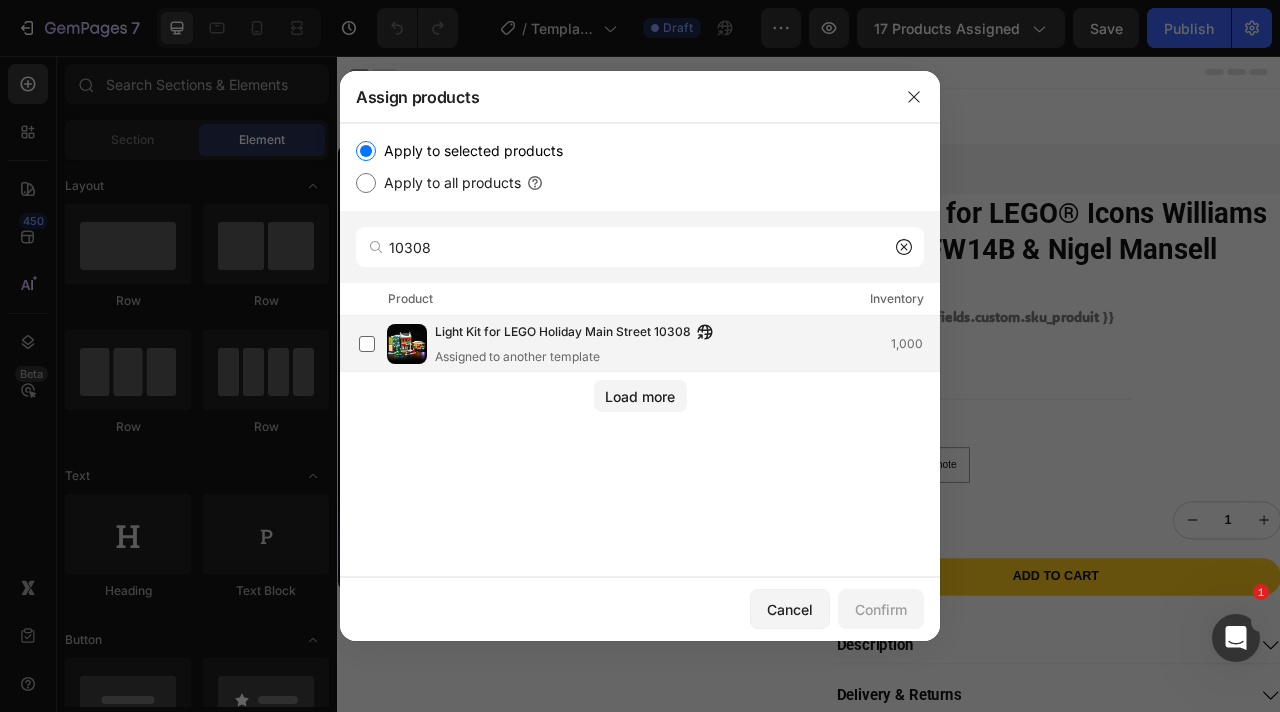 click on "Light Kit for LEGO Holiday Main Street 10308" at bounding box center [563, 333] 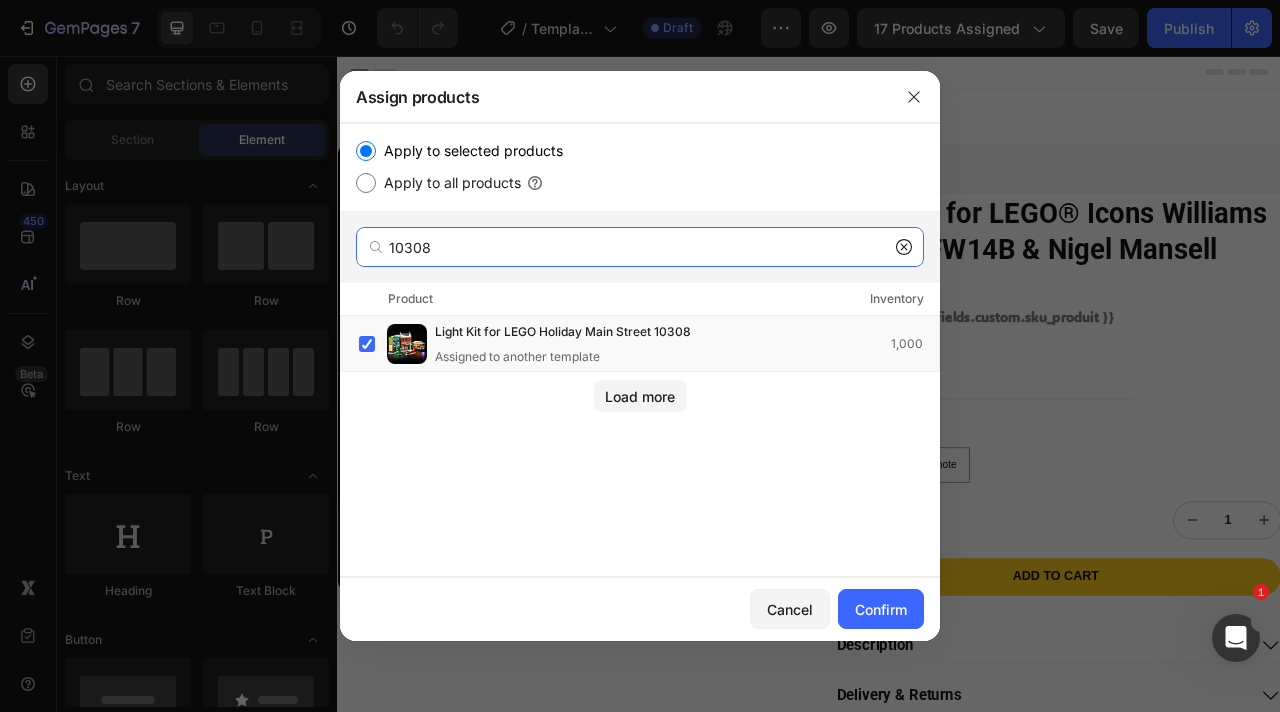click on "10308" at bounding box center (640, 247) 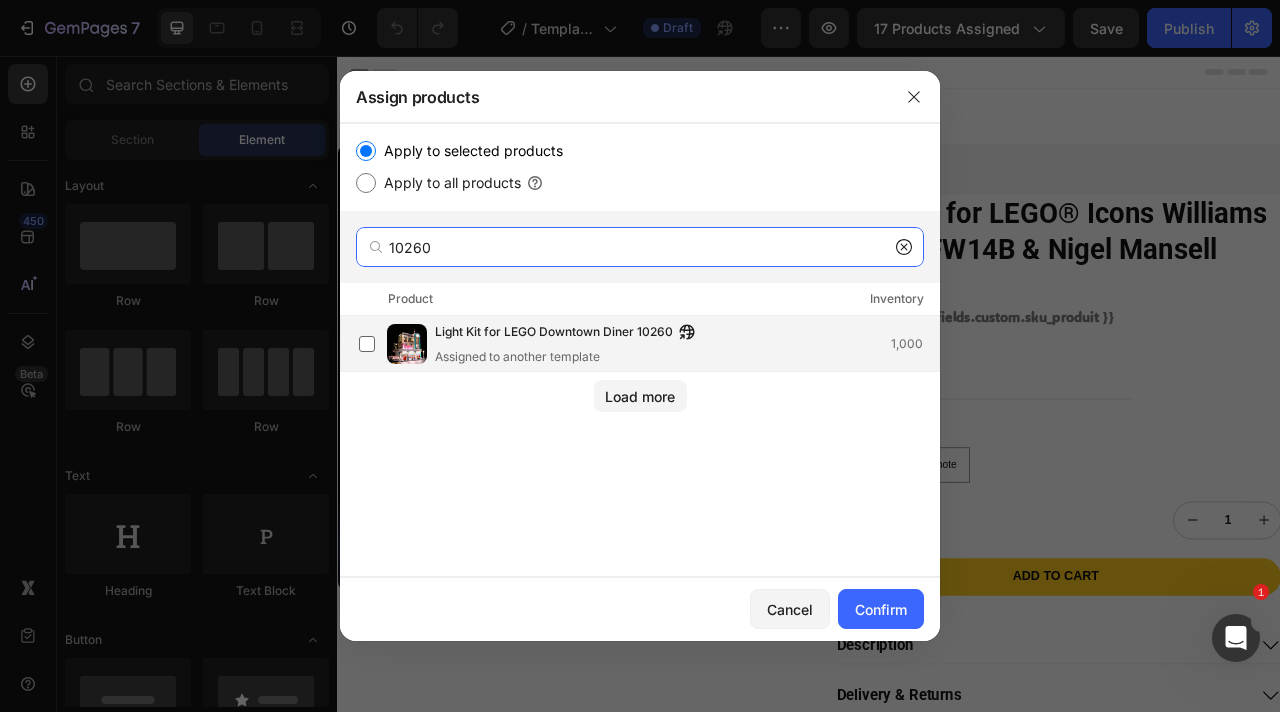 type on "10260" 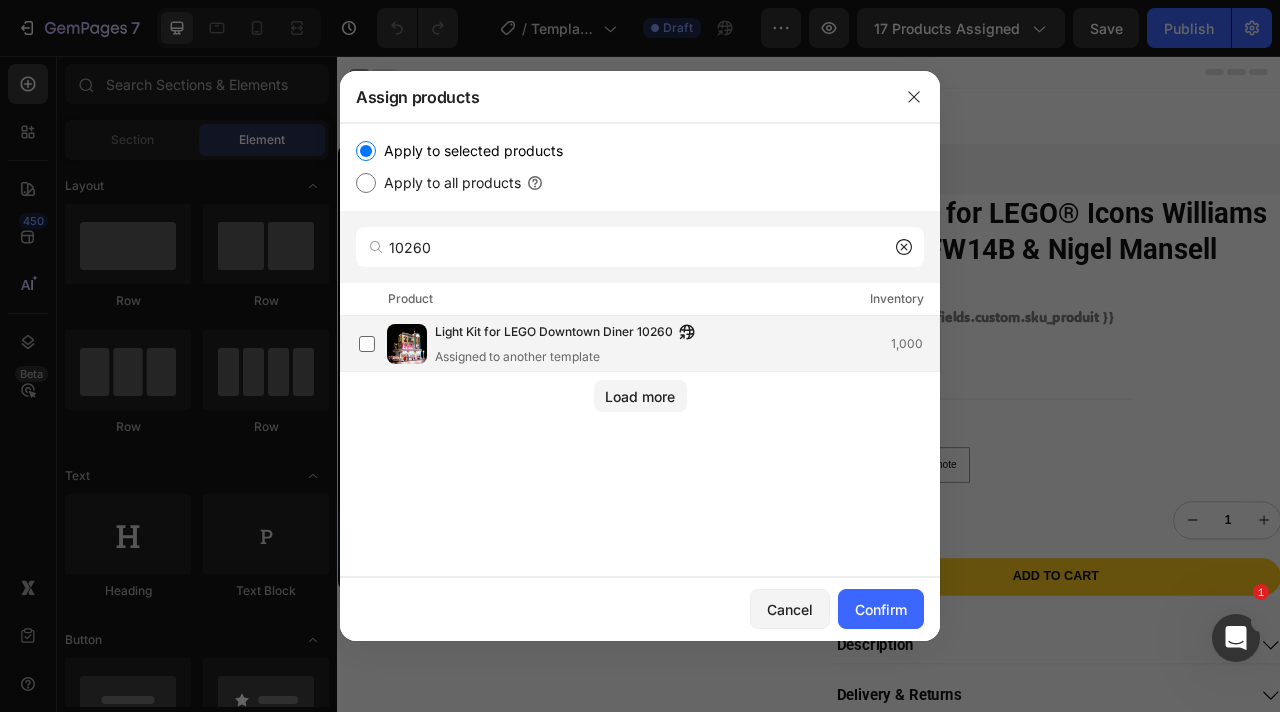 click on "Light Kit for LEGO Downtown Diner 10260" at bounding box center (554, 333) 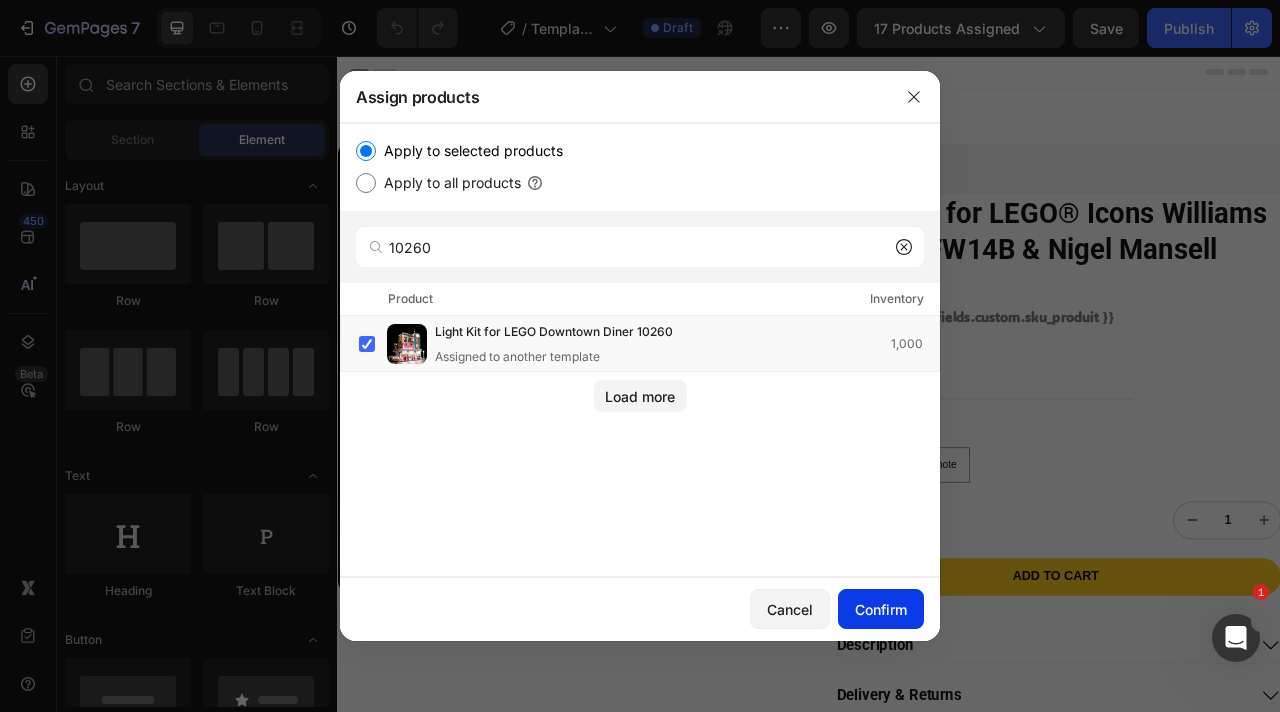 click on "Confirm" at bounding box center [881, 609] 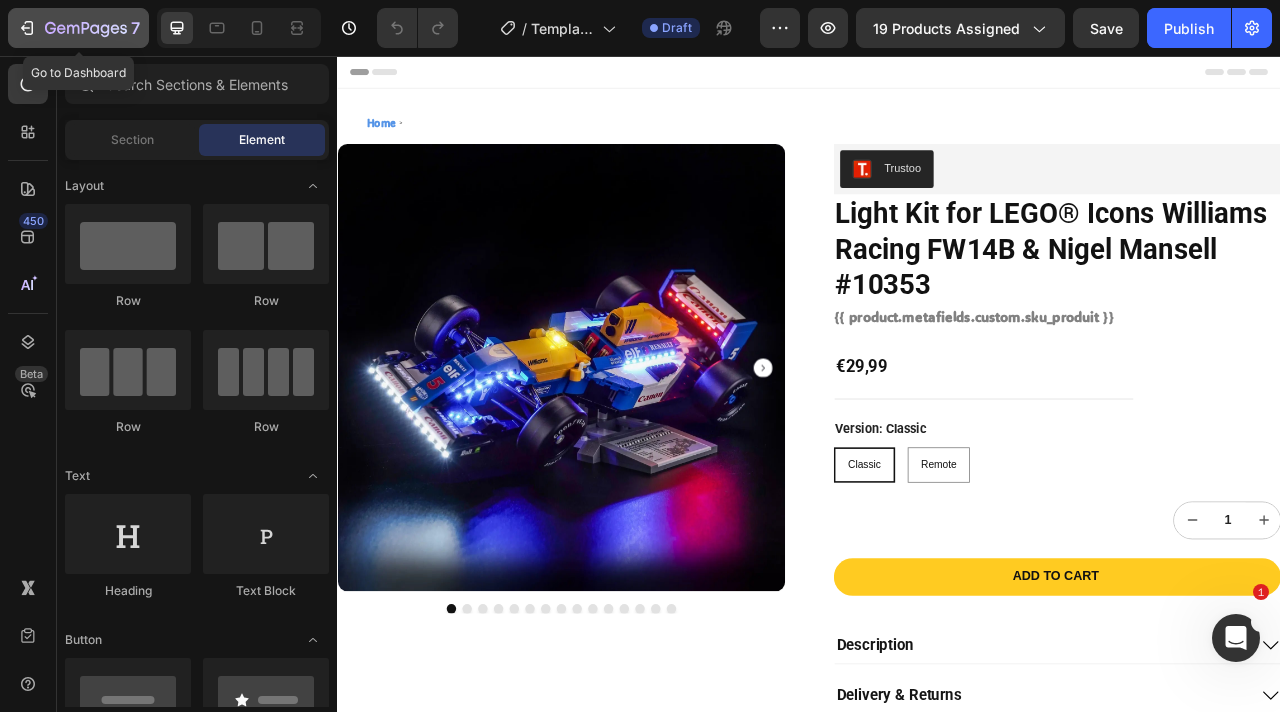 click 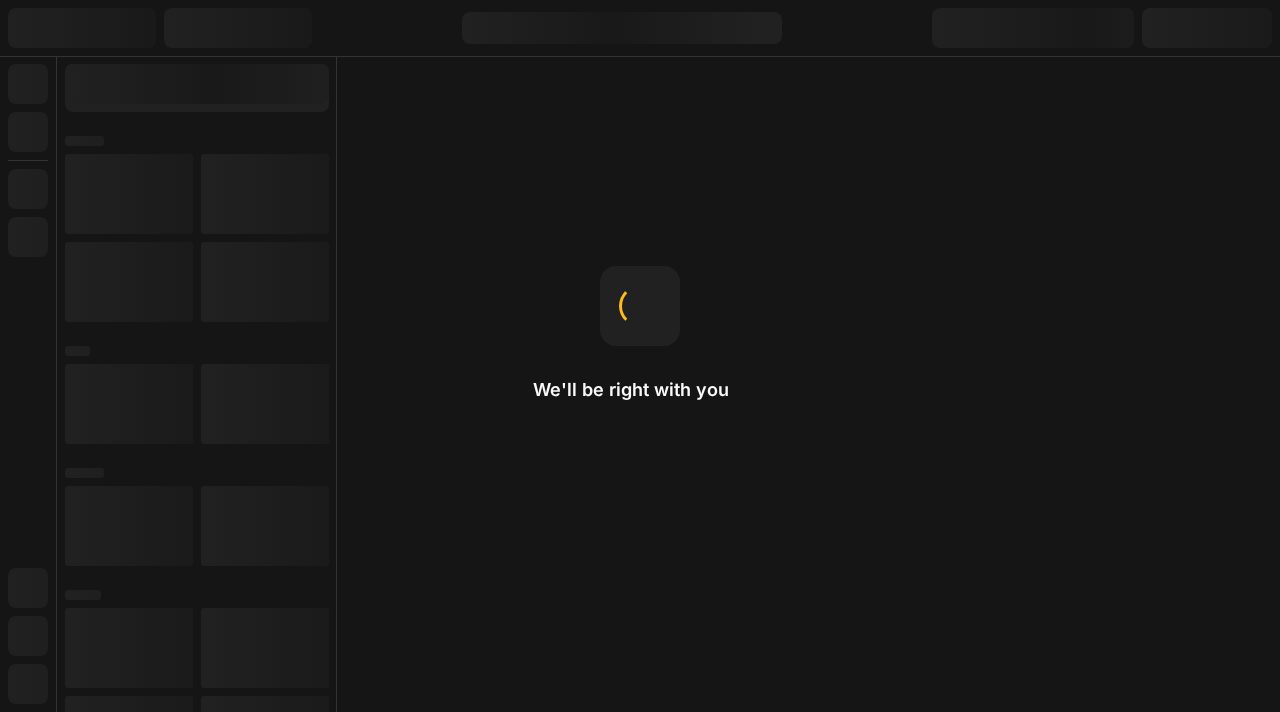 scroll, scrollTop: 0, scrollLeft: 0, axis: both 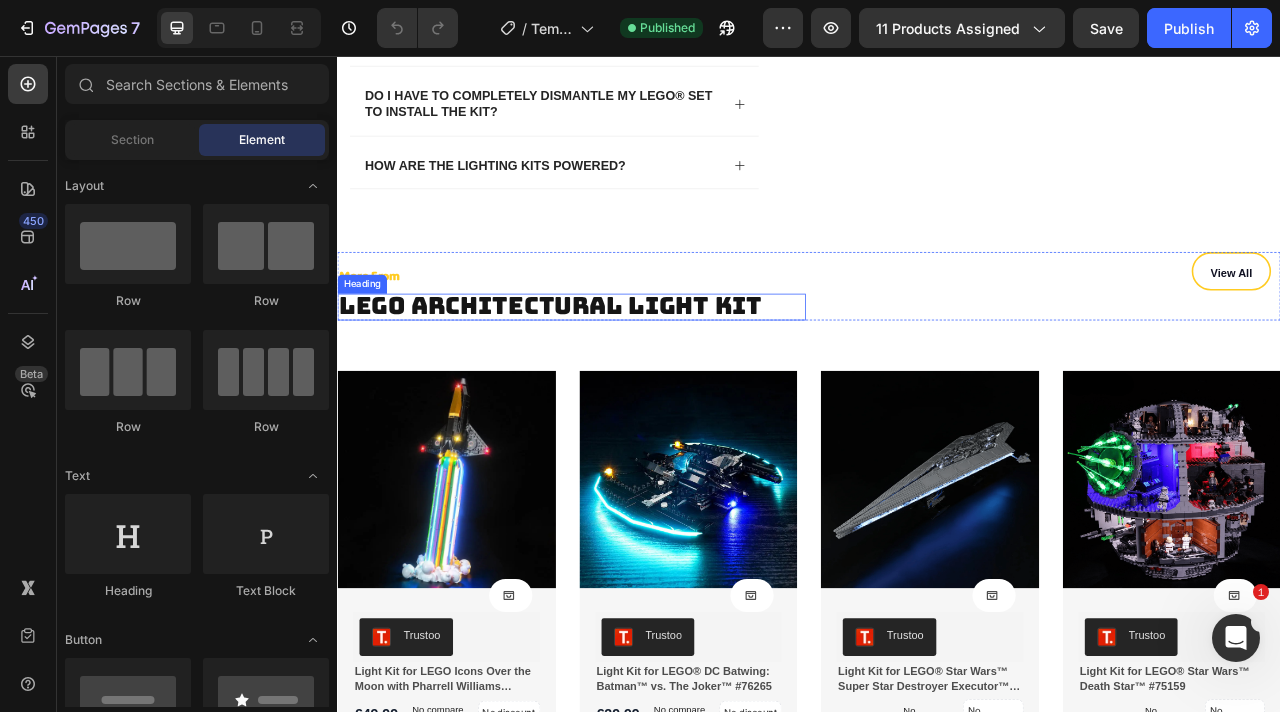 click on "LEGO Architectural Light Kit" at bounding box center [608, 373] 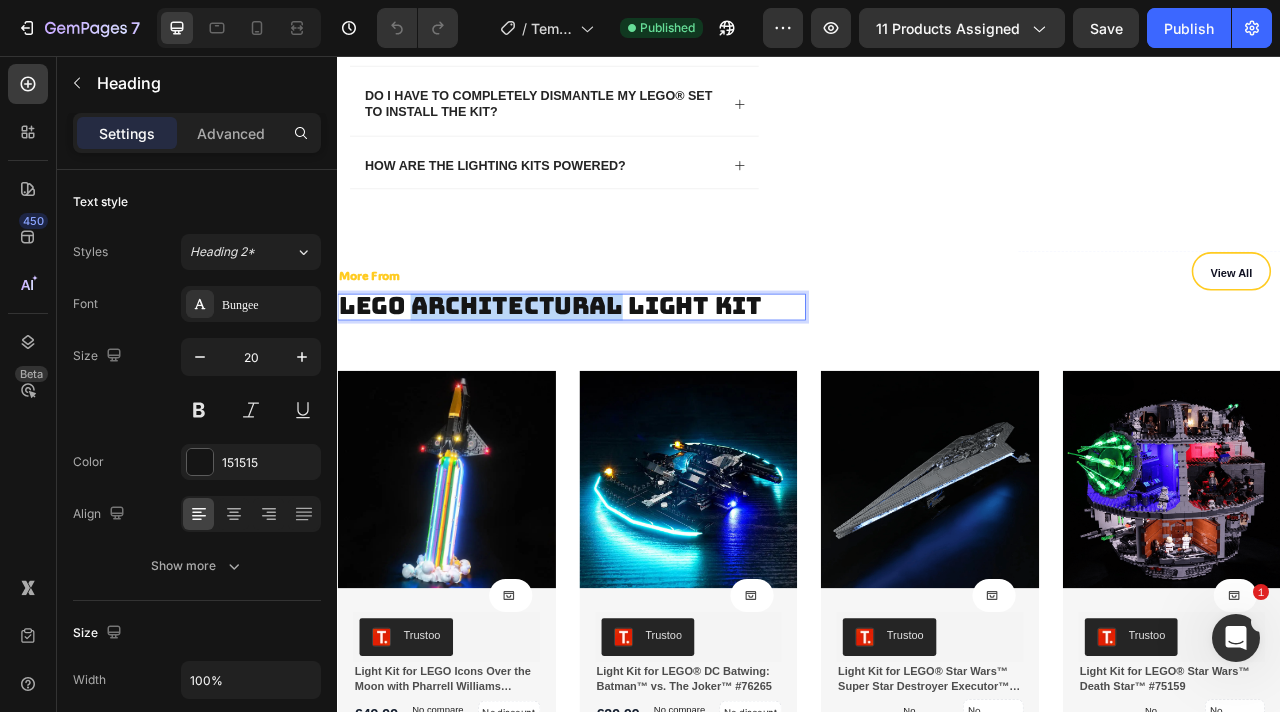 click on "LEGO Architectural Light Kit" at bounding box center (608, 373) 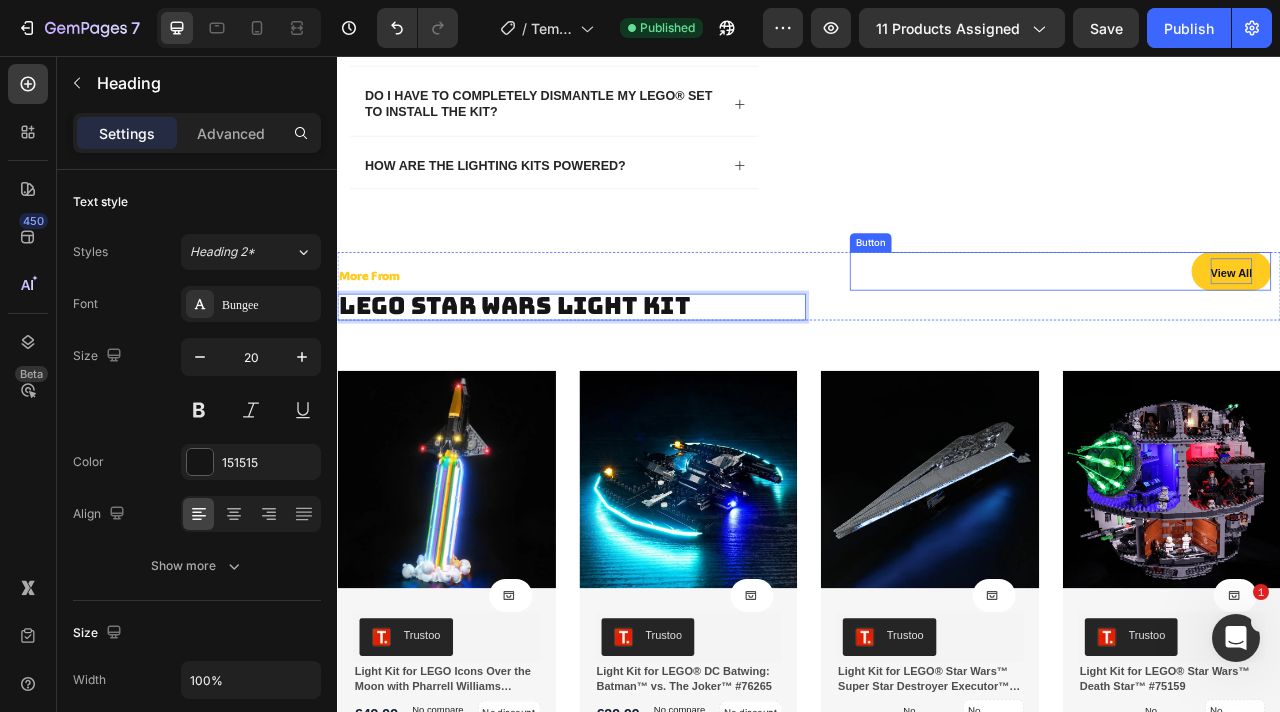 click on "View All" at bounding box center [1474, 332] 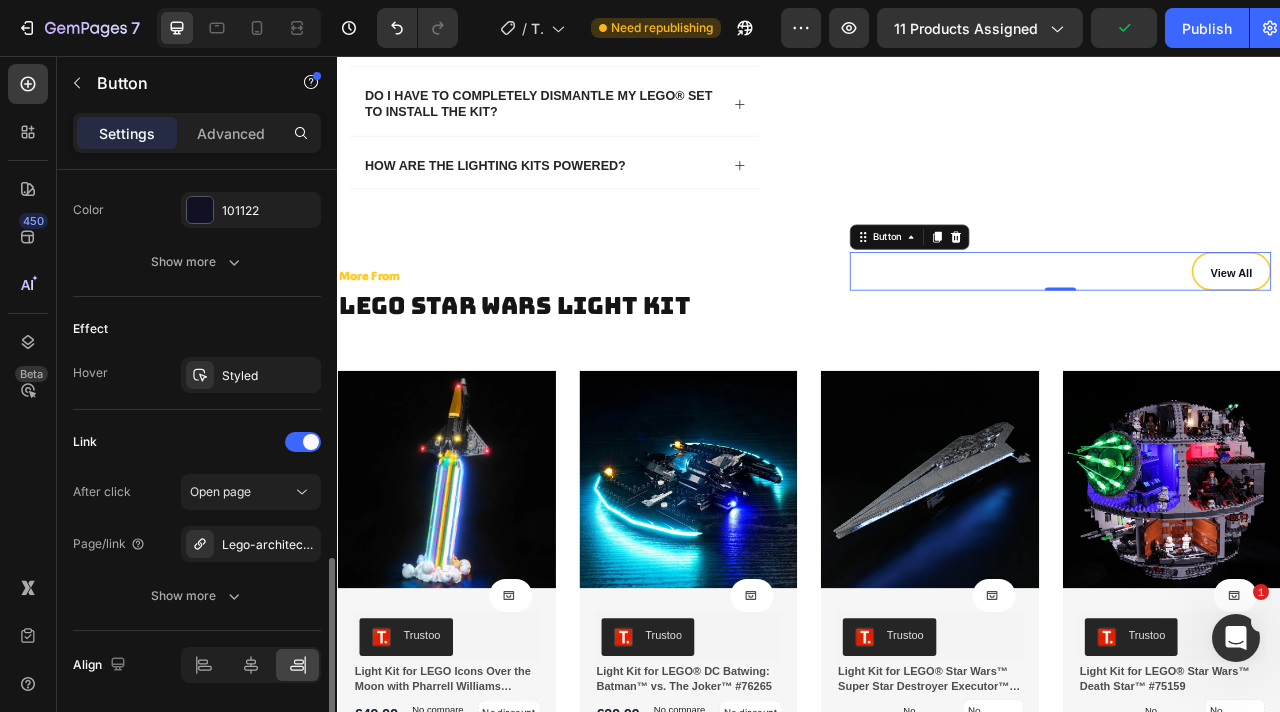 scroll, scrollTop: 953, scrollLeft: 0, axis: vertical 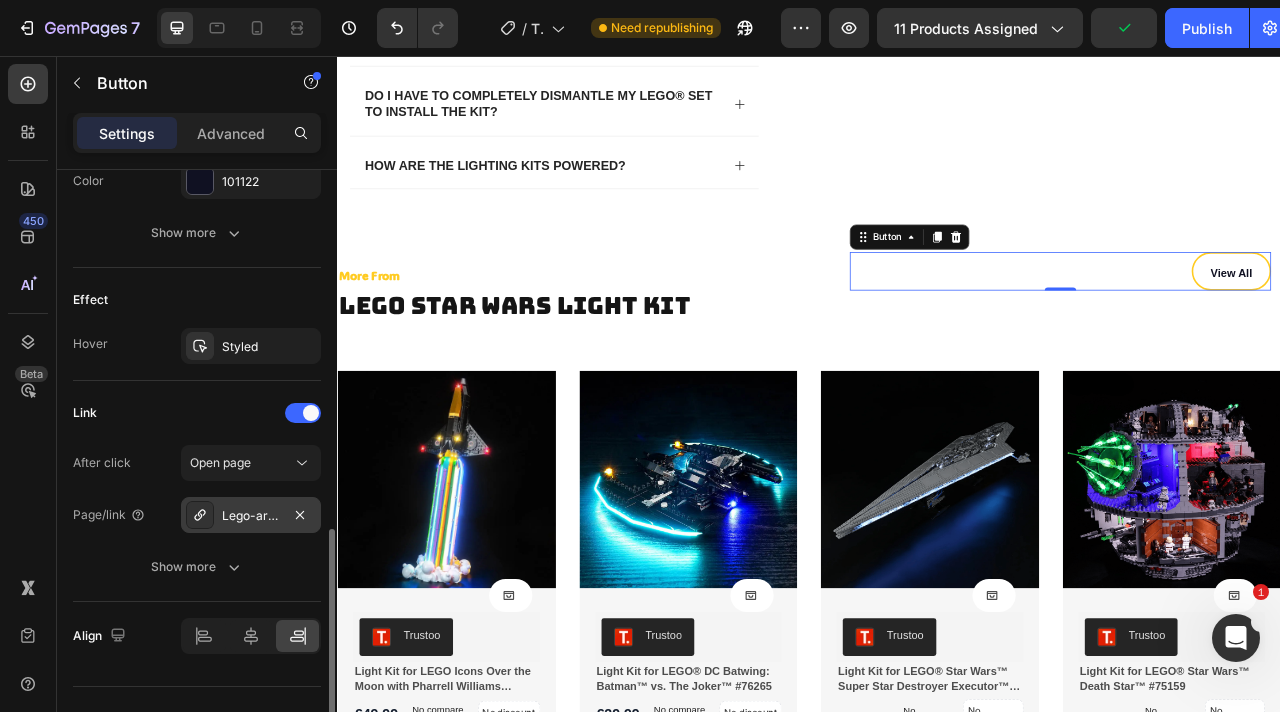 click on "Lego-architectural-light-kits" at bounding box center (251, 516) 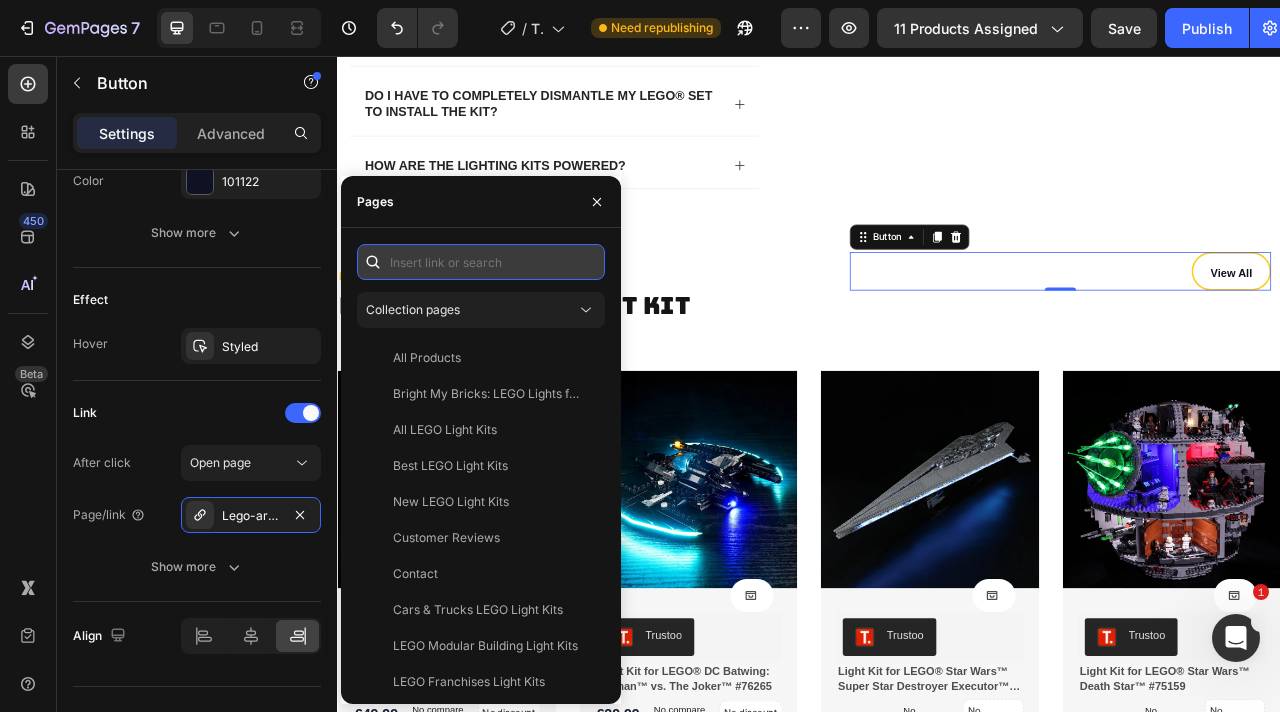 click at bounding box center [481, 262] 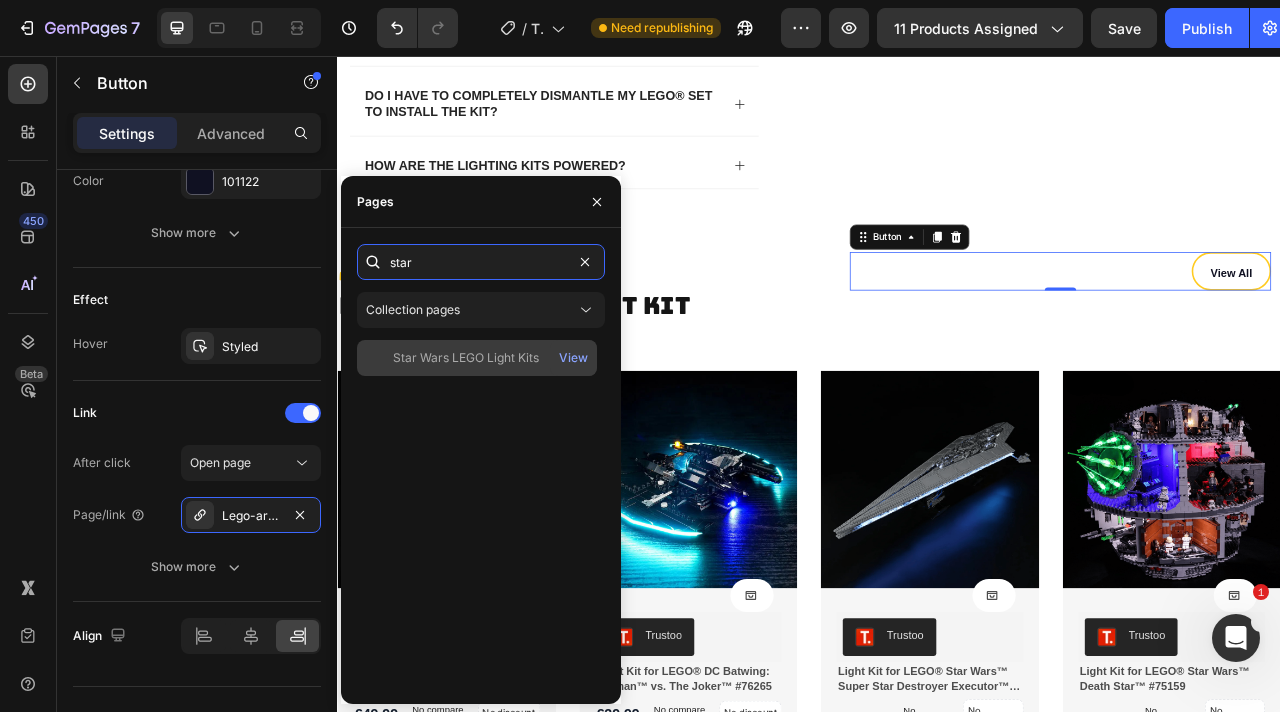 type on "star" 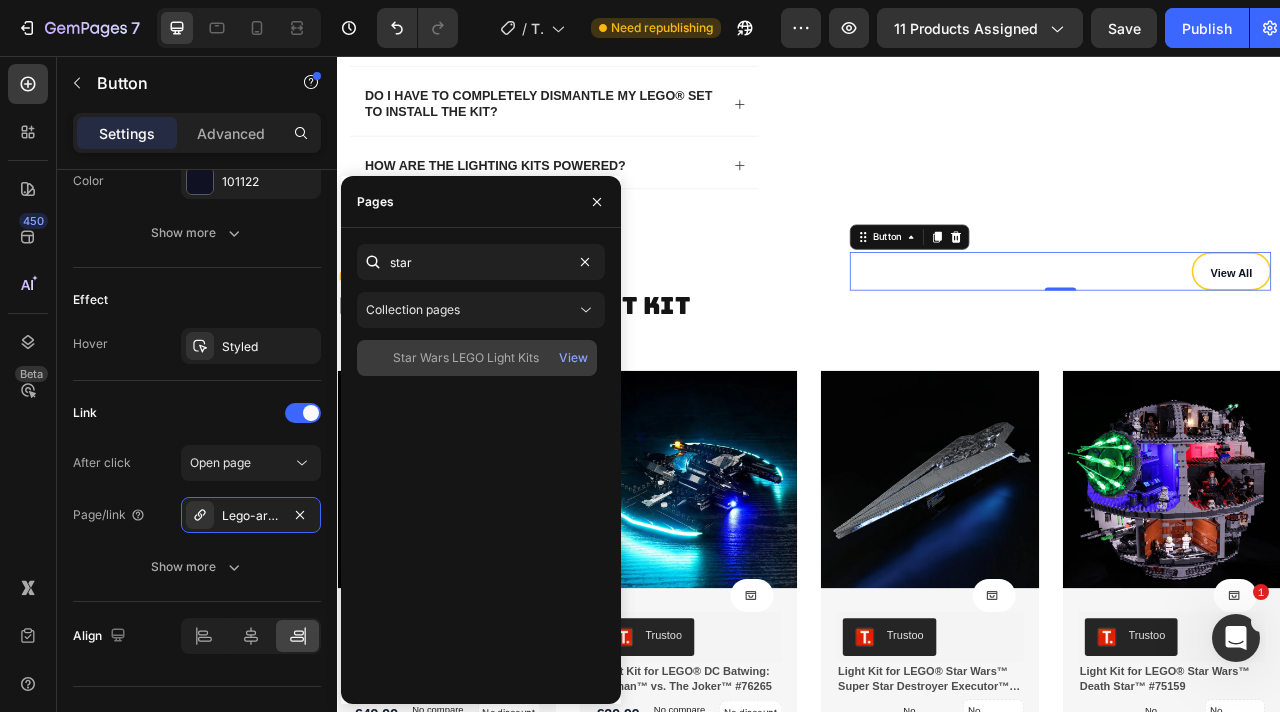 click on "Star Wars LEGO Light Kits   View" 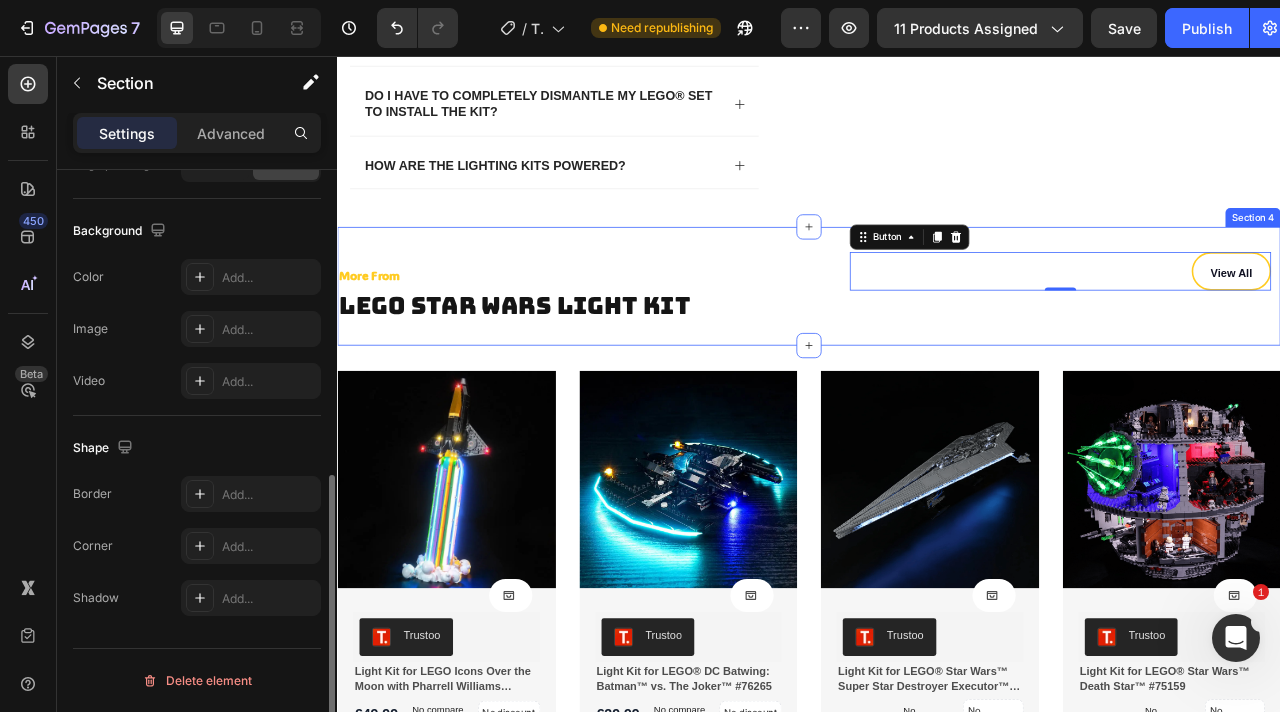 click on "More From Text Block ⁠⁠⁠⁠⁠⁠⁠ LEGO star wars Light Kit Heading View All Button   0 Row Section 4" at bounding box center [937, 348] 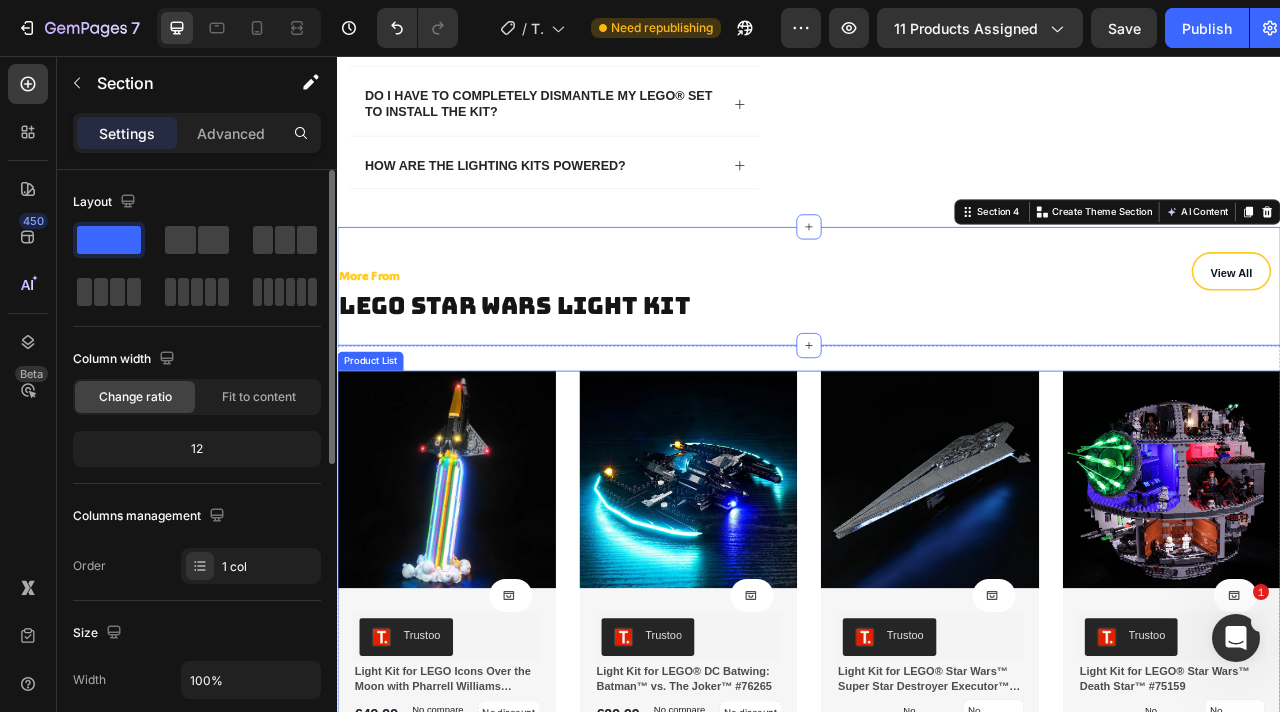 click on "Product Images
Product Cart Button Trustoo Trustoo Light Kit for LEGO Icons Over the Moon with Pharrell Williams #10391 Product Title €49,99 Product Price Product Price No compare price Product Price No discount   Not be displayed when published Product Tag Row Row Row Row Product List Product Images
Product Cart Button Trustoo Trustoo Light Kit for LEGO® DC Batwing: Batman™ vs. The Joker™ #76265 Product Title €29,99 Product Price Product Price No compare price Product Price No discount   Not be displayed when published Product Tag Row Row Row Row Product List Product Images
Product Cart Button Trustoo Trustoo Light Kit for LEGO® Star Wars™ Super Star Destroyer Executor™ #10221 Product Title €129,99 Product Price Product Price No compare price Product Price No discount   Not be displayed when published Product Tag Row Row Row Row Product List Product Images
Product Cart Button Trustoo Trustoo Product Title €179,99 Product Price" at bounding box center [937, 700] 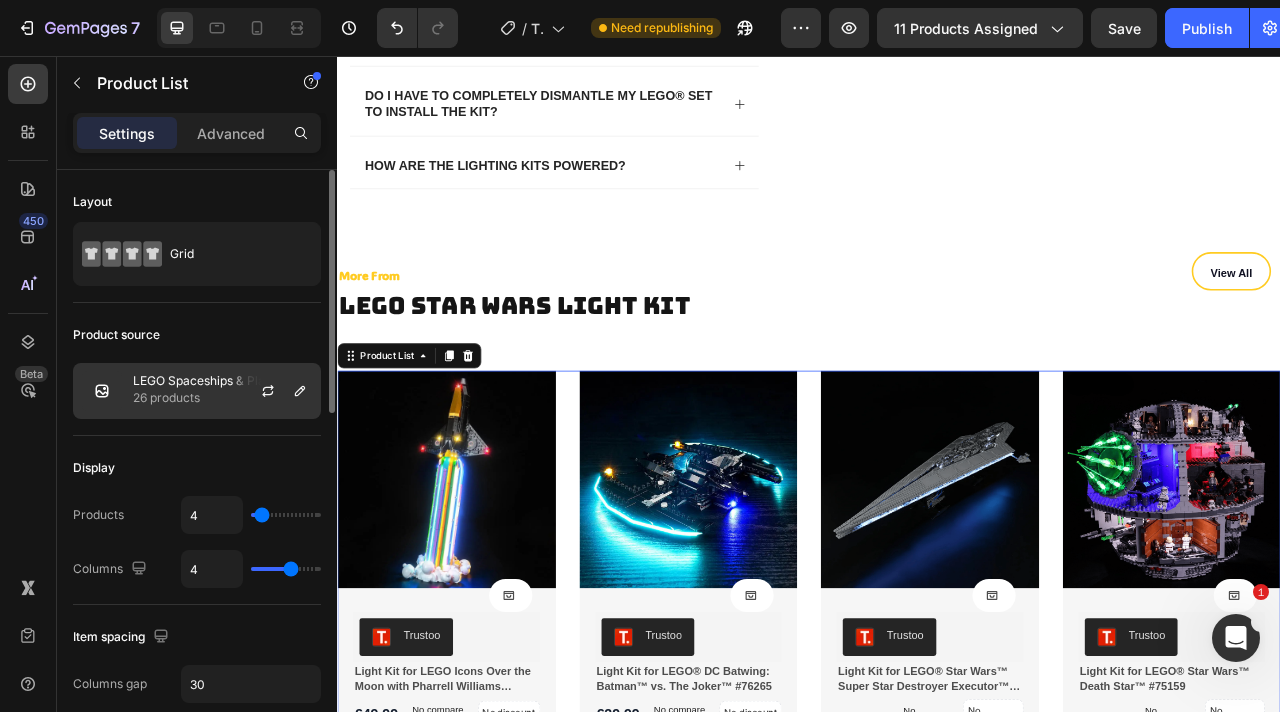 click on "26 products" at bounding box center [222, 398] 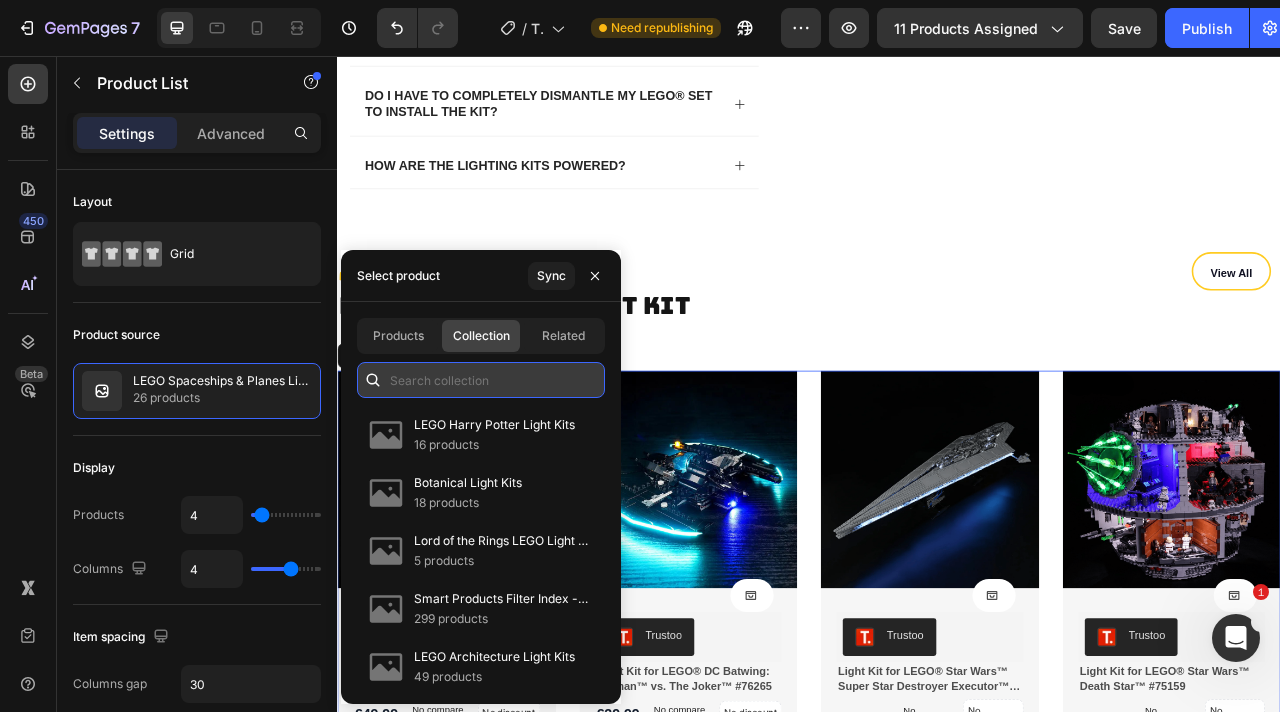 click at bounding box center (481, 380) 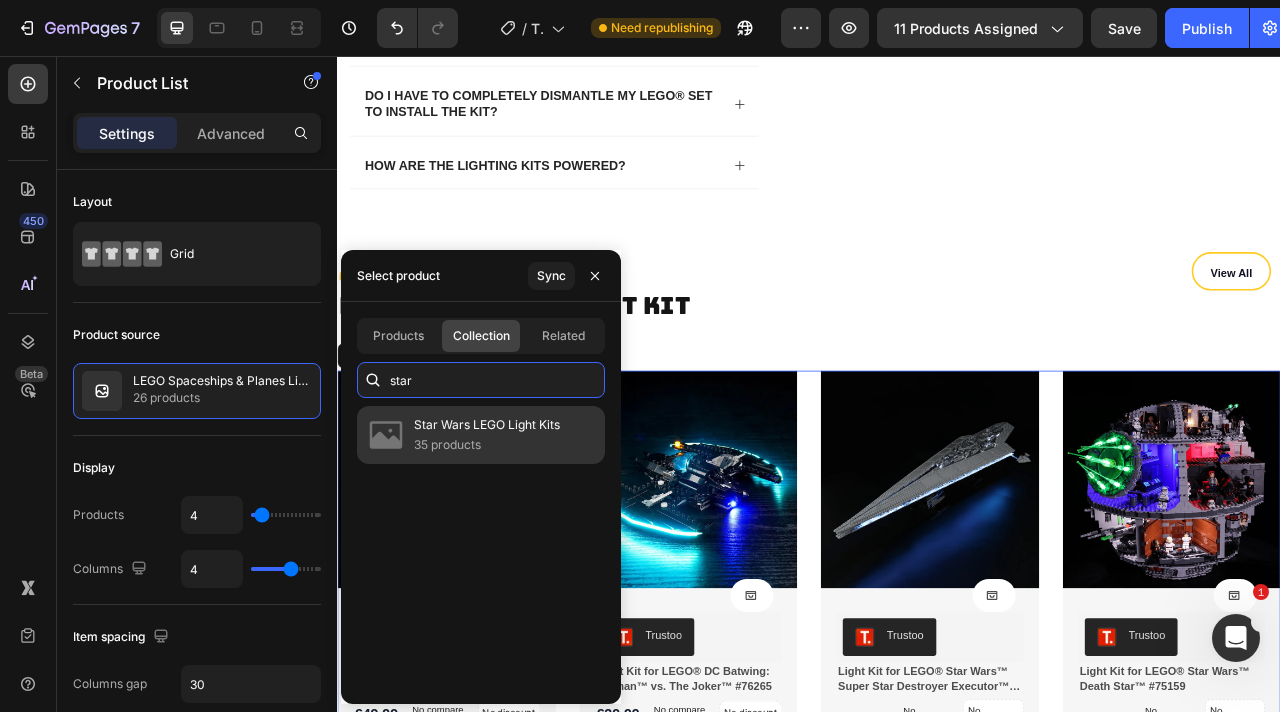 type on "star" 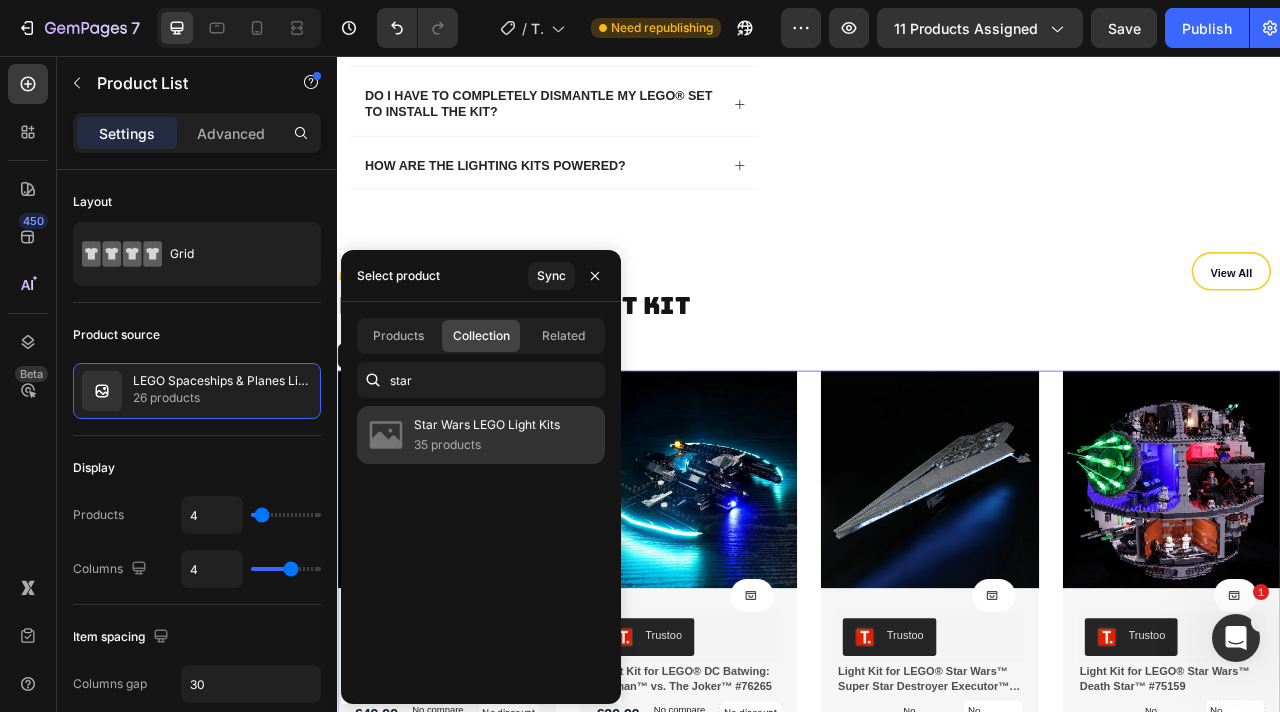 click on "35 products" at bounding box center [487, 445] 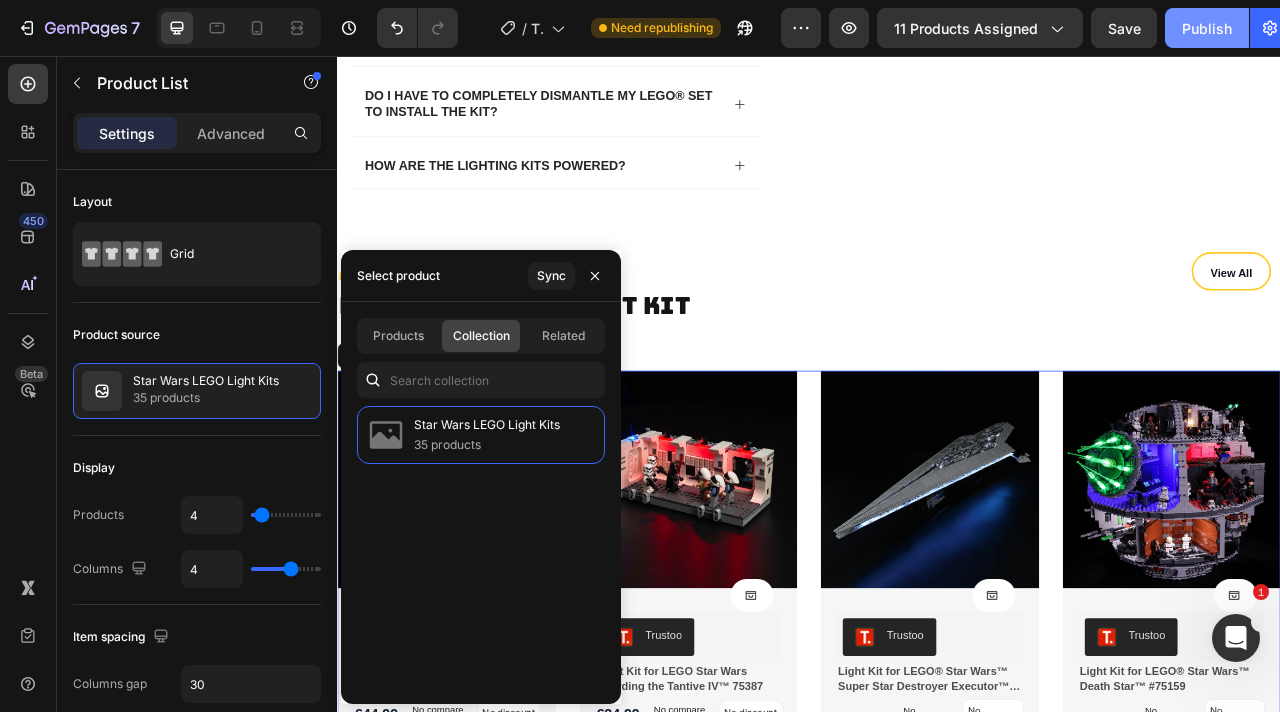 click on "Publish" 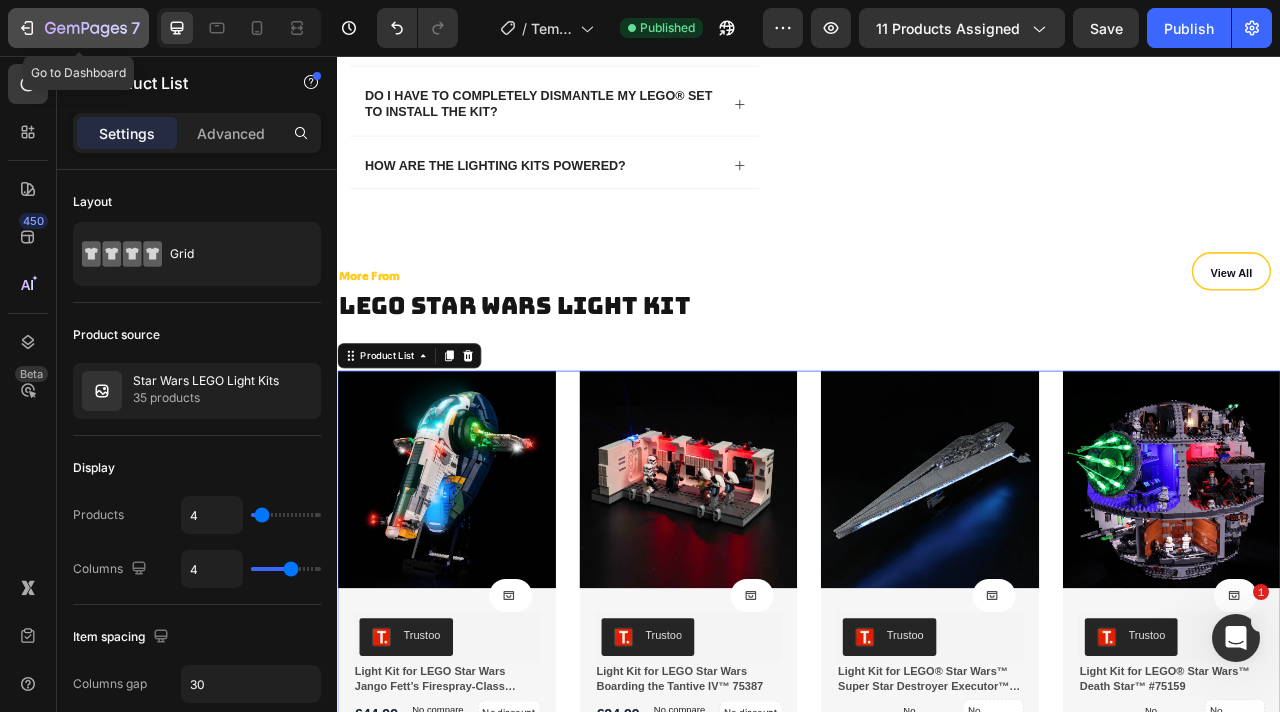 click 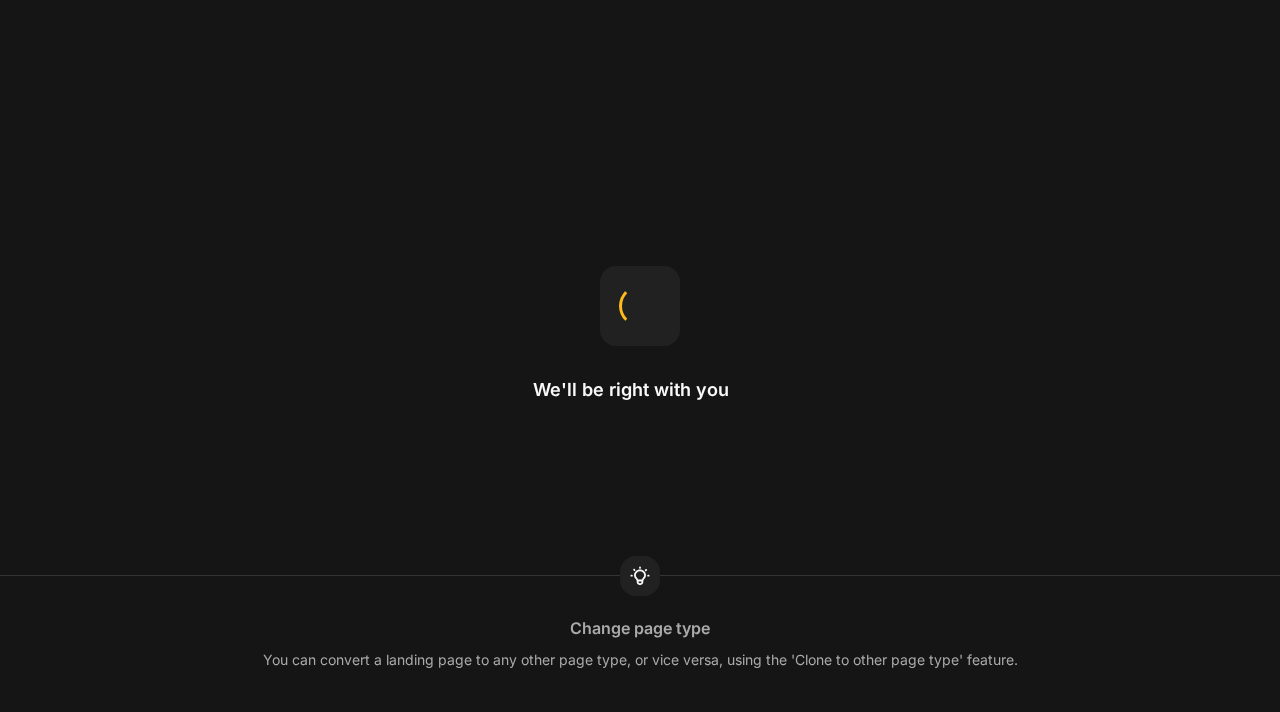 scroll, scrollTop: 0, scrollLeft: 0, axis: both 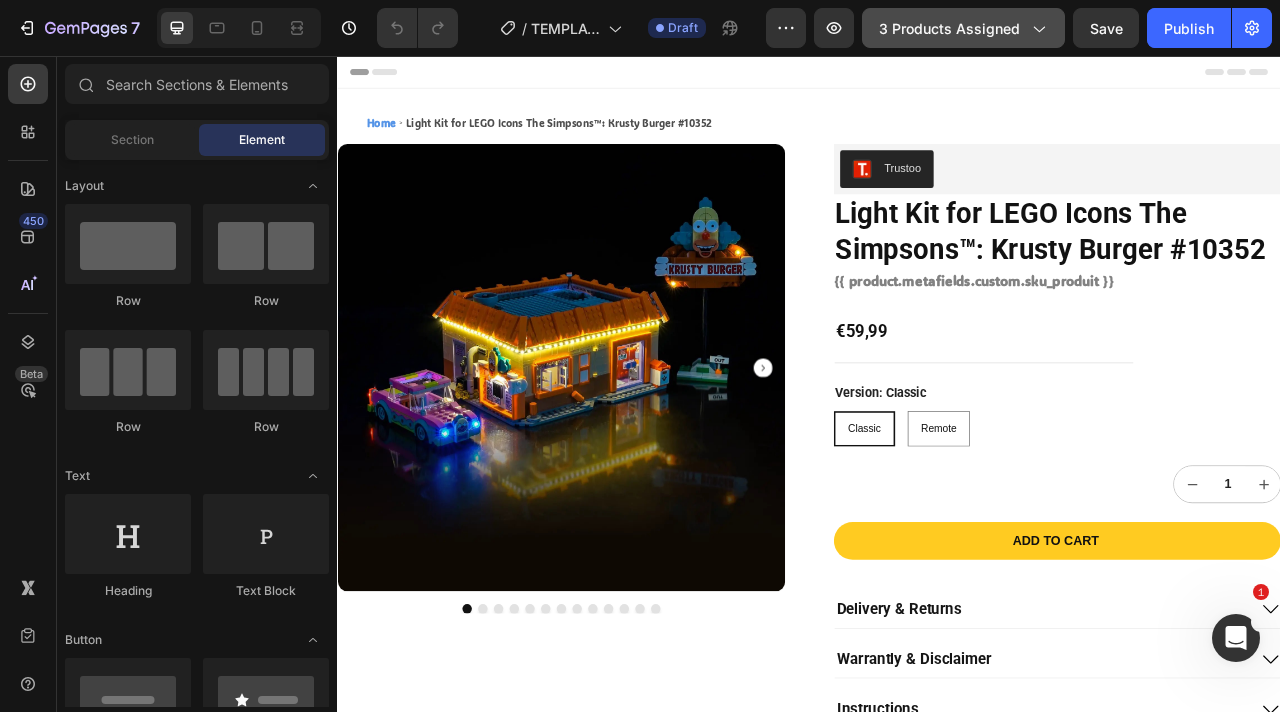 click on "3 products assigned" at bounding box center (963, 28) 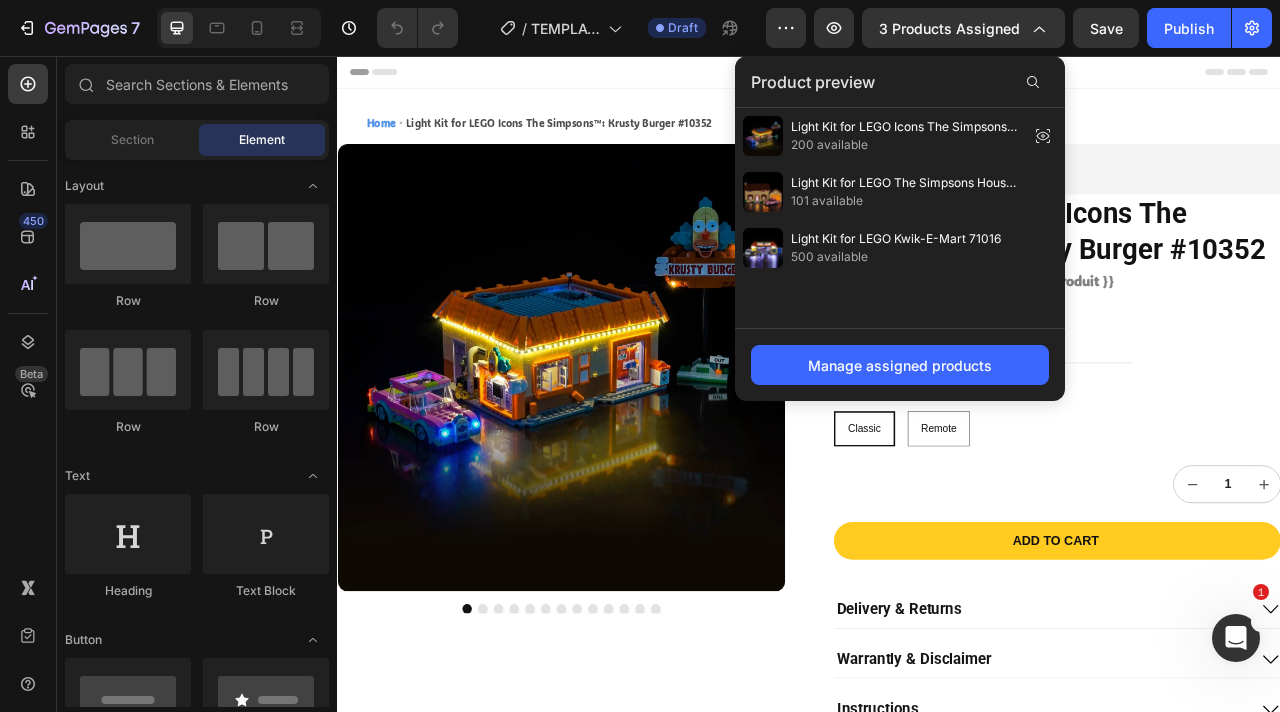 scroll, scrollTop: 0, scrollLeft: 0, axis: both 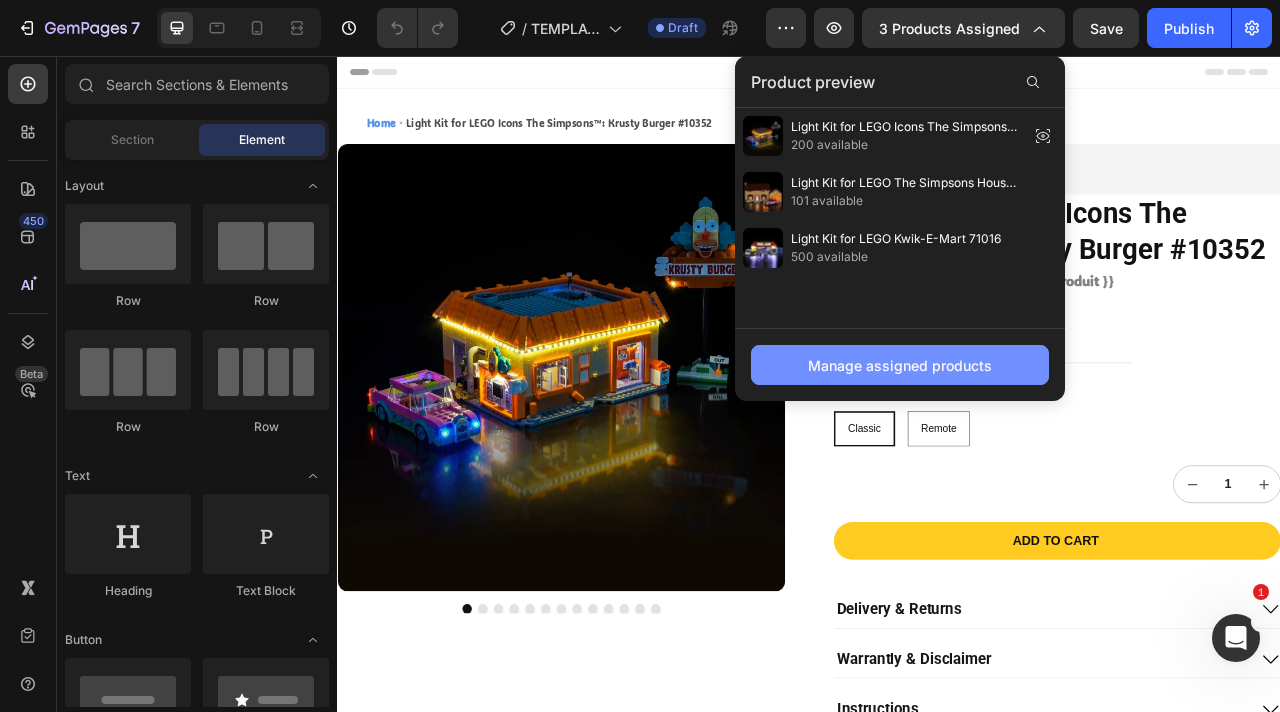 click on "Manage assigned products" at bounding box center (900, 365) 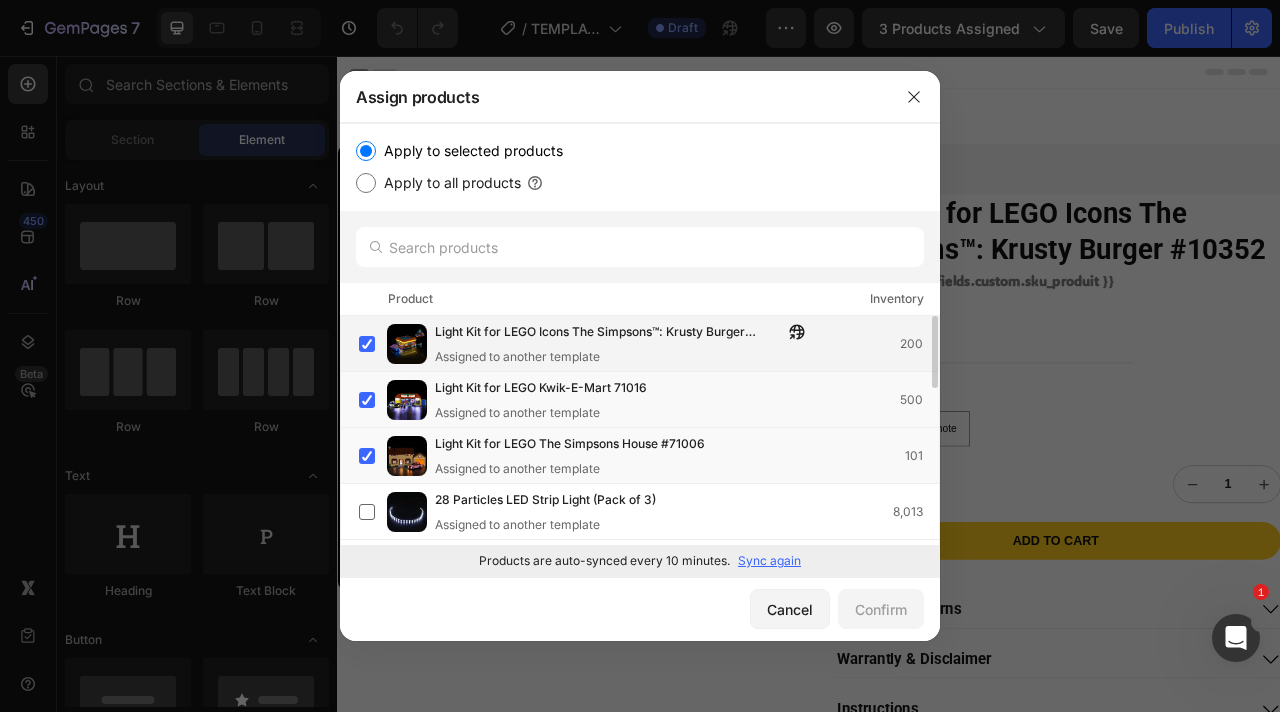 click on "Light Kit for LEGO Icons The Simpsons™: Krusty Burger #10352" at bounding box center (609, 333) 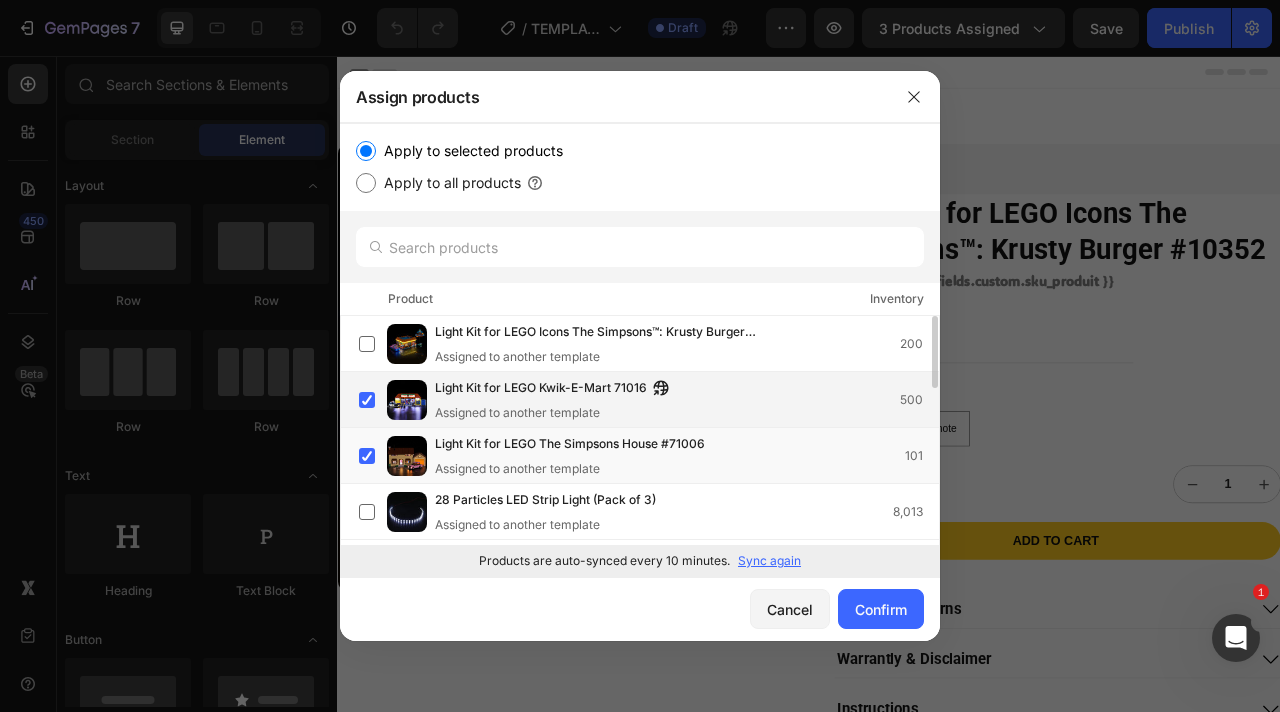 click on "Light Kit for LEGO Kwik-E-Mart 71016  Assigned to another template  500" 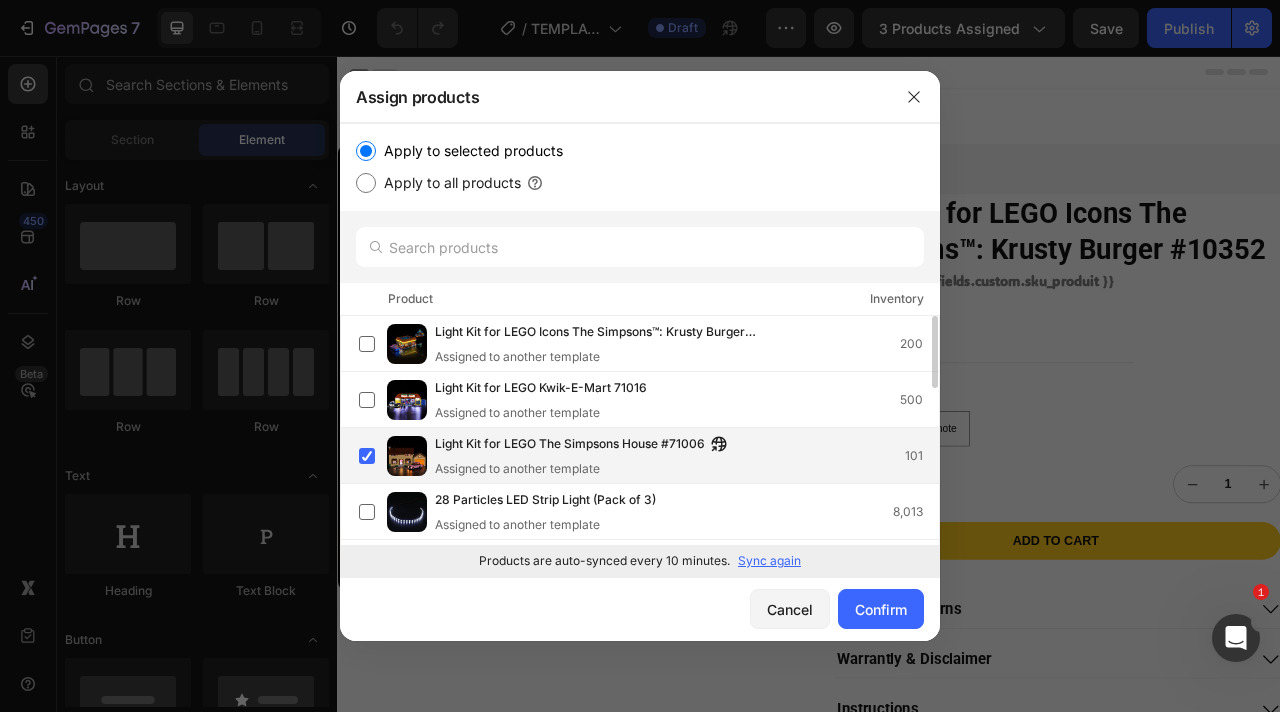 click on "Assigned to another template" at bounding box center (586, 469) 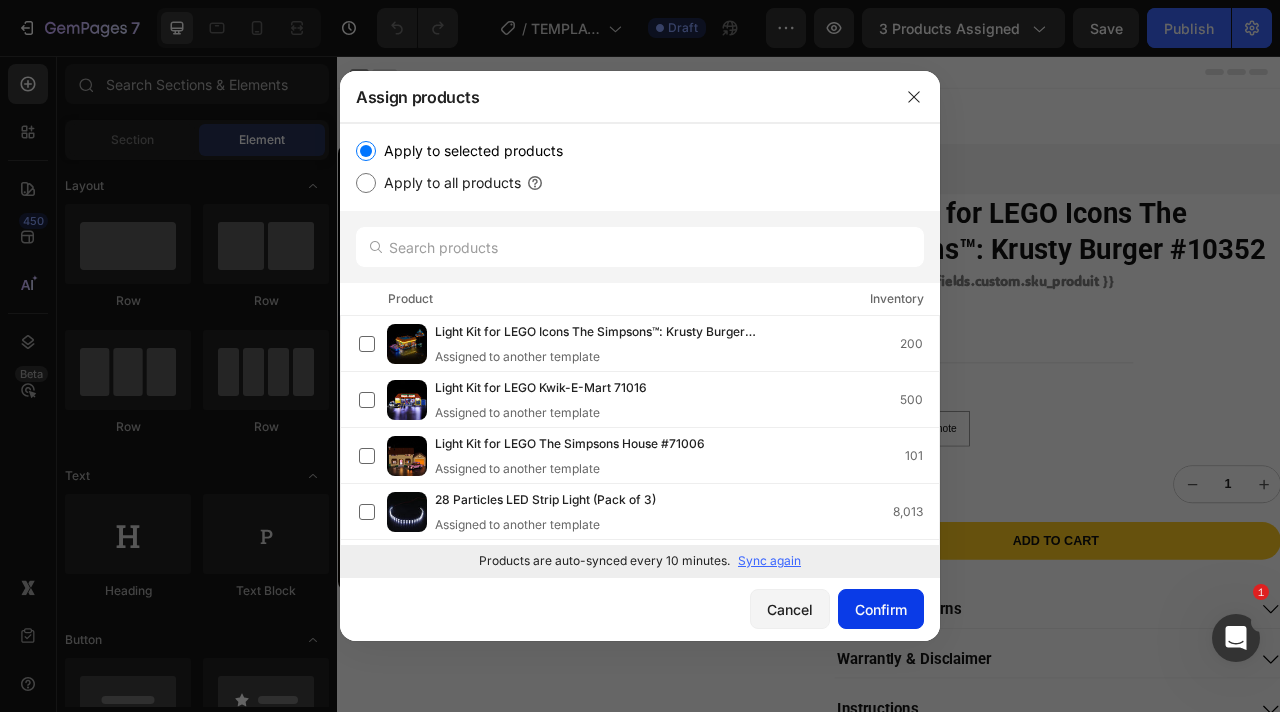 click on "Confirm" 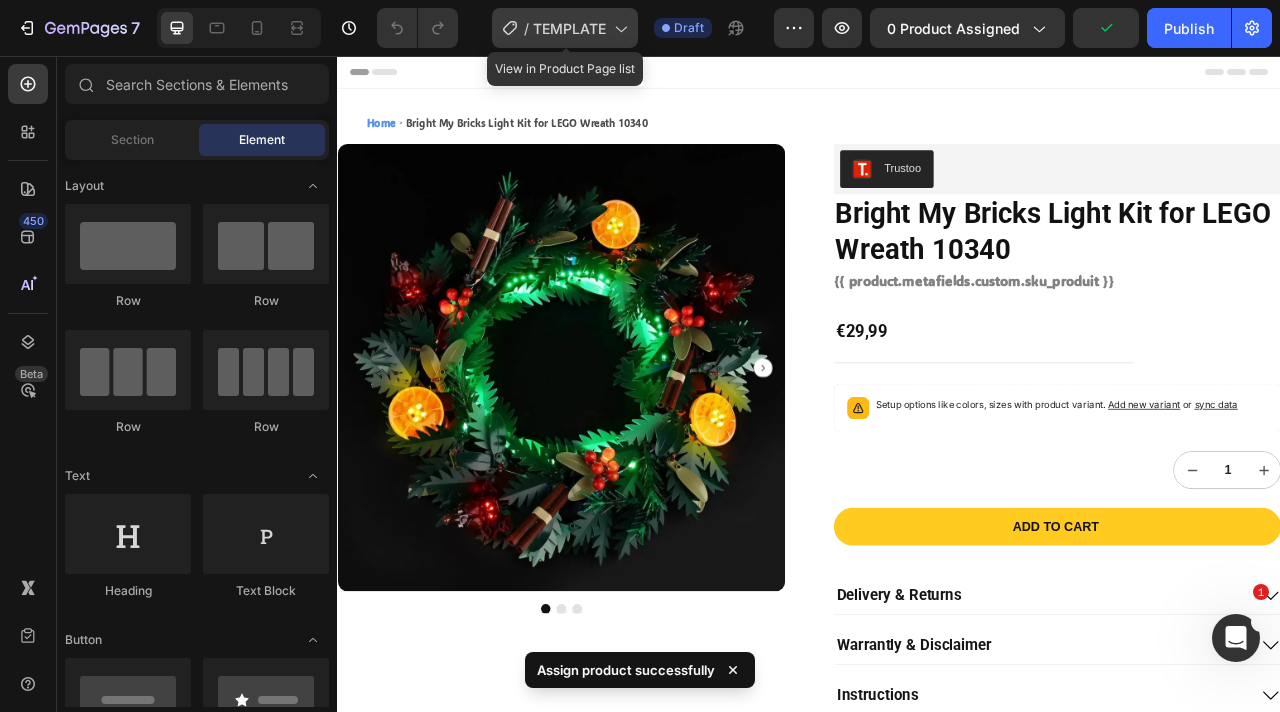 click on "/  TEMPLATE" 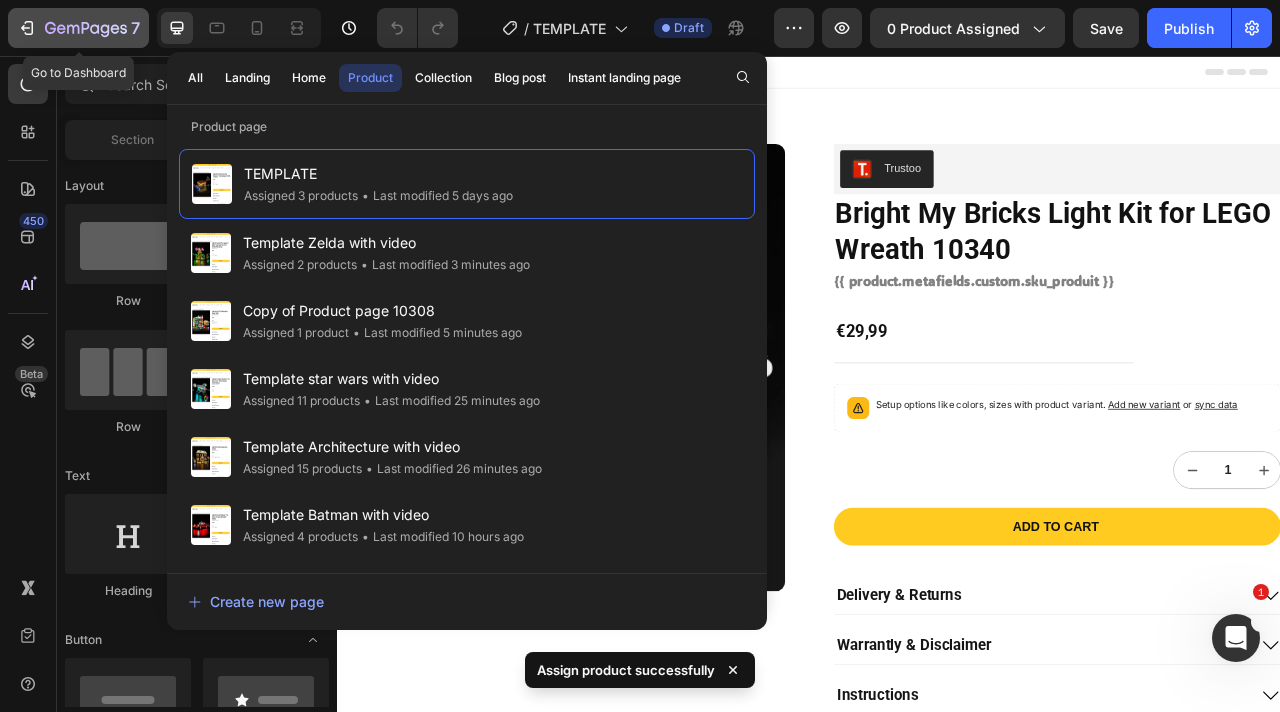 click 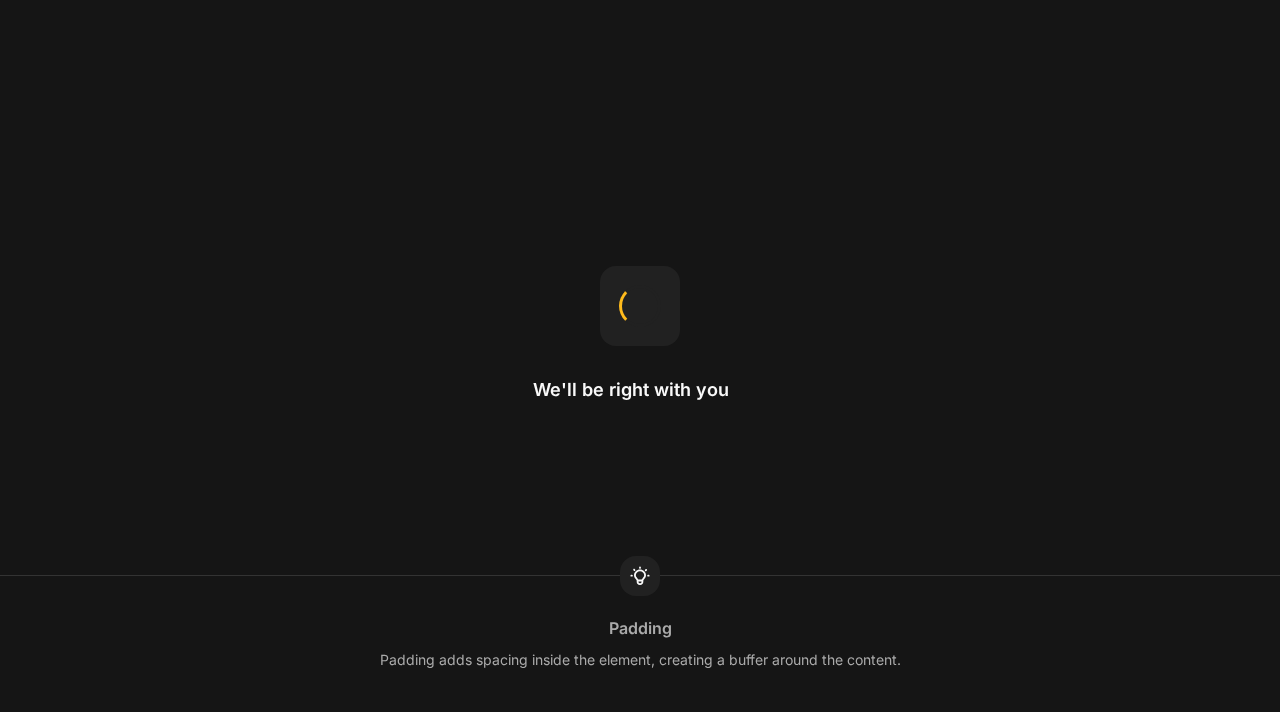scroll, scrollTop: 0, scrollLeft: 0, axis: both 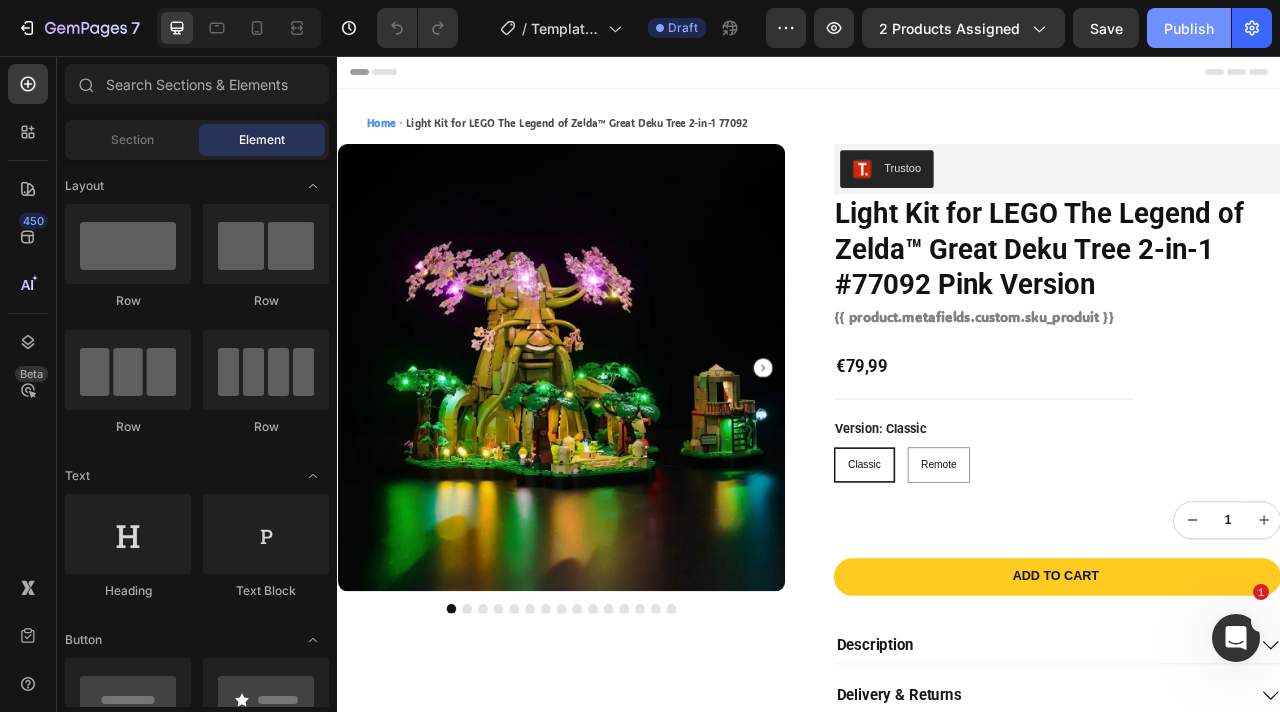 click on "Publish" 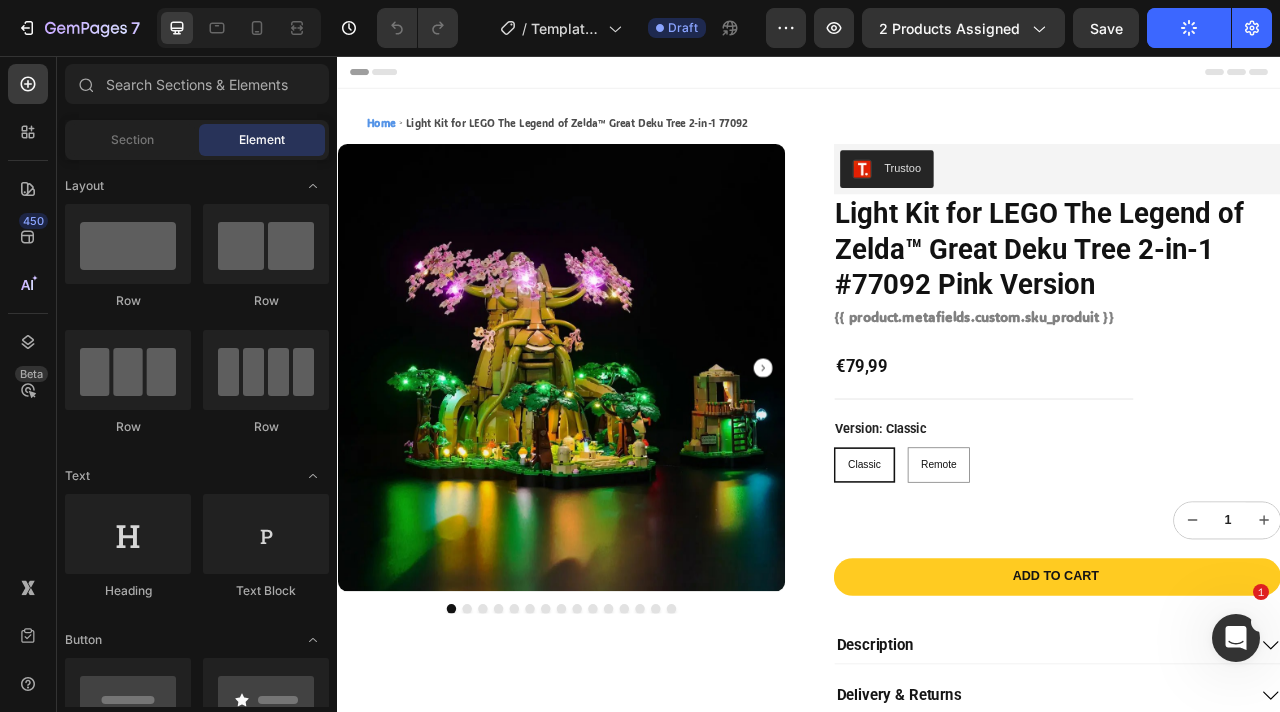 scroll, scrollTop: 0, scrollLeft: 0, axis: both 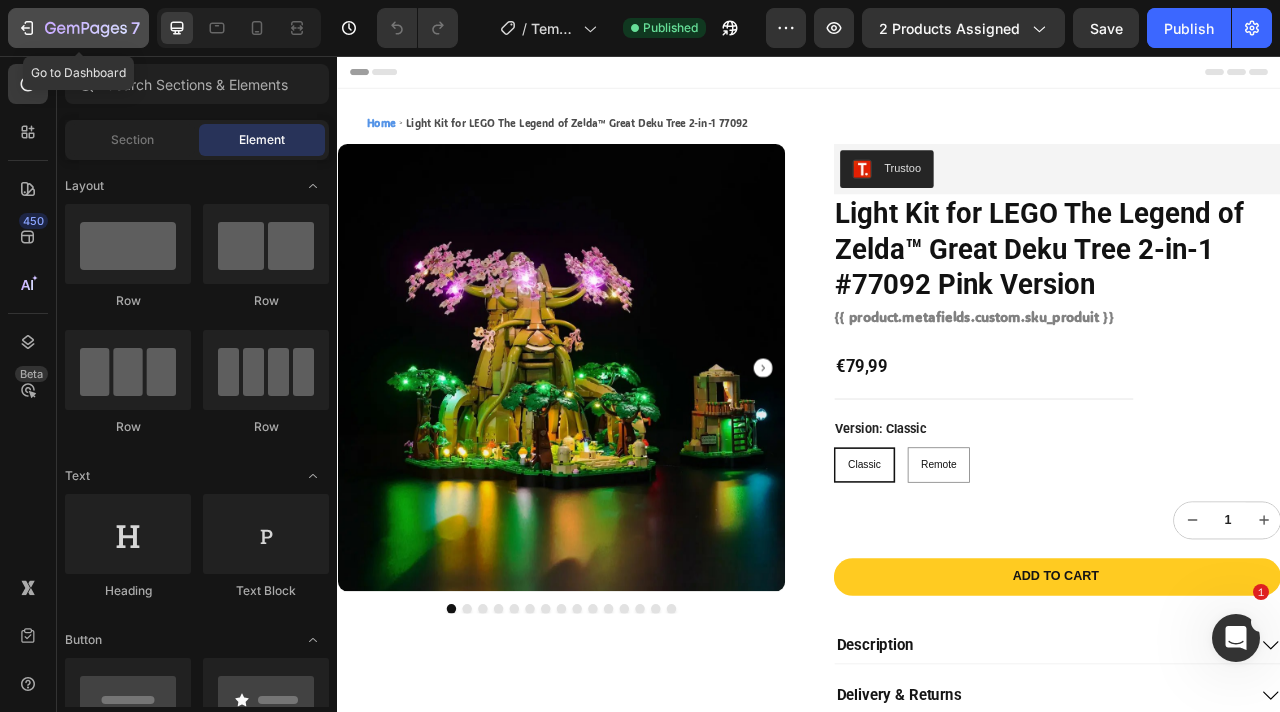 click 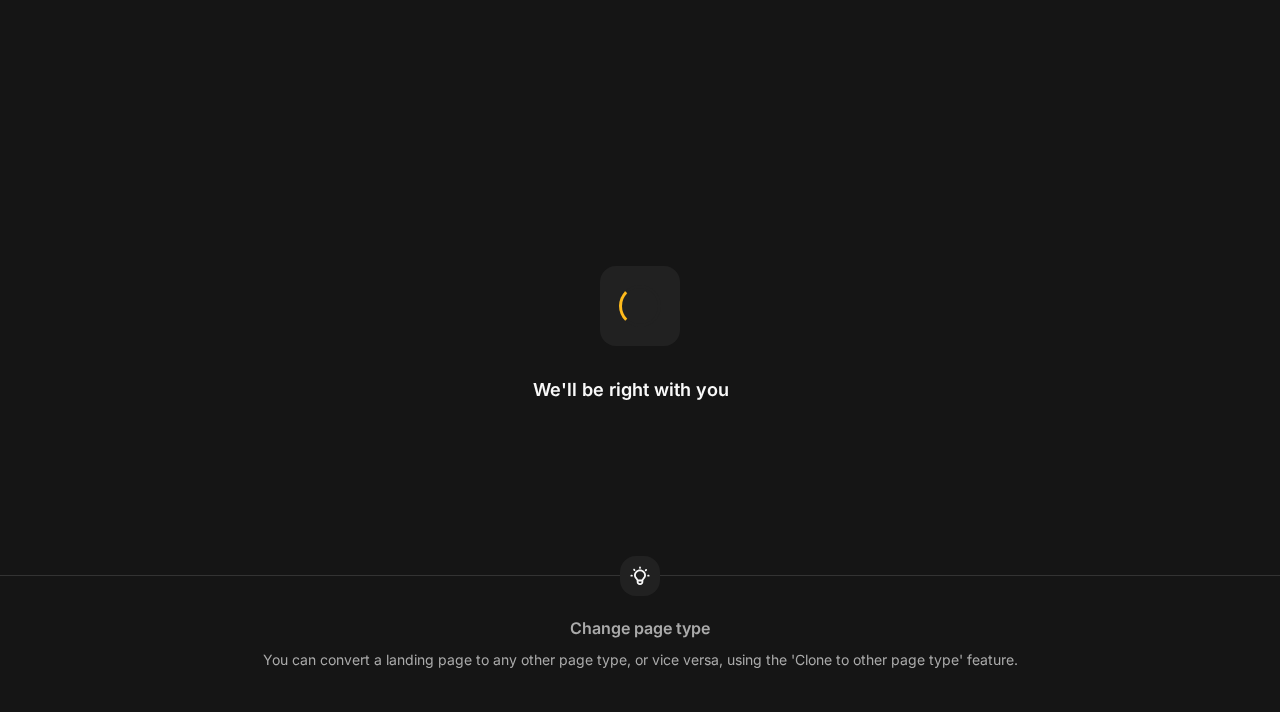 scroll, scrollTop: 0, scrollLeft: 0, axis: both 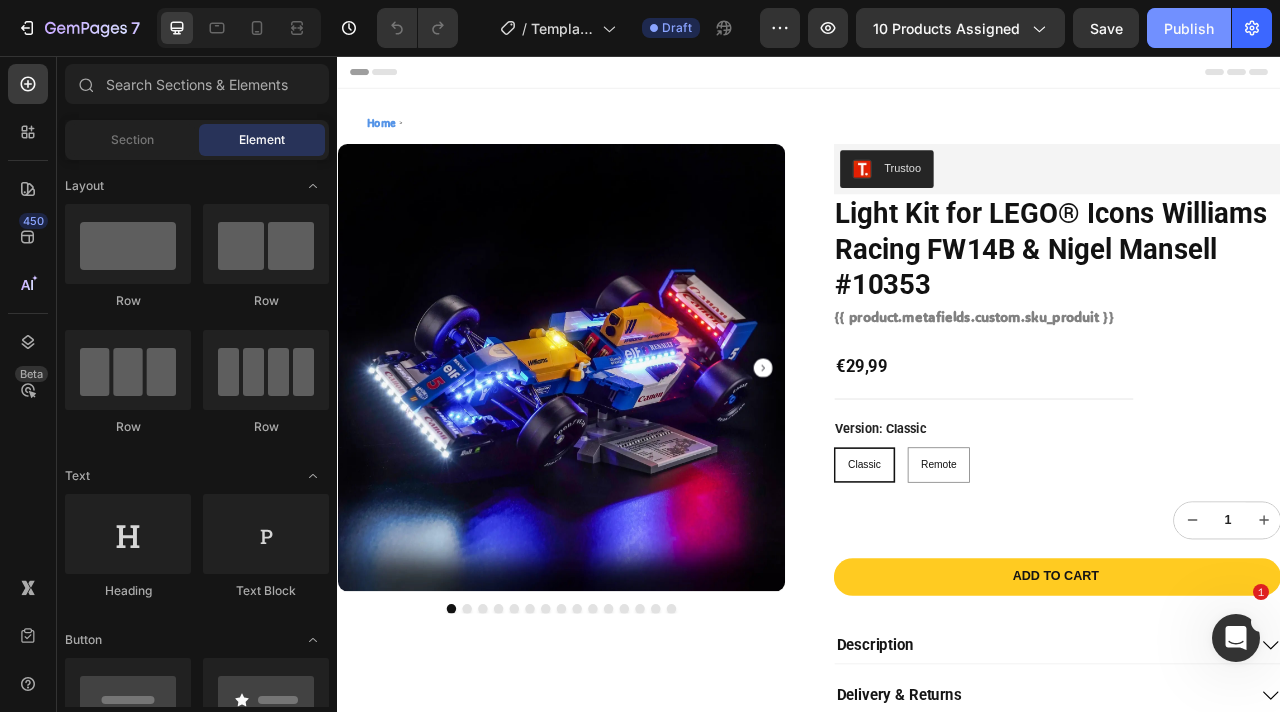 click on "Publish" 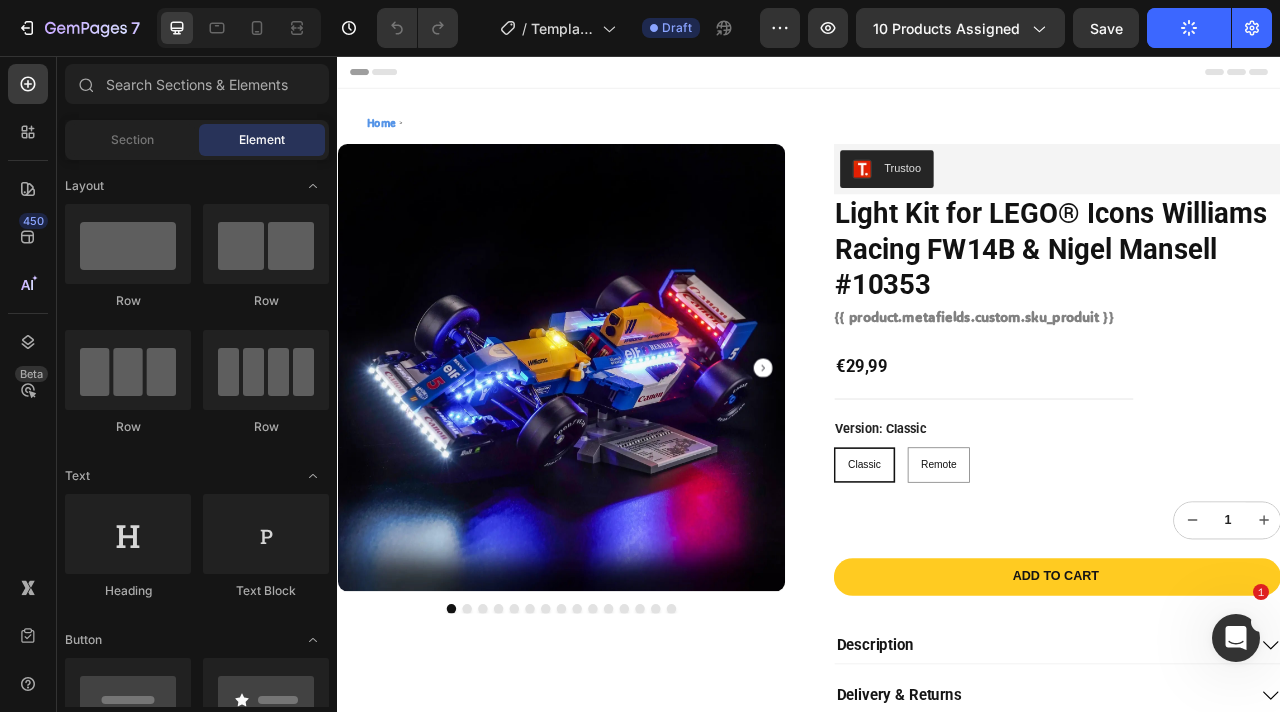 scroll, scrollTop: 0, scrollLeft: 0, axis: both 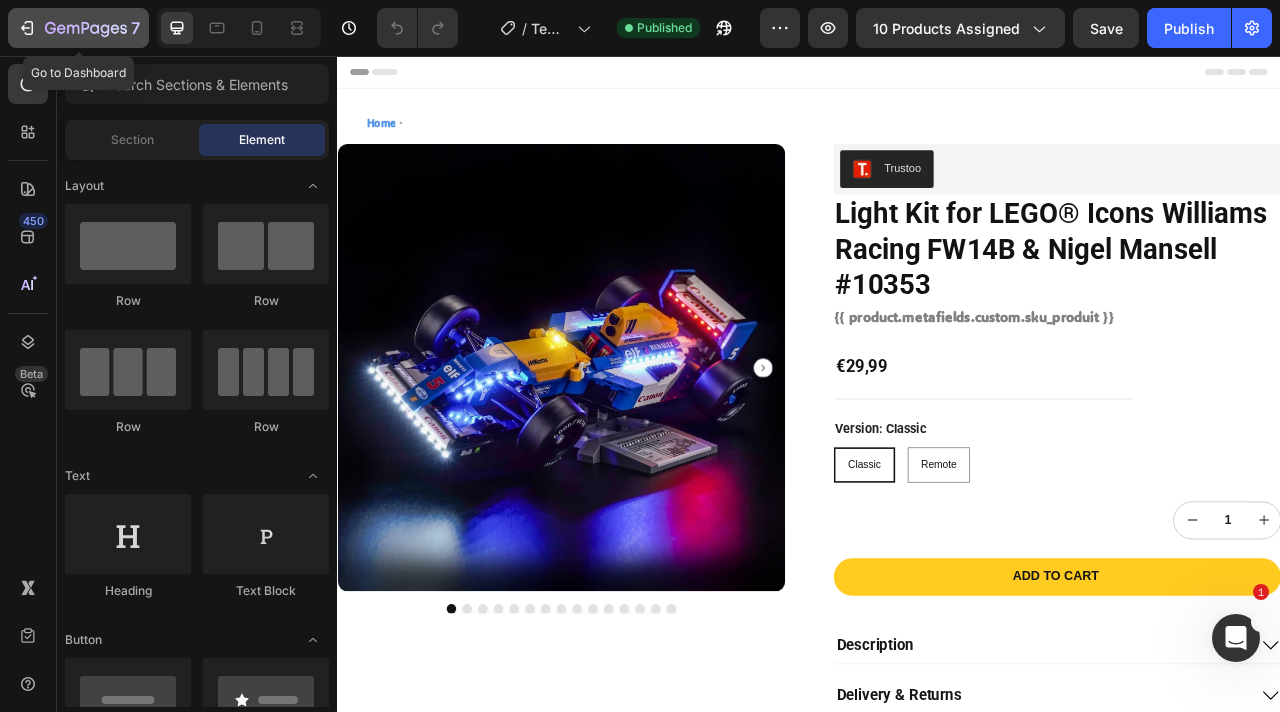 click on "7" 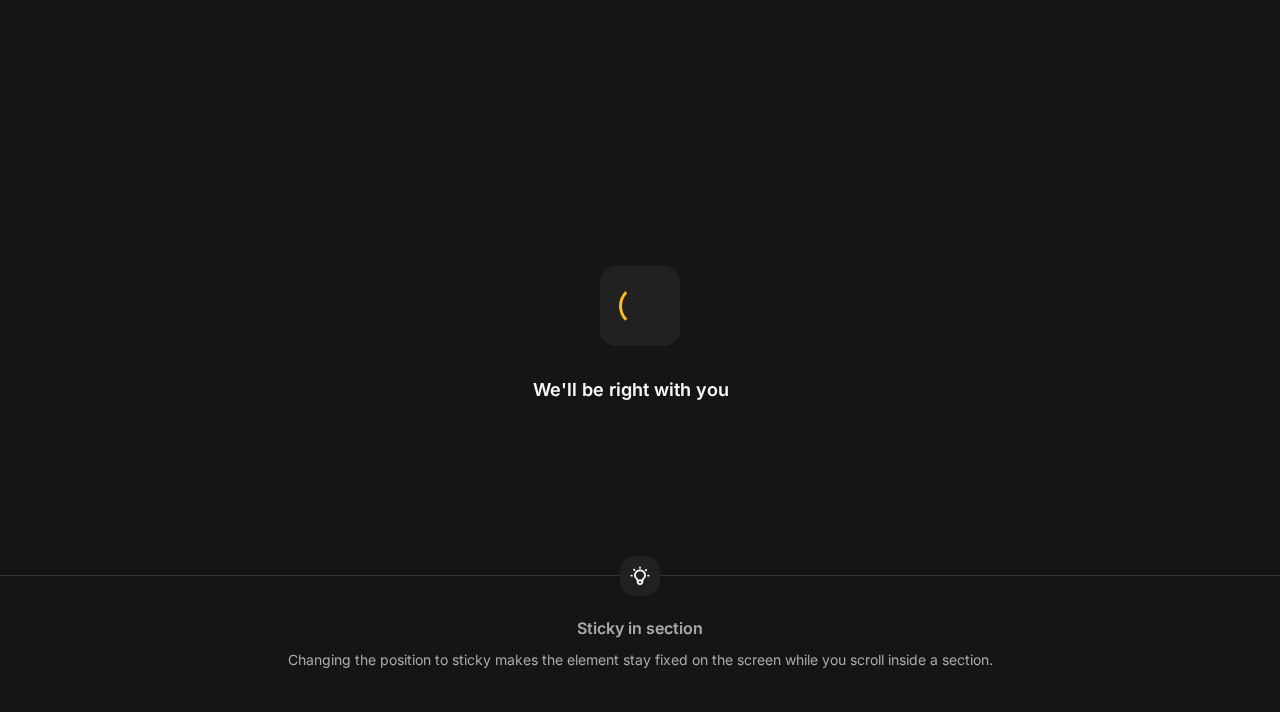 scroll, scrollTop: 0, scrollLeft: 0, axis: both 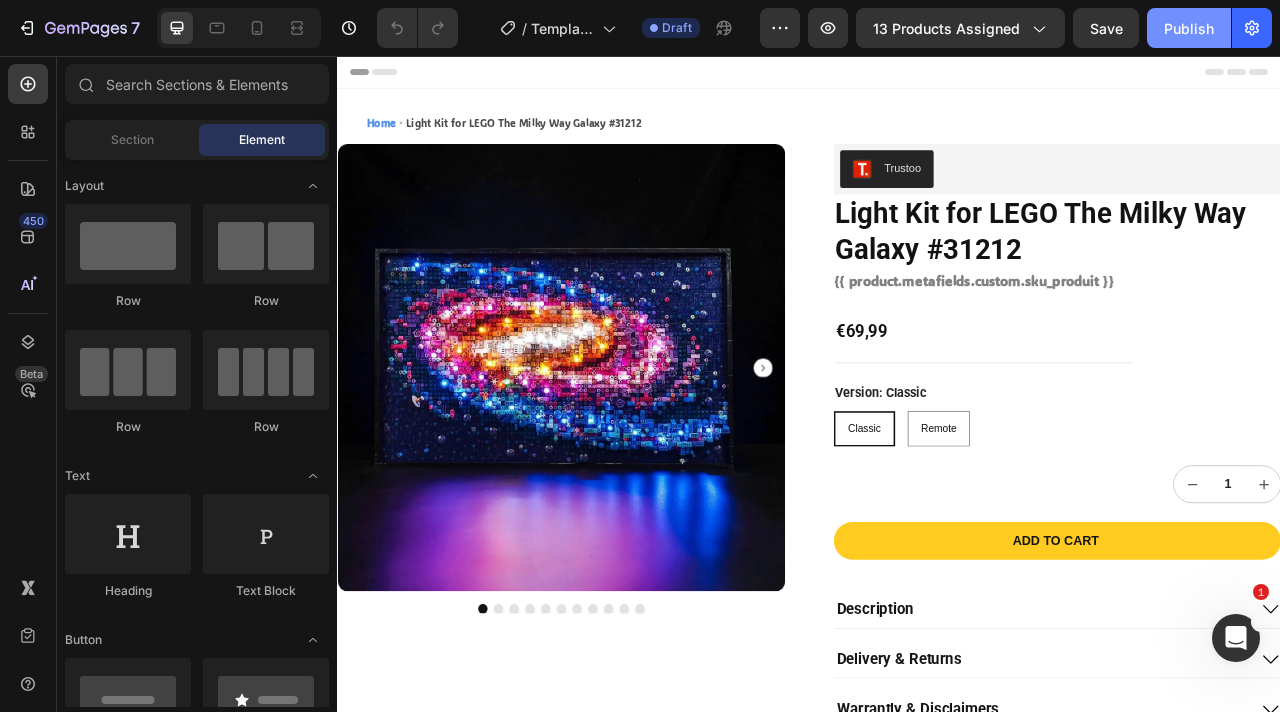 click on "Publish" at bounding box center [1189, 28] 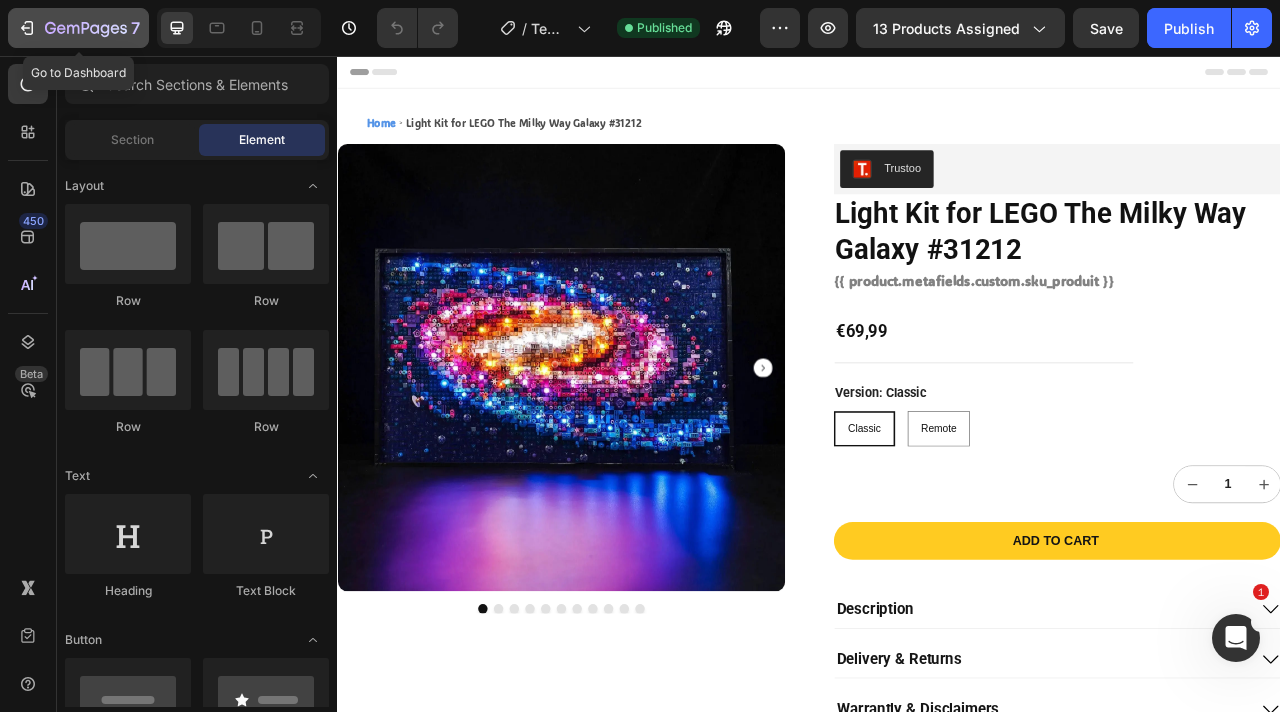 click on "7" 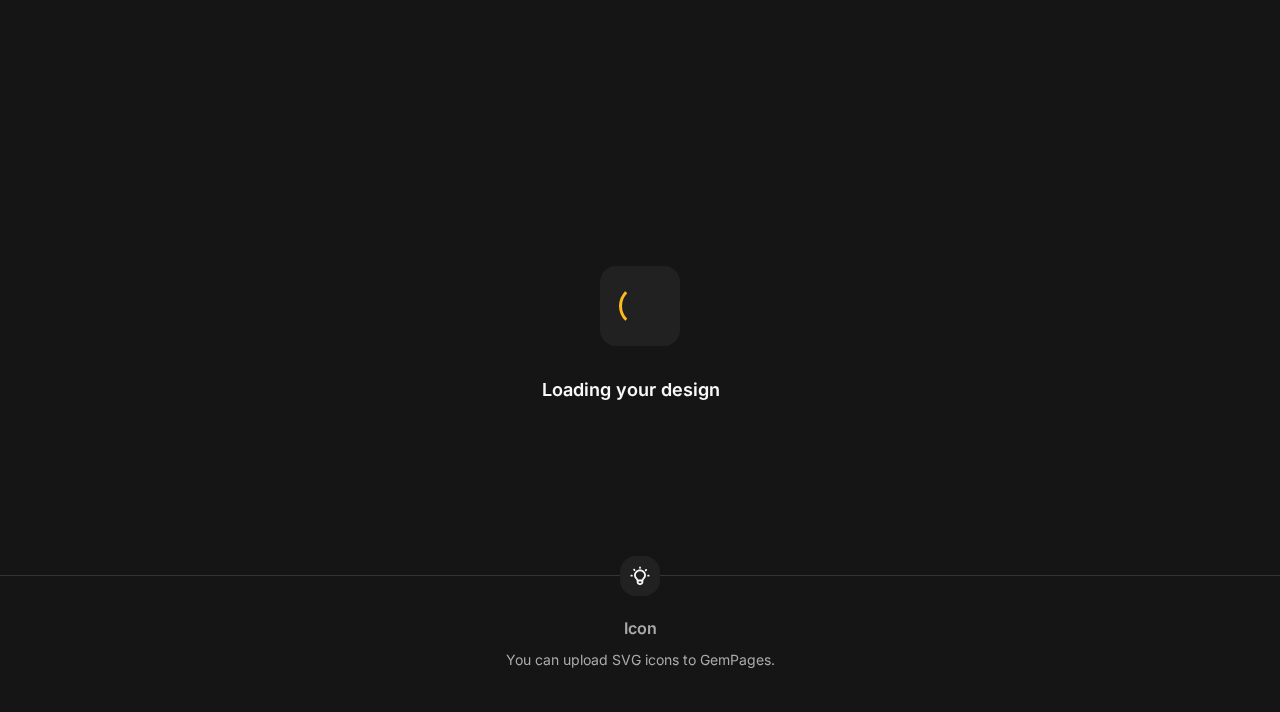 scroll, scrollTop: 0, scrollLeft: 0, axis: both 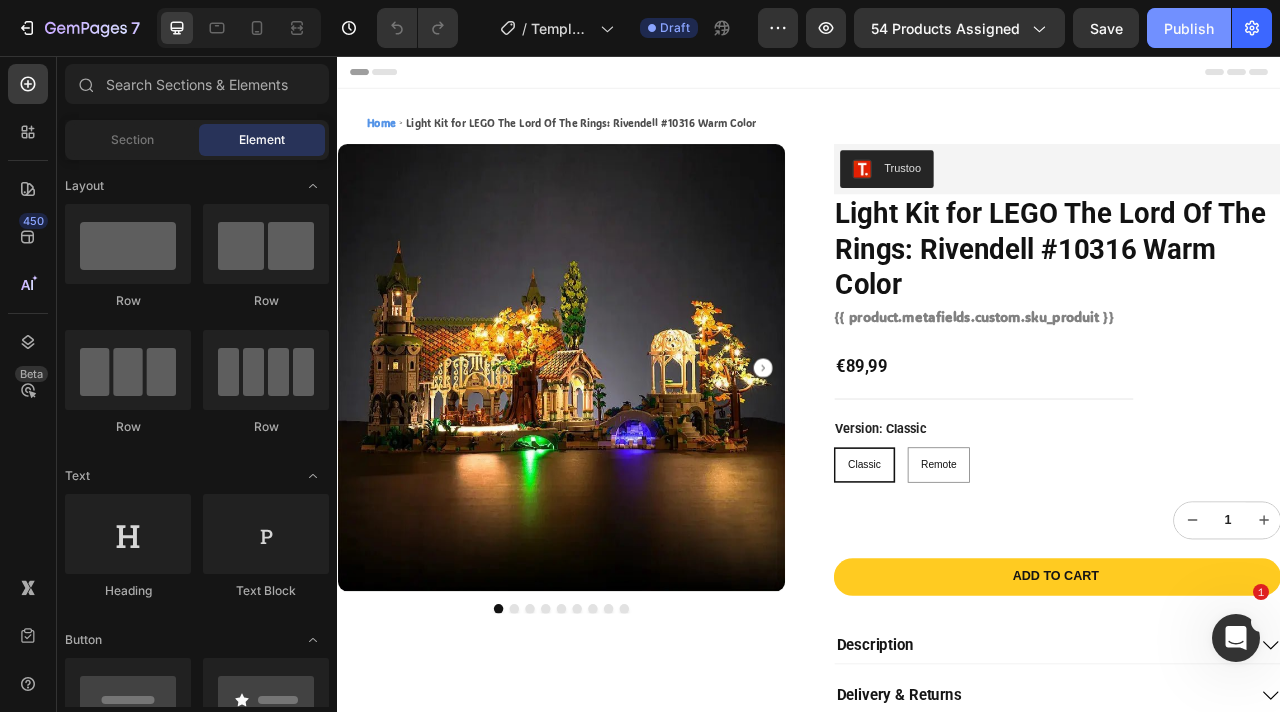 click on "Publish" at bounding box center [1189, 28] 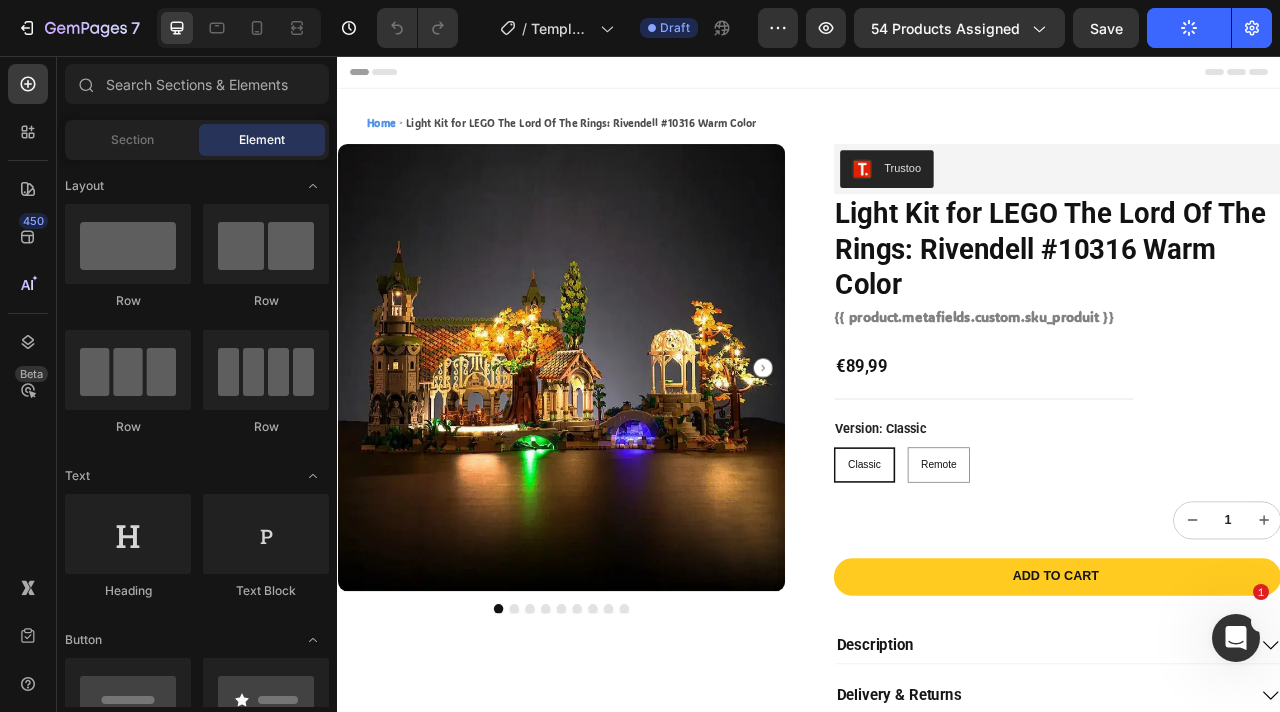 scroll, scrollTop: 0, scrollLeft: 0, axis: both 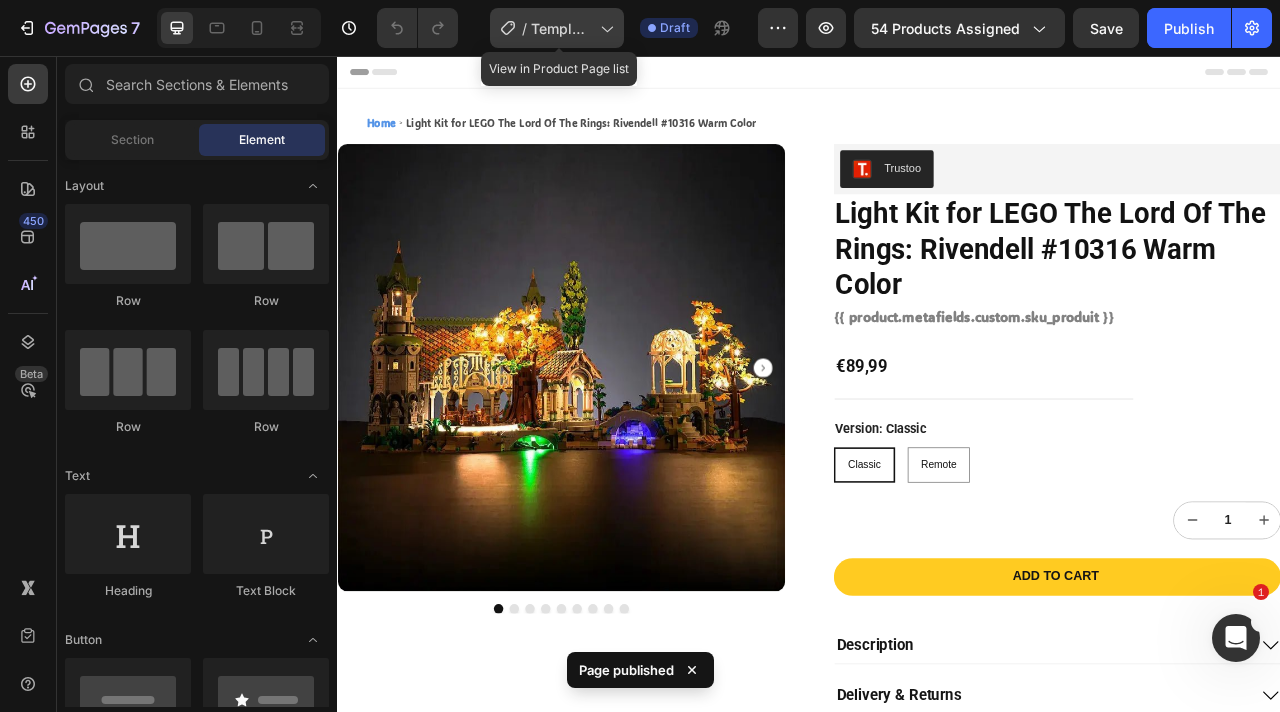 click 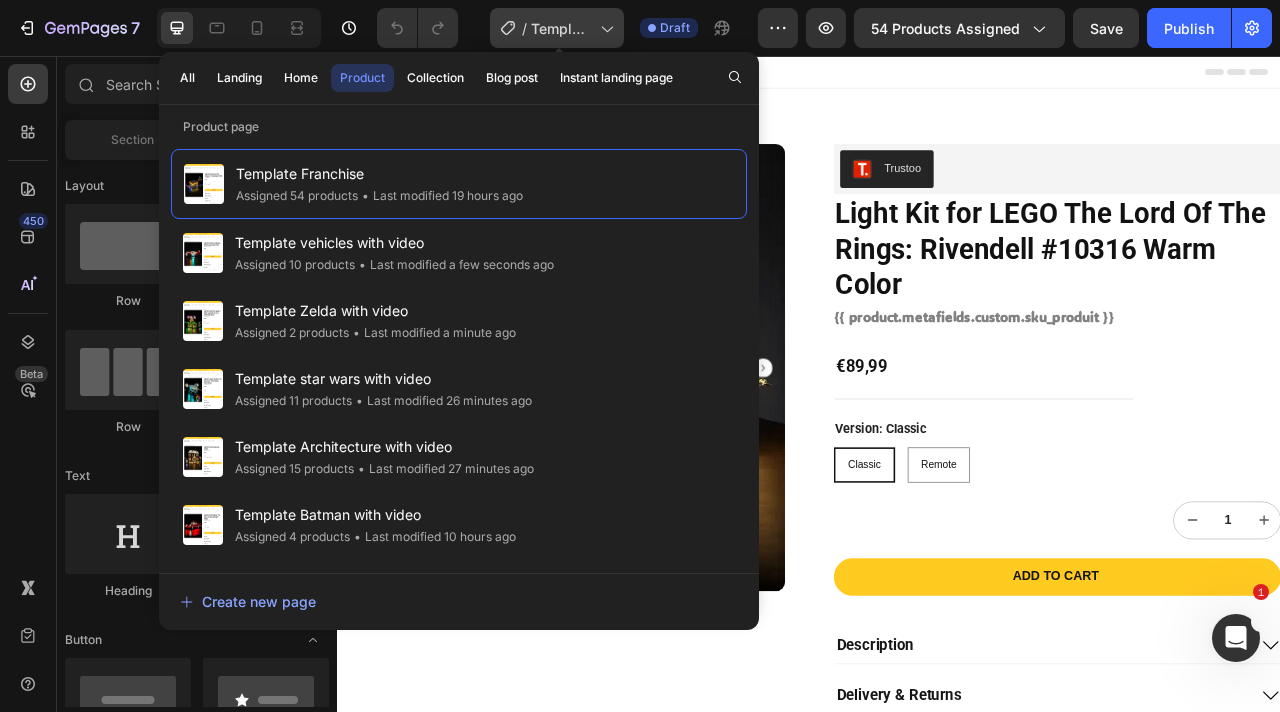 click 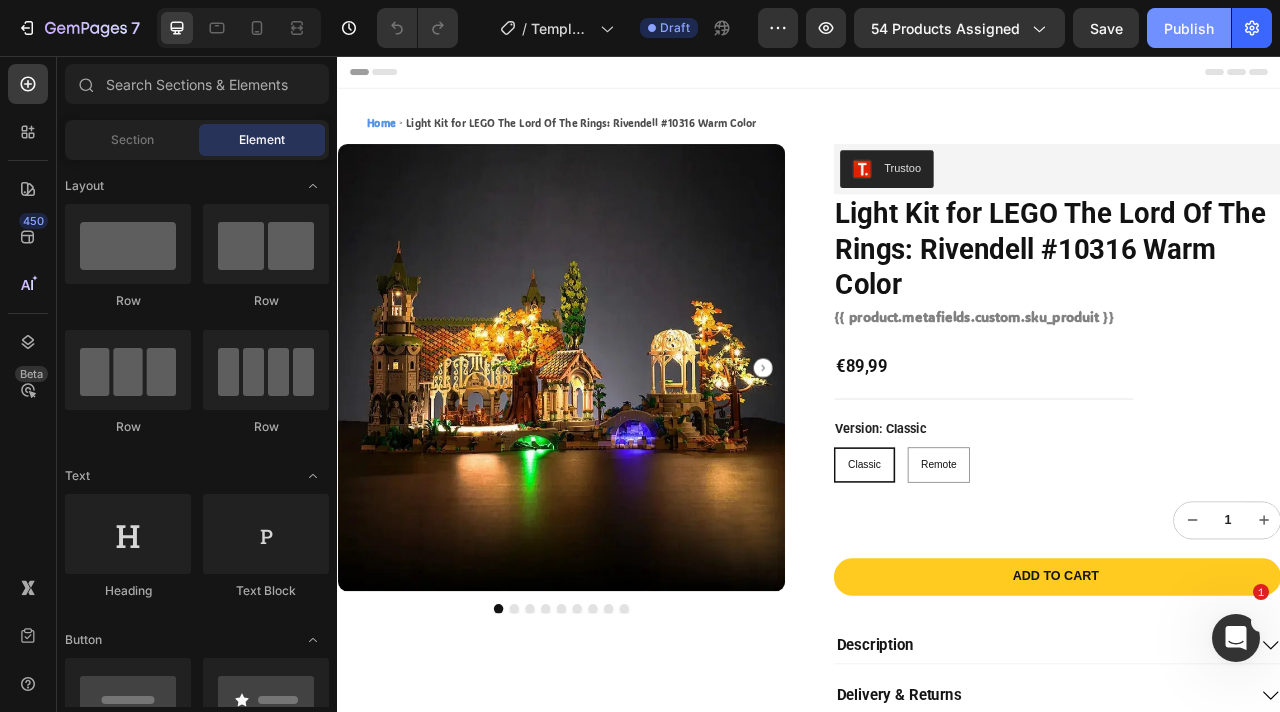 click on "Publish" 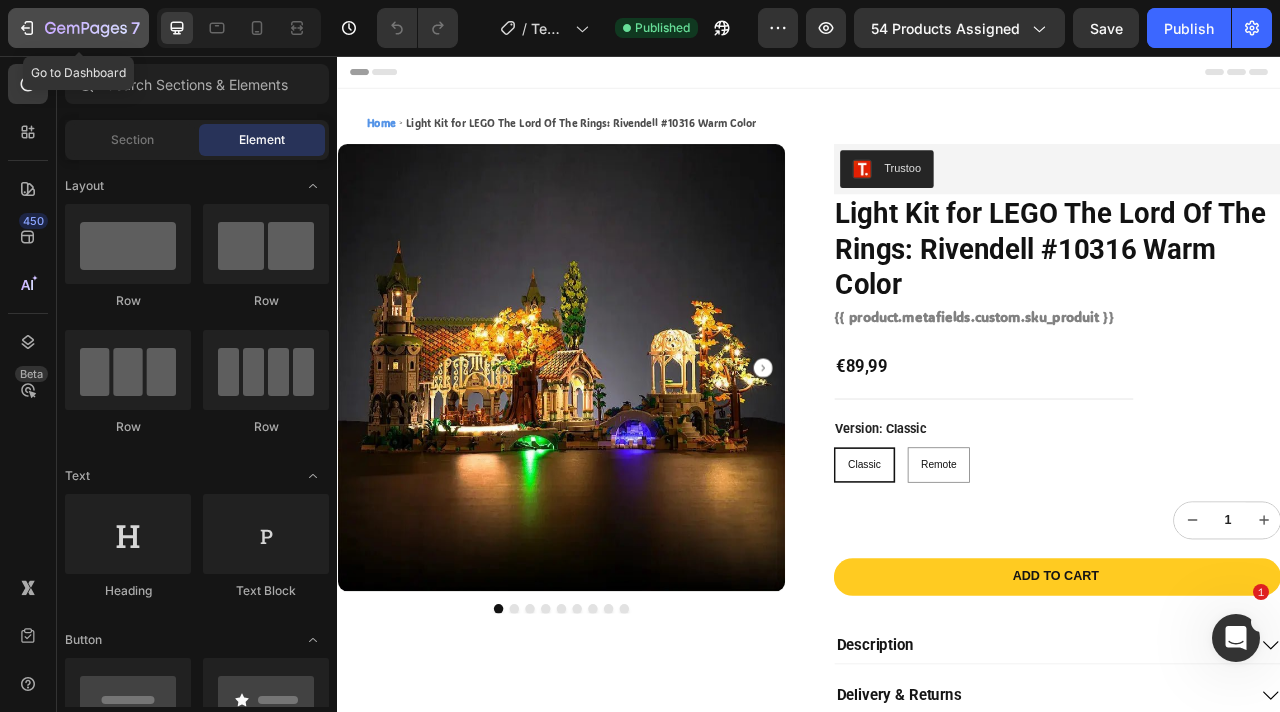 click on "7" 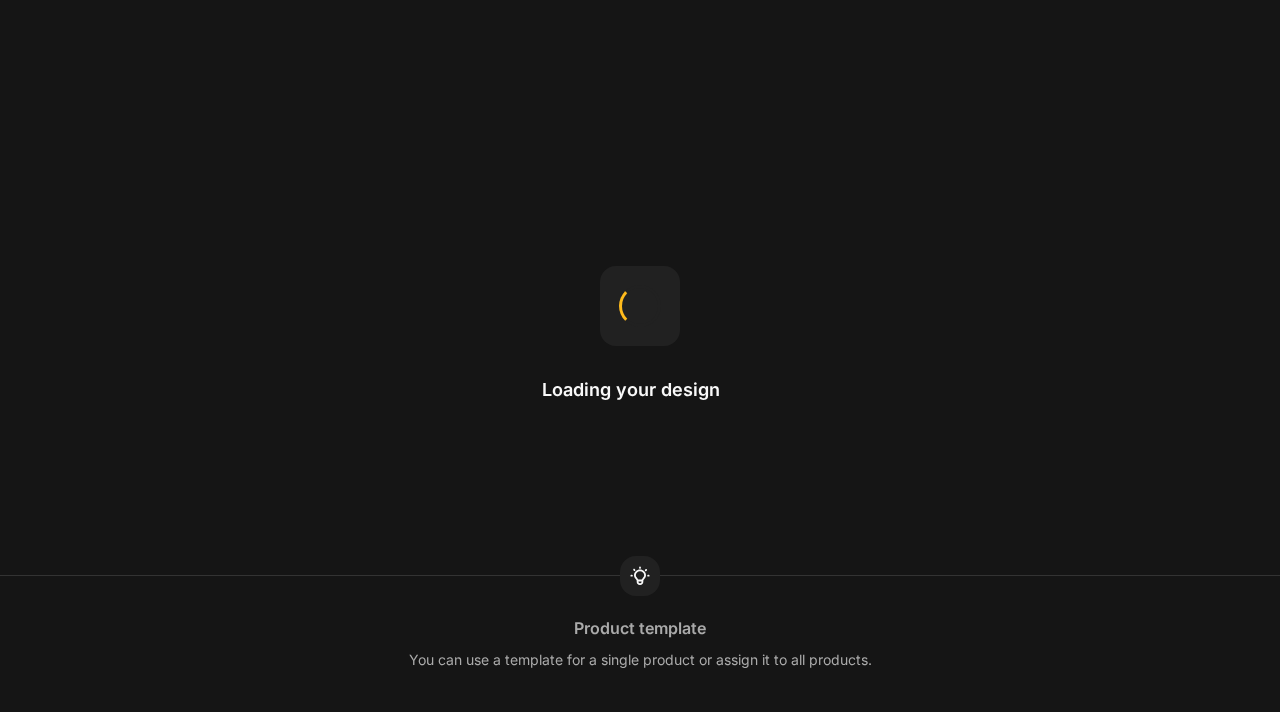scroll, scrollTop: 0, scrollLeft: 0, axis: both 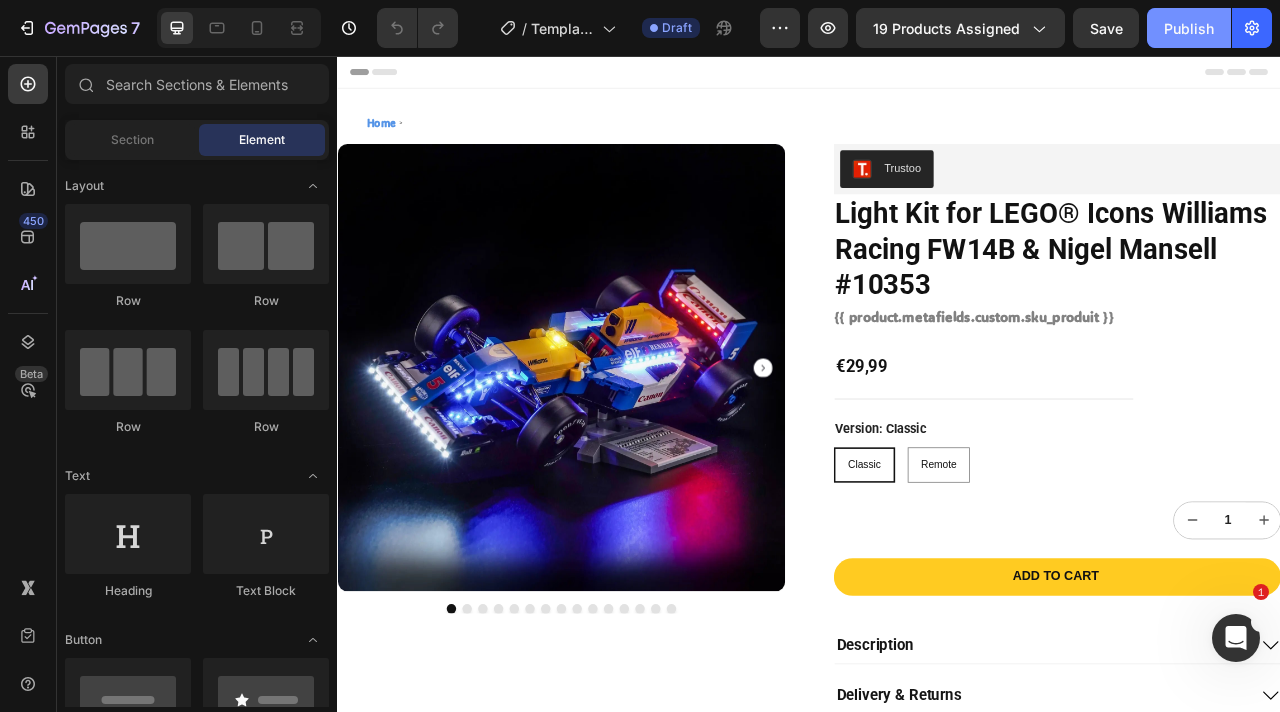 click on "Publish" 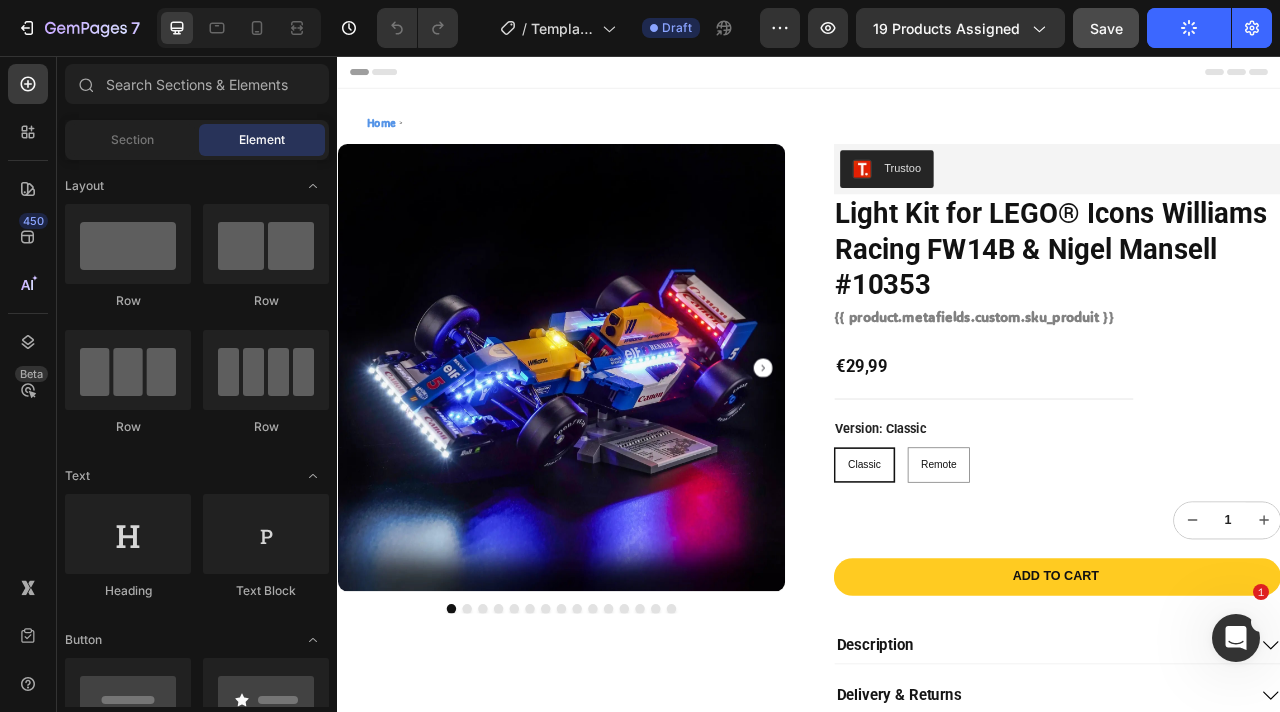 scroll, scrollTop: 0, scrollLeft: 0, axis: both 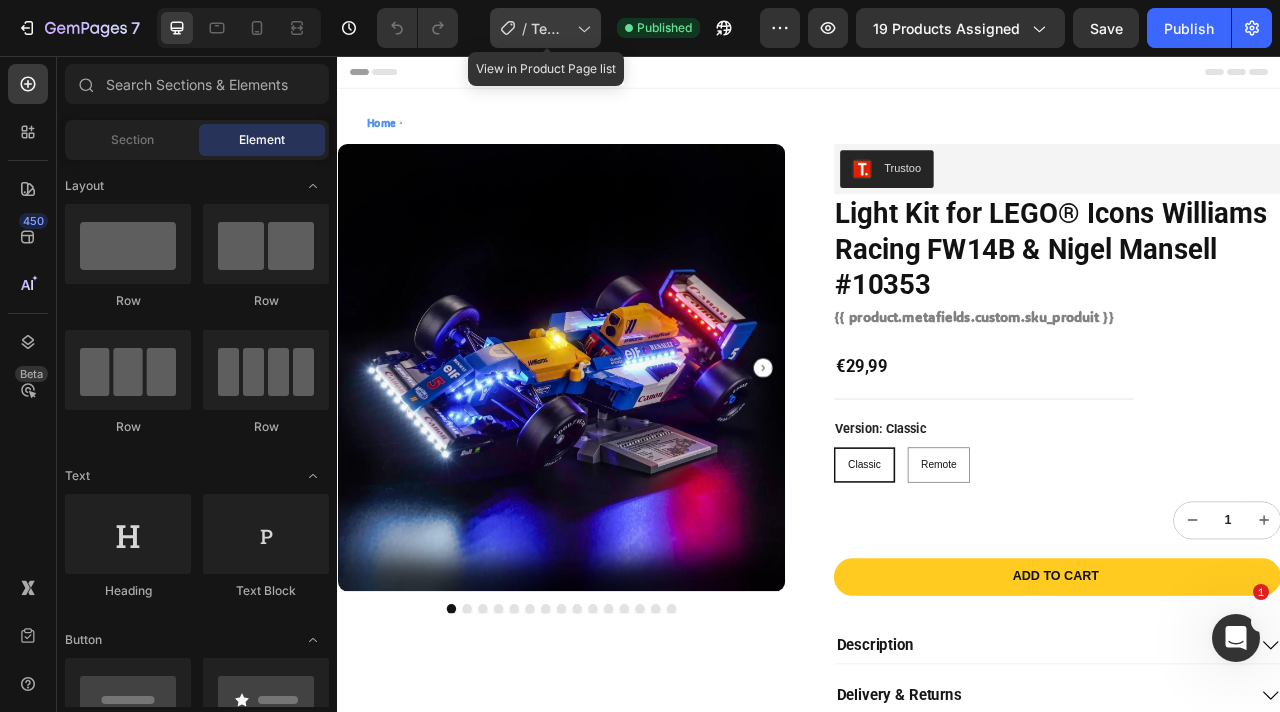 click on "/  Template Modular Building" 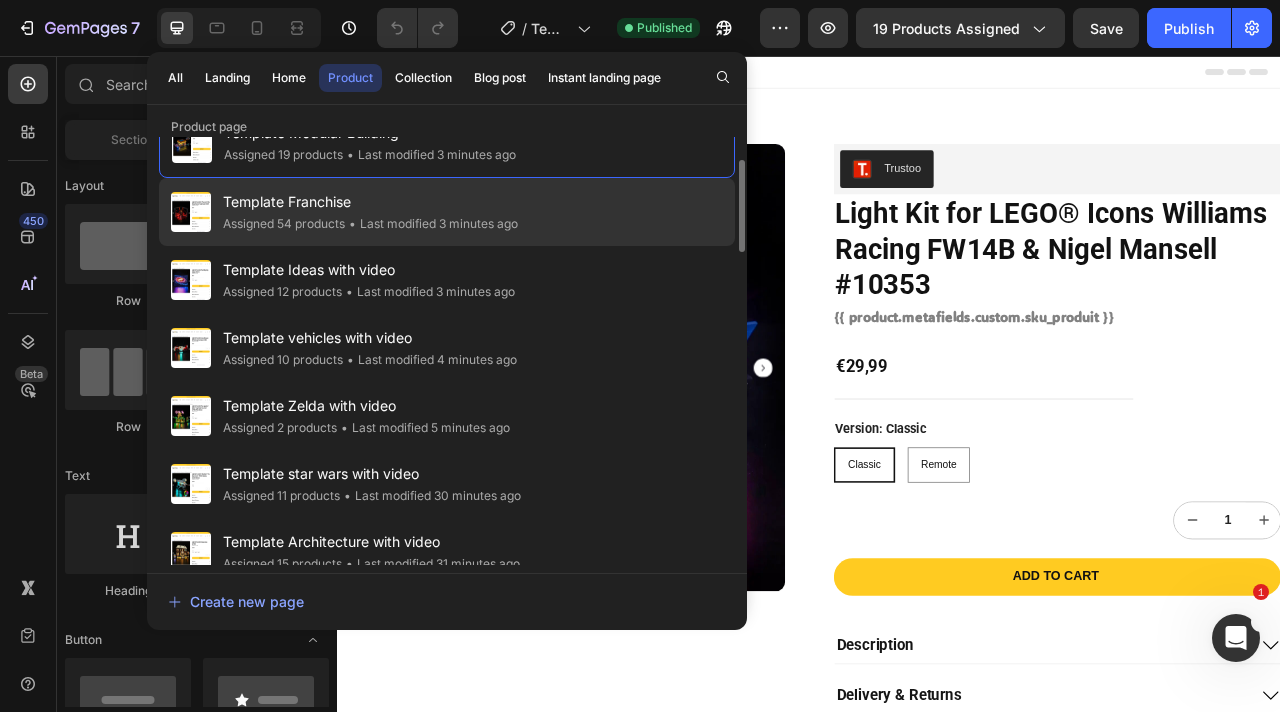 scroll, scrollTop: 39, scrollLeft: 0, axis: vertical 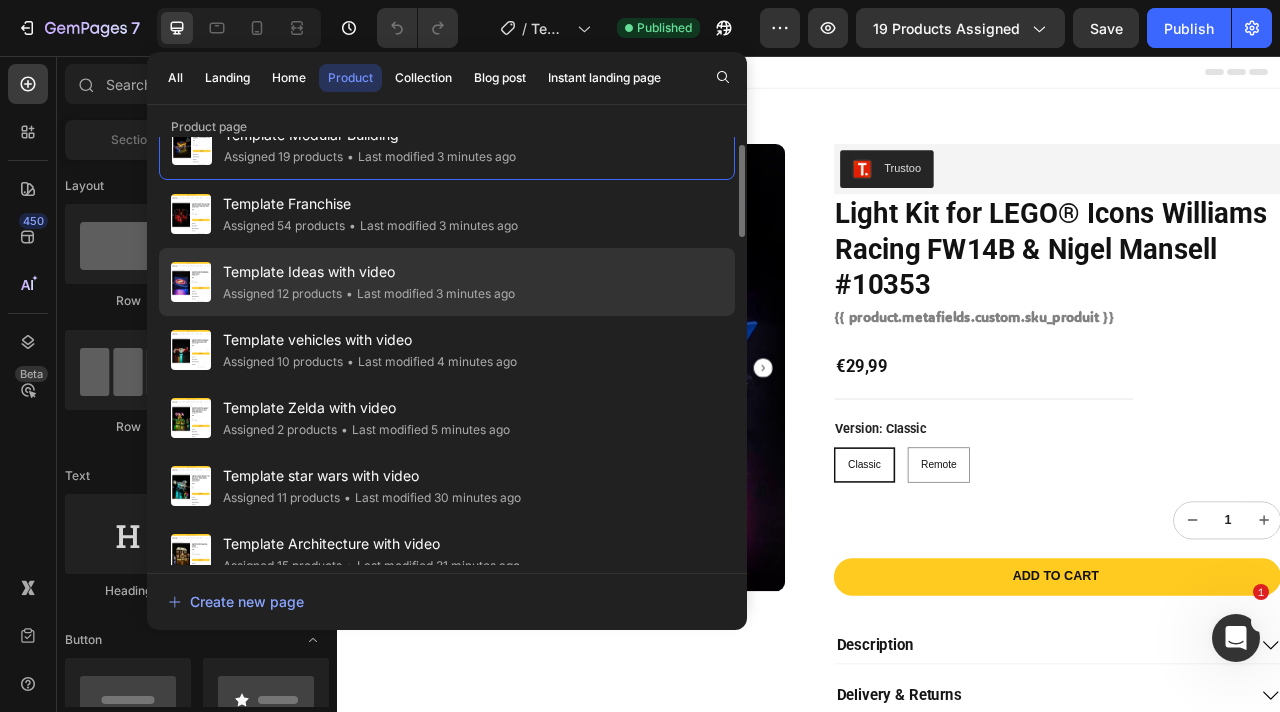 click on "• Last modified 3 minutes ago" 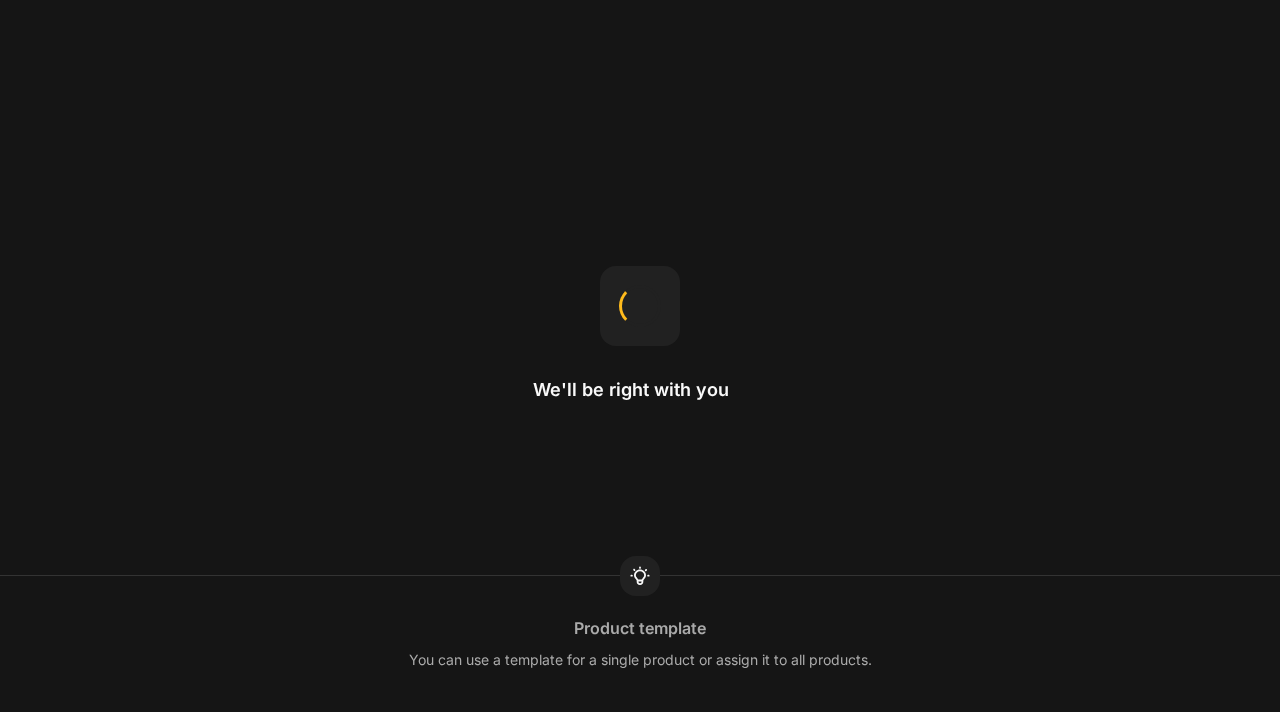 scroll, scrollTop: 0, scrollLeft: 0, axis: both 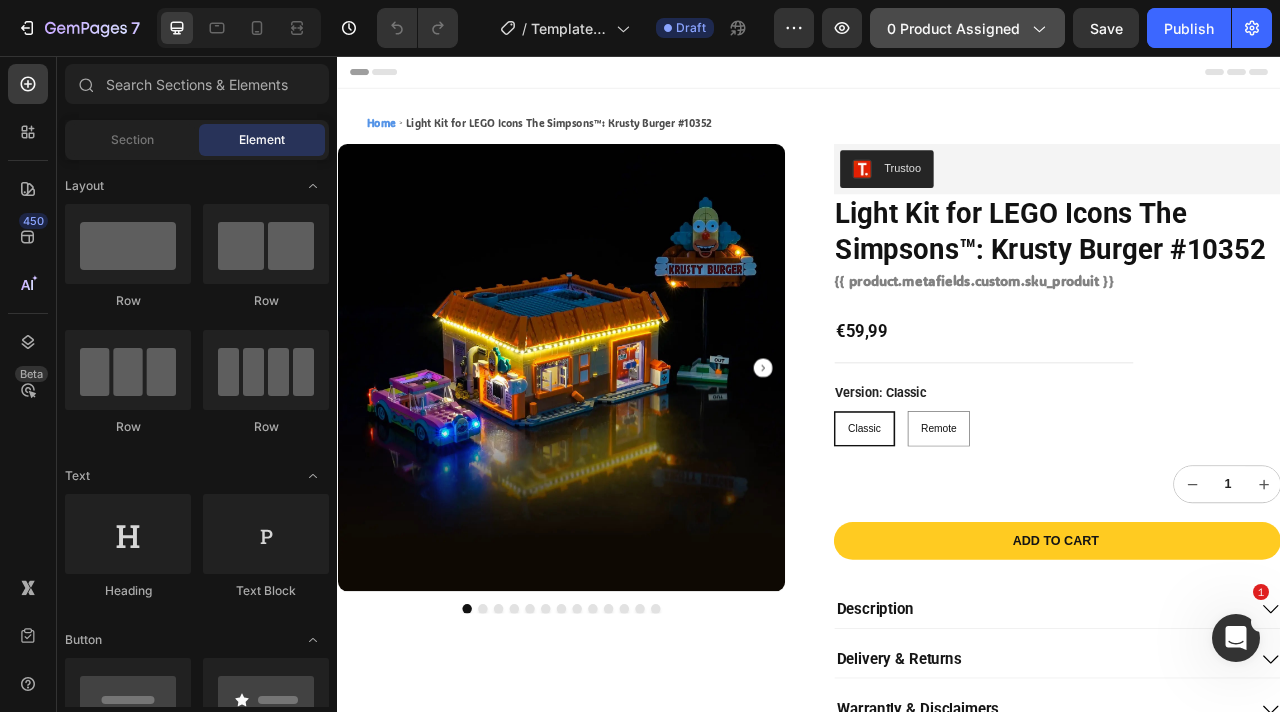 click on "0 product assigned" 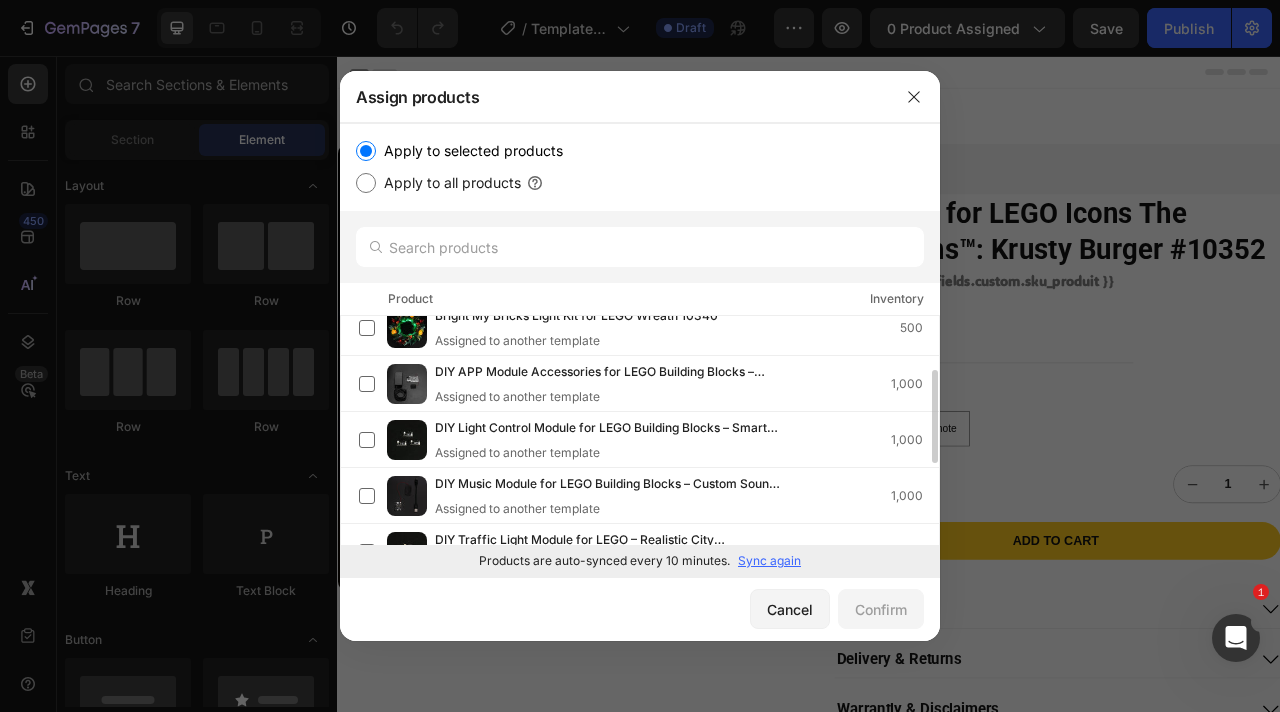 scroll, scrollTop: 210, scrollLeft: 0, axis: vertical 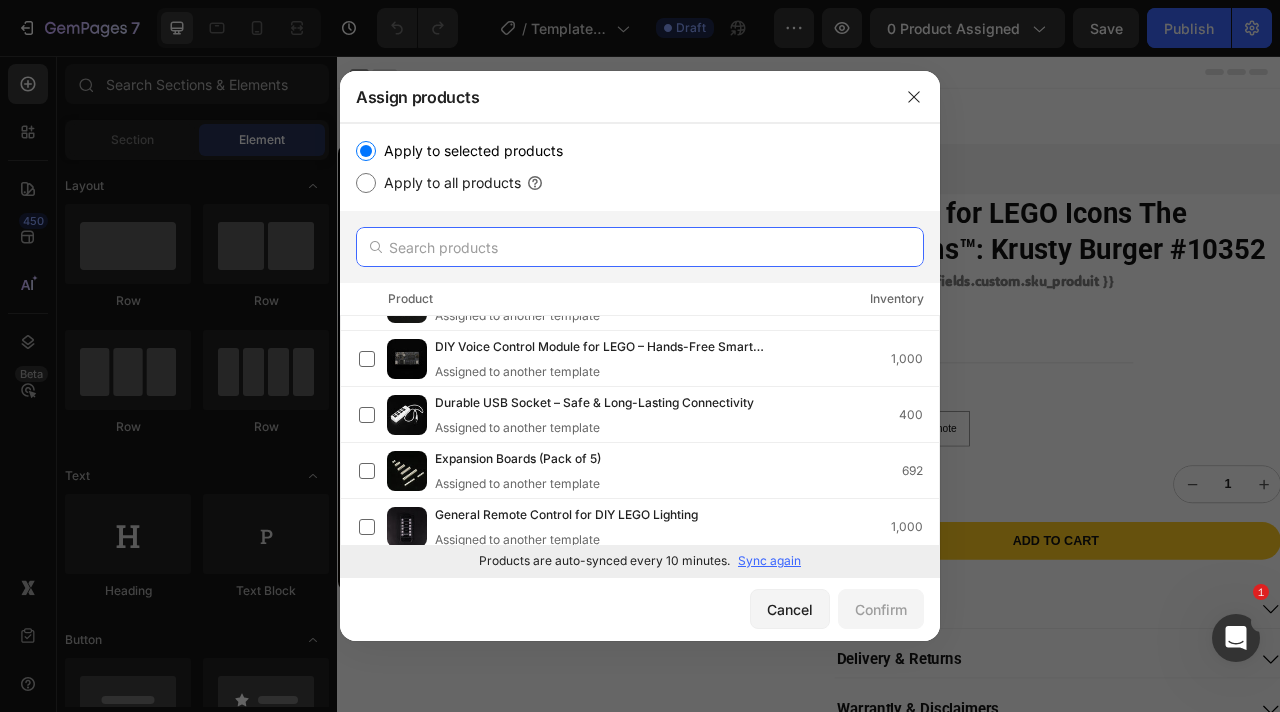 click at bounding box center [640, 247] 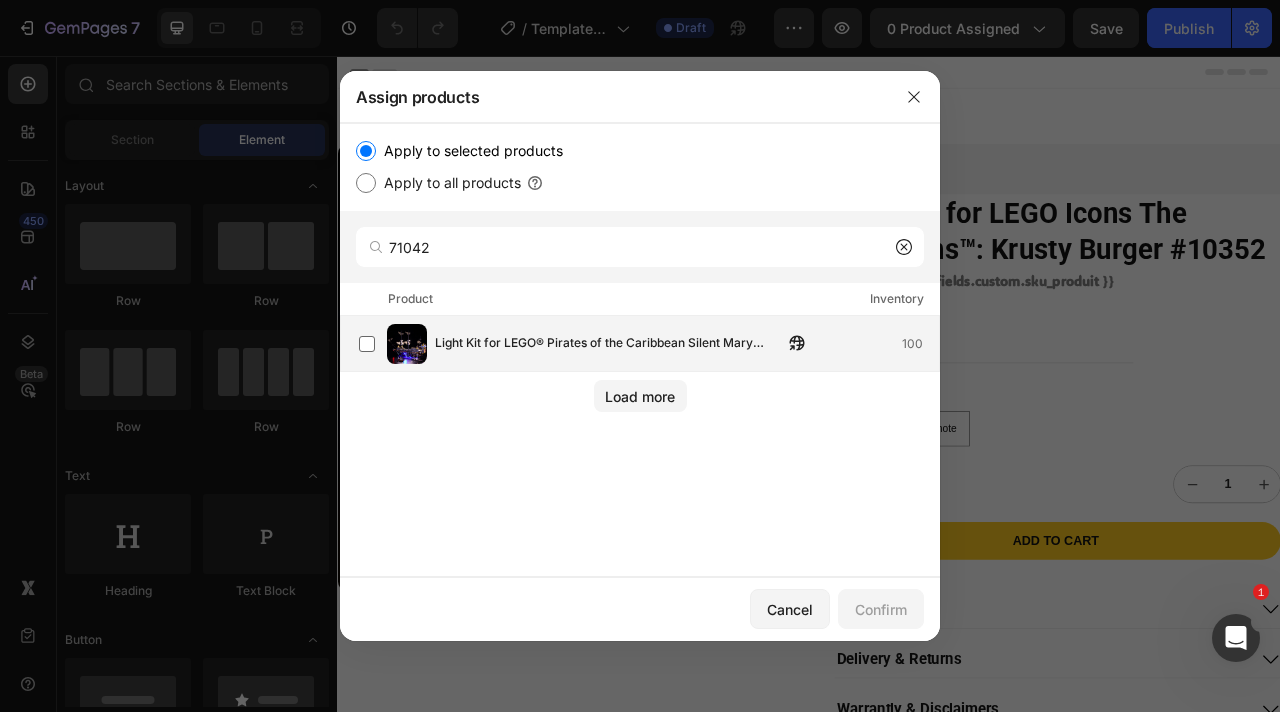 click on "Light Kit for LEGO® Pirates of the Caribbean Silent Mary #71042" at bounding box center [609, 344] 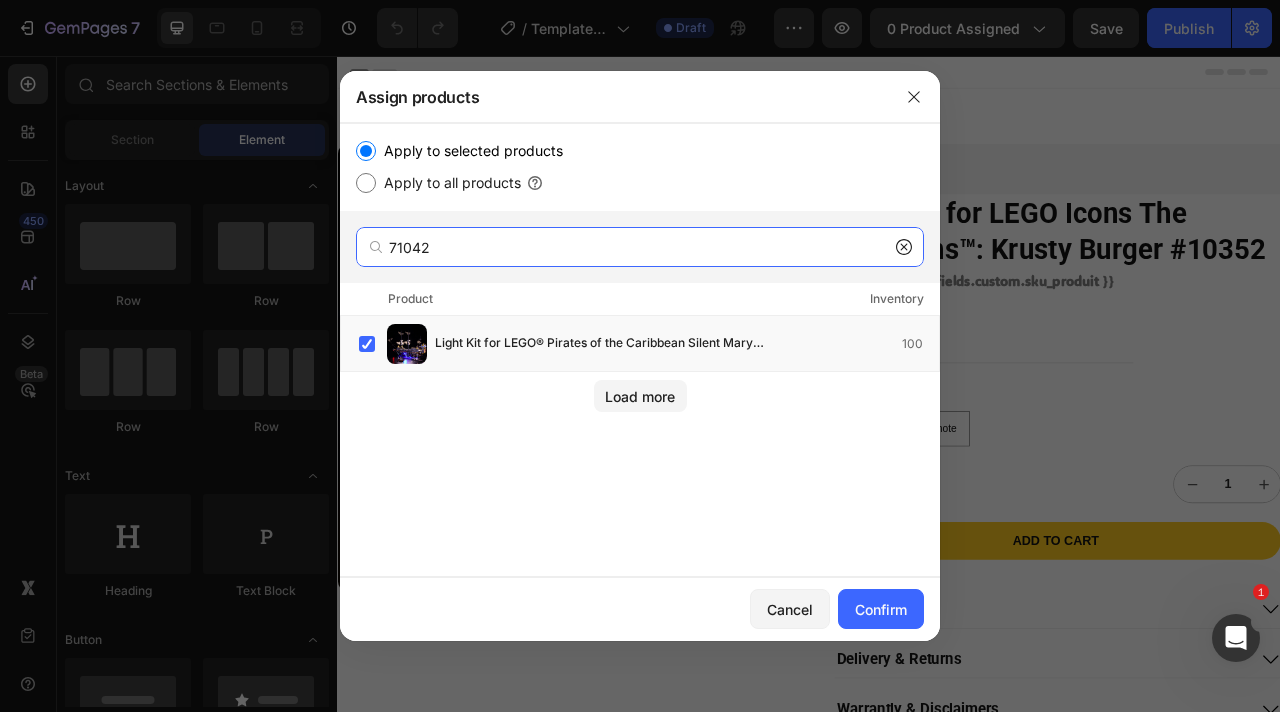 click on "71042" at bounding box center [640, 247] 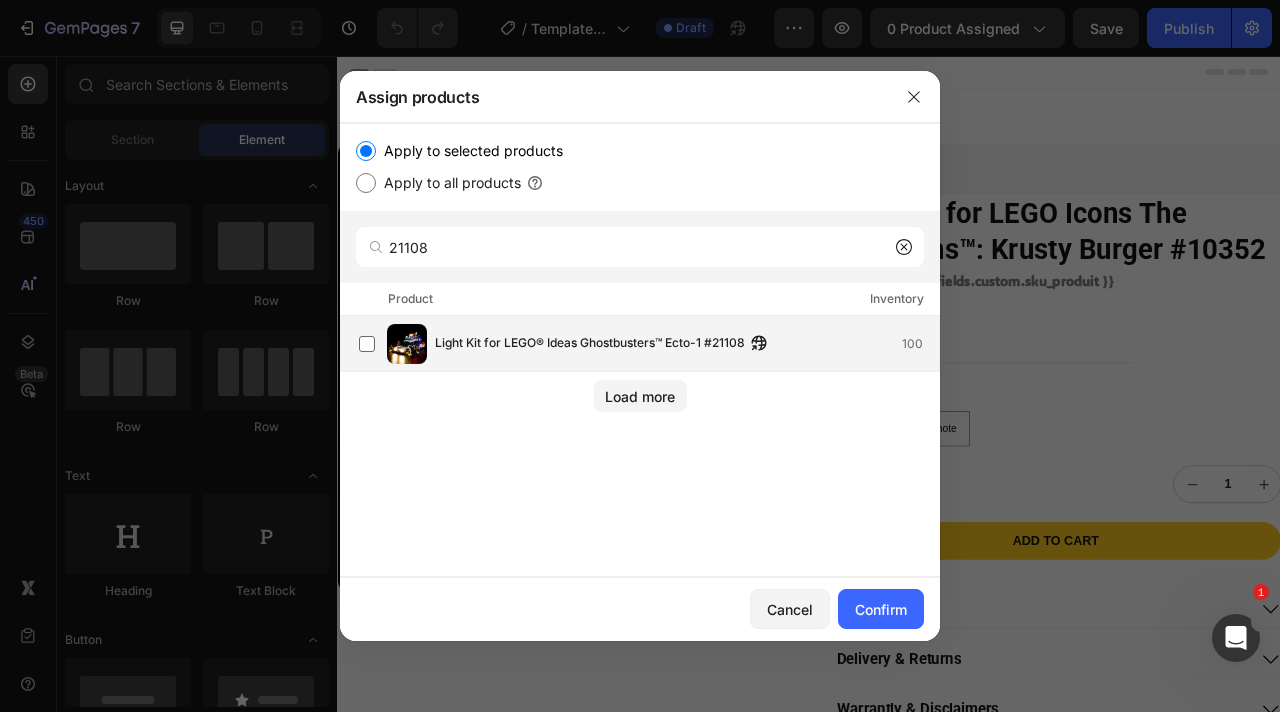 click on "Light Kit for LEGO® Ideas Ghostbusters™ Ecto-1 #21108" at bounding box center (590, 344) 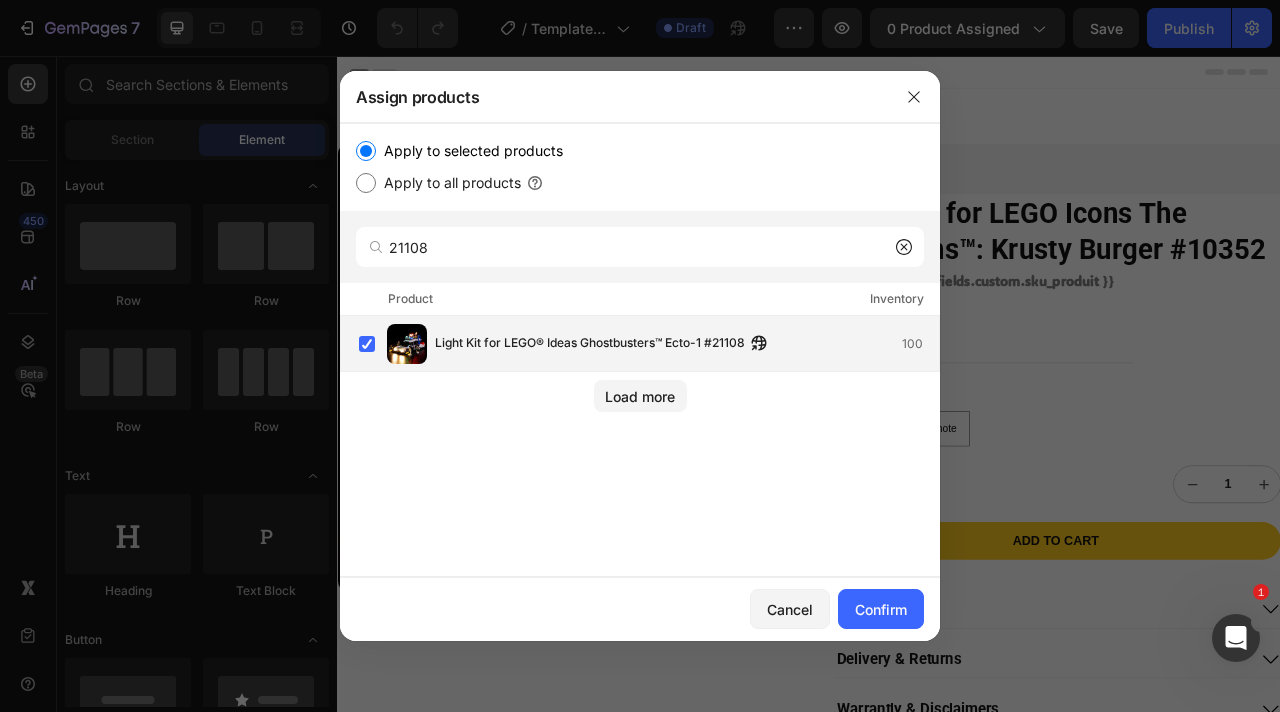 click on "Light Kit for LEGO® Ideas Ghostbusters™ Ecto-1 #21108" at bounding box center [590, 344] 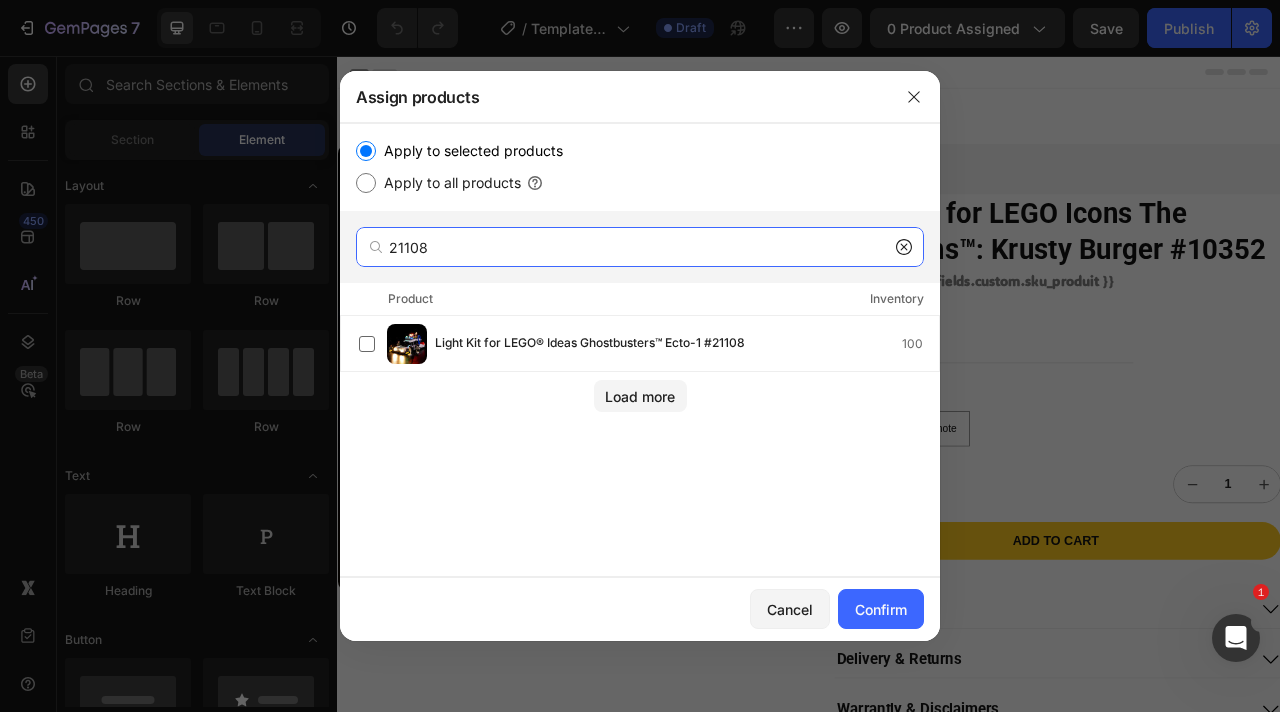 click on "21108" at bounding box center [640, 247] 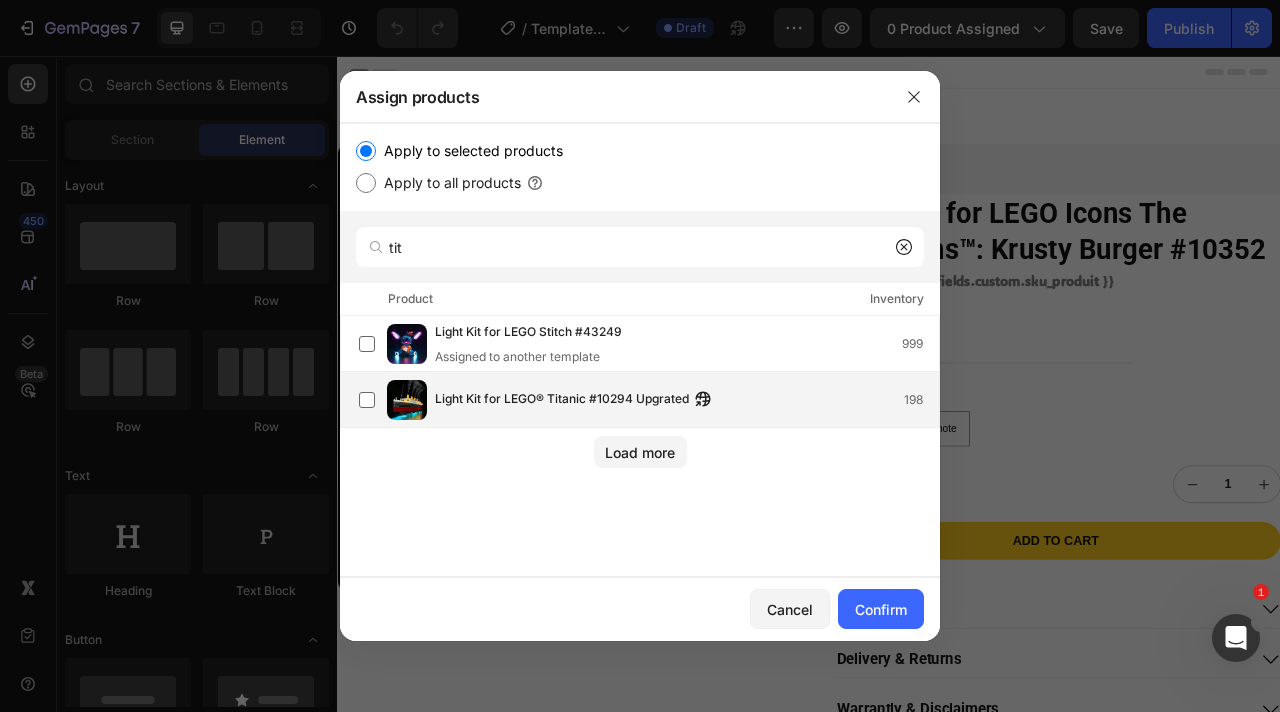 click on "Light Kit for LEGO® Titanic #10294 Upgrated" at bounding box center (562, 400) 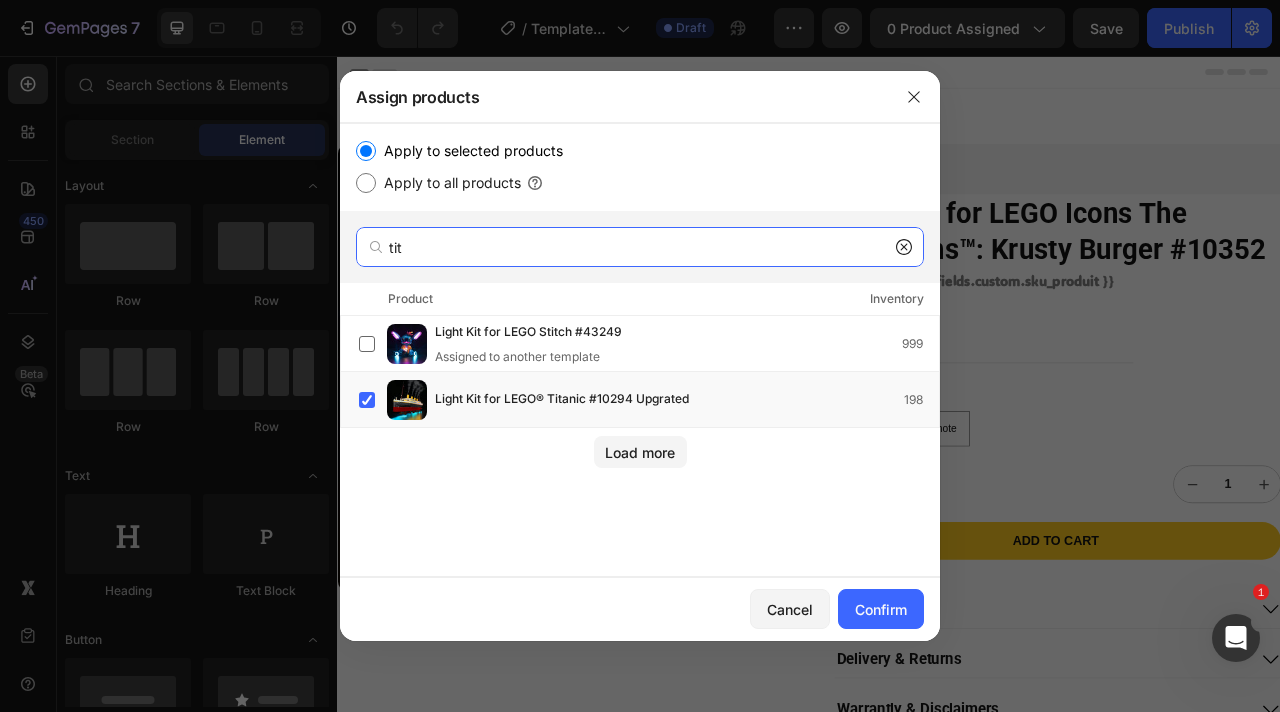 click on "tit" at bounding box center [640, 247] 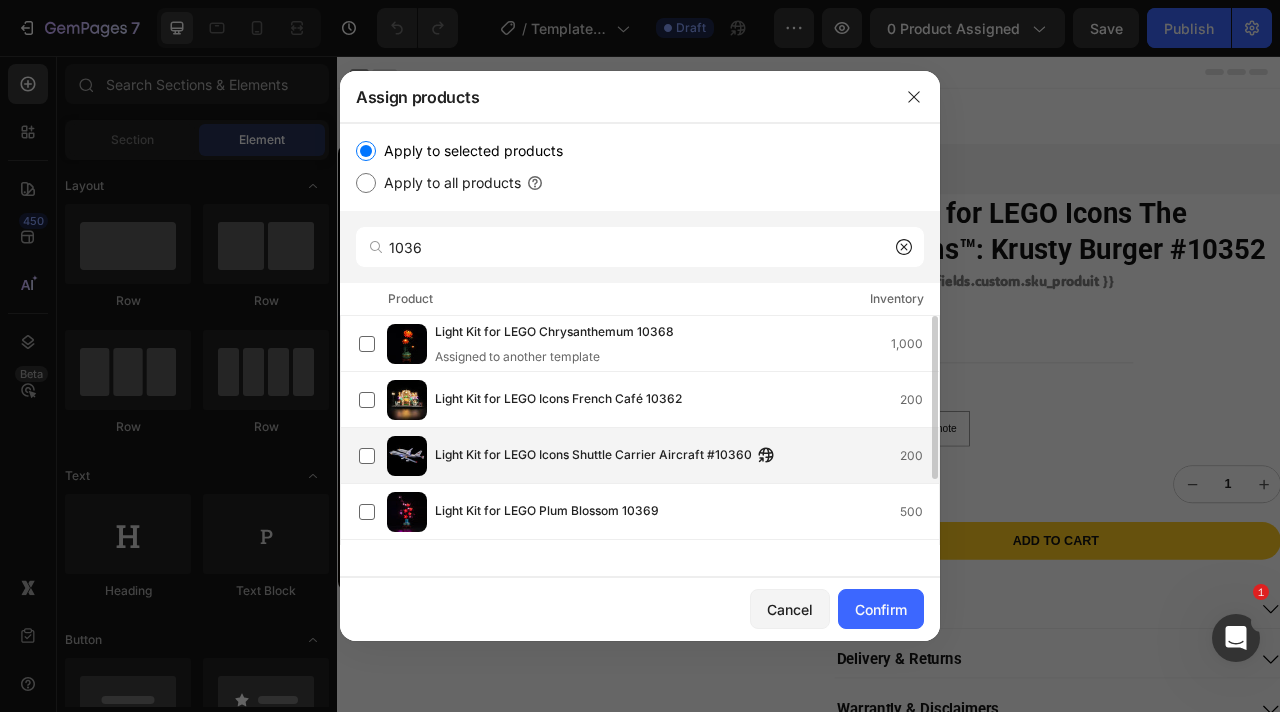 click on "Light Kit for LEGO Icons Shuttle Carrier Aircraft #10360" at bounding box center [593, 456] 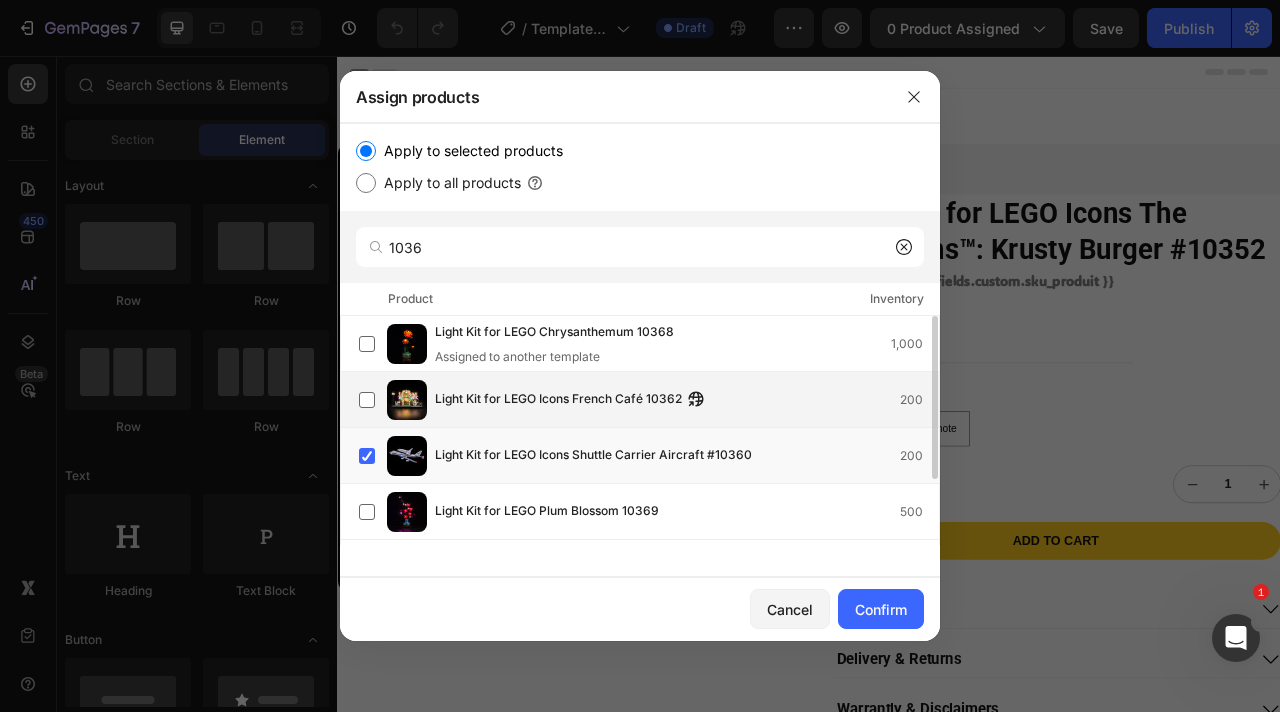 click on "Light Kit for LEGO Icons French Café 10362 200" at bounding box center (649, 400) 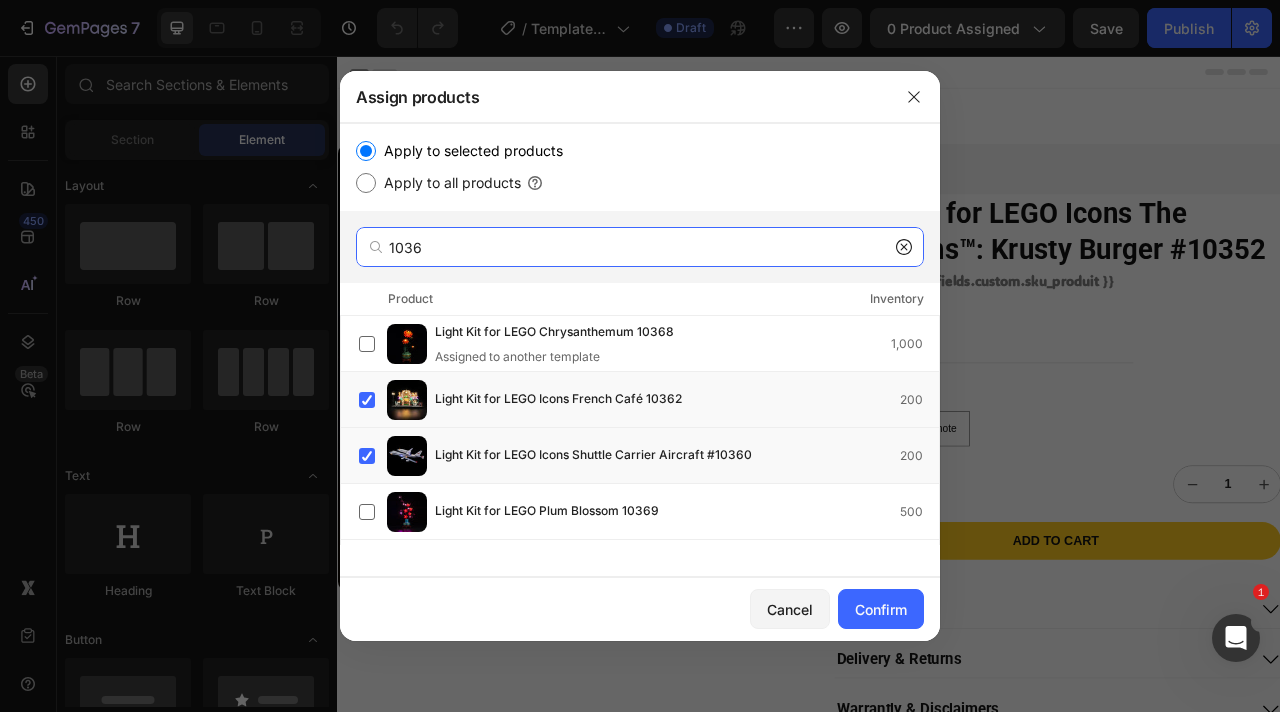click on "1036" at bounding box center [640, 247] 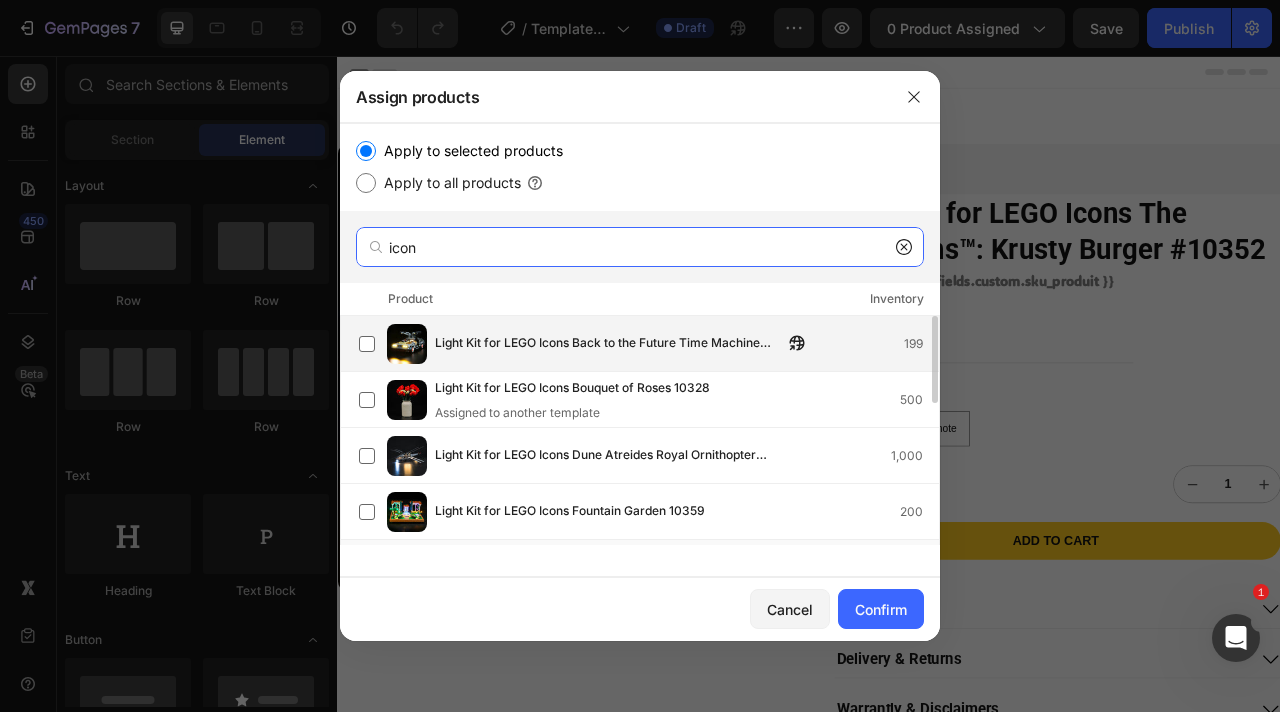 type on "icon" 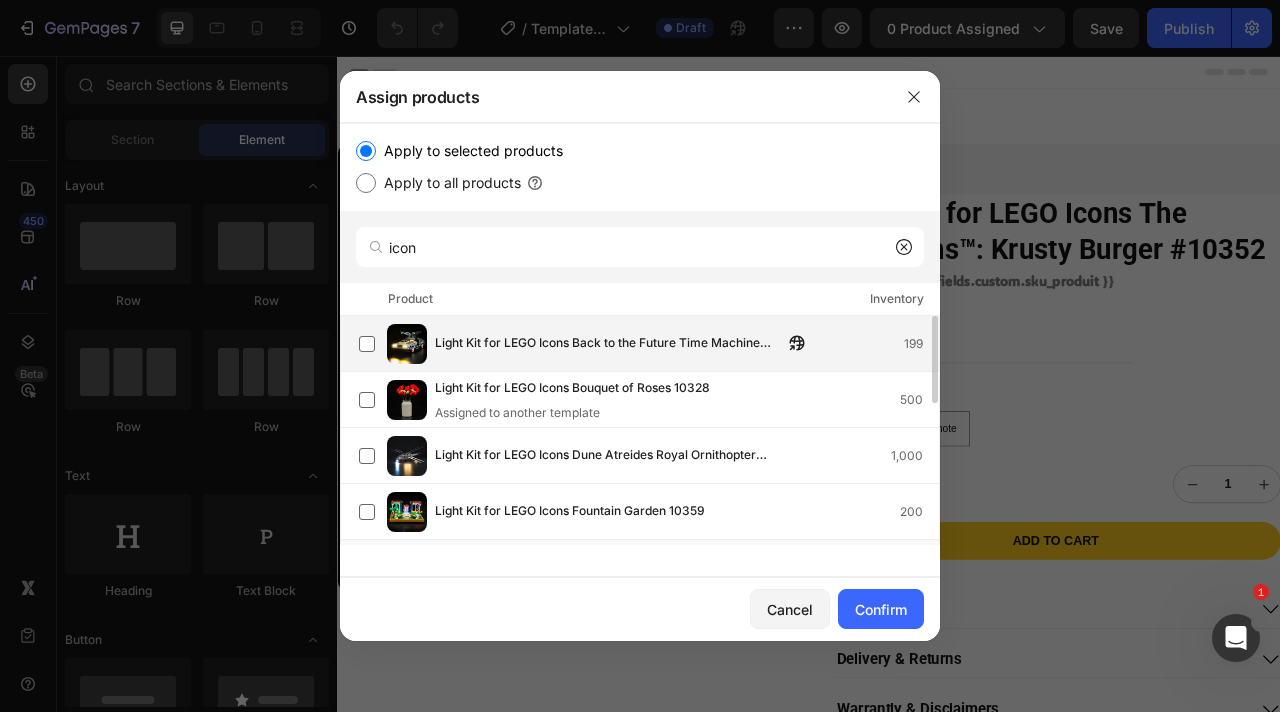 click on "Light Kit for LEGO Icons Back to the Future Time Machine 10300" at bounding box center [609, 344] 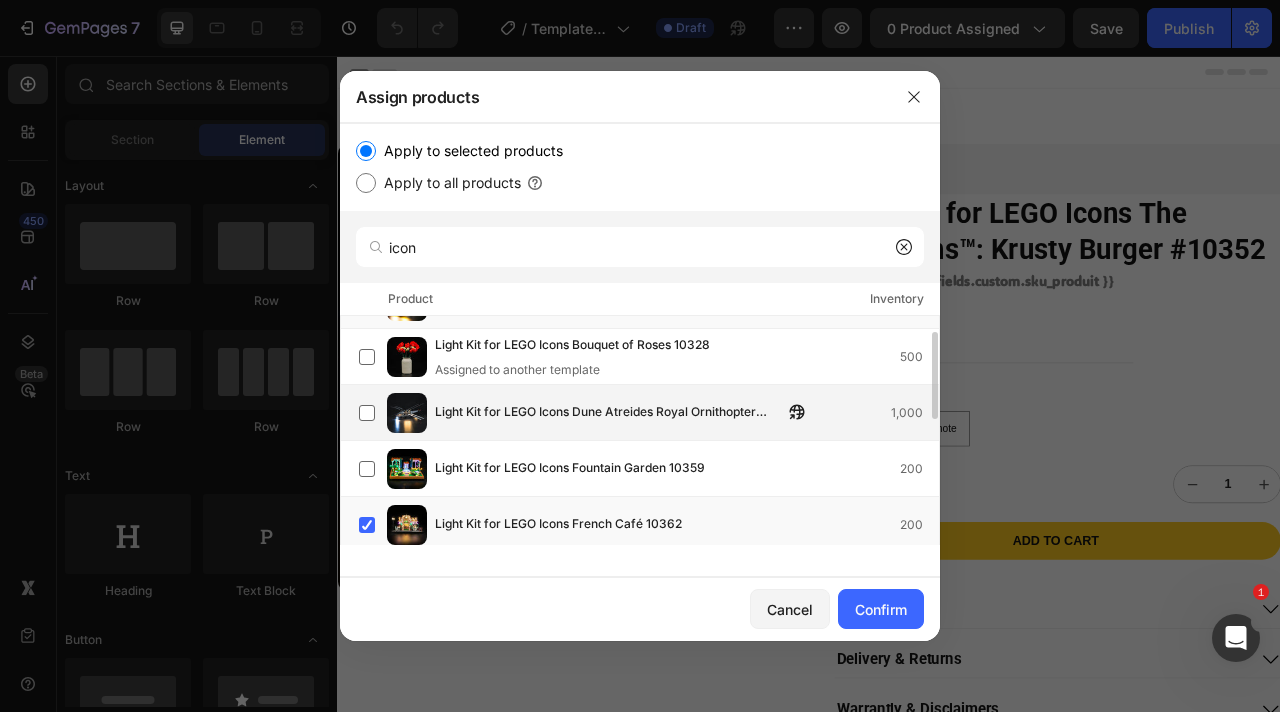 click on "Light Kit for LEGO Icons Dune Atreides Royal Ornithopter #10327" at bounding box center [609, 413] 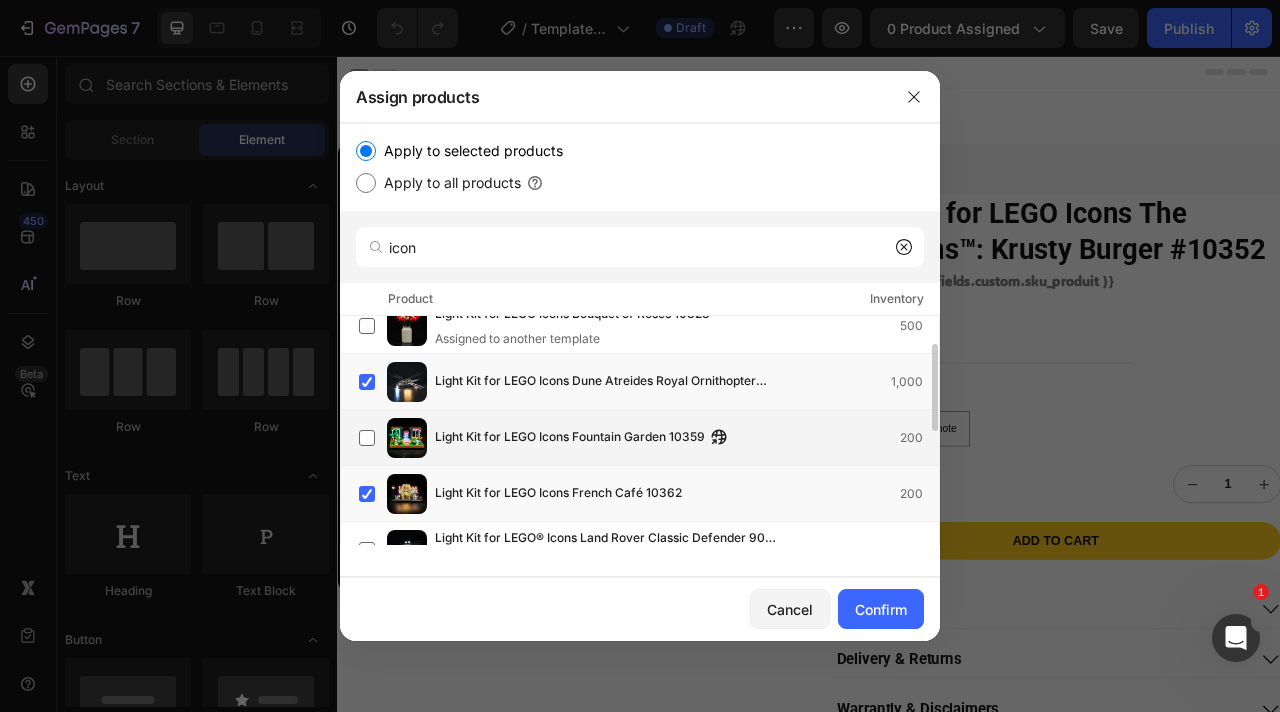 click on "Light Kit for LEGO Icons Fountain Garden 10359" at bounding box center [570, 438] 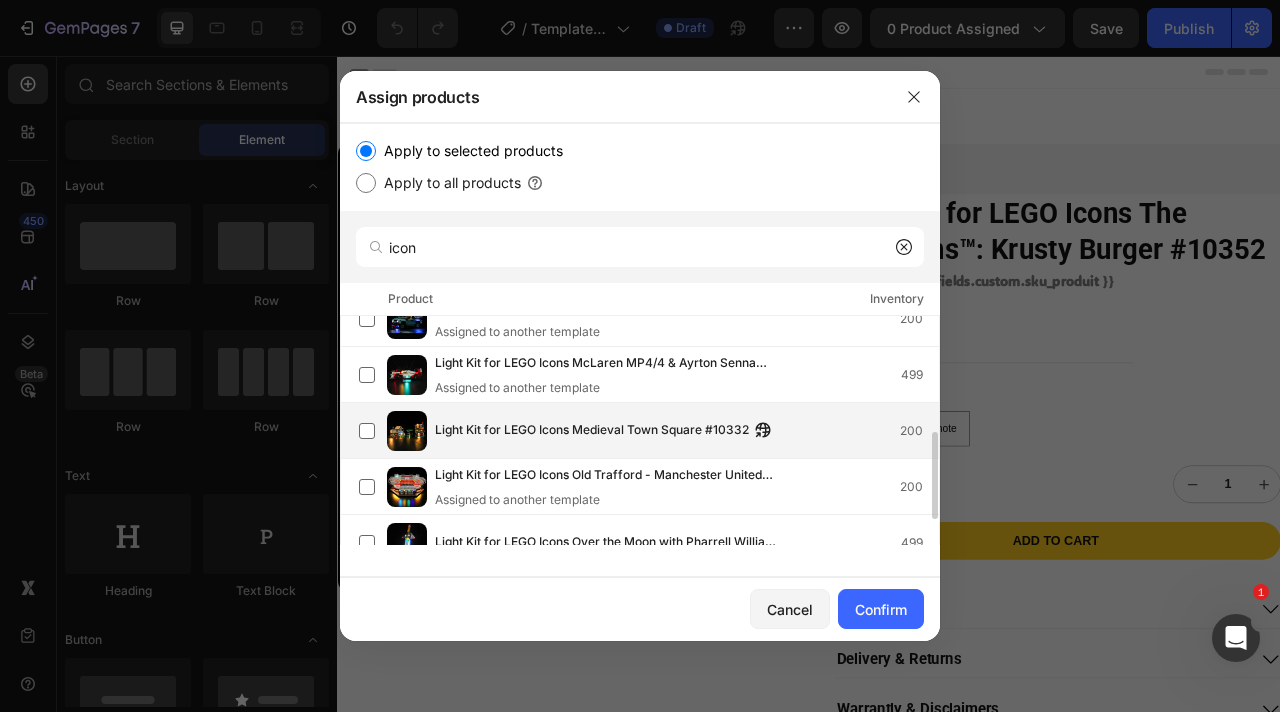 click on "Light Kit for LEGO Icons Medieval Town Square #10332" at bounding box center (592, 431) 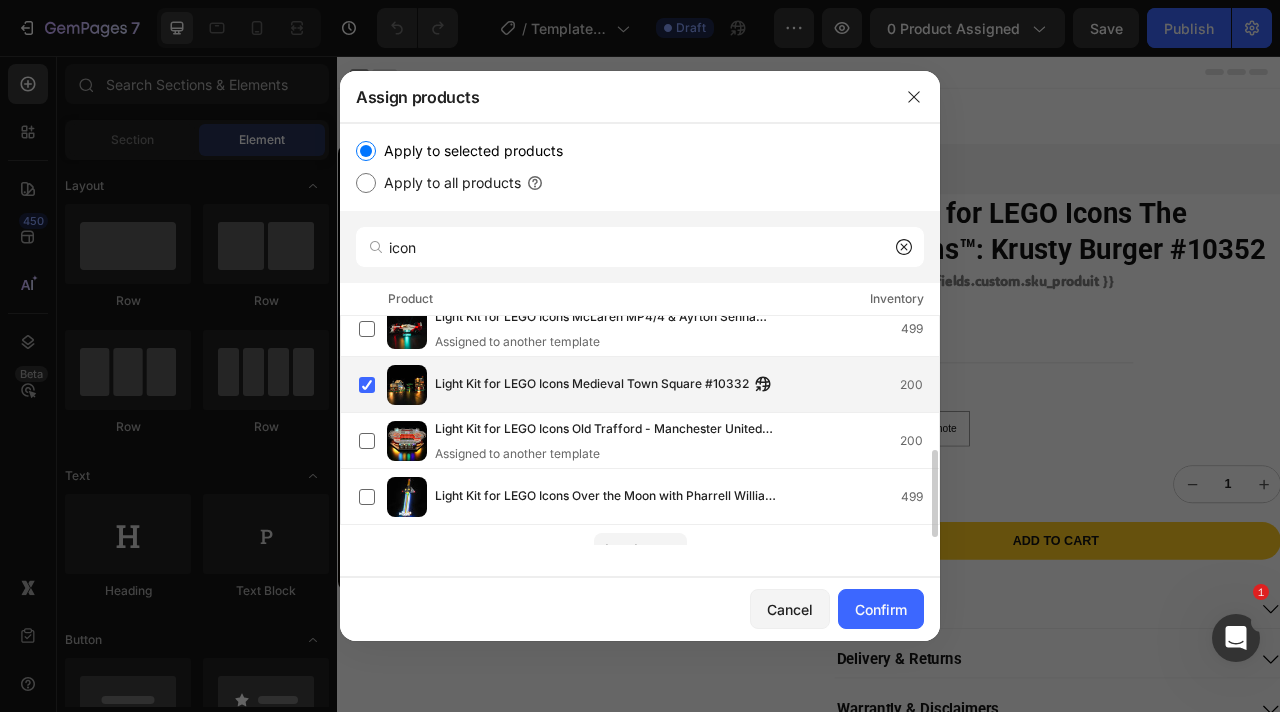 scroll, scrollTop: 371, scrollLeft: 0, axis: vertical 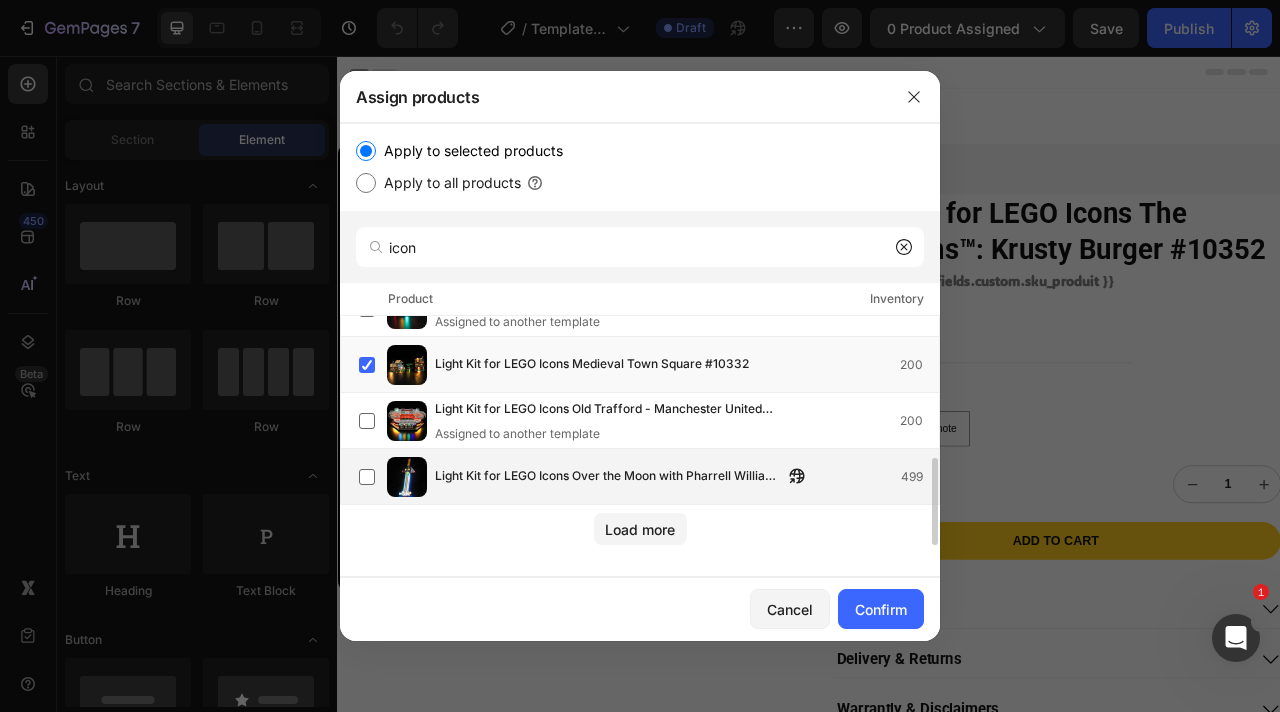 click on "Light Kit for LEGO Icons Over the Moon with Pharrell Williams #10391" at bounding box center (609, 477) 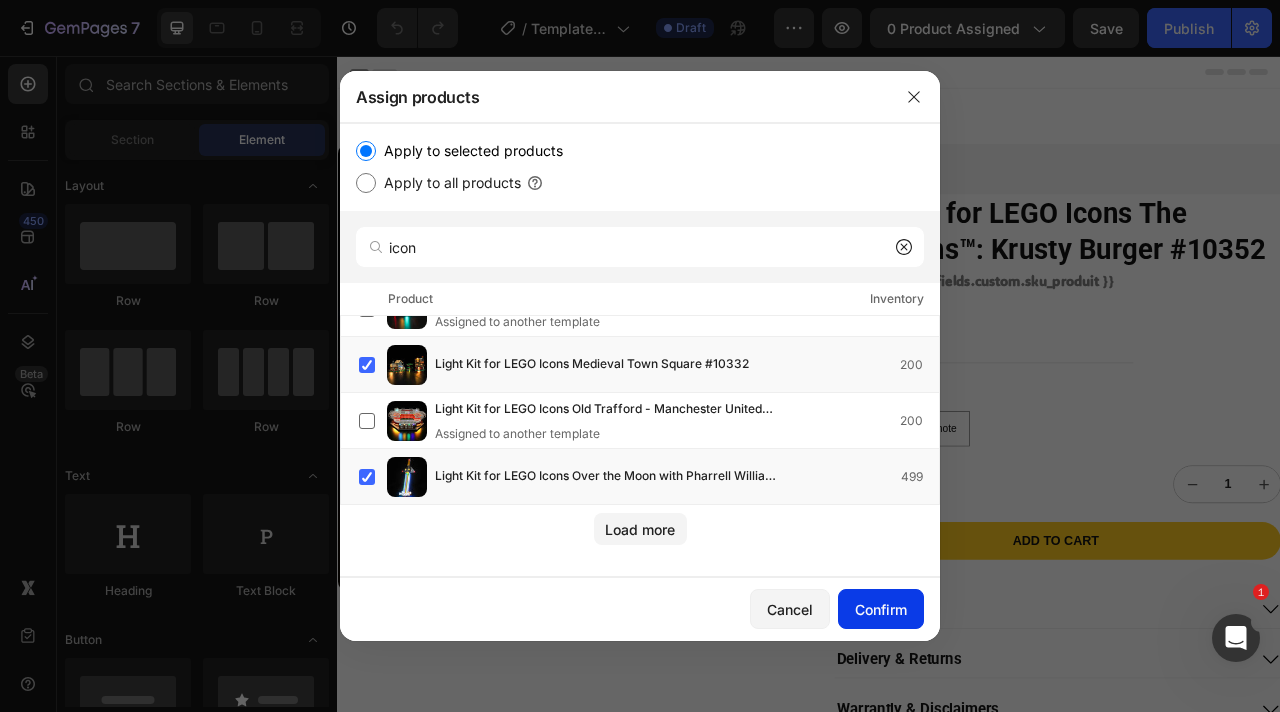 click on "Confirm" at bounding box center [881, 609] 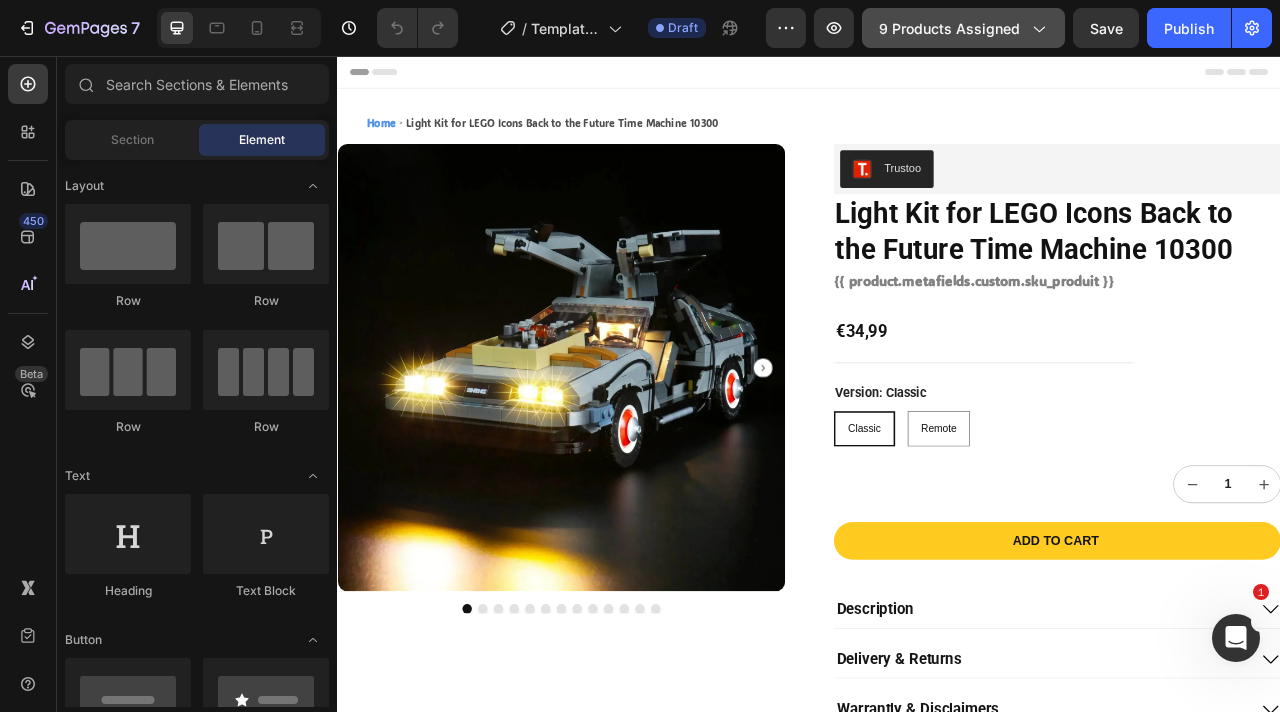 click on "9 products assigned" at bounding box center [963, 28] 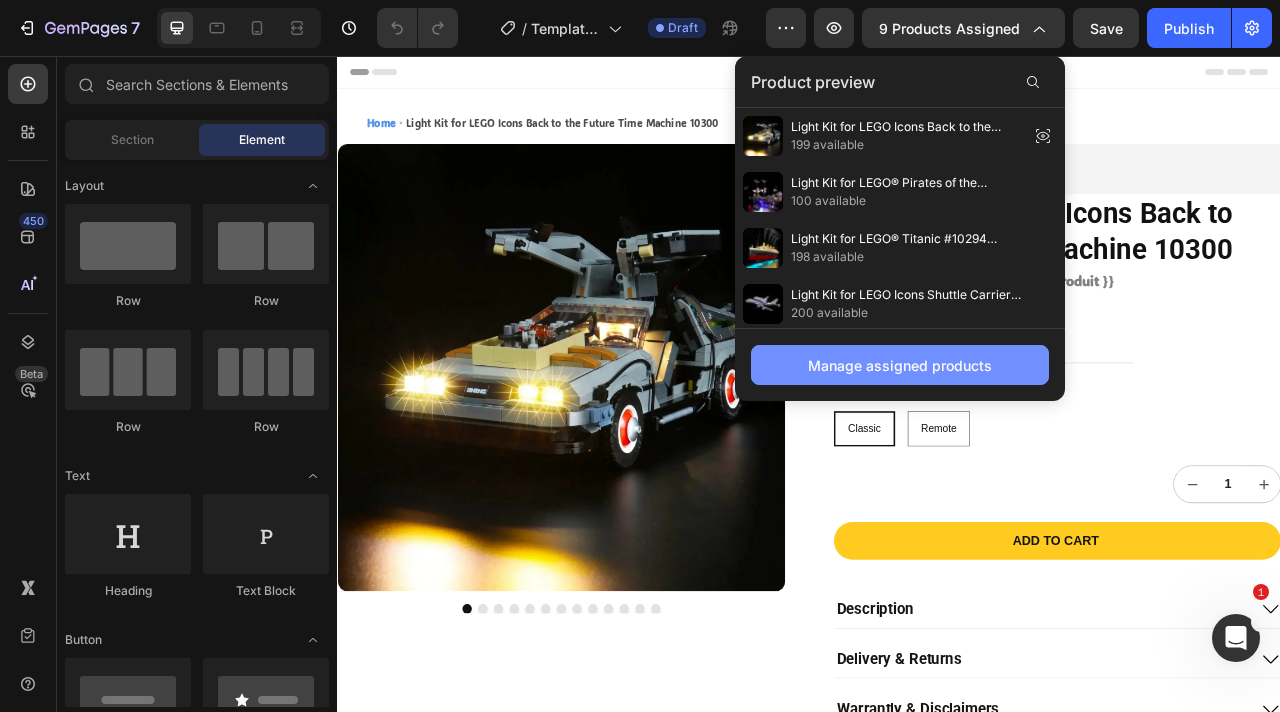 click on "Manage assigned products" at bounding box center (900, 365) 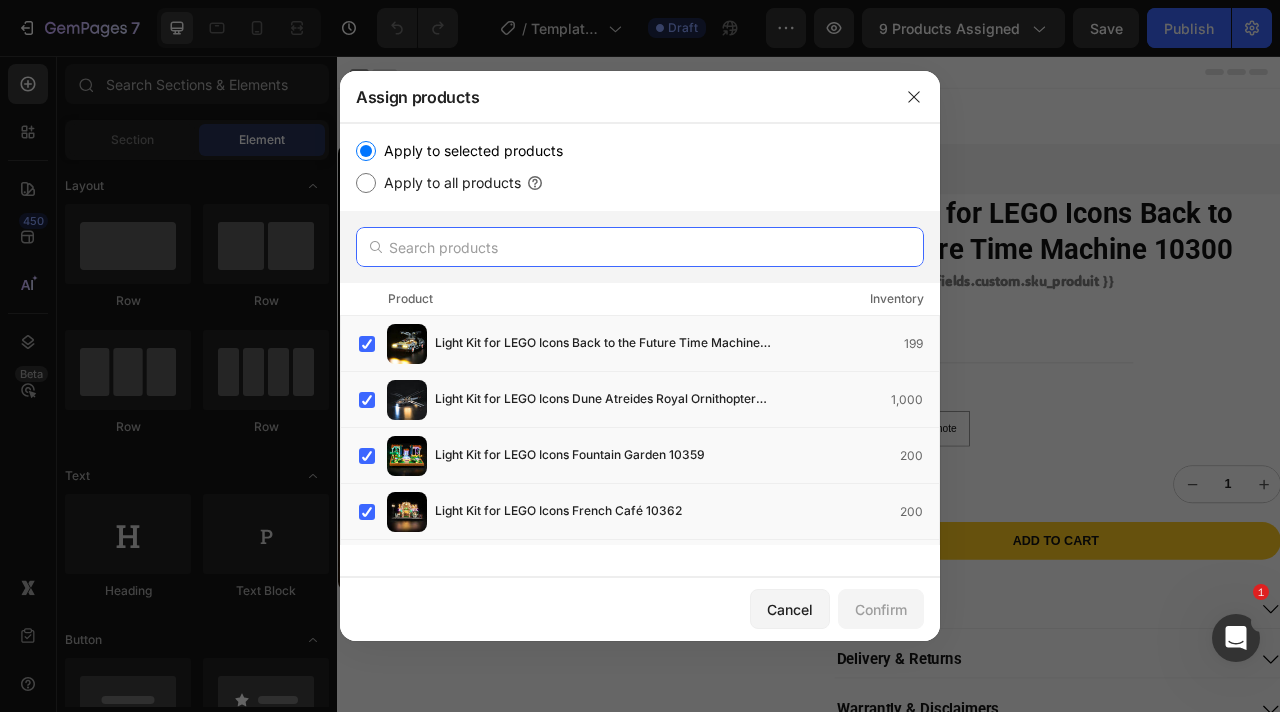 click at bounding box center [640, 247] 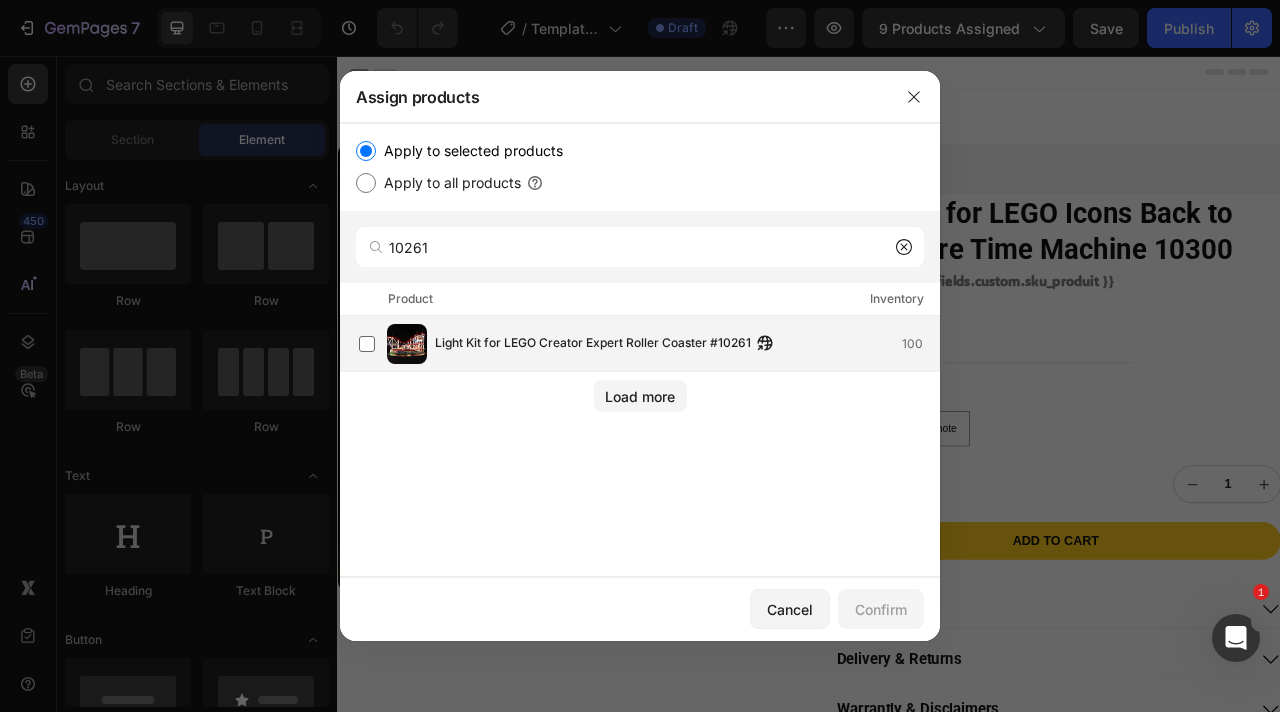 click on "Light Kit for LEGO Creator Expert Roller Coaster #10261" at bounding box center (593, 344) 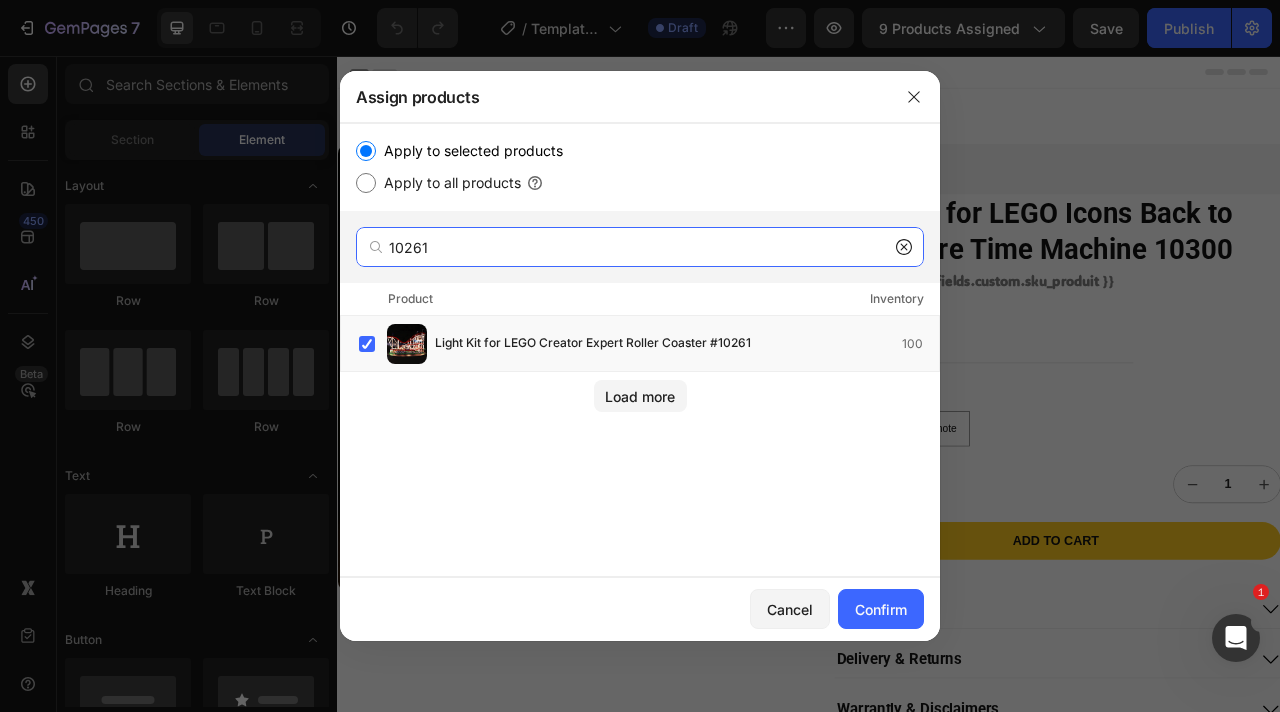 click on "10261" at bounding box center (640, 247) 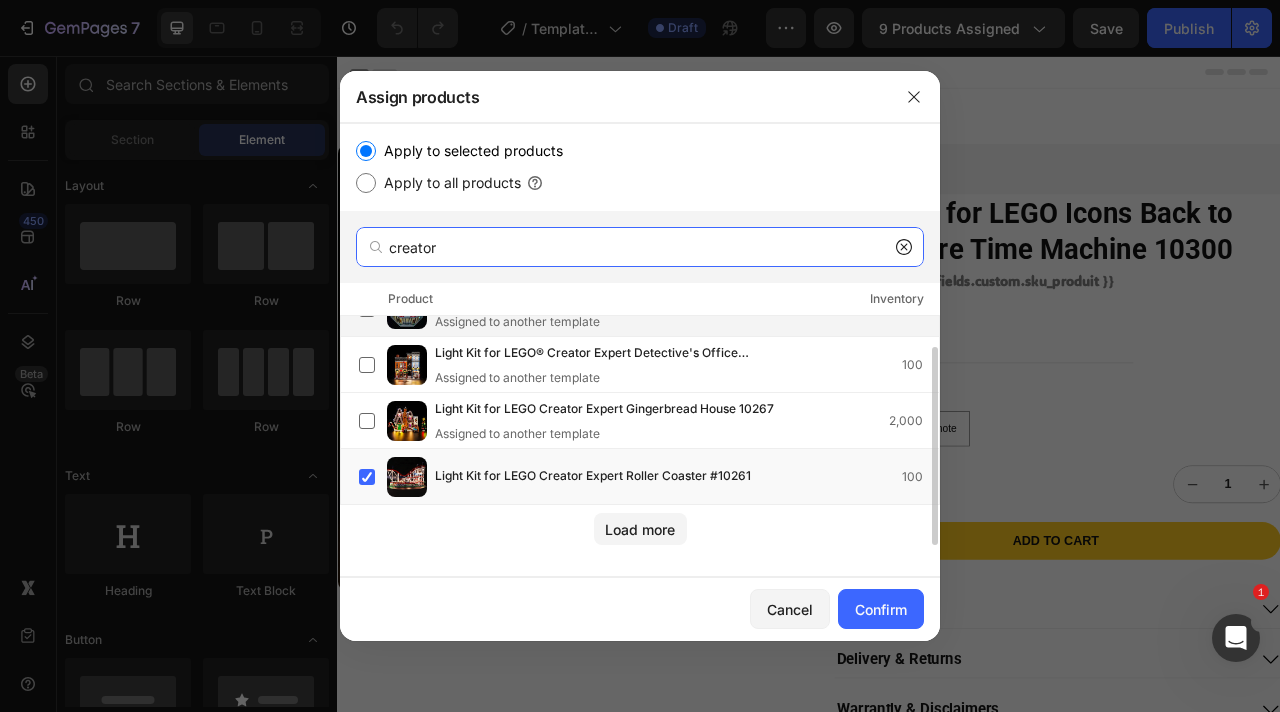 scroll, scrollTop: 0, scrollLeft: 0, axis: both 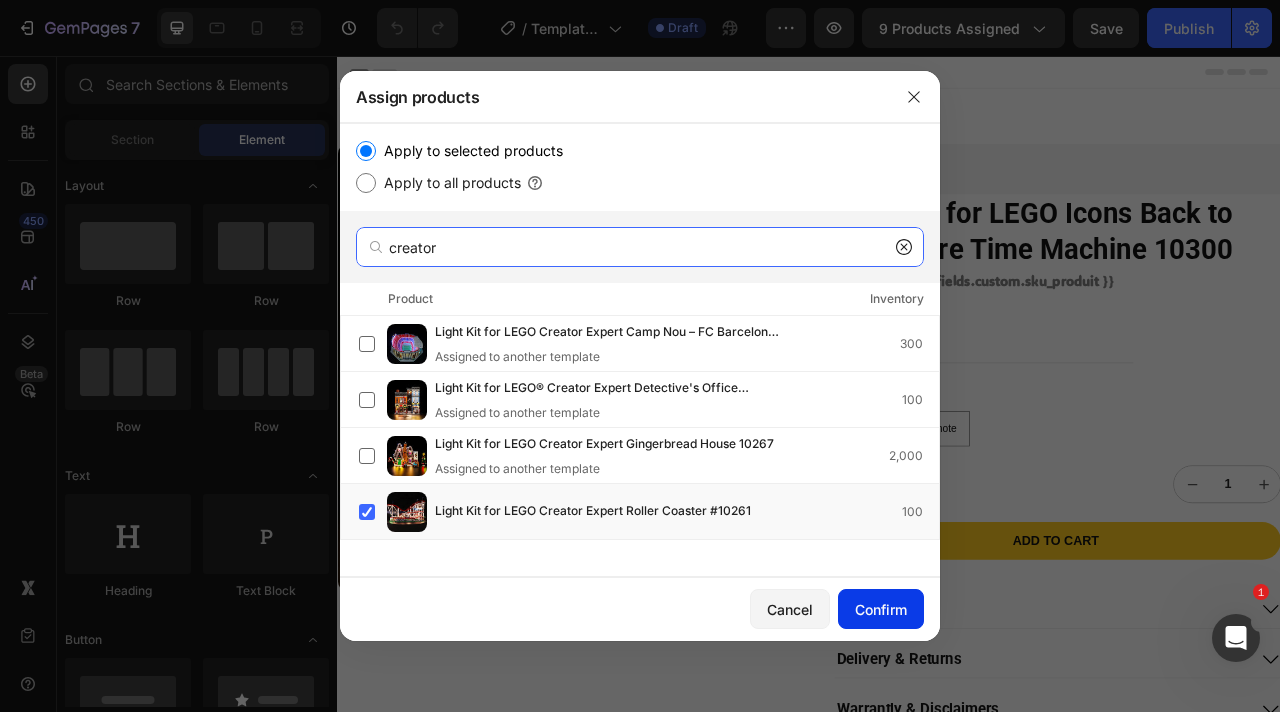 type on "creator" 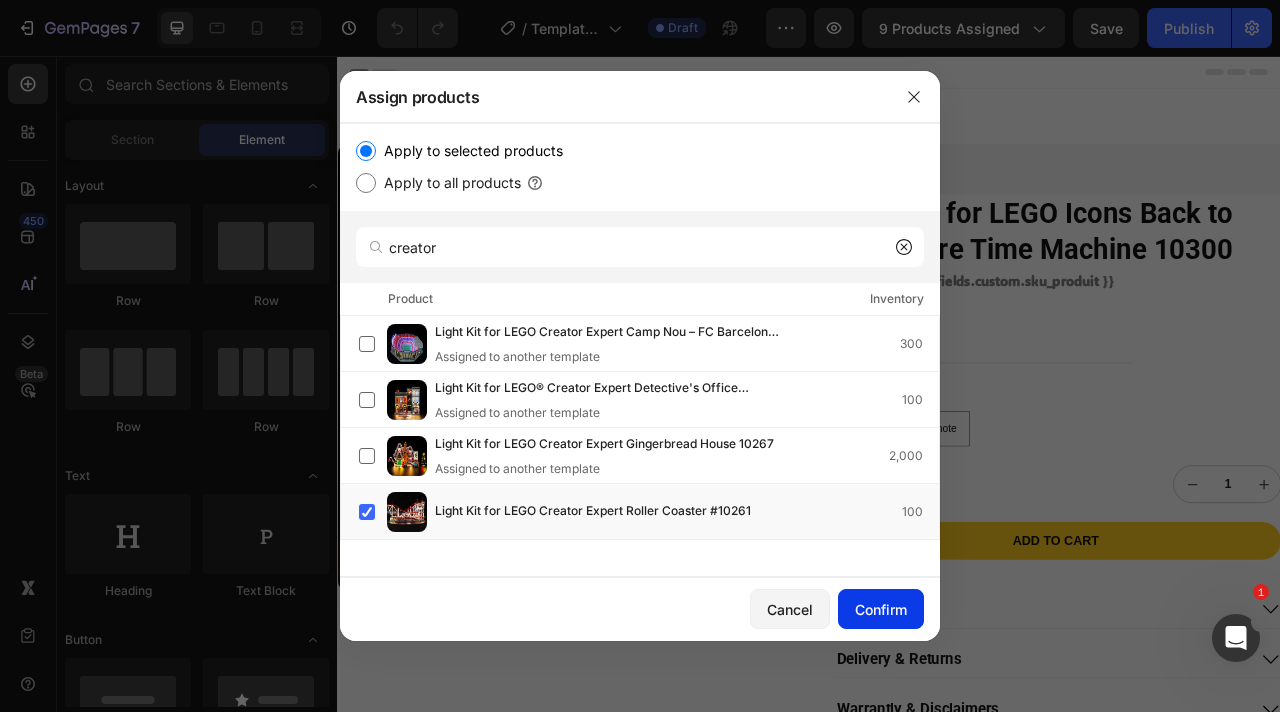 drag, startPoint x: 873, startPoint y: 609, endPoint x: 557, endPoint y: 51, distance: 641.2644 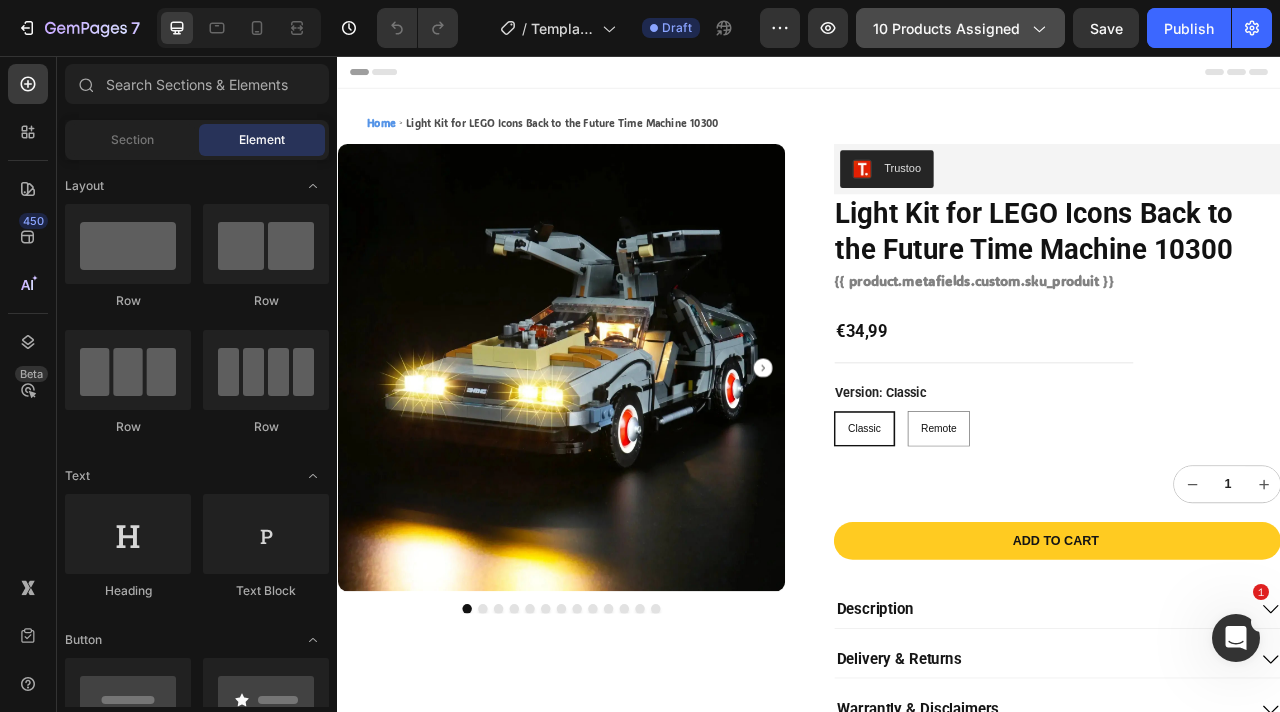click on "10 products assigned" 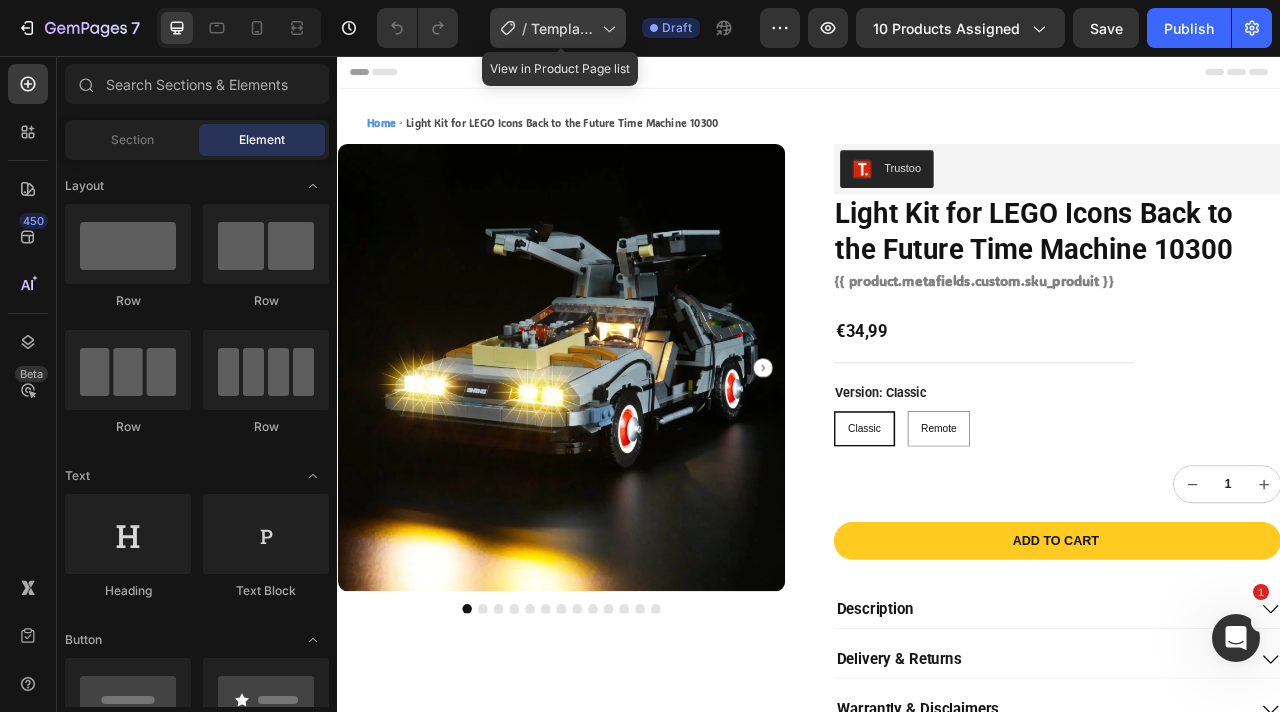 click on "Template Creator & Icons" at bounding box center [562, 28] 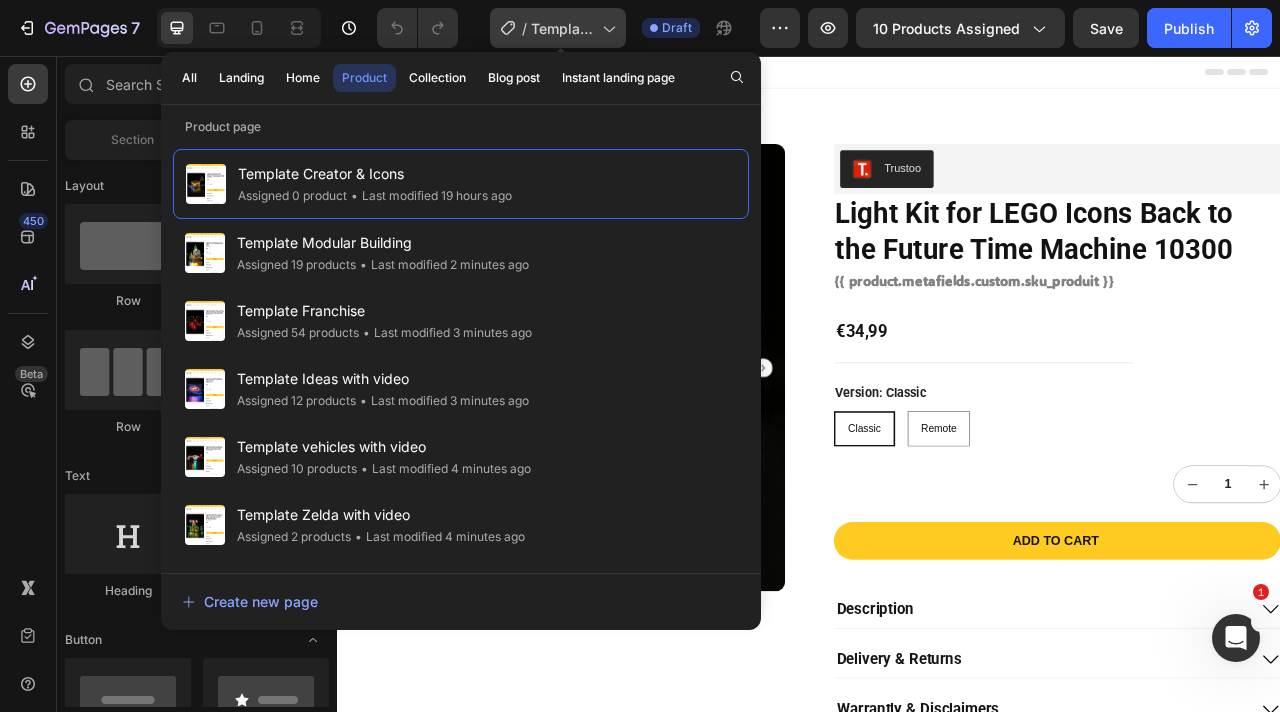 click on "Template Creator & Icons" at bounding box center (562, 28) 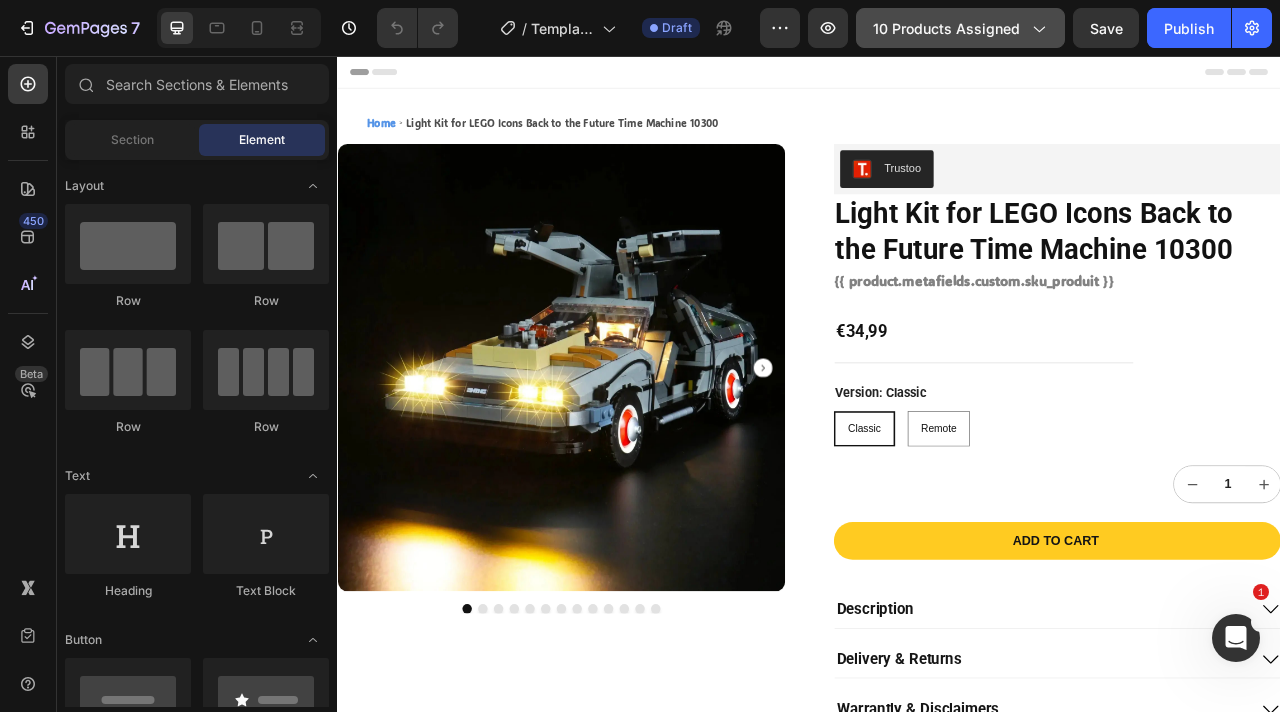 click on "10 products assigned" 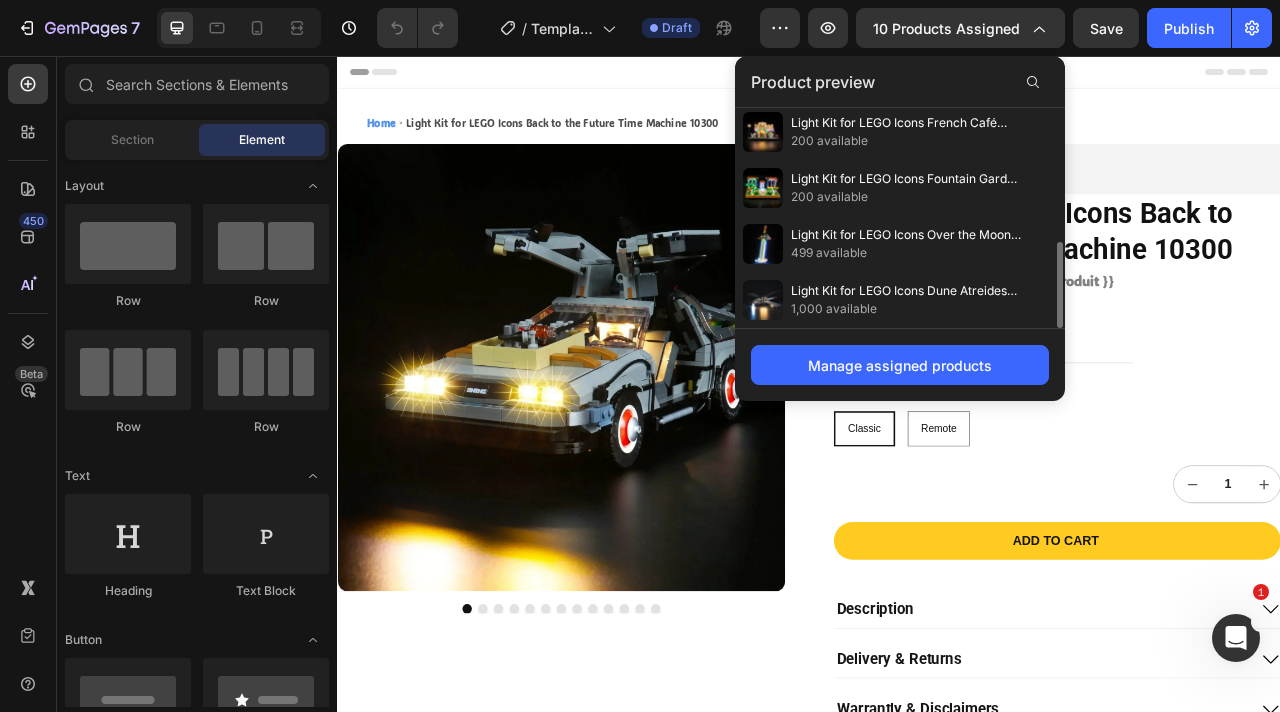 scroll, scrollTop: 0, scrollLeft: 0, axis: both 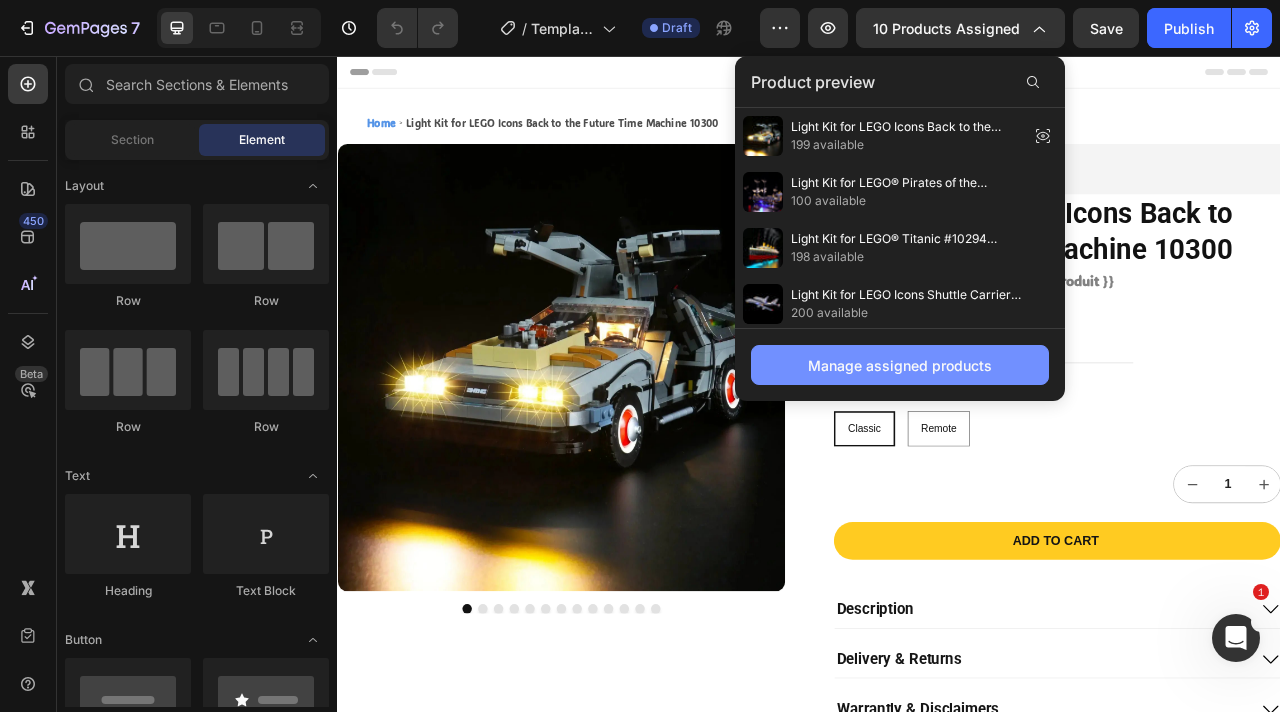click on "Manage assigned products" at bounding box center (900, 365) 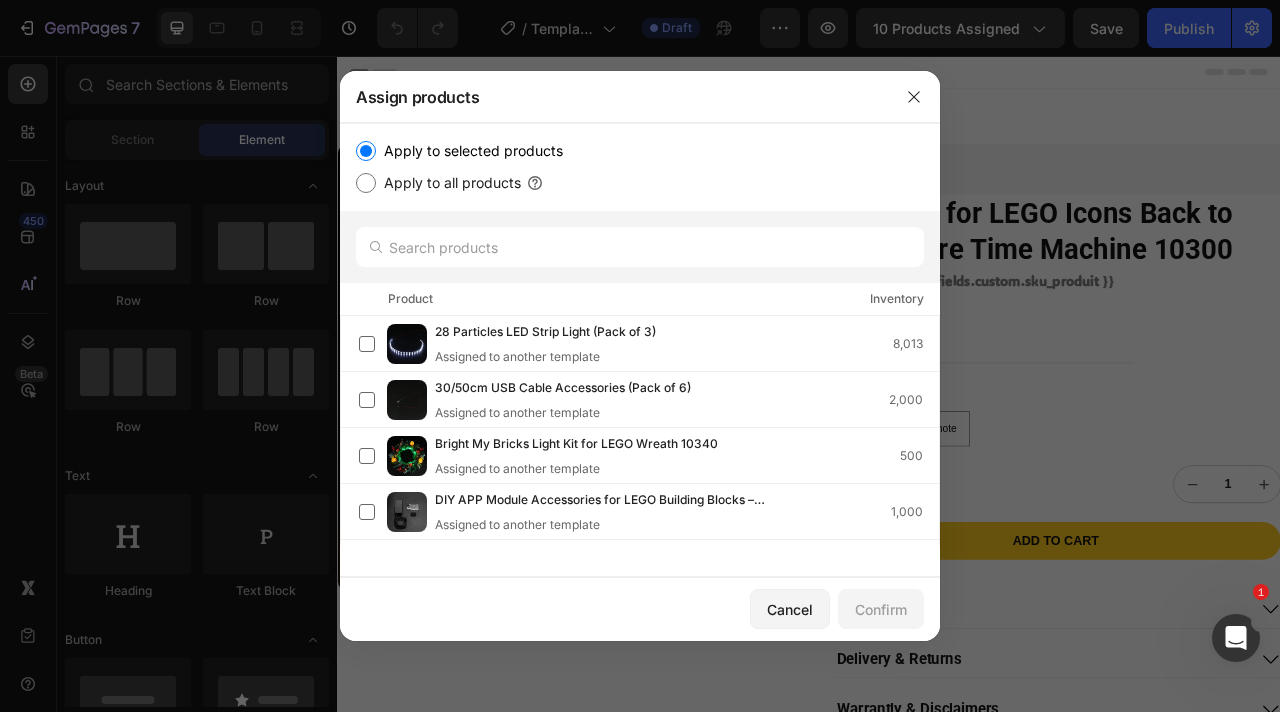 click at bounding box center (640, 356) 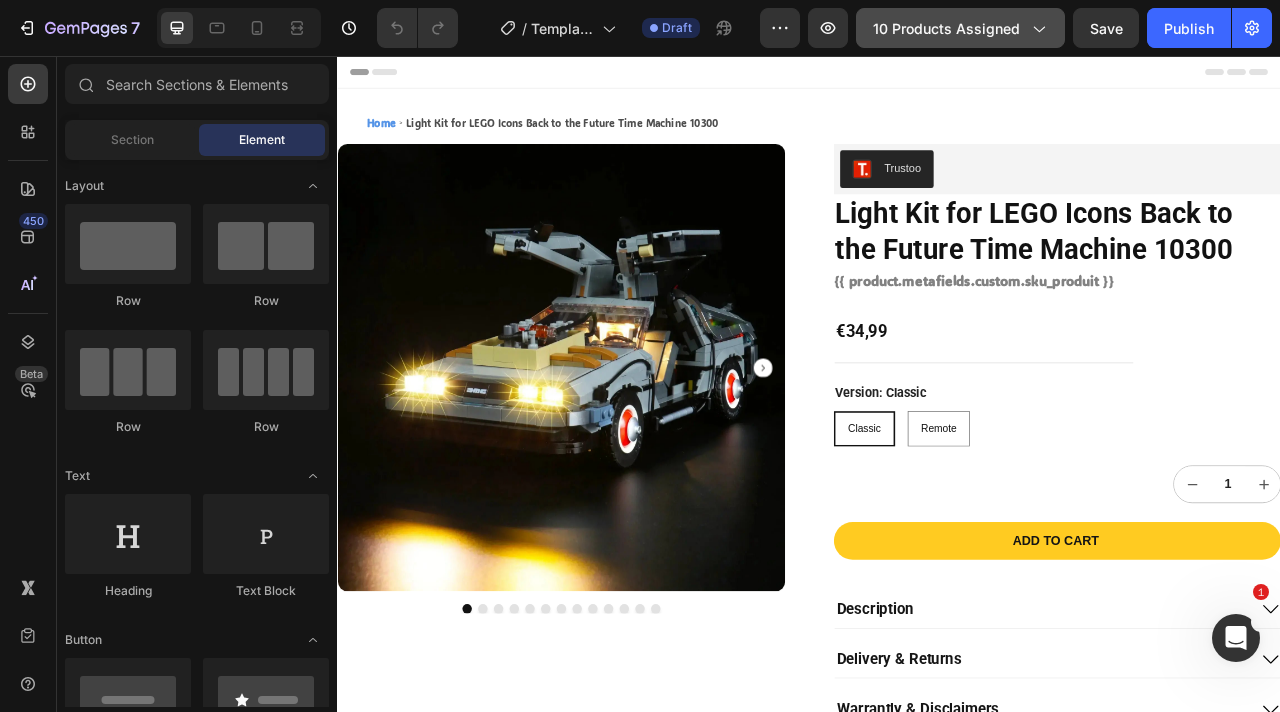 click on "10 products assigned" 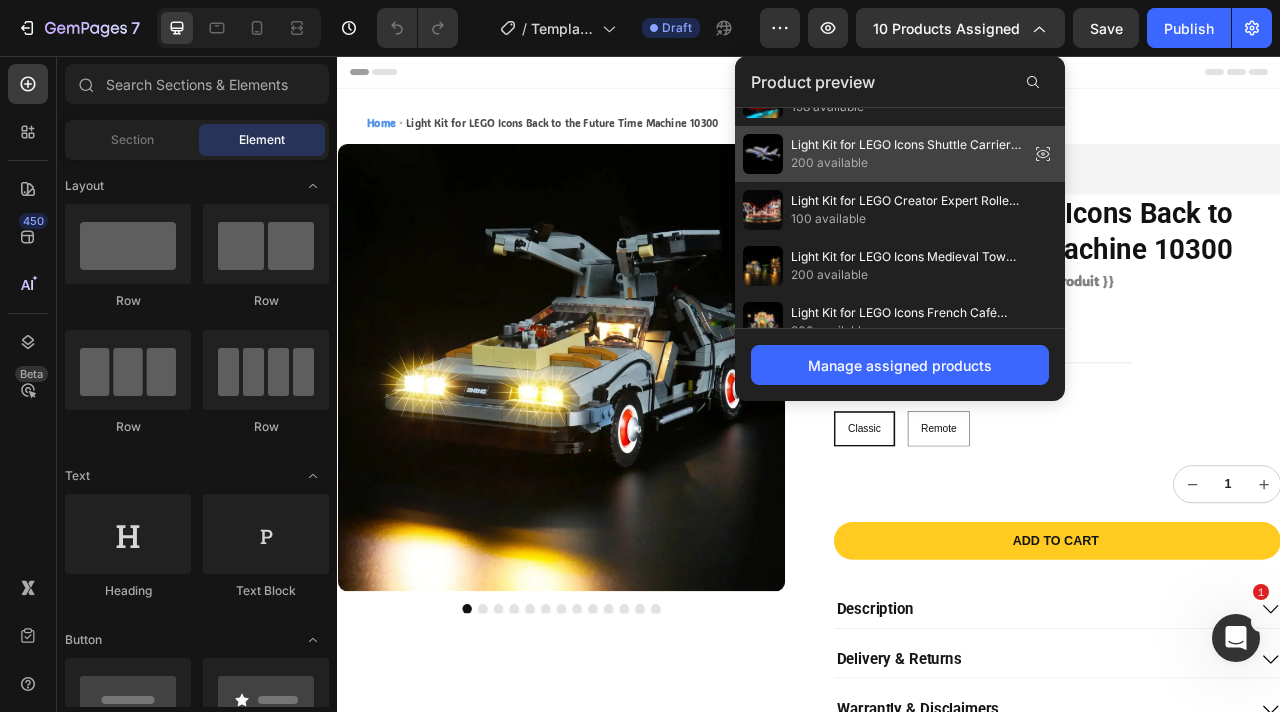 scroll, scrollTop: 340, scrollLeft: 0, axis: vertical 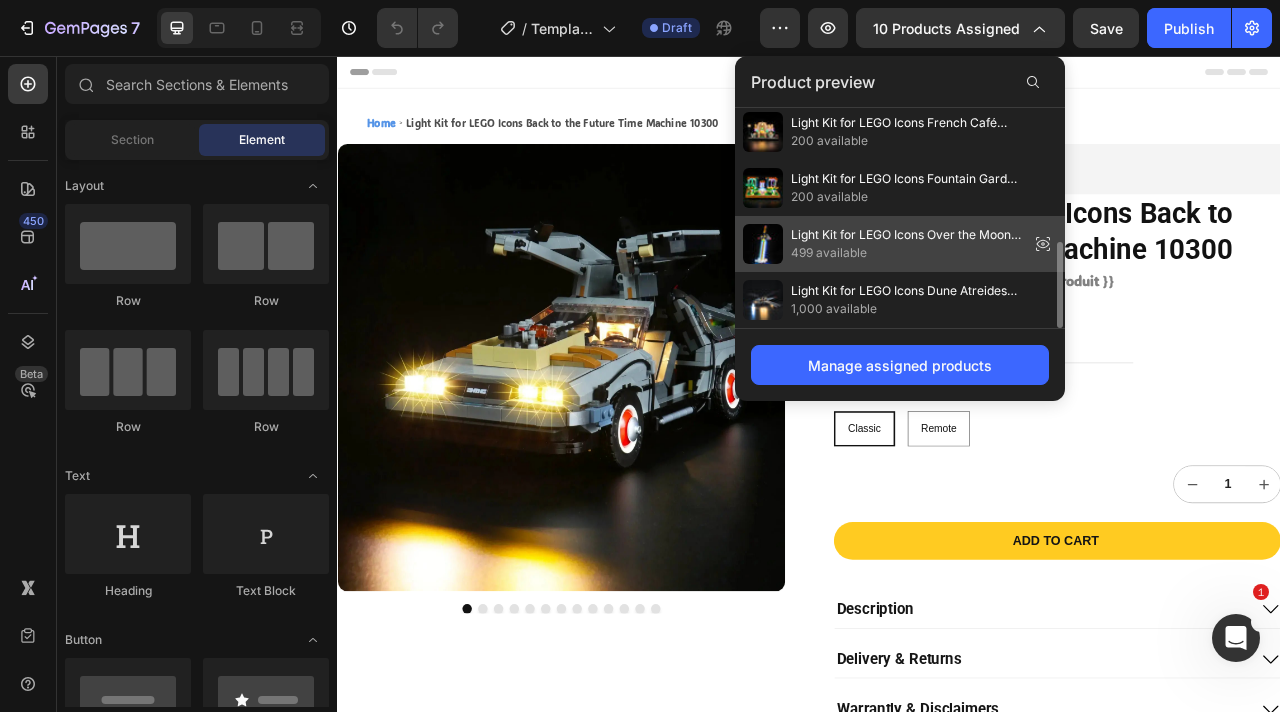 click on "499 available" at bounding box center [906, 253] 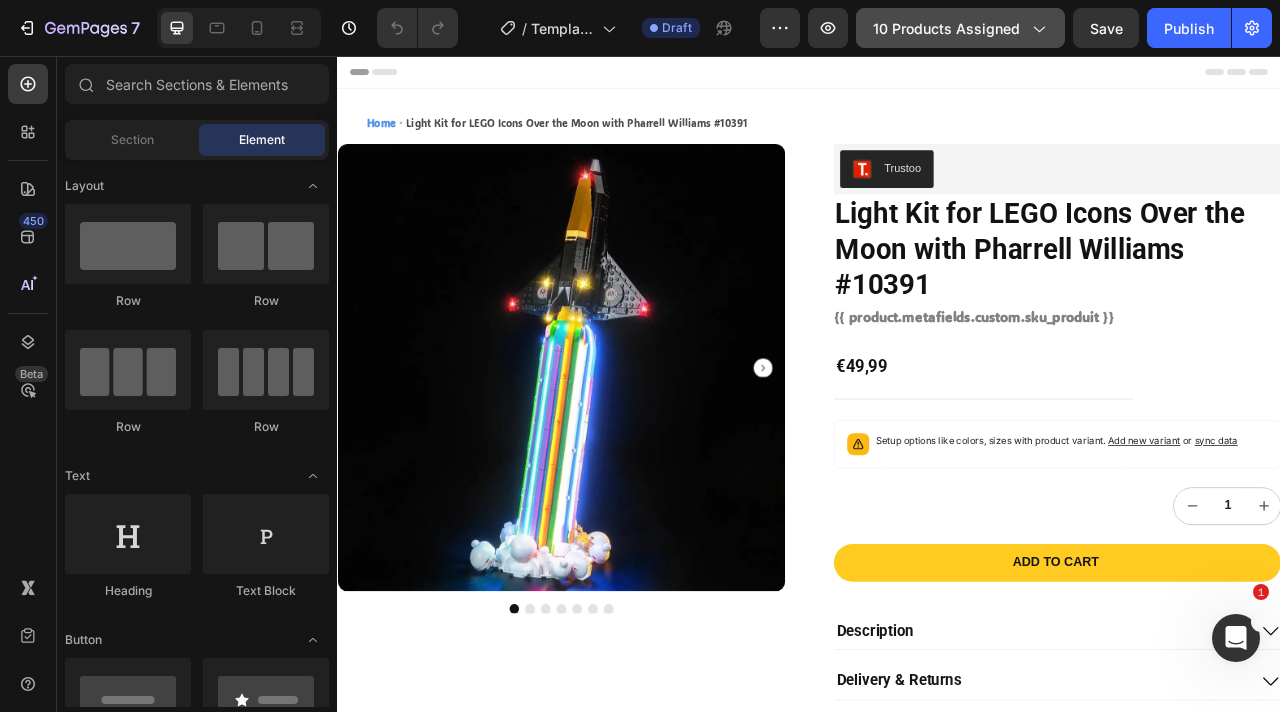 click on "10 products assigned" at bounding box center (960, 28) 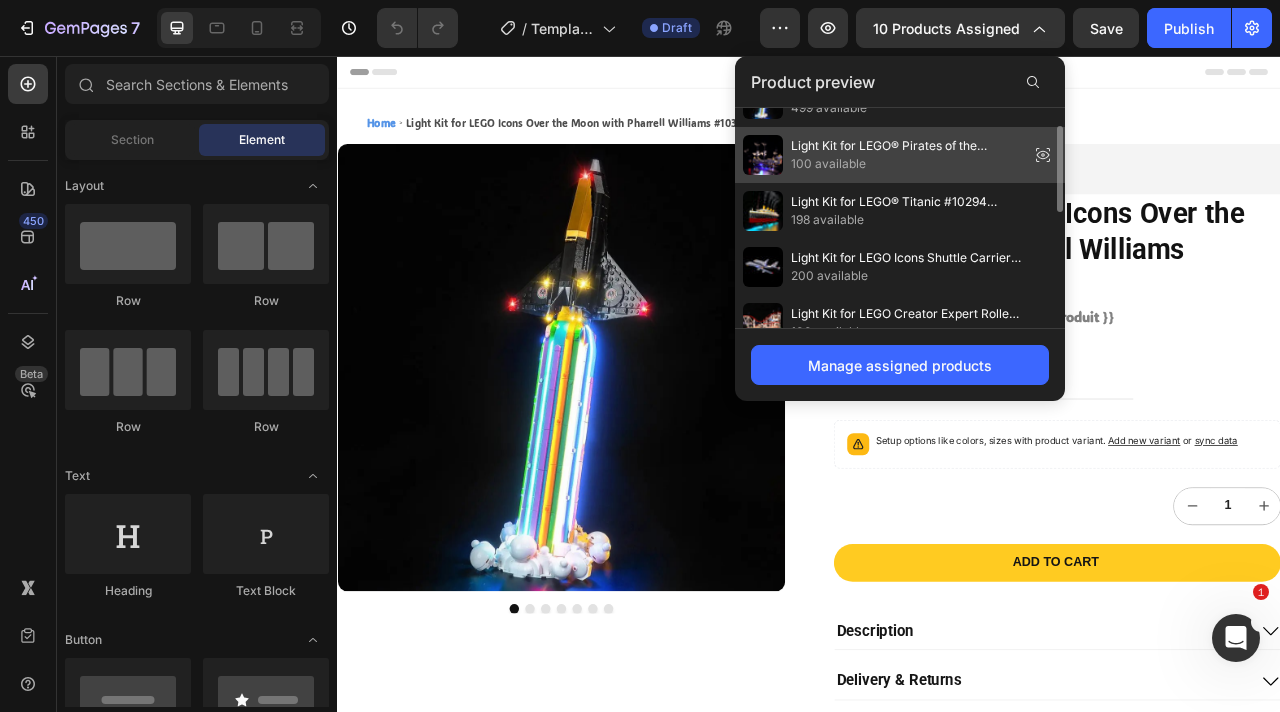 scroll, scrollTop: 40, scrollLeft: 0, axis: vertical 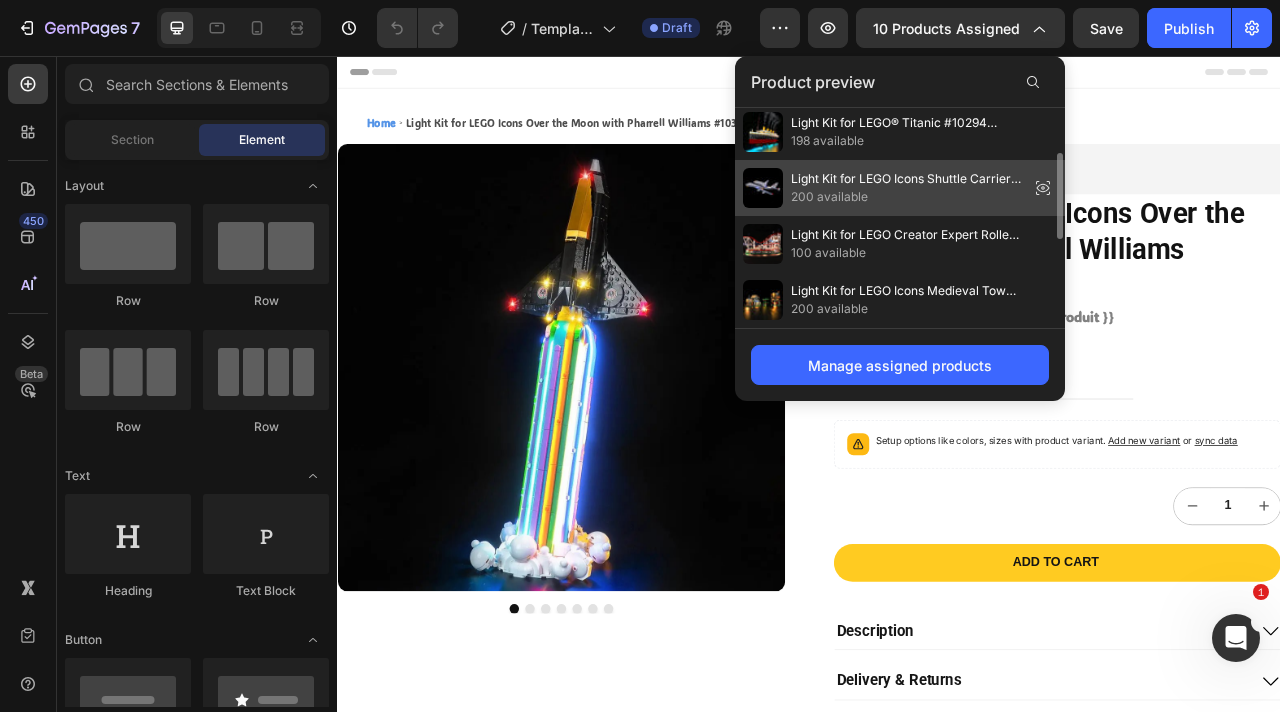 click on "Light Kit for LEGO Icons Shuttle Carrier Aircraft #10360" at bounding box center (906, 179) 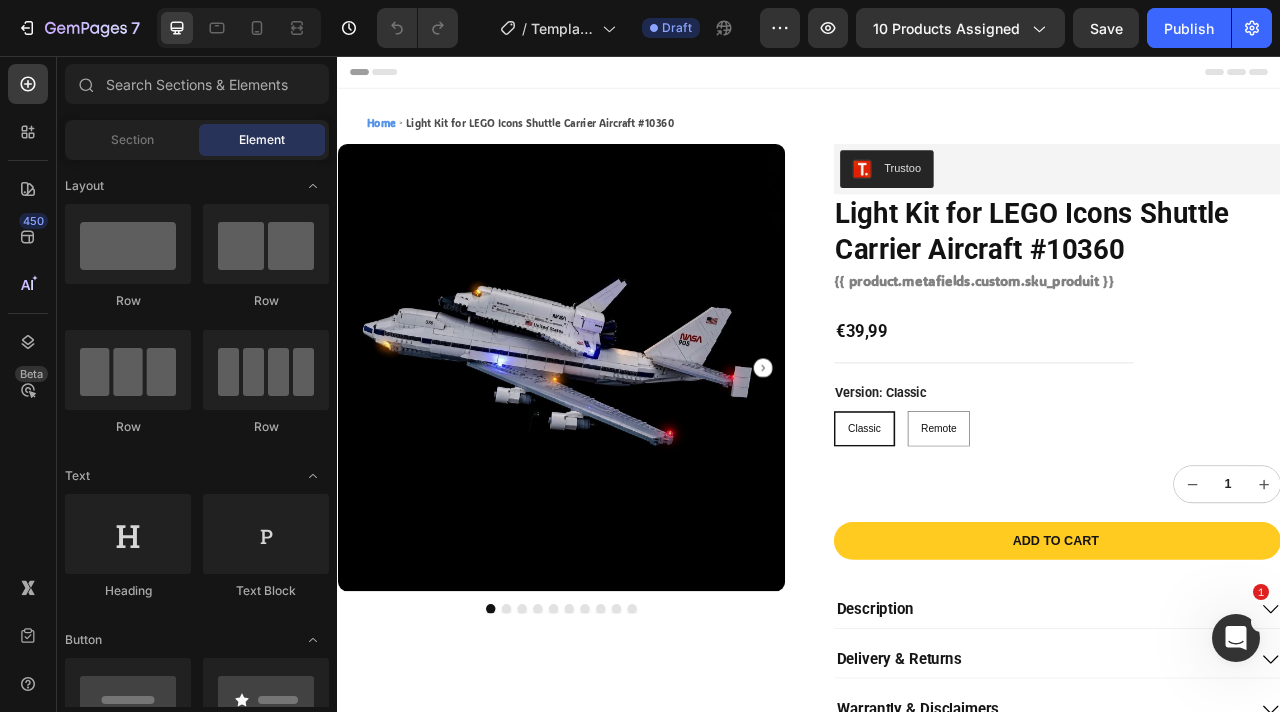click on "7  Version history  /  Template Creator & Icons Draft Preview 10 products assigned  Save   Publish" 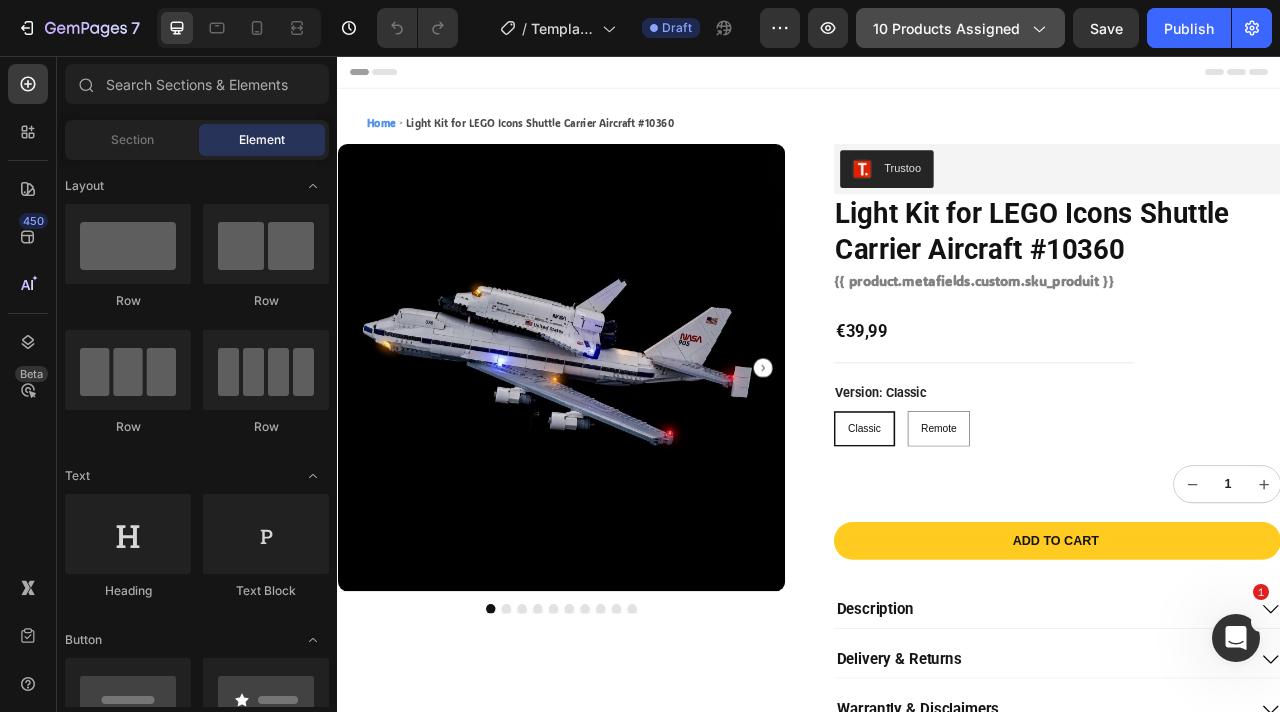 click on "10 products assigned" at bounding box center (960, 28) 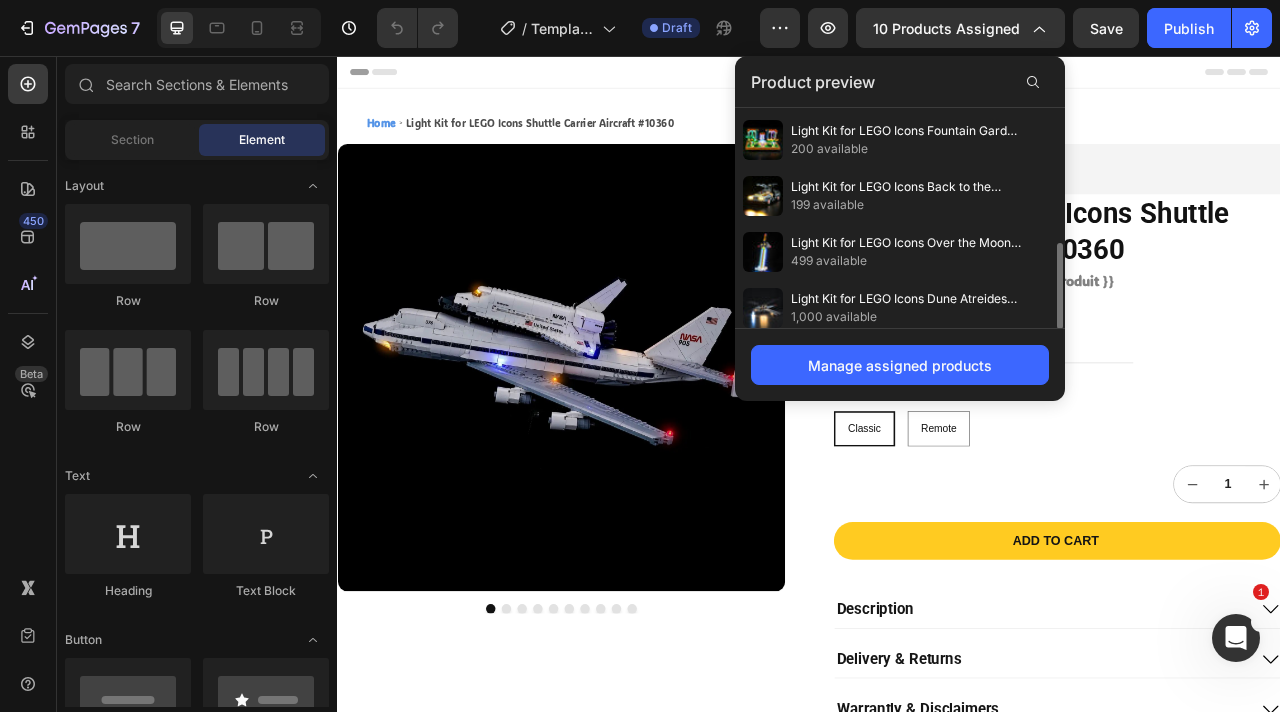 scroll, scrollTop: 340, scrollLeft: 0, axis: vertical 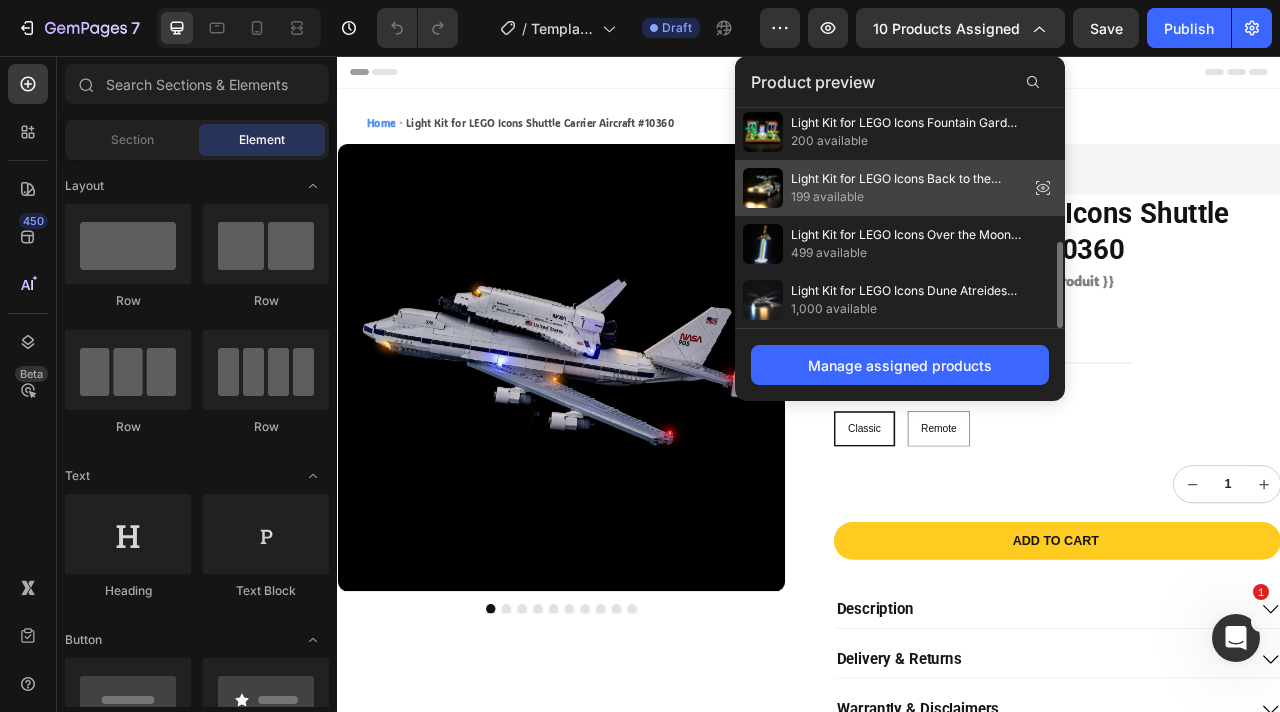 click on "199 available" at bounding box center (906, 197) 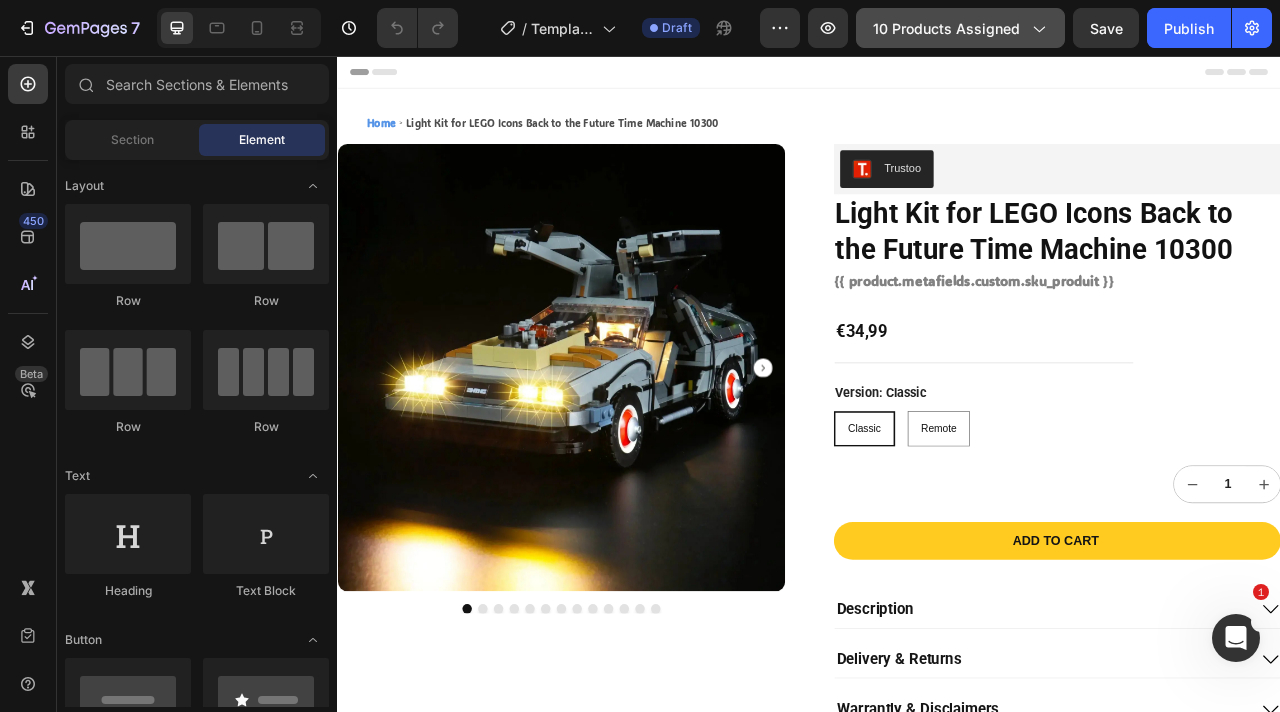 click on "10 products assigned" 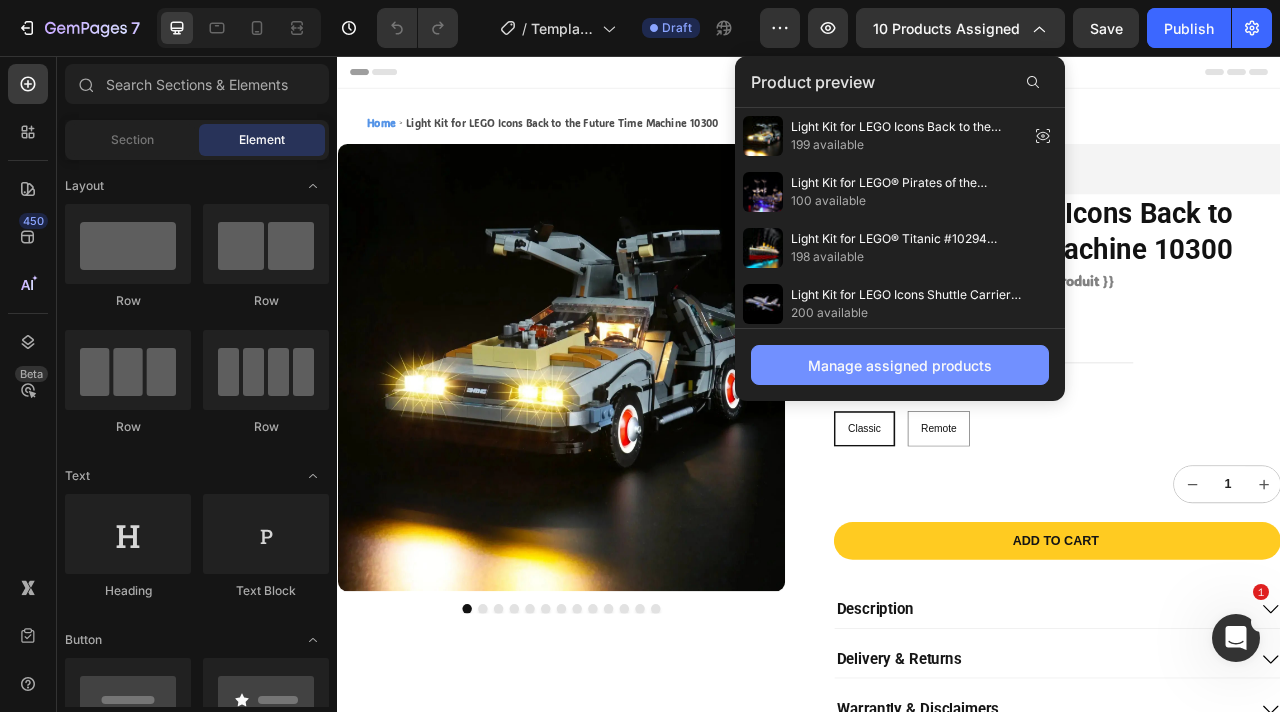 click on "Manage assigned products" at bounding box center [900, 365] 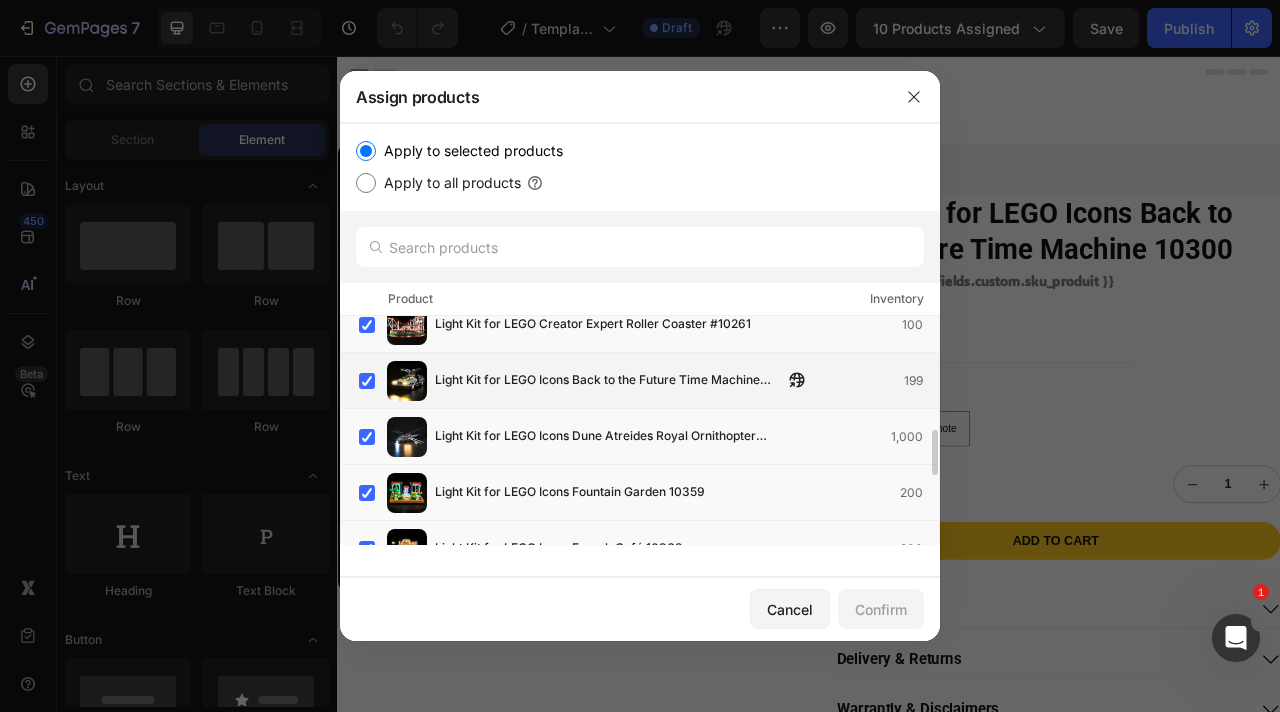 scroll, scrollTop: 570, scrollLeft: 0, axis: vertical 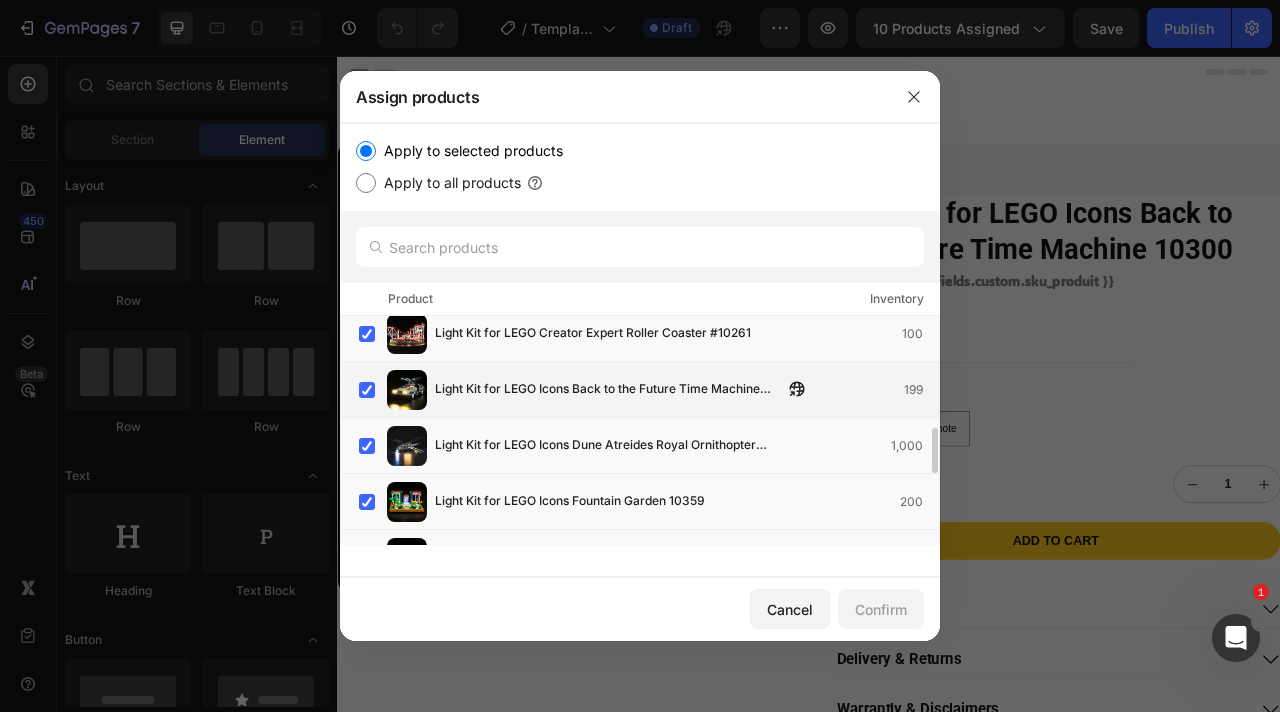 click on "Light Kit for LEGO Icons Back to the Future Time Machine 10300" at bounding box center (609, 390) 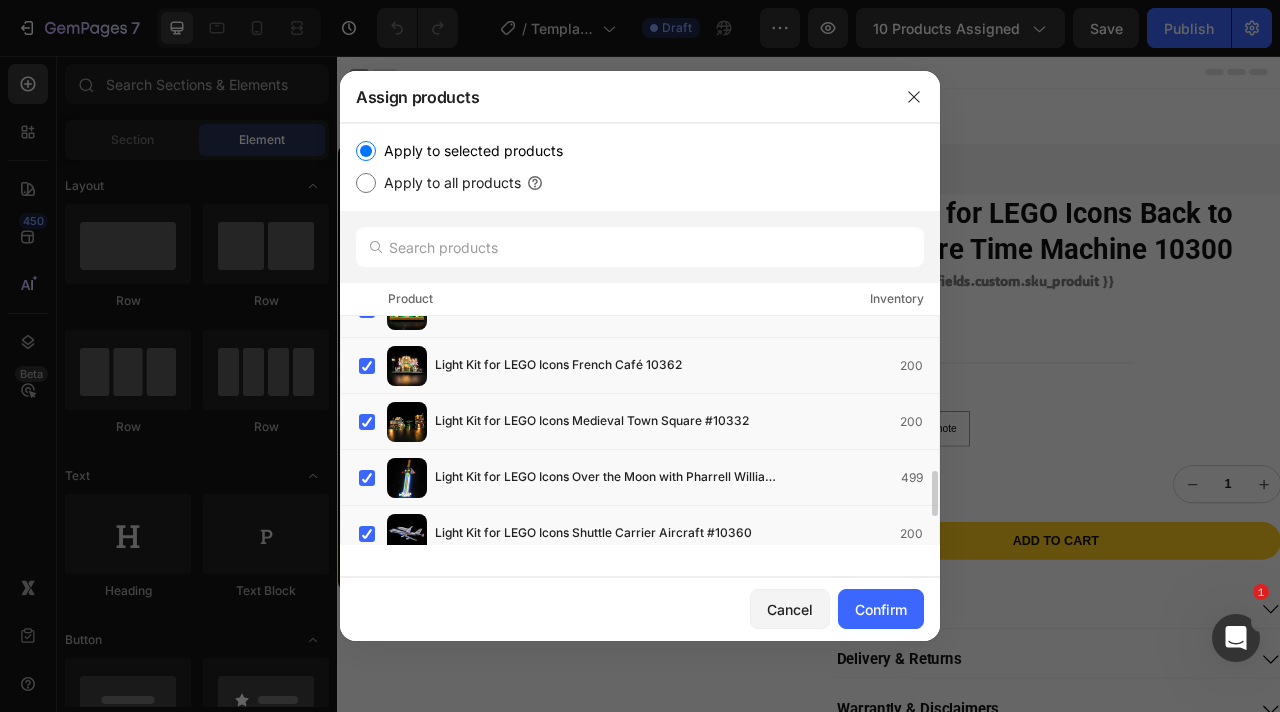 scroll, scrollTop: 771, scrollLeft: 0, axis: vertical 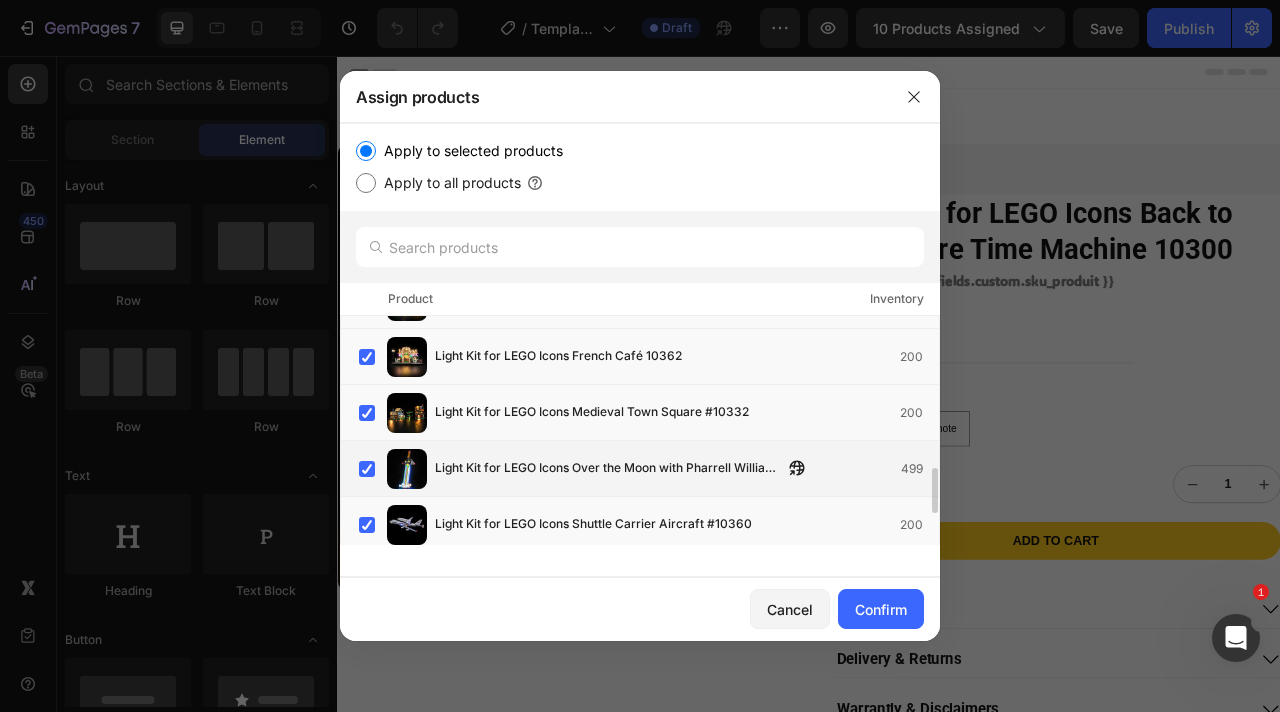 click on "Light Kit for LEGO Icons Over the Moon with Pharrell Williams #10391" at bounding box center (609, 469) 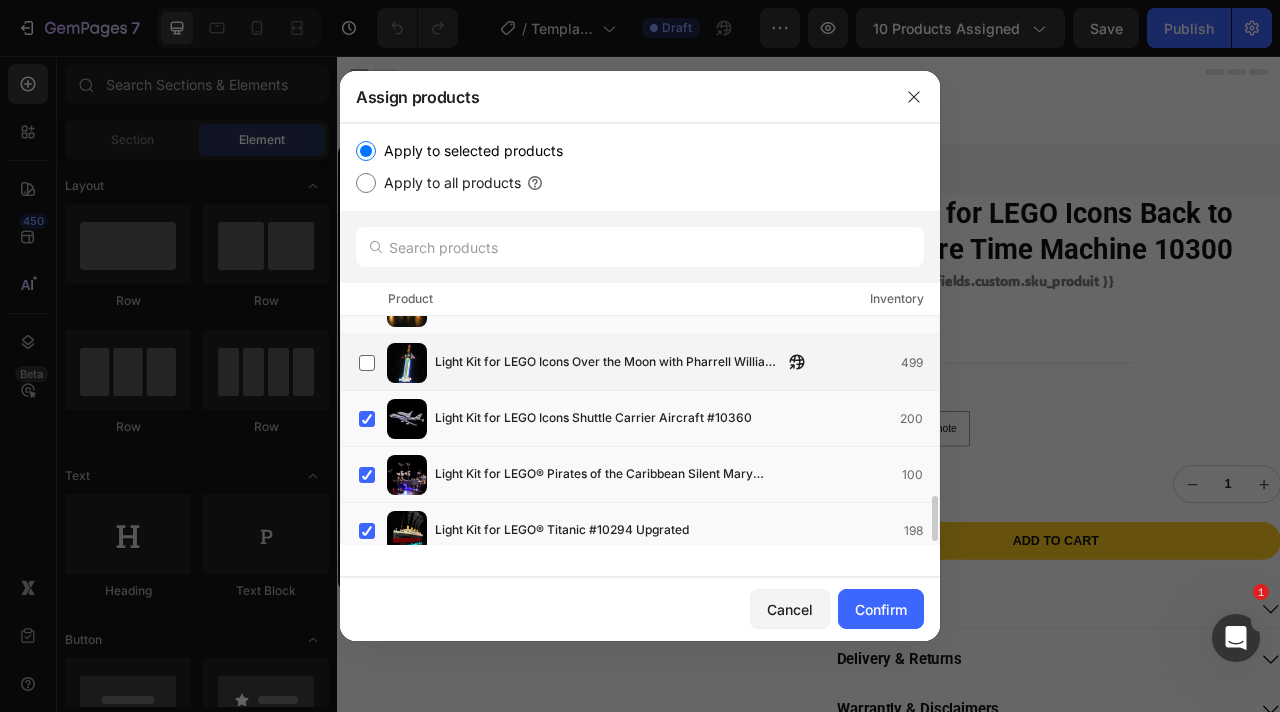 scroll, scrollTop: 926, scrollLeft: 0, axis: vertical 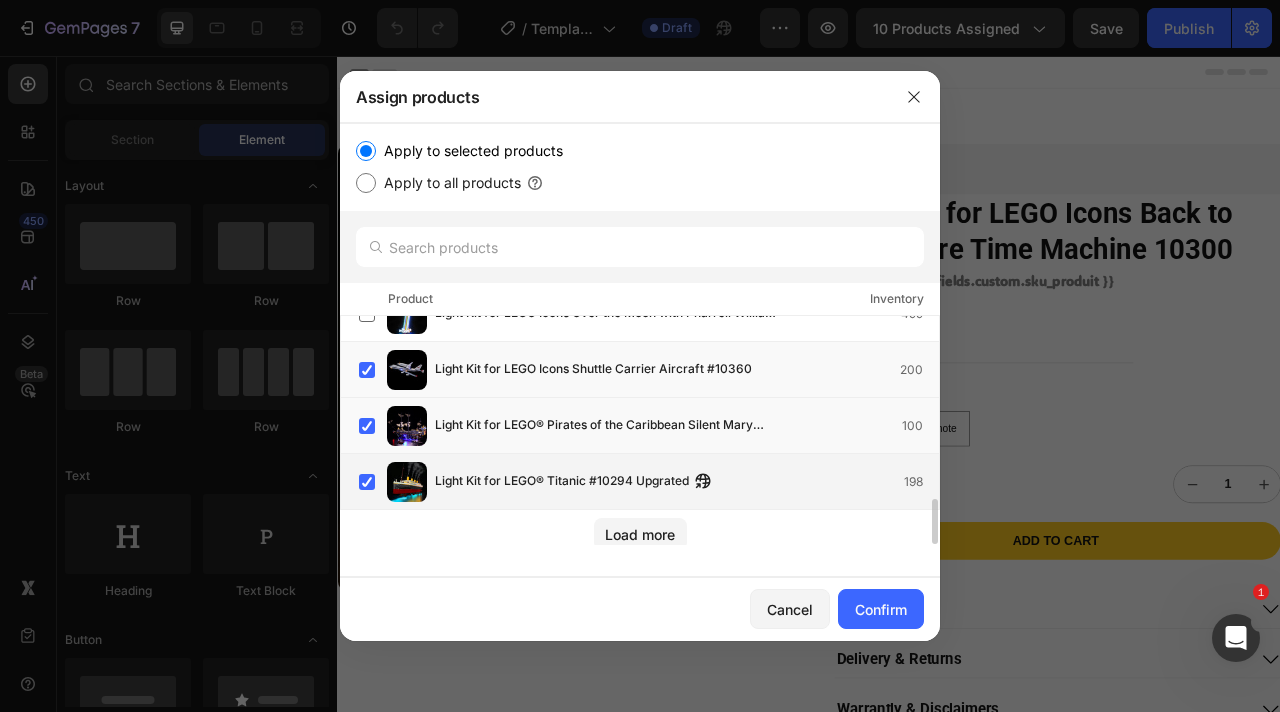 click on "Light Kit for LEGO® Titanic #10294 Upgrated" at bounding box center [562, 482] 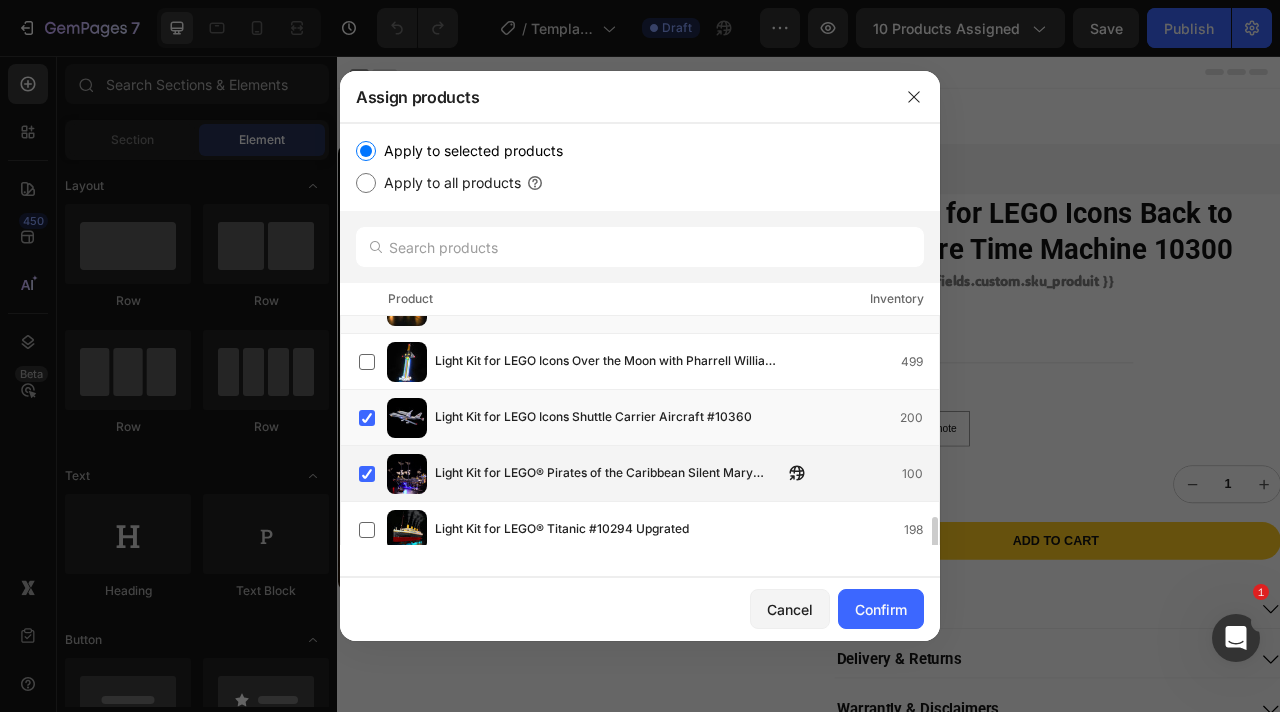 scroll, scrollTop: 931, scrollLeft: 0, axis: vertical 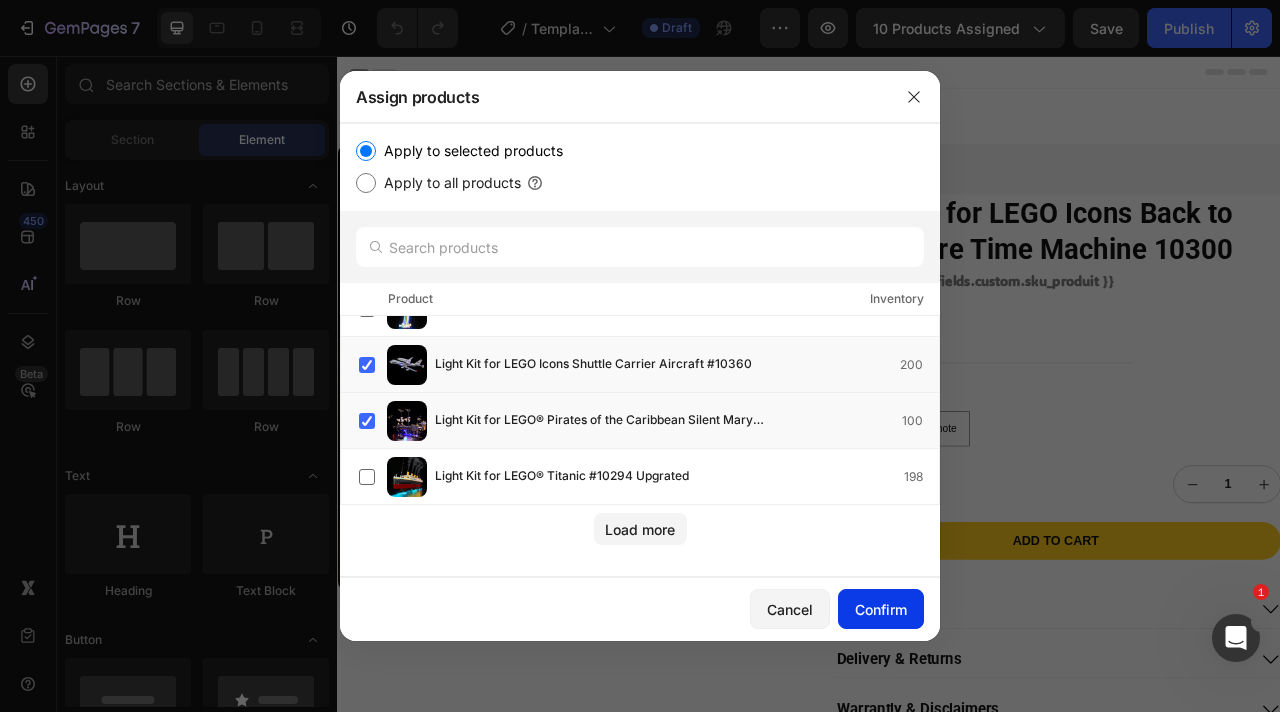click on "Confirm" at bounding box center (881, 609) 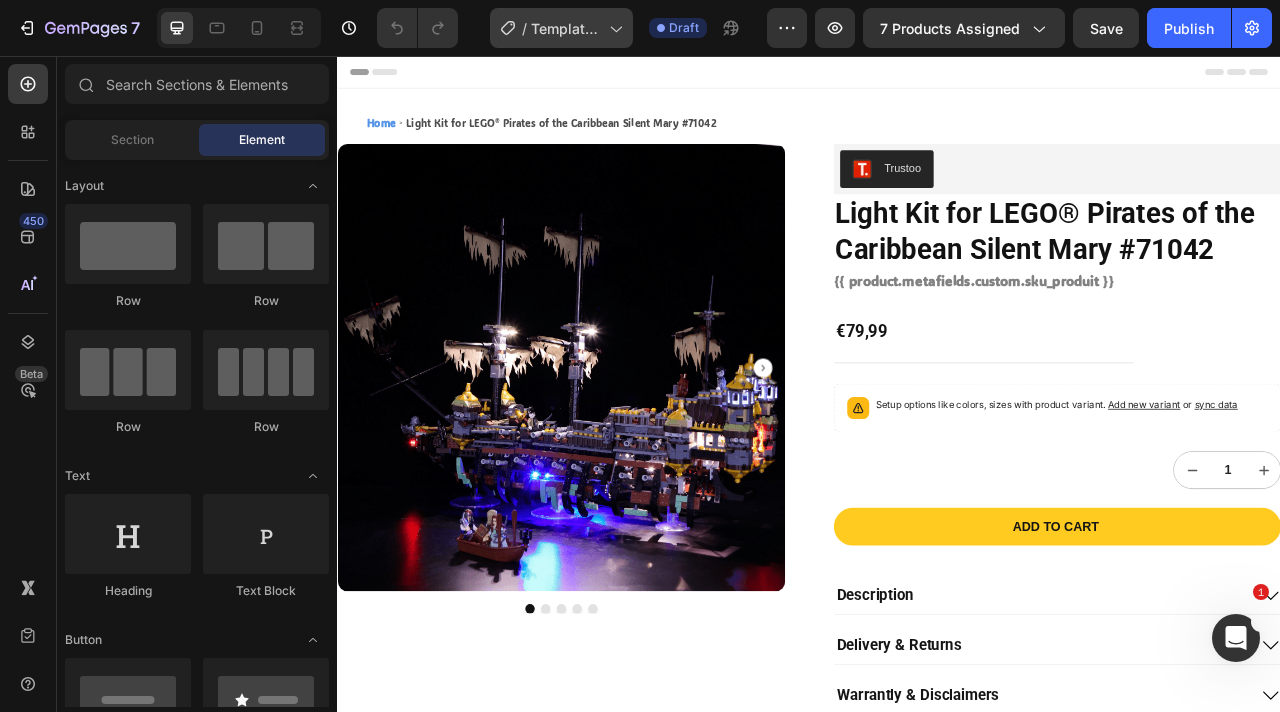 click on "/  Template Creator & Icons" 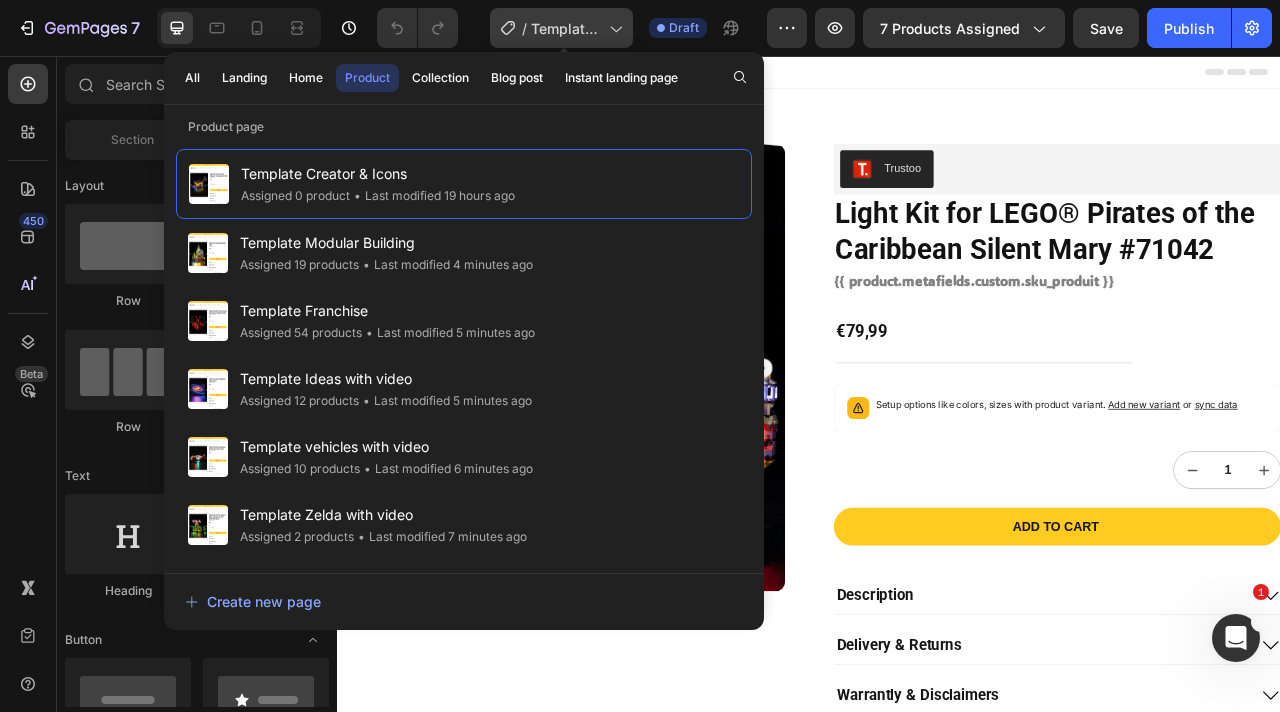 click on "/  Template Creator & Icons" 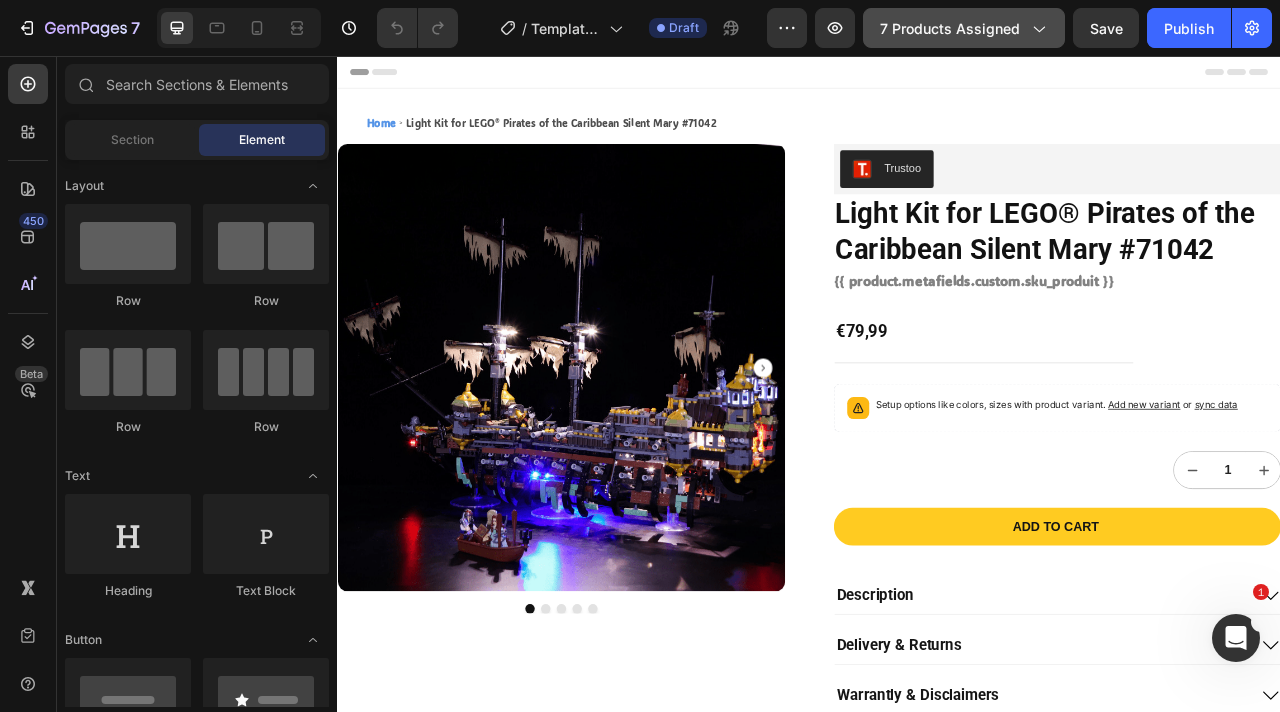 click on "7 products assigned" 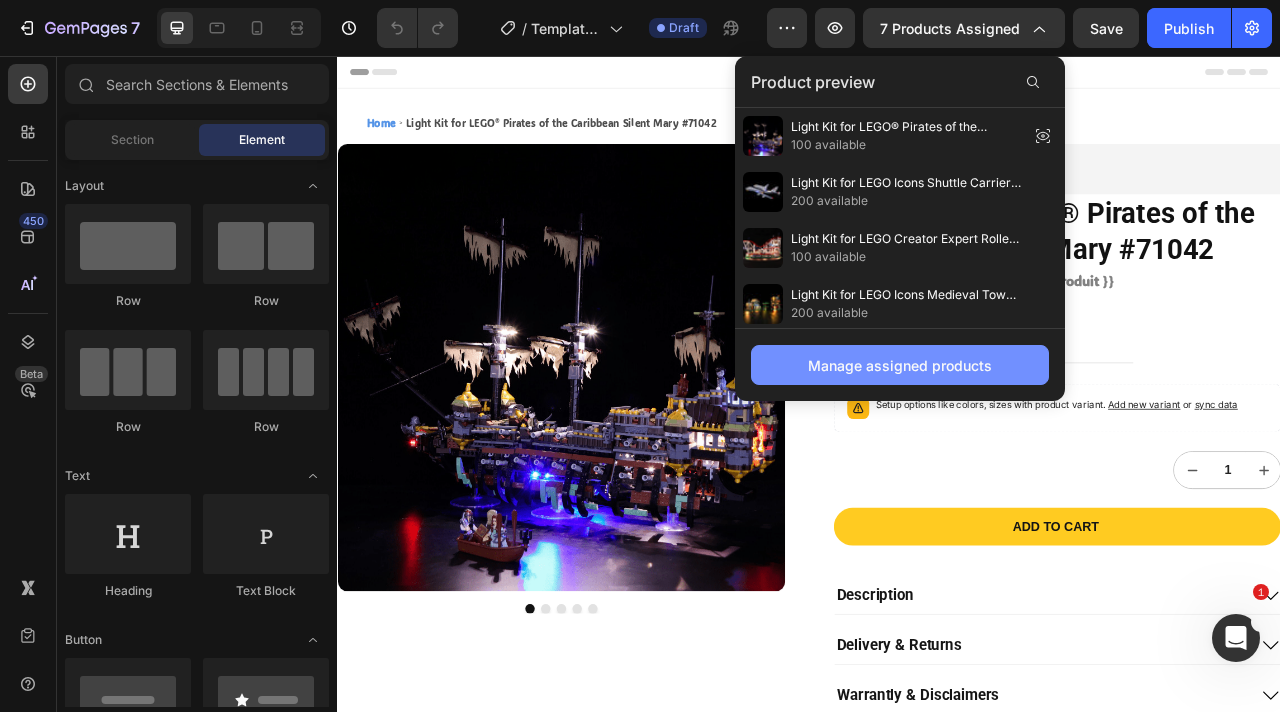 click on "Manage assigned products" at bounding box center (900, 365) 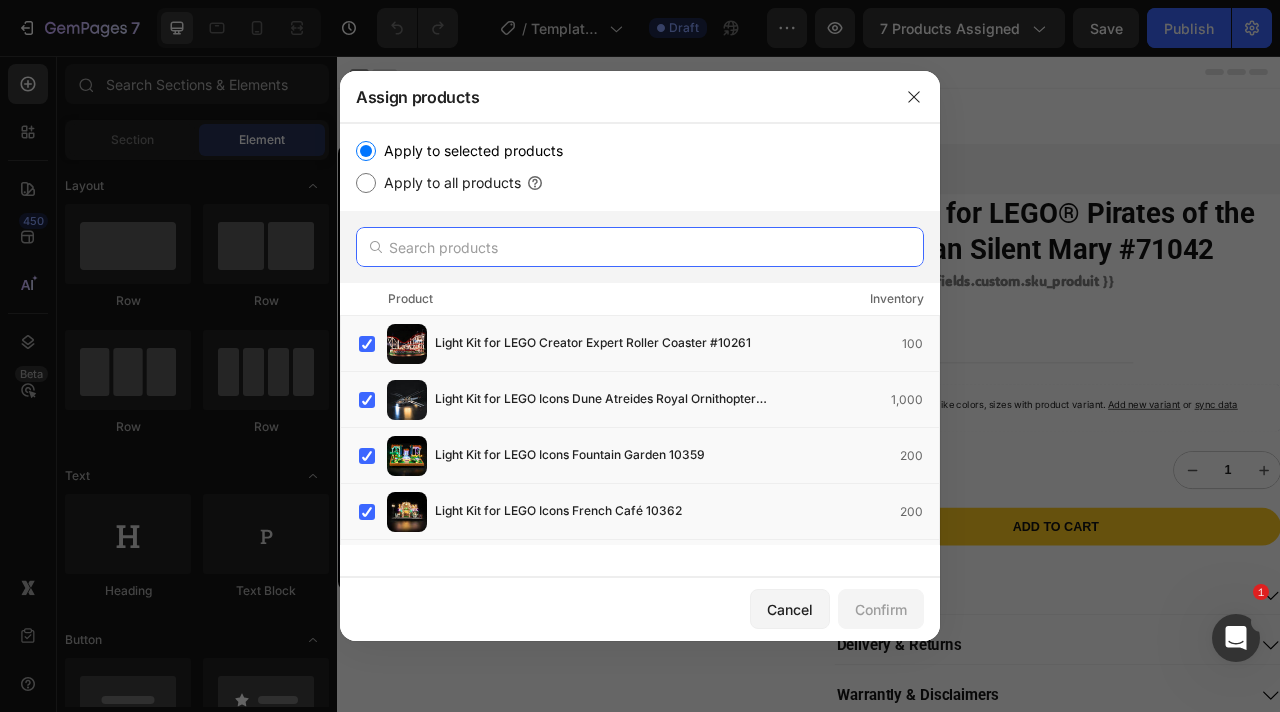click at bounding box center [640, 247] 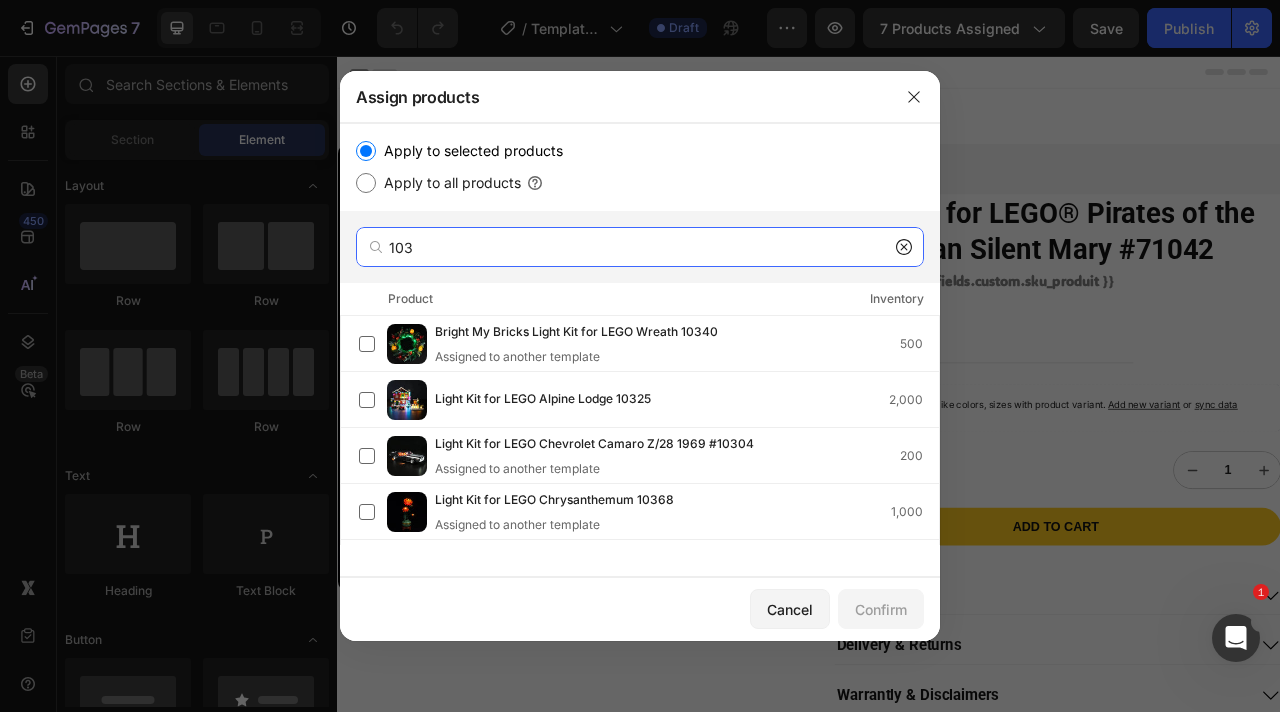 click on "103" at bounding box center (640, 247) 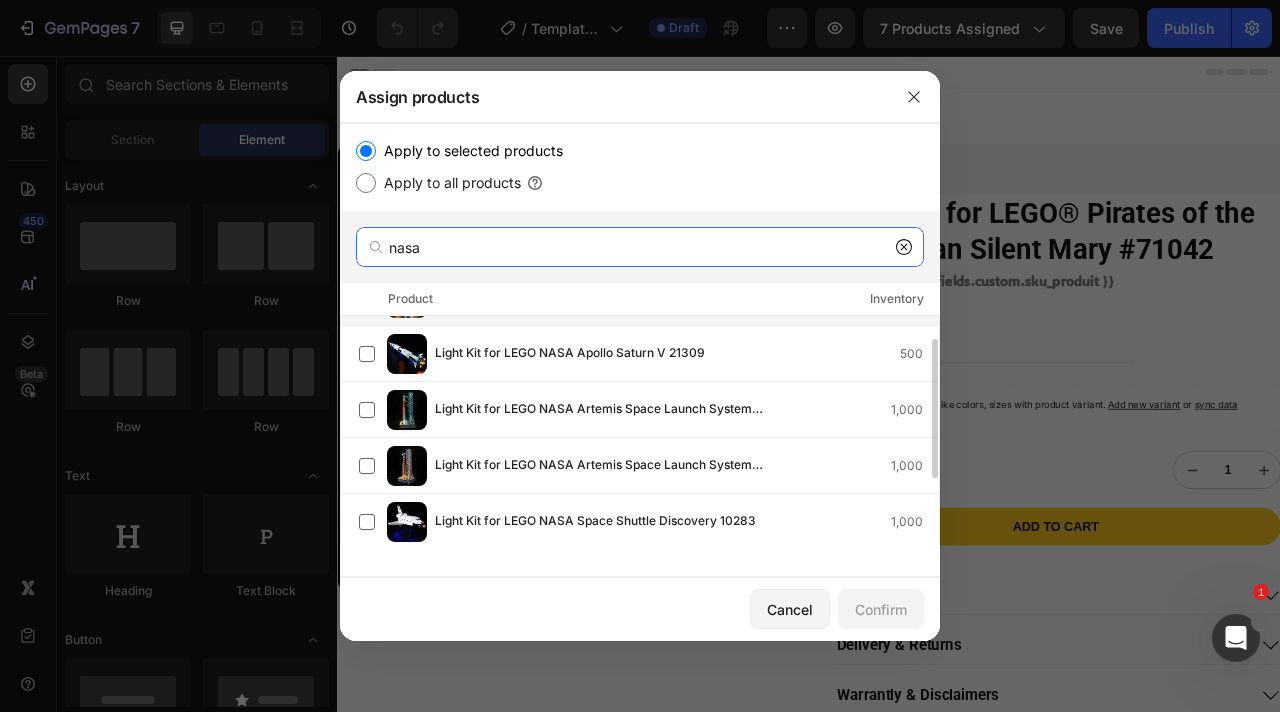 scroll, scrollTop: 47, scrollLeft: 0, axis: vertical 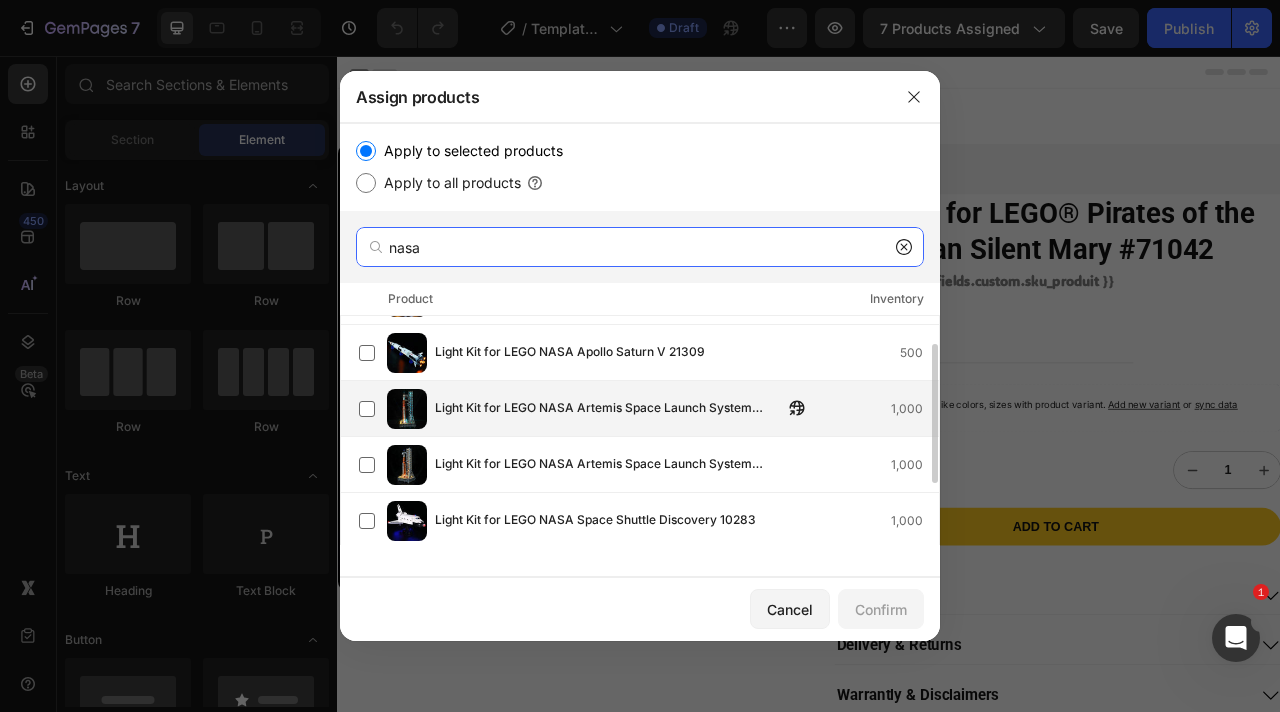 type on "nasa" 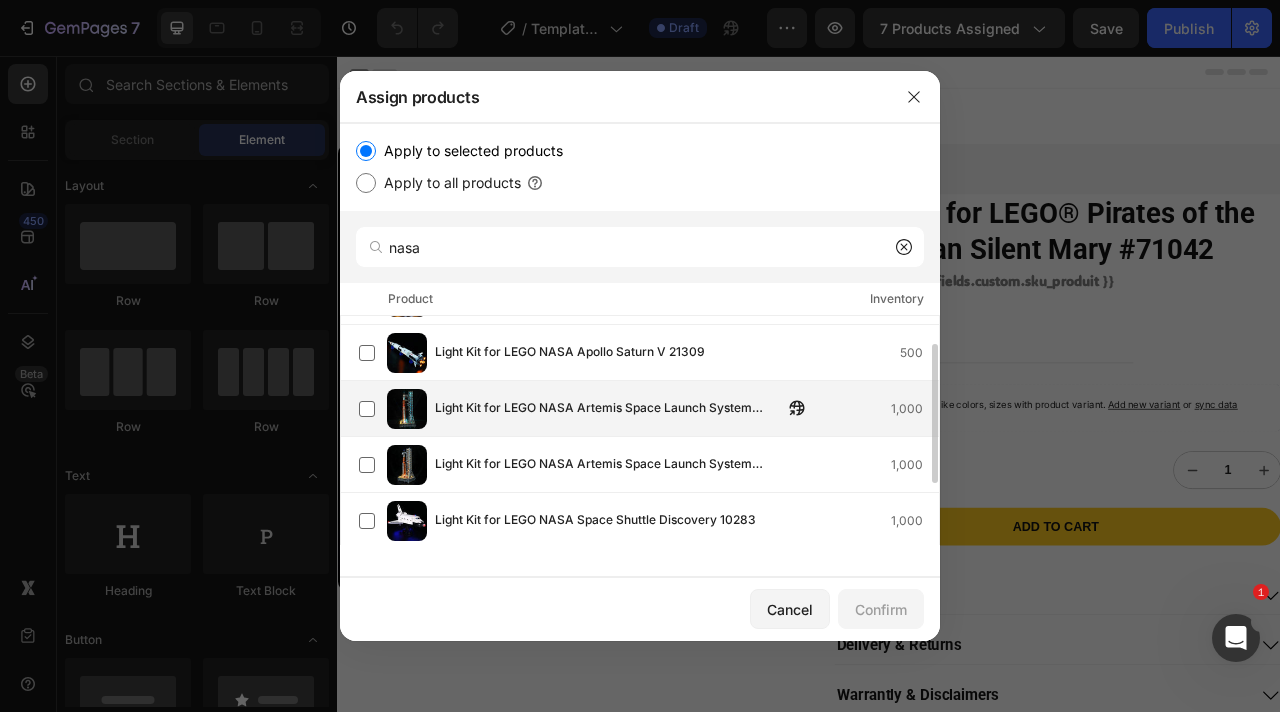 click on "Light Kit for LEGO NASA Artemis Space Launch System #10341" at bounding box center [609, 409] 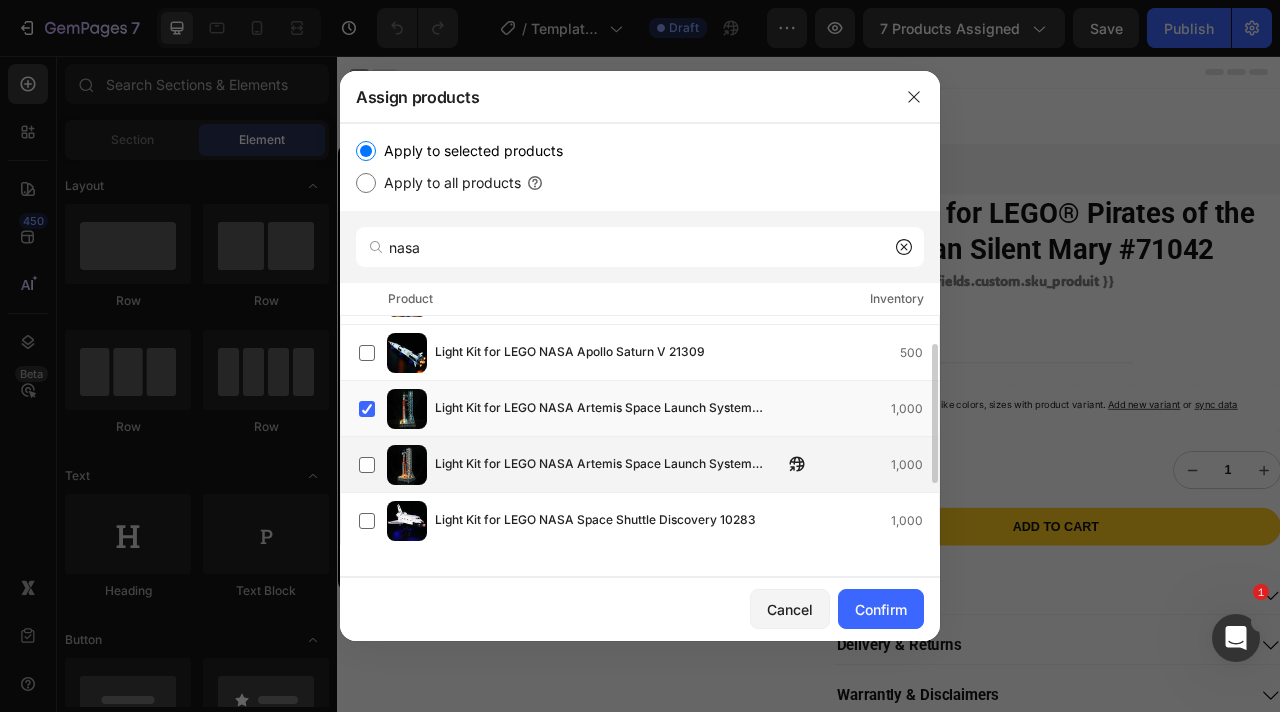 click on "Light Kit for LEGO NASA Artemis Space Launch System #10341 Standard 1,000" at bounding box center [649, 465] 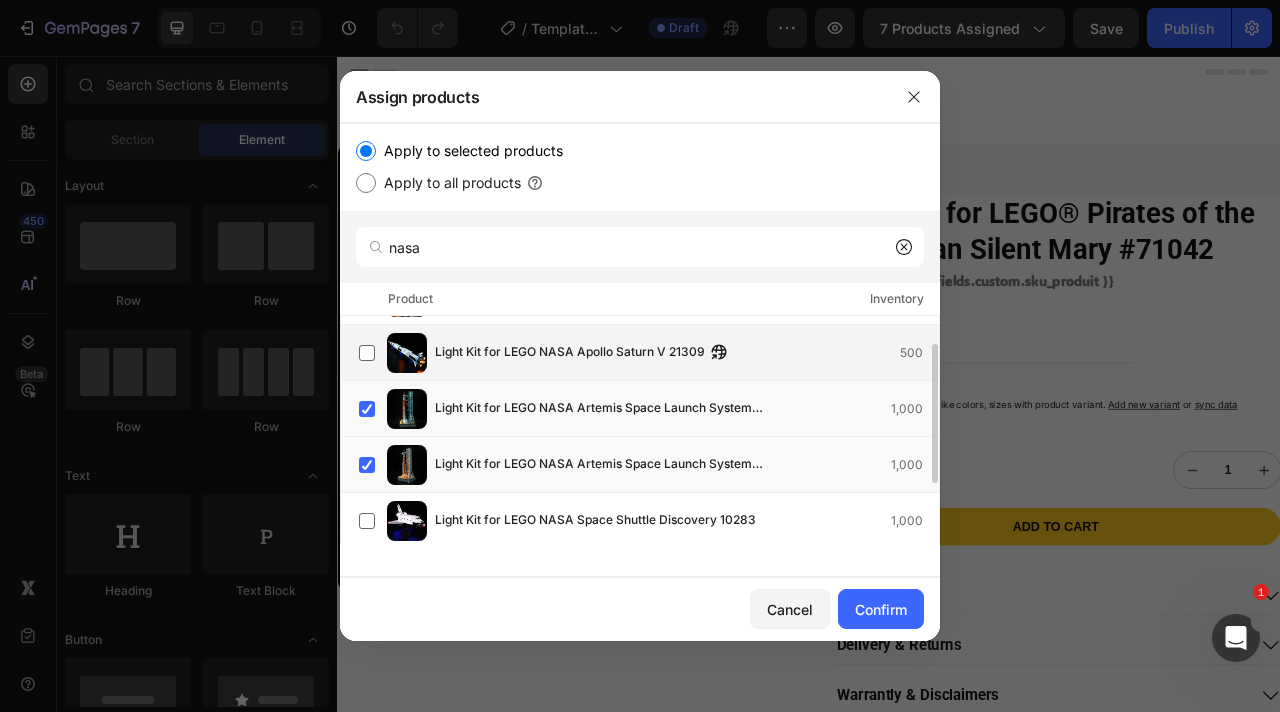 click on "Light Kit for LEGO NASA Apollo Saturn V 21309" at bounding box center (570, 353) 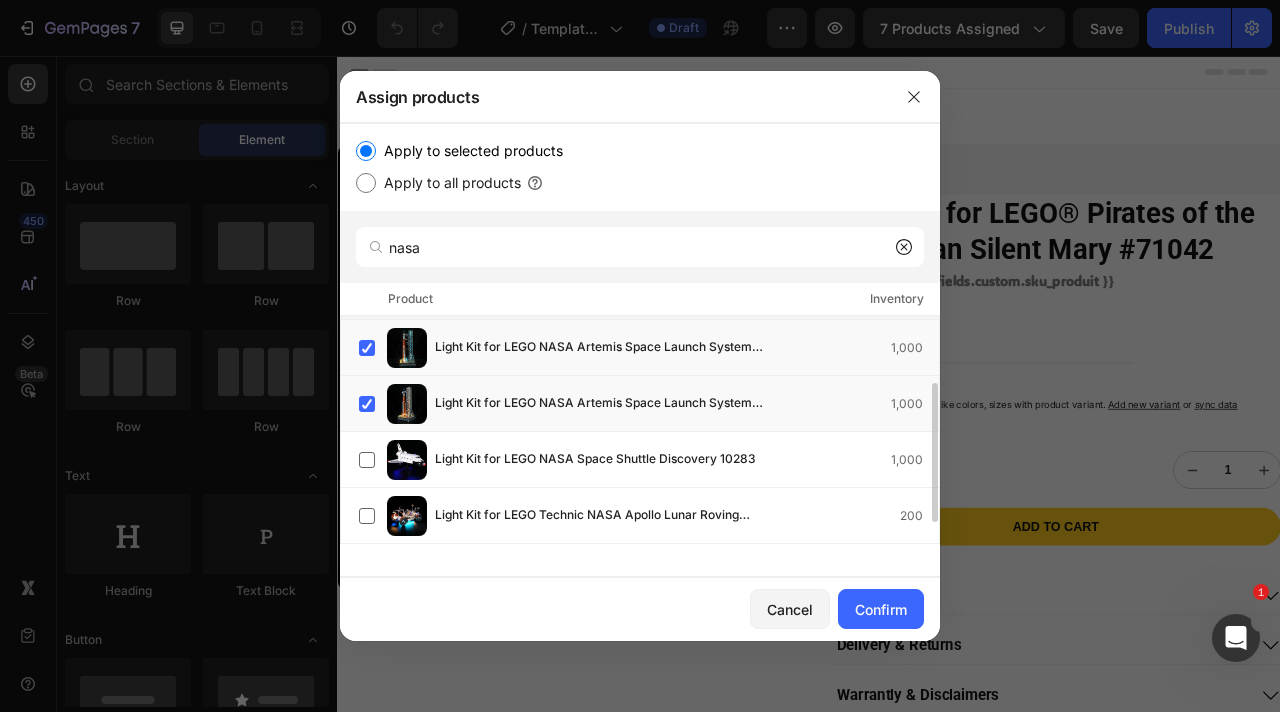 scroll, scrollTop: 109, scrollLeft: 0, axis: vertical 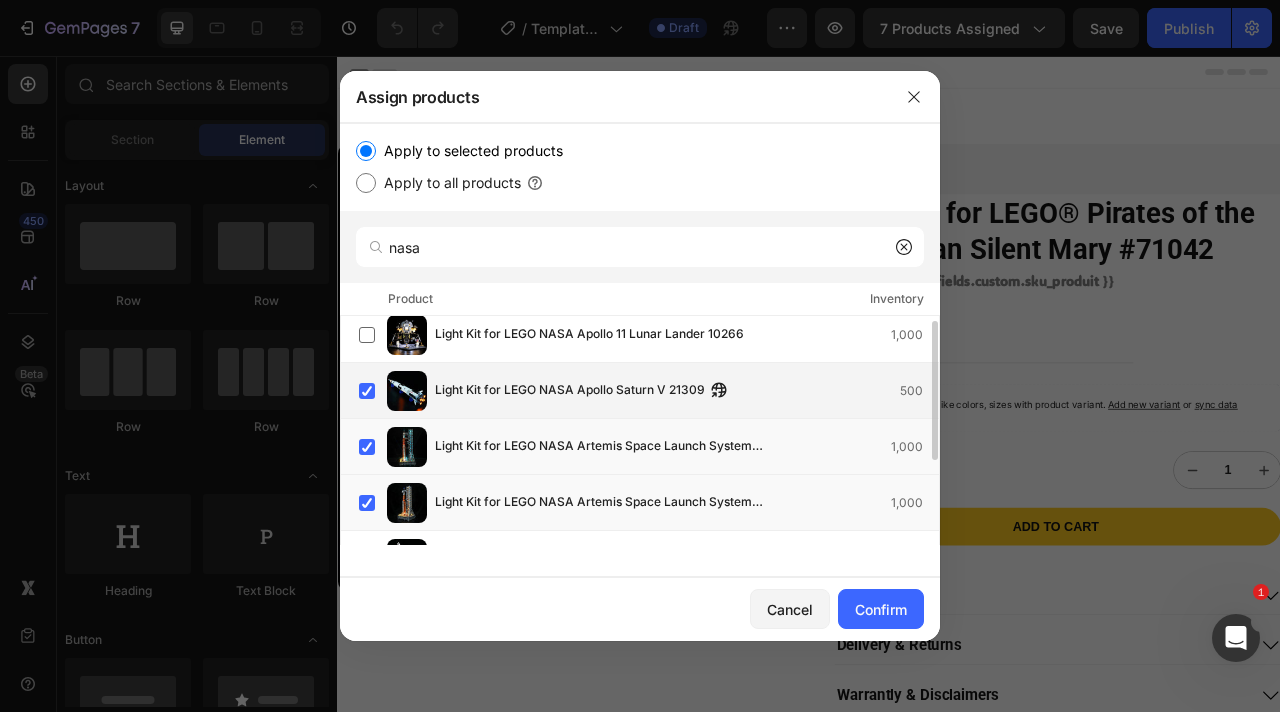 click on "Light Kit for LEGO NASA Apollo Saturn V 21309" at bounding box center [570, 391] 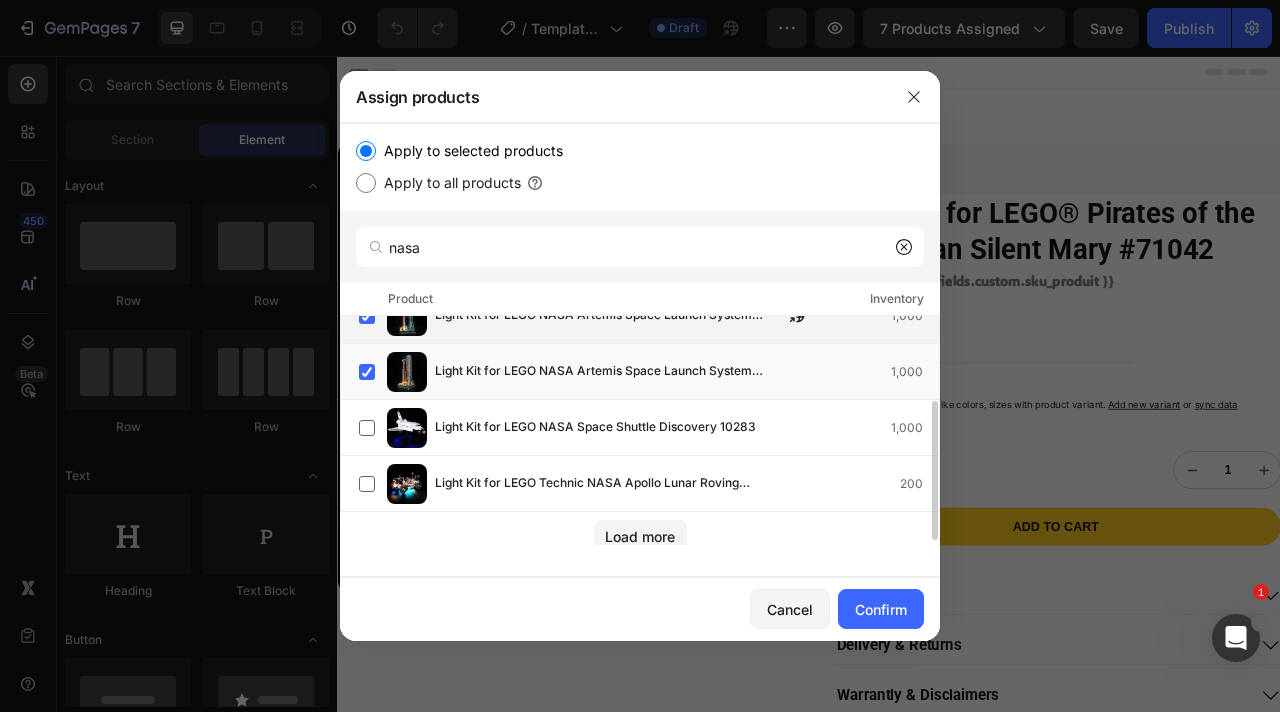 scroll, scrollTop: 147, scrollLeft: 0, axis: vertical 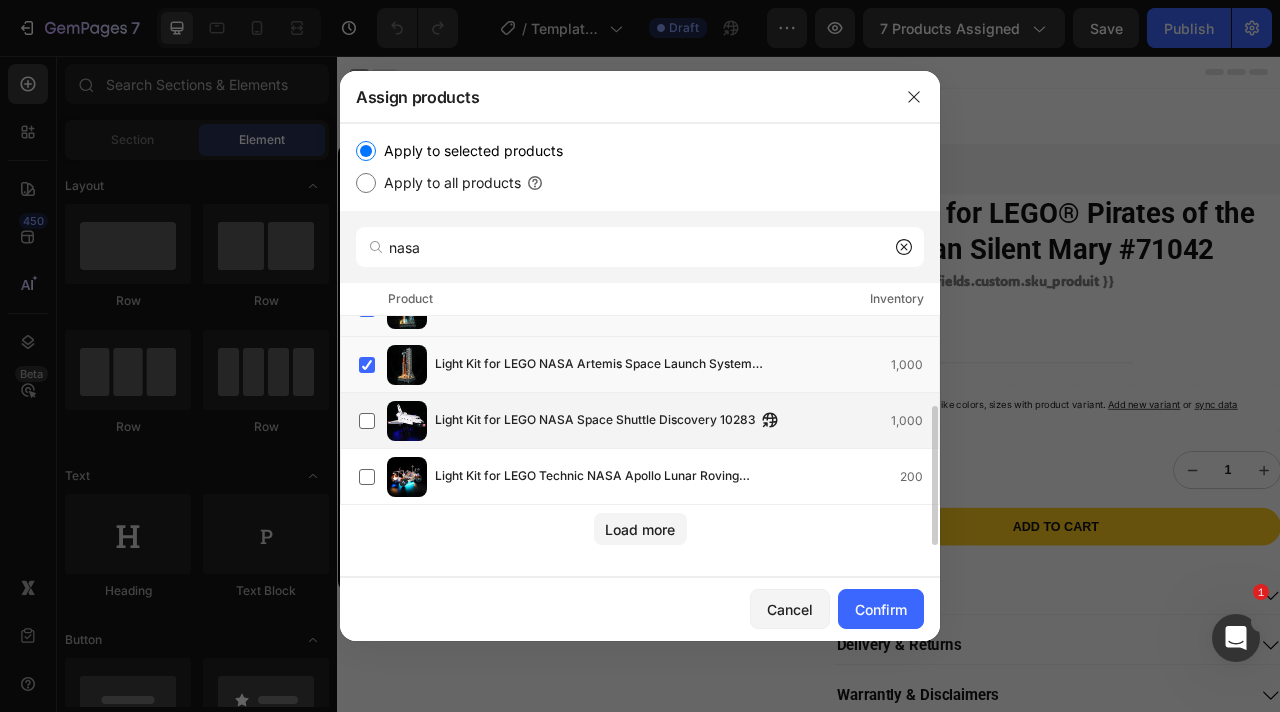 click on "Light Kit for LEGO NASA Space Shuttle Discovery 10283 1,000" at bounding box center [649, 421] 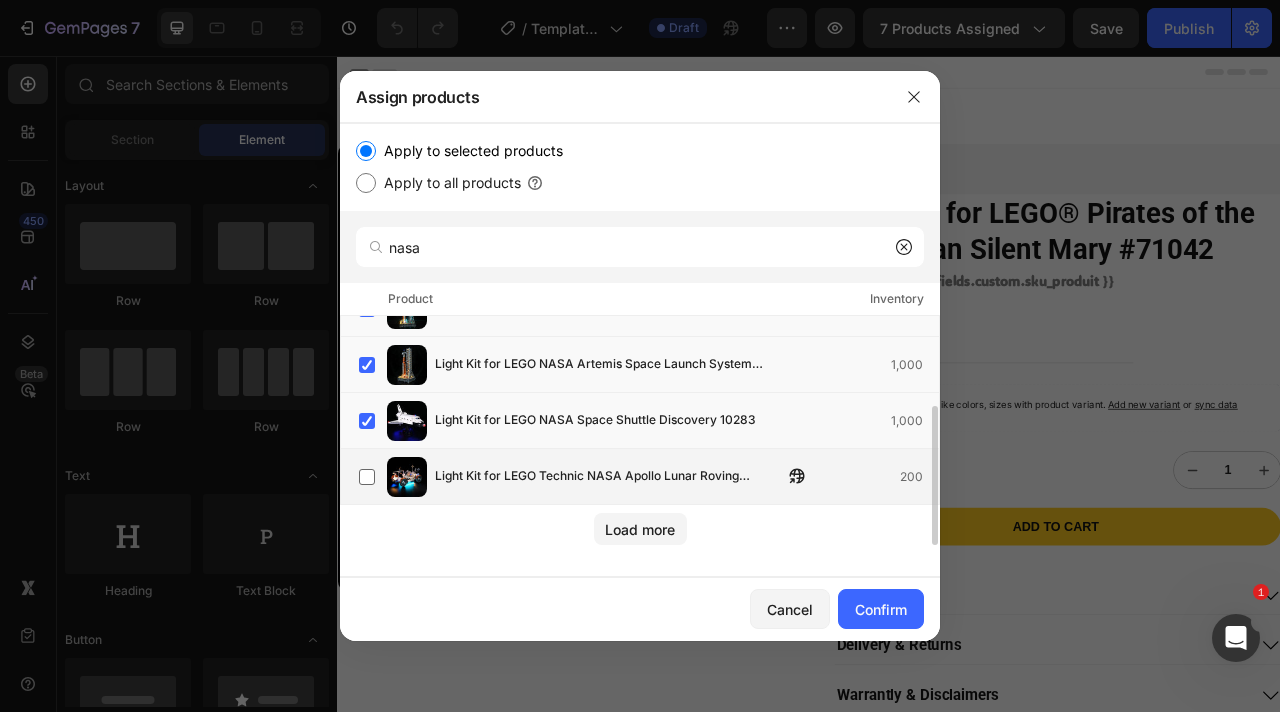 click on "Light Kit for LEGO Technic NASA Apollo Lunar Roving Vehicle - LRV #42182" at bounding box center (609, 477) 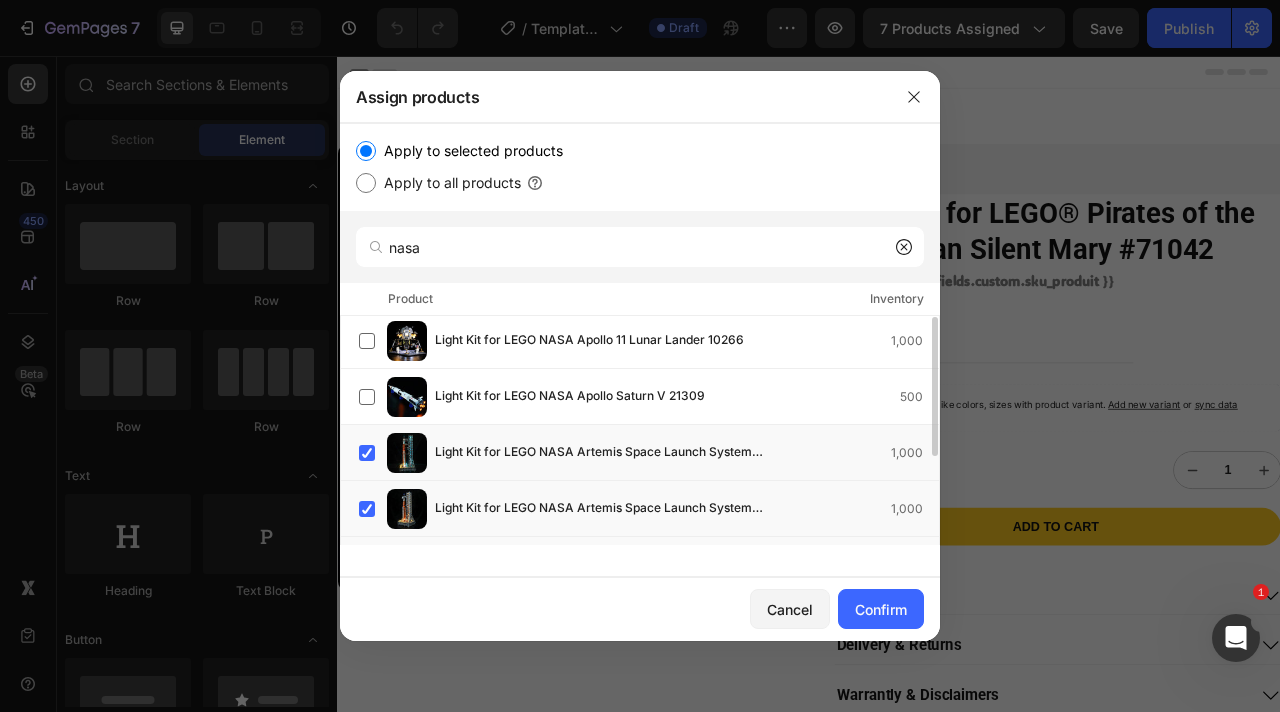 scroll, scrollTop: 0, scrollLeft: 0, axis: both 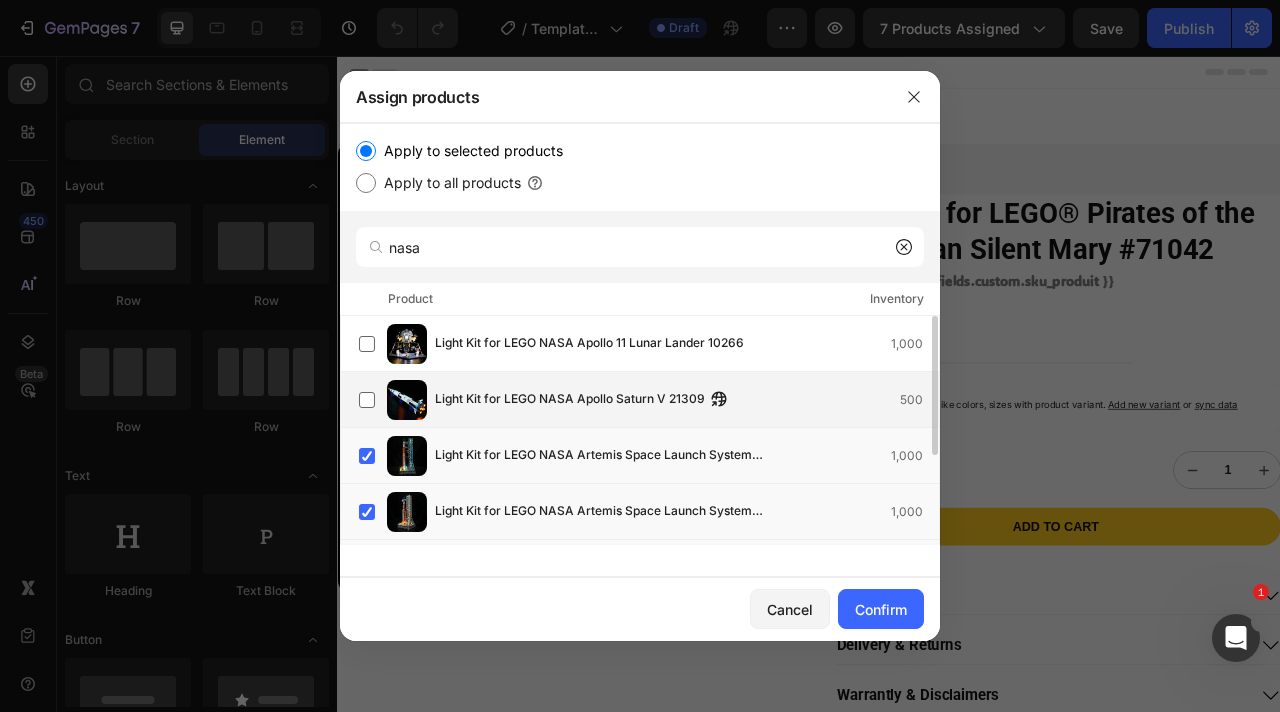 click on "Light Kit for LEGO NASA Apollo Saturn V 21309" at bounding box center [570, 400] 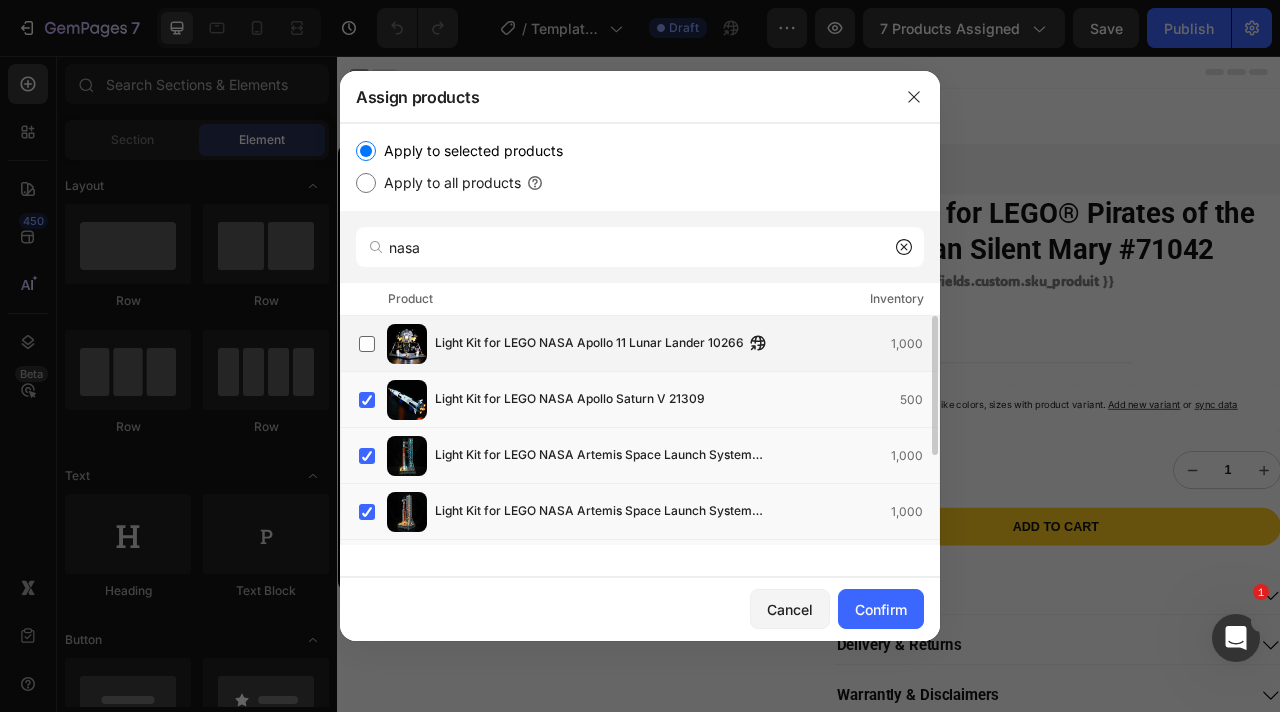 click on "Light Kit for LEGO NASA Apollo 11 Lunar Lander 10266" at bounding box center (589, 344) 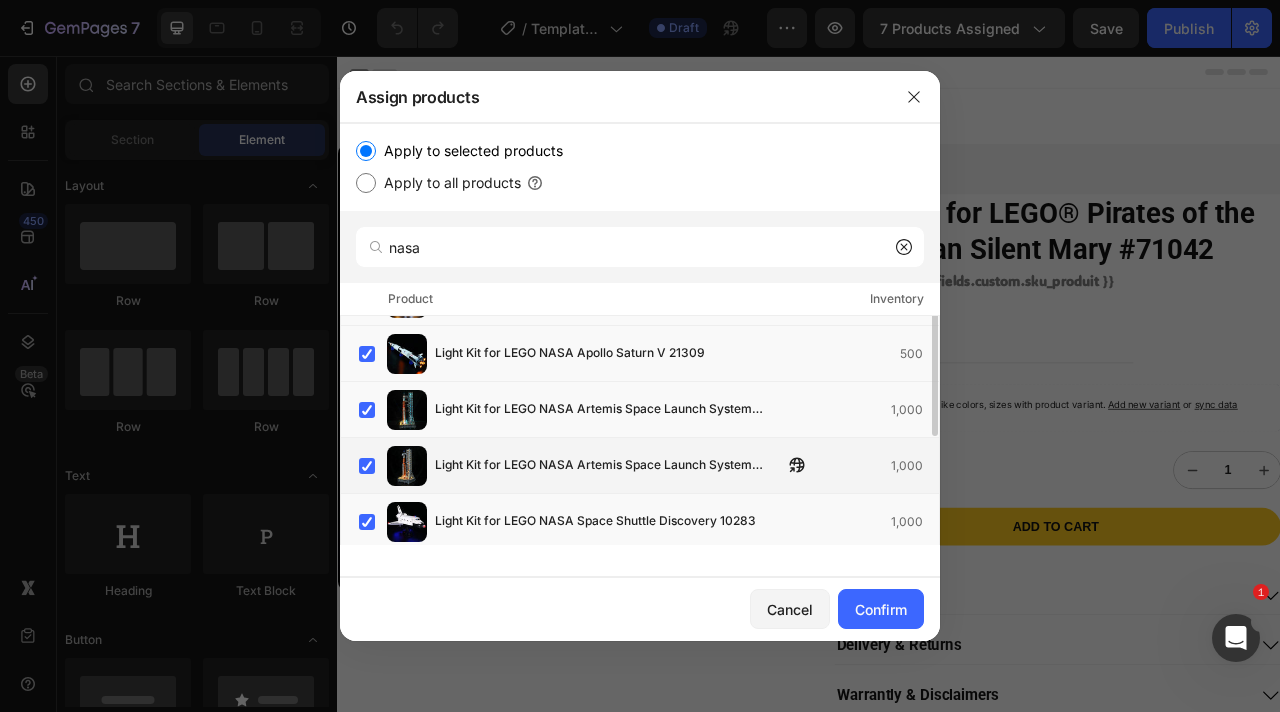 scroll, scrollTop: 0, scrollLeft: 0, axis: both 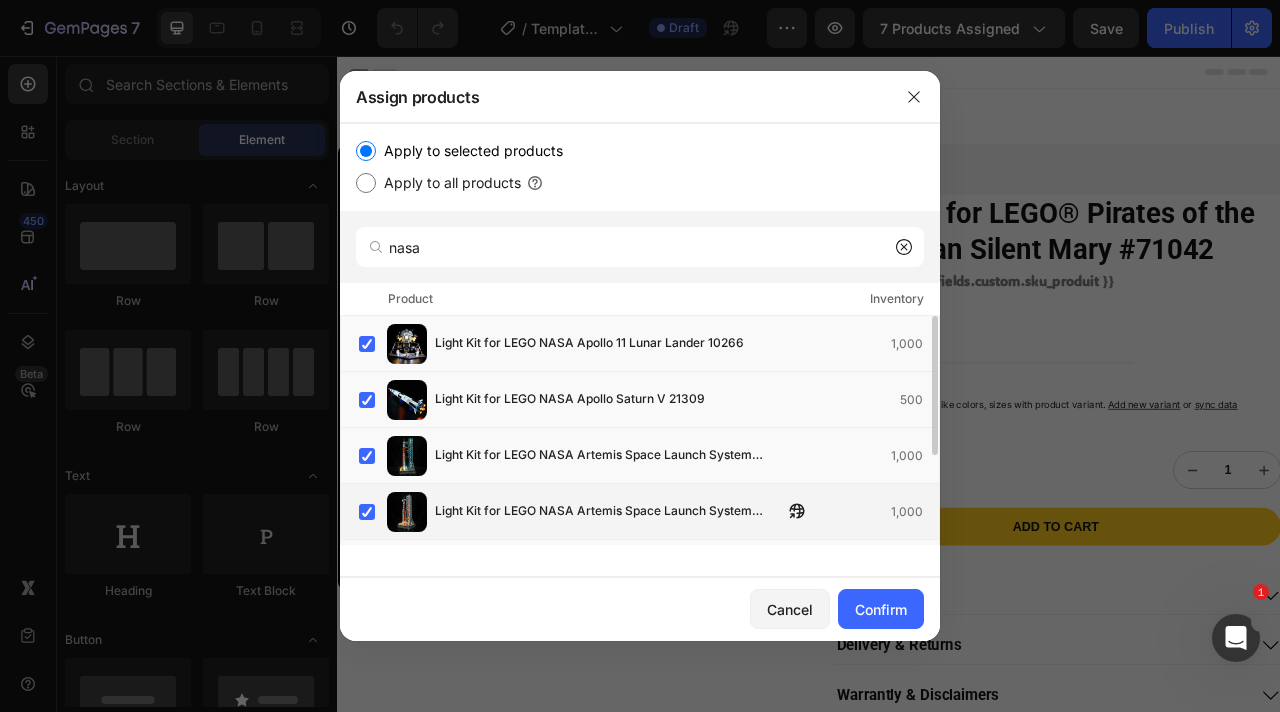 click on "Light Kit for LEGO NASA Apollo 11 Lunar Lander 10266" at bounding box center (589, 344) 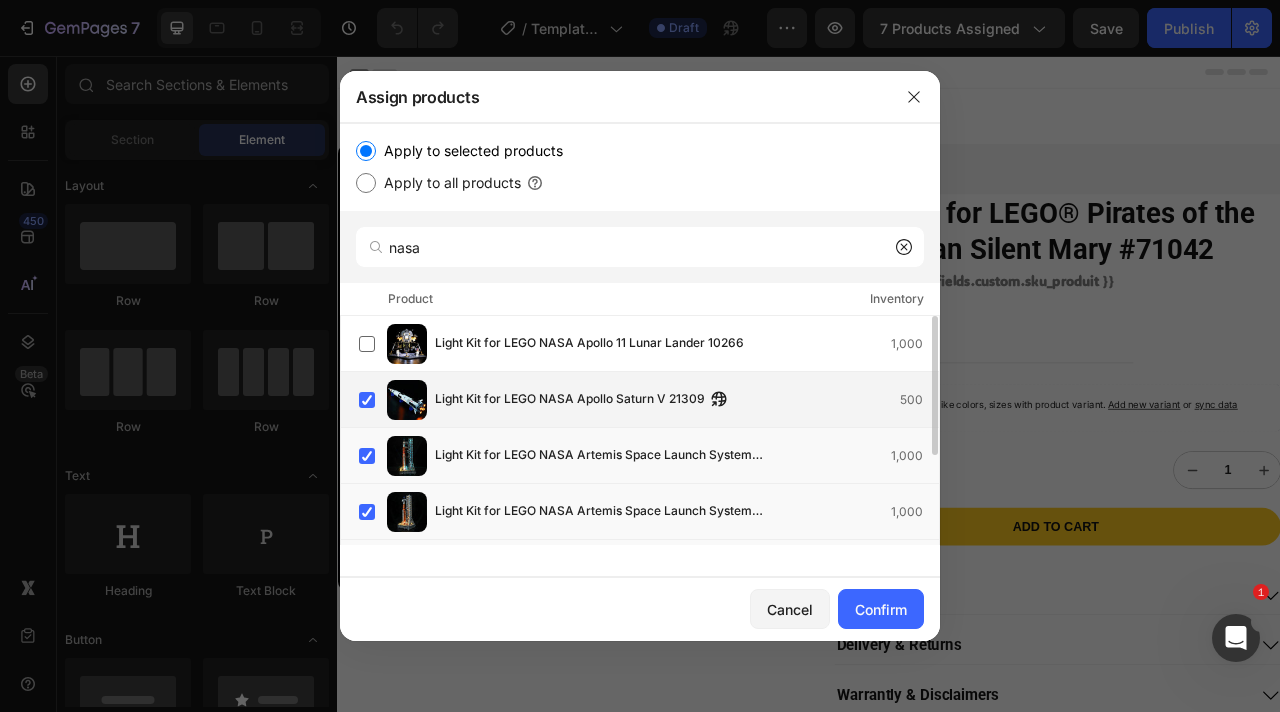 click on "Light Kit for LEGO NASA Apollo Saturn V 21309" at bounding box center (570, 400) 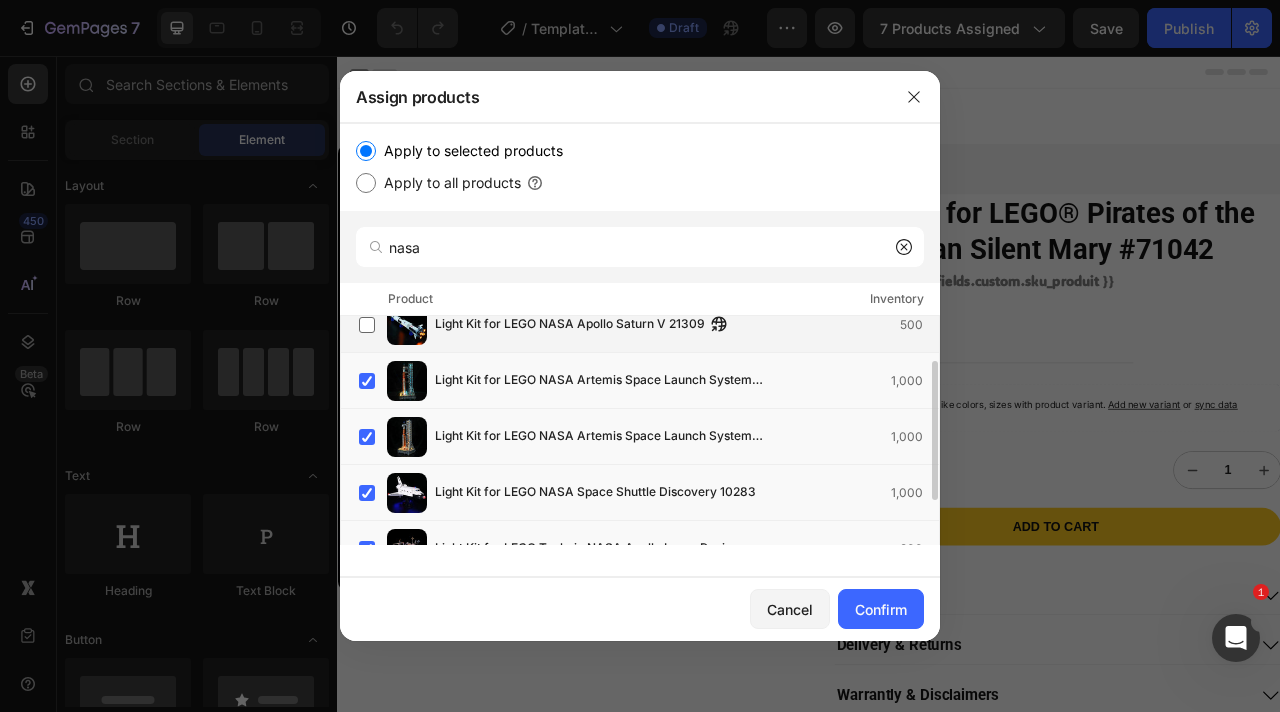 scroll, scrollTop: 128, scrollLeft: 0, axis: vertical 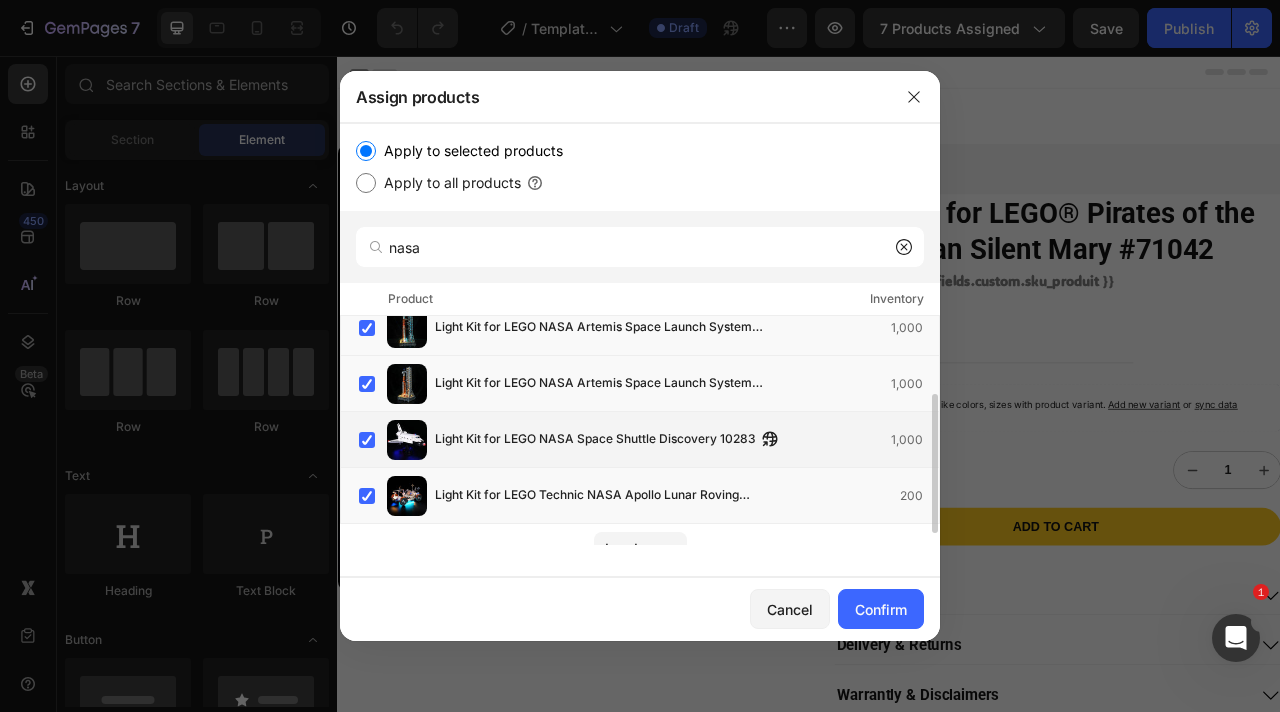 click on "Light Kit for LEGO NASA Space Shuttle Discovery 10283" at bounding box center [595, 440] 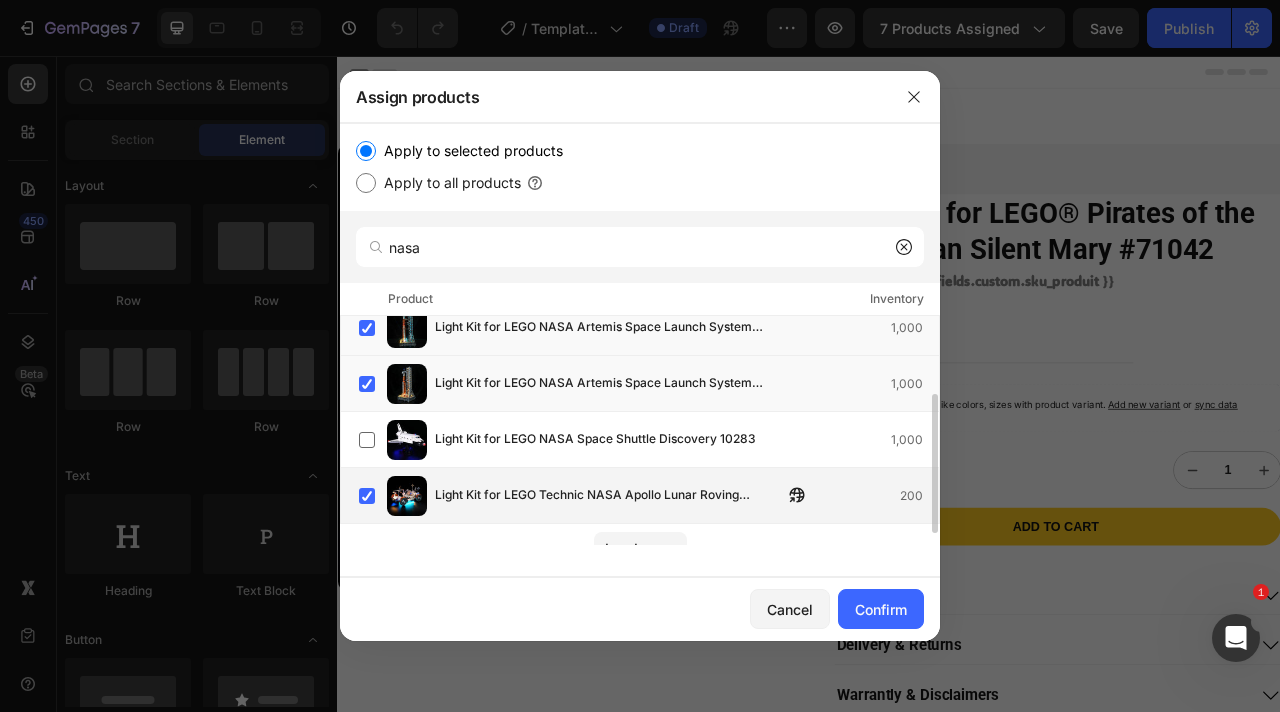 click on "Light Kit for LEGO Technic NASA Apollo Lunar Roving Vehicle - LRV #42182" at bounding box center [609, 496] 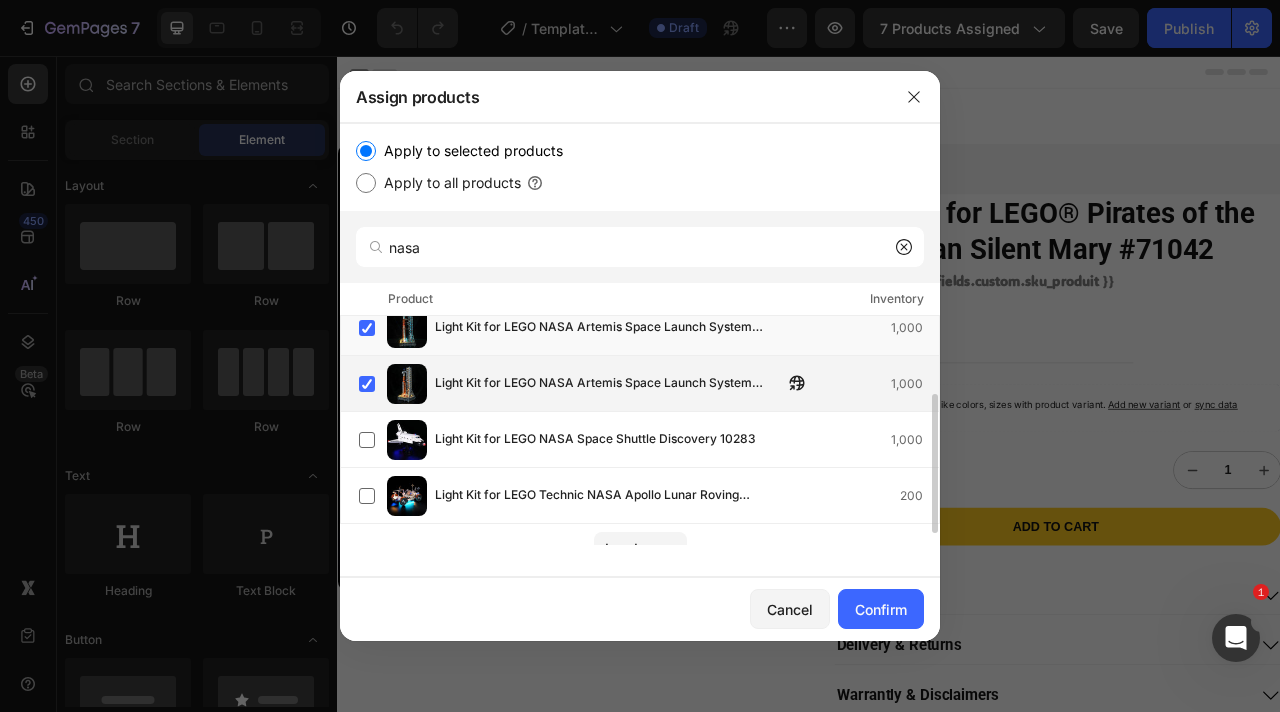 click on "Light Kit for LEGO NASA Artemis Space Launch System #10341 Standard" at bounding box center [609, 384] 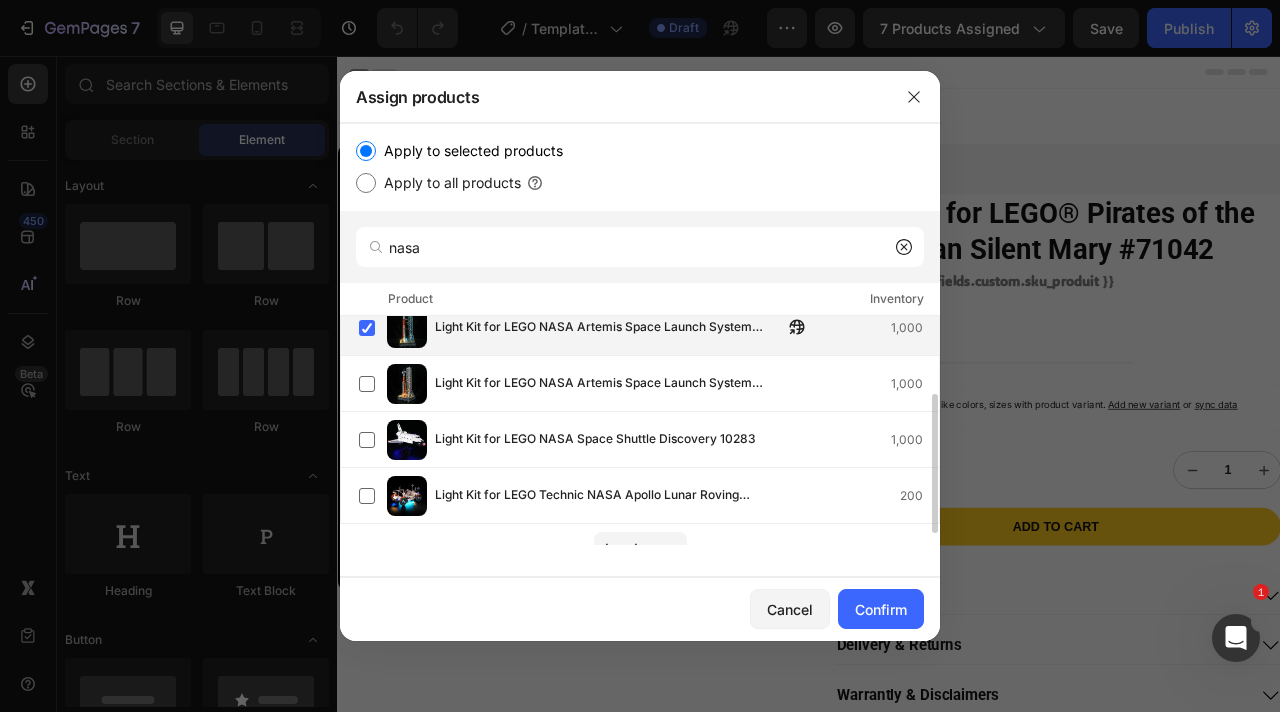 click on "Light Kit for LEGO NASA Artemis Space Launch System #10341" at bounding box center [609, 328] 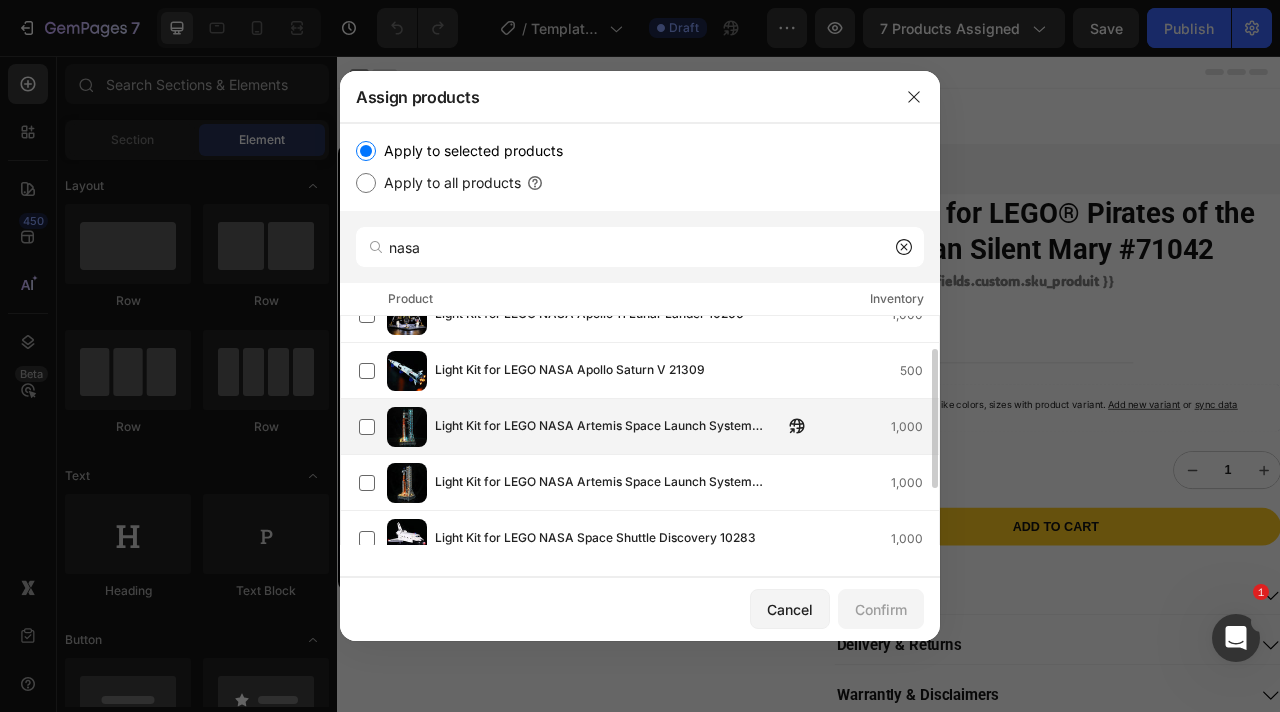 scroll, scrollTop: 26, scrollLeft: 0, axis: vertical 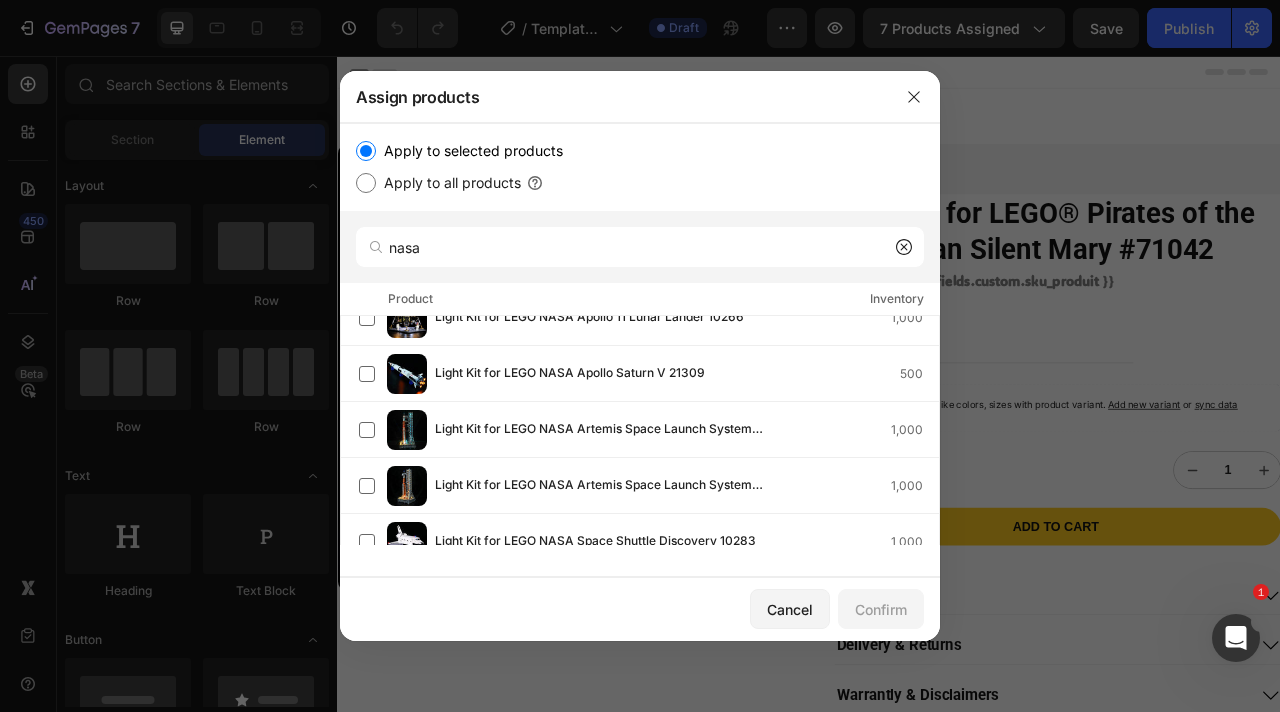 drag, startPoint x: 1046, startPoint y: 165, endPoint x: 902, endPoint y: 139, distance: 146.3284 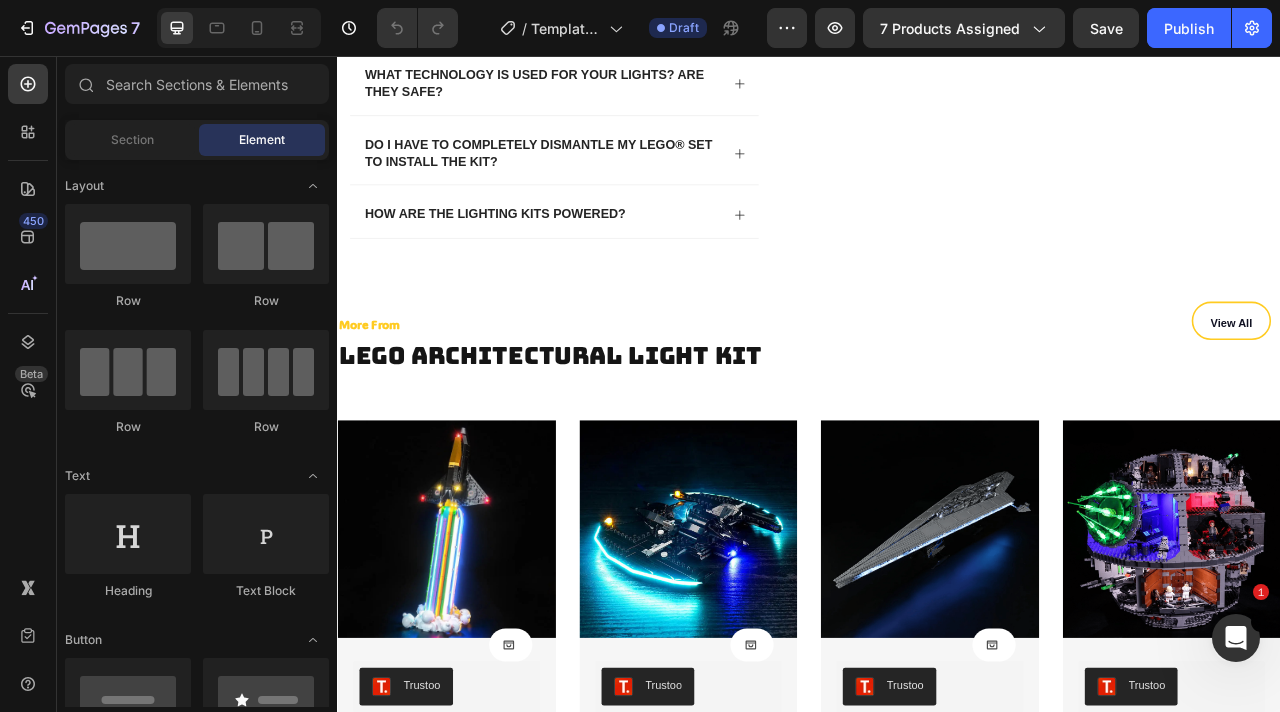 scroll, scrollTop: 5955, scrollLeft: 0, axis: vertical 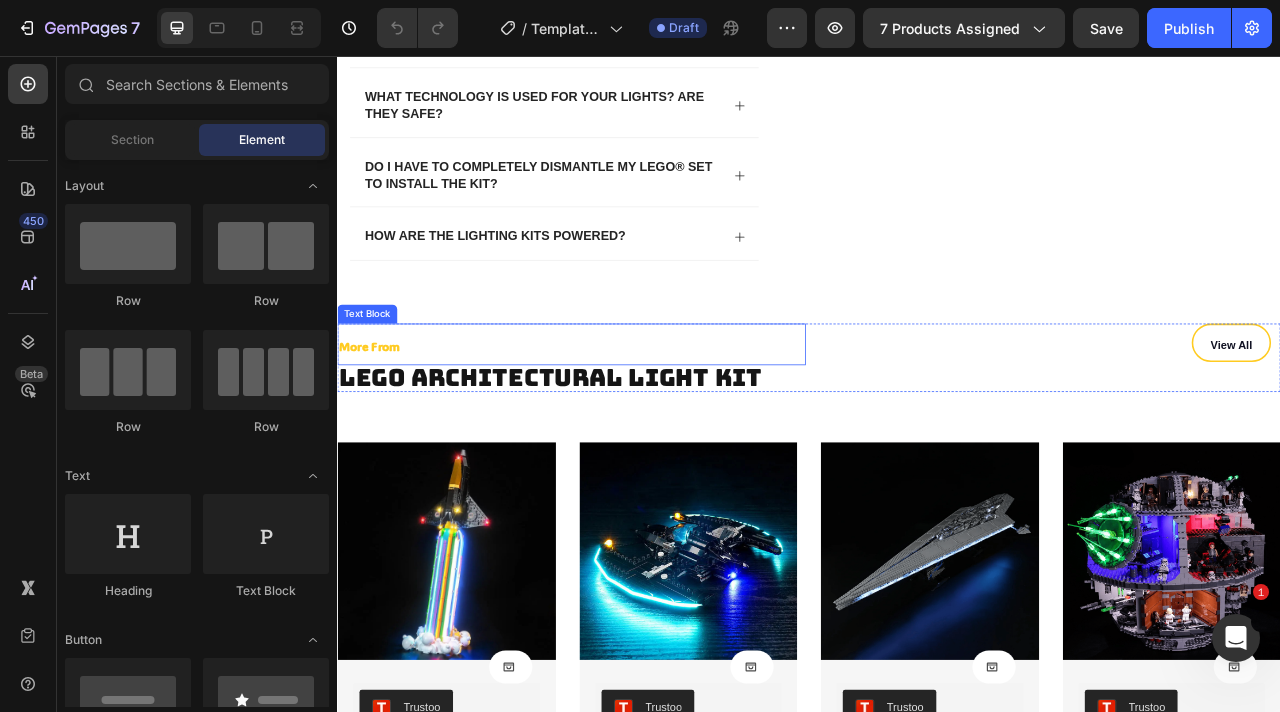 click on "More From" at bounding box center (635, 422) 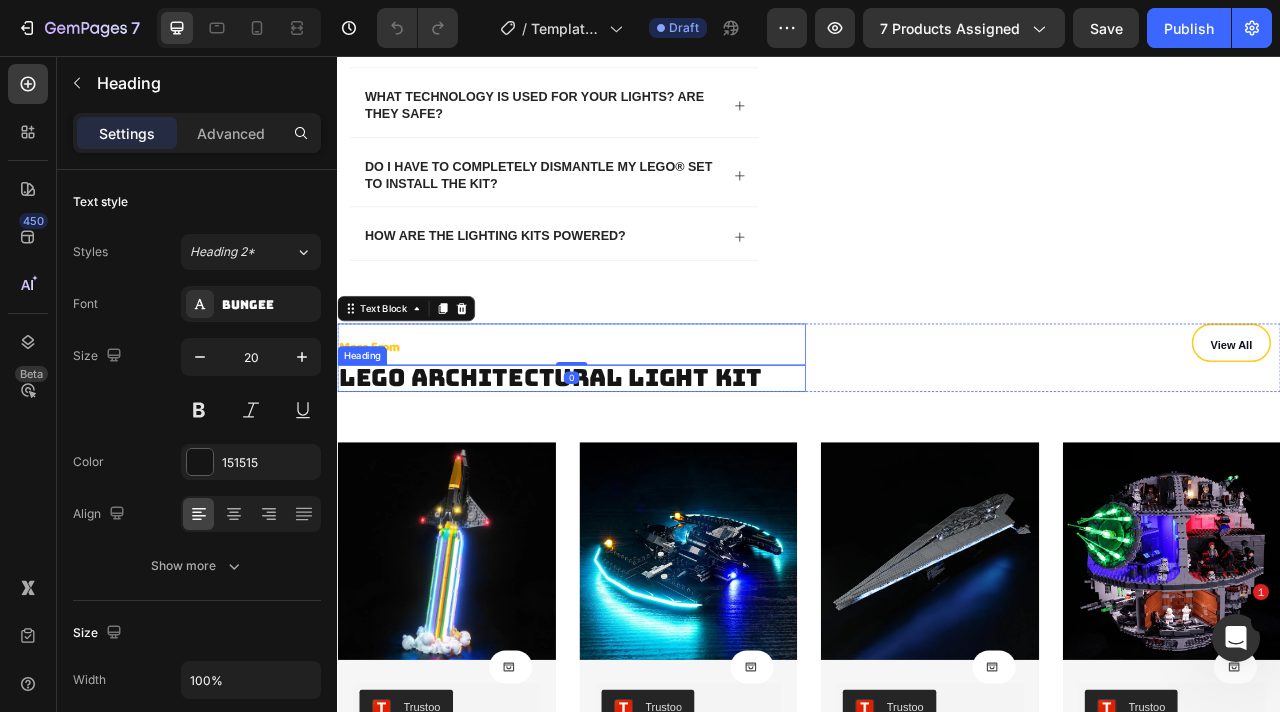 click on "LEGO Architectural Light Kit" at bounding box center [608, 464] 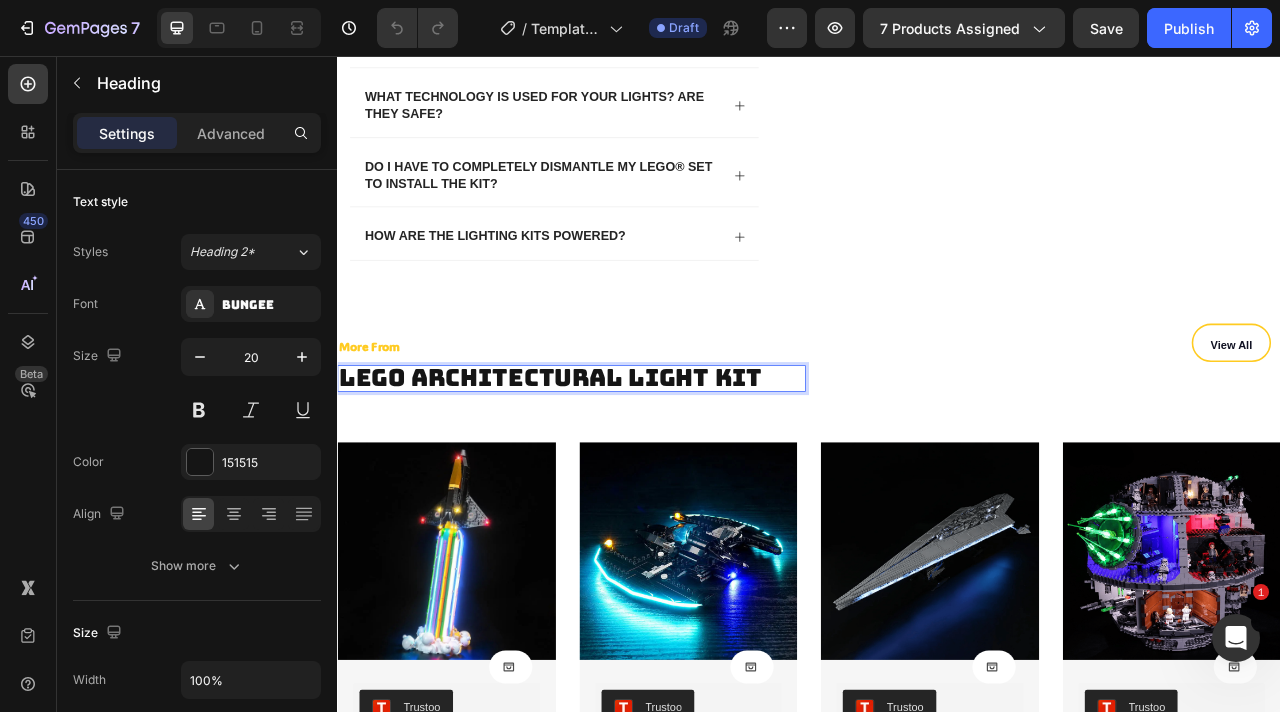 click on "LEGO Architectural Light Kit" at bounding box center [608, 464] 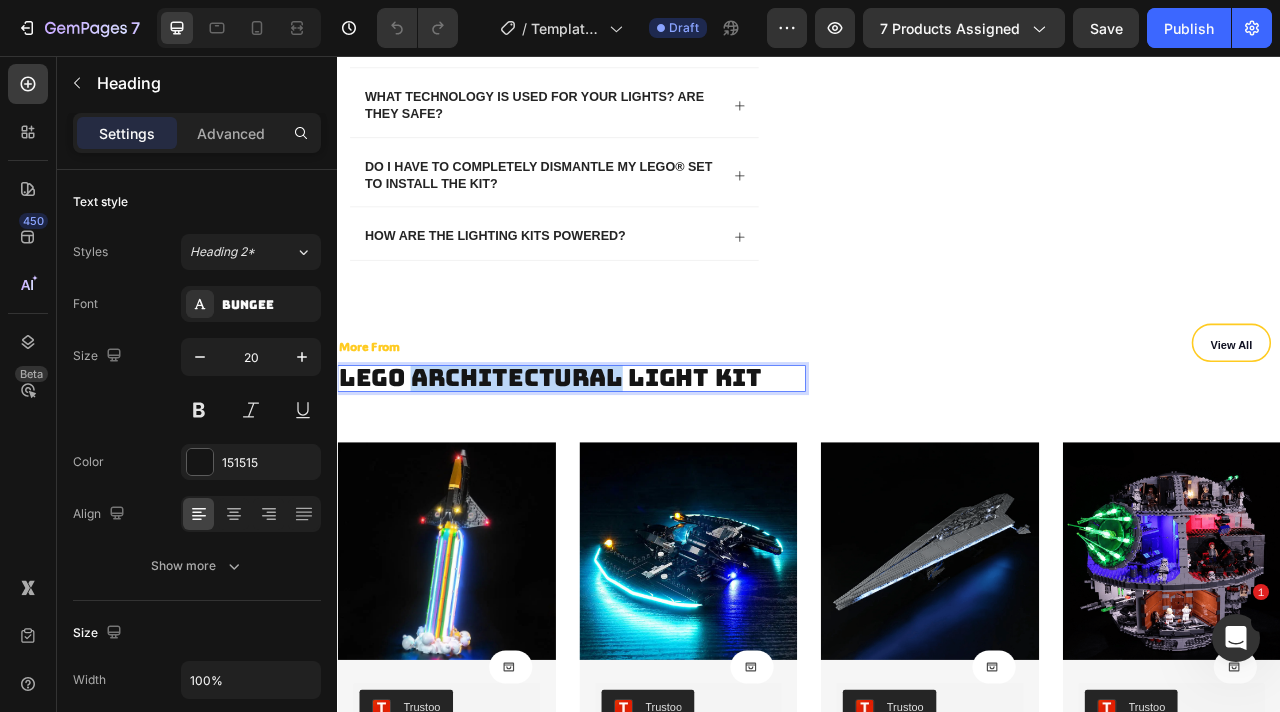 click on "LEGO Architectural Light Kit" at bounding box center [608, 464] 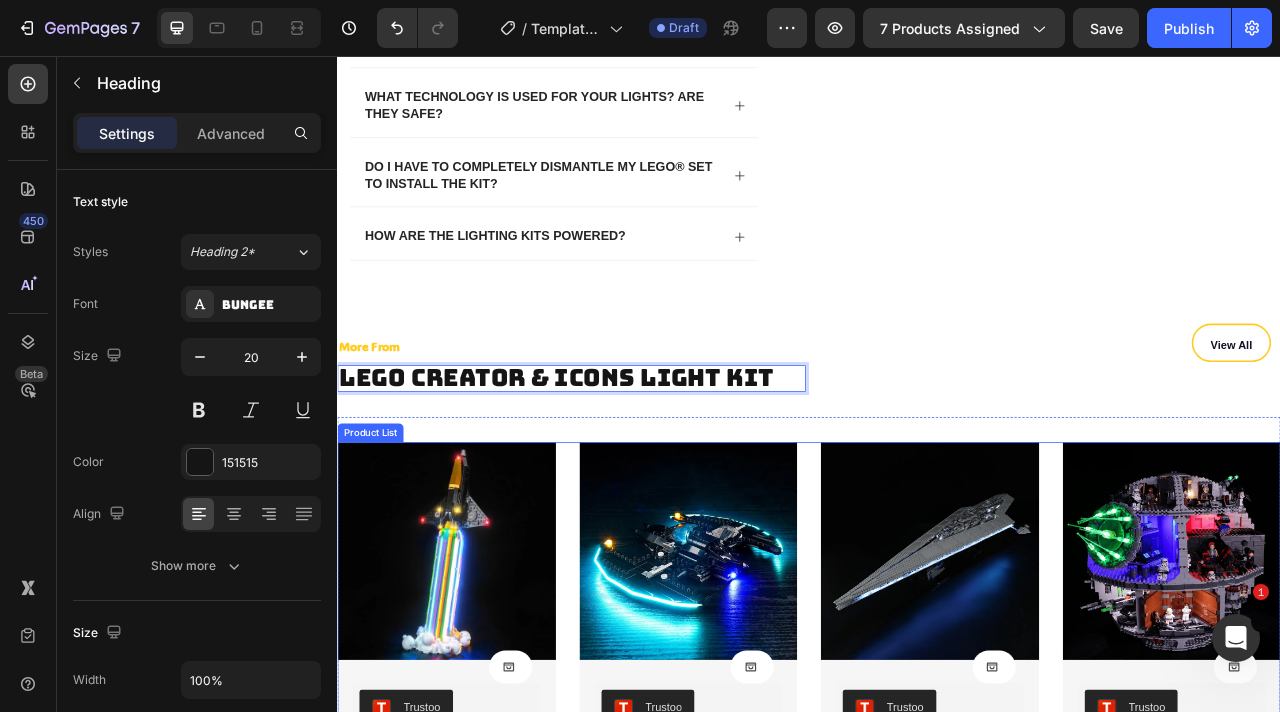 click on "Product Images
Product Cart Button Trustoo Trustoo Light Kit for LEGO Icons Over the Moon with Pharrell Williams #10391 Product Title €49,99 Product Price Product Price No compare price Product Price No discount   Not be displayed when published Product Tag Row Row Row Row Product List Product Images
Product Cart Button Trustoo Trustoo Light Kit for LEGO® DC Batwing: Batman™ vs. The Joker™ #76265 Product Title €29,99 Product Price Product Price No compare price Product Price No discount   Not be displayed when published Product Tag Row Row Row Row Product List Product Images
Product Cart Button Trustoo Trustoo Light Kit for LEGO® Star Wars™ Super Star Destroyer Executor™ #10221 Product Title €129,99 Product Price Product Price No compare price Product Price No discount   Not be displayed when published Product Tag Row Row Row Row Product List Product Images
Product Cart Button Trustoo Trustoo Product Title €179,99 Product Price" at bounding box center [937, 791] 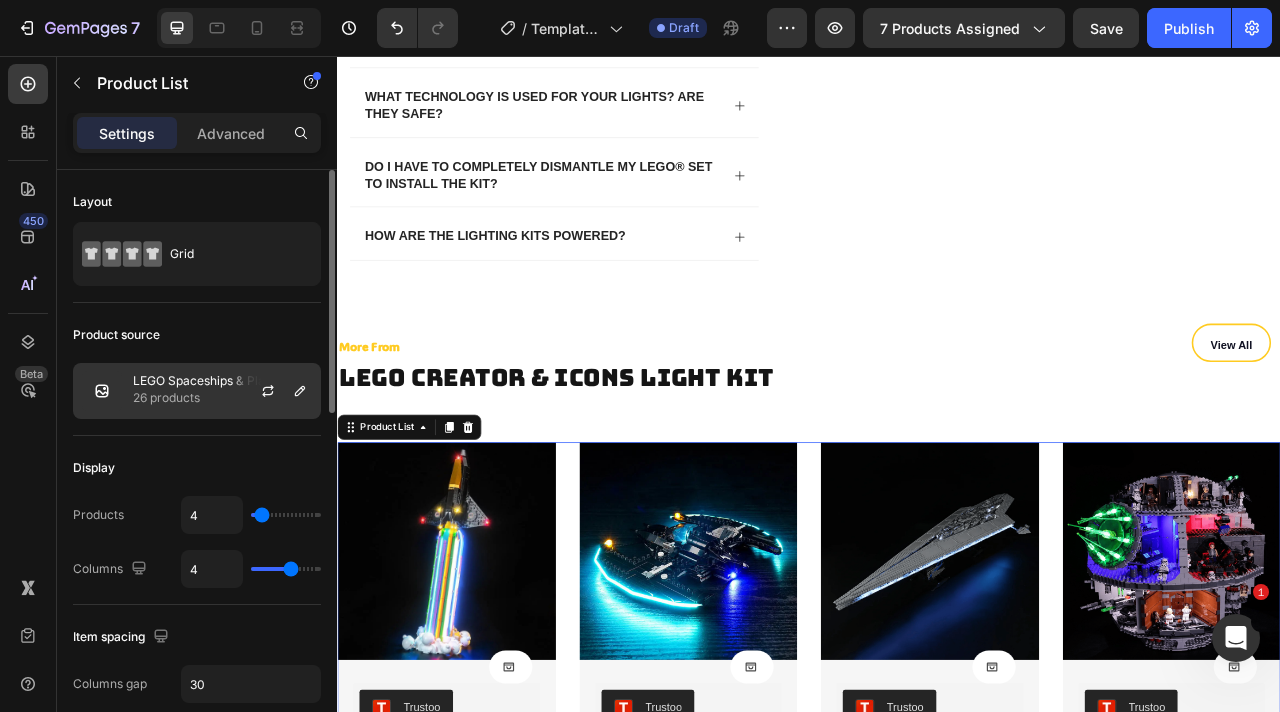 click on "LEGO Spaceships & Planes Light Kits" at bounding box center [222, 381] 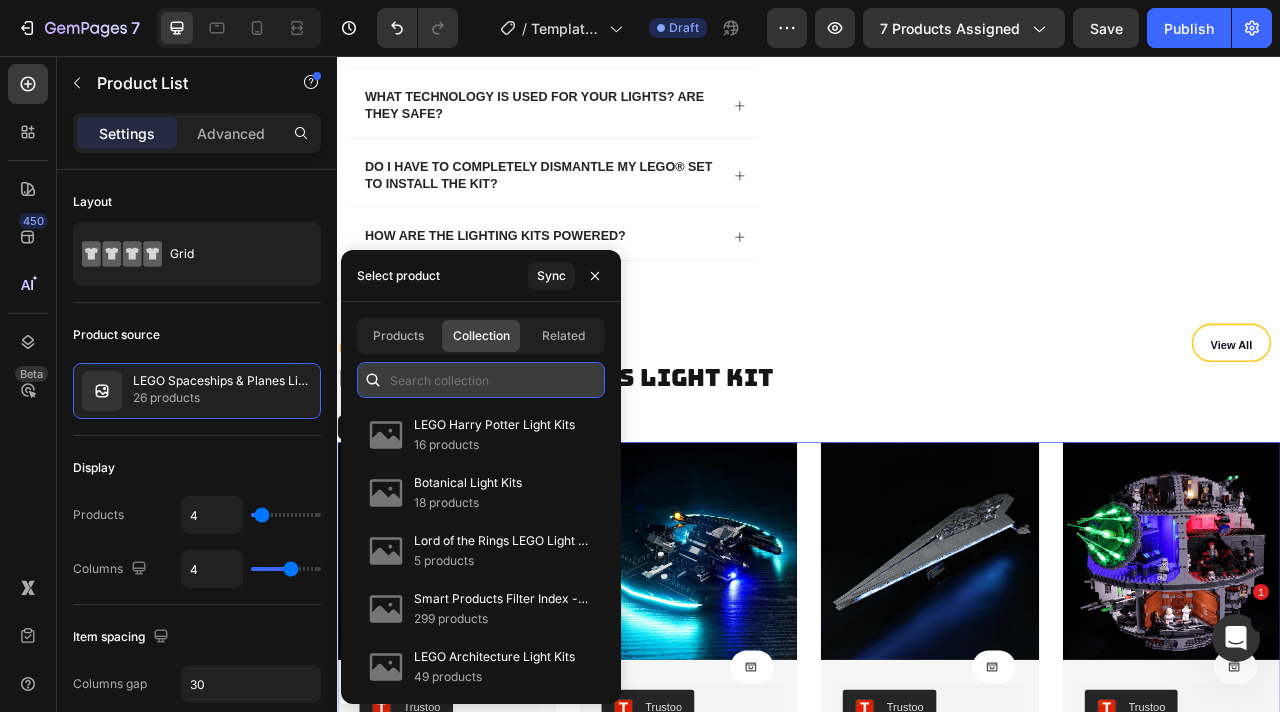 click at bounding box center [481, 380] 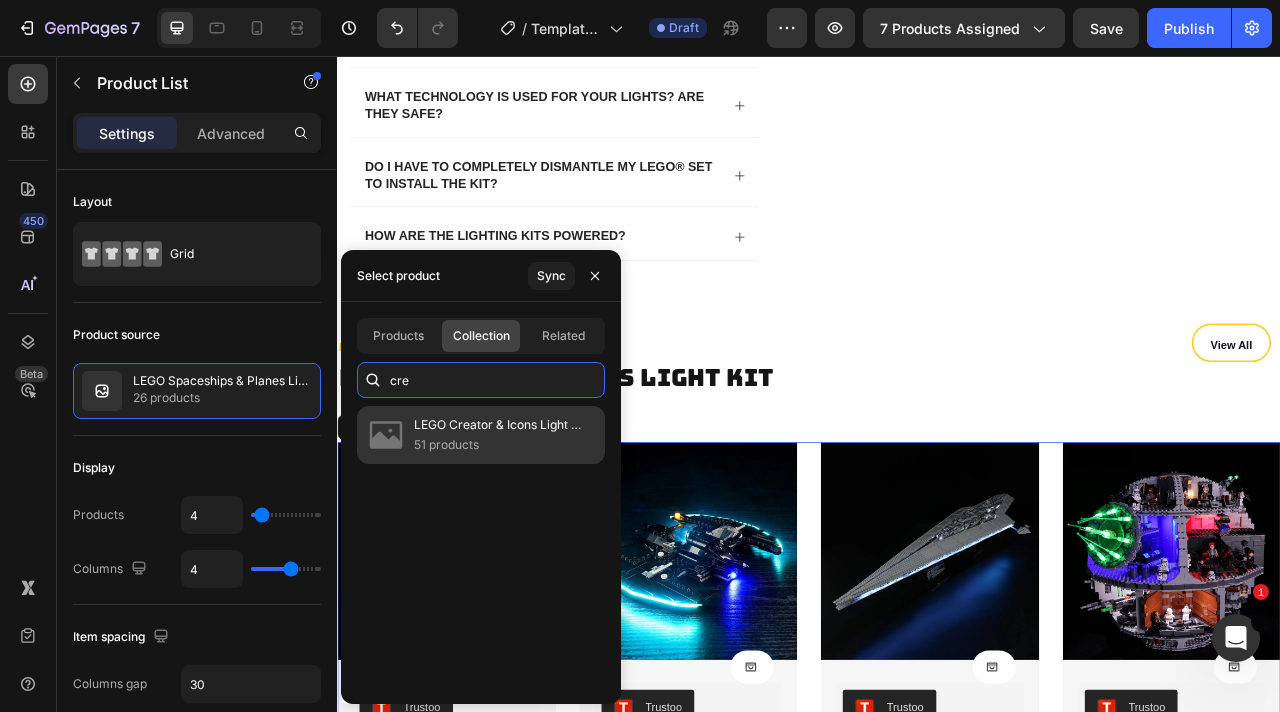 type on "cre" 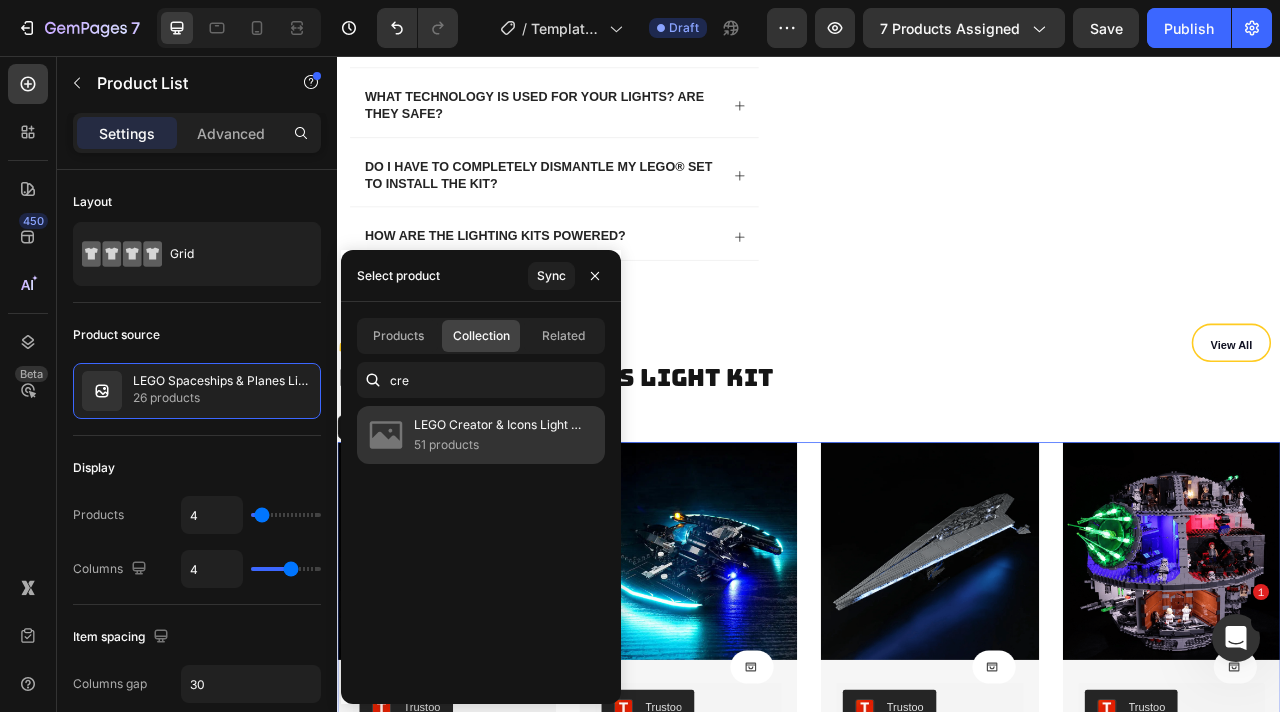 click on "LEGO Creator & Icons Light Kits" at bounding box center [501, 425] 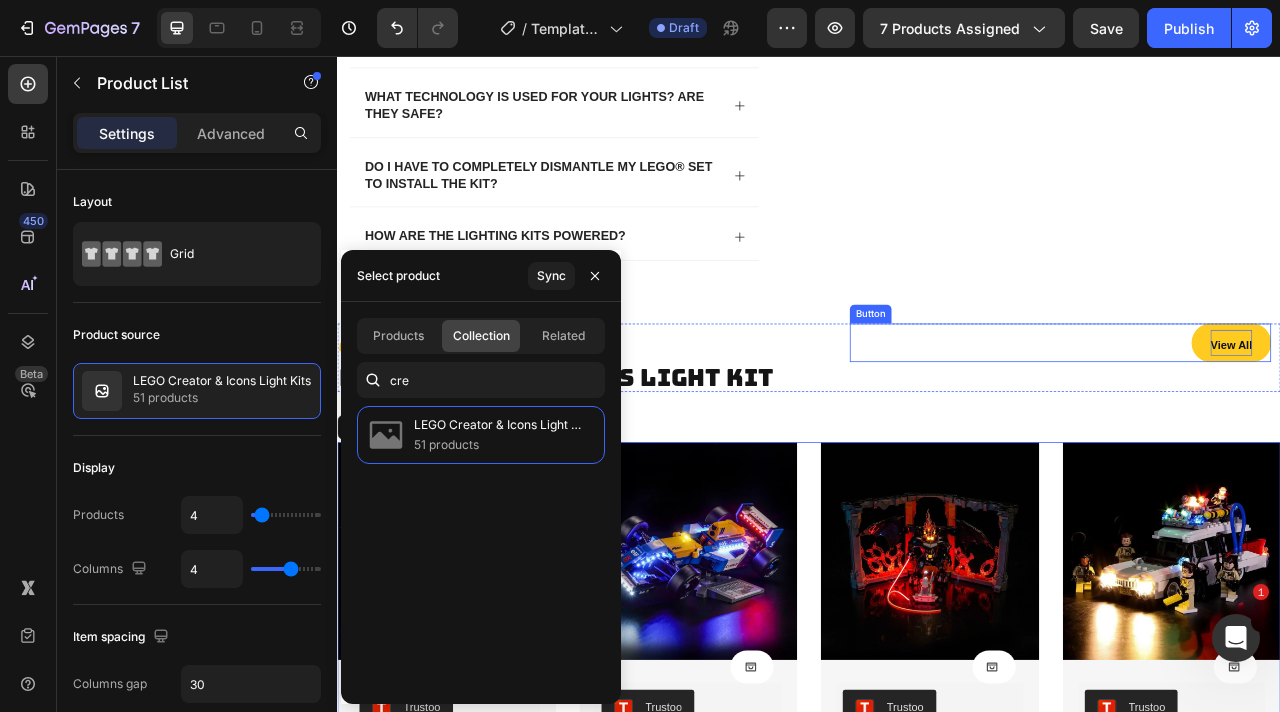click on "View All" at bounding box center [1474, 423] 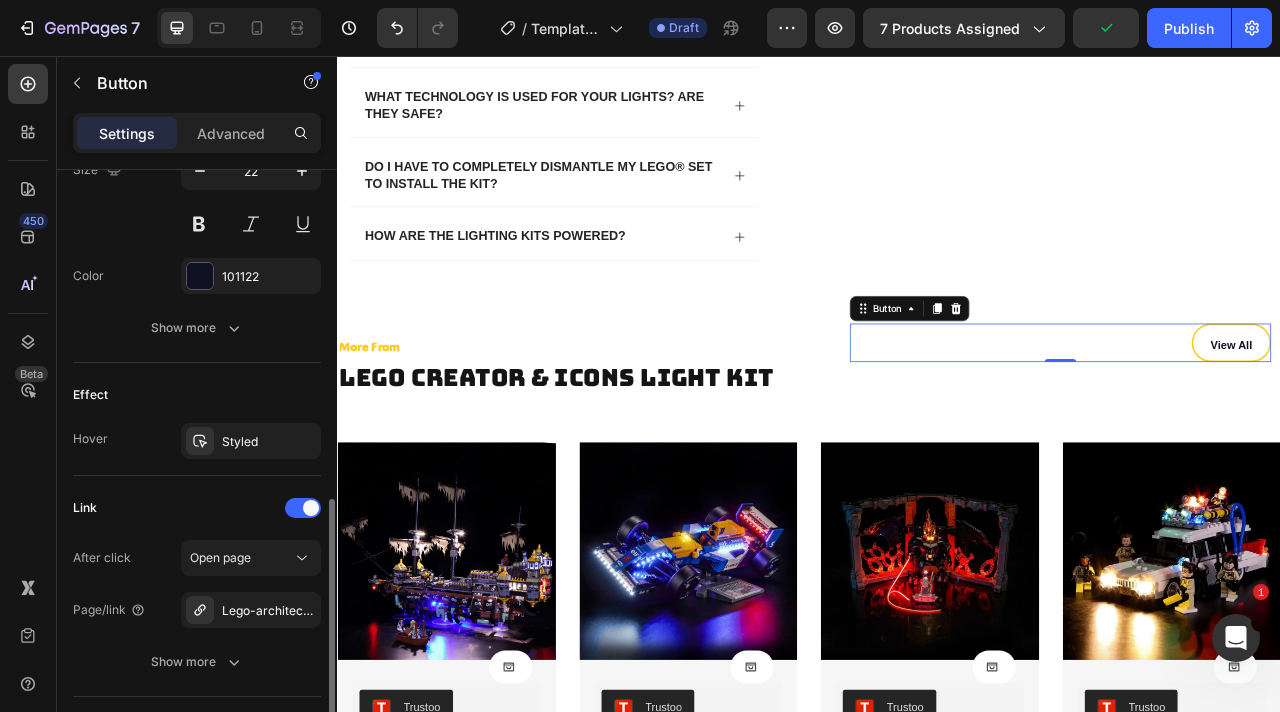 scroll, scrollTop: 862, scrollLeft: 0, axis: vertical 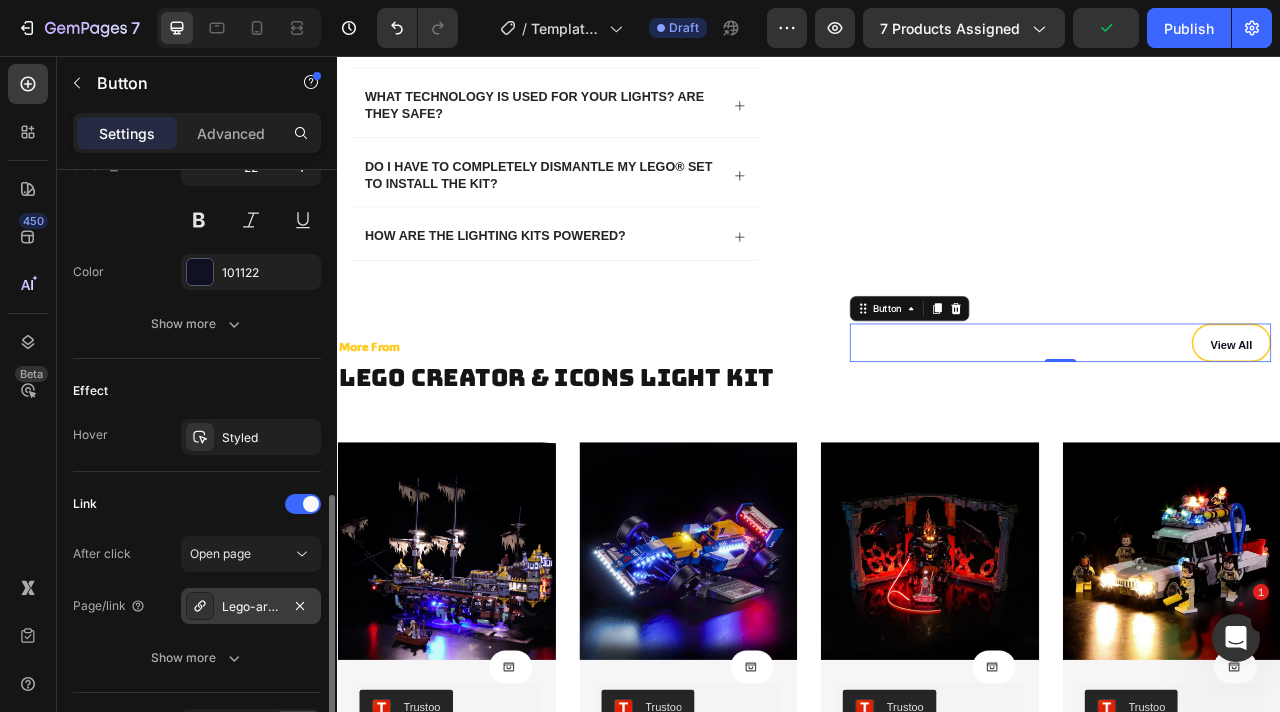 click on "Lego-architectural-light-kits" at bounding box center (251, 607) 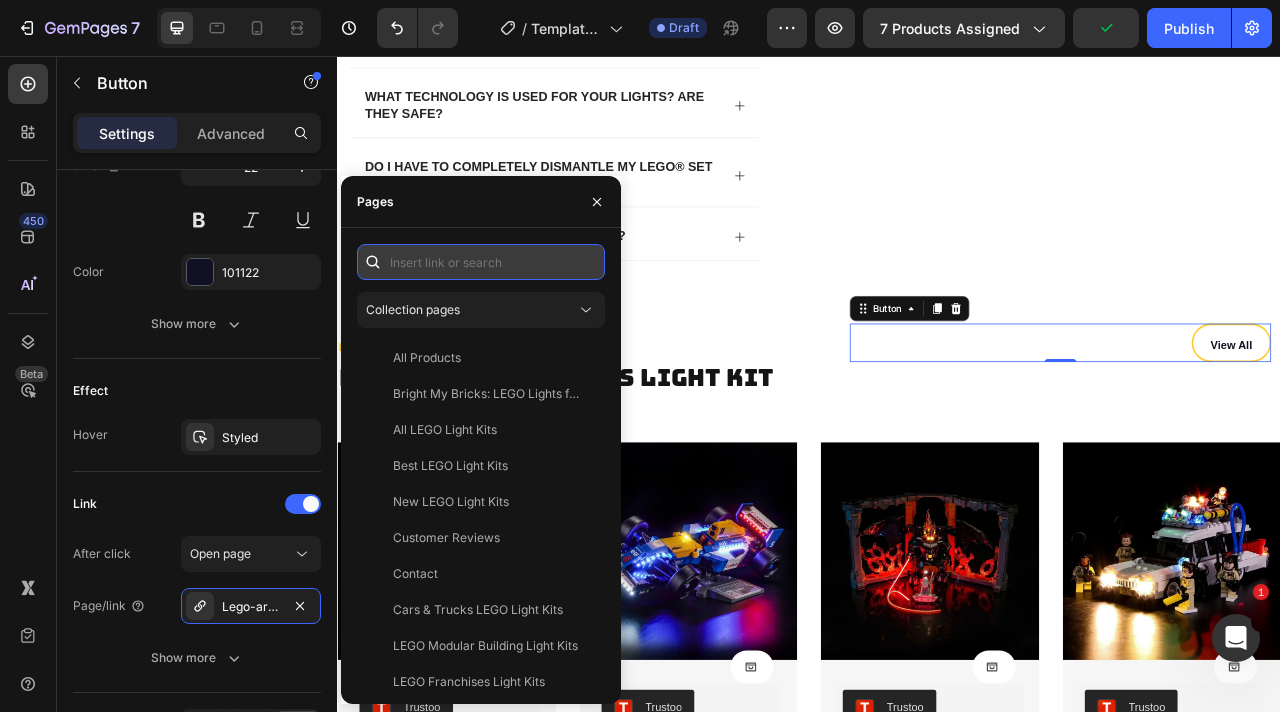 click at bounding box center [481, 262] 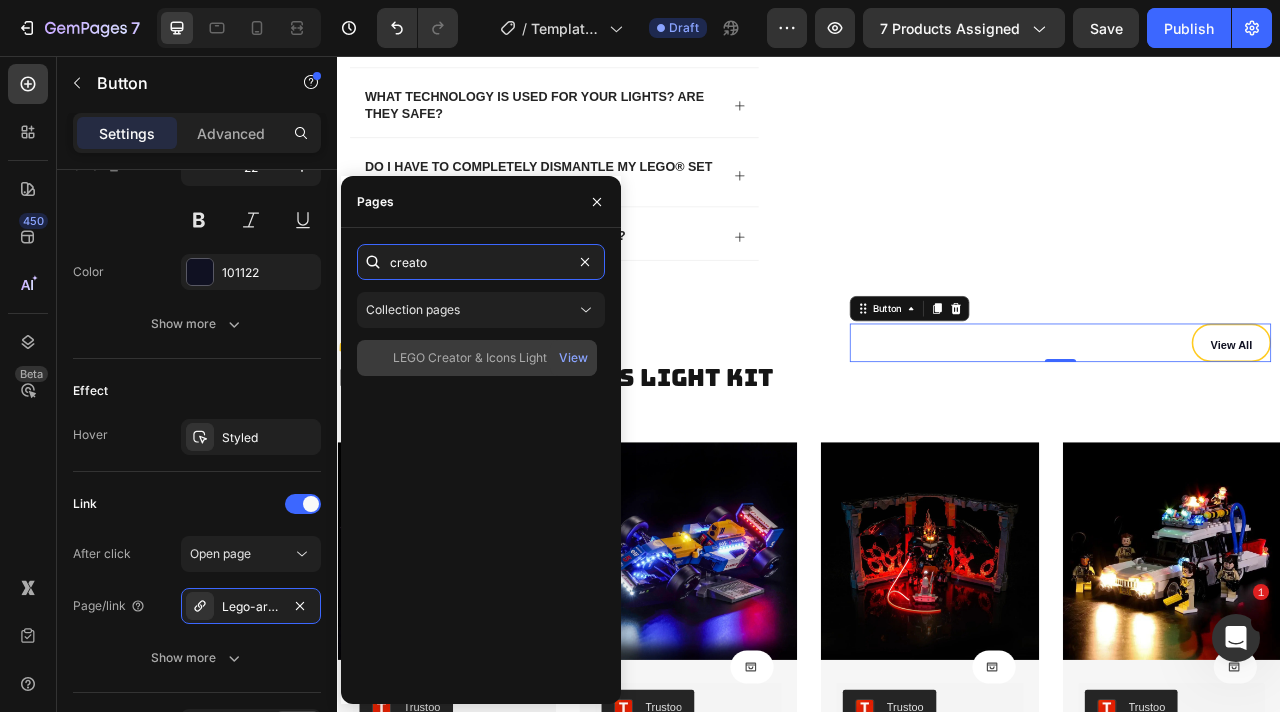 type on "creato" 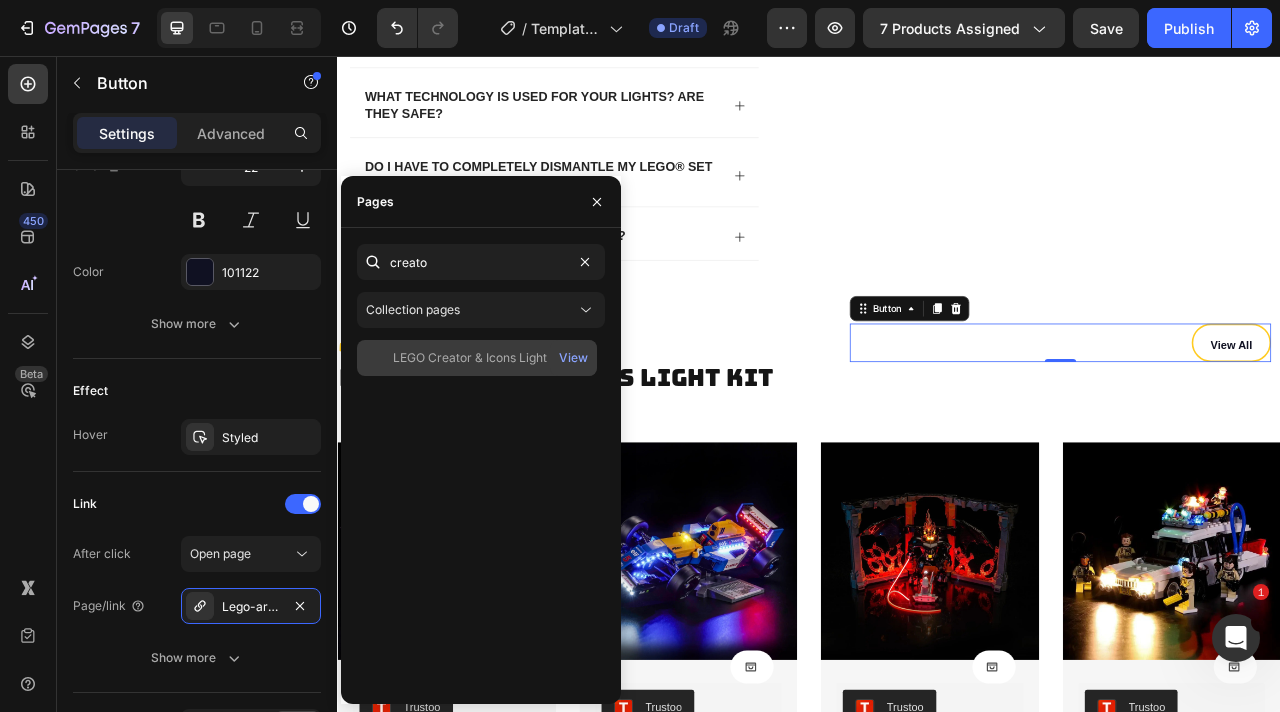 click on "LEGO Creator & Icons Light Kits" 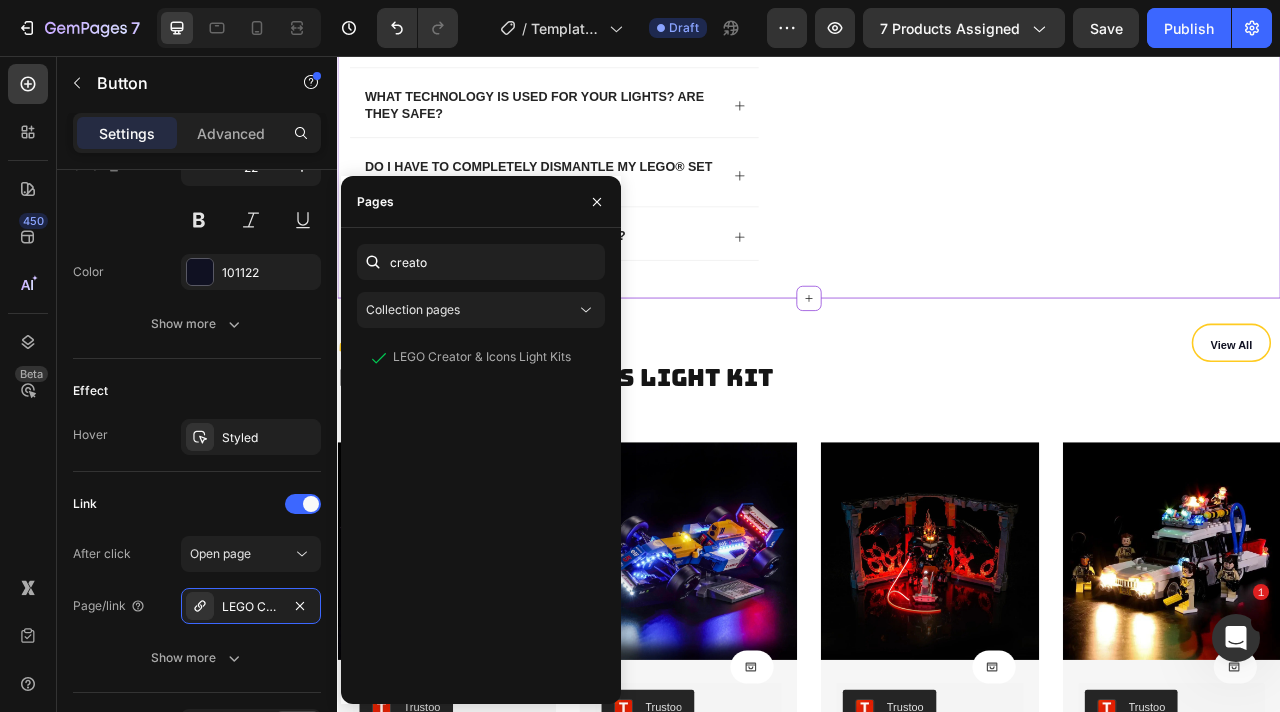 click on "Frequently Asked Questions (FAQ) - Light Up Your World! Heading
Are Bright My Bricks kits safe for my LEGO® set?
Do I need any special skills or tools to install the kit?
How are the wires hidden? Will they be visible?
What technology is used for your lights? Are they safe?
Do I have to completely dismantle my LEGO® set to install the kit?
How are the lighting kits powered? Accordion Row" at bounding box center (637, 16) 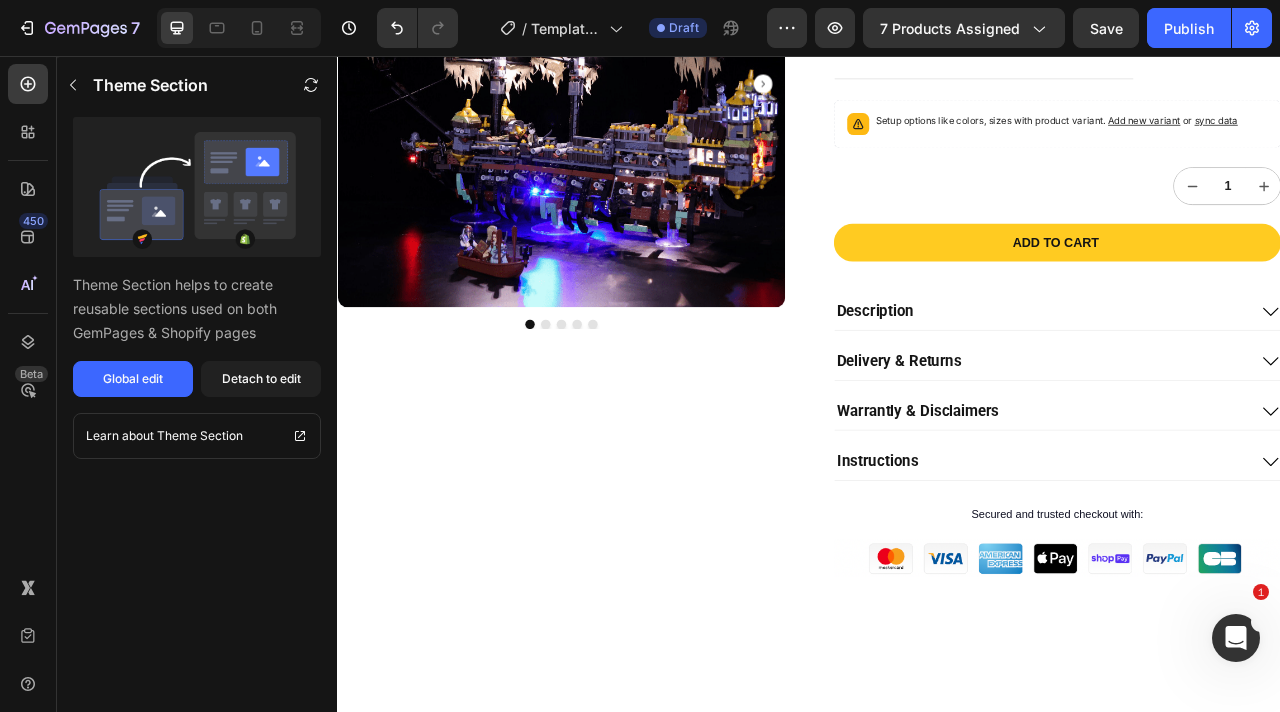 scroll, scrollTop: 0, scrollLeft: 0, axis: both 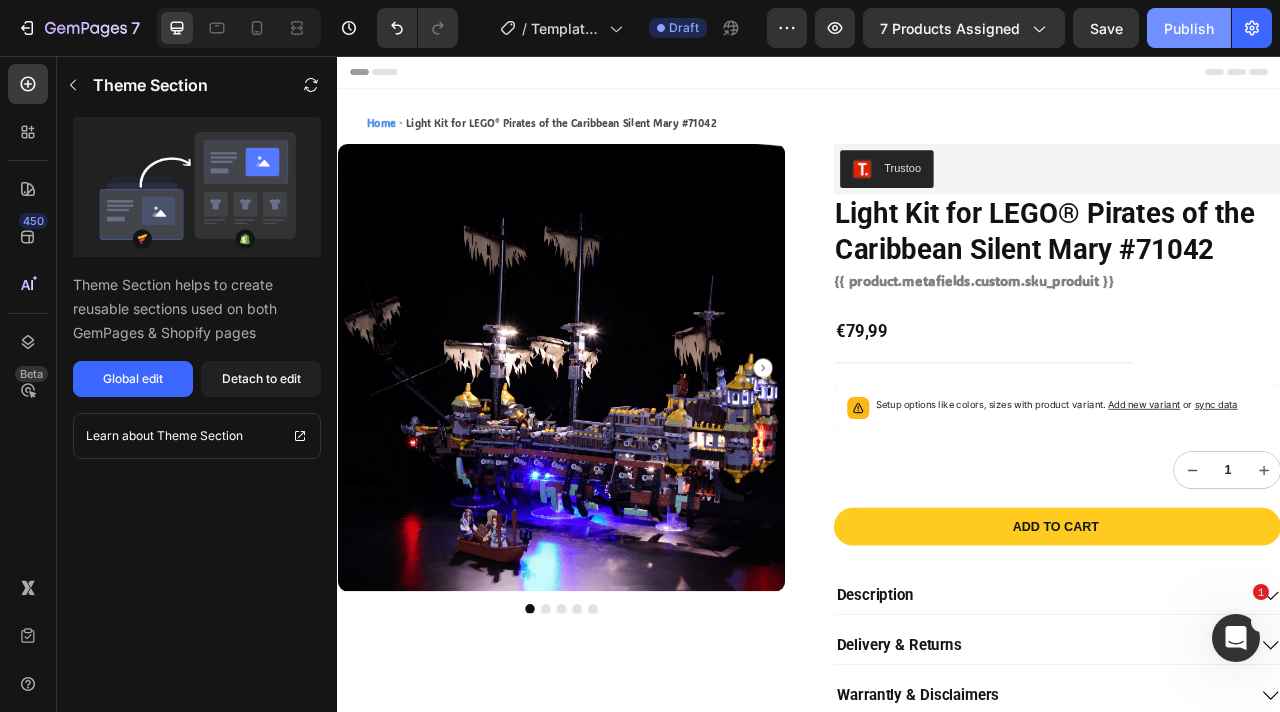 click on "Publish" 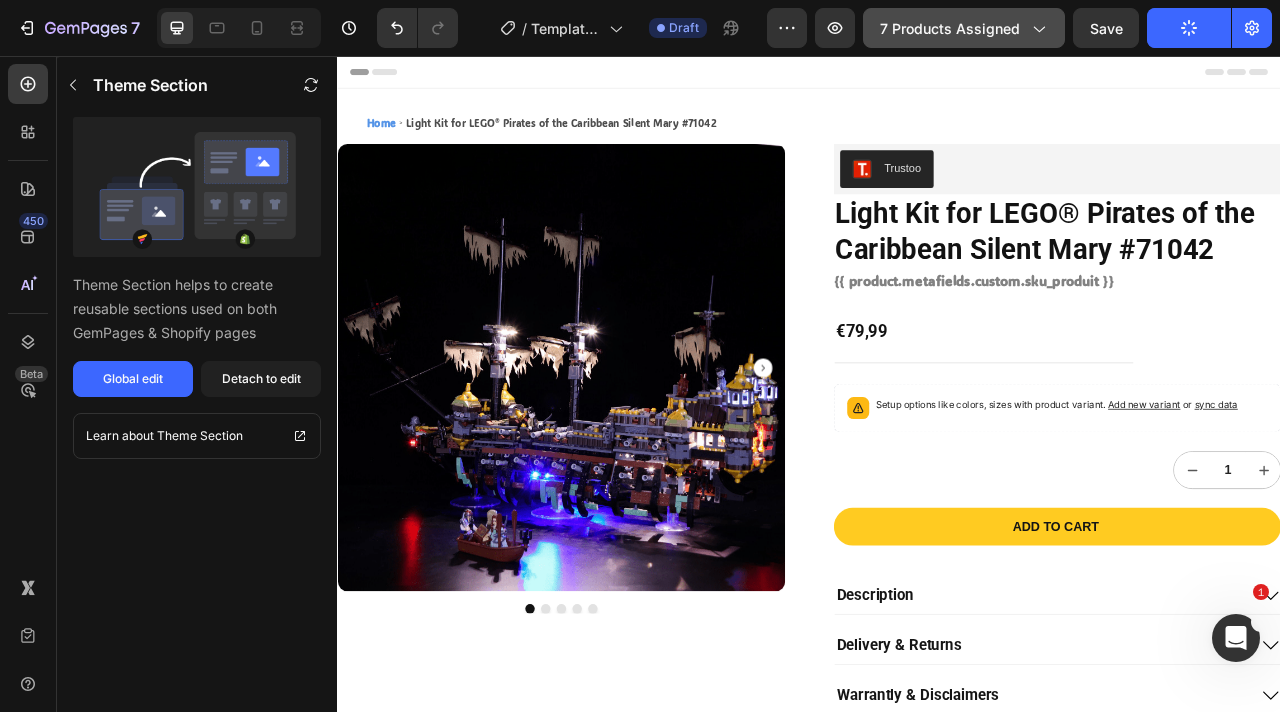 click on "7 products assigned" 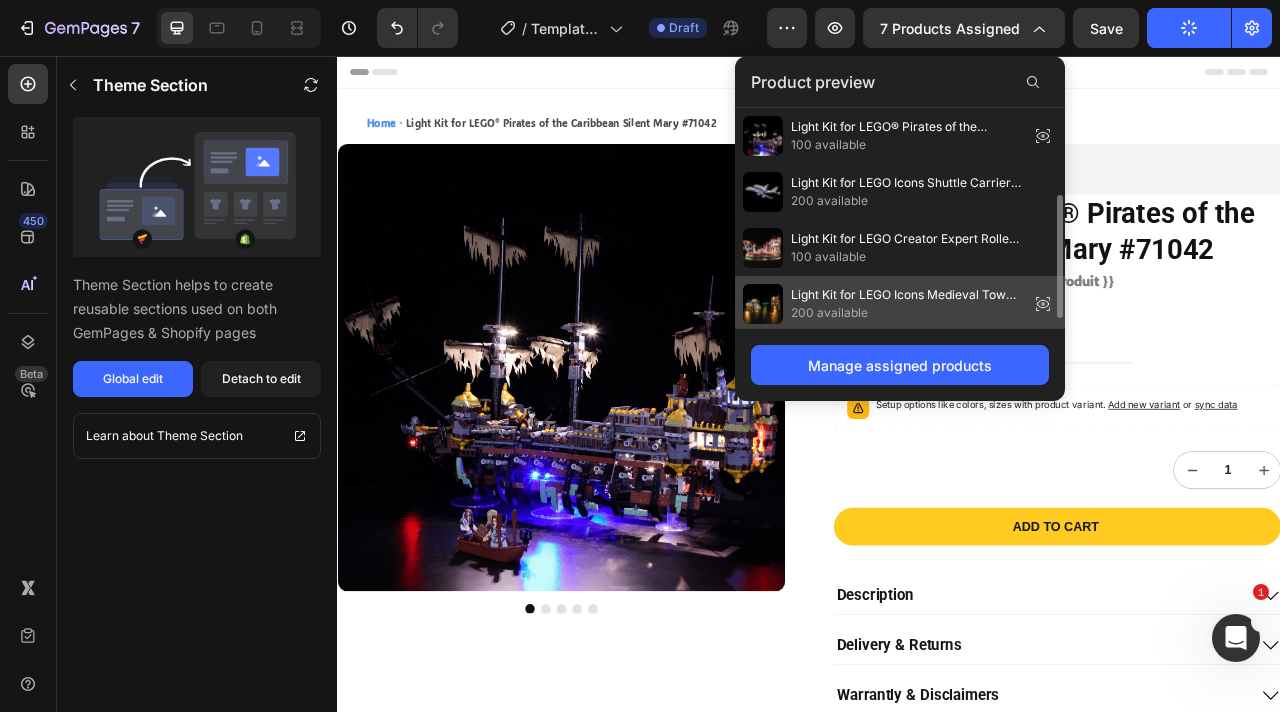 scroll, scrollTop: 172, scrollLeft: 0, axis: vertical 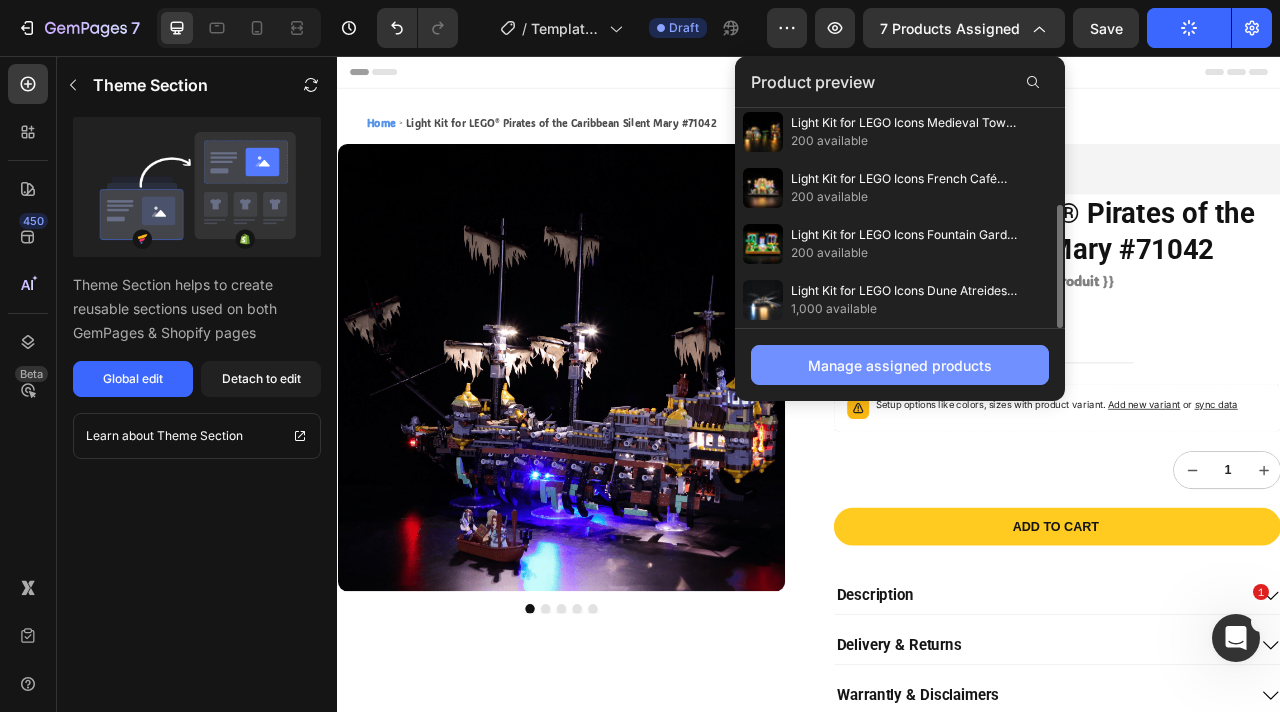 click on "Manage assigned products" at bounding box center (900, 365) 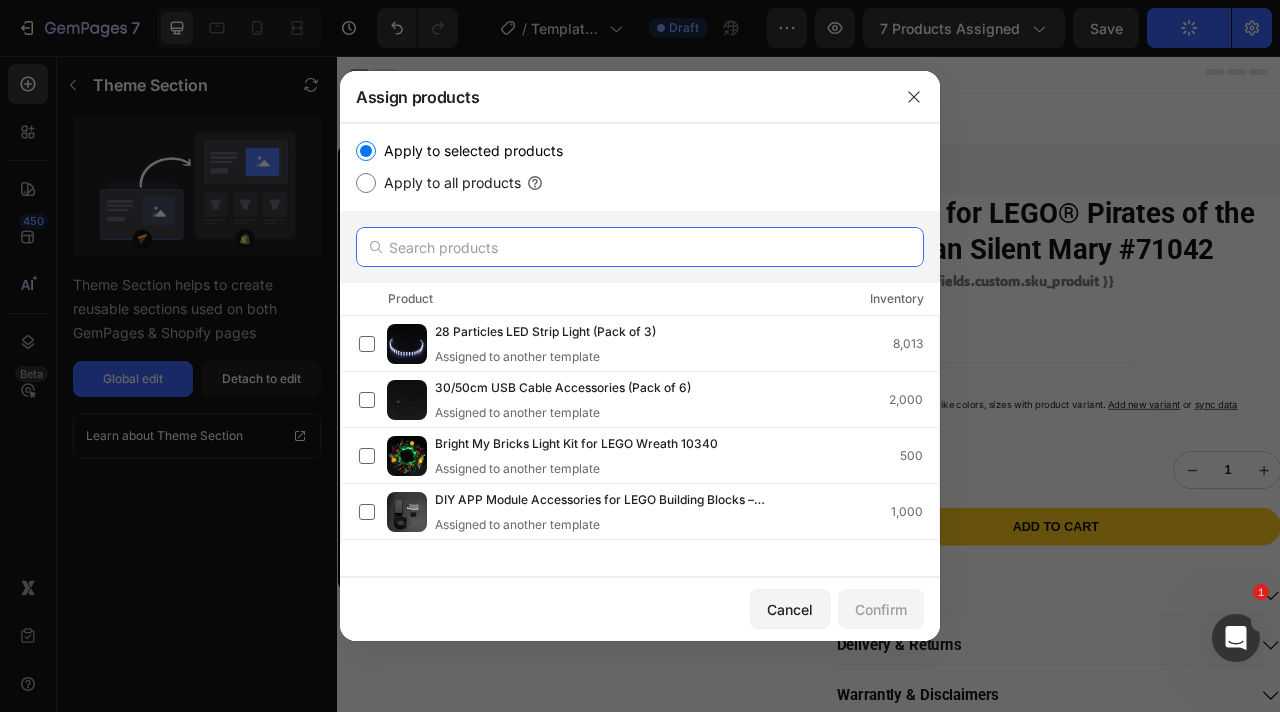 click at bounding box center (640, 247) 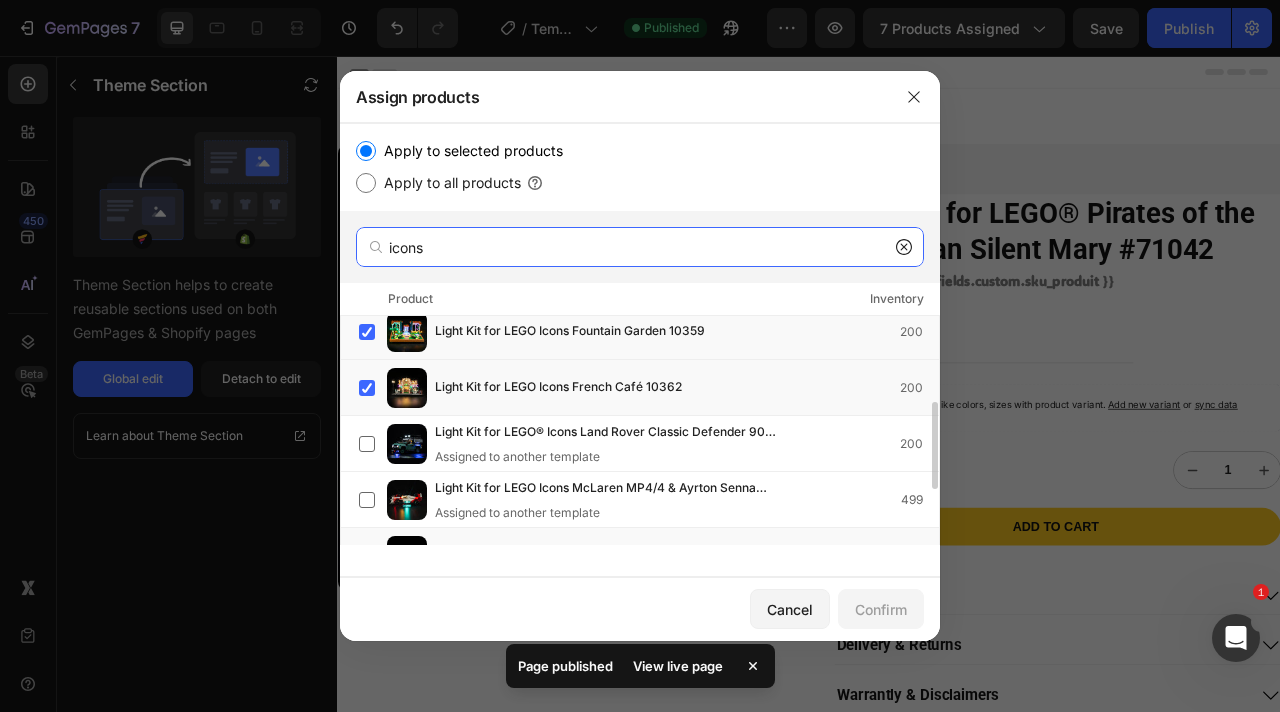 scroll, scrollTop: 371, scrollLeft: 0, axis: vertical 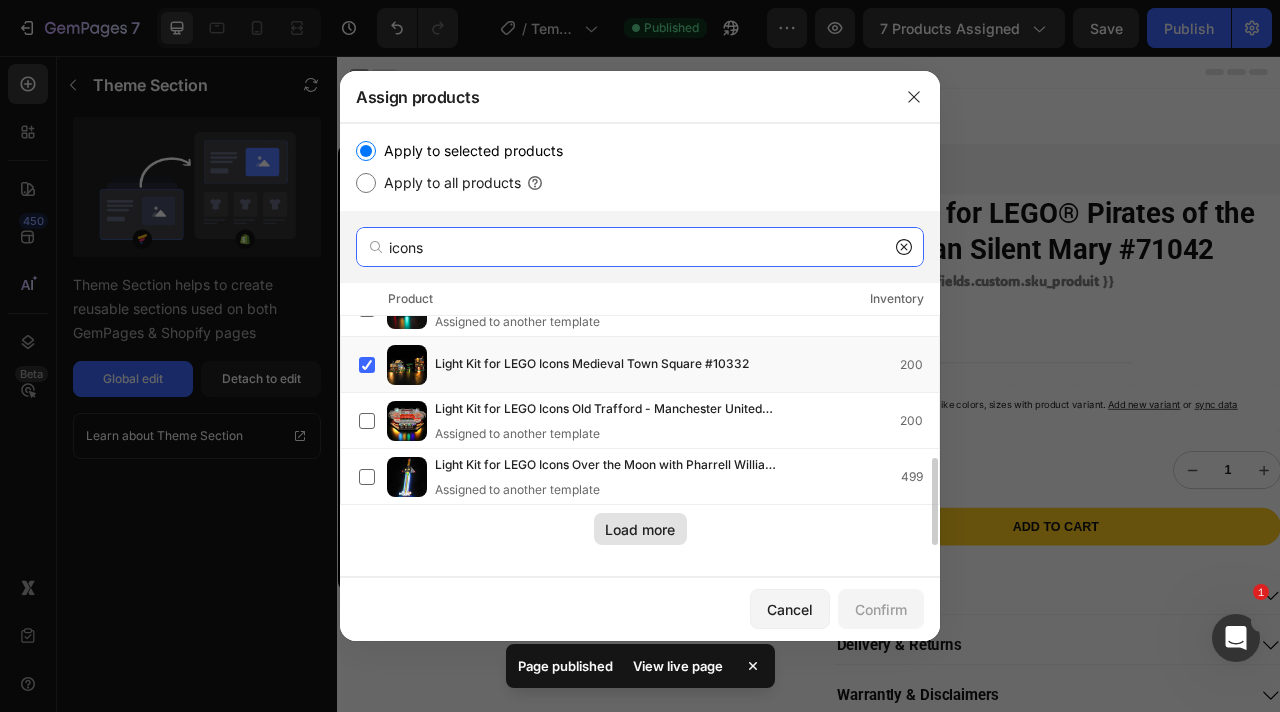 type on "icons" 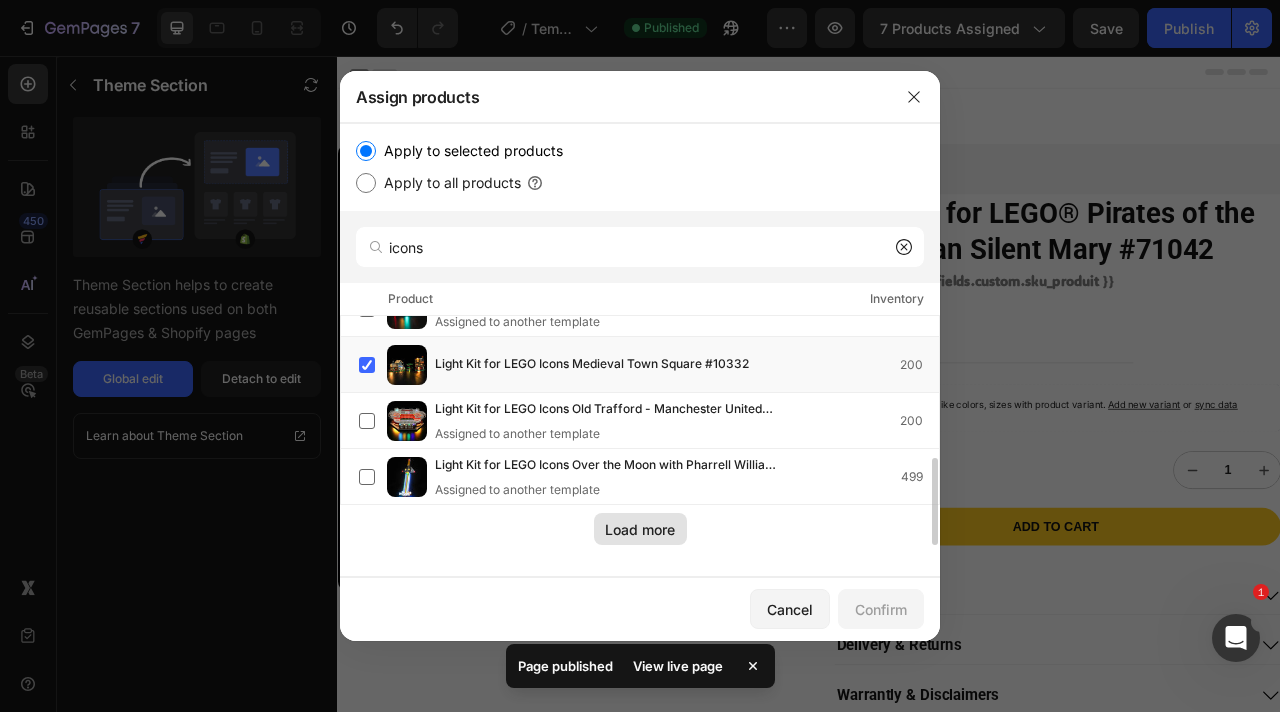 click on "Load more" 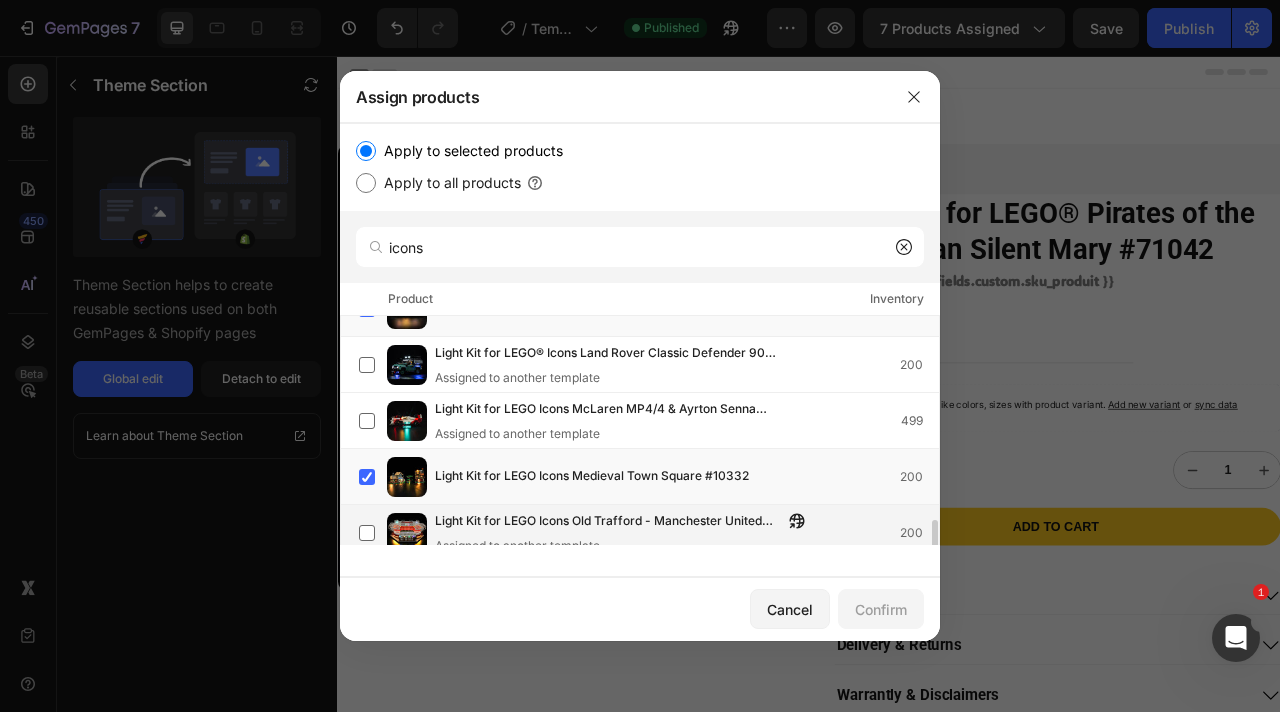 scroll, scrollTop: 371, scrollLeft: 0, axis: vertical 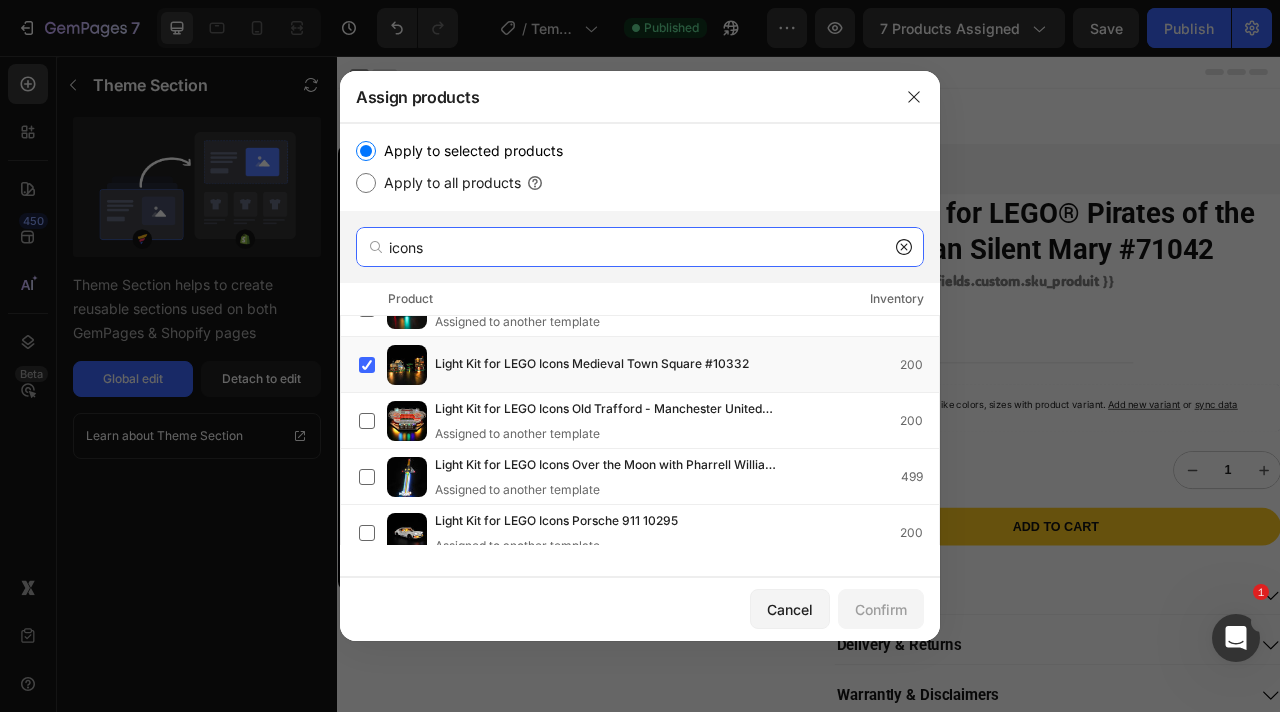 click on "icons" at bounding box center (640, 247) 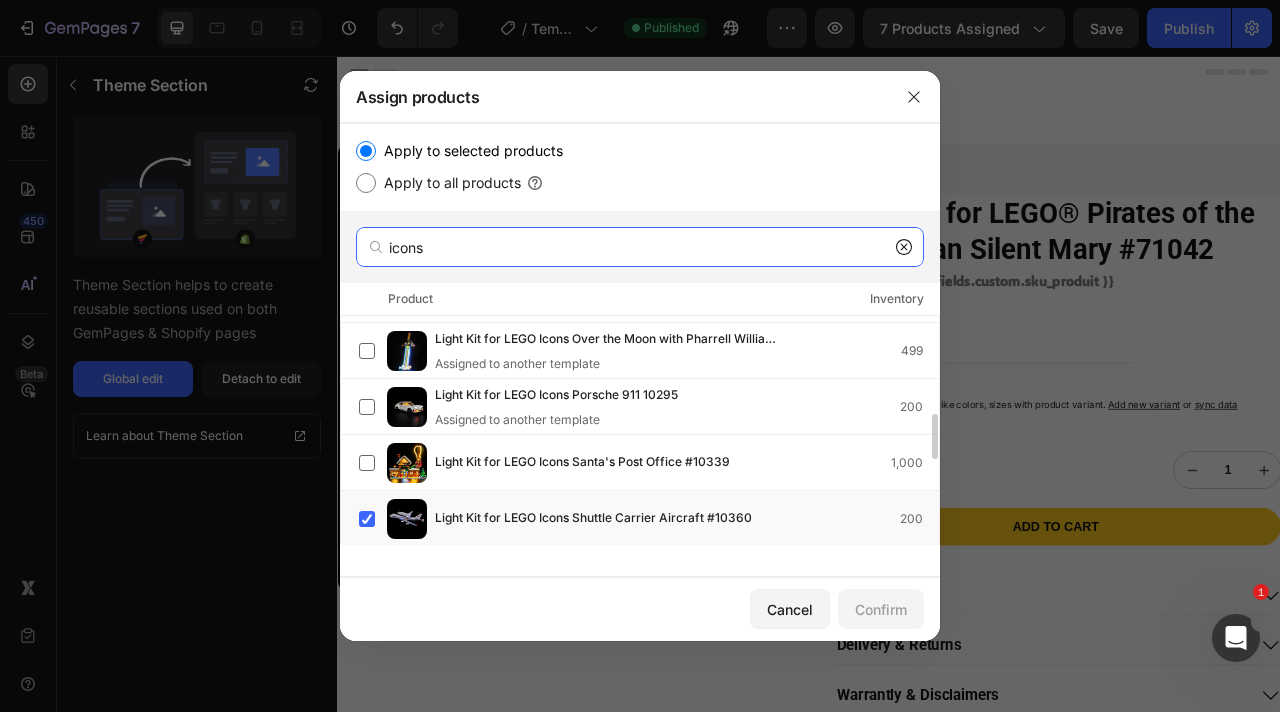 scroll, scrollTop: 538, scrollLeft: 0, axis: vertical 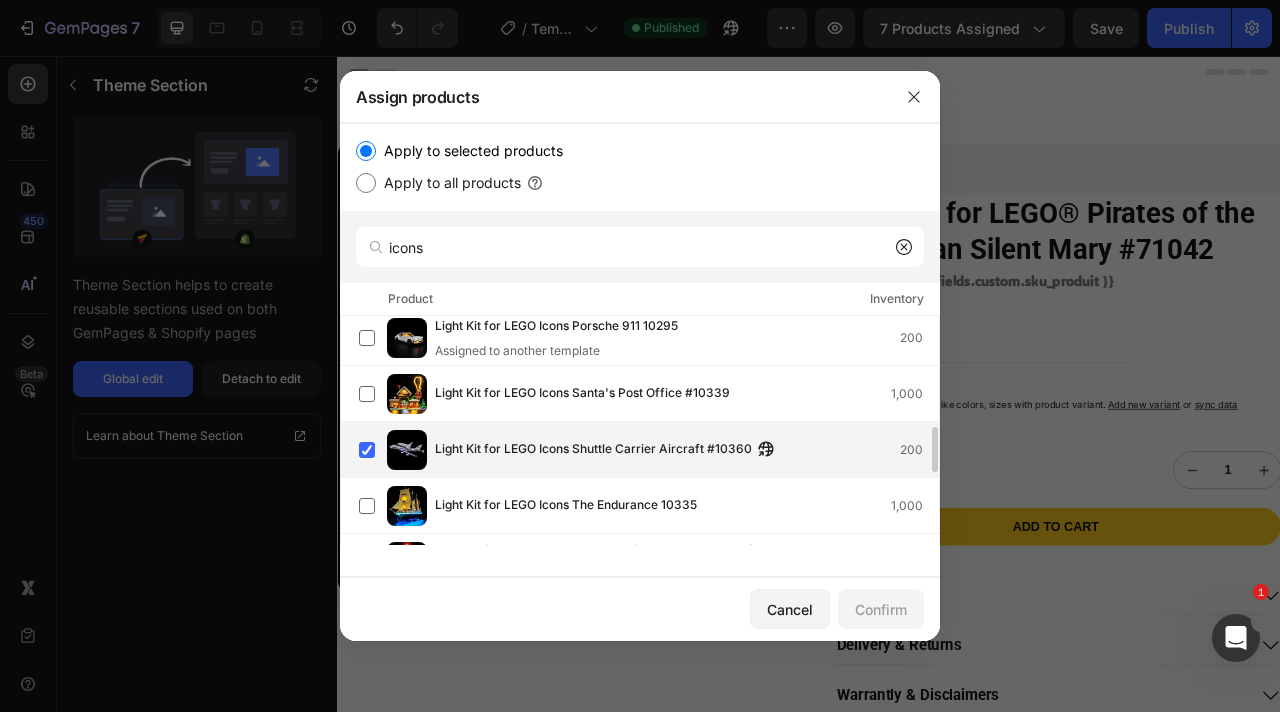 click on "Light Kit for LEGO Icons Shuttle Carrier Aircraft #10360 200" at bounding box center (649, 450) 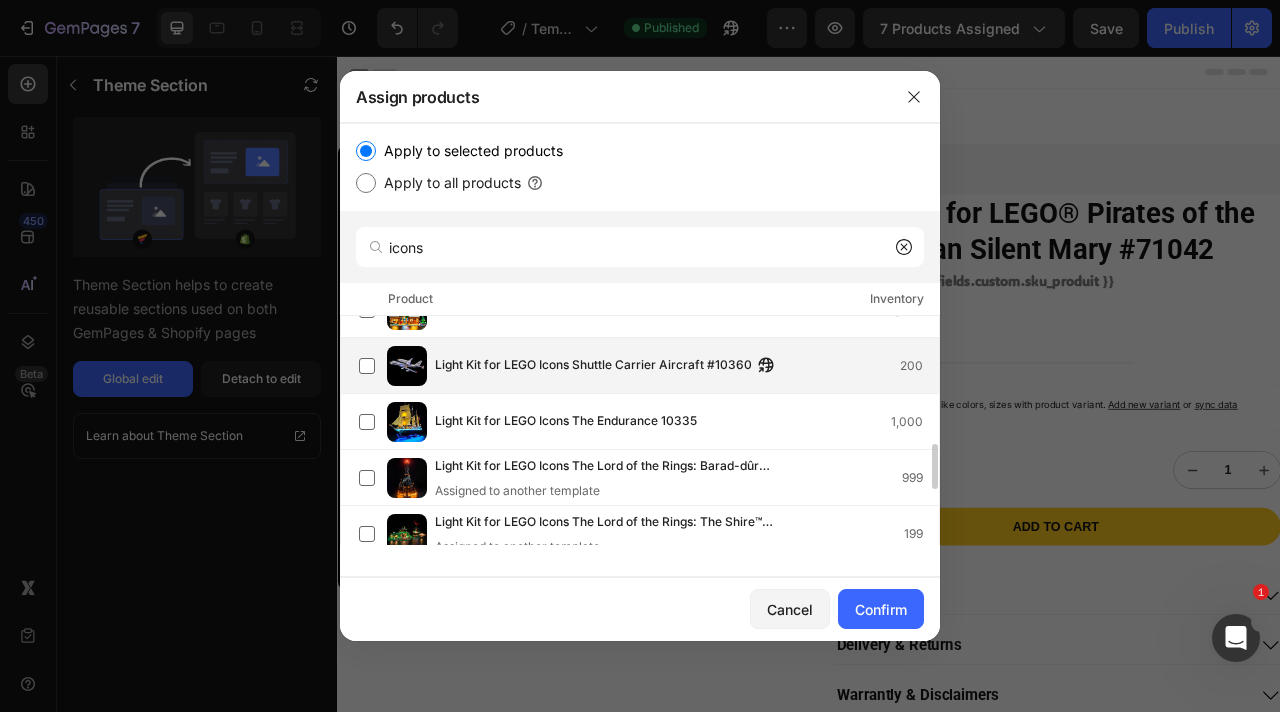 scroll, scrollTop: 661, scrollLeft: 0, axis: vertical 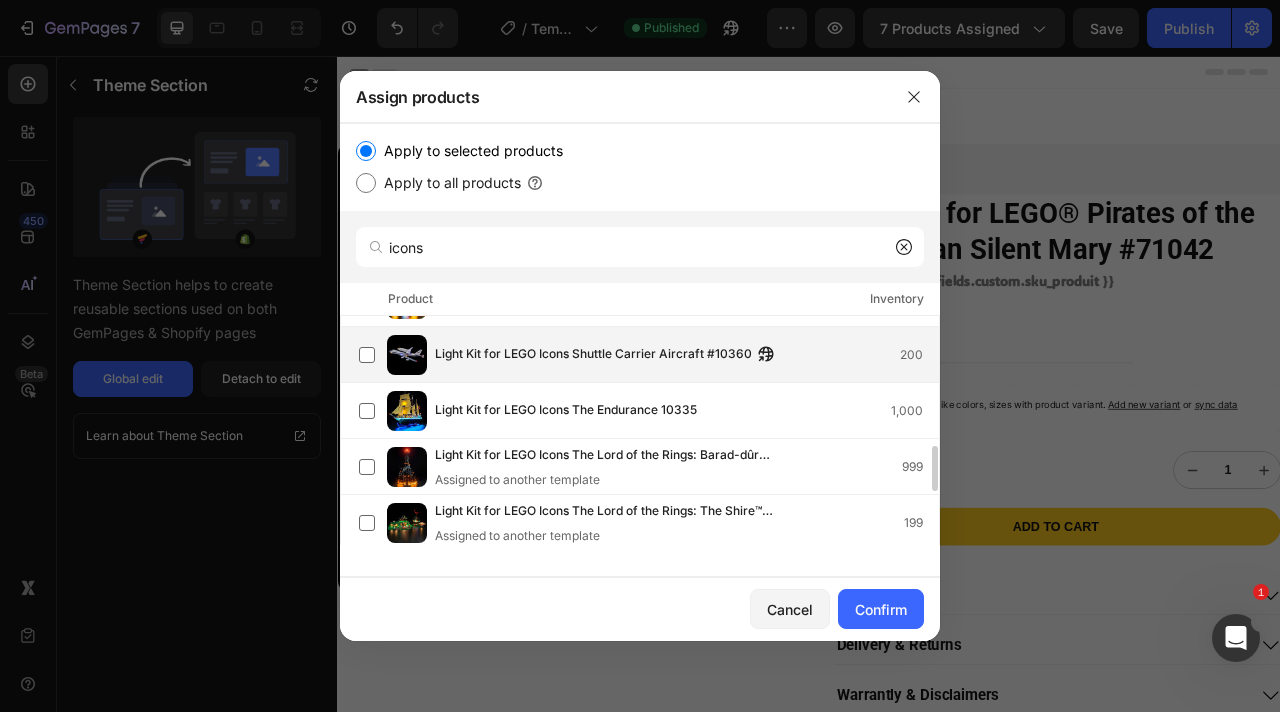 click on "Light Kit for LEGO Icons Shuttle Carrier Aircraft #10360 200" at bounding box center (649, 355) 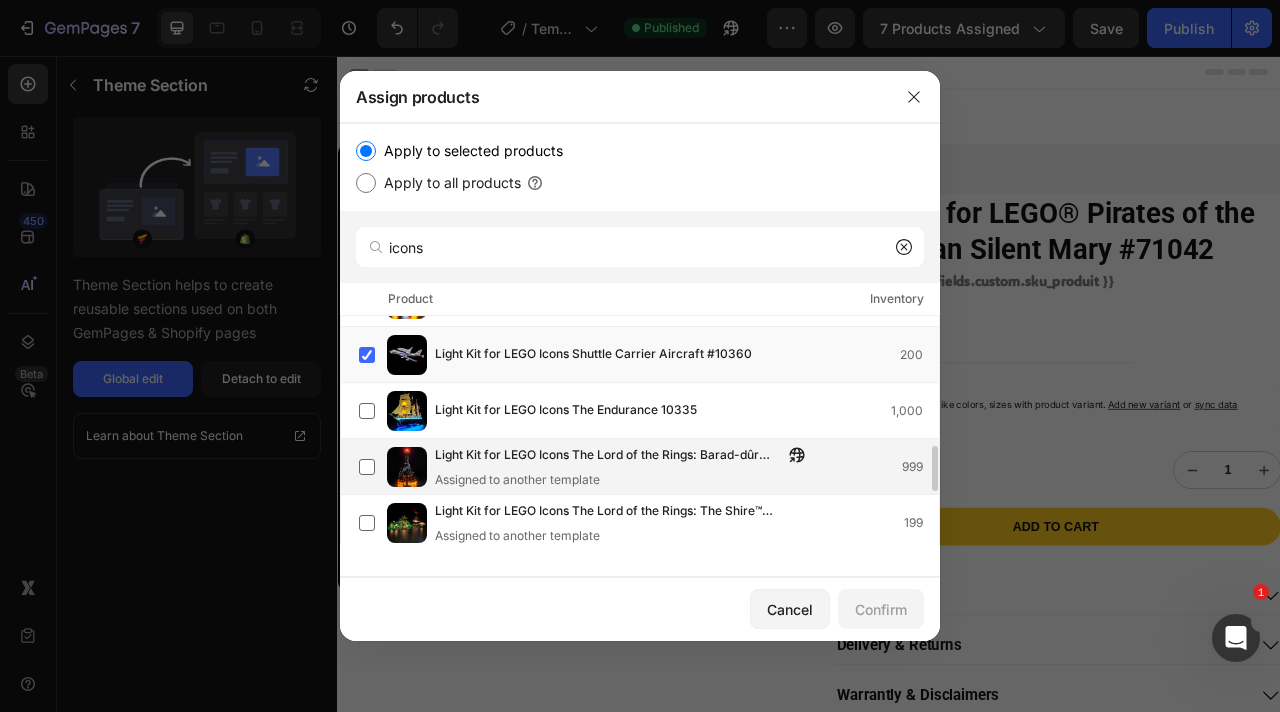 click on "Light Kit for LEGO Icons The Lord of the Rings: Barad-dûr #10333  Assigned to another template  999" 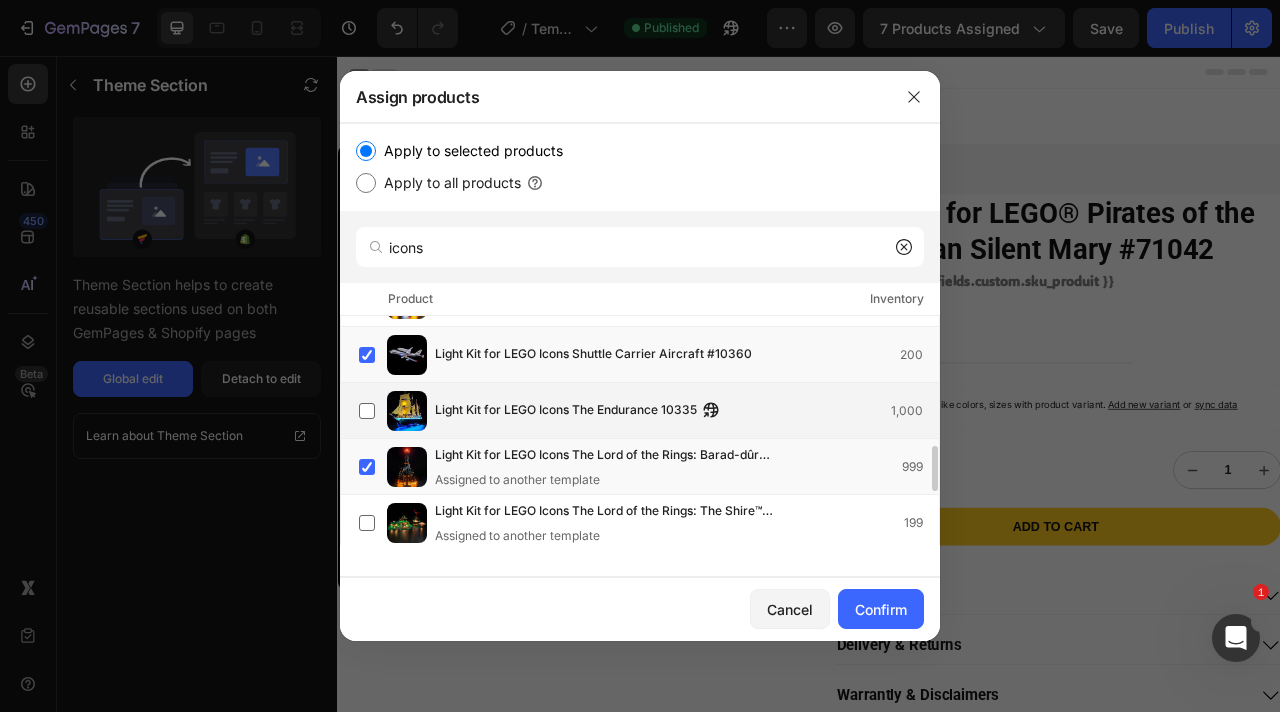 click on "Light Kit for LEGO Icons The Endurance 10335" at bounding box center [566, 411] 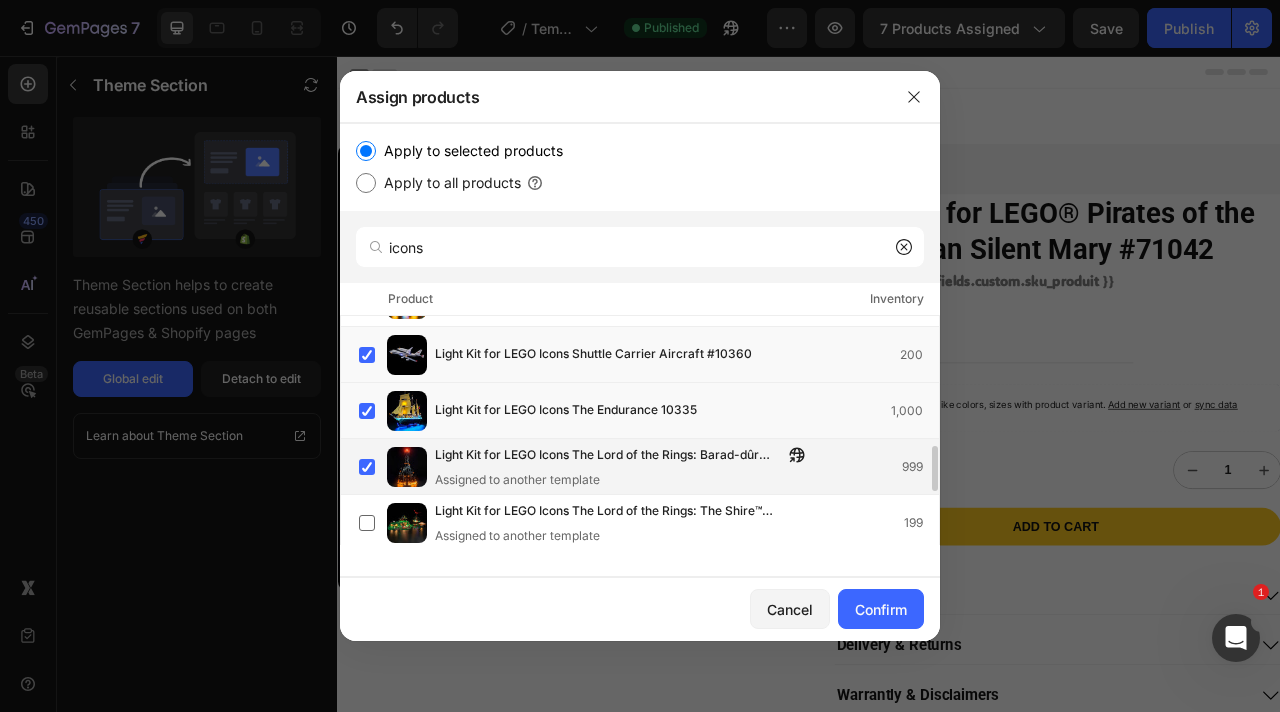 click on "Assigned to another template" at bounding box center (625, 480) 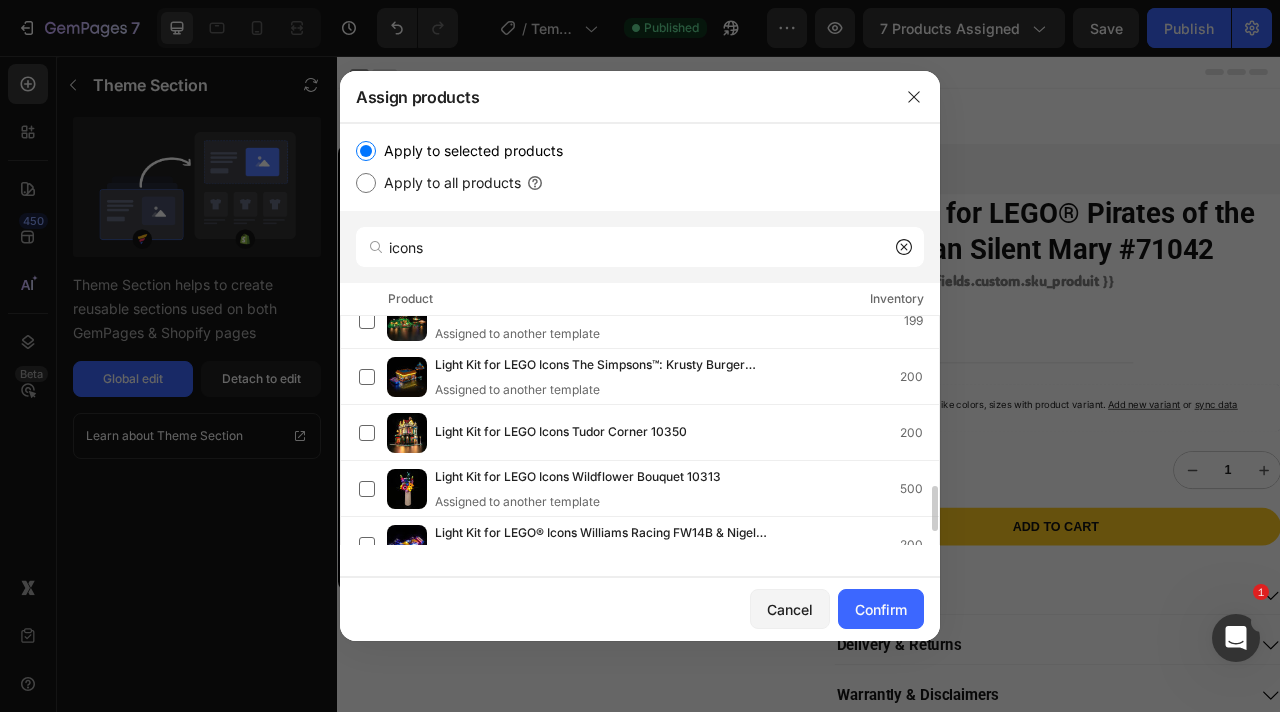 click on "Light Kit for LEGO Icons Tudor Corner 10350" at bounding box center (561, 433) 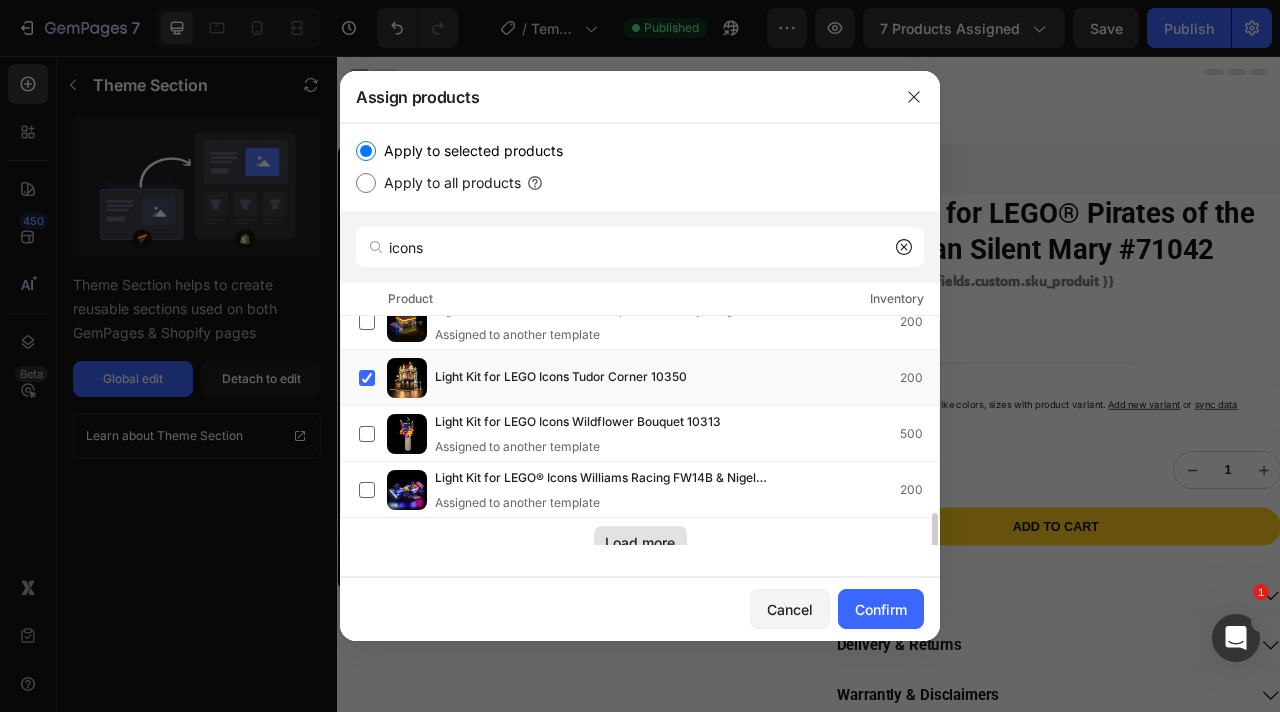 scroll, scrollTop: 931, scrollLeft: 0, axis: vertical 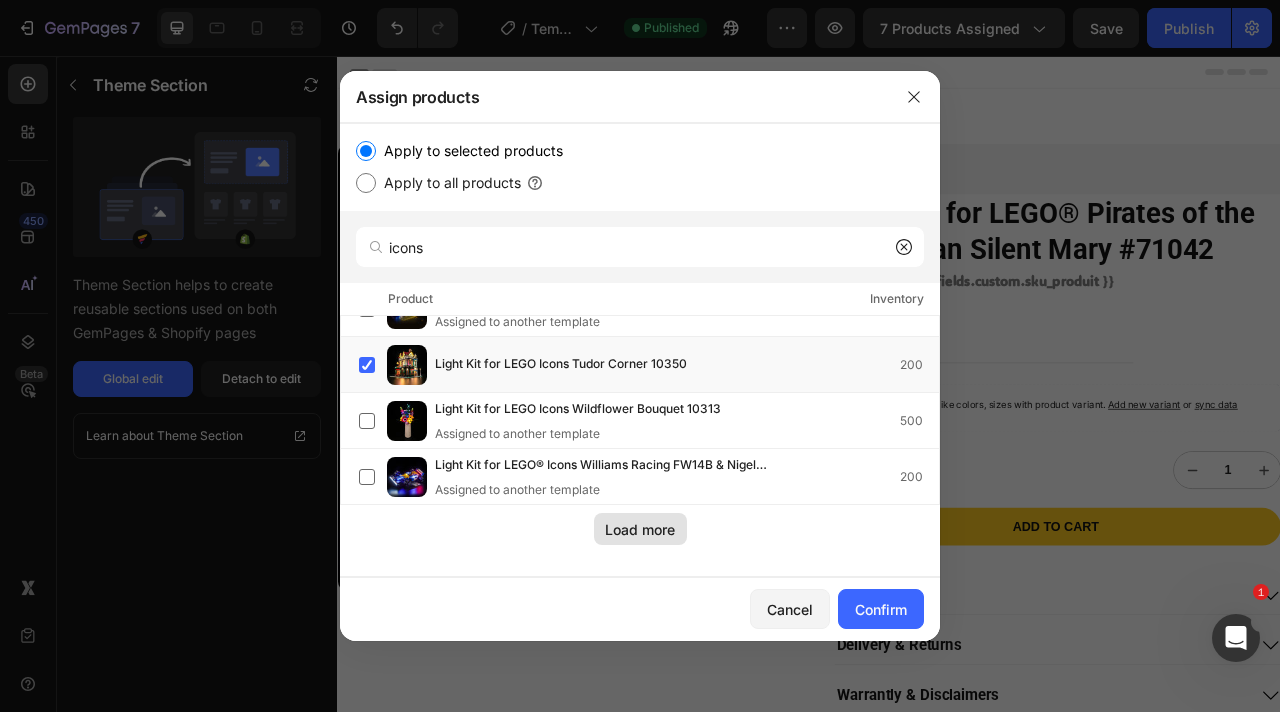 click on "Load more" 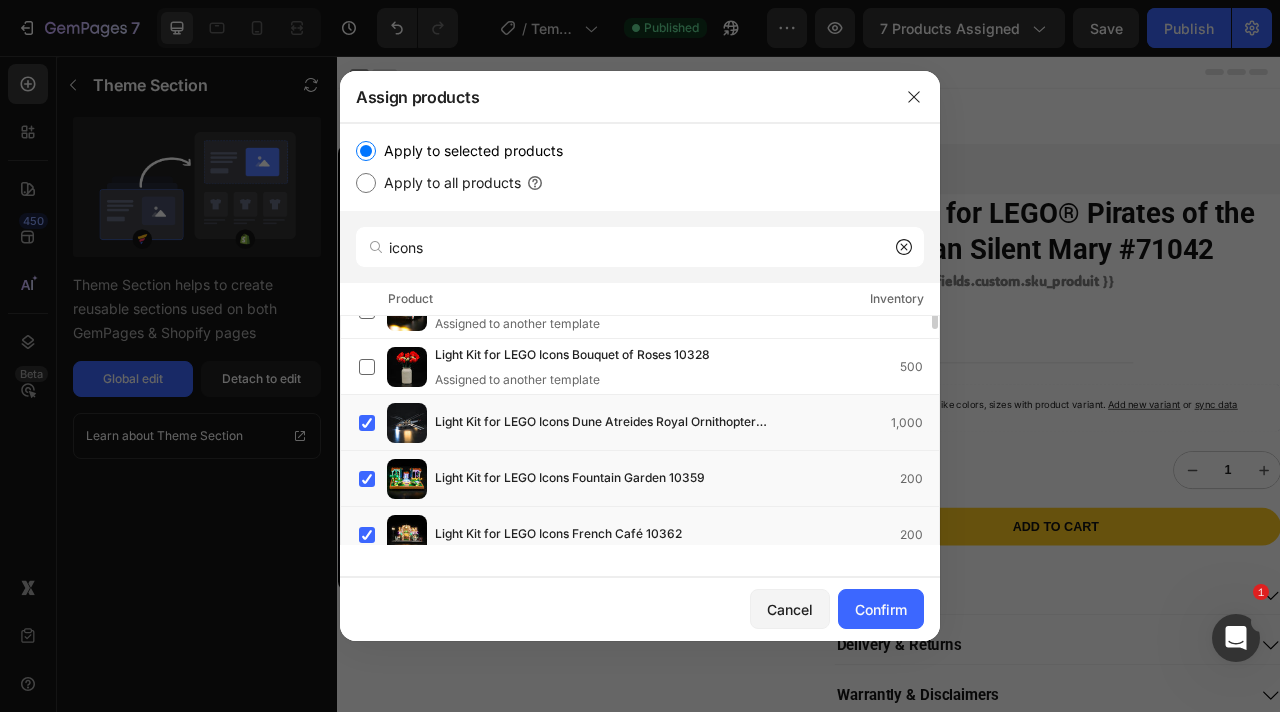 scroll, scrollTop: 0, scrollLeft: 0, axis: both 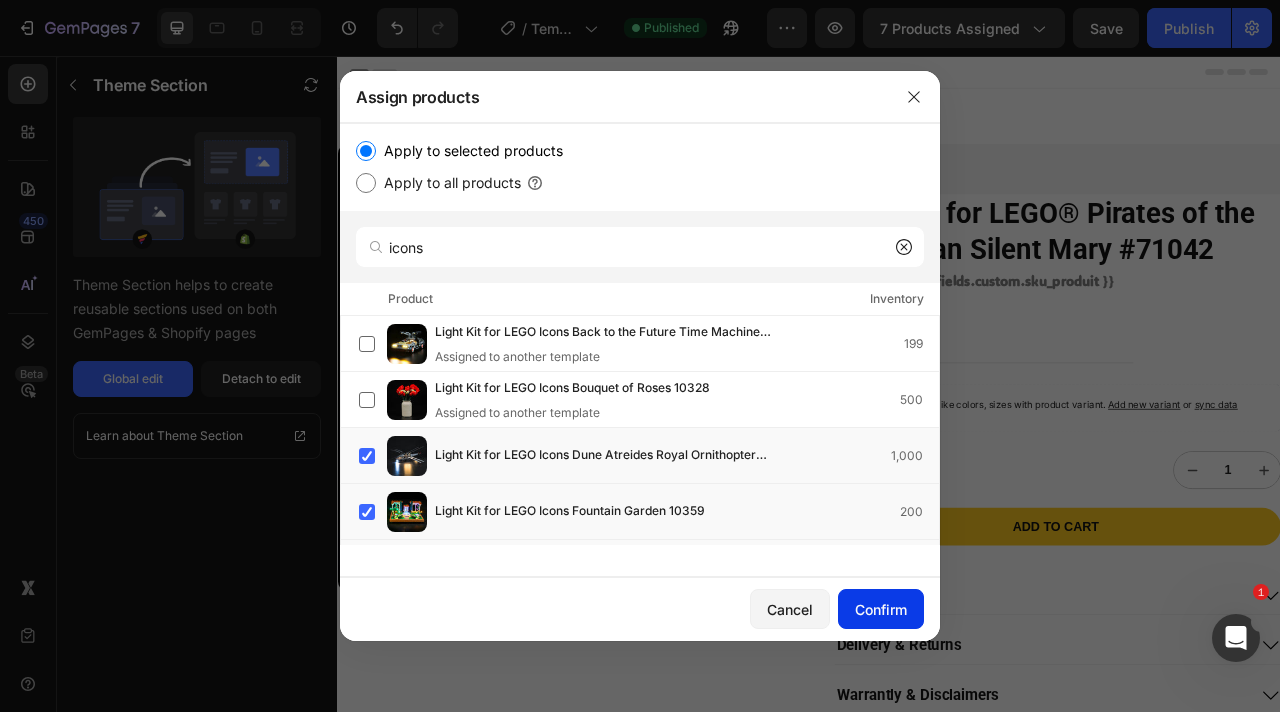 click on "Confirm" at bounding box center [881, 609] 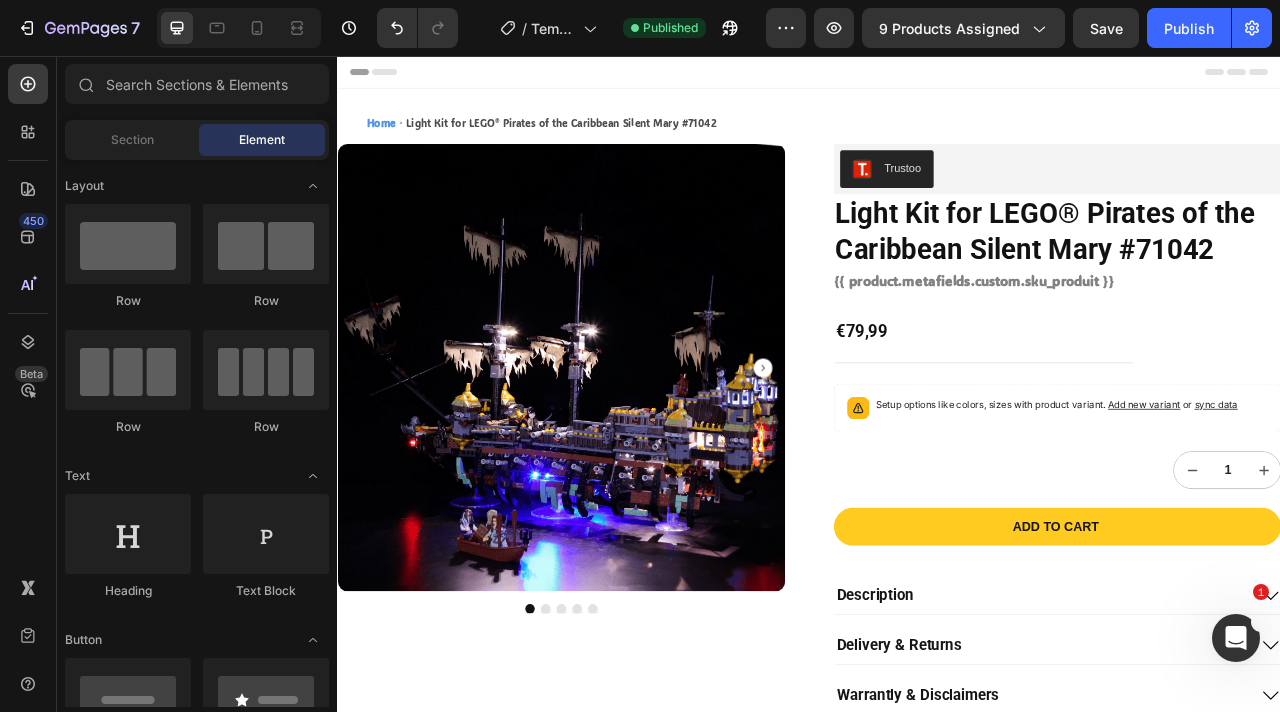 click on "Header" at bounding box center (937, 76) 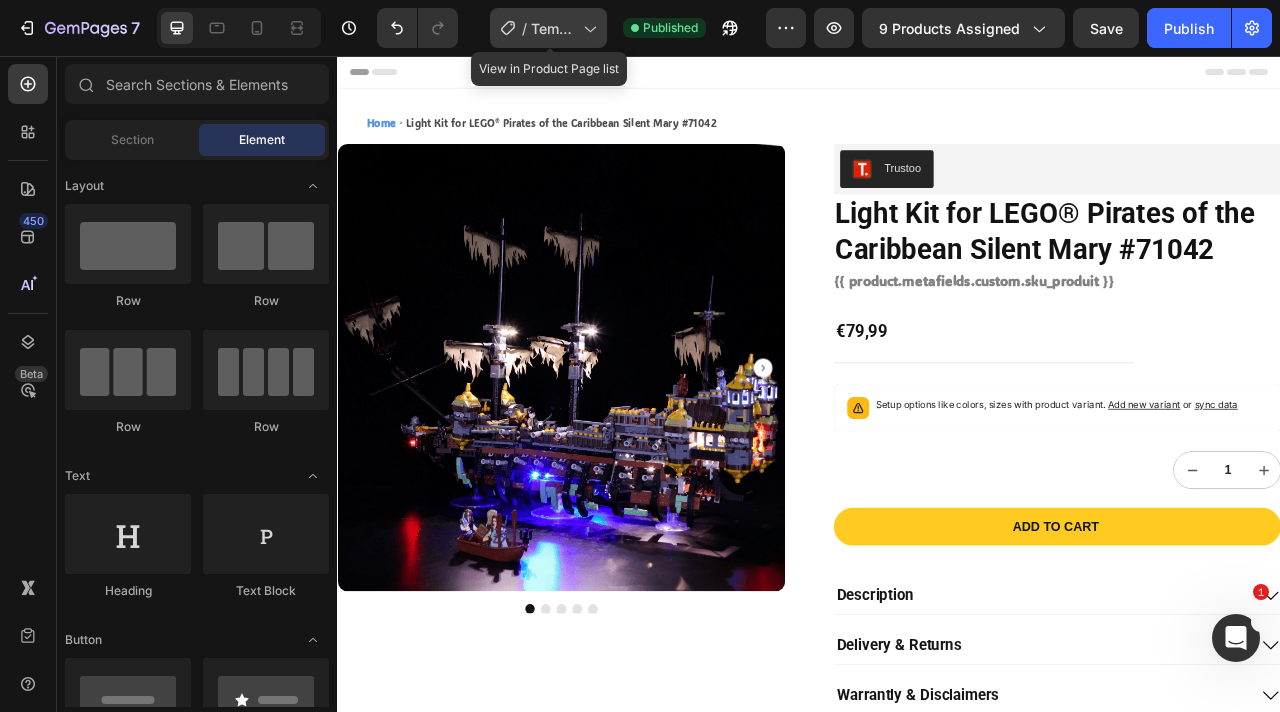 click on "Template Creator & Icons" at bounding box center [553, 28] 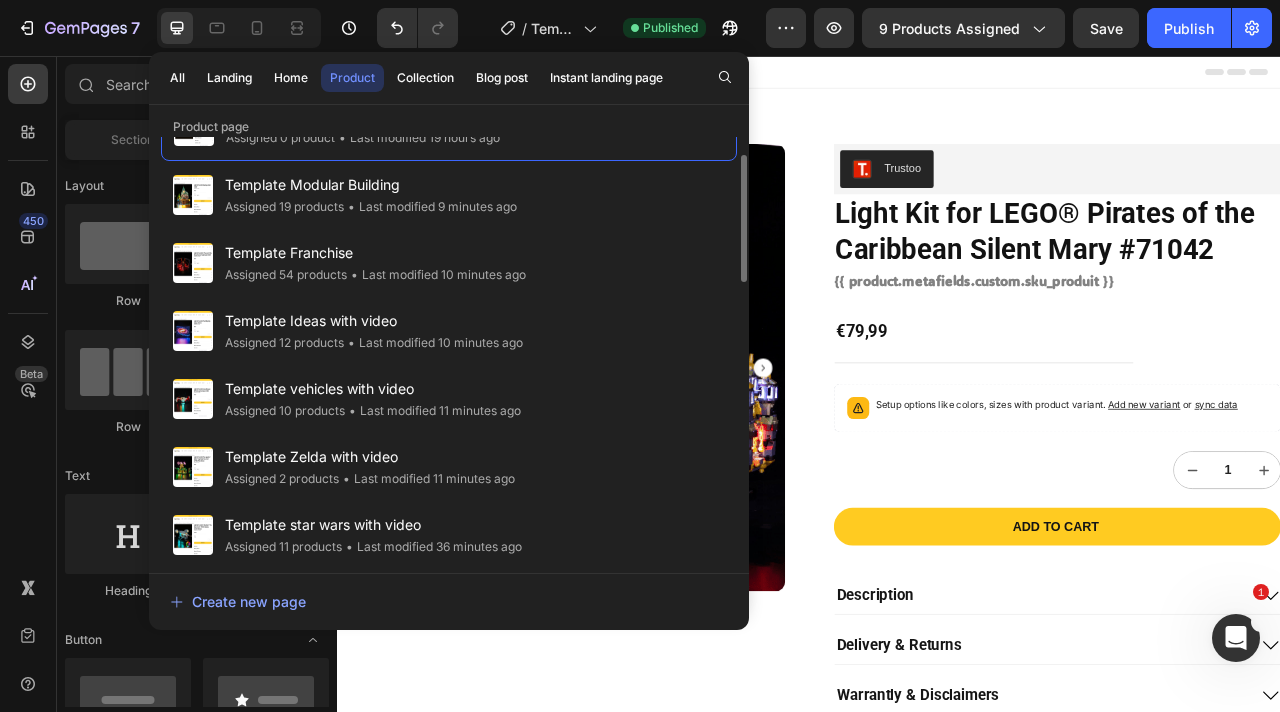 scroll, scrollTop: 60, scrollLeft: 0, axis: vertical 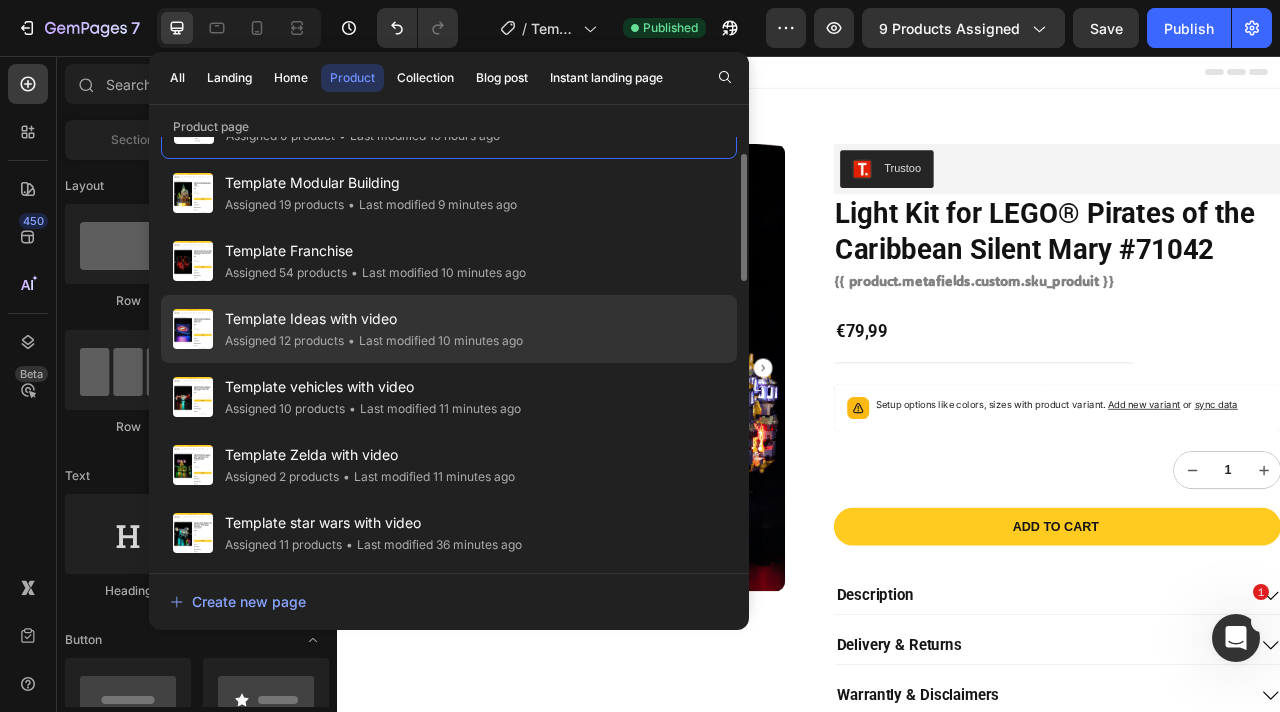 click on "• Last modified 10 minutes ago" 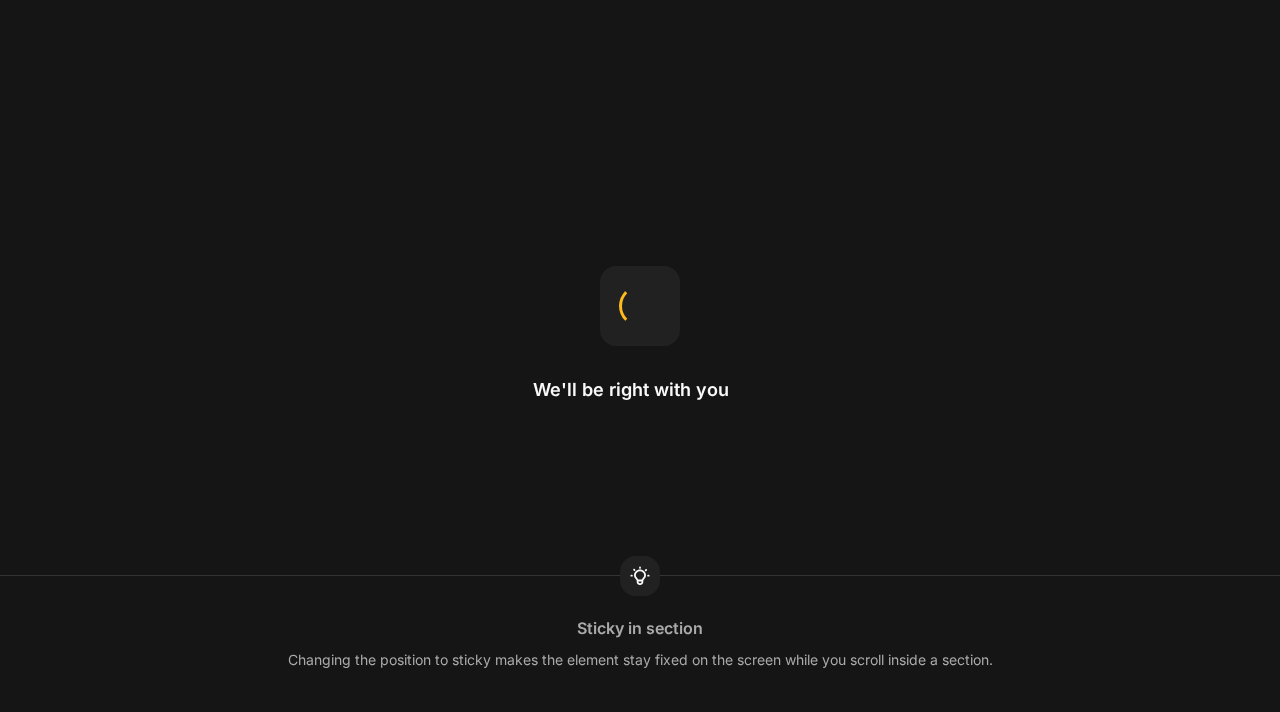 scroll, scrollTop: 0, scrollLeft: 0, axis: both 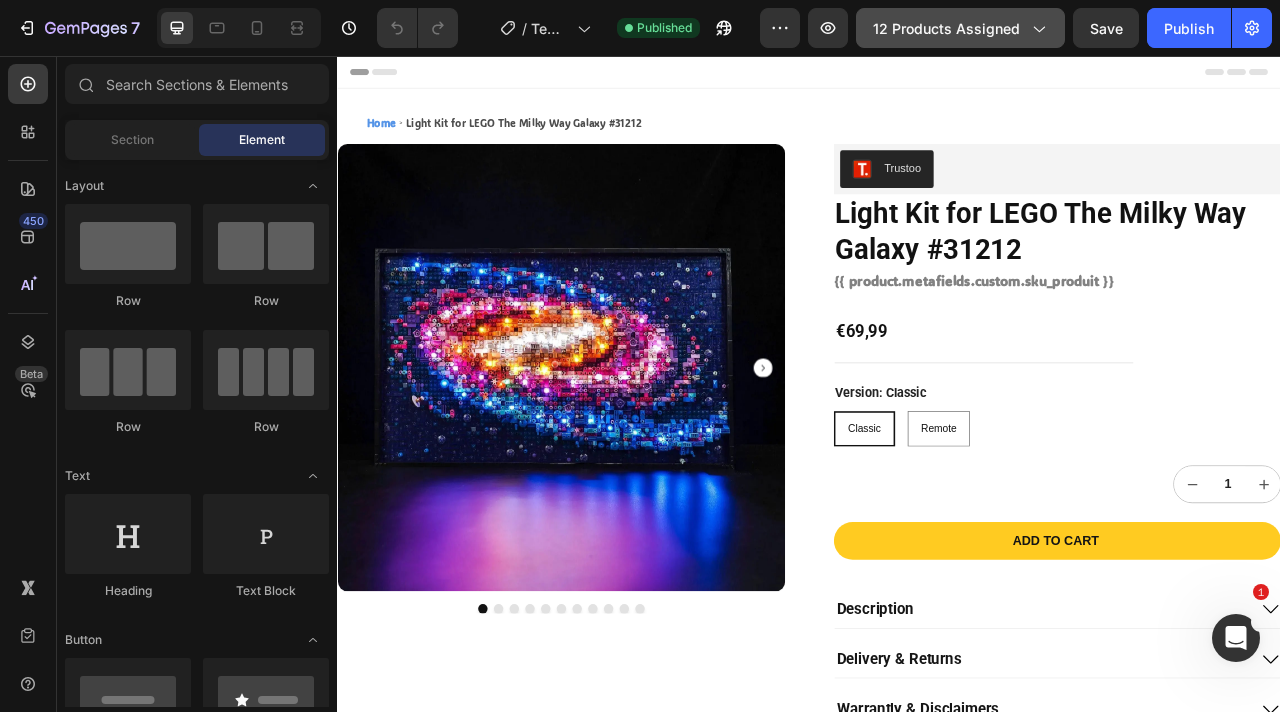 click on "12 products assigned" 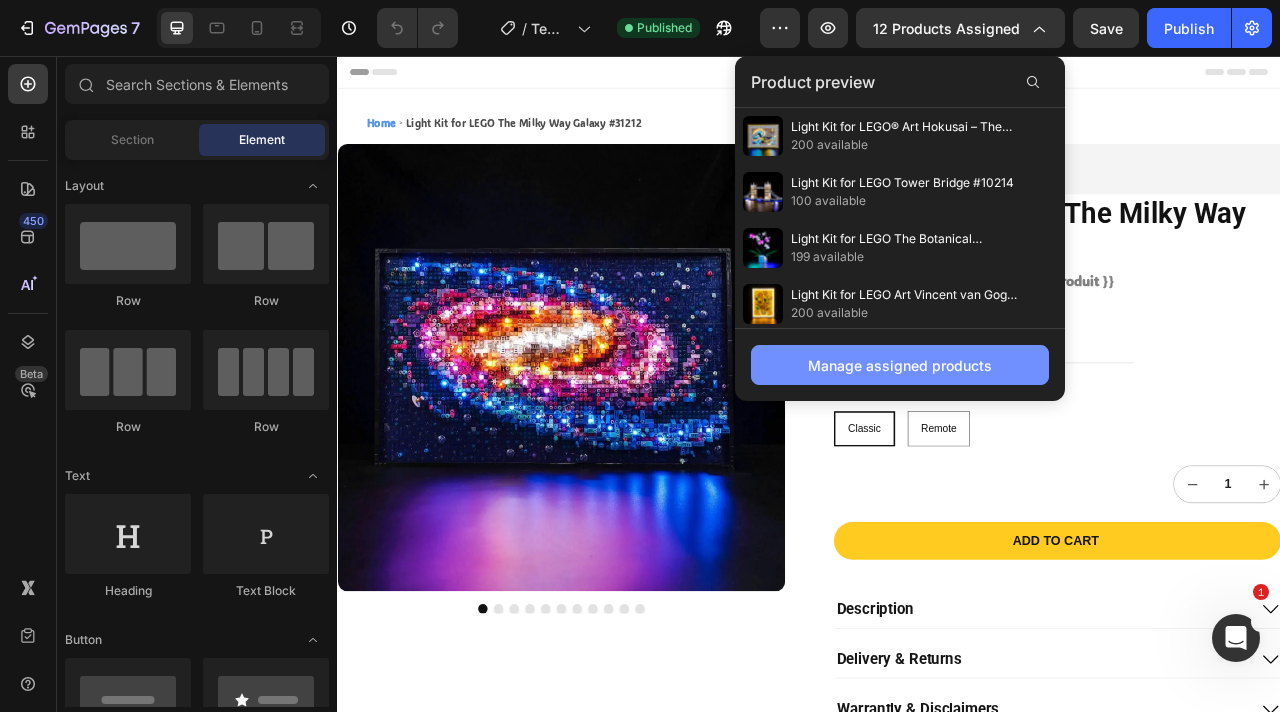click on "Manage assigned products" at bounding box center (900, 365) 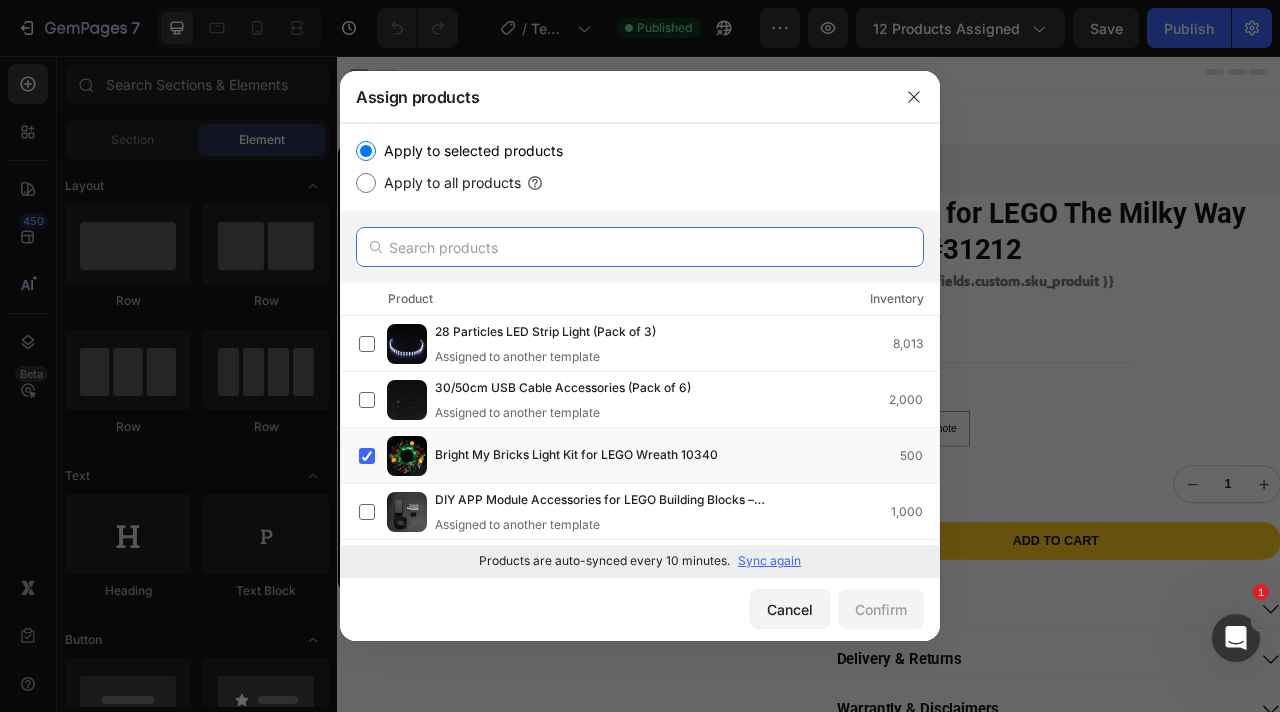 click at bounding box center [640, 247] 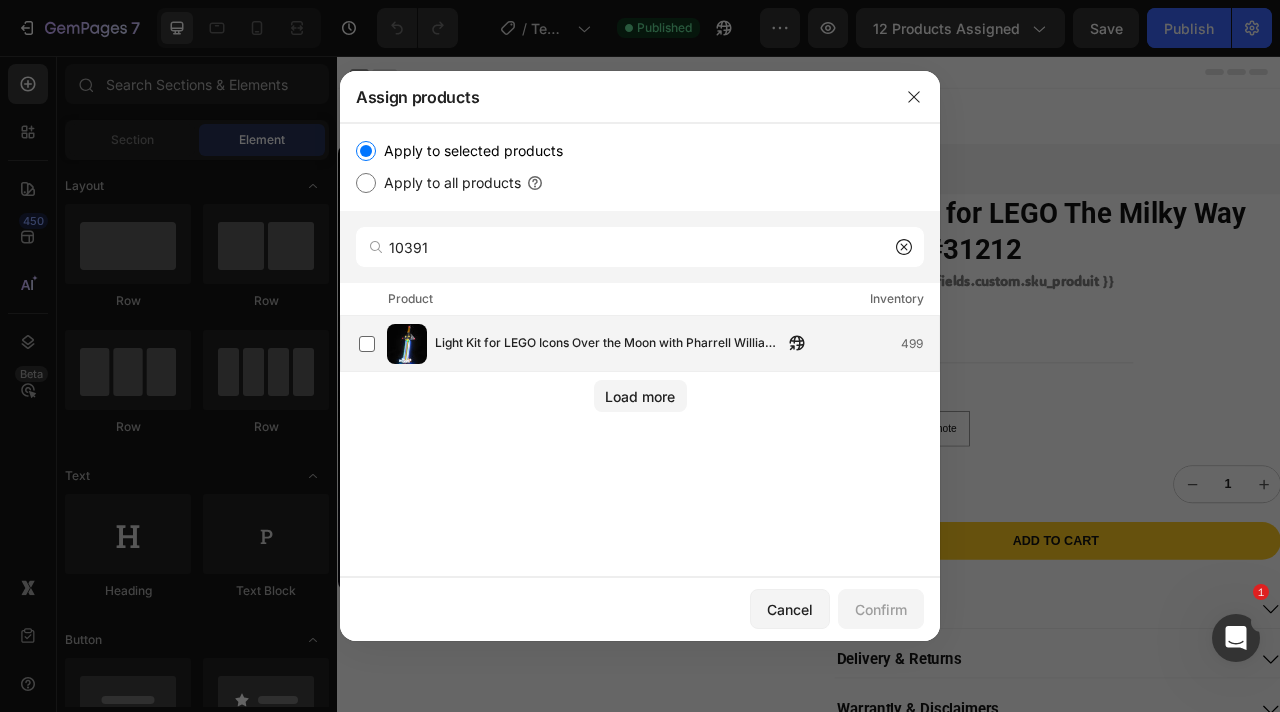 click on "Light Kit for LEGO Icons Over the Moon with Pharrell Williams #10391 499" at bounding box center (649, 344) 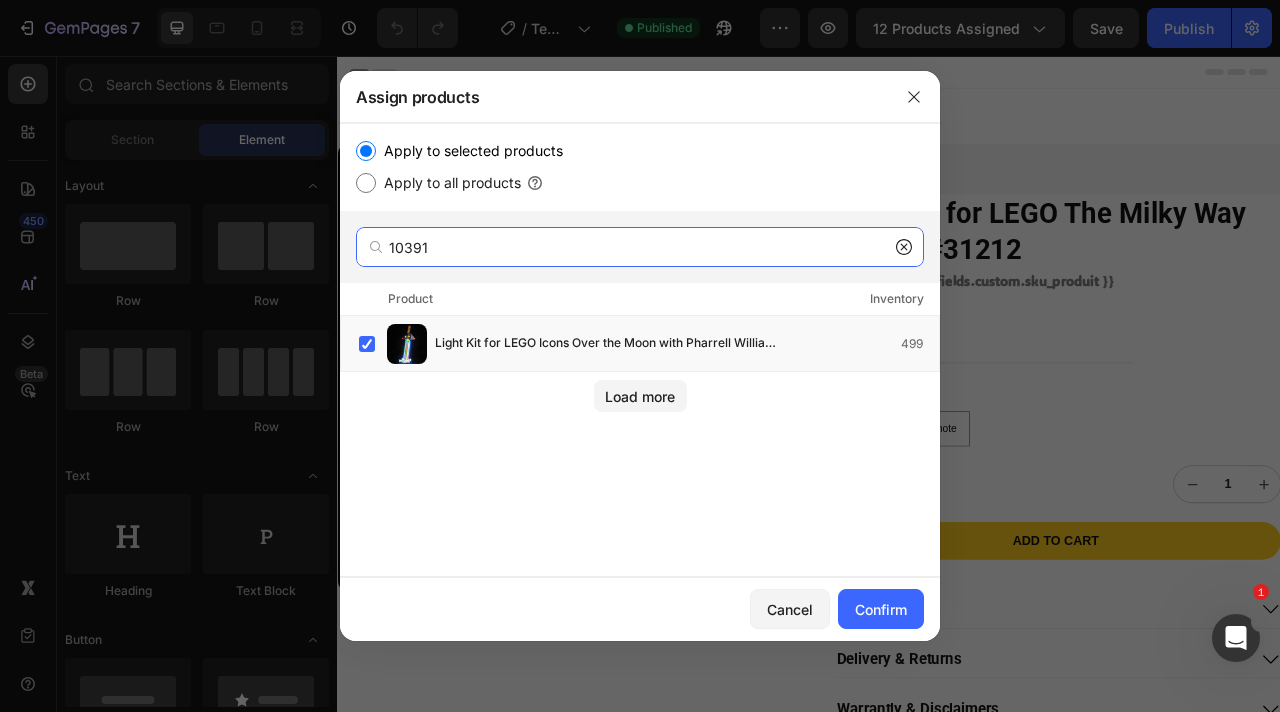 click on "10391" at bounding box center (640, 247) 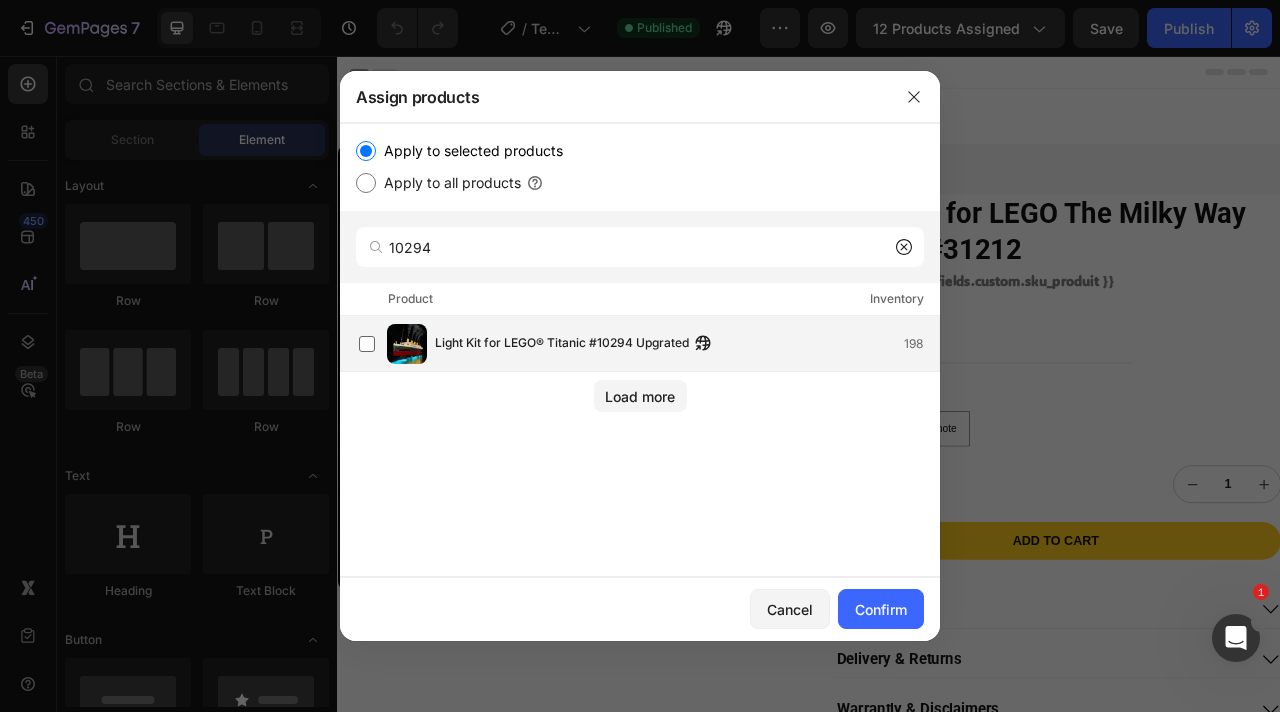 click on "Light Kit for LEGO® Titanic #10294 Upgrated" at bounding box center [562, 344] 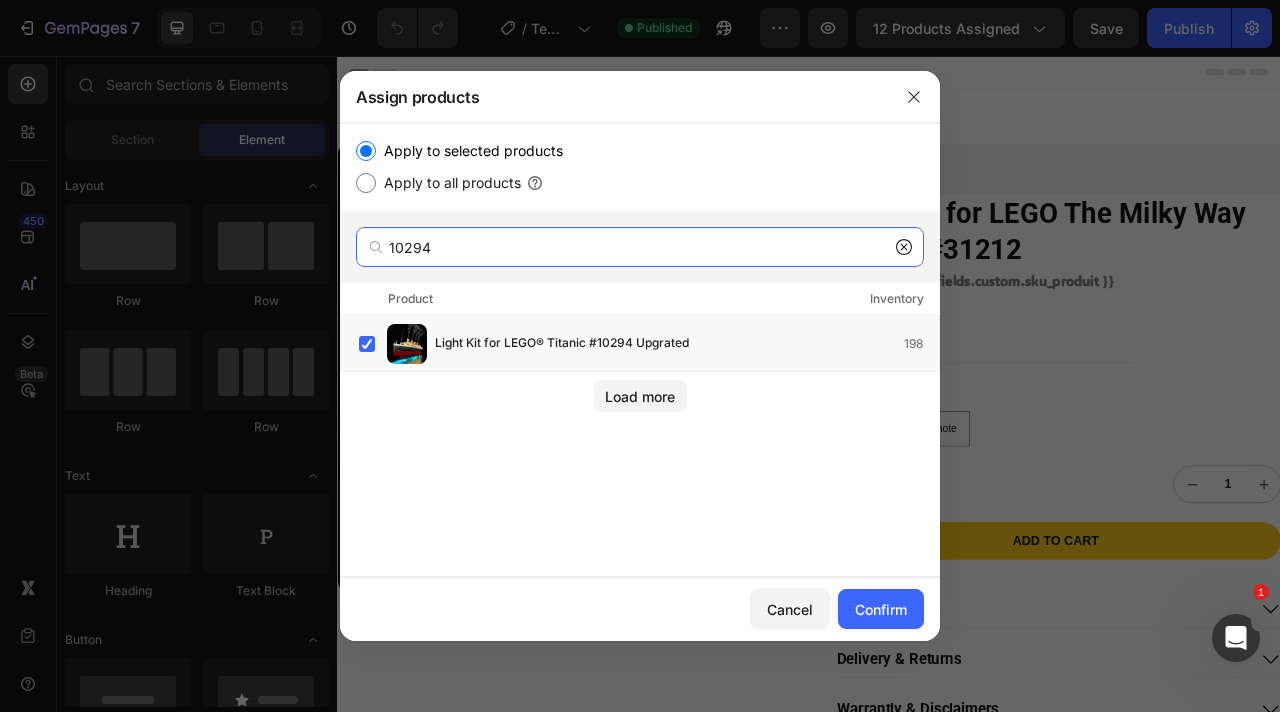 click on "10294" at bounding box center (640, 247) 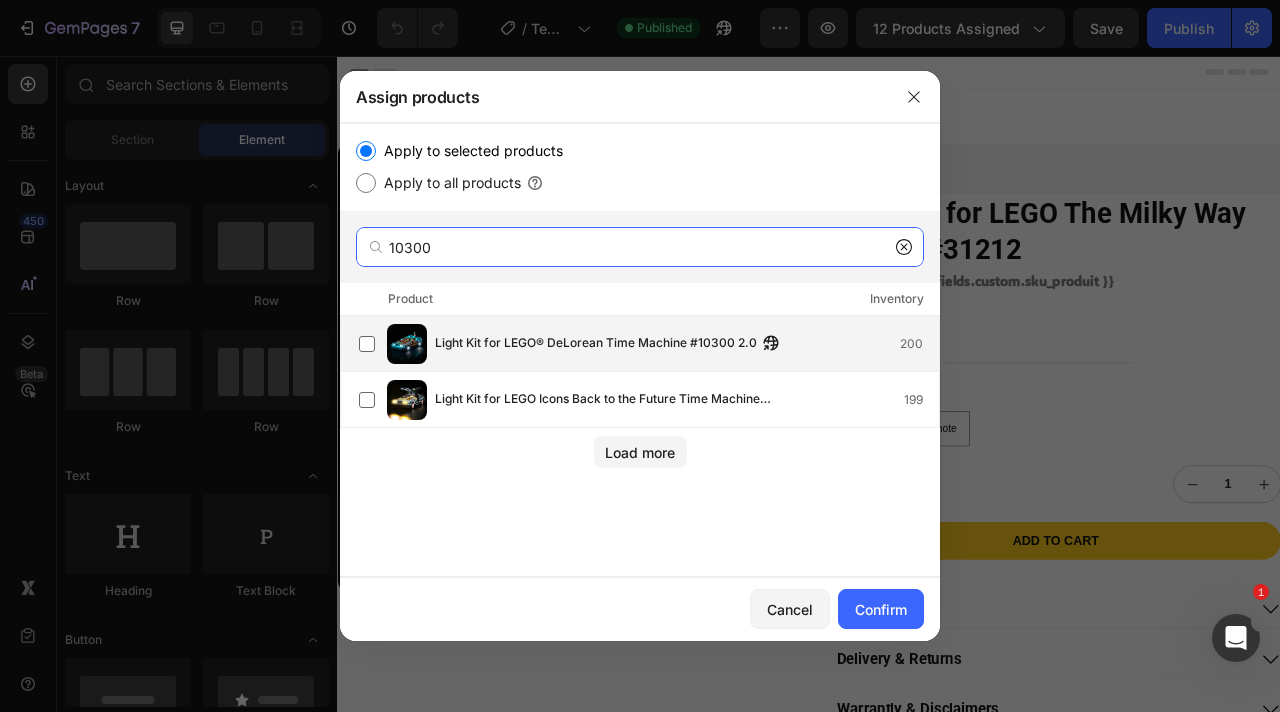 type on "10300" 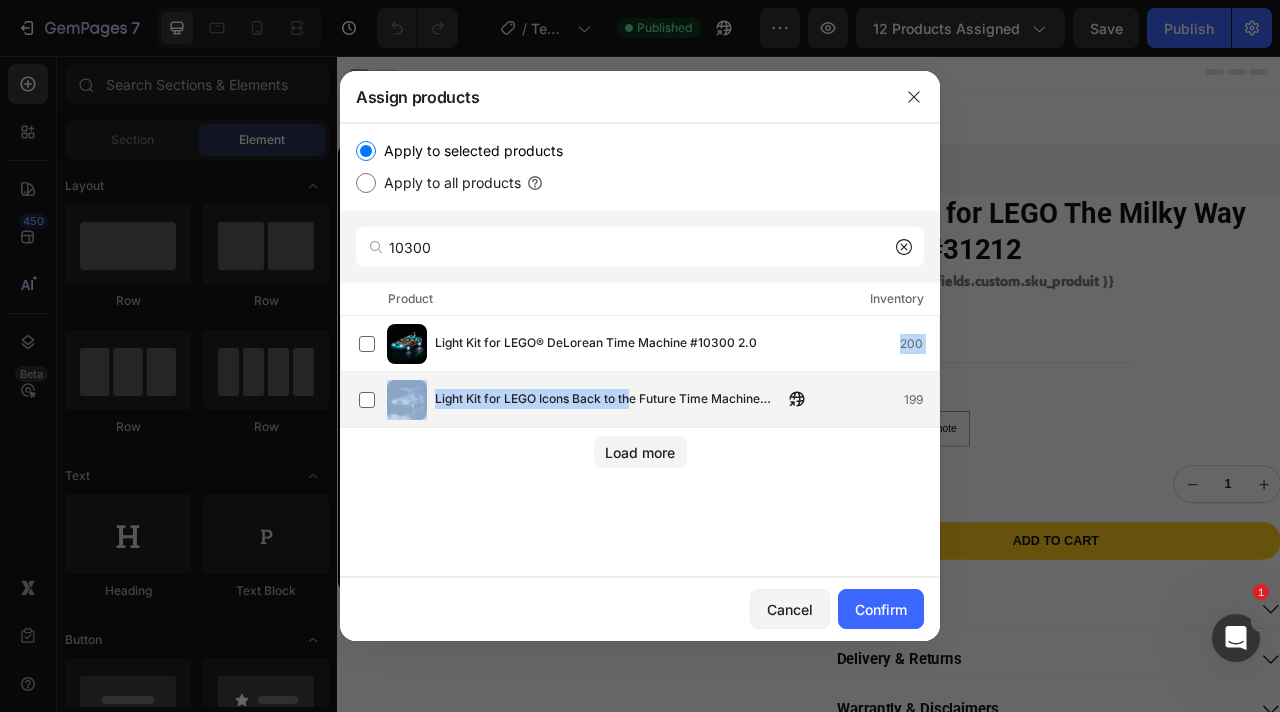 drag, startPoint x: 646, startPoint y: 356, endPoint x: 635, endPoint y: 398, distance: 43.416588 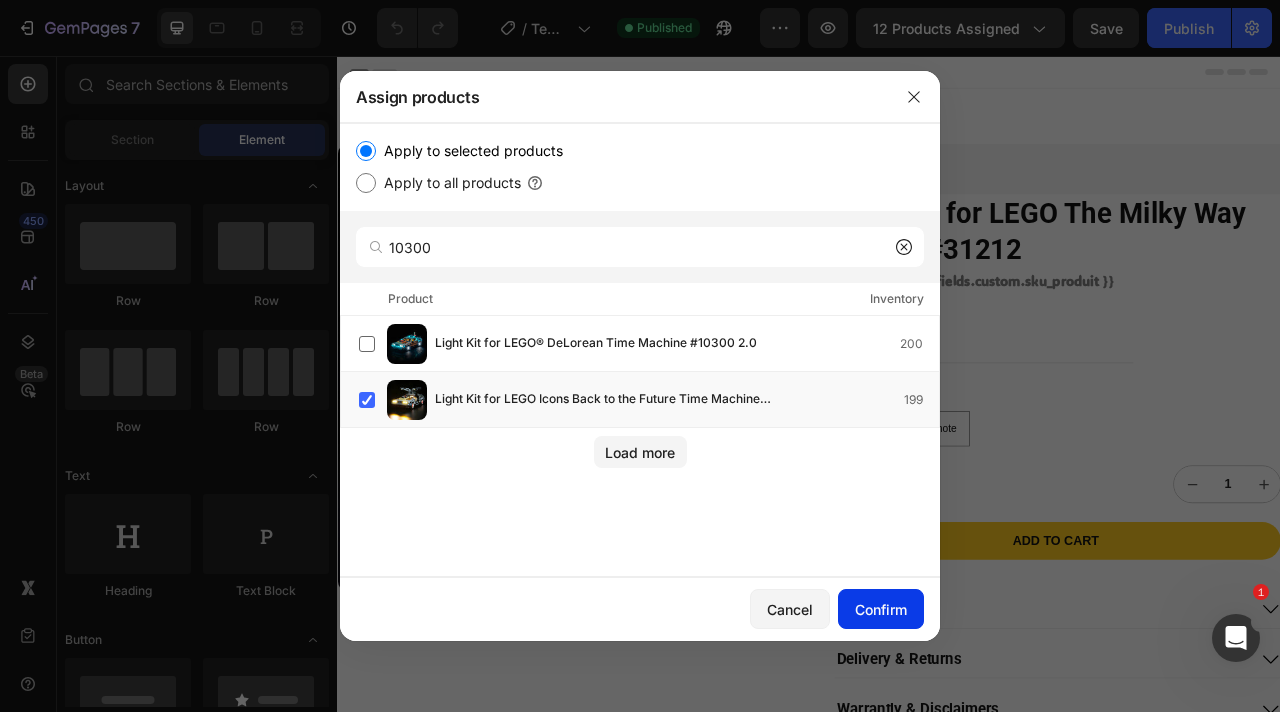 click on "Confirm" at bounding box center [881, 609] 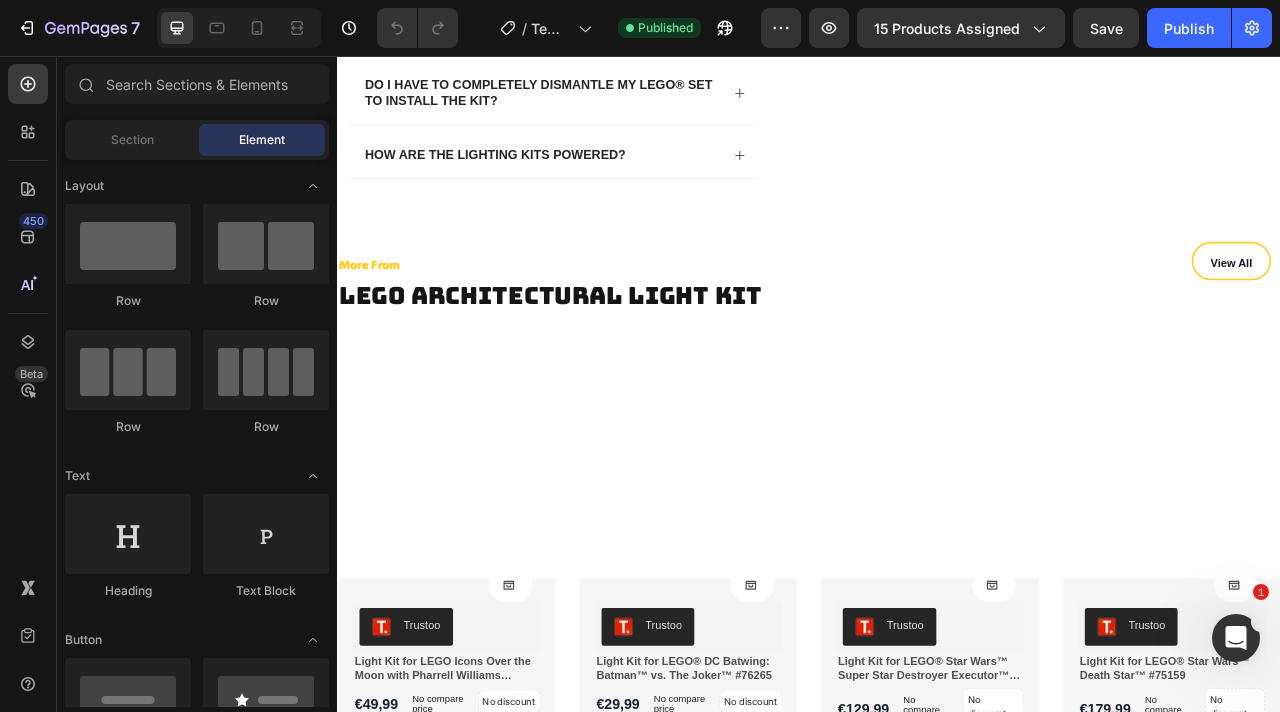 scroll, scrollTop: 6175, scrollLeft: 0, axis: vertical 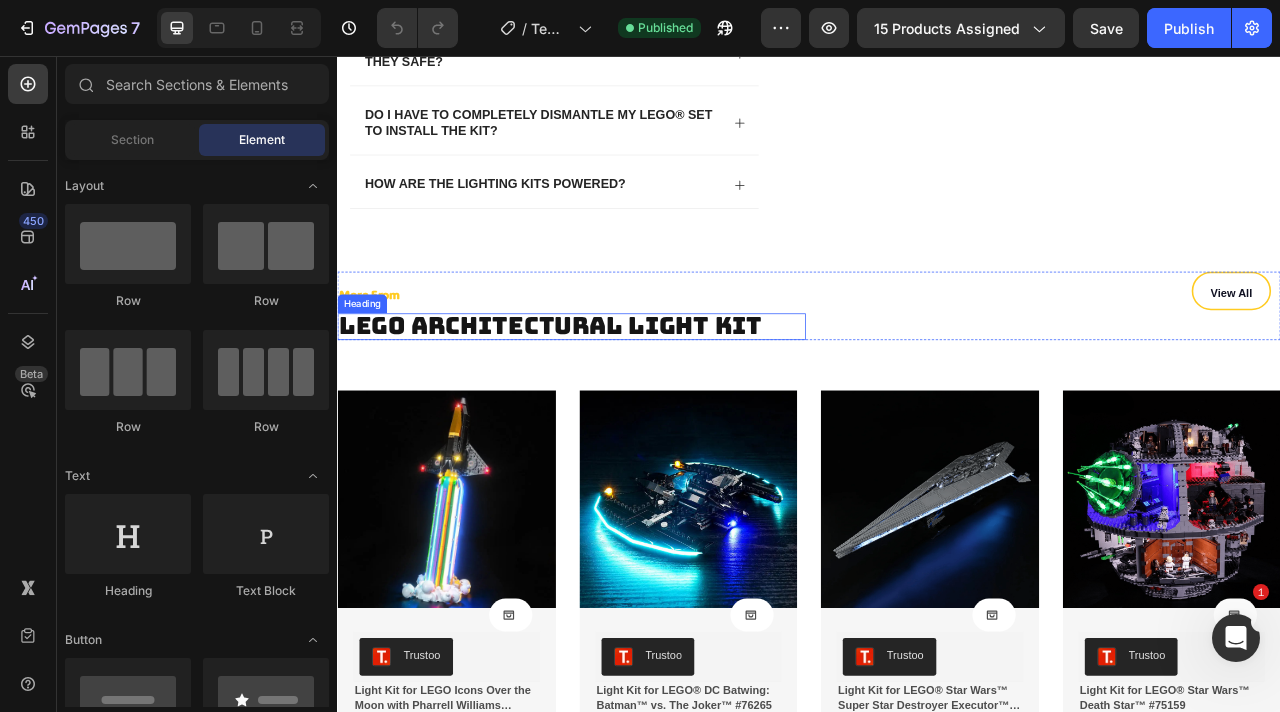 click on "LEGO Architectural Light Kit" at bounding box center (608, 398) 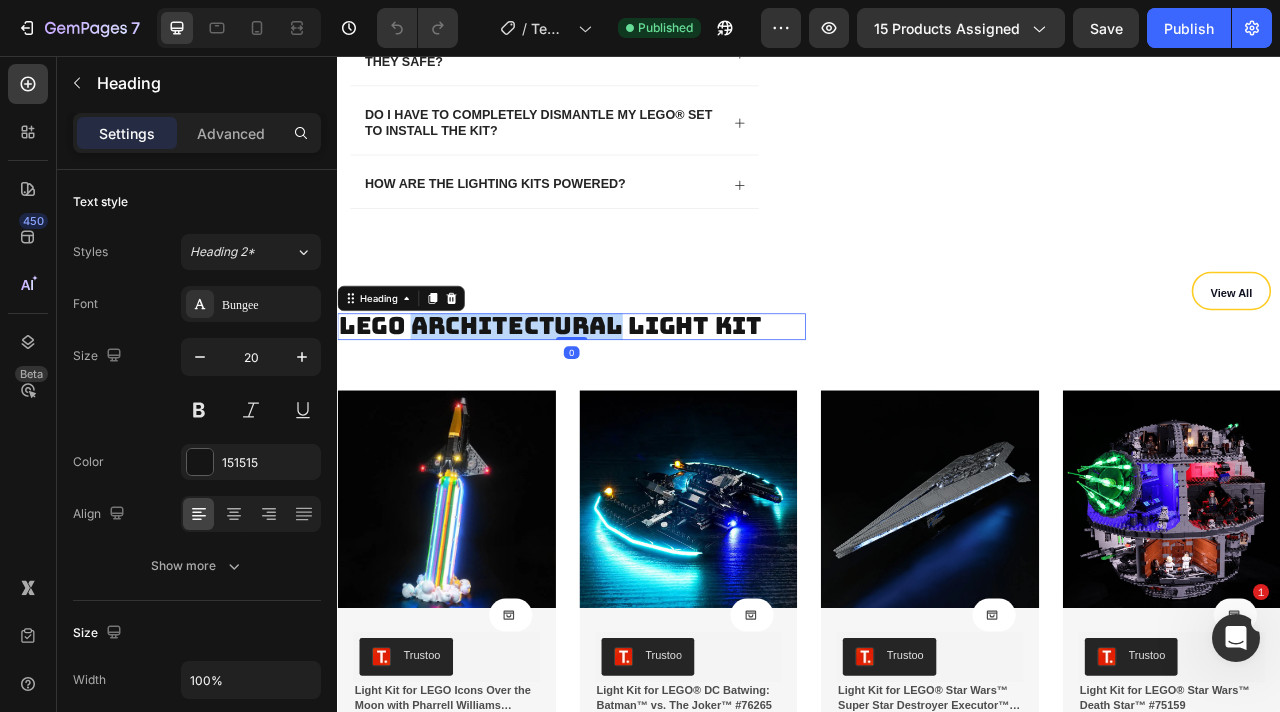 click on "LEGO Architectural Light Kit" at bounding box center (608, 398) 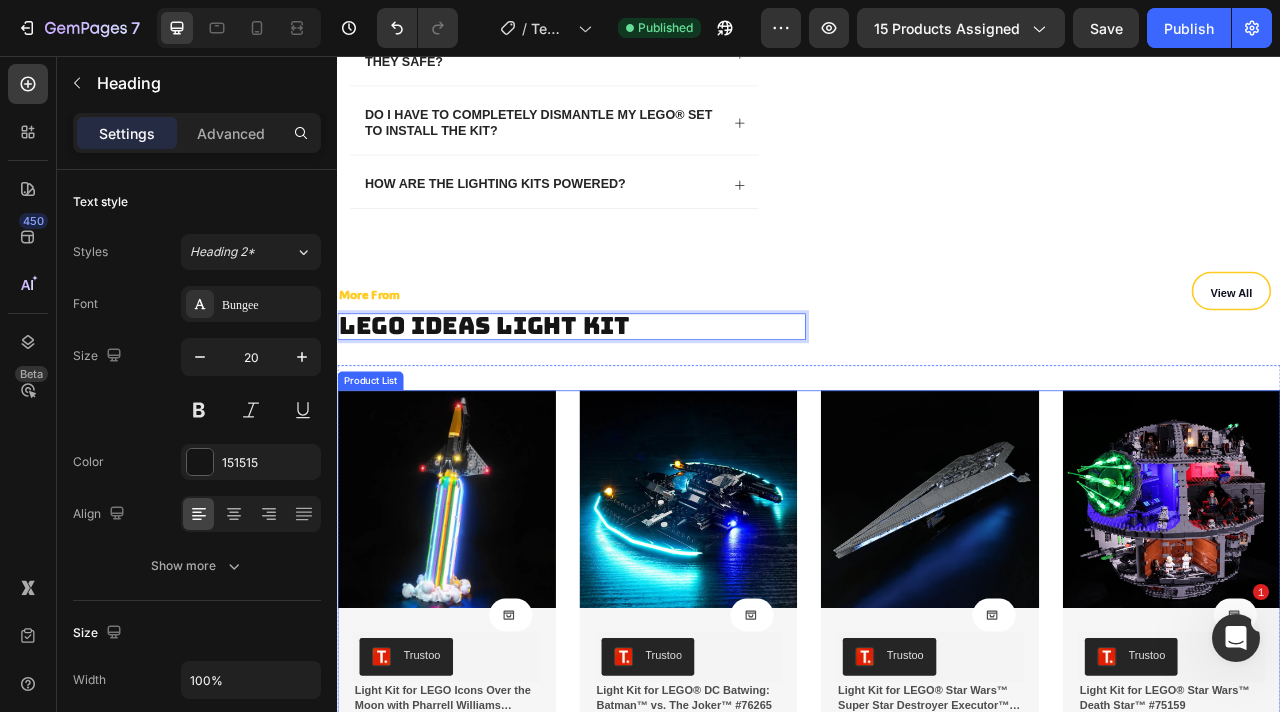 click on "Product Images
Product Cart Button Trustoo Trustoo Light Kit for LEGO Icons Over the Moon with Pharrell Williams #10391 Product Title €49,99 Product Price Product Price No compare price Product Price No discount   Not be displayed when published Product Tag Row Row Row Row Product List Product Images
Product Cart Button Trustoo Trustoo Light Kit for LEGO® DC Batwing: Batman™ vs. The Joker™ #76265 Product Title €29,99 Product Price Product Price No compare price Product Price No discount   Not be displayed when published Product Tag Row Row Row Row Product List Product Images
Product Cart Button Trustoo Trustoo Light Kit for LEGO® Star Wars™ Super Star Destroyer Executor™ #10221 Product Title €129,99 Product Price Product Price No compare price Product Price No discount   Not be displayed when published Product Tag Row Row Row Row Product List Product Images
Product Cart Button Trustoo Trustoo Product Title €179,99 Product Price" at bounding box center (937, 725) 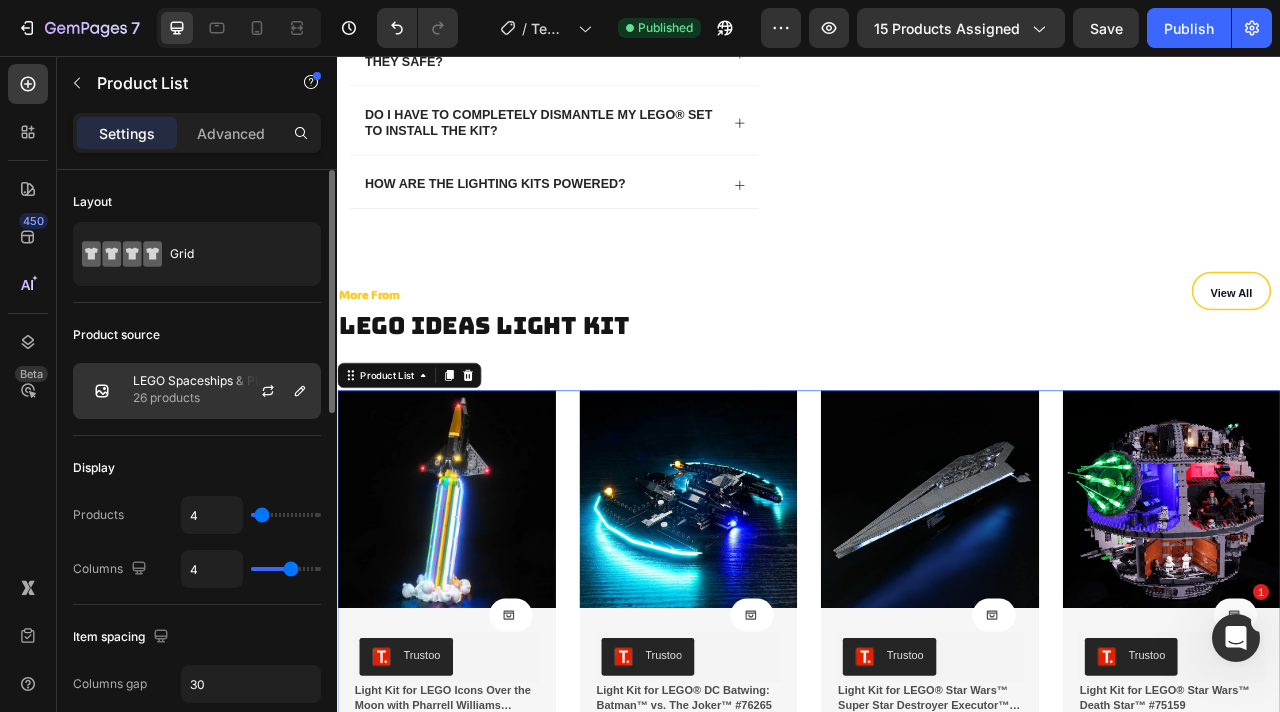 click at bounding box center (276, 391) 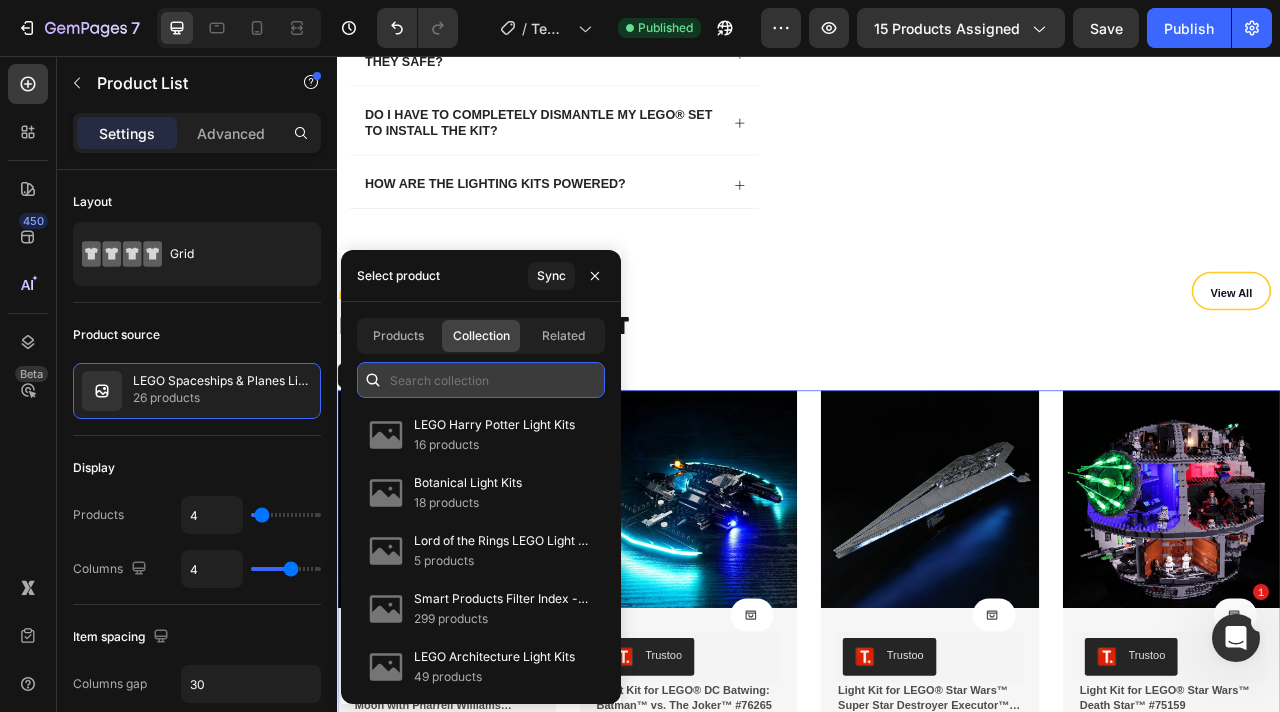 click at bounding box center [481, 380] 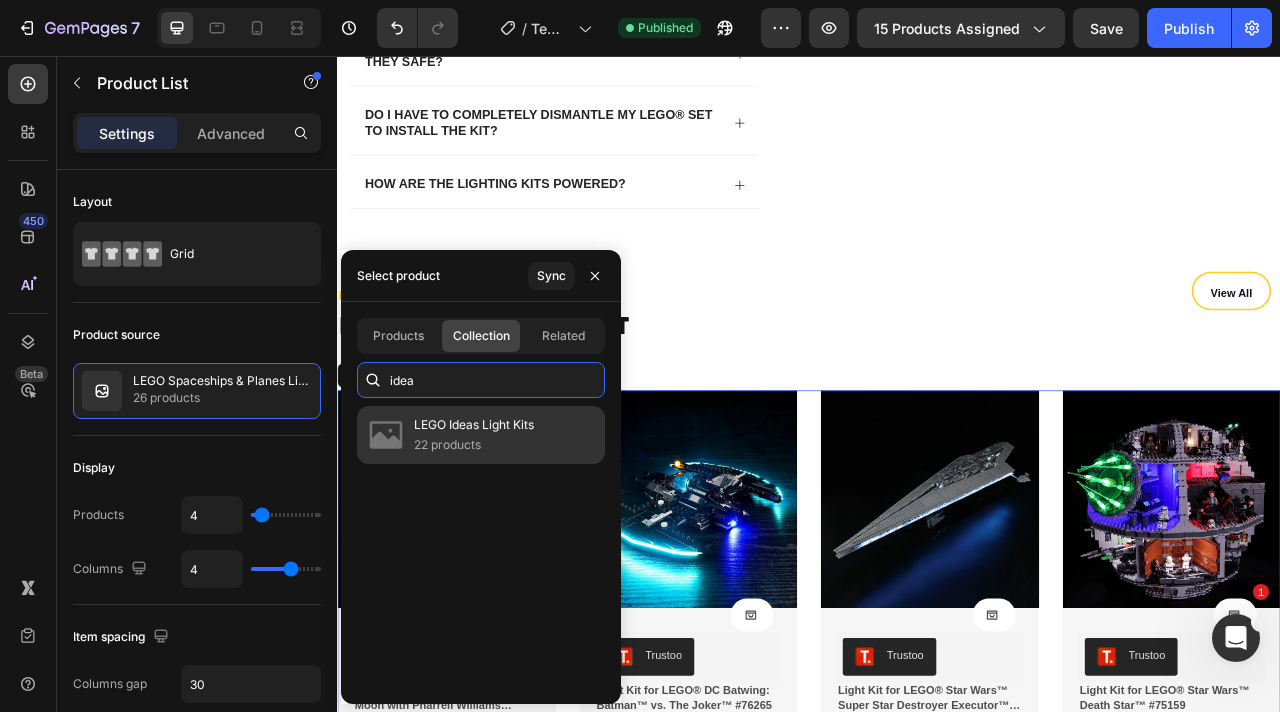 type on "idea" 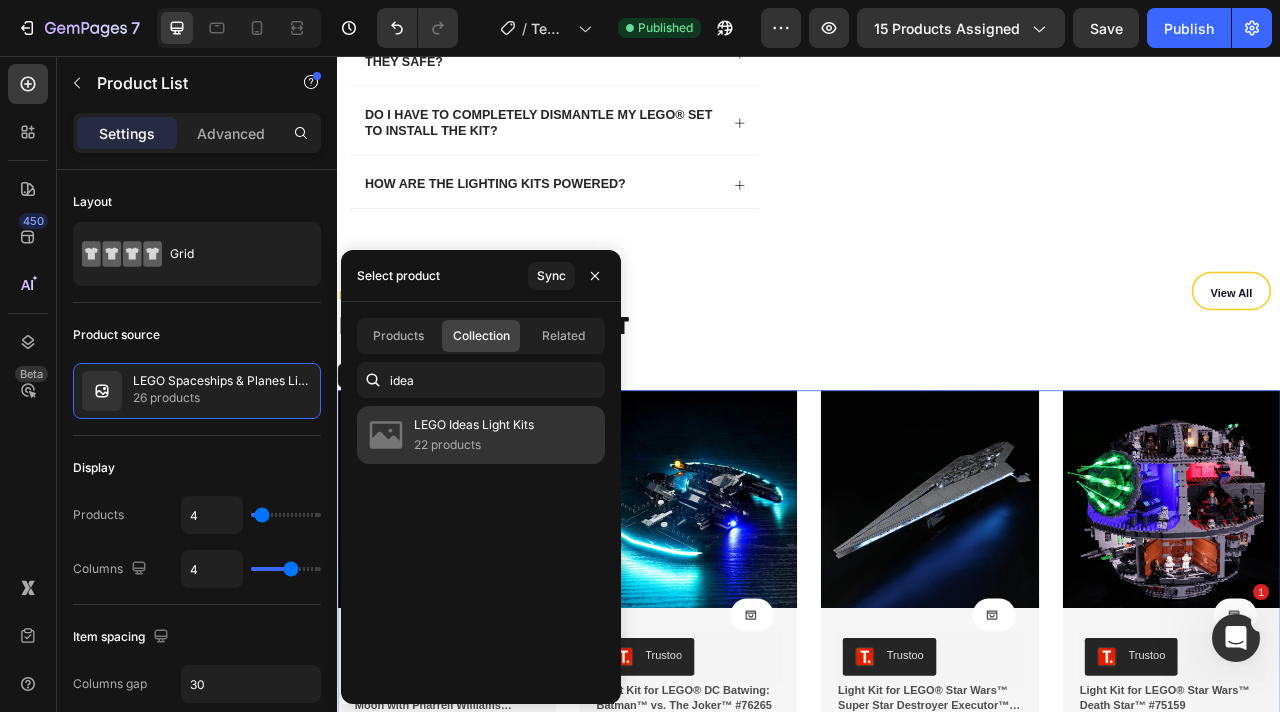 click on "LEGO Ideas Light Kits" at bounding box center [474, 425] 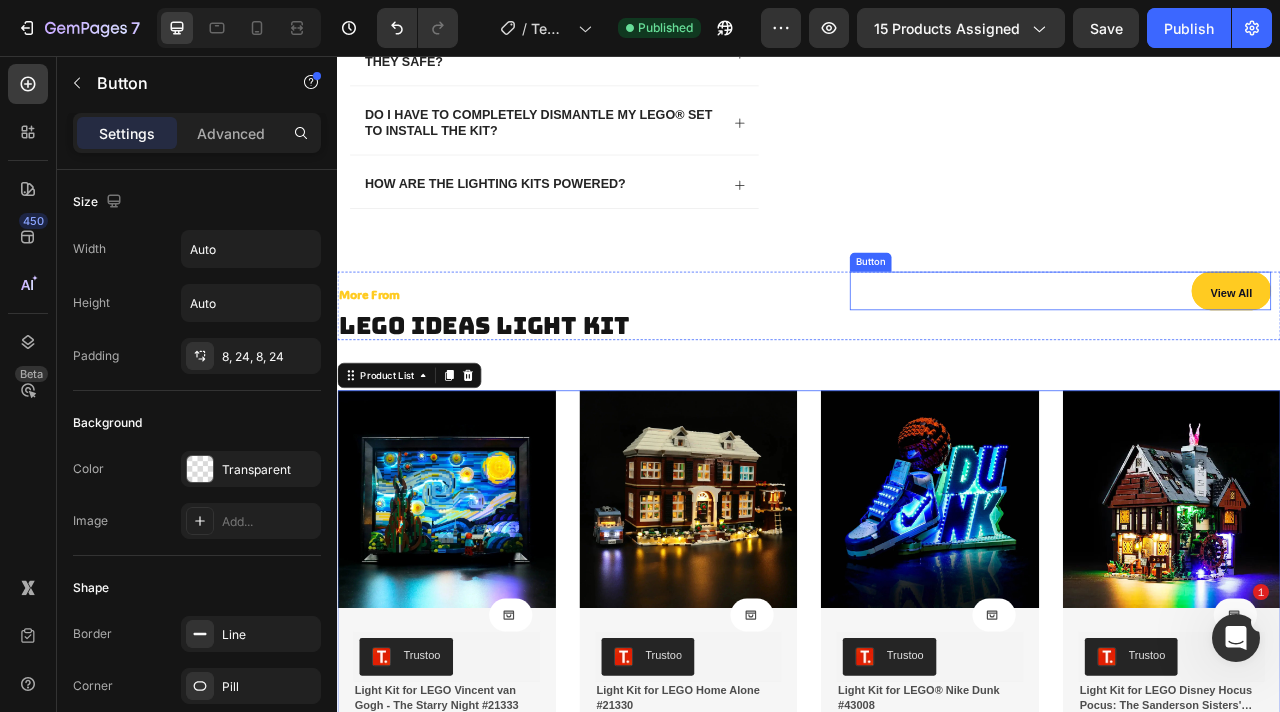 click on "View All" at bounding box center [1474, 354] 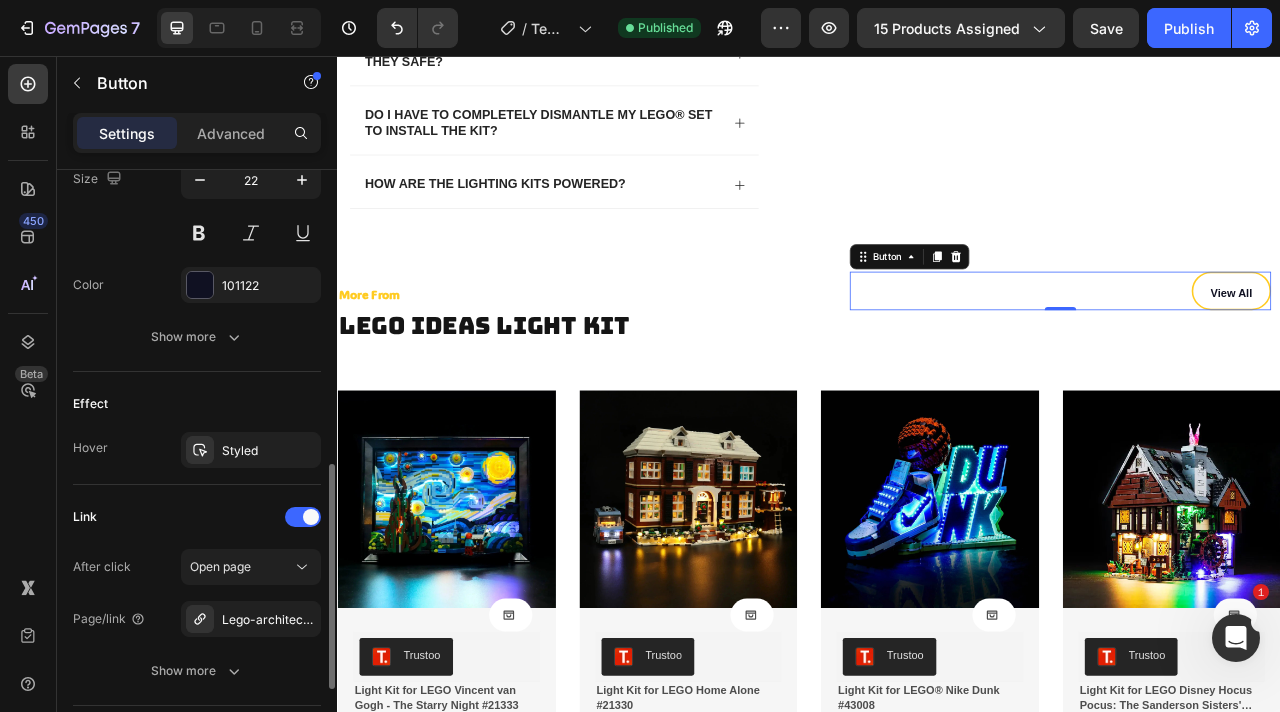 scroll, scrollTop: 853, scrollLeft: 0, axis: vertical 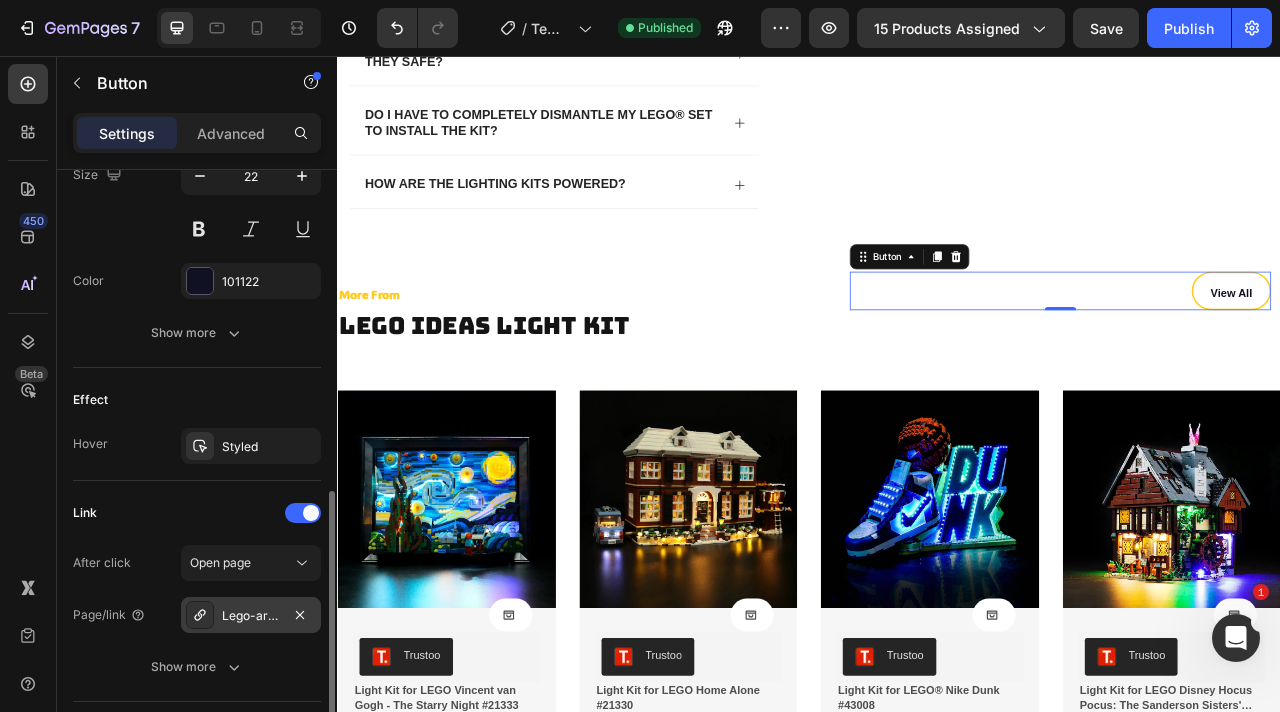 click on "Lego-architectural-light-kits" at bounding box center [251, 615] 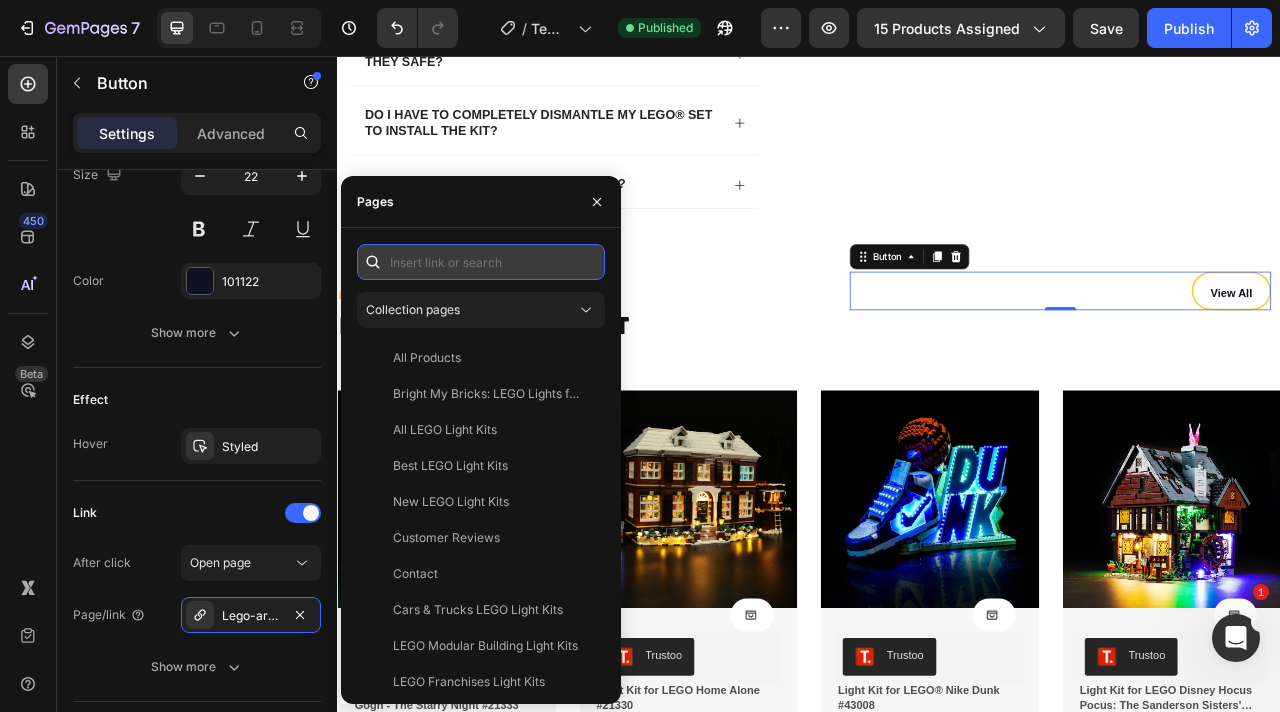 click at bounding box center (481, 262) 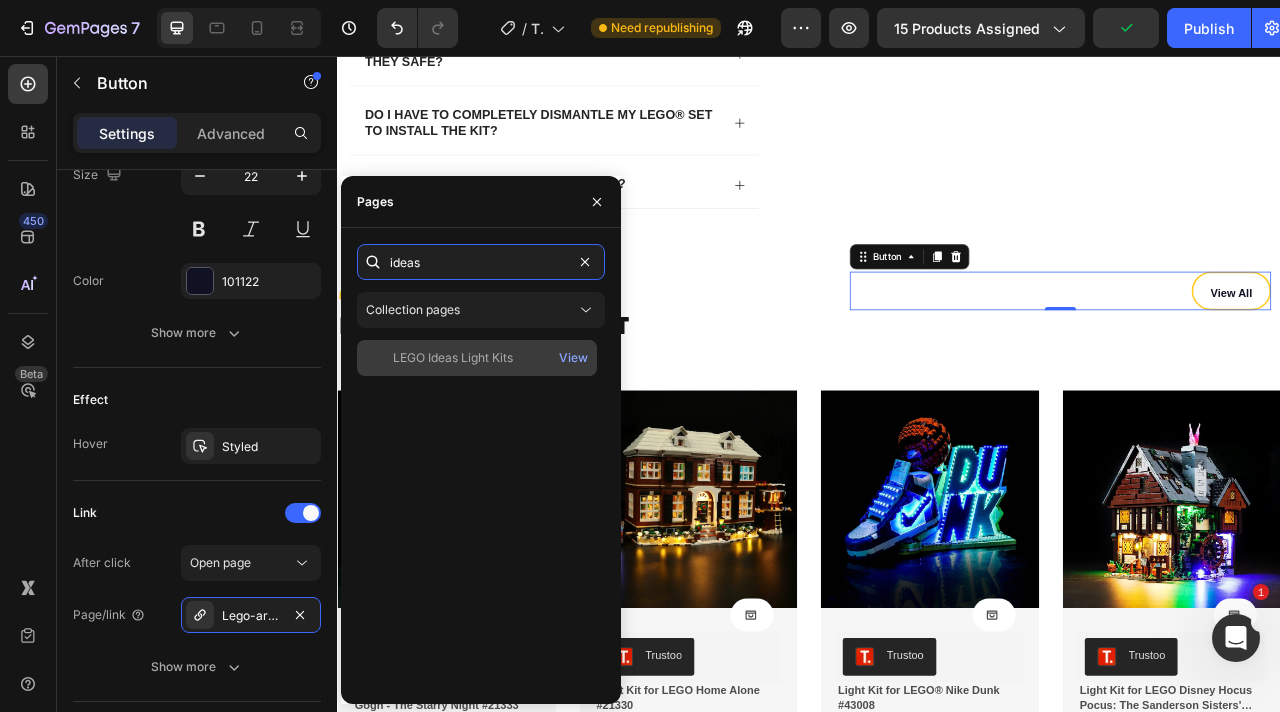 type on "ideas" 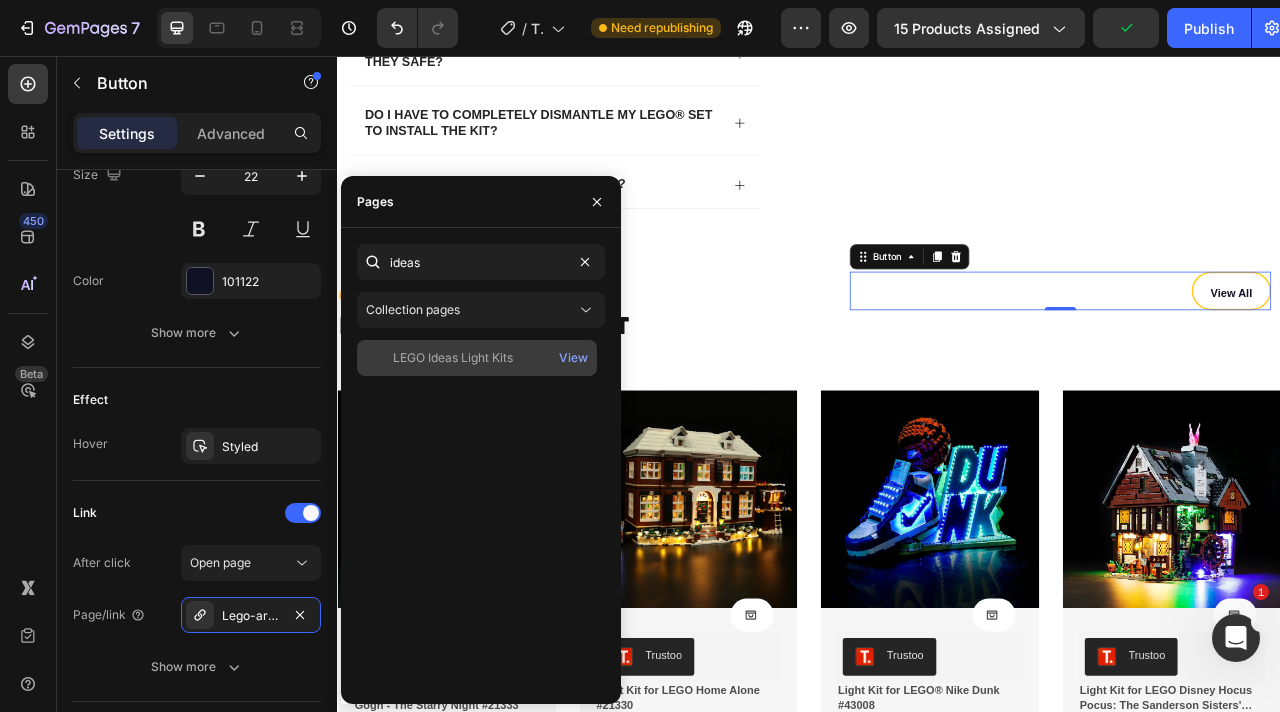 click on "LEGO Ideas Light Kits" 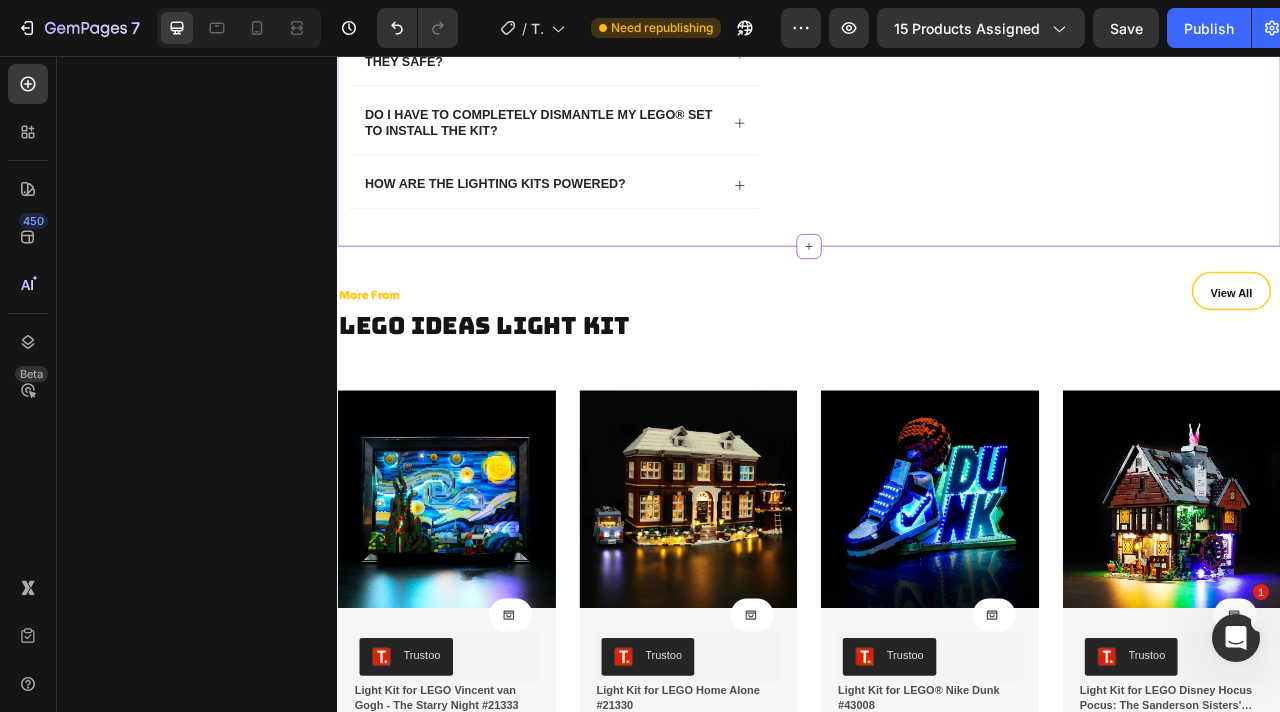 click on "How are the lighting kits powered?" at bounding box center (613, 215) 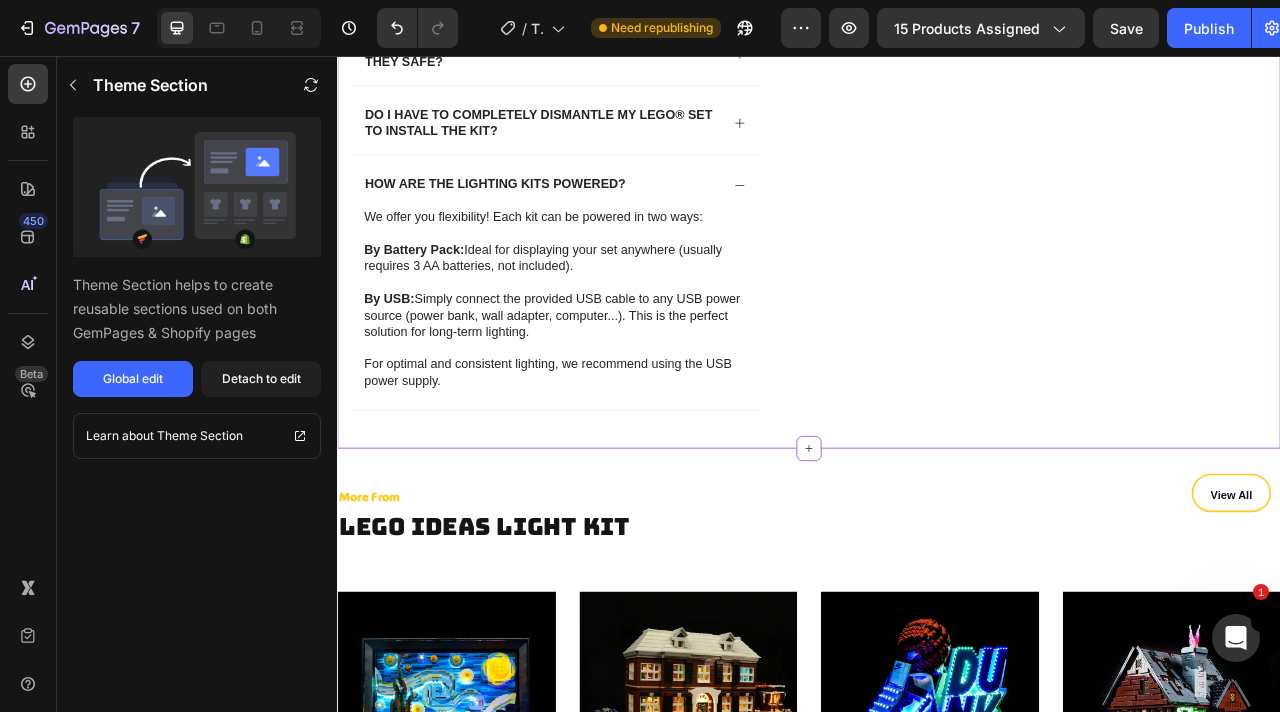 click on "How are the lighting kits powered?" at bounding box center (613, 215) 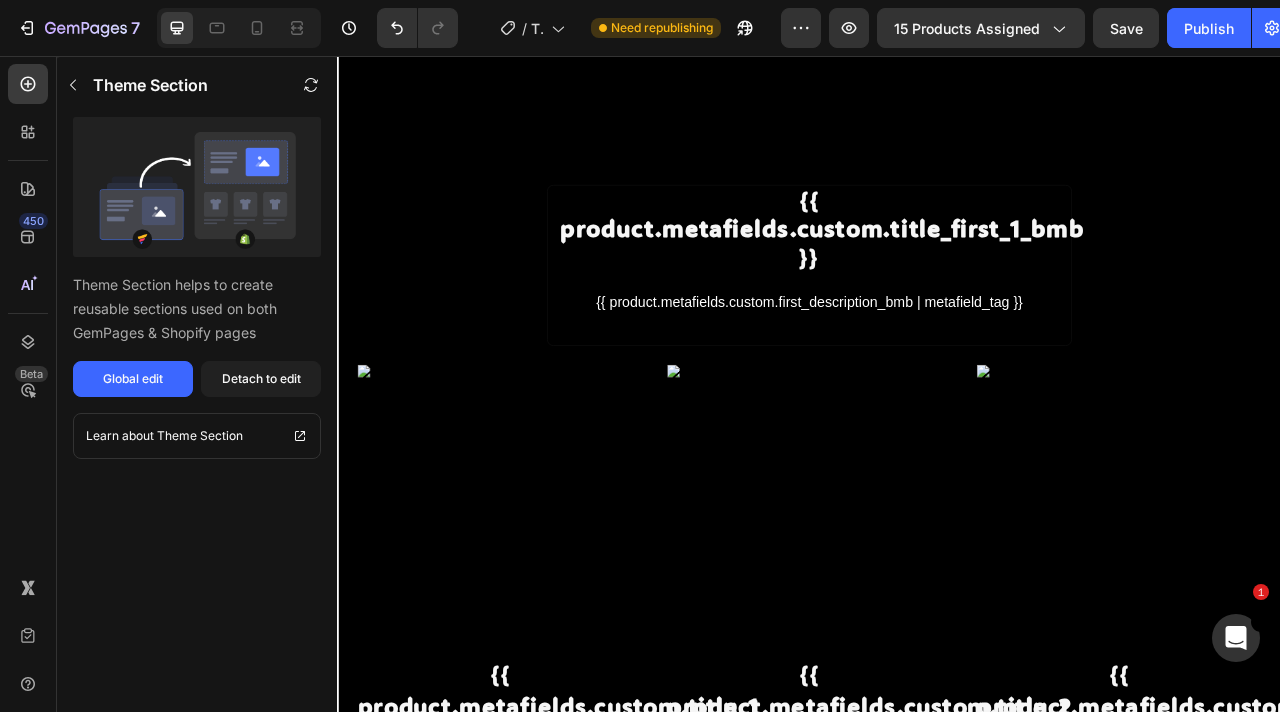 scroll, scrollTop: 0, scrollLeft: 0, axis: both 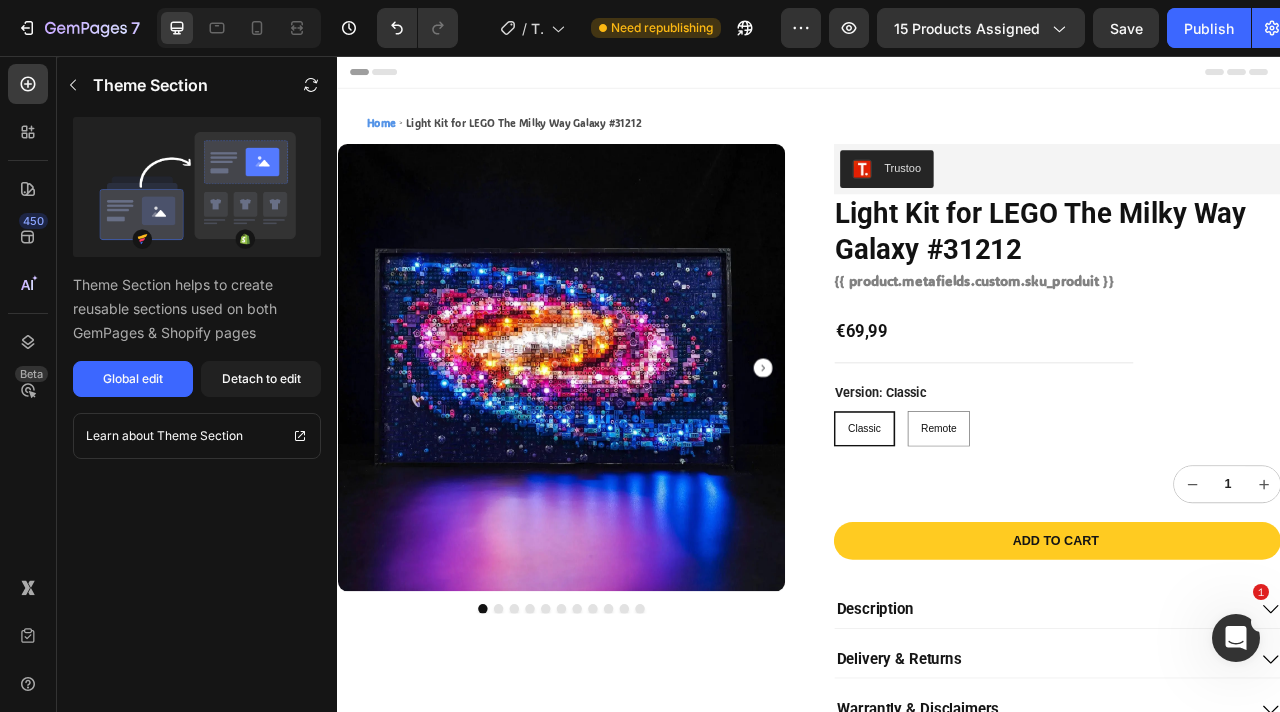 click on "7  Version history  /  Template Ideas with video Need republishing Preview 15 products assigned  Save   Publish" 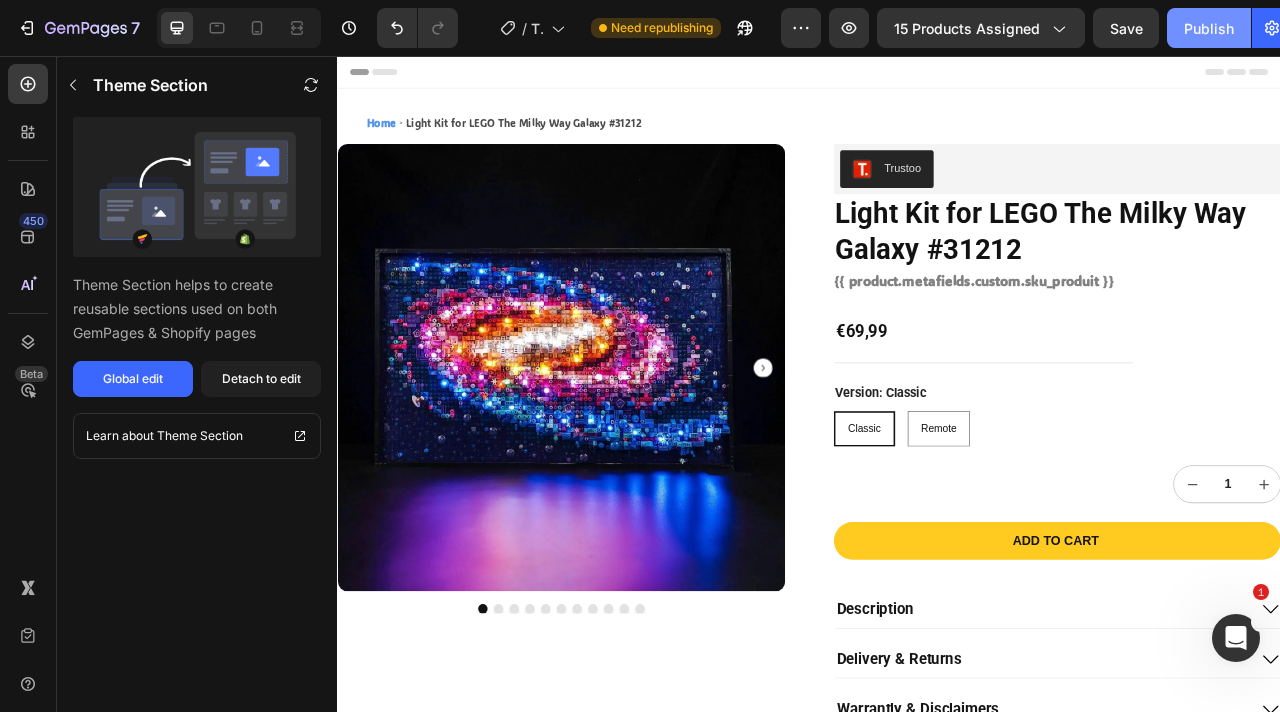 click on "Publish" at bounding box center [1209, 28] 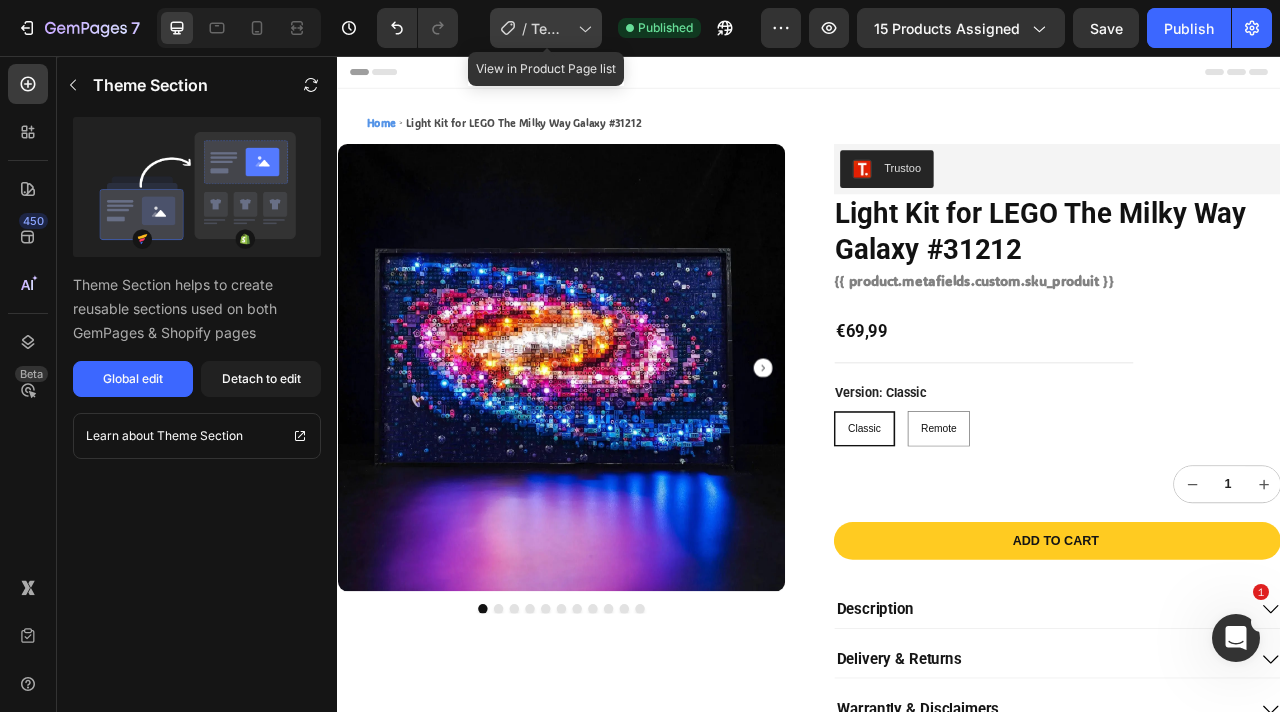 click 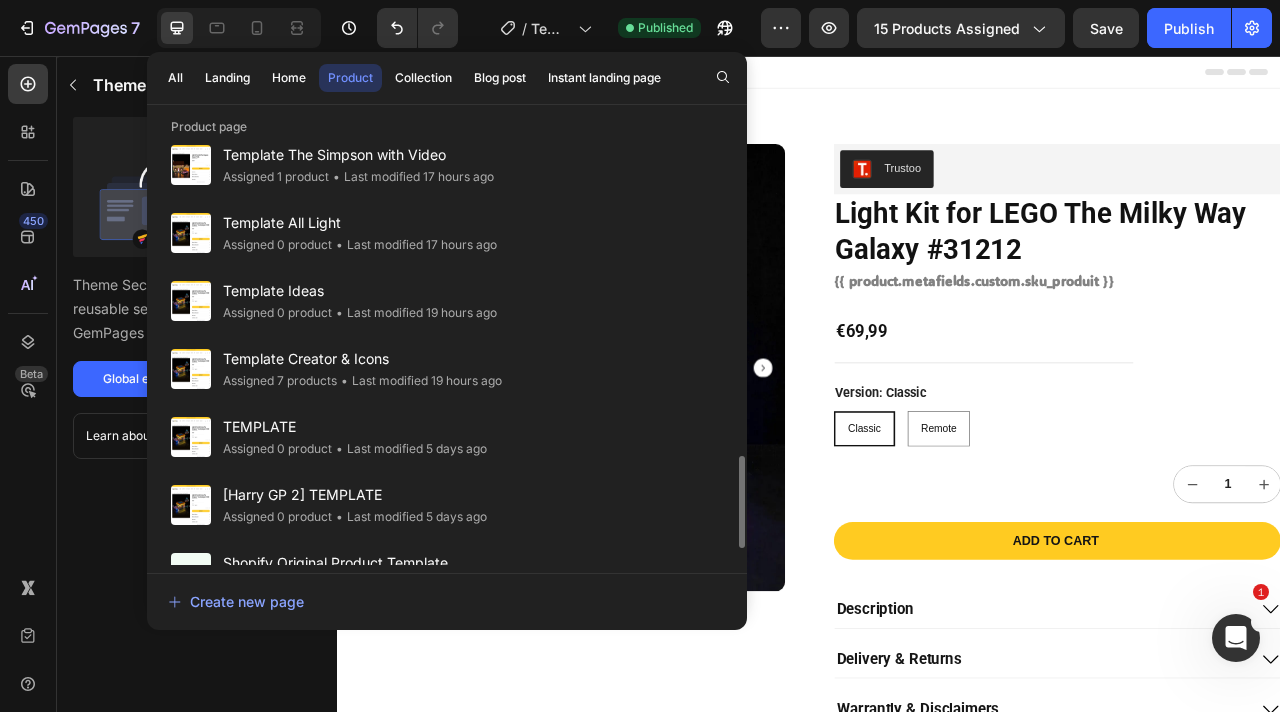 scroll, scrollTop: 1518, scrollLeft: 0, axis: vertical 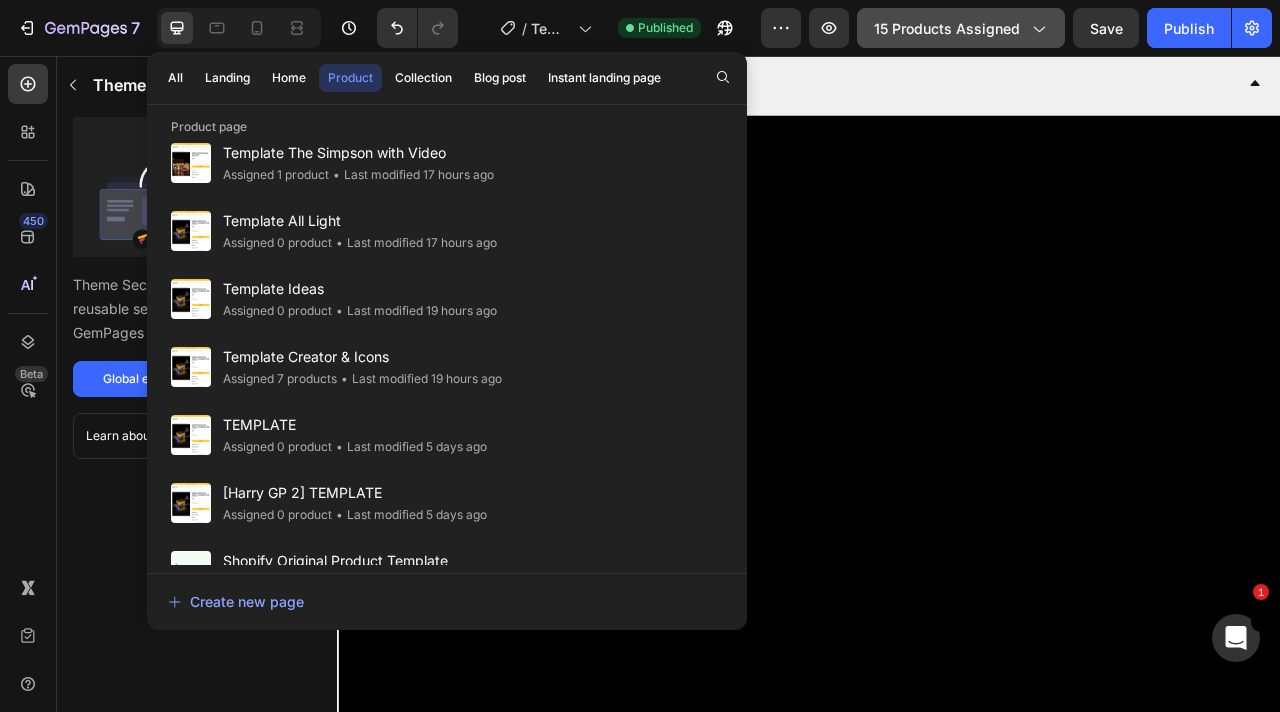 click on "15 products assigned" 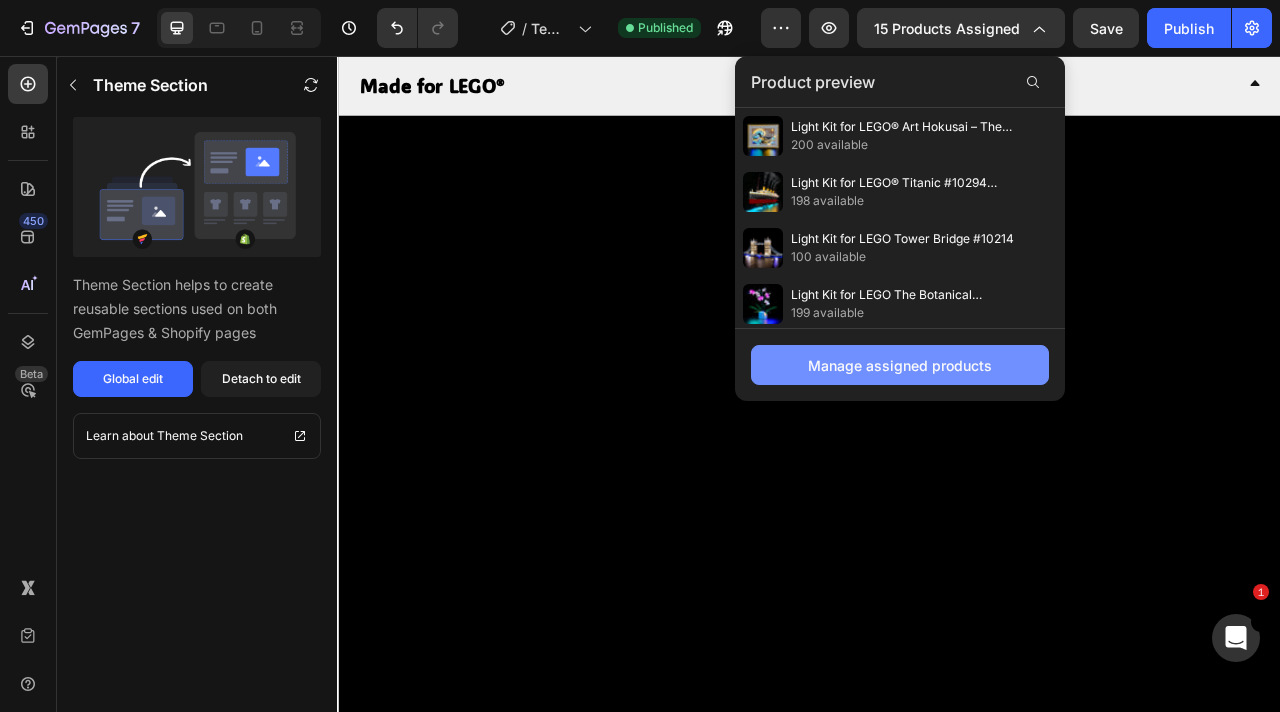 click on "Manage assigned products" at bounding box center (900, 365) 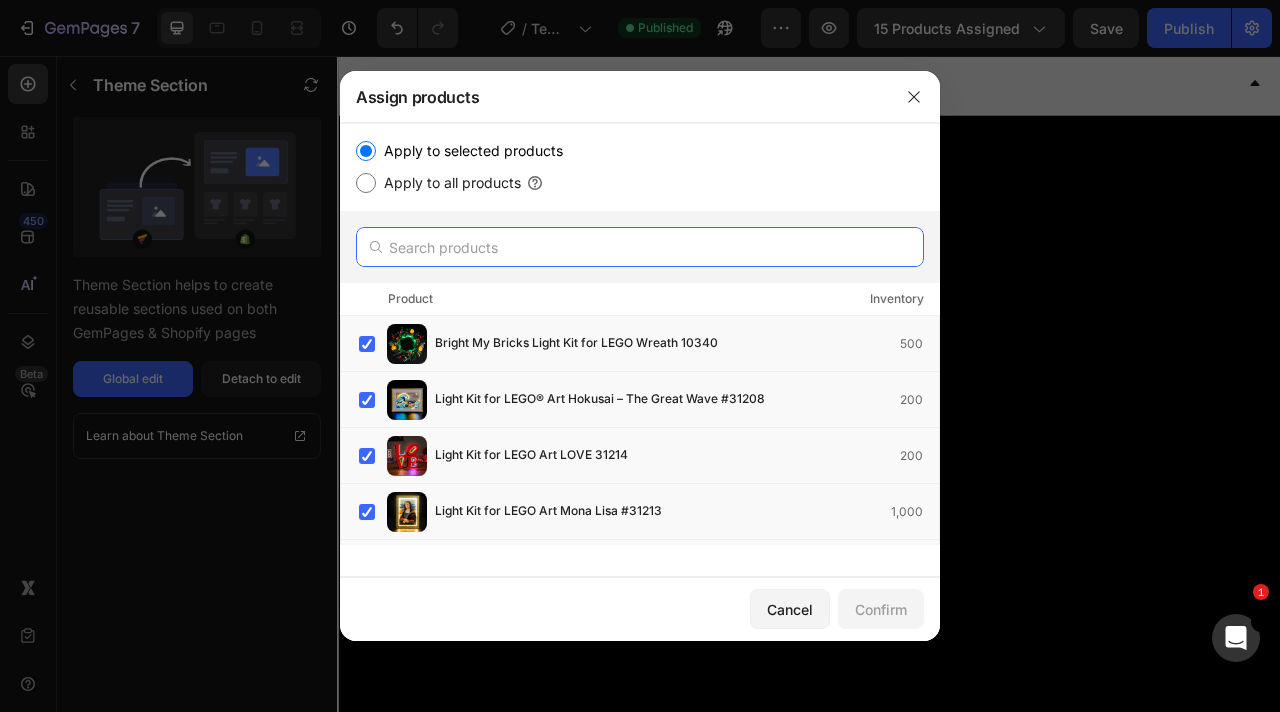 click at bounding box center (640, 247) 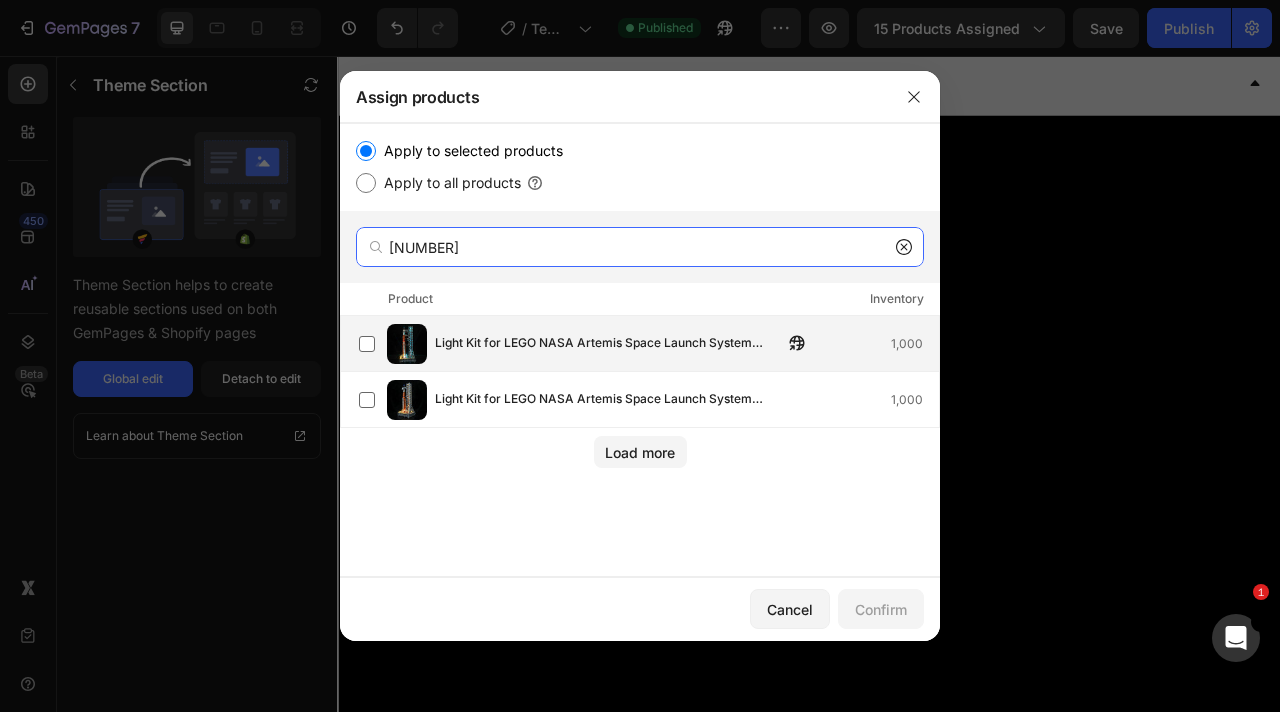 type on "10341" 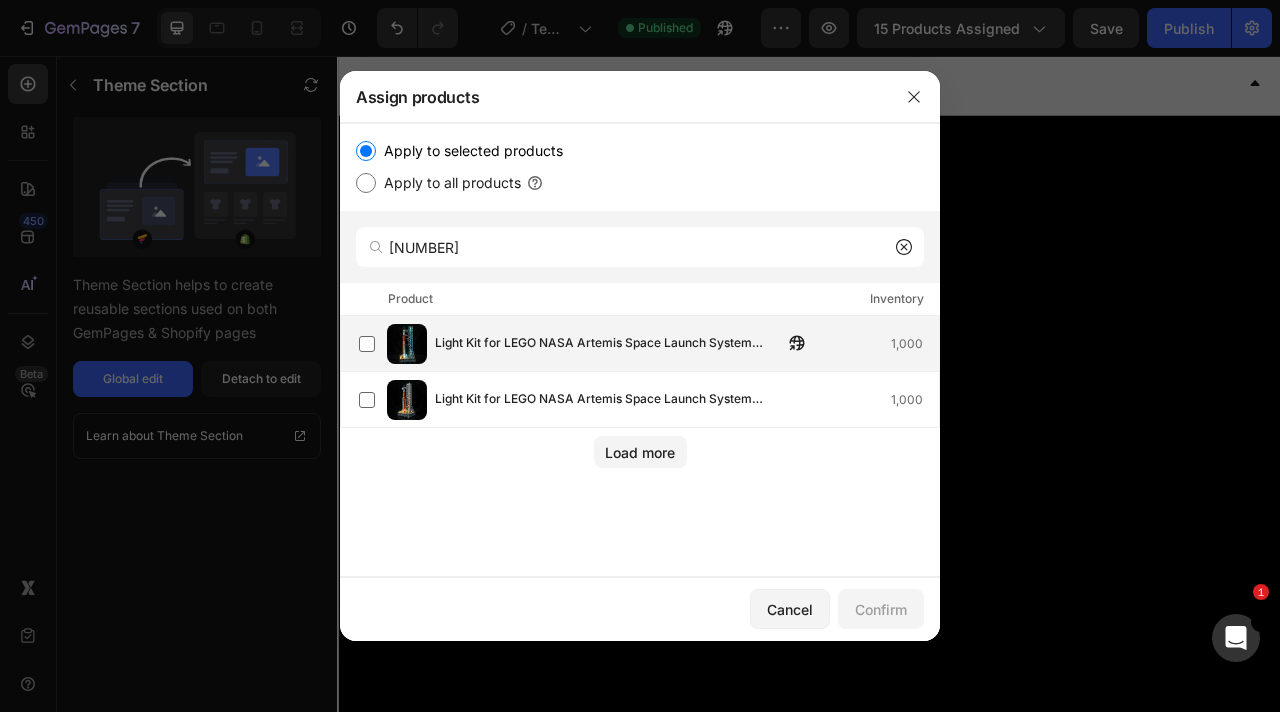 click on "Light Kit for LEGO NASA Artemis Space Launch System #10341 1,000" 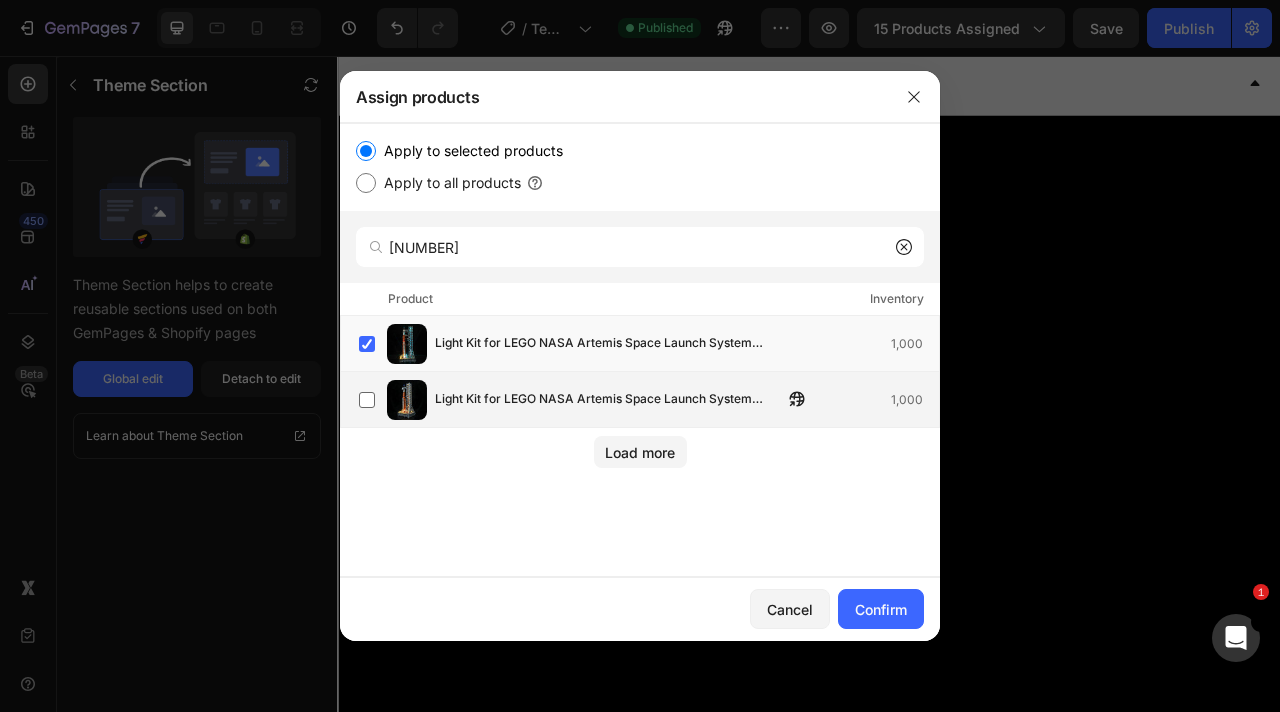 click on "Light Kit for LEGO NASA Artemis Space Launch System #10341 Standard" at bounding box center [609, 400] 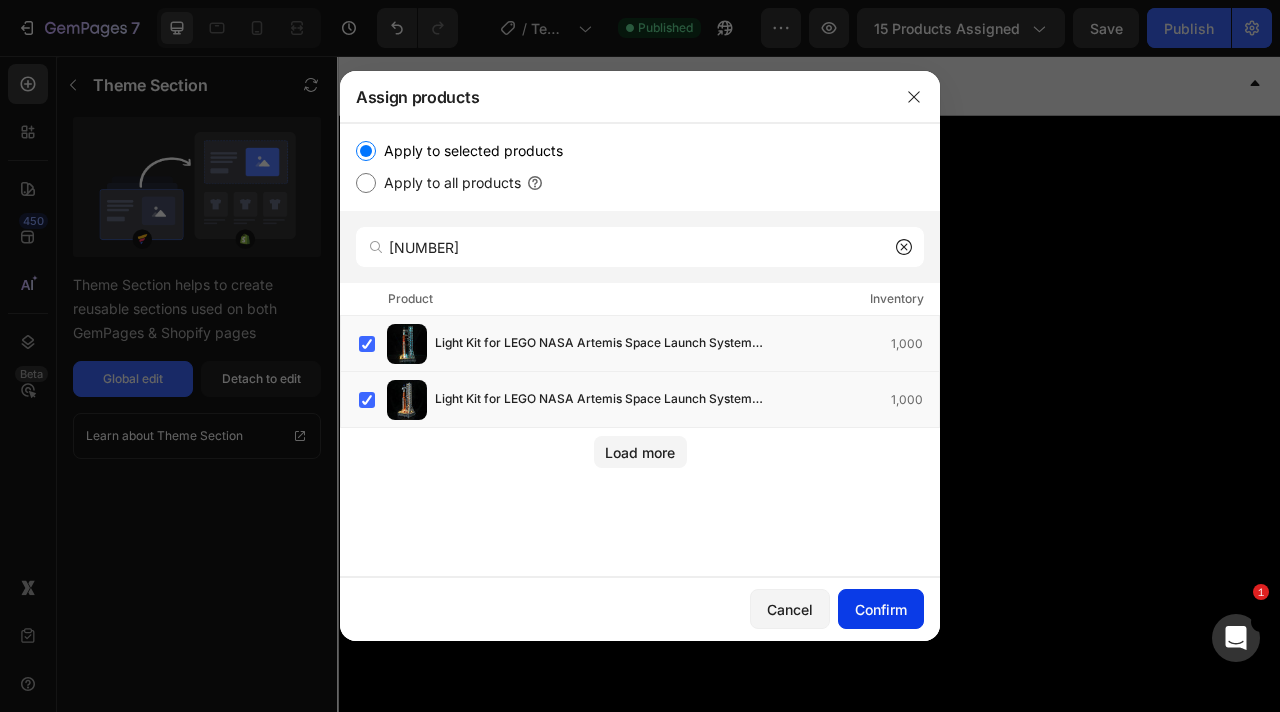 click on "Confirm" 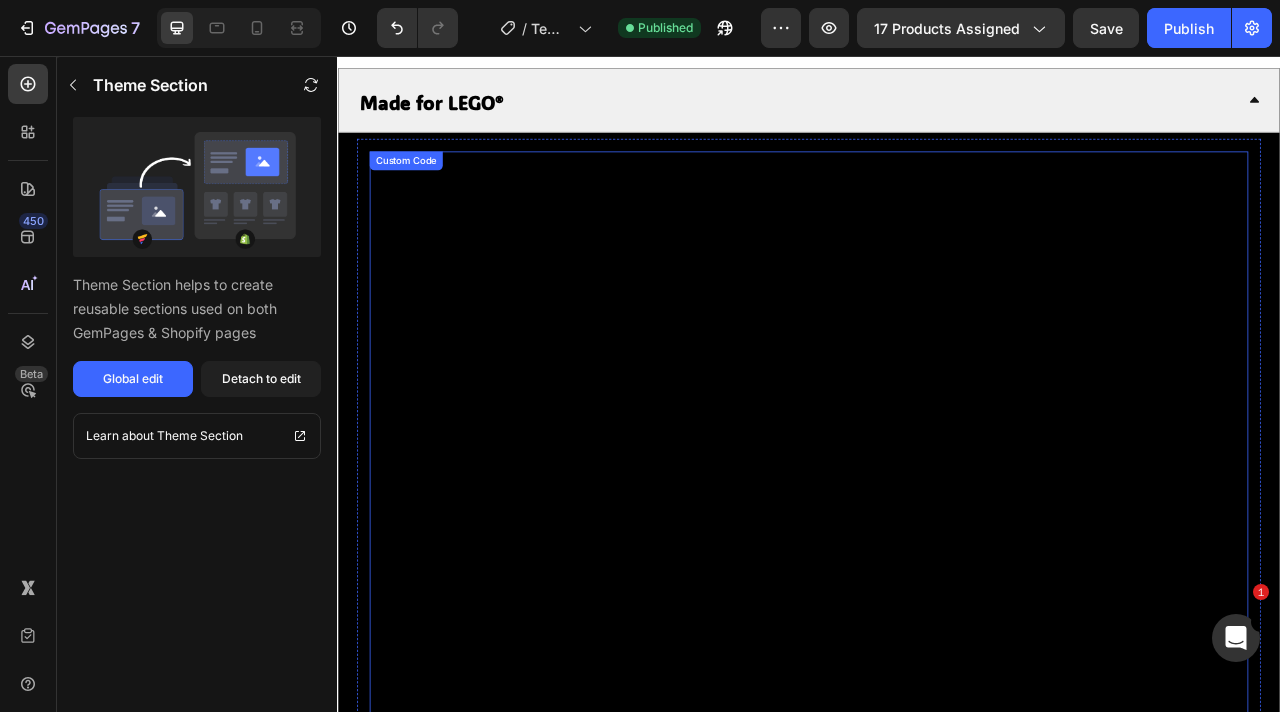 scroll, scrollTop: 349, scrollLeft: 0, axis: vertical 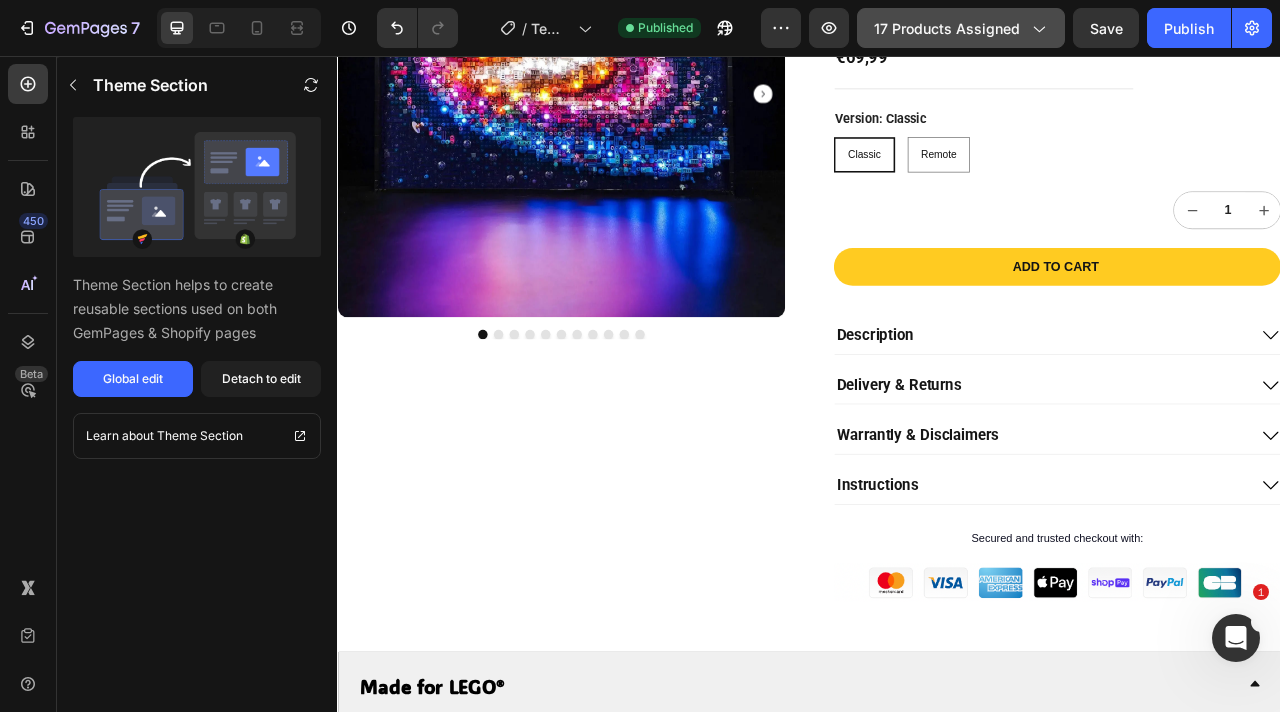 click on "17 products assigned" at bounding box center [961, 28] 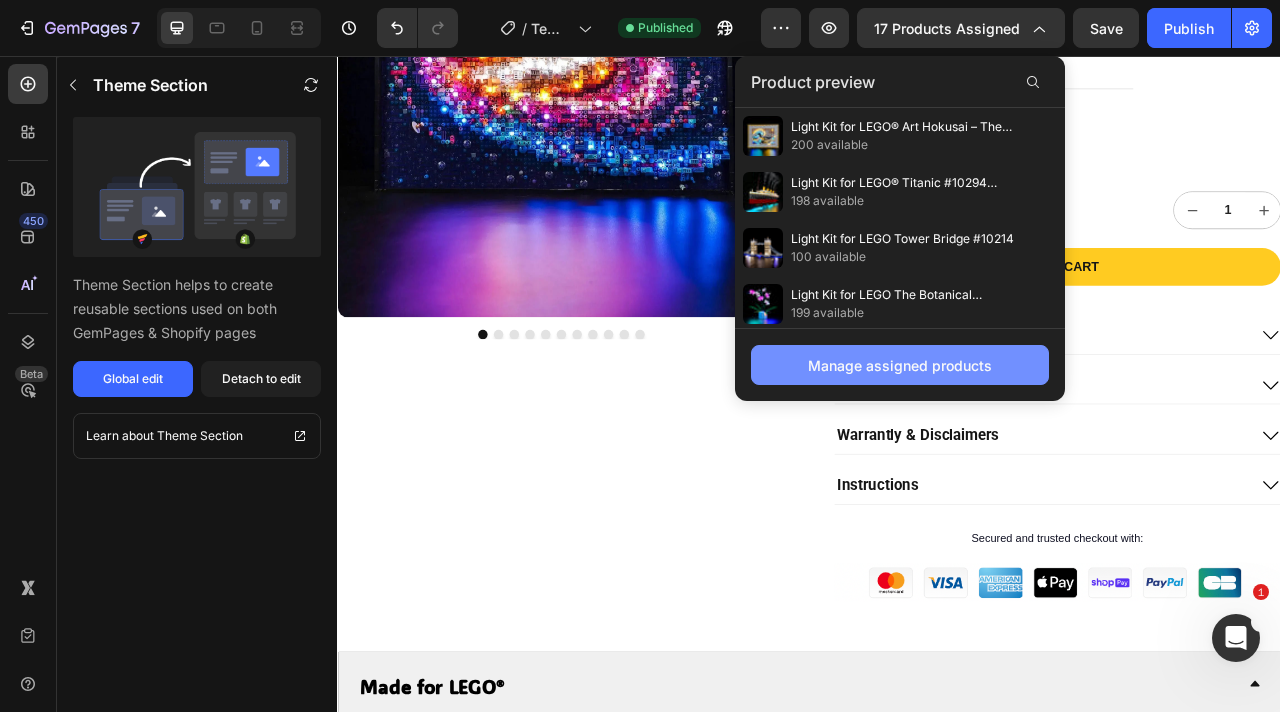 click on "Manage assigned products" at bounding box center (900, 365) 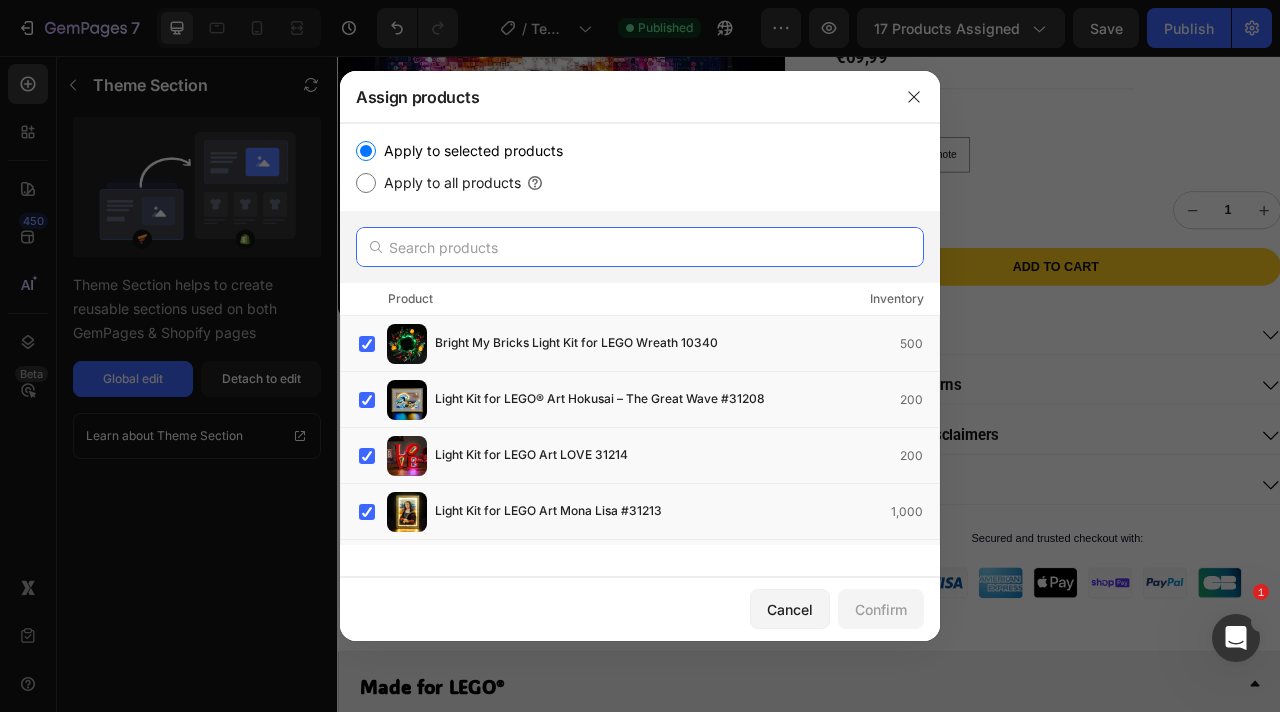click at bounding box center (640, 247) 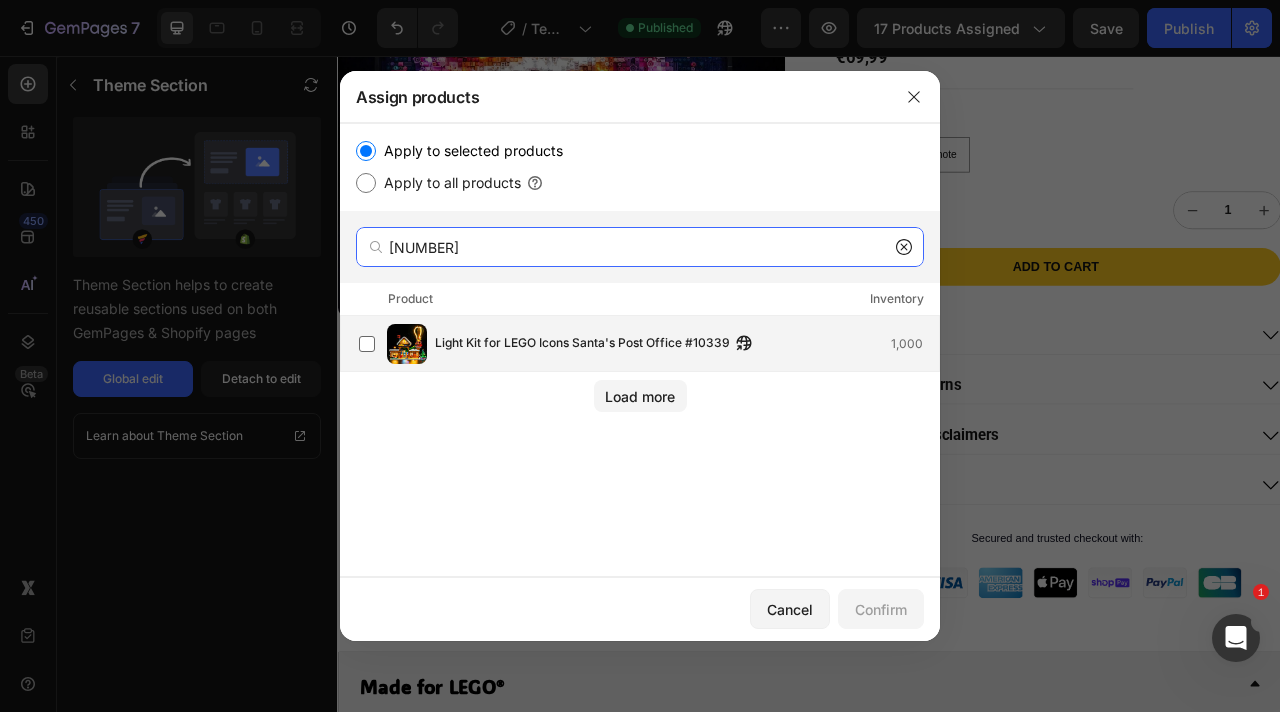 type on "10339" 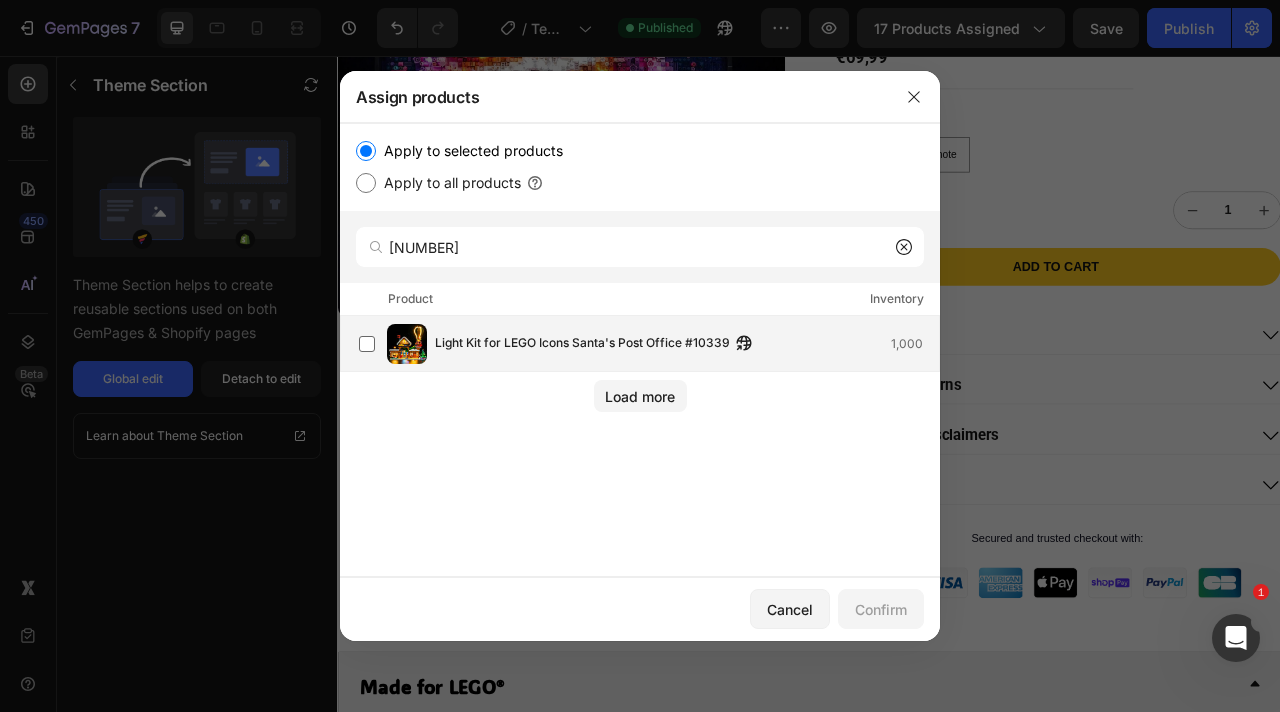 click on "Light Kit for LEGO Icons Santa's Post Office #10339" at bounding box center (582, 344) 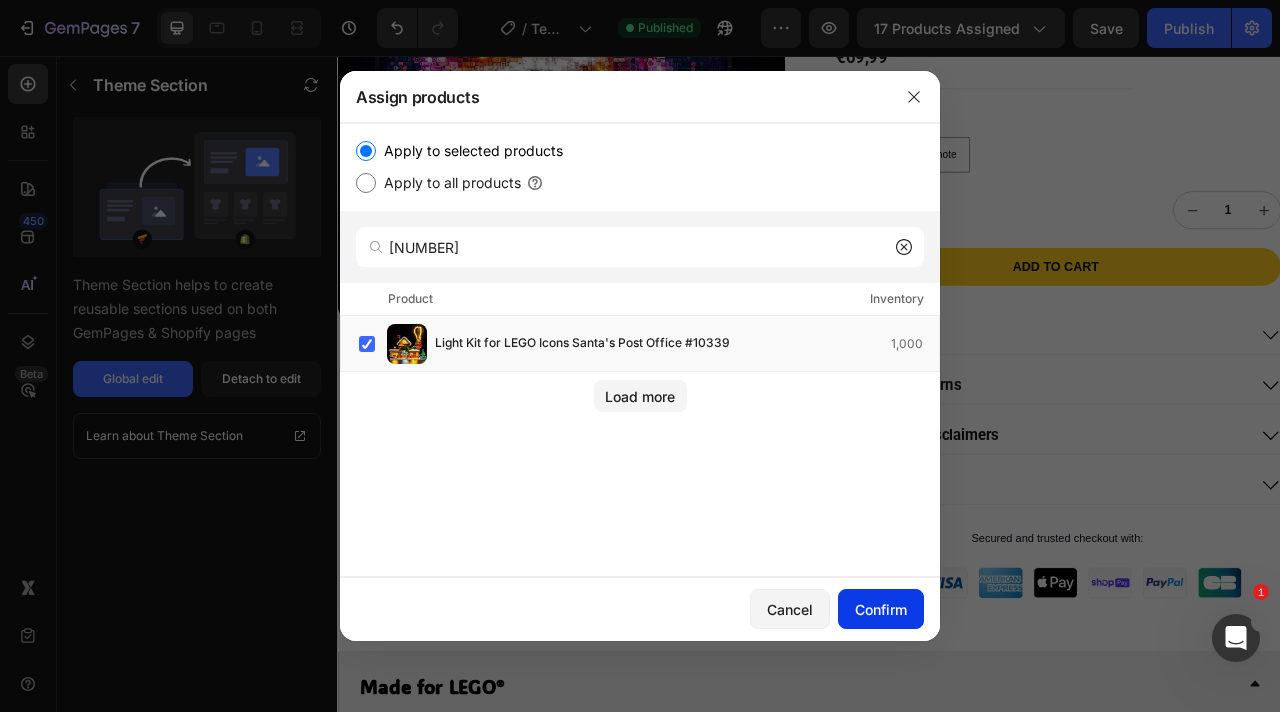 click on "Confirm" 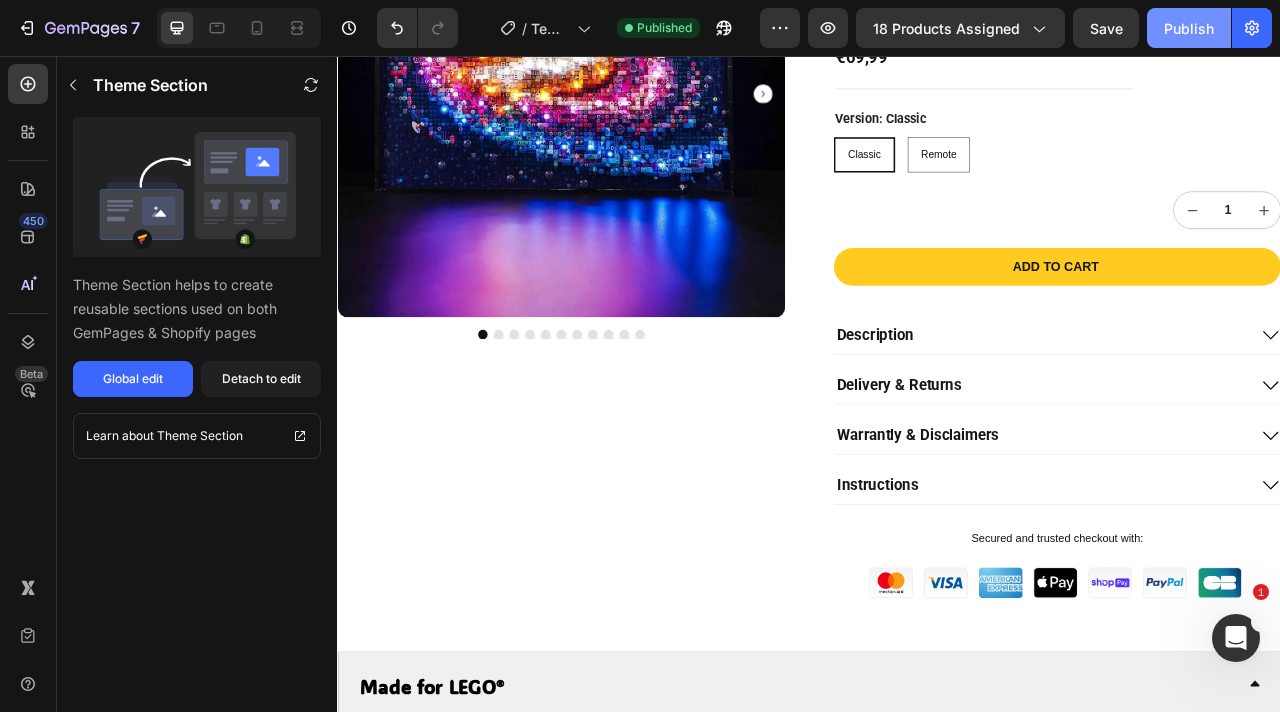 click on "Publish" 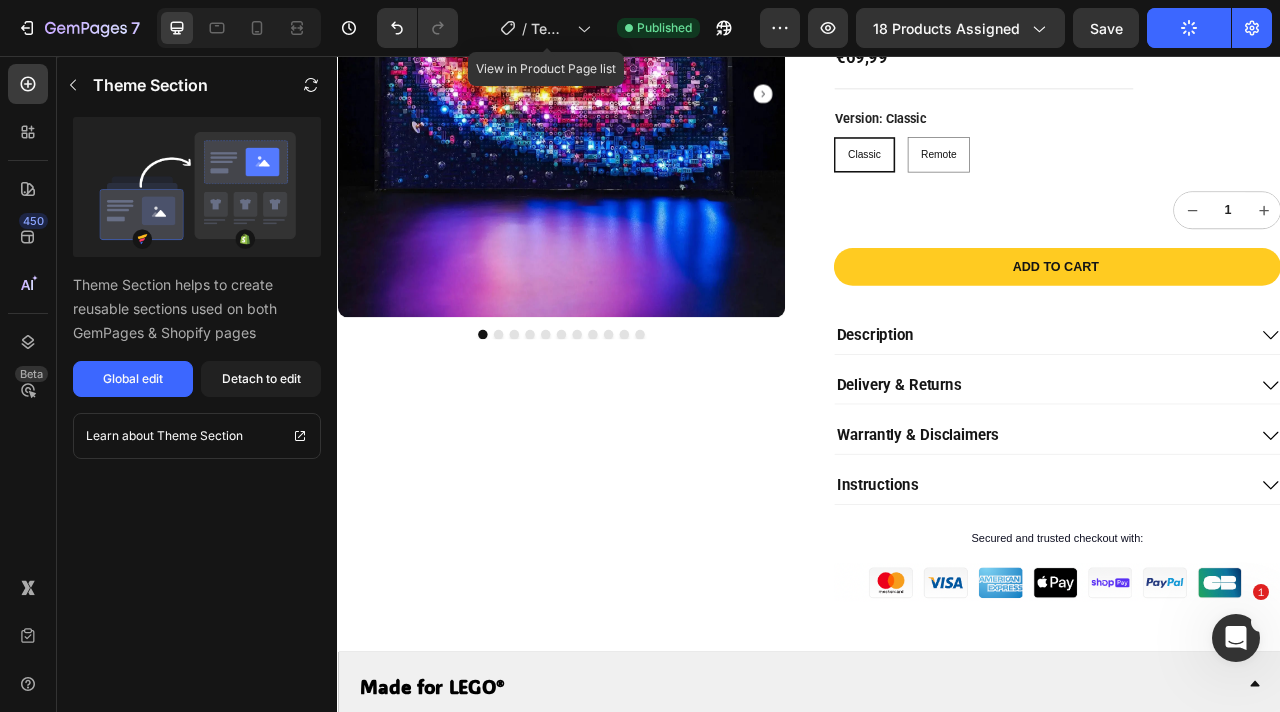 click on "/  Template Ideas with video" 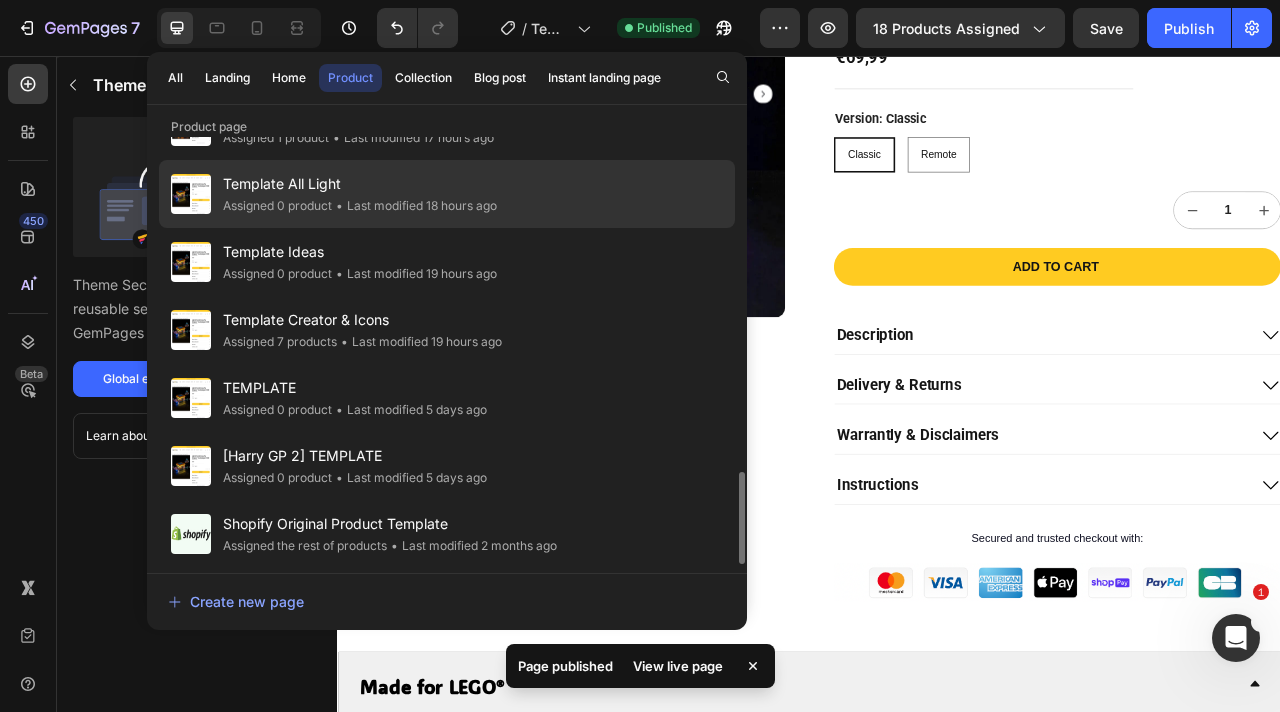 scroll, scrollTop: 1558, scrollLeft: 0, axis: vertical 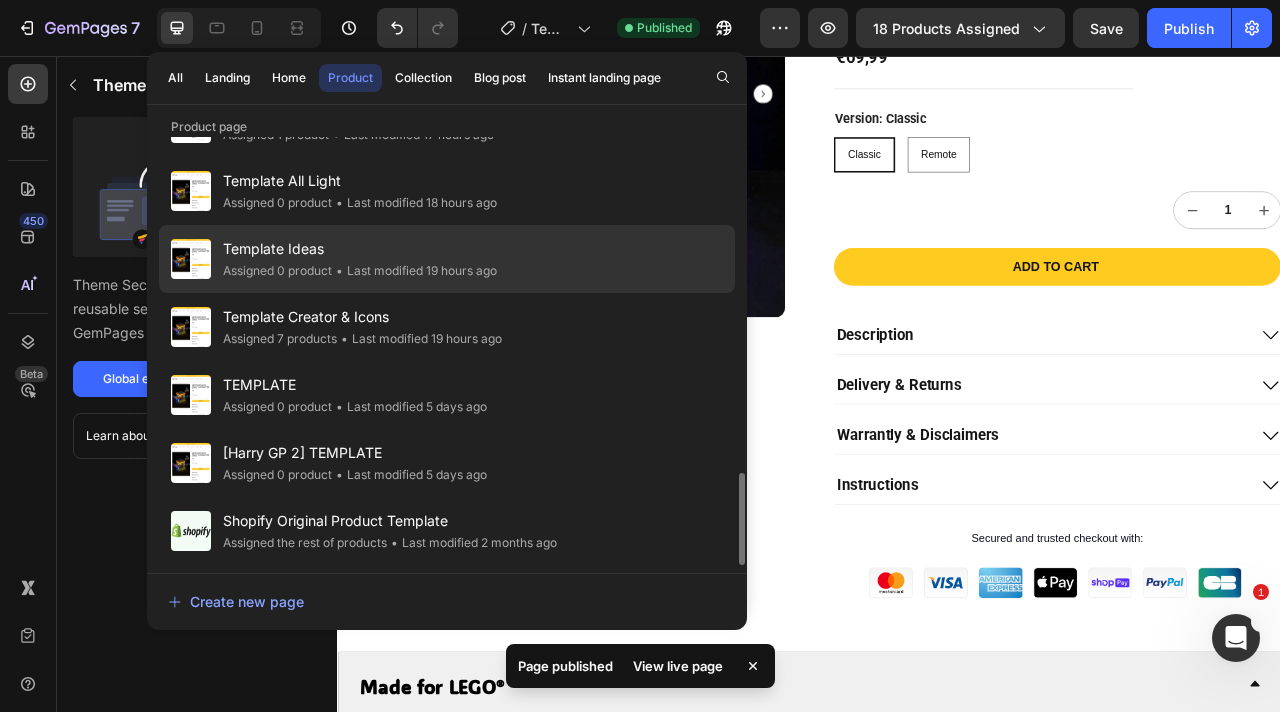 click on "• Last modified 19 hours ago" 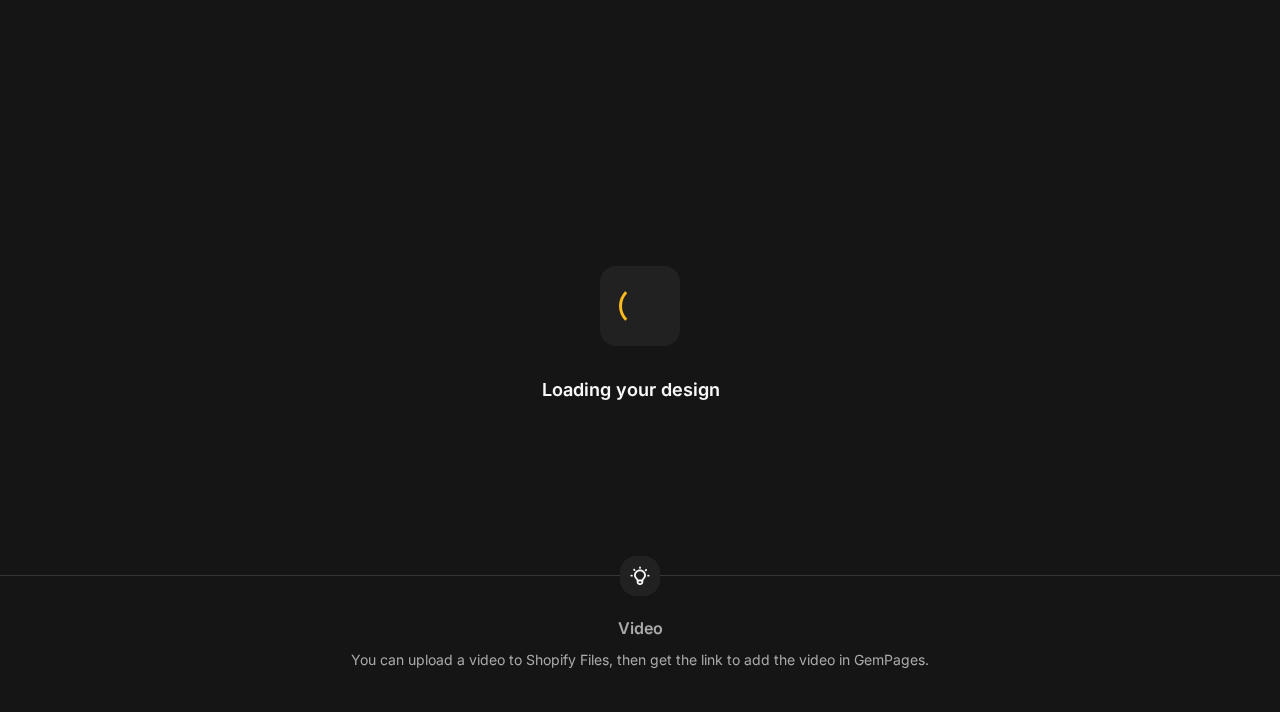 scroll, scrollTop: 0, scrollLeft: 0, axis: both 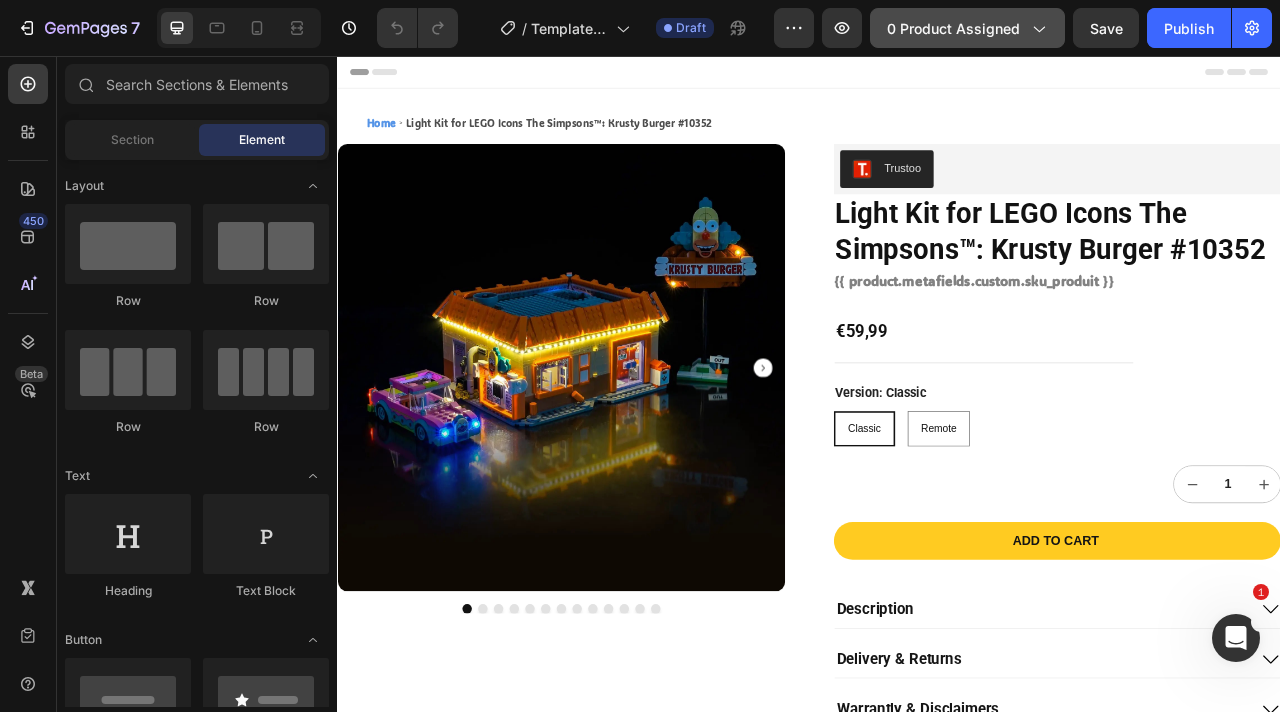 click on "0 product assigned" at bounding box center (967, 28) 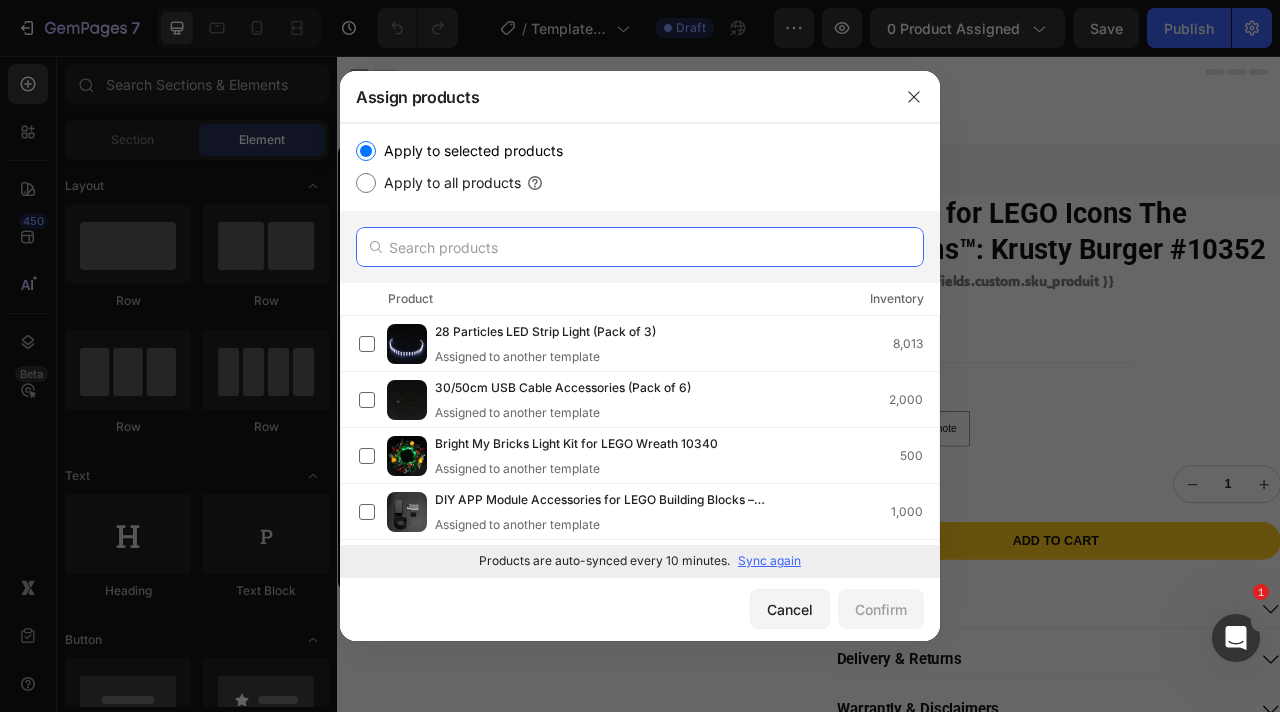 click at bounding box center (640, 247) 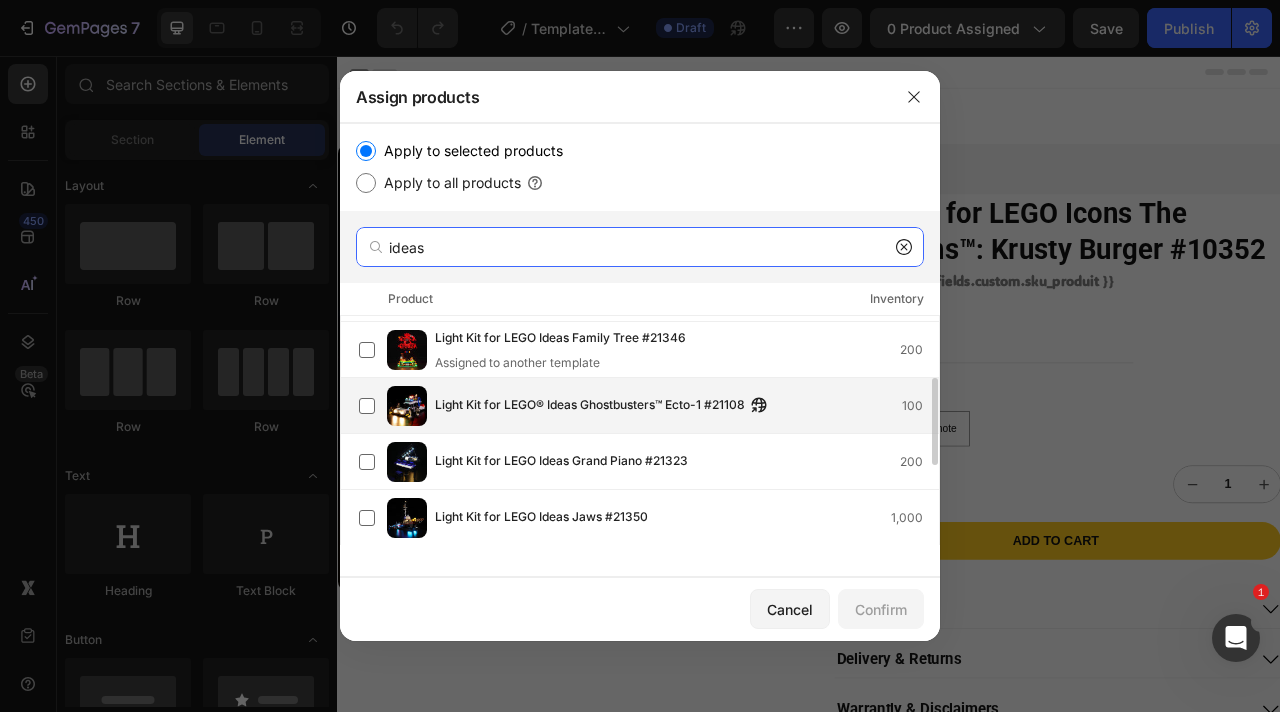 type on "ideas" 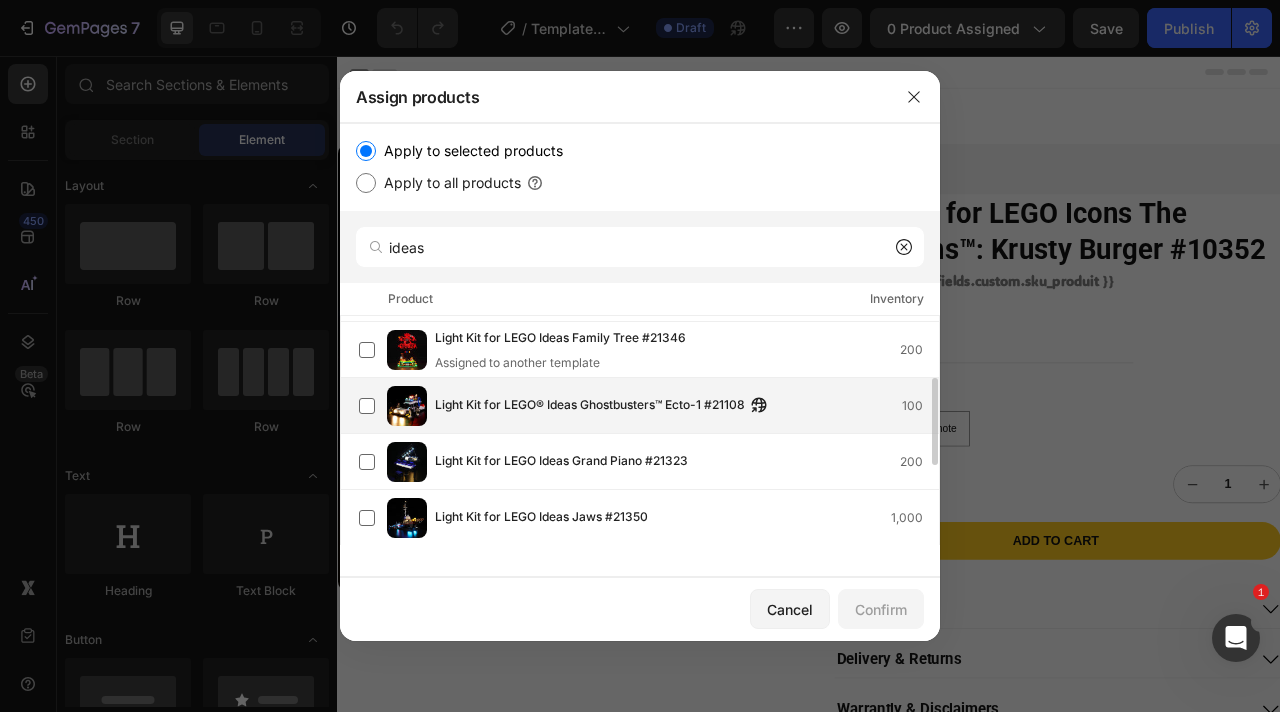 click on "Light Kit for LEGO® Ideas Ghostbusters™ Ecto-1 #21108" at bounding box center (590, 406) 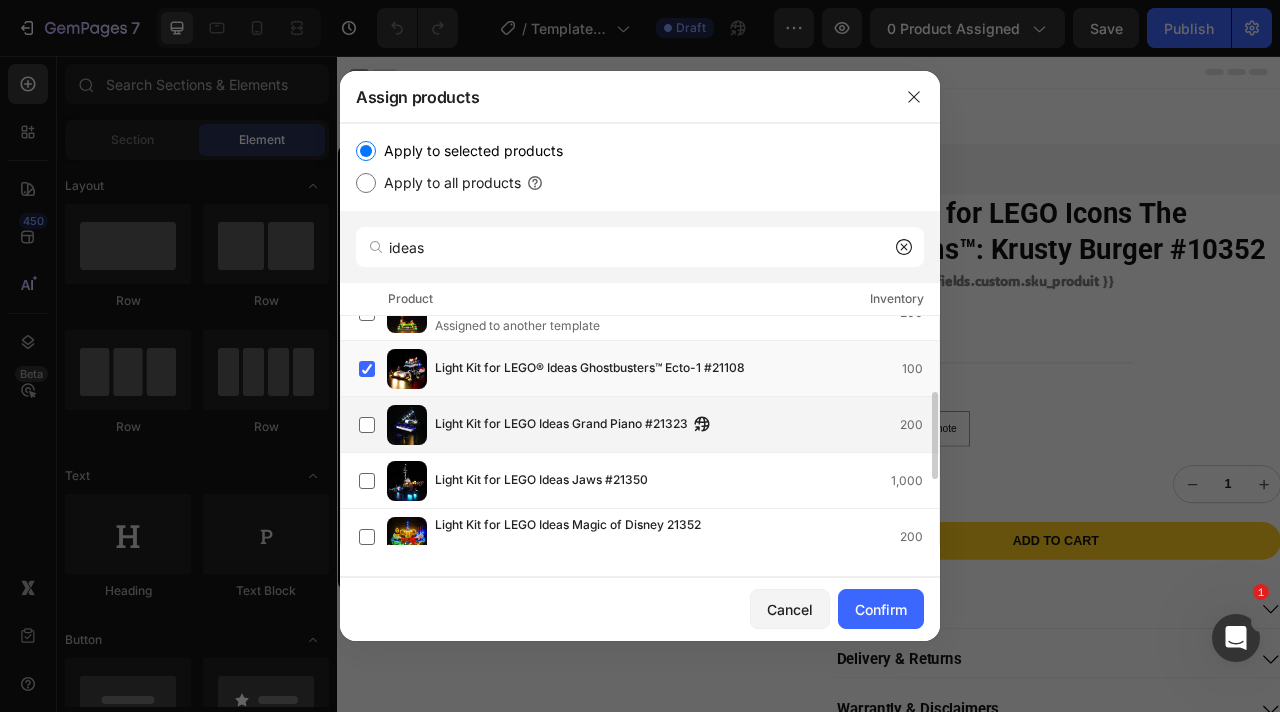 click on "Light Kit for LEGO Ideas Grand Piano #21323" at bounding box center (561, 425) 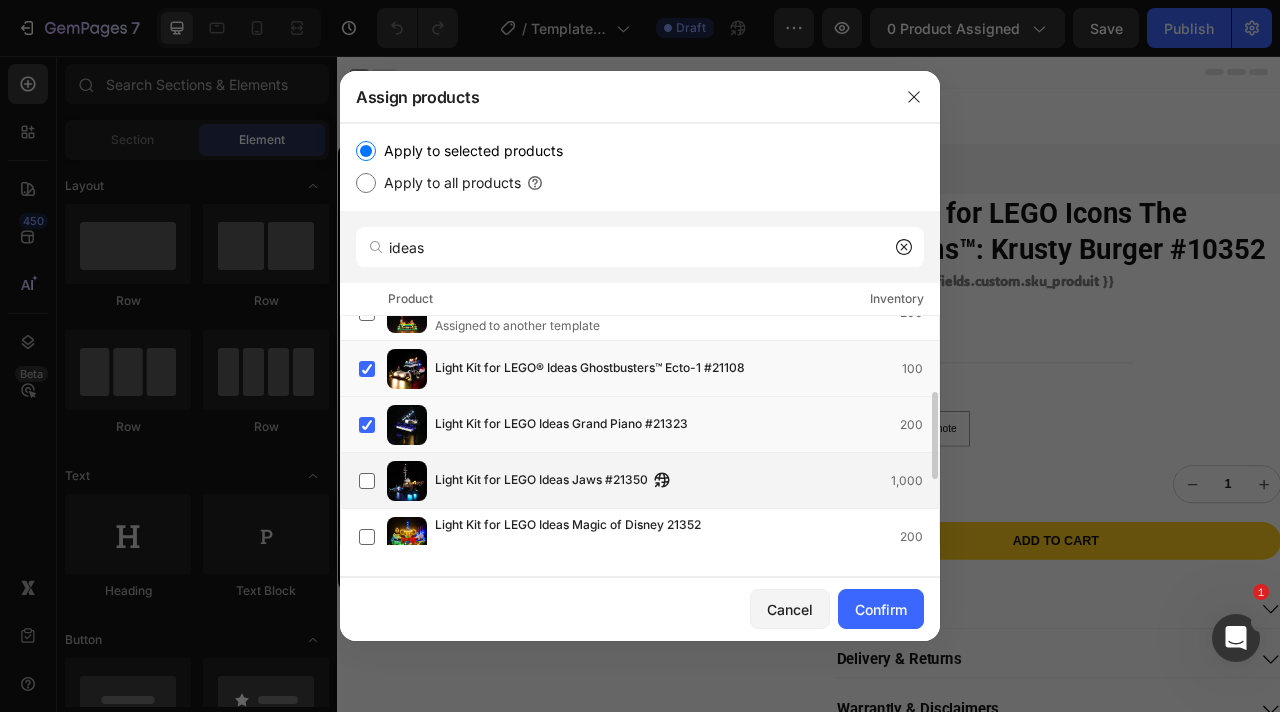 click on "Light Kit for LEGO Ideas Jaws #21350" at bounding box center (541, 481) 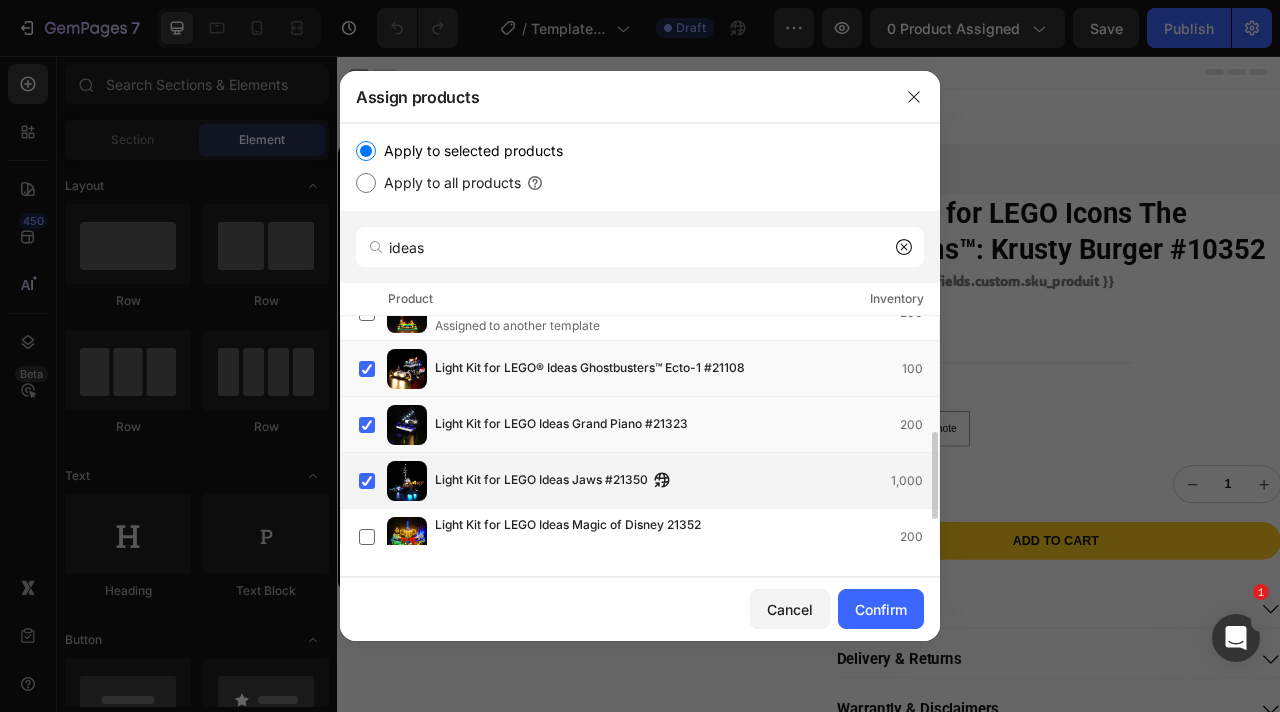 scroll, scrollTop: 254, scrollLeft: 0, axis: vertical 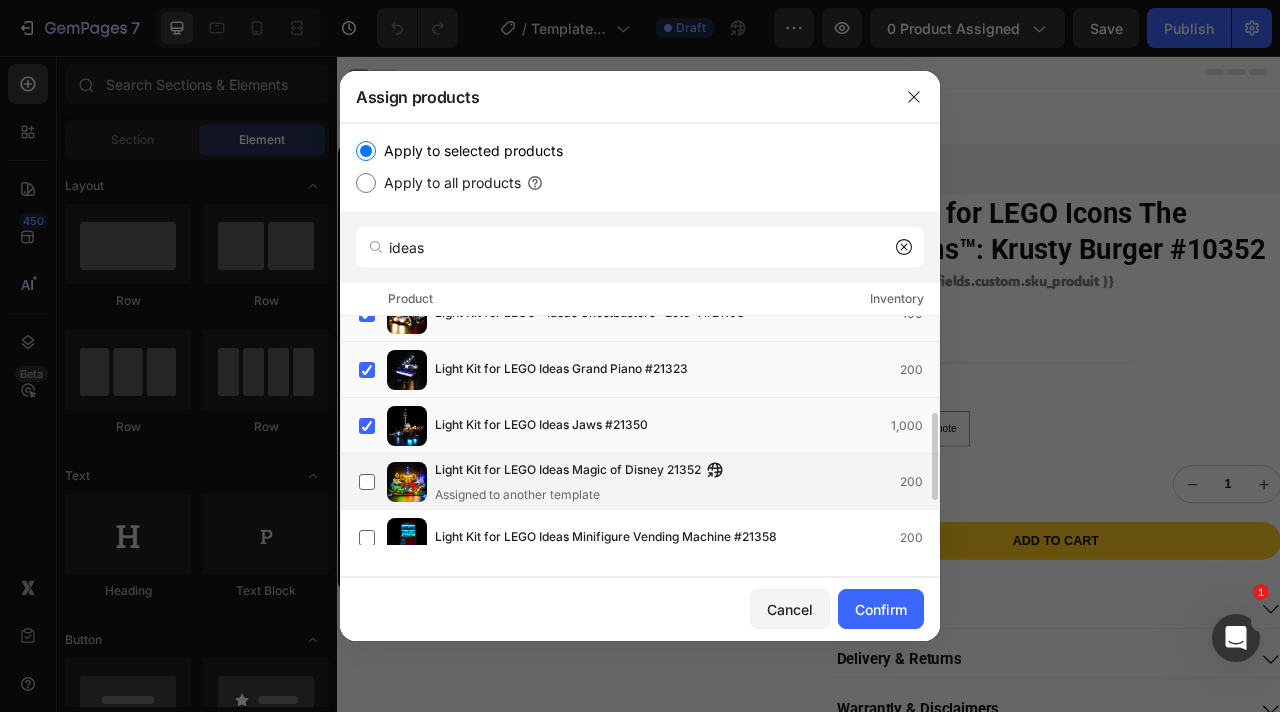 click on "Light Kit for LEGO Ideas Magic of Disney 21352" at bounding box center (568, 471) 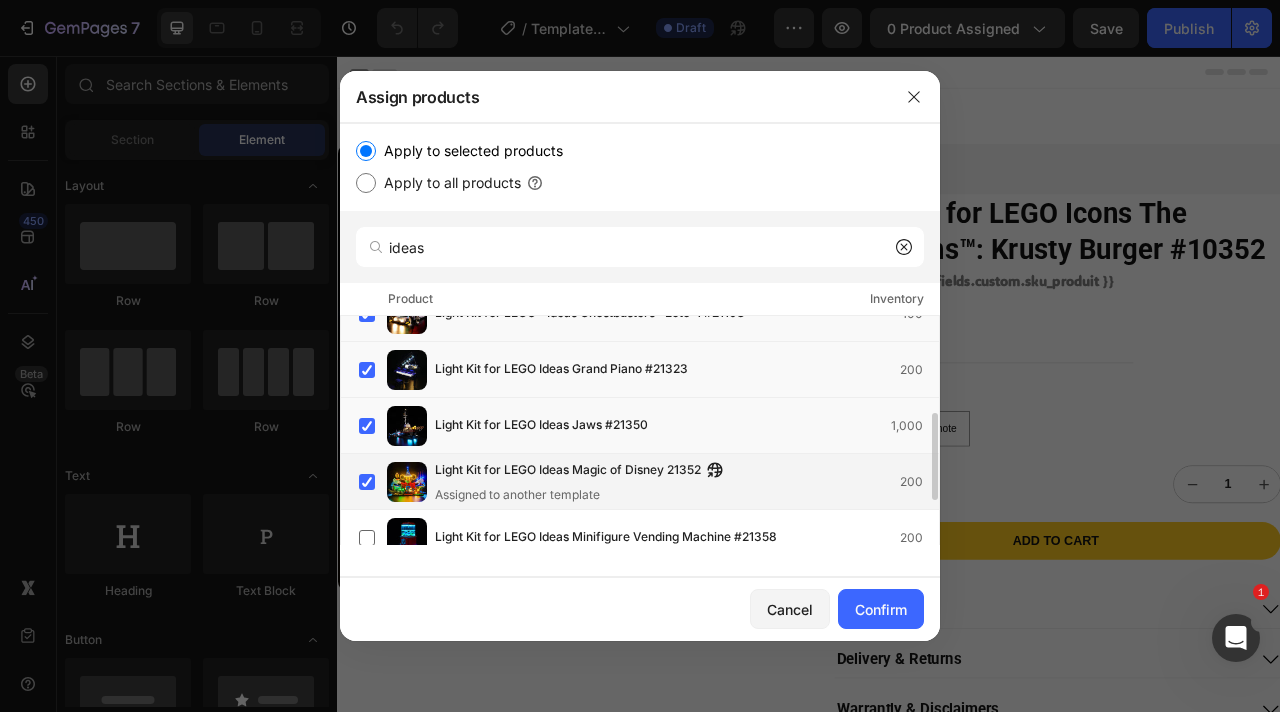 click on "Light Kit for LEGO Ideas Magic of Disney 21352" at bounding box center [568, 471] 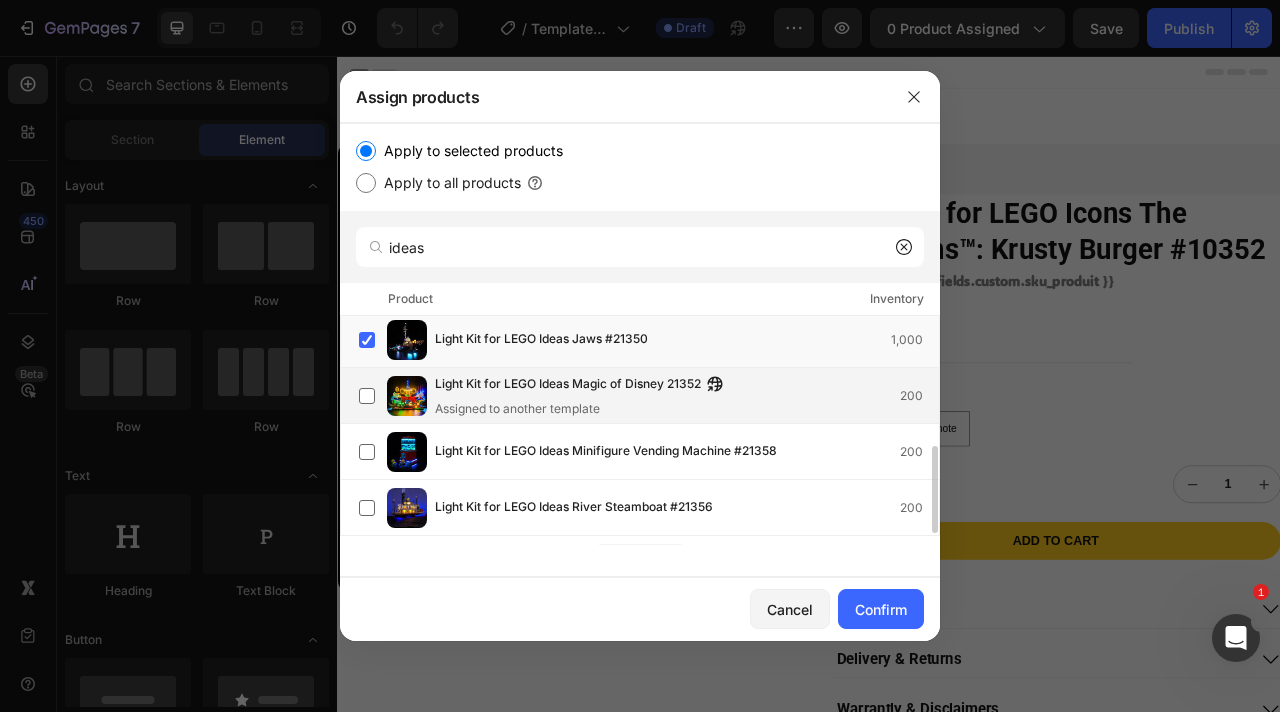 click on "Light Kit for LEGO Ideas Minifigure Vending Machine #21358 200" 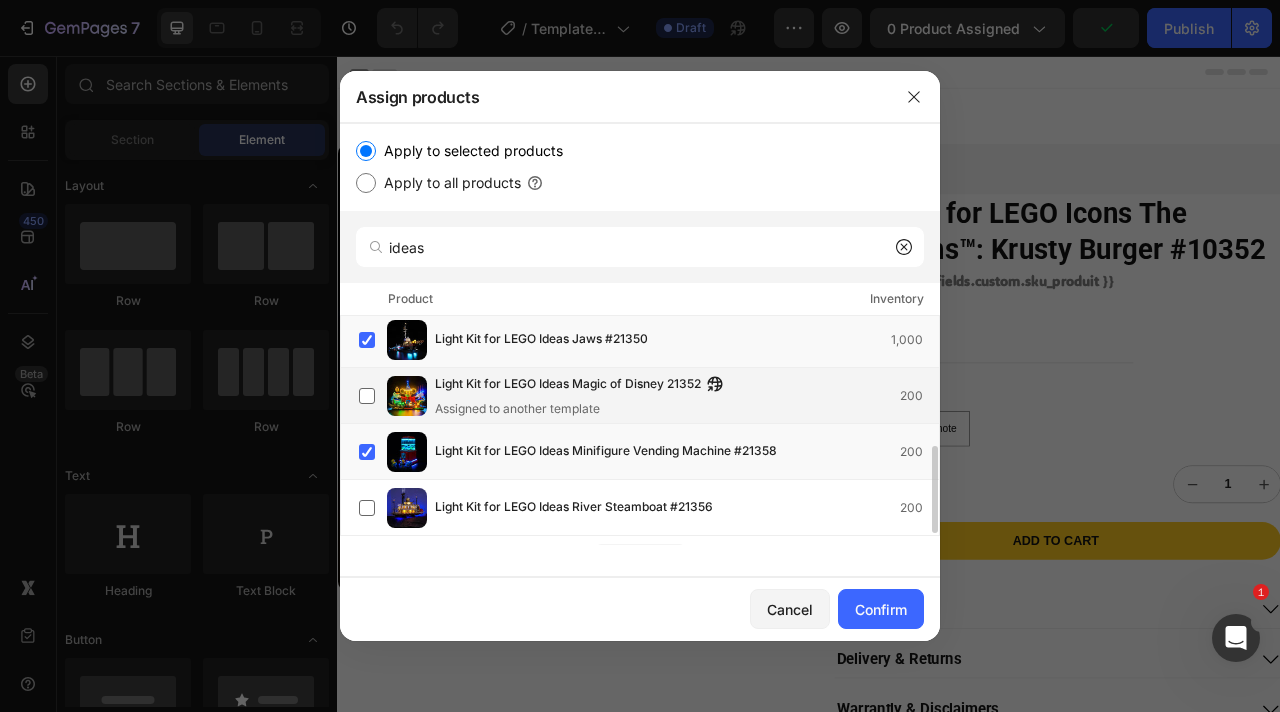 scroll, scrollTop: 371, scrollLeft: 0, axis: vertical 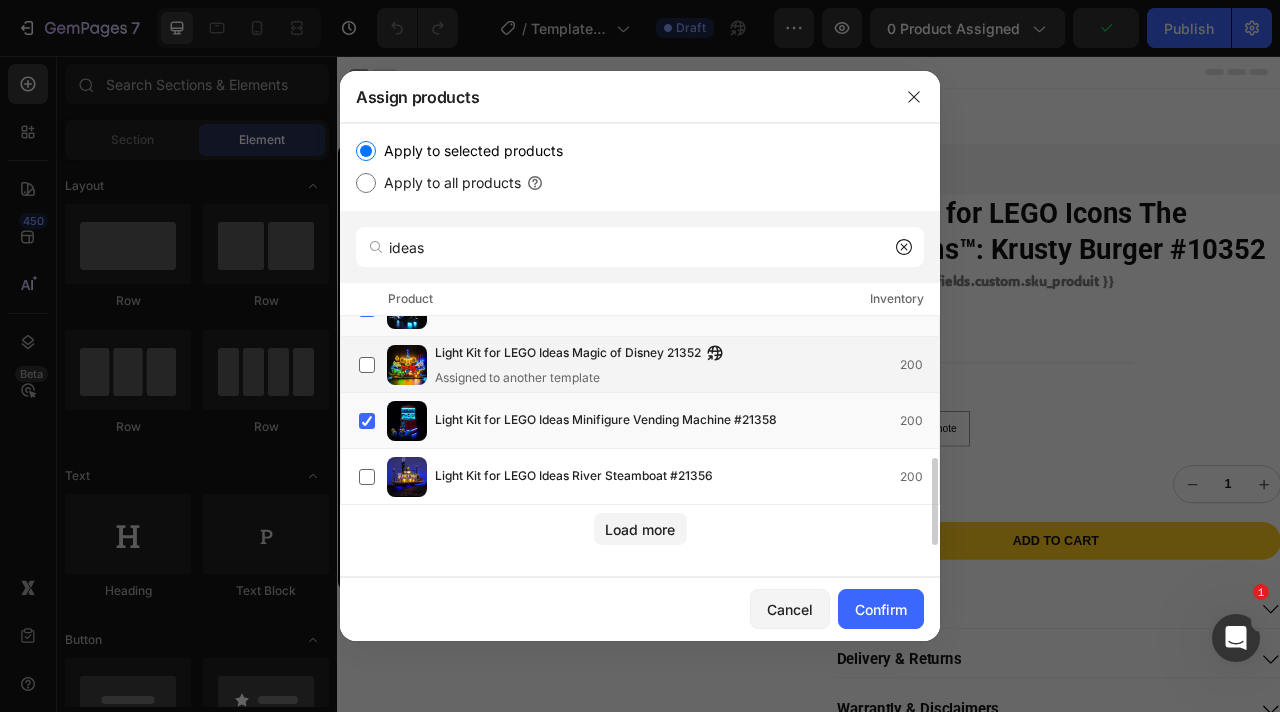 click on "Light Kit for LEGO Ideas River Steamboat #21356" at bounding box center [574, 477] 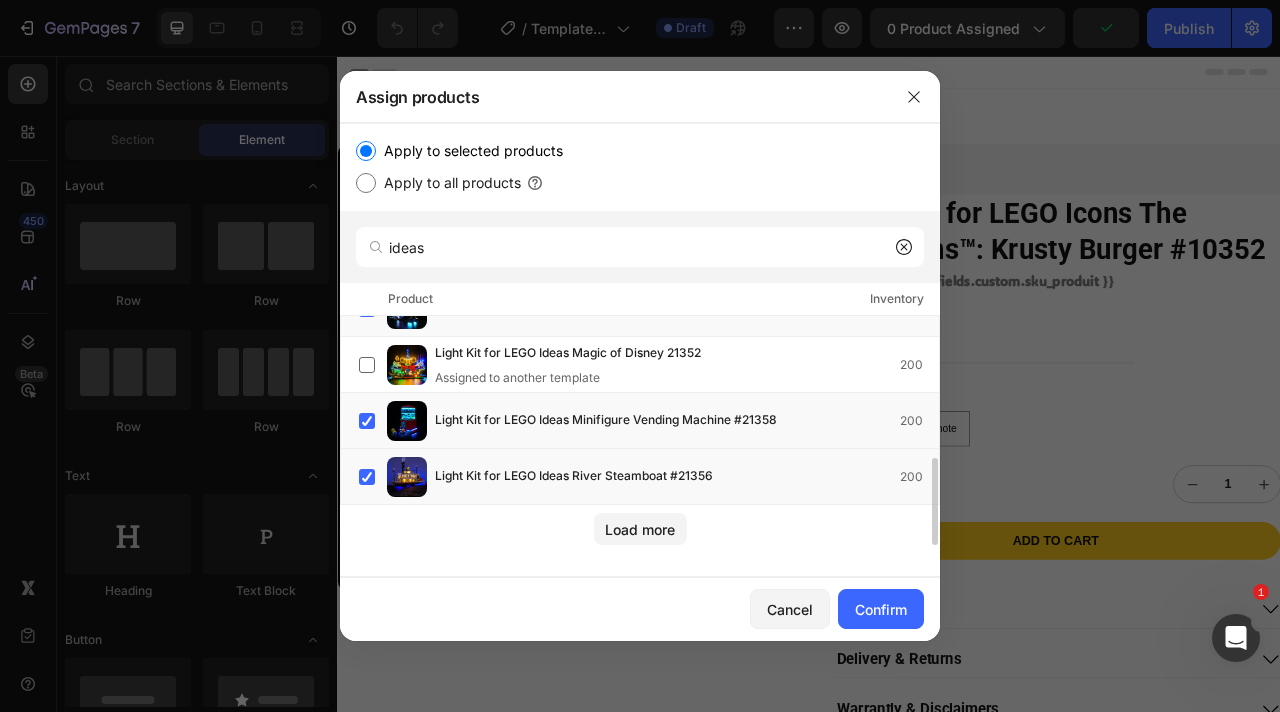 click on "Load more" 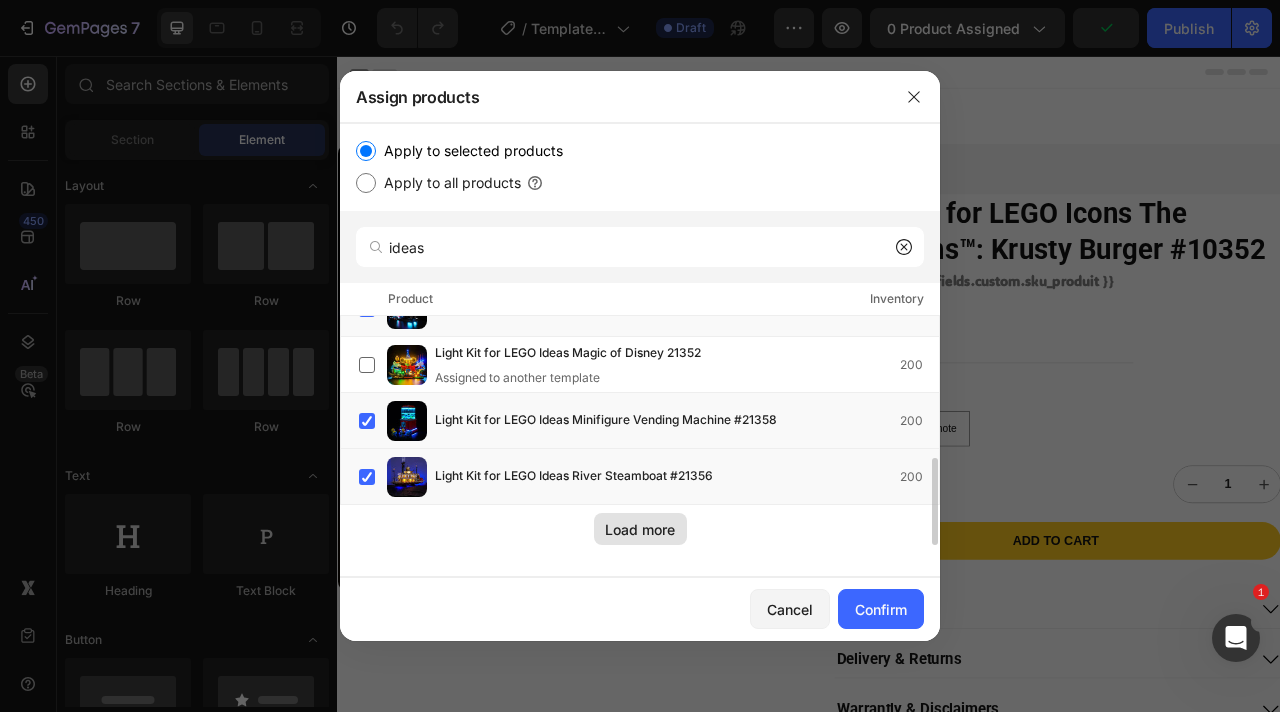 click on "Load more" 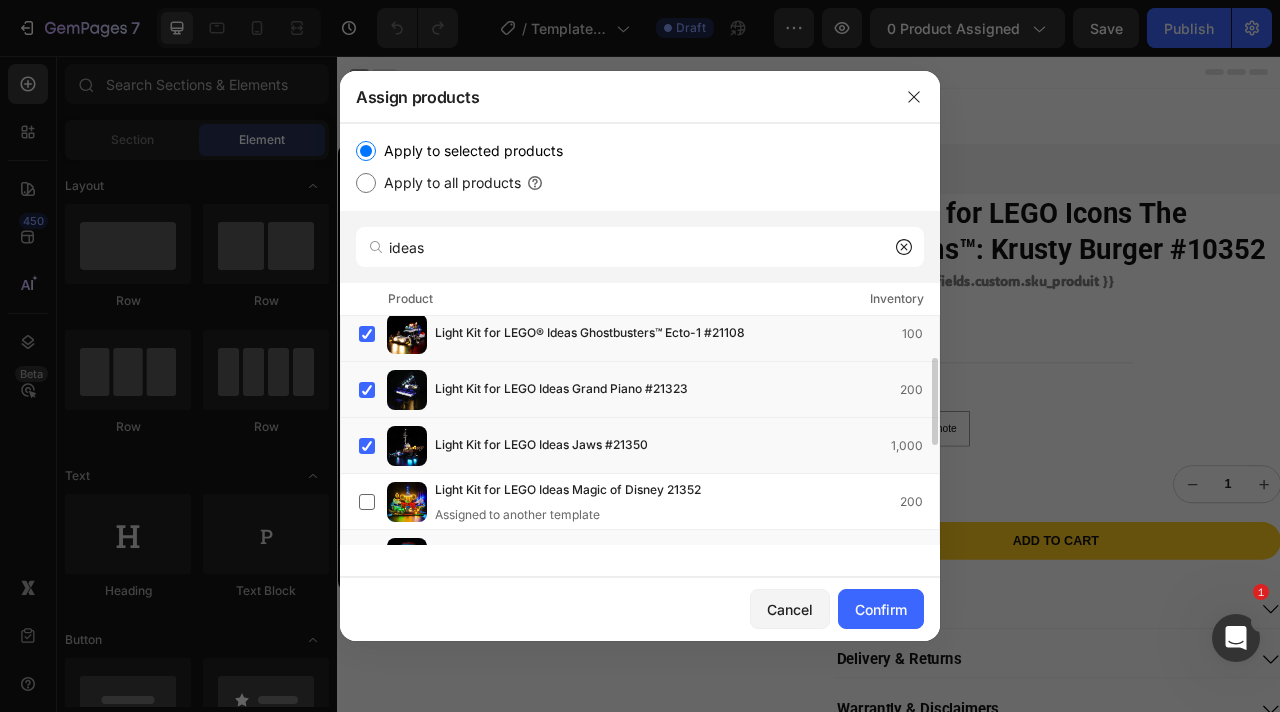 scroll, scrollTop: 187, scrollLeft: 0, axis: vertical 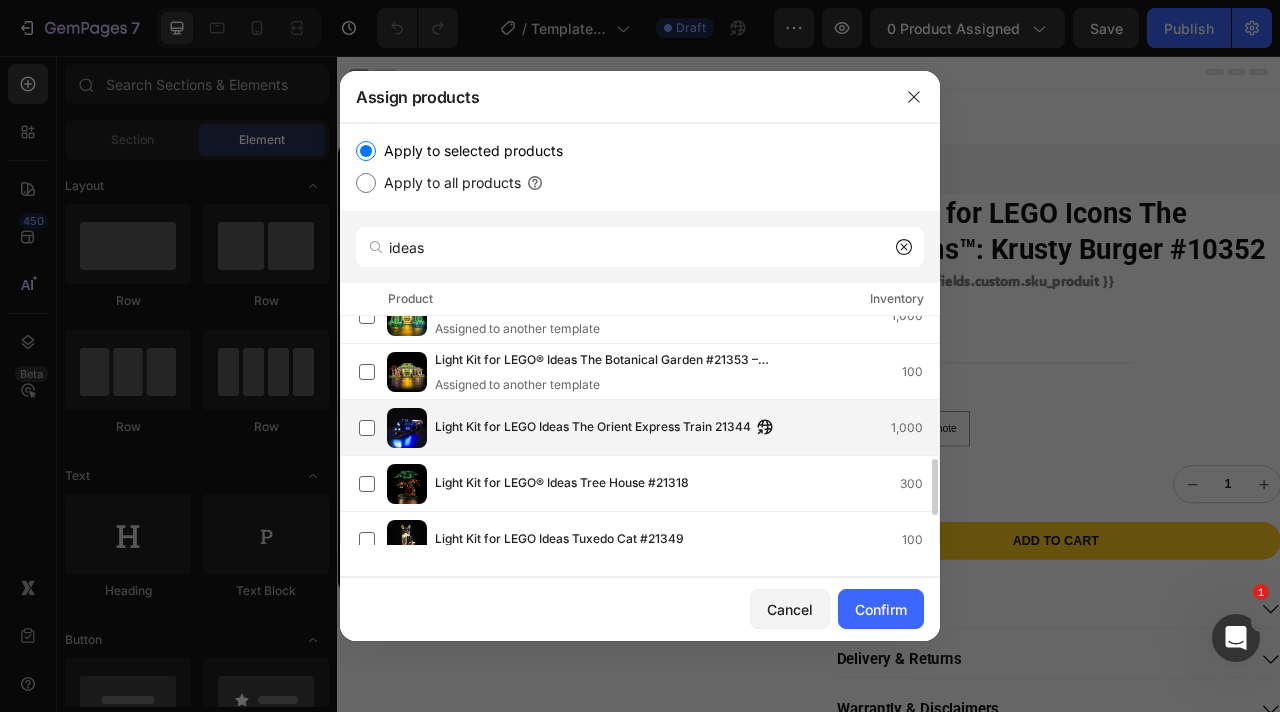 click on "Light Kit for LEGO Ideas The Orient Express Train 21344" at bounding box center [593, 428] 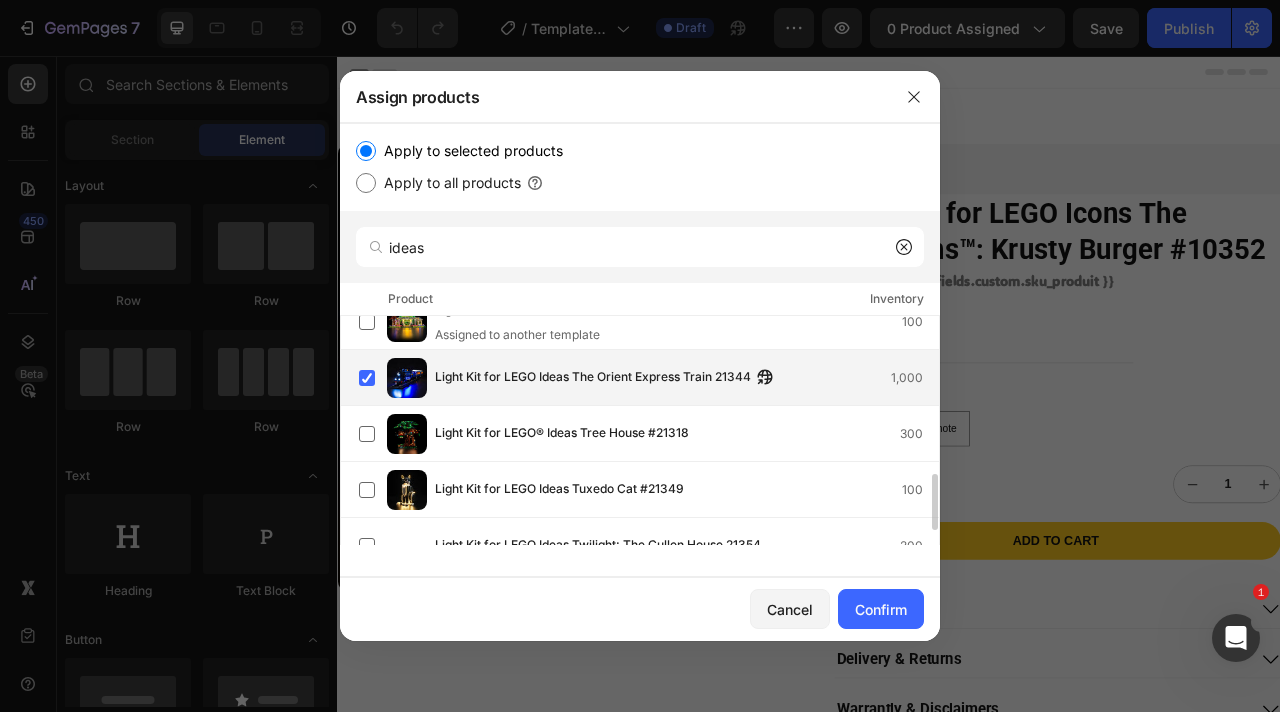 scroll, scrollTop: 663, scrollLeft: 0, axis: vertical 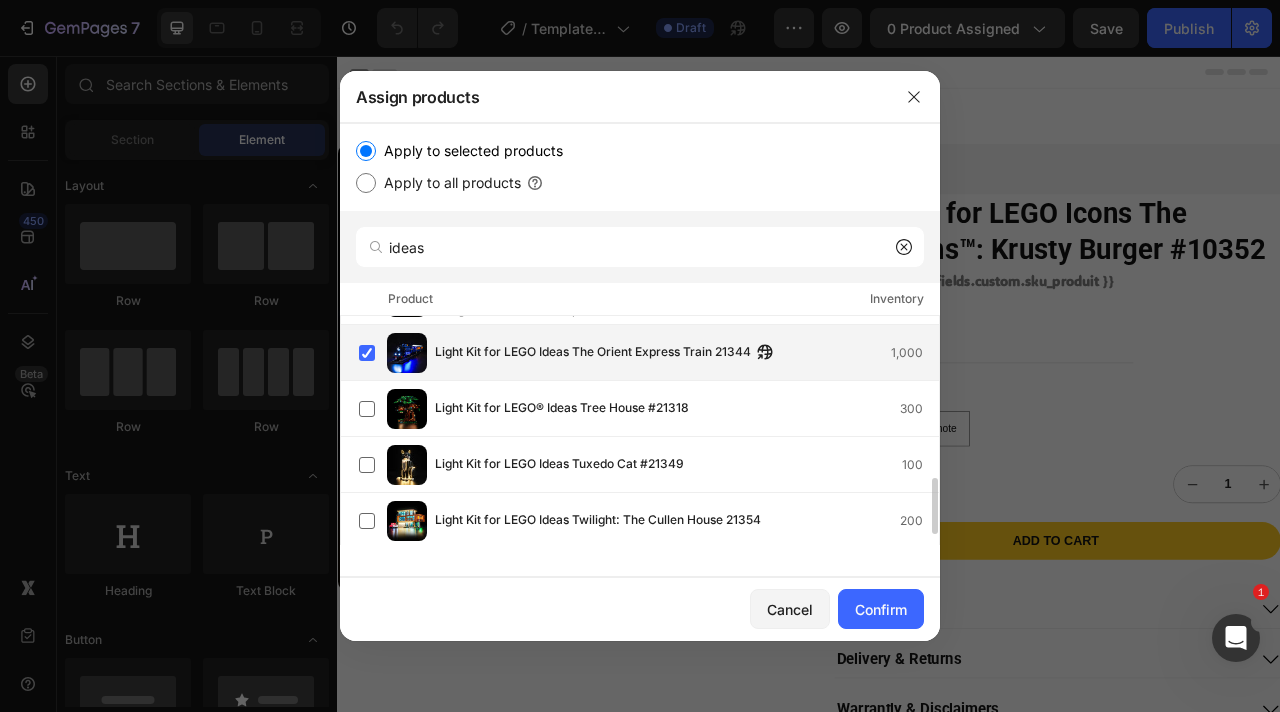 click on "Light Kit for LEGO® Ideas Tree House #21318 300" at bounding box center [649, 409] 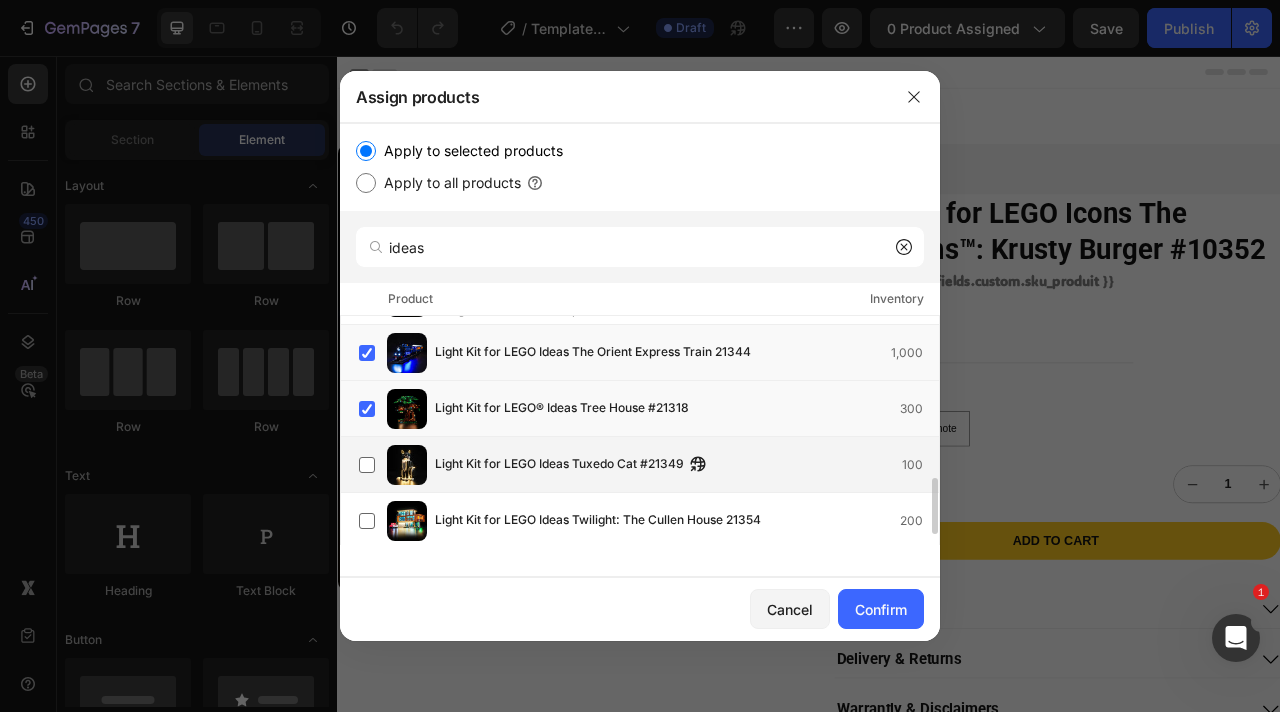 click on "Light Kit for LEGO Ideas Tuxedo Cat #21349 100" at bounding box center (649, 465) 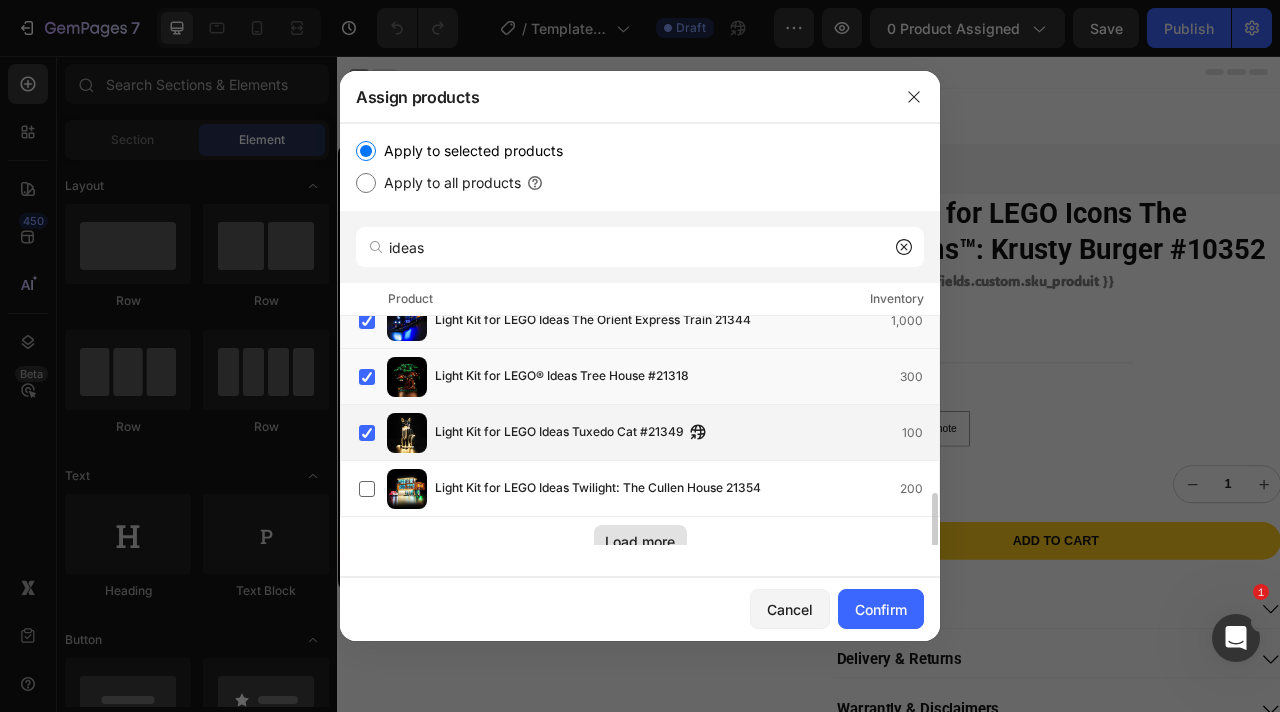 scroll, scrollTop: 702, scrollLeft: 0, axis: vertical 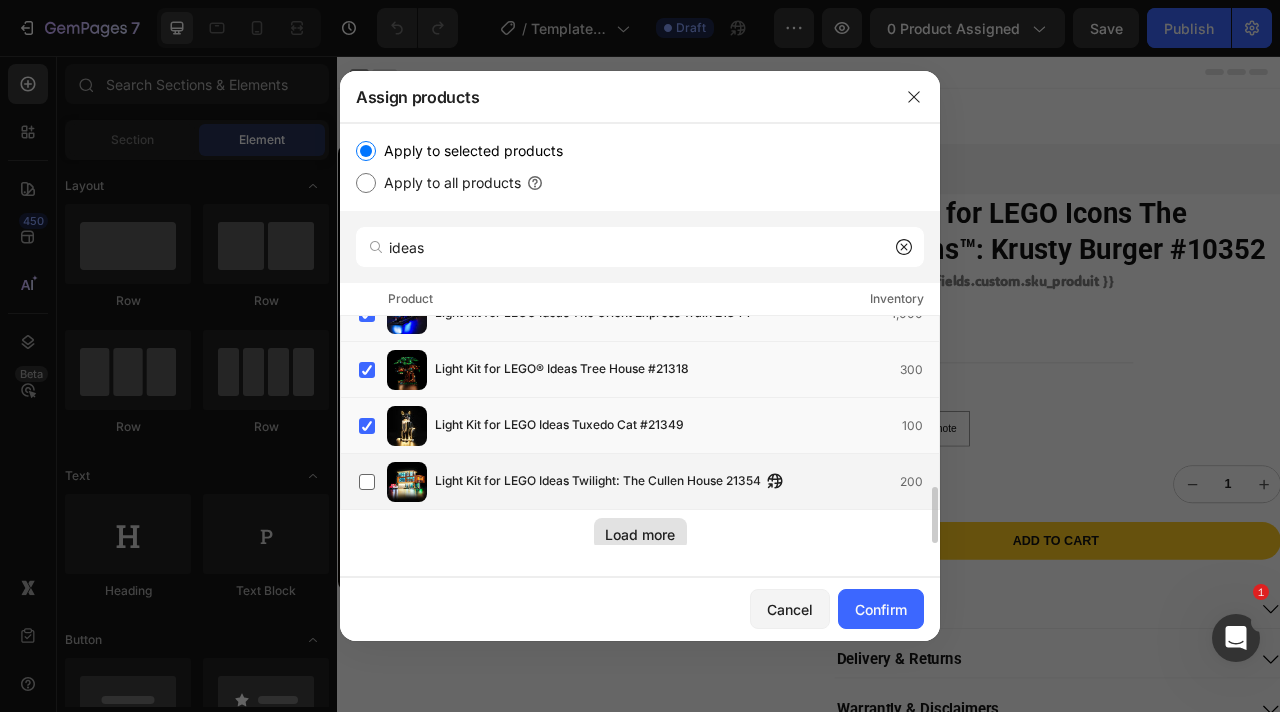 click on "Light Kit for LEGO Ideas Twilight: The Cullen House 21354 200" at bounding box center (649, 482) 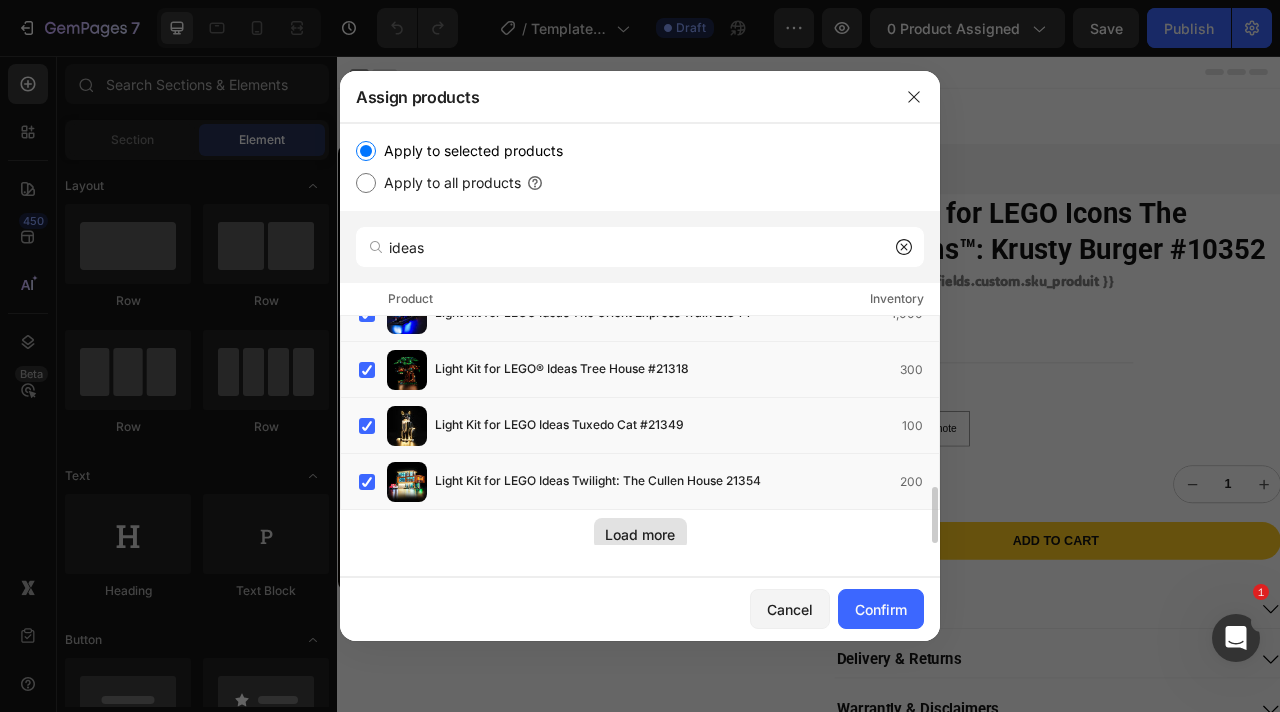 click on "Load more" 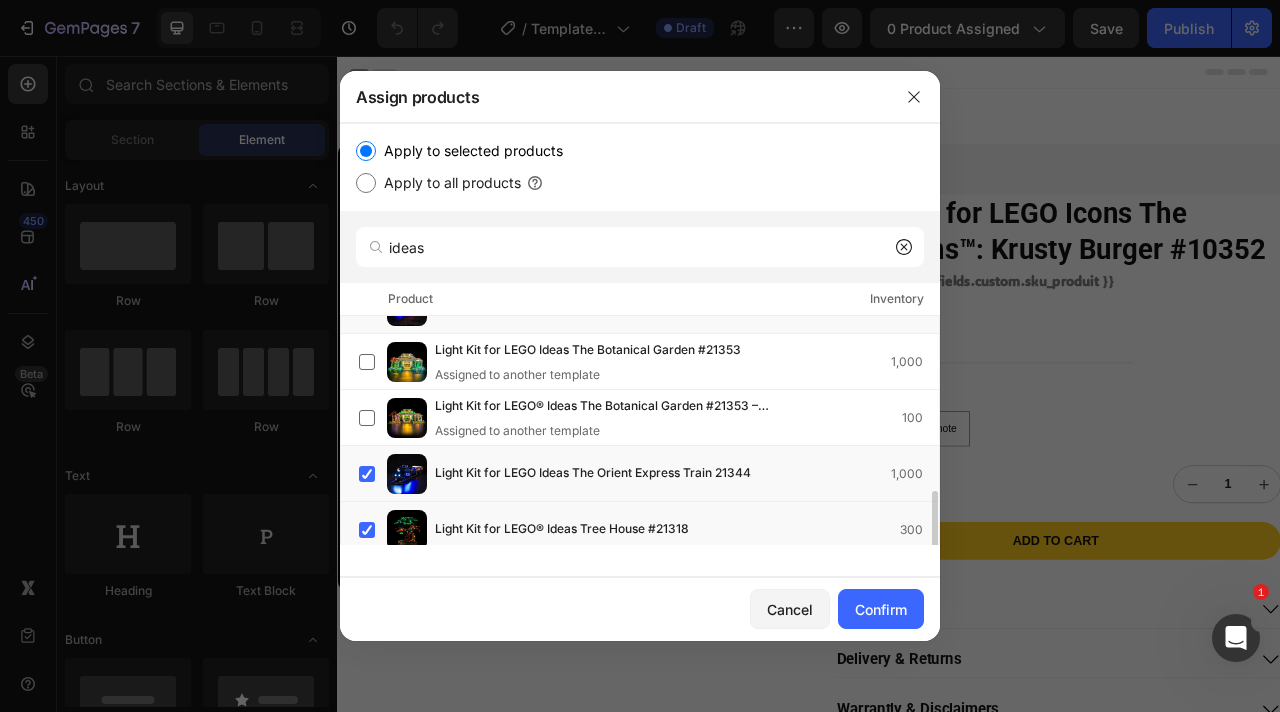 scroll, scrollTop: 599, scrollLeft: 0, axis: vertical 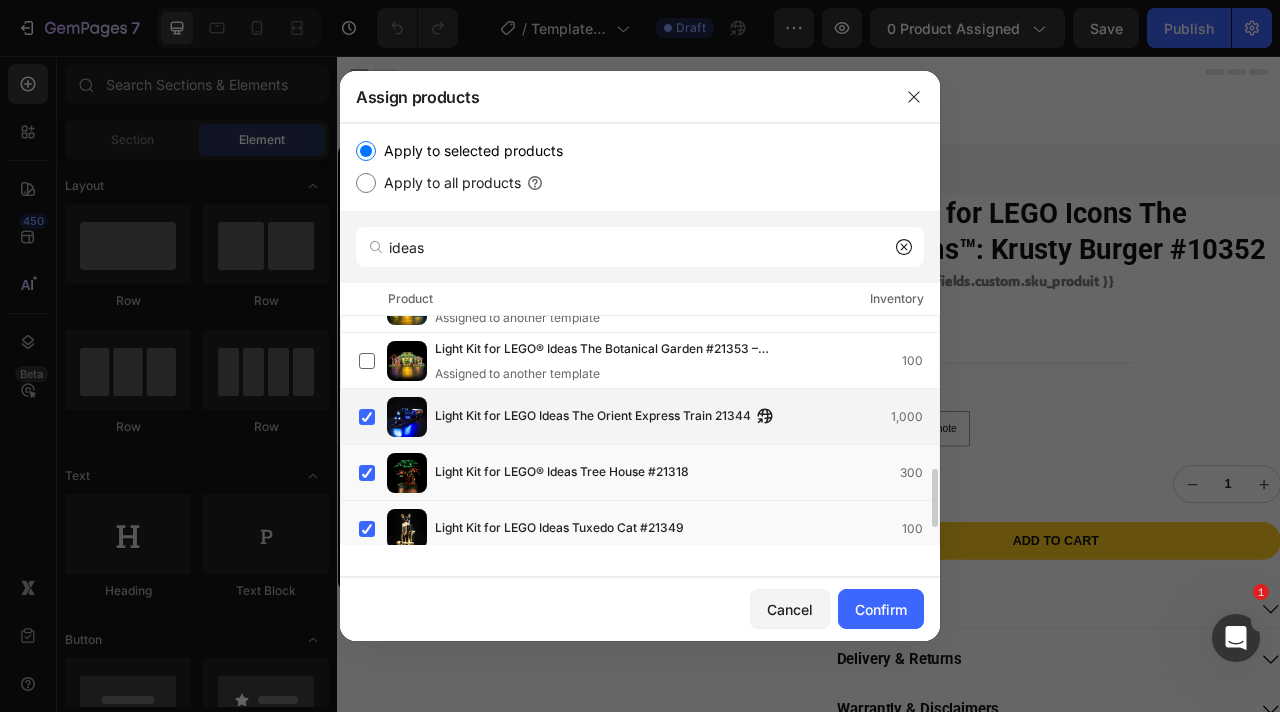 click on "Light Kit for LEGO Ideas The Orient Express Train 21344" at bounding box center [593, 417] 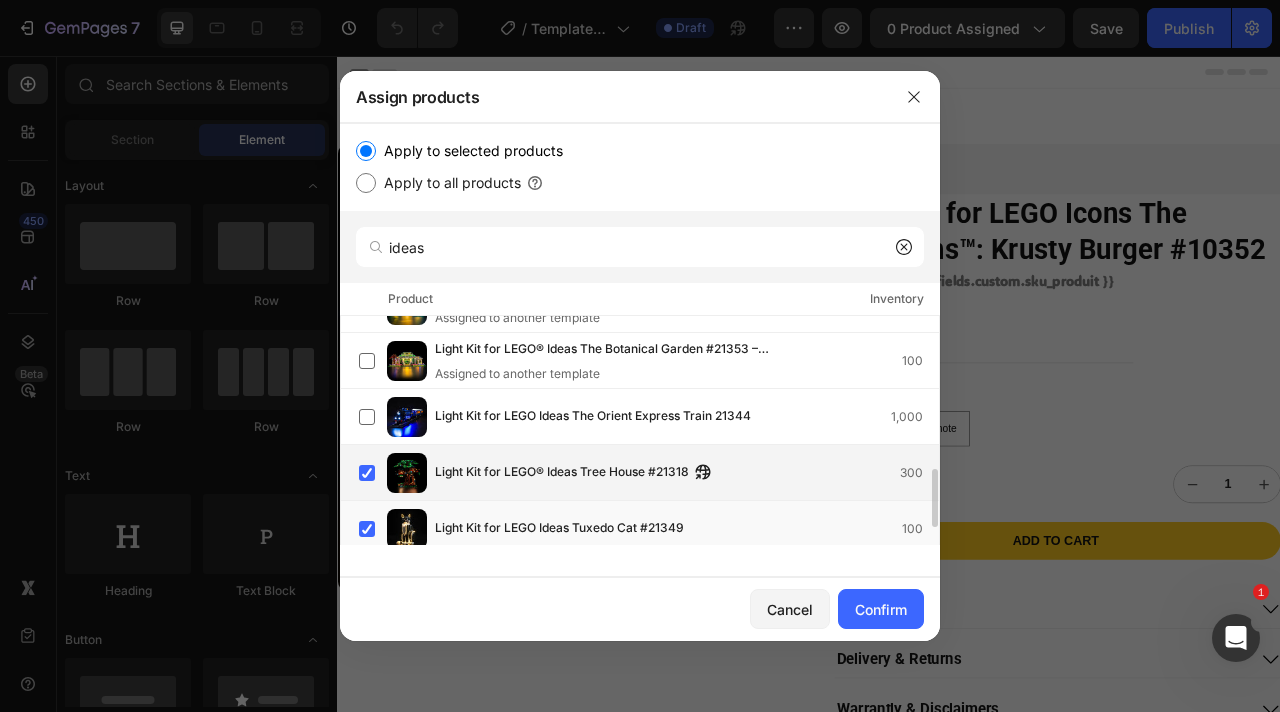 click on "Light Kit for LEGO® Ideas Tree House #21318" at bounding box center (562, 473) 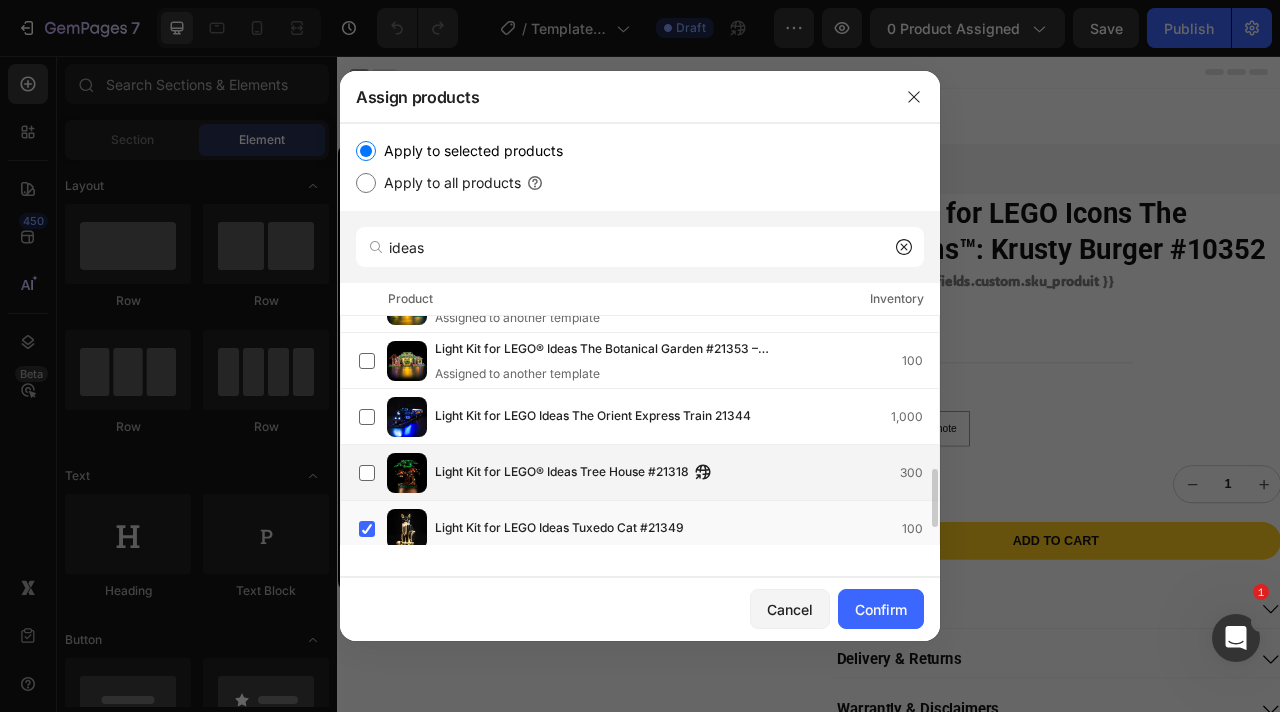 scroll, scrollTop: 667, scrollLeft: 0, axis: vertical 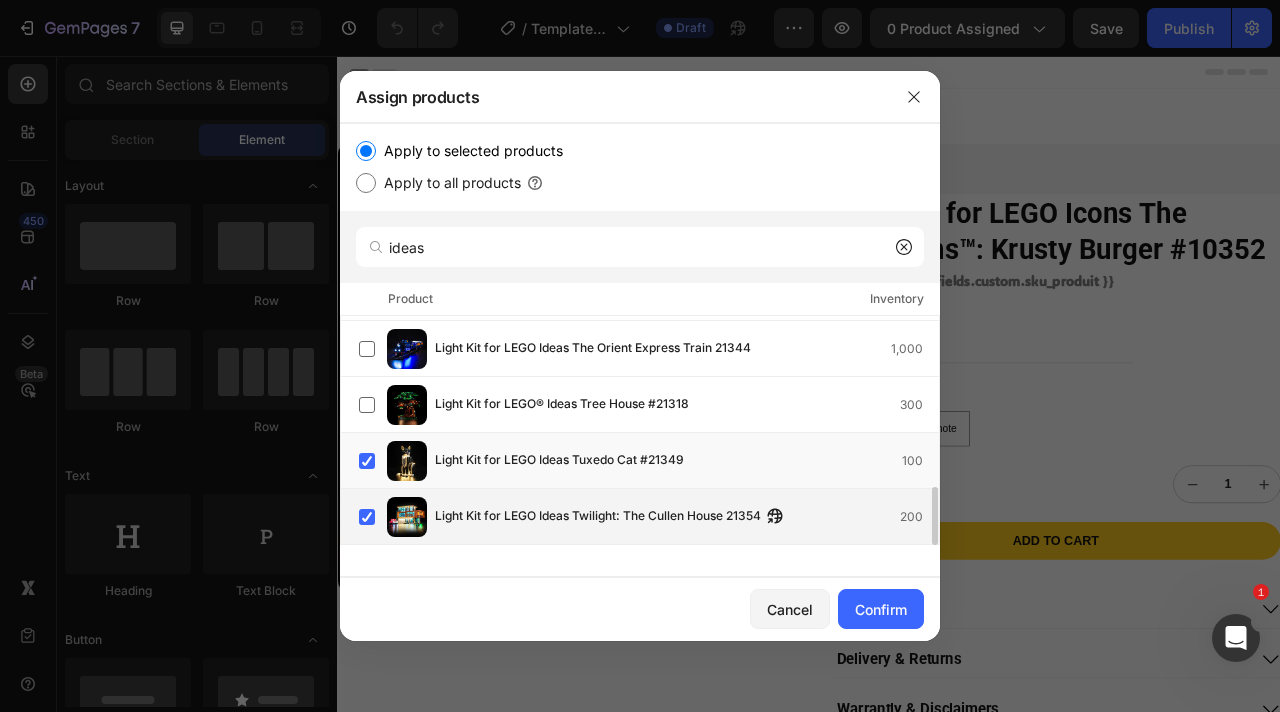 click on "Light Kit for LEGO Ideas Twilight: The Cullen House 21354" at bounding box center (598, 517) 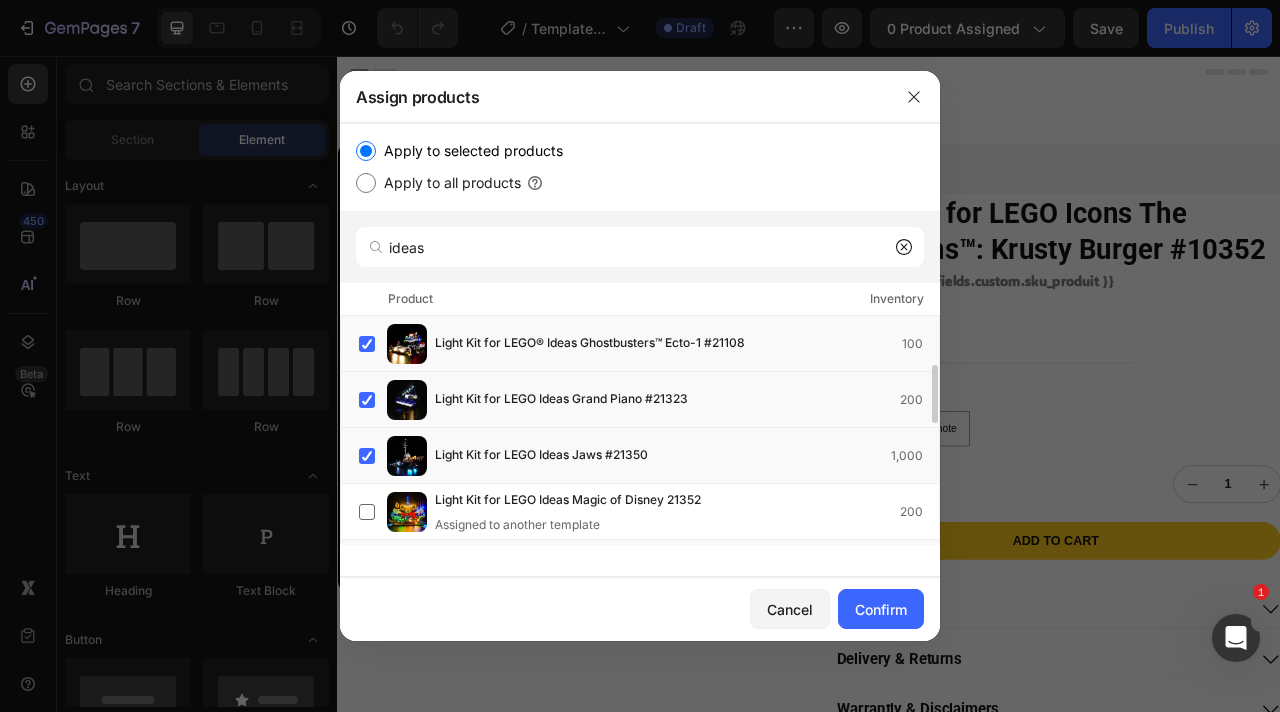 scroll, scrollTop: 217, scrollLeft: 0, axis: vertical 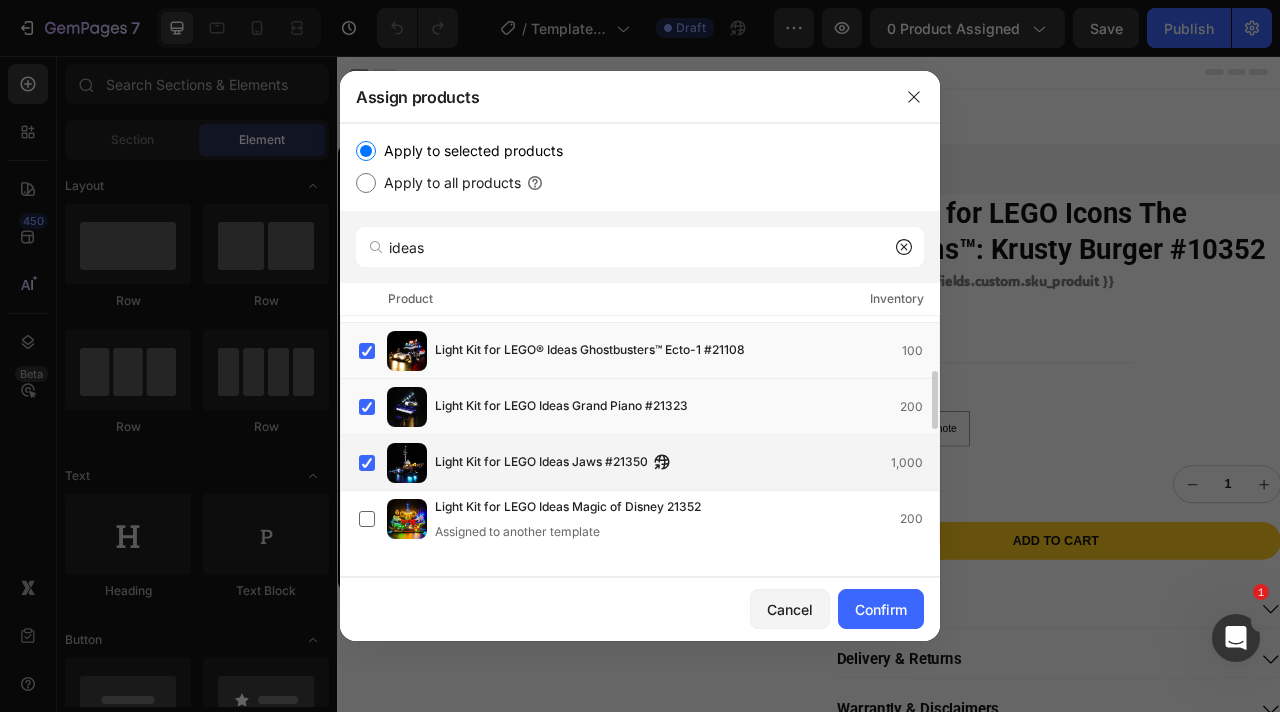 click on "Light Kit for LEGO Ideas Jaws #21350 1,000" at bounding box center [649, 463] 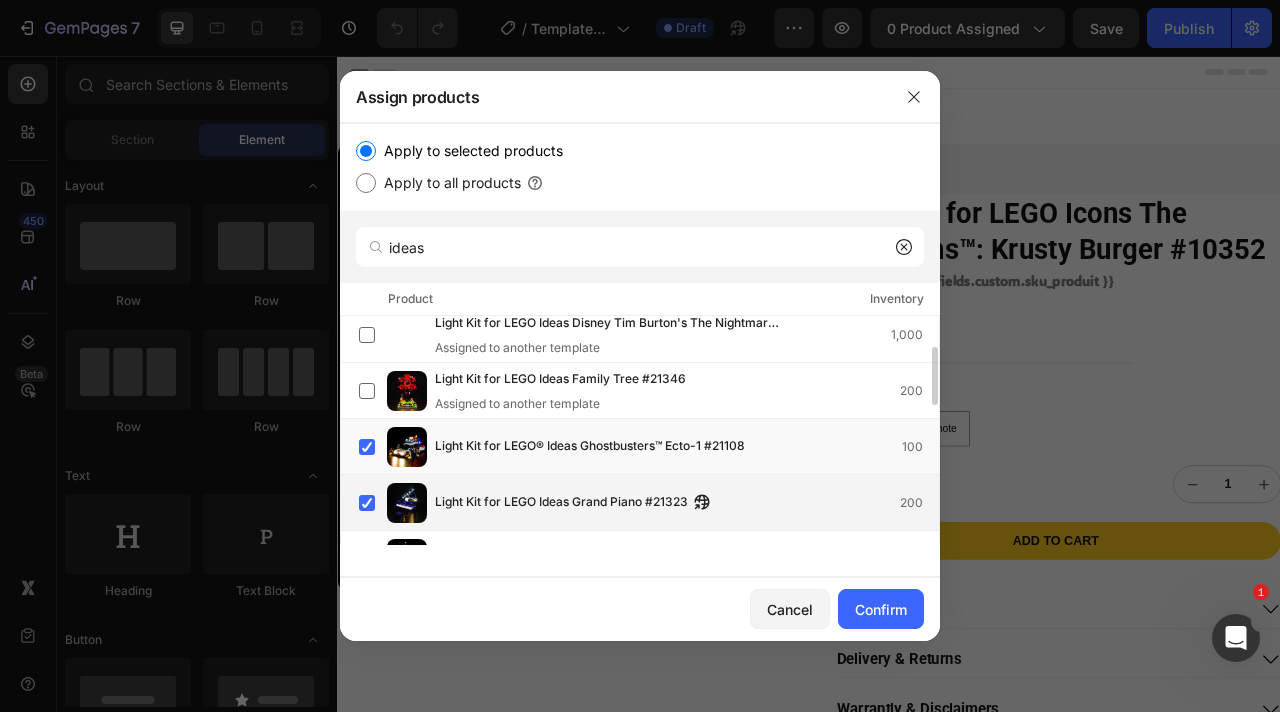 scroll, scrollTop: 0, scrollLeft: 0, axis: both 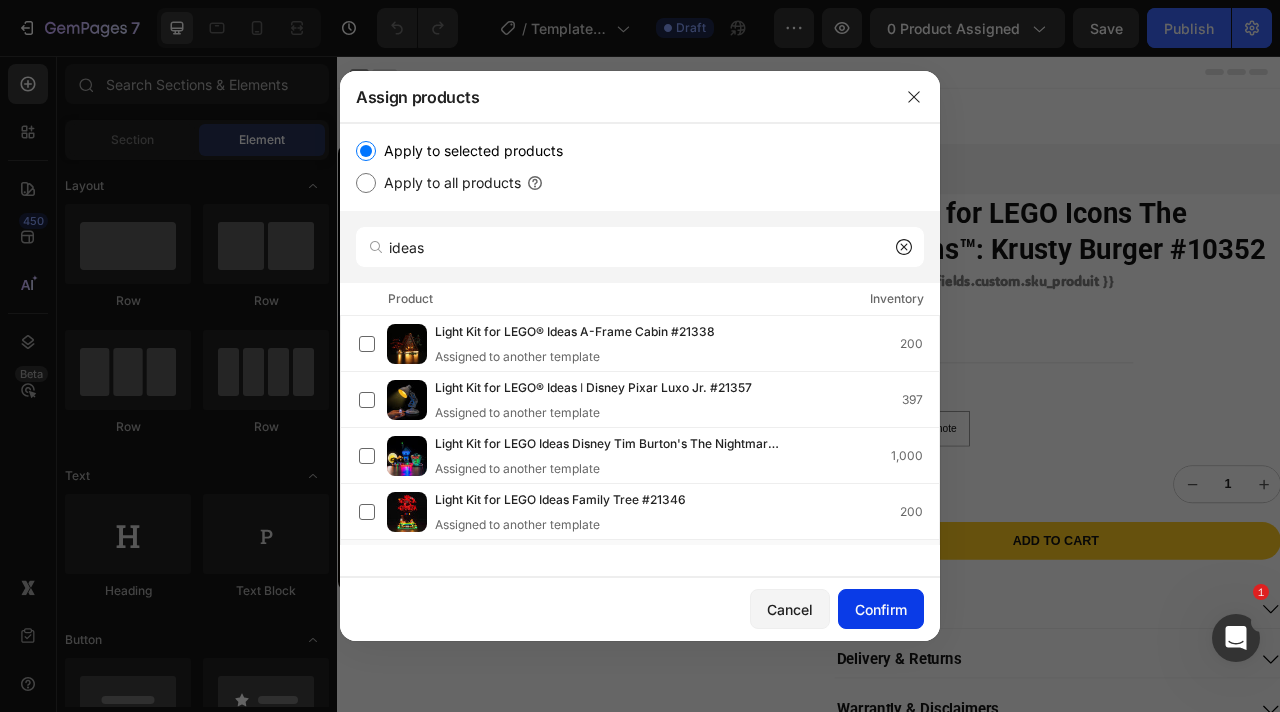 click on "Confirm" at bounding box center (881, 609) 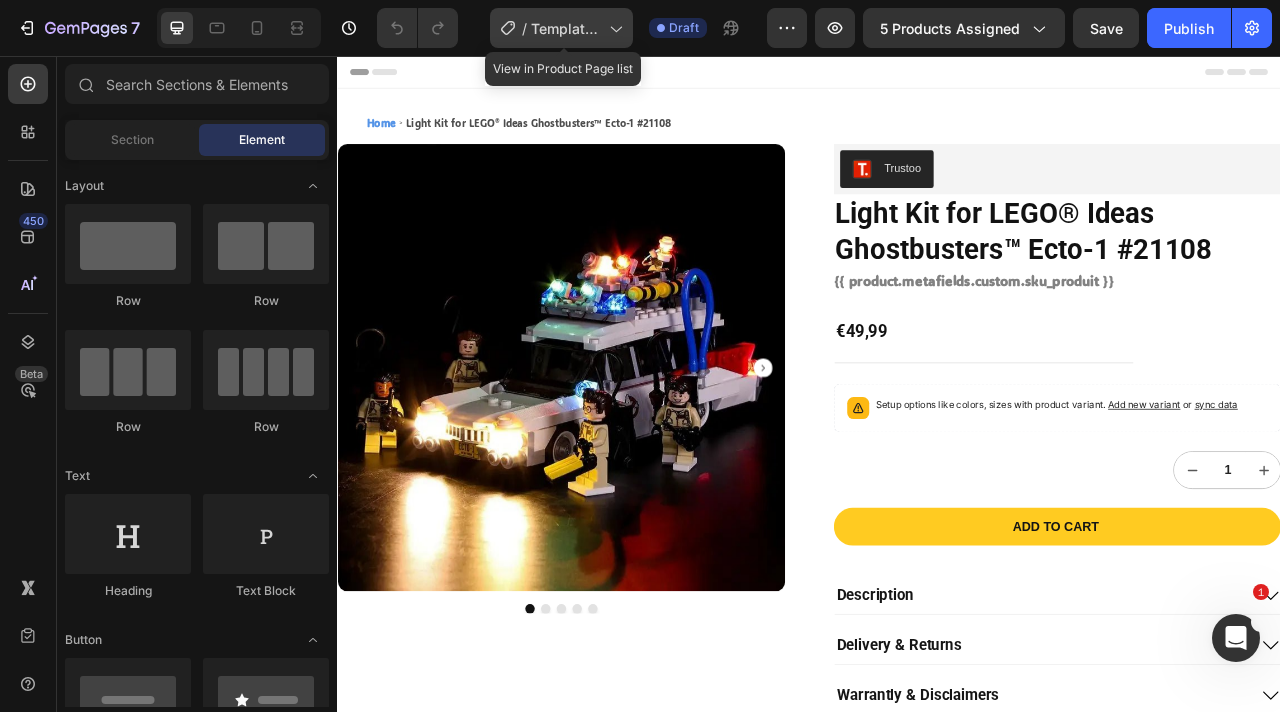click on "Template Ideas" at bounding box center (566, 28) 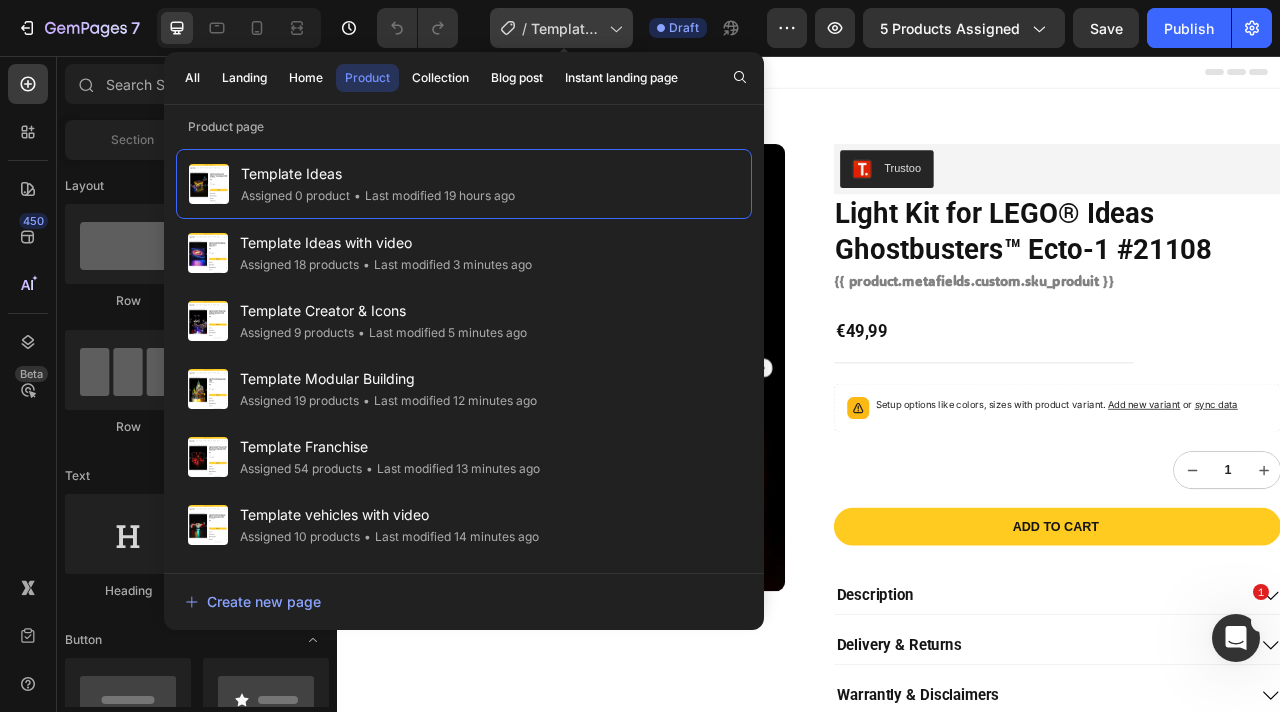click on "Template Ideas" at bounding box center [566, 28] 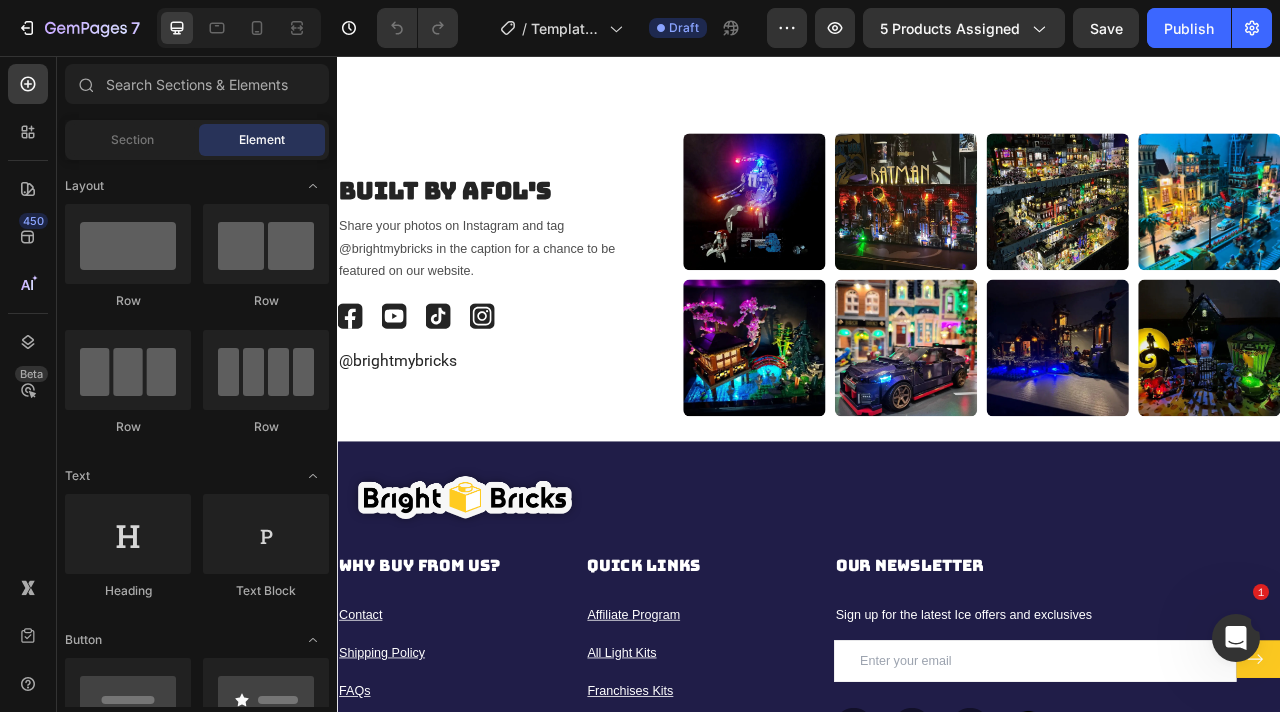 scroll, scrollTop: 6179, scrollLeft: 0, axis: vertical 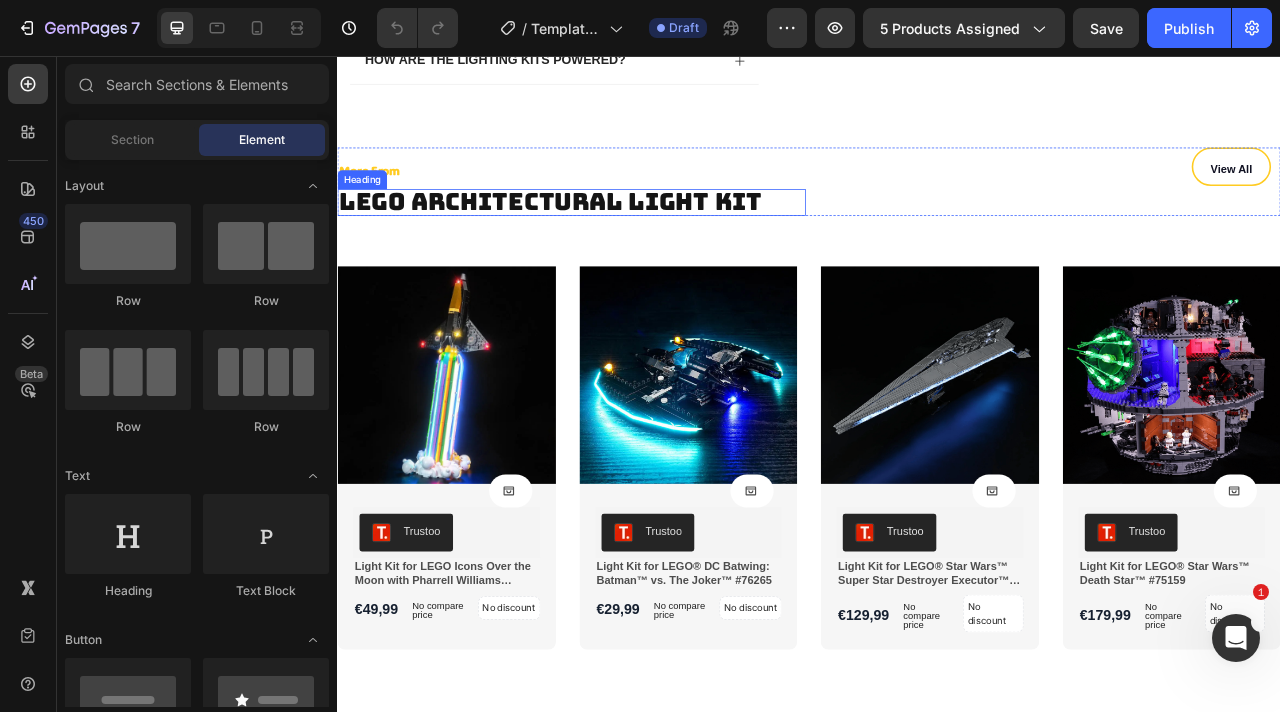 click on "LEGO Architectural Light Kit" at bounding box center [608, 240] 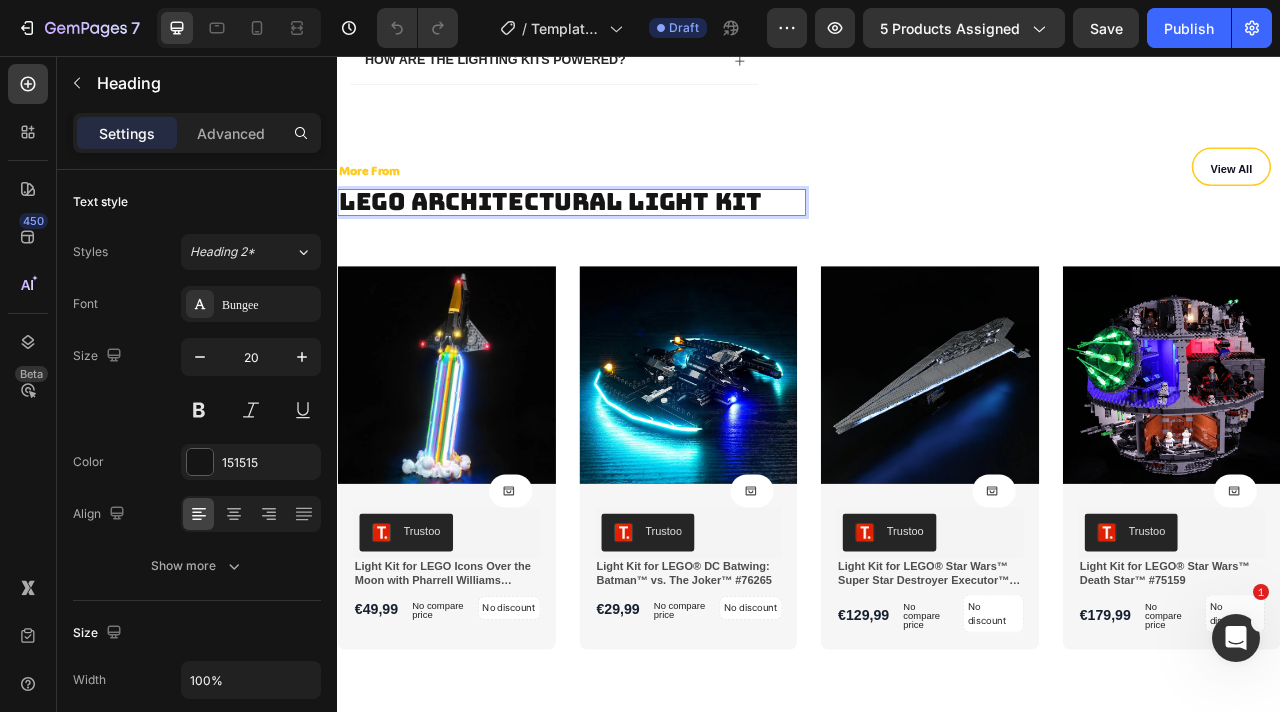 click on "LEGO Architectural Light Kit" at bounding box center [608, 240] 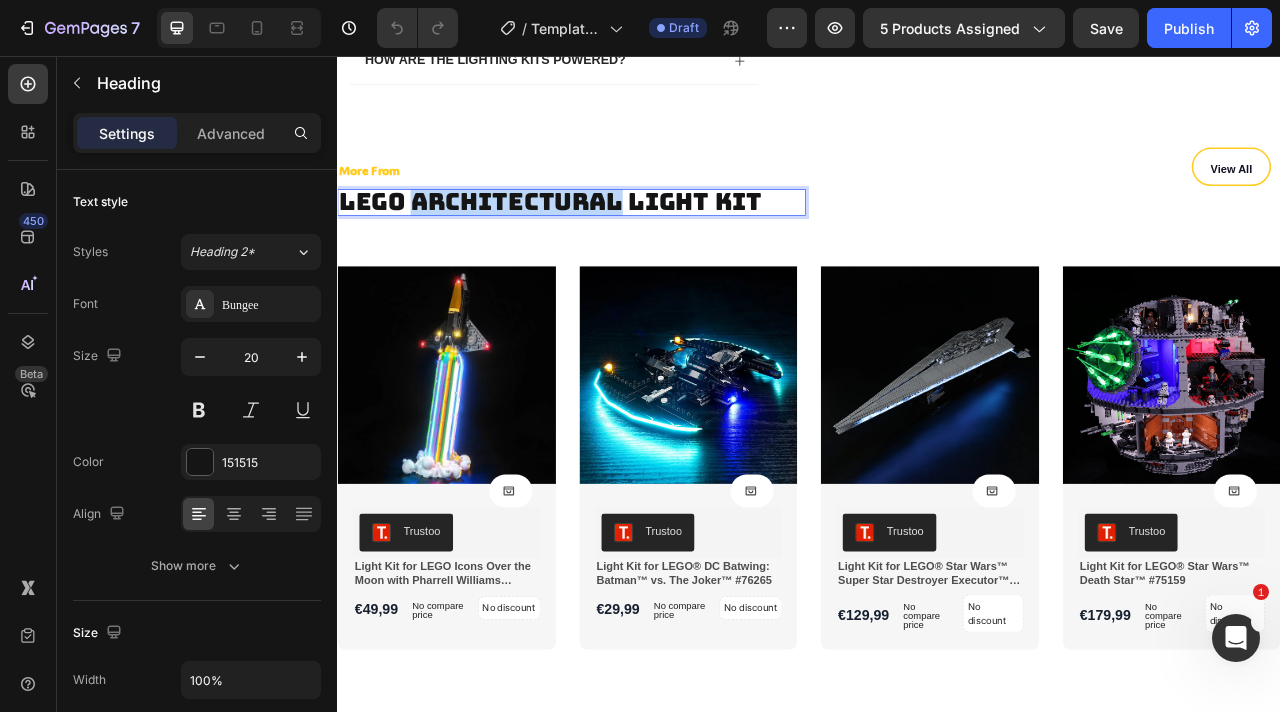 click on "LEGO Architectural Light Kit" at bounding box center (608, 240) 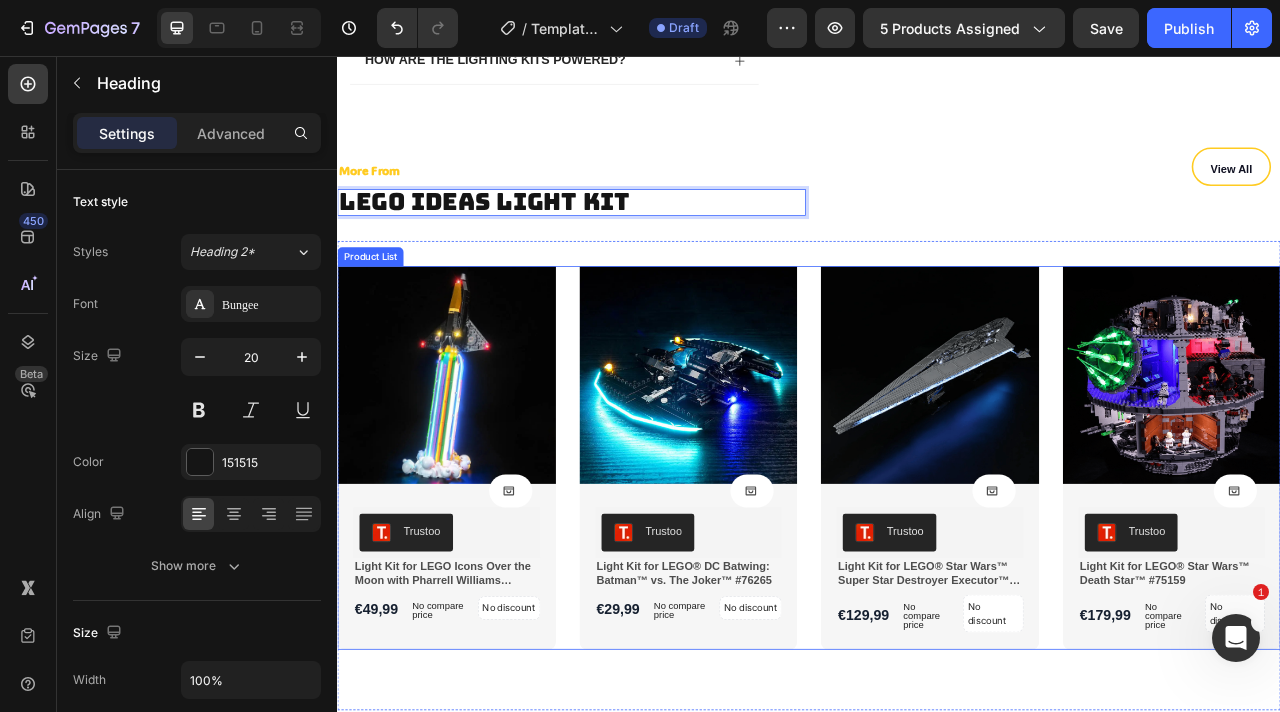 click on "Product Images
Product Cart Button Trustoo Trustoo Light Kit for LEGO Icons Over the Moon with Pharrell Williams #10391 Product Title €49,99 Product Price Product Price No compare price Product Price No discount   Not be displayed when published Product Tag Row Row Row Row Product List Product Images
Product Cart Button Trustoo Trustoo Light Kit for LEGO® DC Batwing: Batman™ vs. The Joker™ #76265 Product Title €29,99 Product Price Product Price No compare price Product Price No discount   Not be displayed when published Product Tag Row Row Row Row Product List Product Images
Product Cart Button Trustoo Trustoo Light Kit for LEGO® Star Wars™ Super Star Destroyer Executor™ #10221 Product Title €129,99 Product Price Product Price No compare price Product Price No discount   Not be displayed when published Product Tag Row Row Row Row Product List Product Images
Product Cart Button Trustoo Trustoo Product Title €179,99 Product Price" at bounding box center [937, 567] 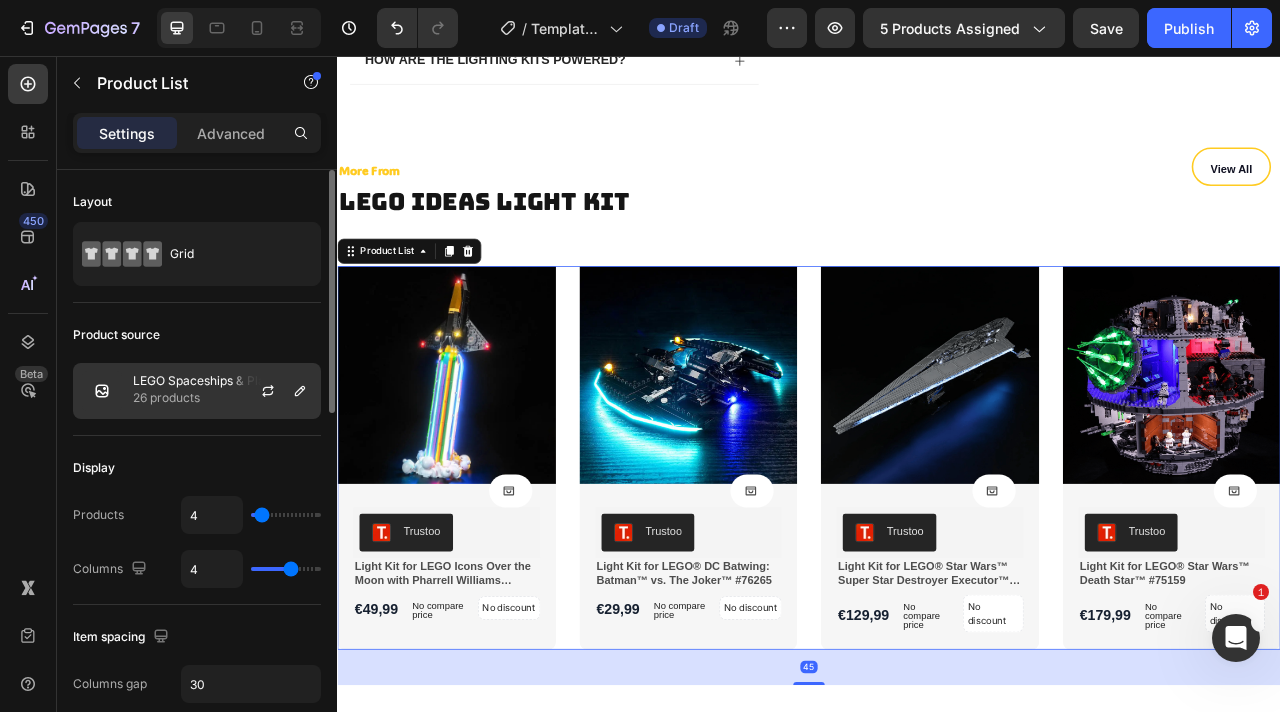 click on "LEGO Spaceships & Planes Light Kits" at bounding box center [222, 381] 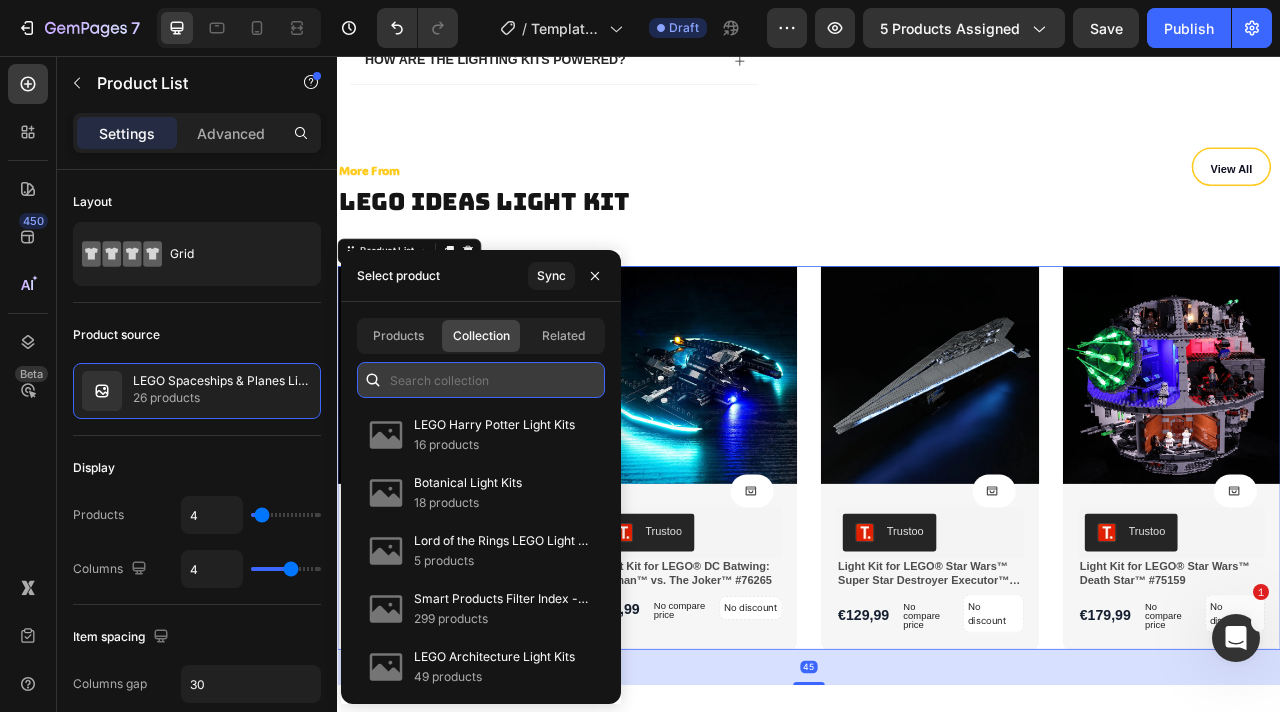 click at bounding box center (481, 380) 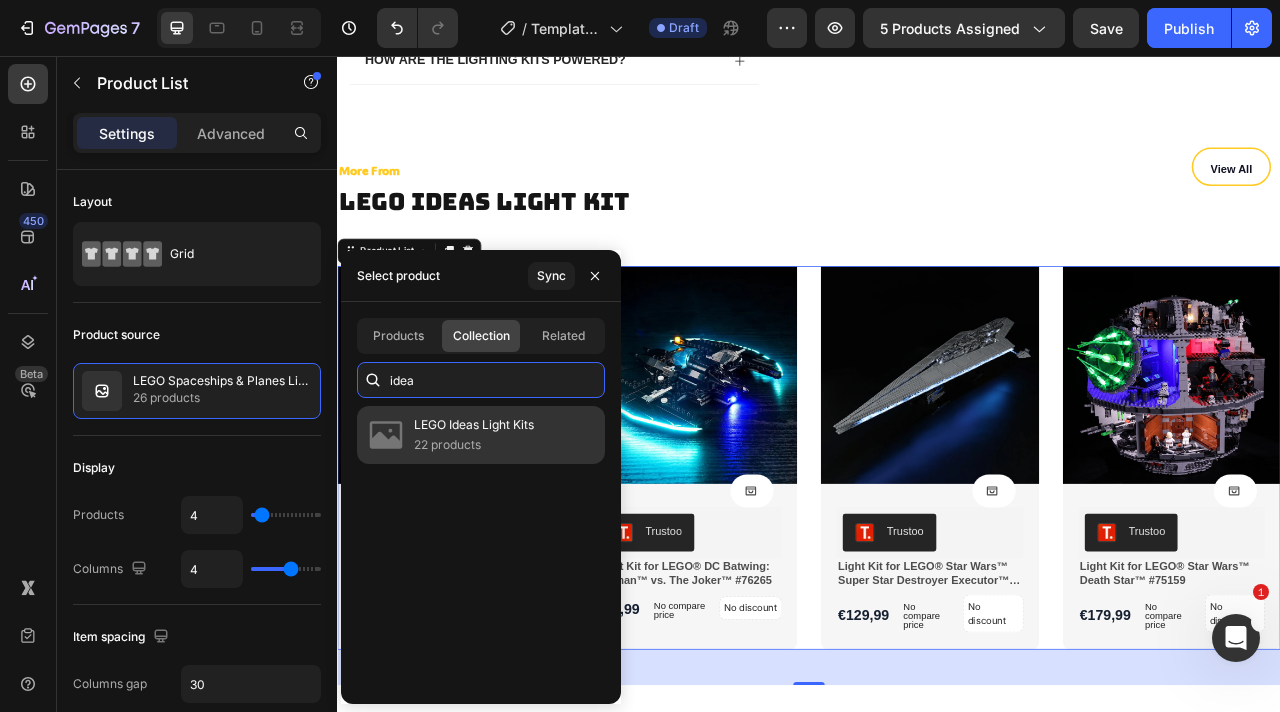 type on "idea" 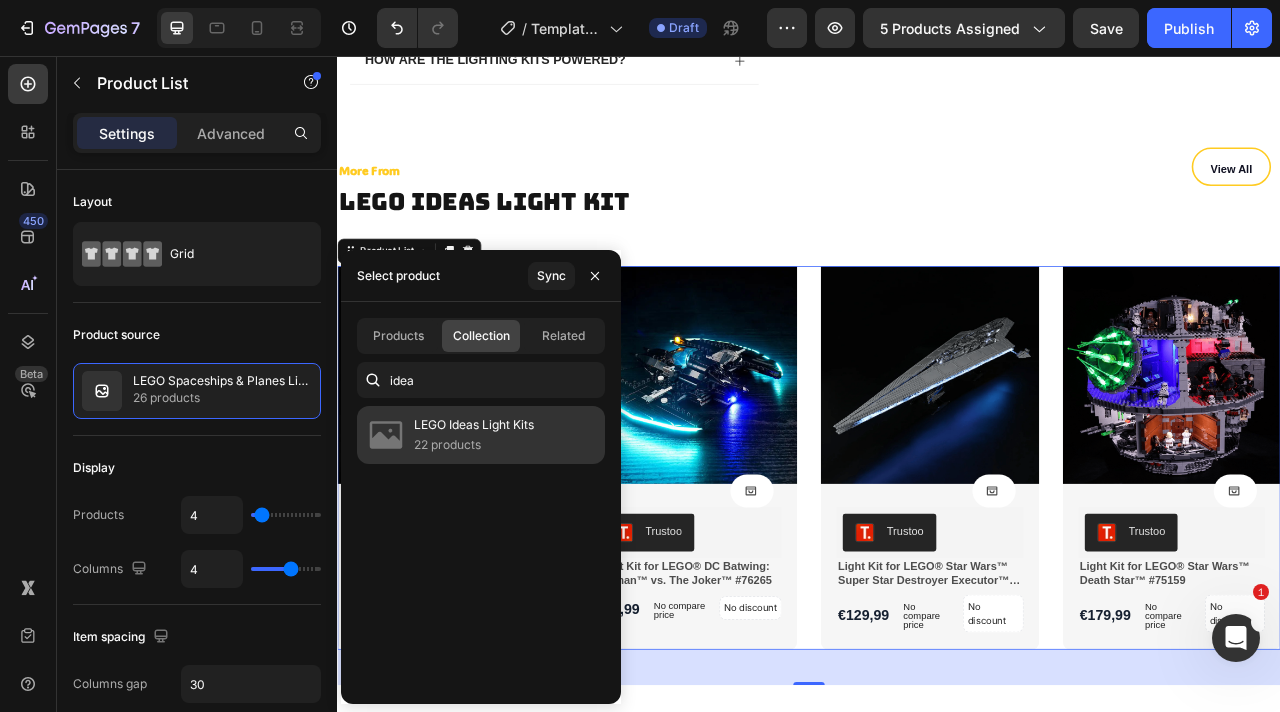 click on "22 products" at bounding box center [474, 445] 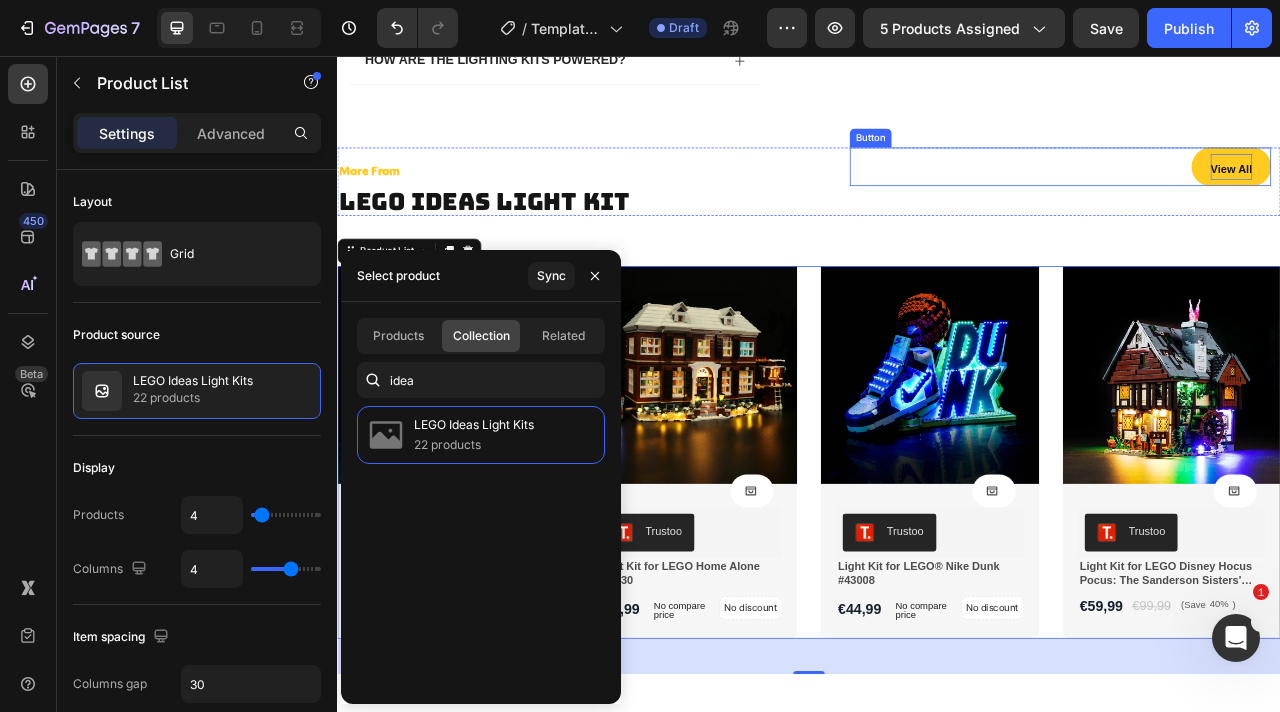 click on "View All" at bounding box center [1474, 199] 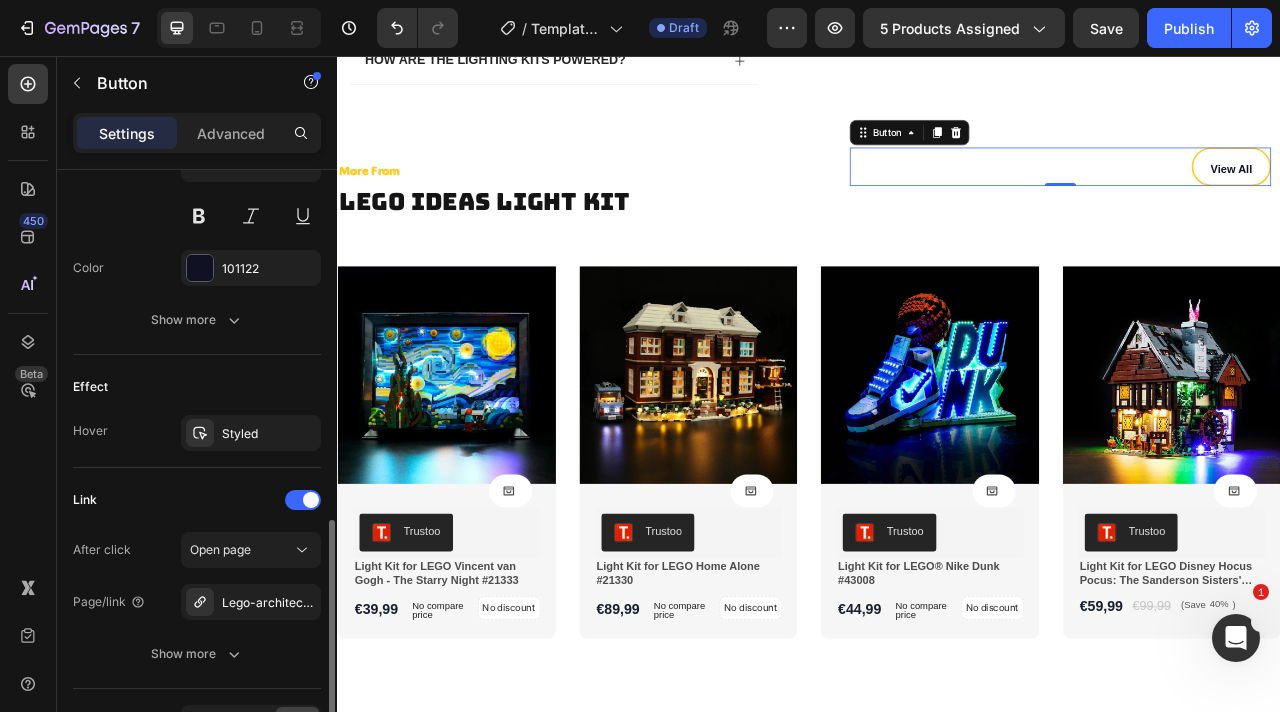scroll, scrollTop: 883, scrollLeft: 0, axis: vertical 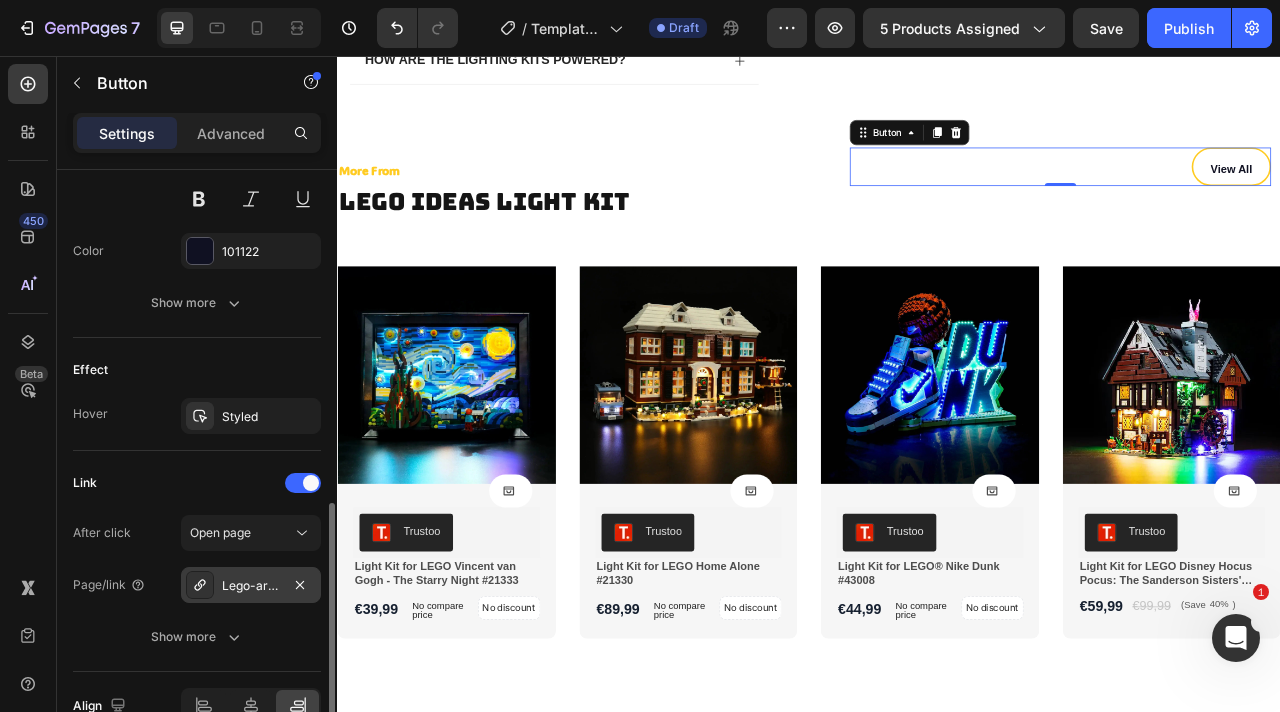 click on "Lego-architectural-light-kits" at bounding box center (251, 586) 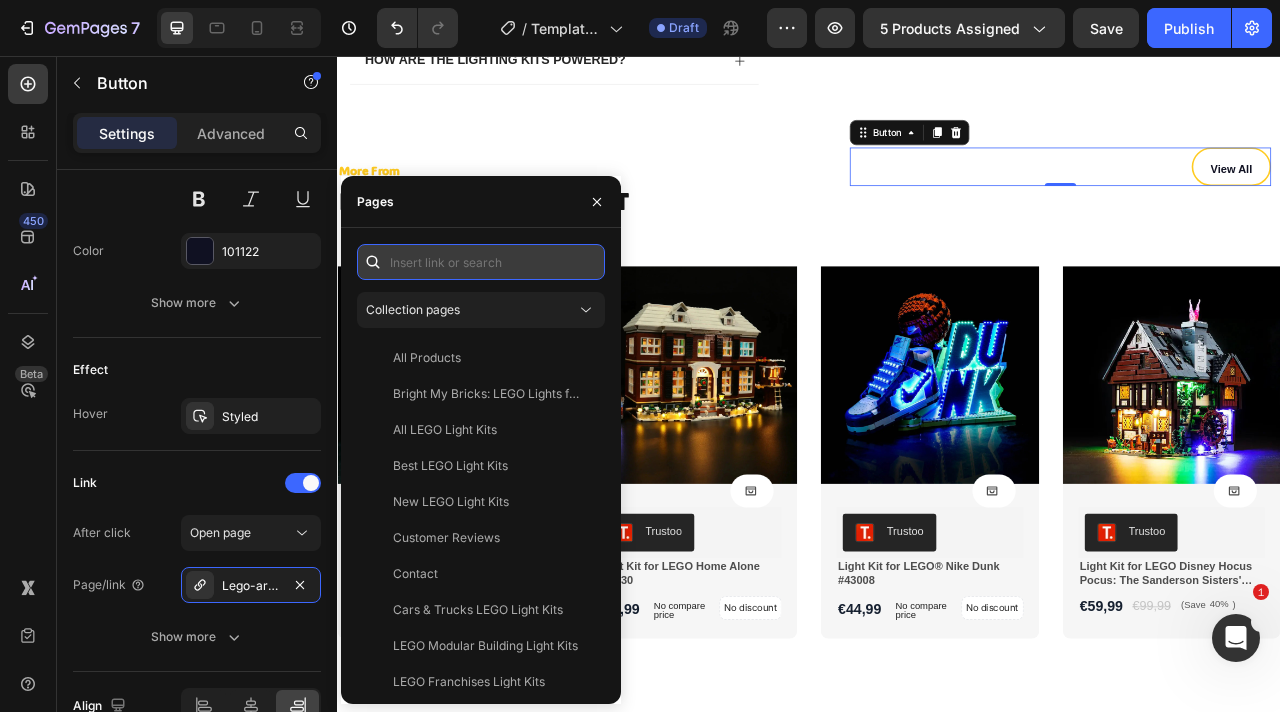 click at bounding box center (481, 262) 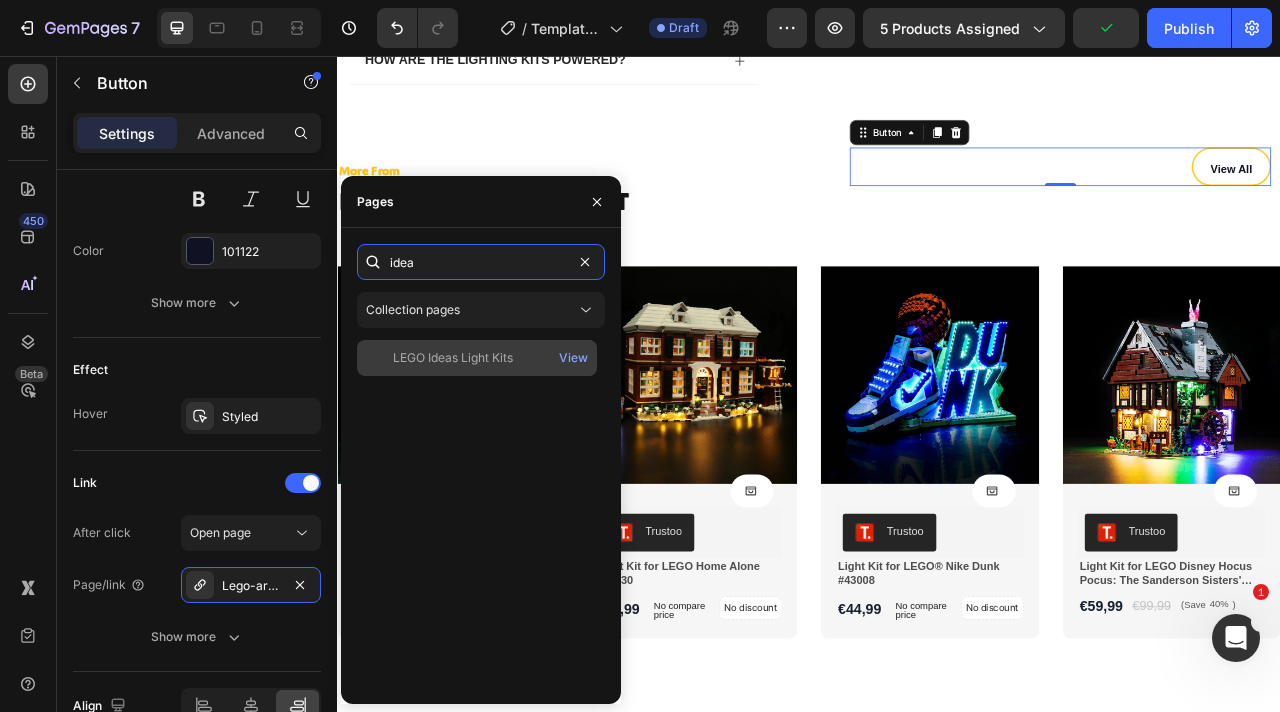 type on "idea" 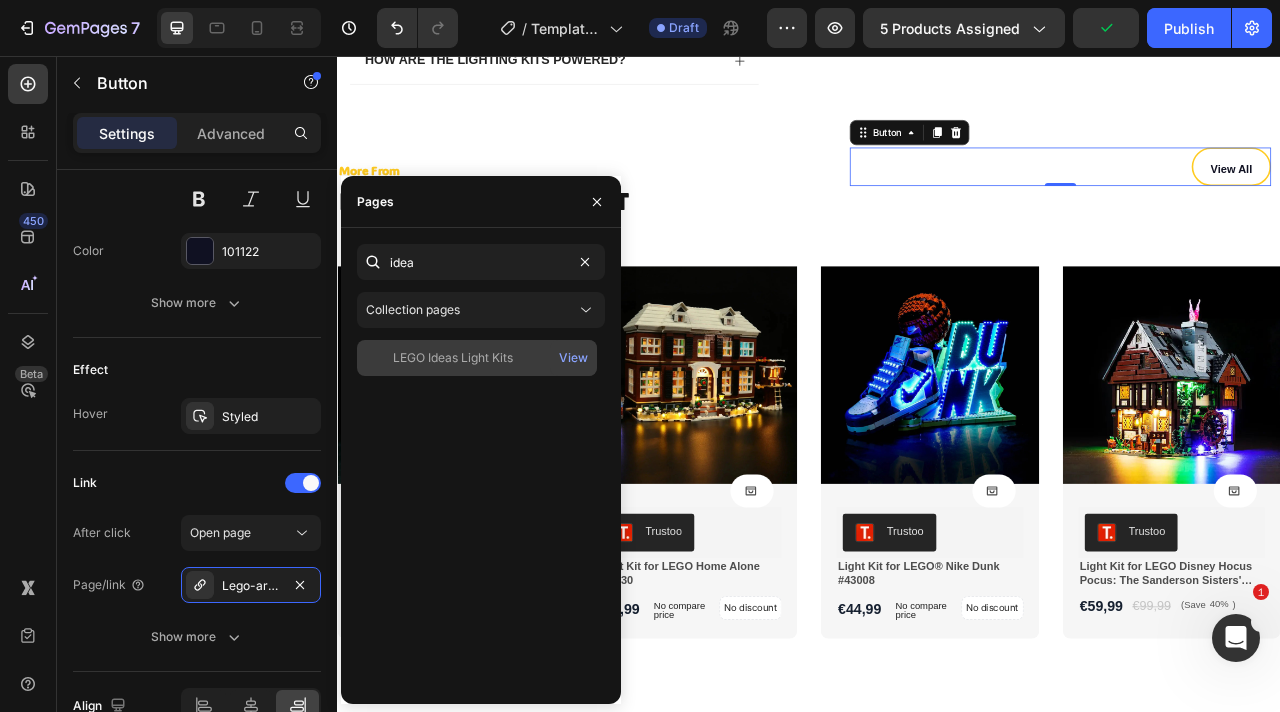 click on "LEGO Ideas Light Kits" 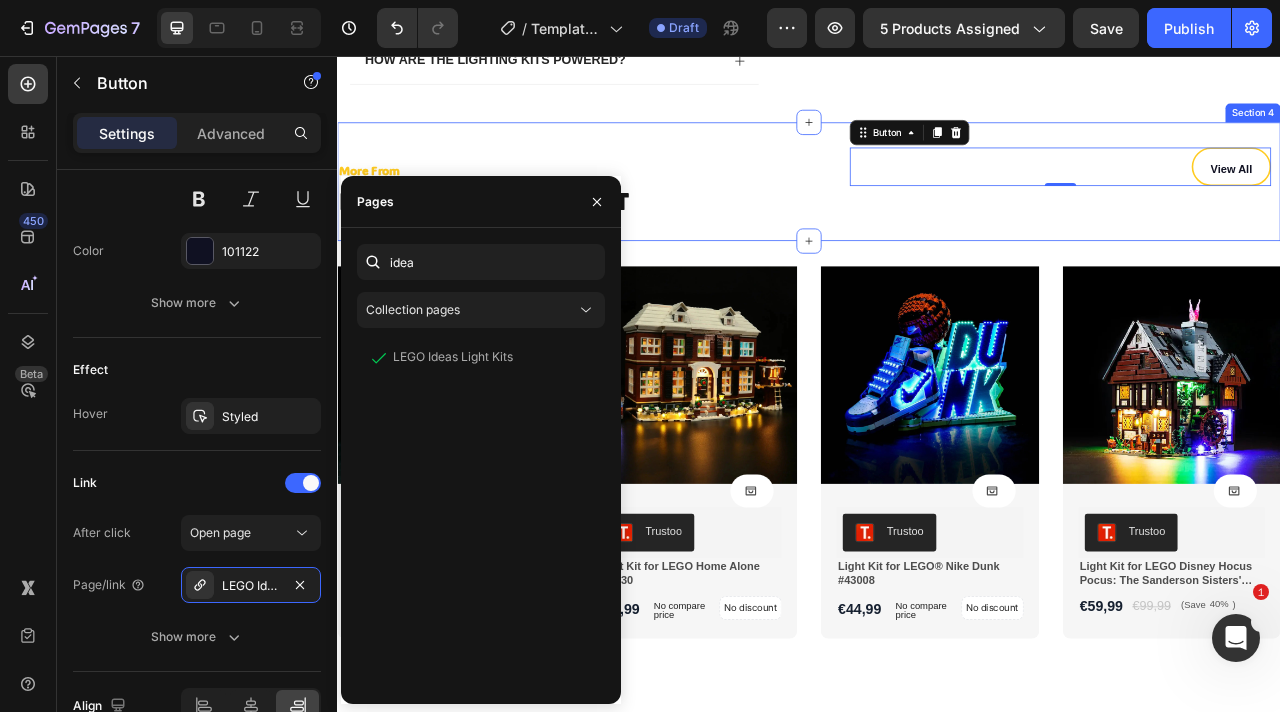click on "More From Text Block ⁠⁠⁠⁠⁠⁠⁠ LEGO ideas Light Kit Heading View All Button   0 Row Section 4" at bounding box center [937, 215] 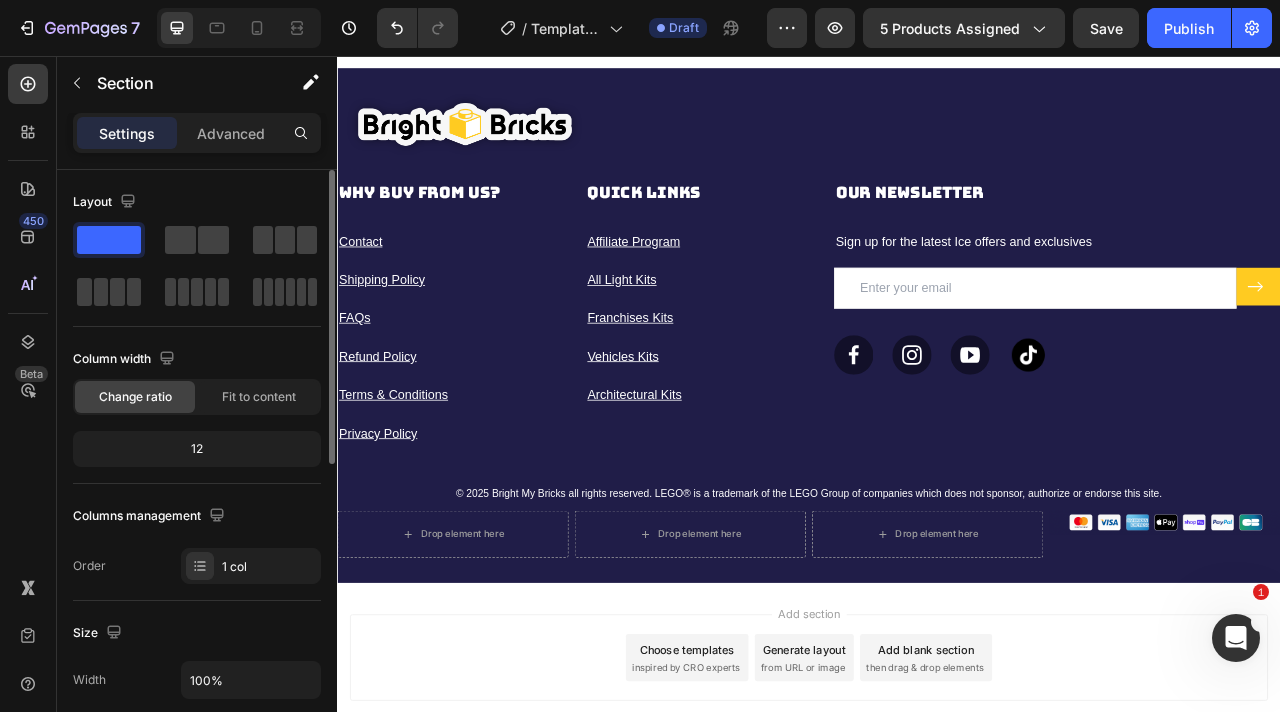 scroll, scrollTop: 2820, scrollLeft: 0, axis: vertical 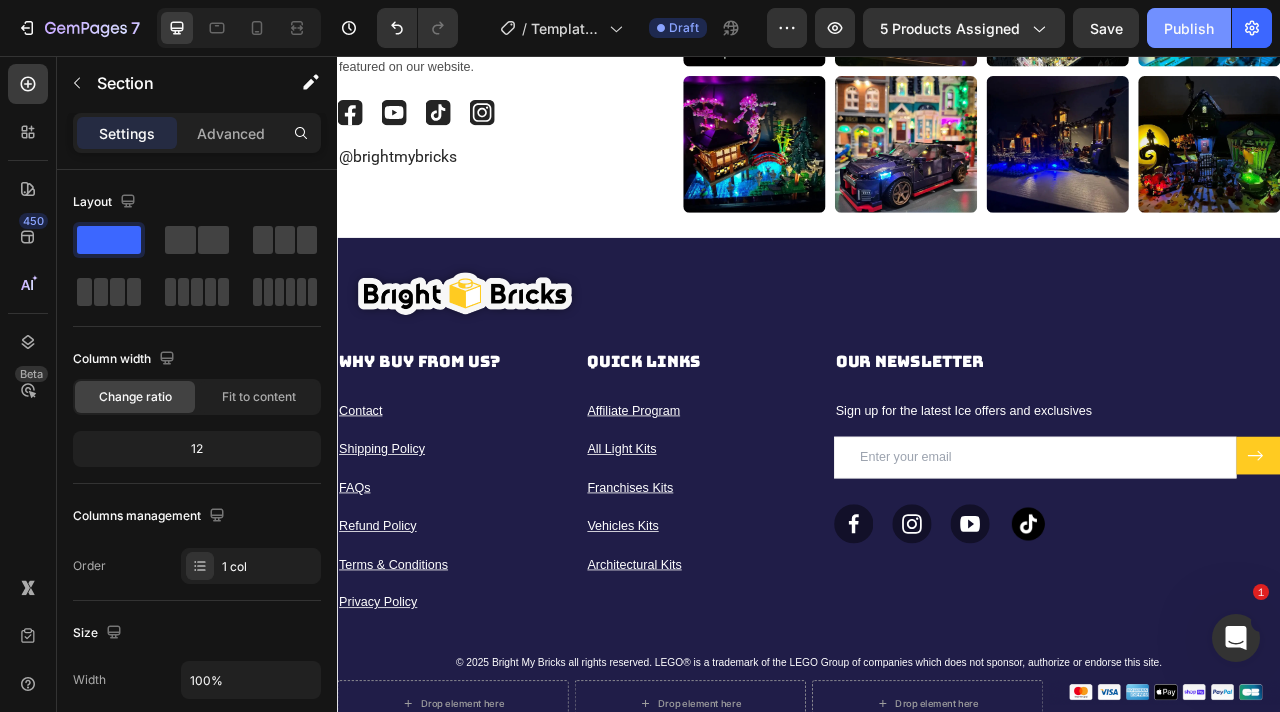 drag, startPoint x: 1180, startPoint y: 21, endPoint x: 633, endPoint y: 253, distance: 594.1658 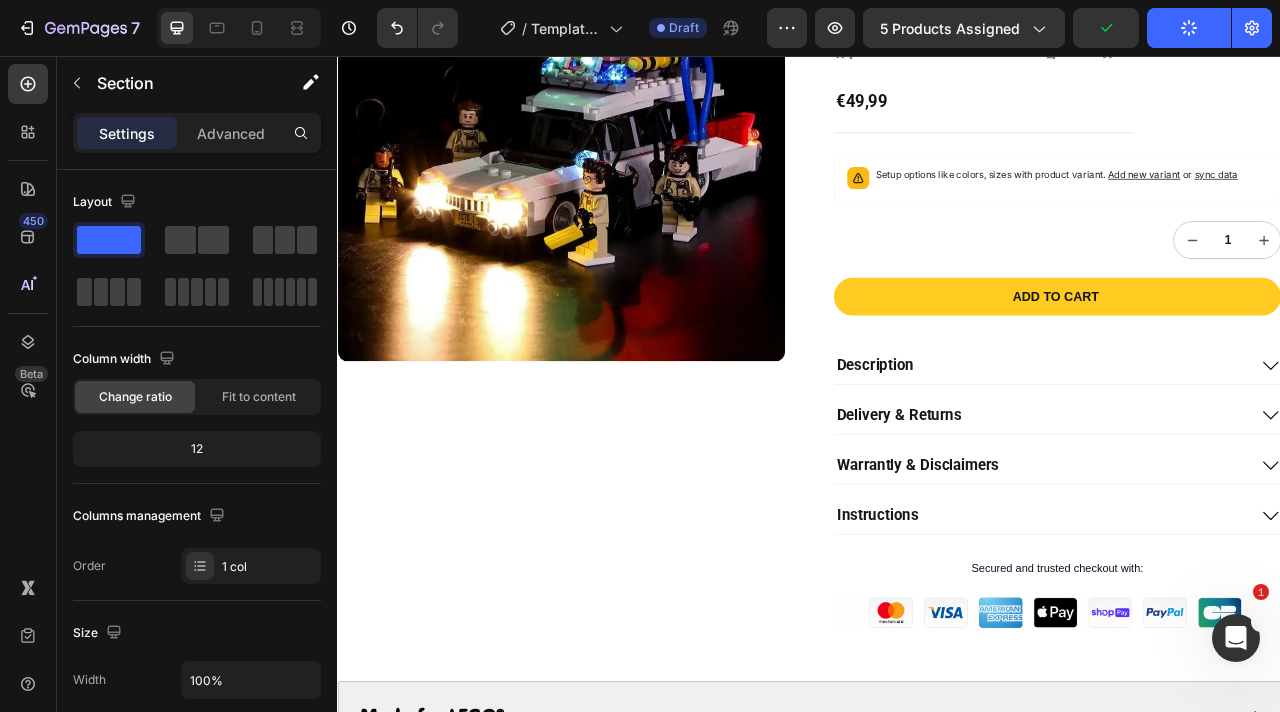 scroll, scrollTop: 0, scrollLeft: 0, axis: both 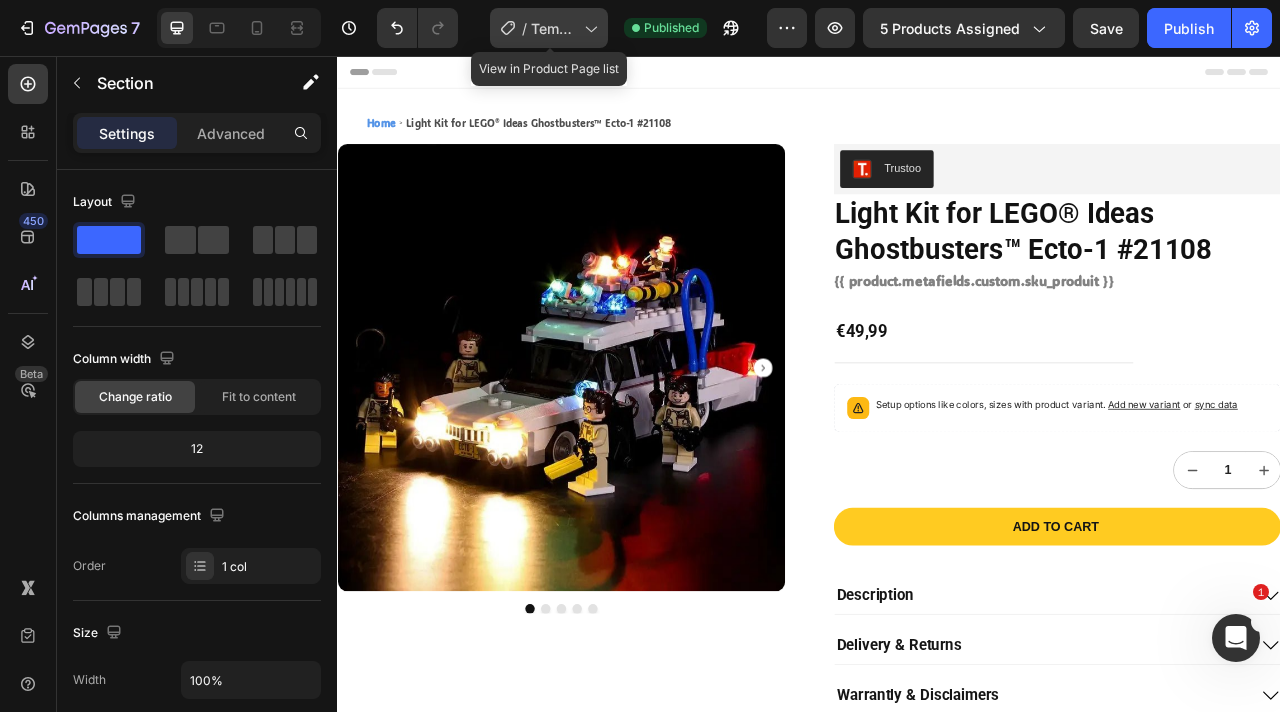 click 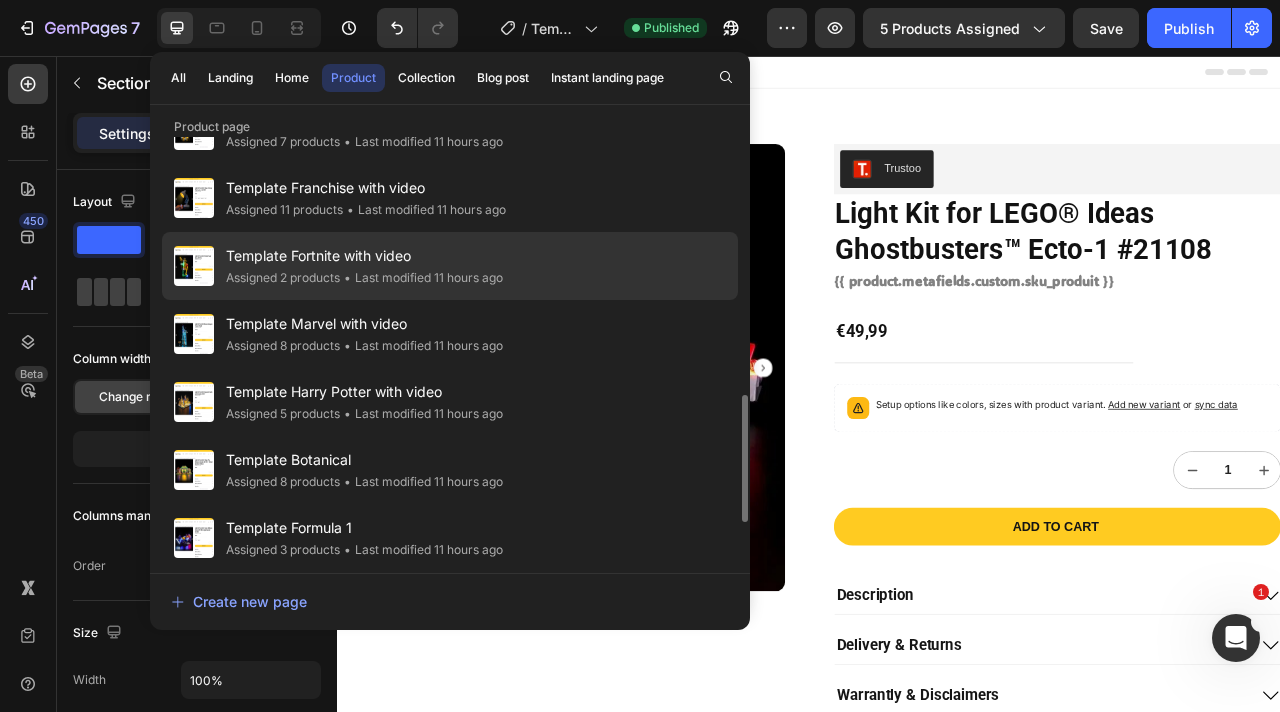 scroll, scrollTop: 852, scrollLeft: 0, axis: vertical 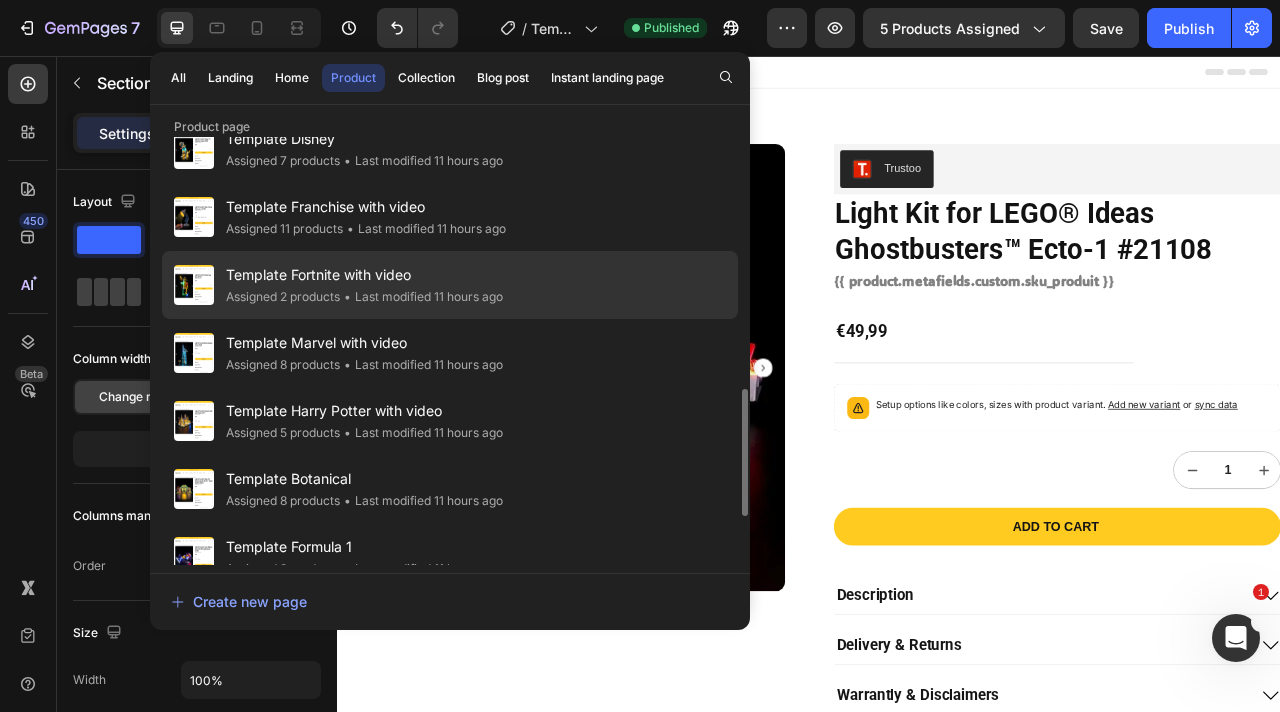 click on "• Last modified 11 hours ago" 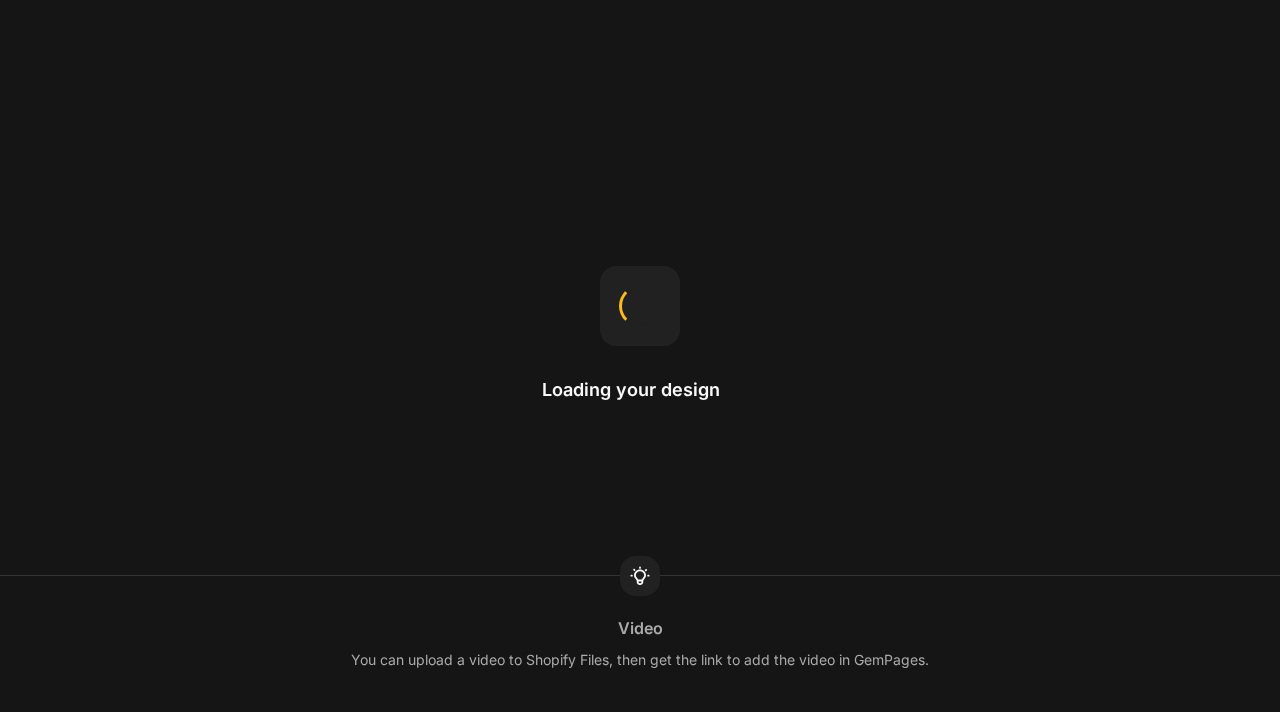 scroll, scrollTop: 0, scrollLeft: 0, axis: both 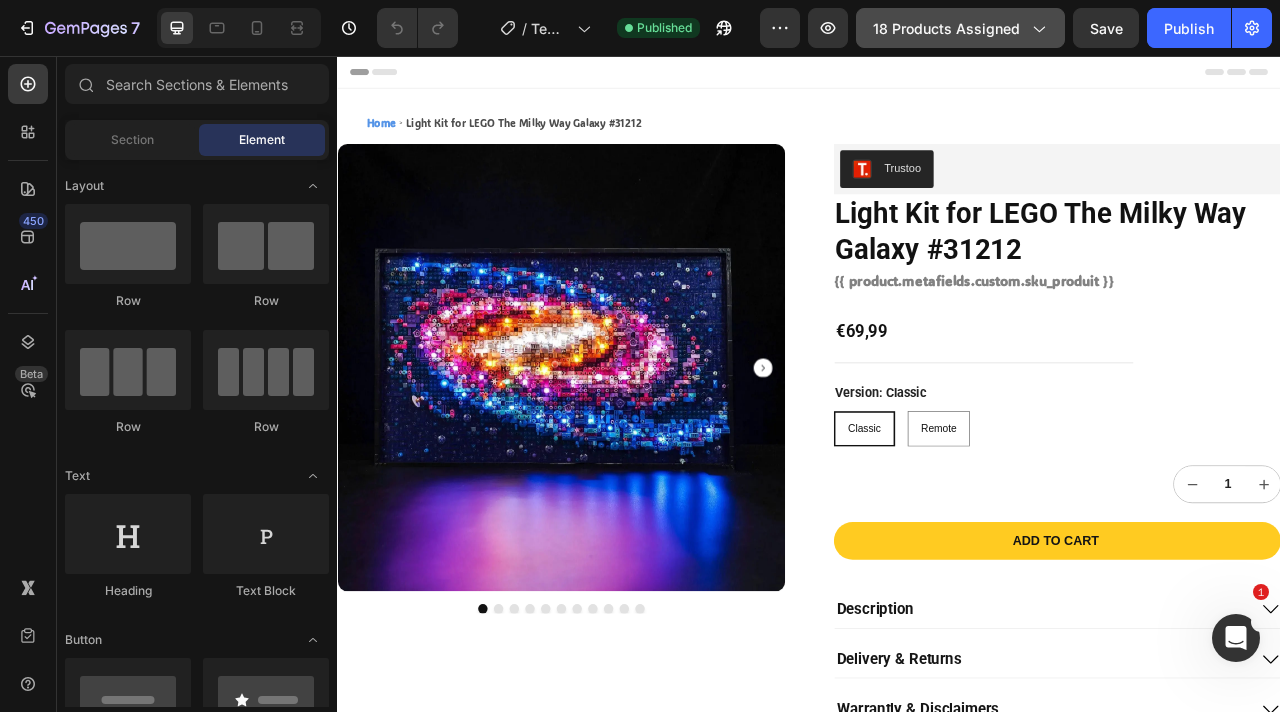 click on "18 products assigned" at bounding box center [960, 28] 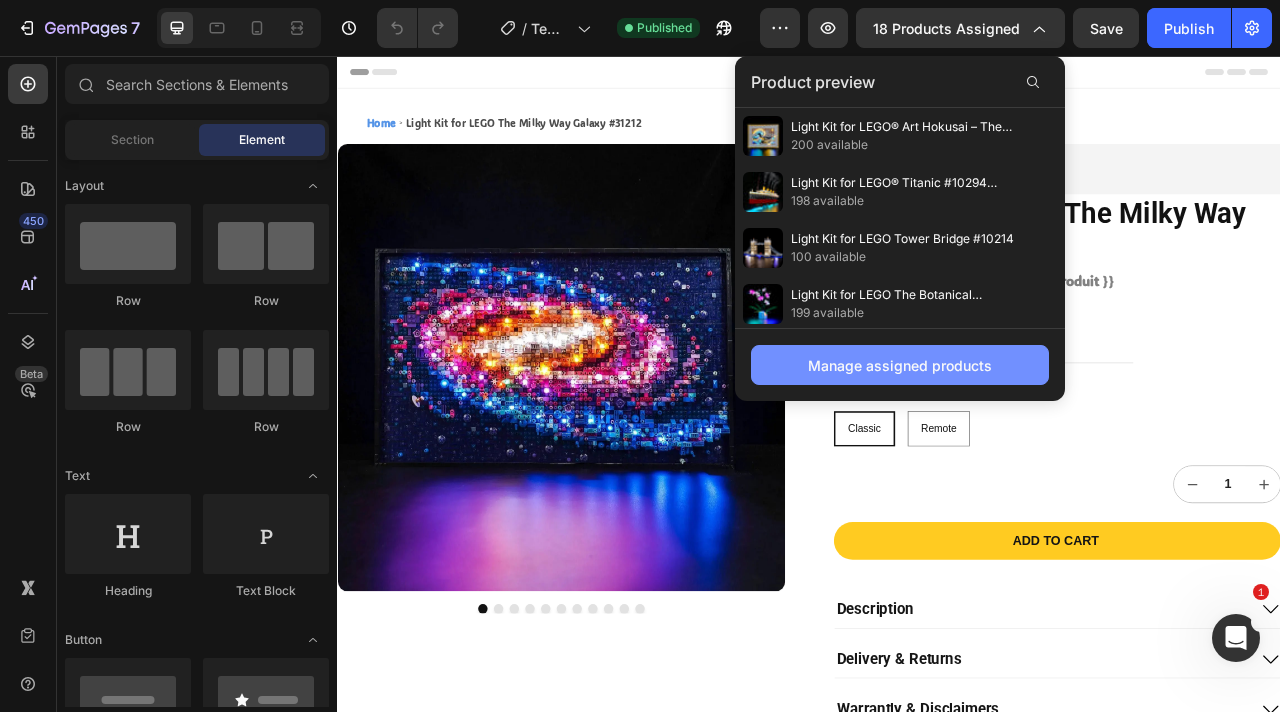click on "Manage assigned products" at bounding box center (900, 365) 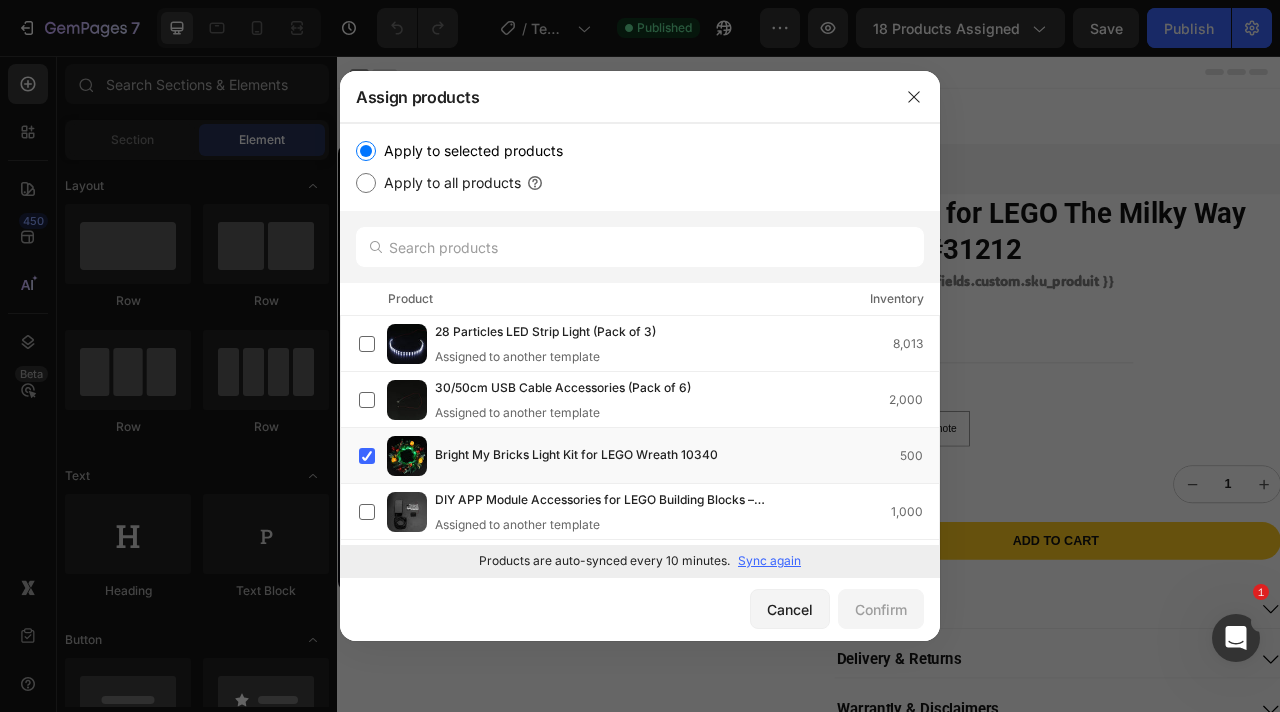 click 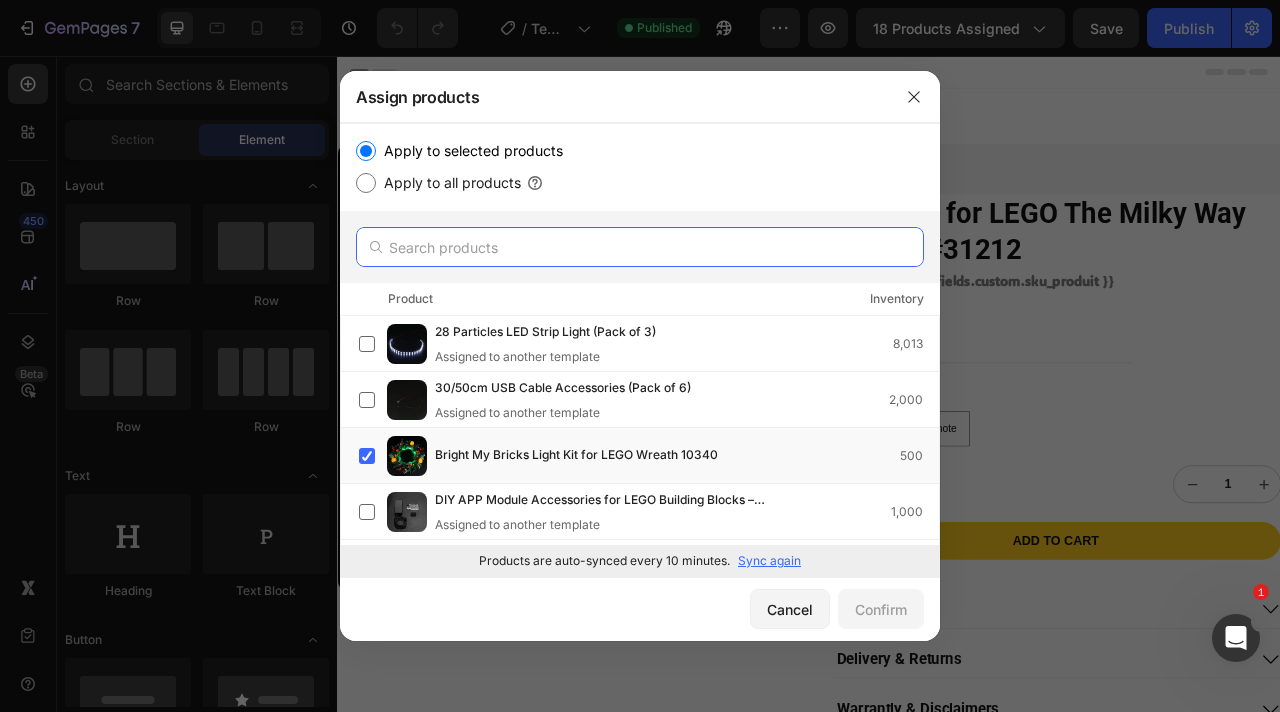 click at bounding box center (640, 247) 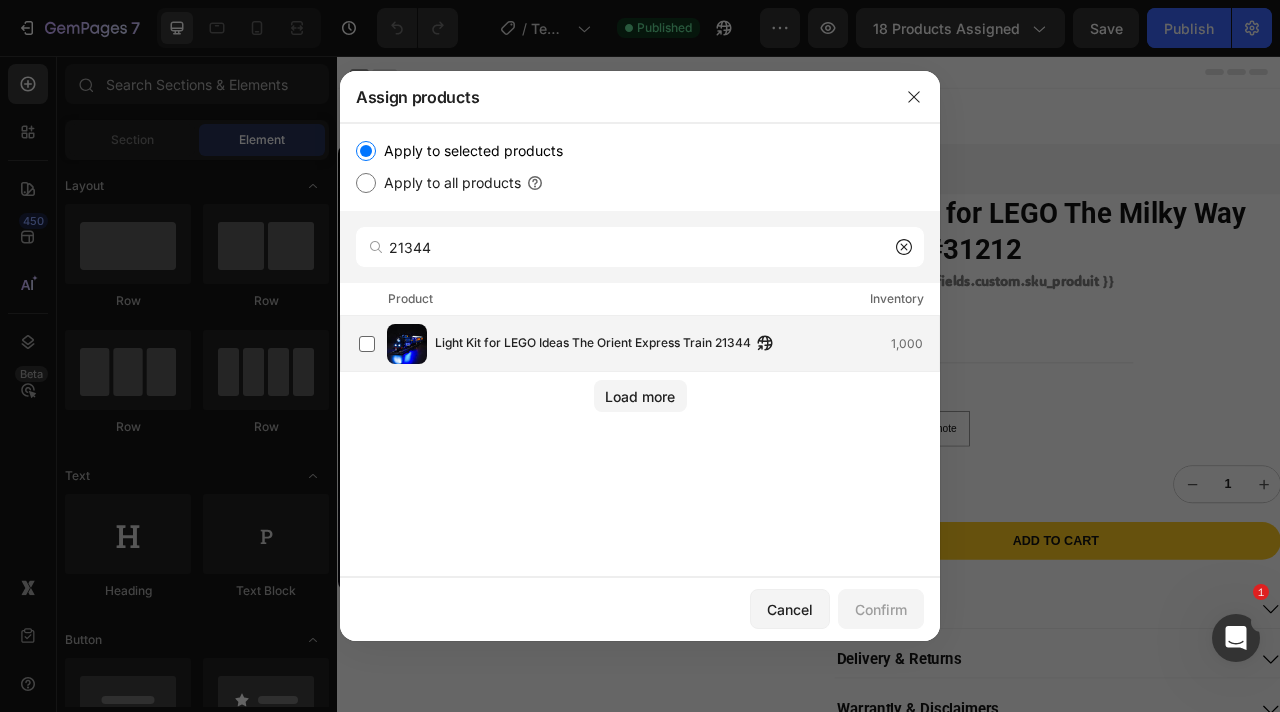click on "Light Kit for LEGO Ideas The Orient Express Train 21344" at bounding box center (593, 344) 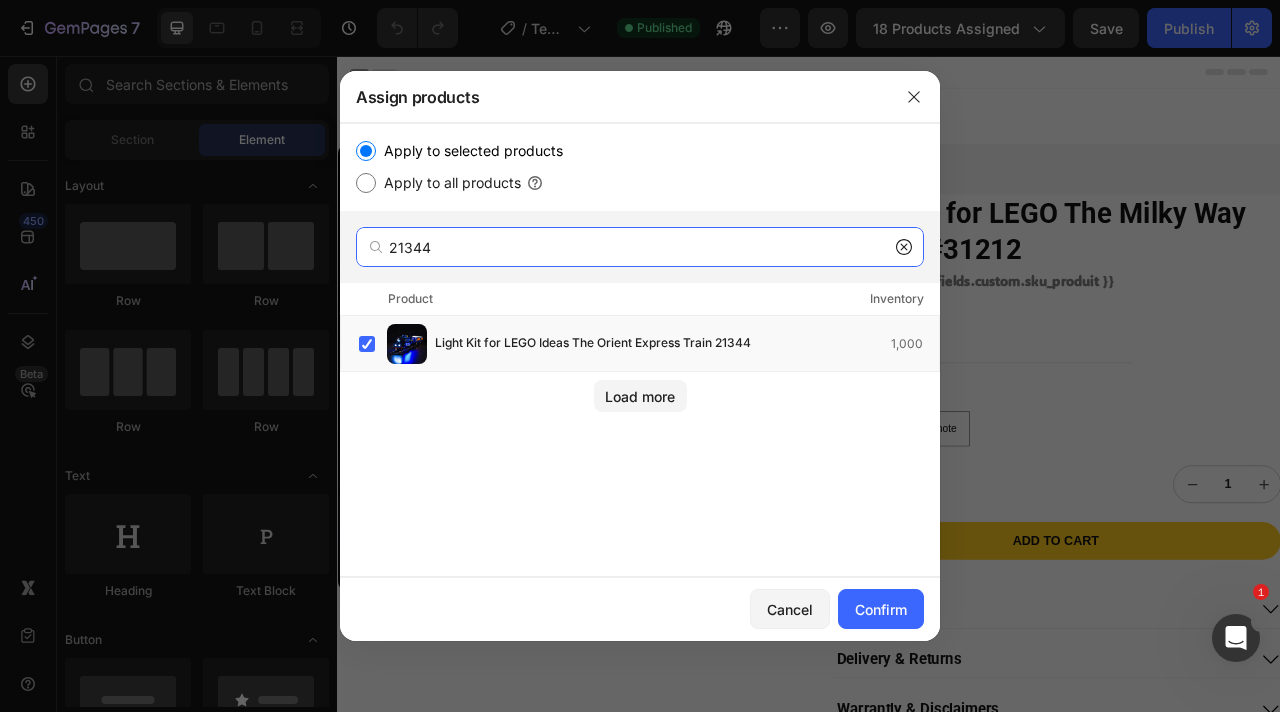 click on "21344" at bounding box center (640, 247) 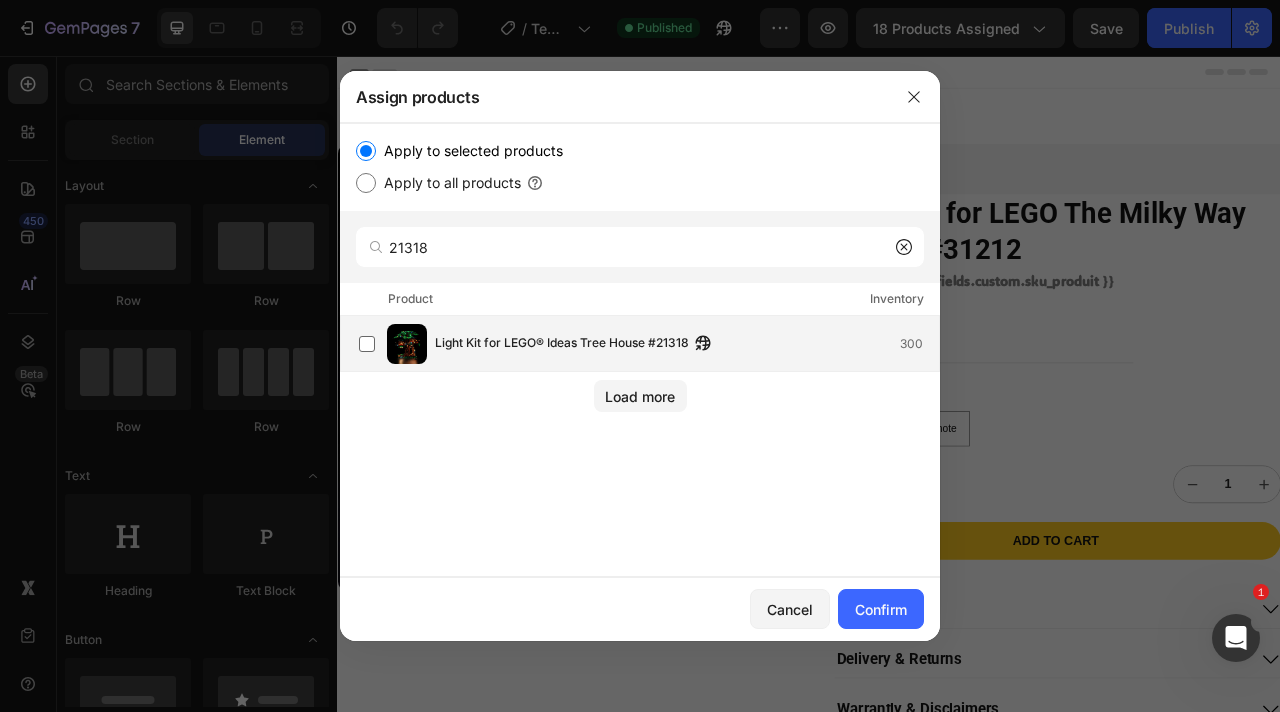 click on "Light Kit for LEGO® Ideas Tree House #21318" at bounding box center (562, 344) 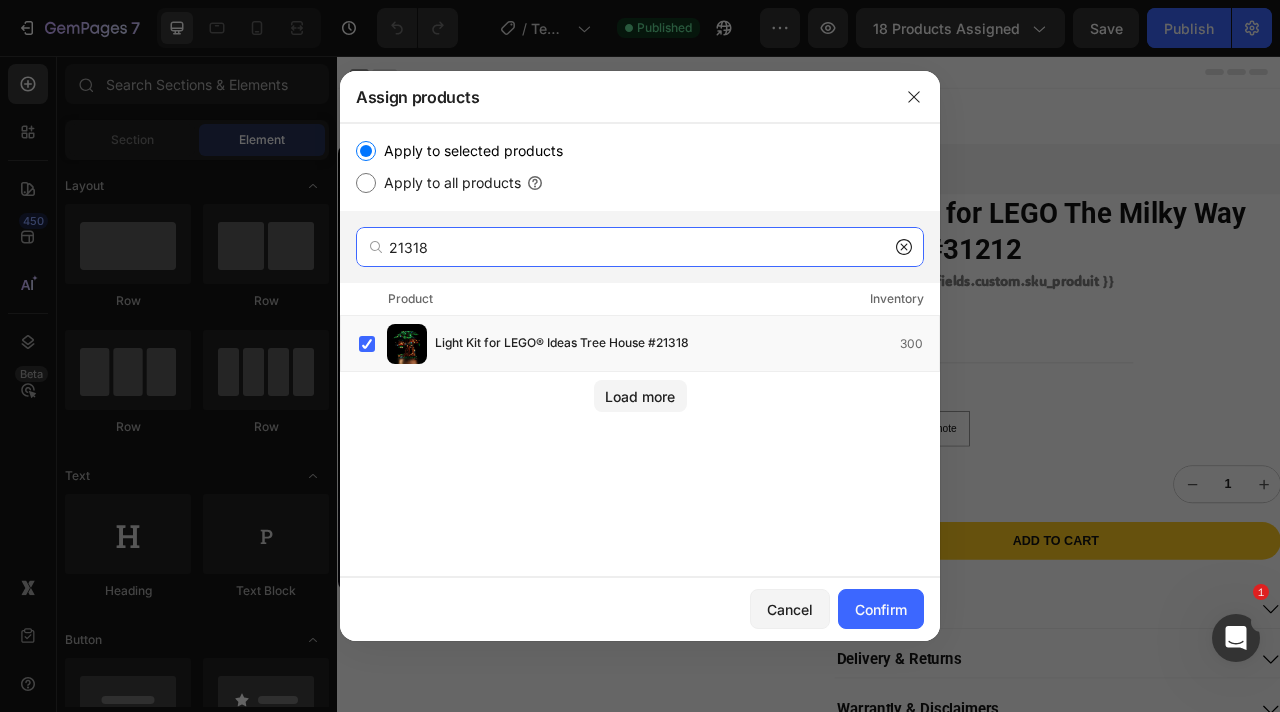 click on "21318" at bounding box center (640, 247) 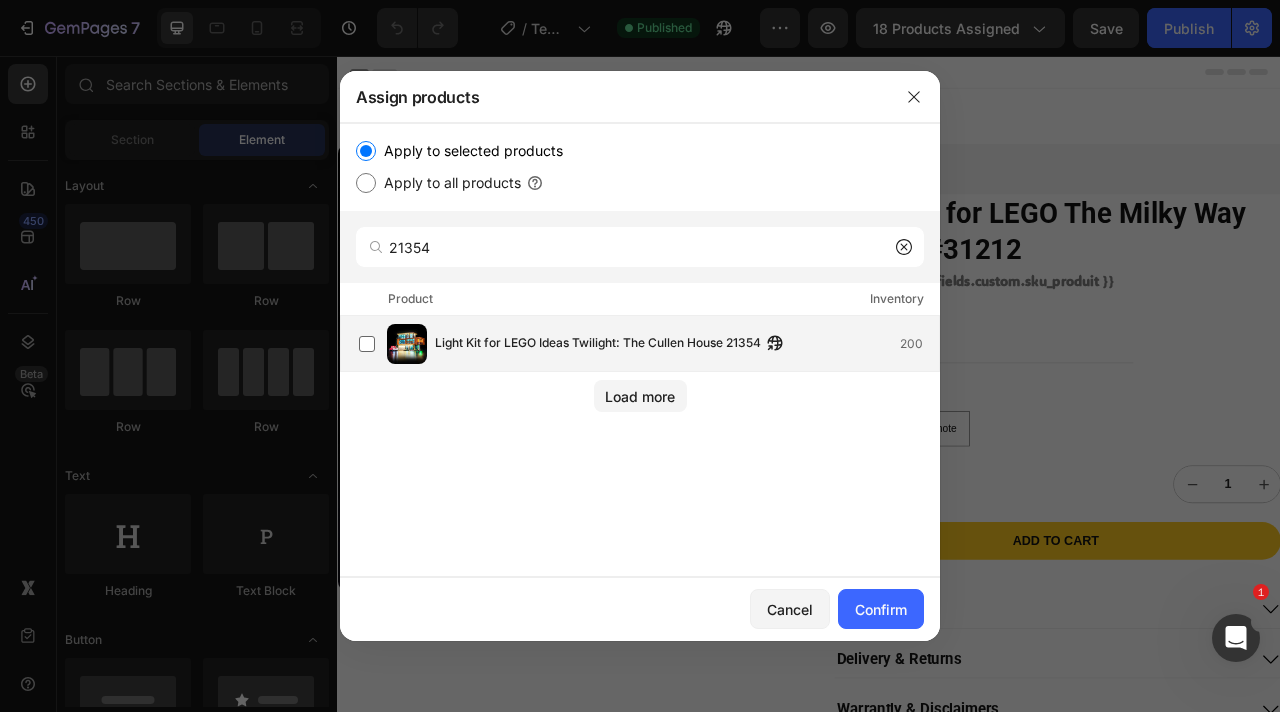 click on "Light Kit for LEGO Ideas Twilight: The Cullen House 21354" at bounding box center (598, 344) 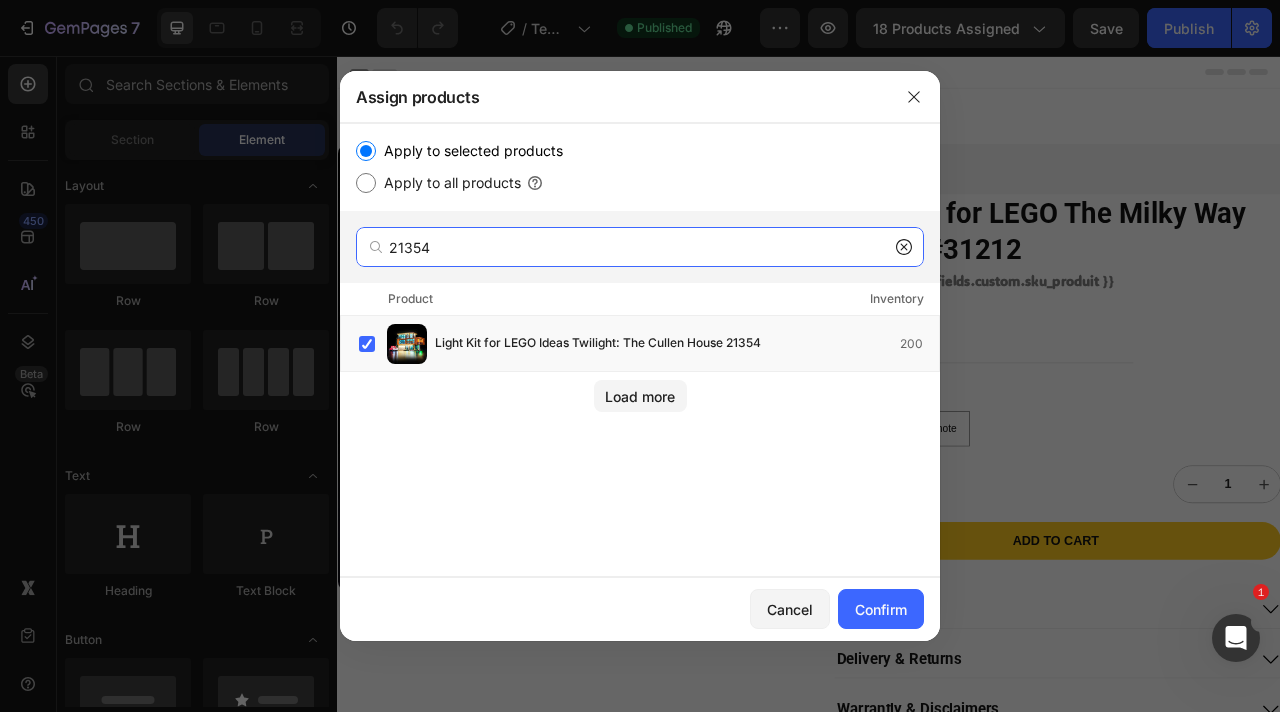 click on "21354" at bounding box center (640, 247) 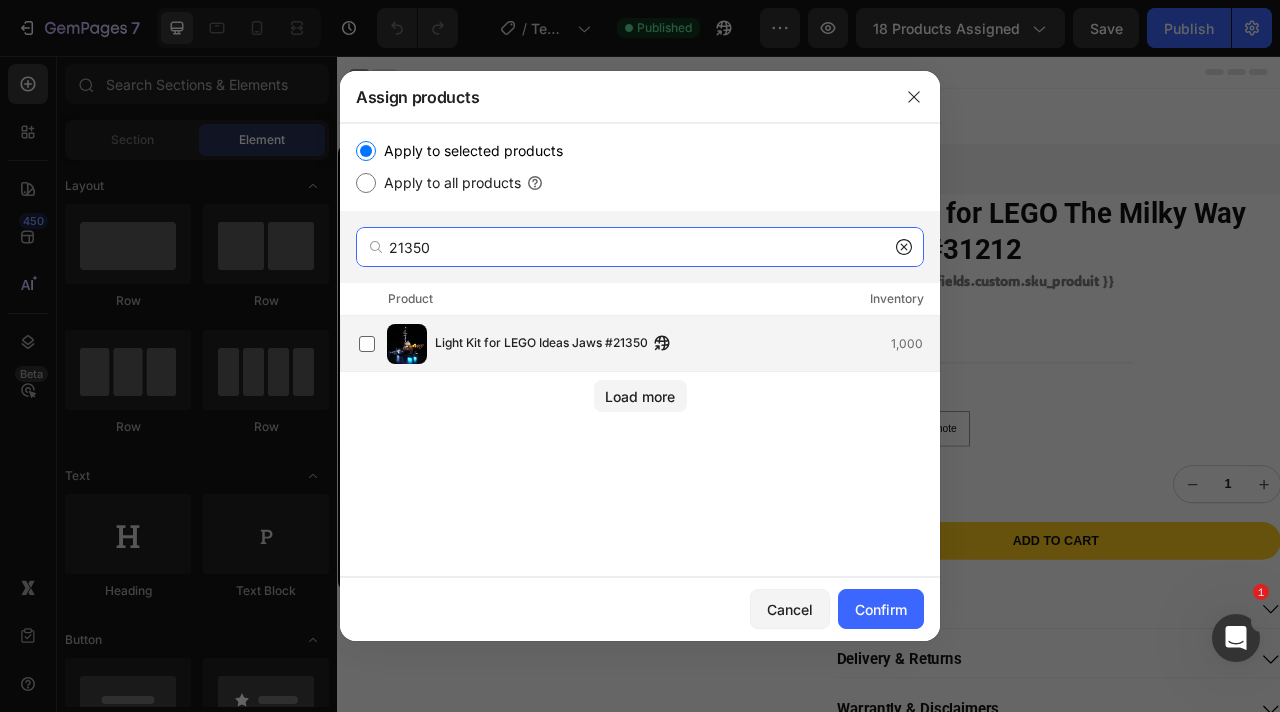 type on "21350" 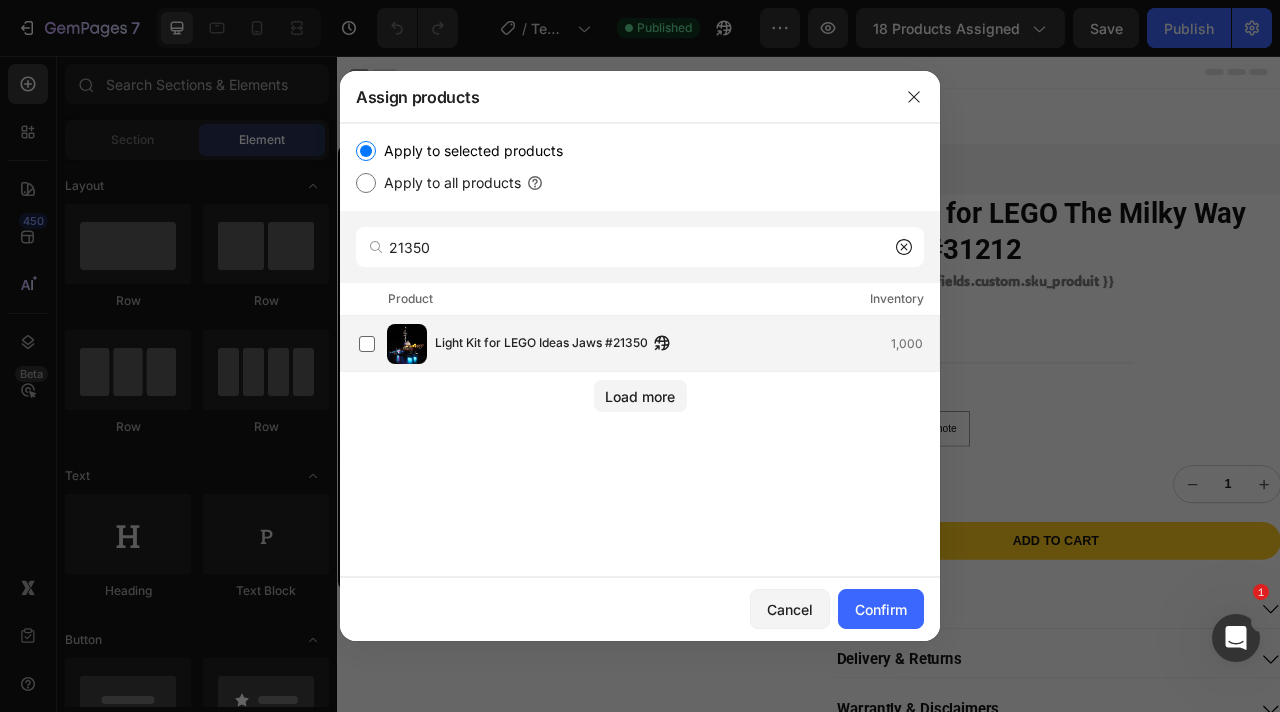 click on "Light Kit for LEGO Ideas Jaws #21350 1,000" at bounding box center [649, 344] 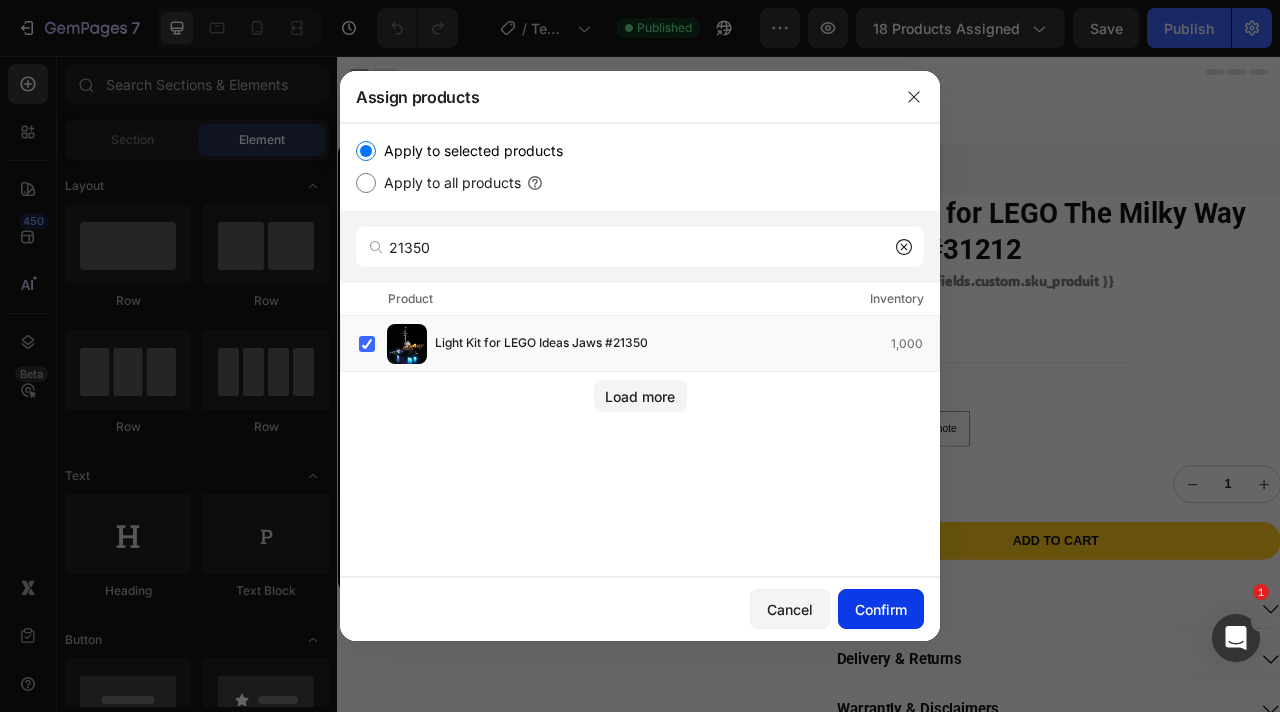 click on "Confirm" at bounding box center (881, 609) 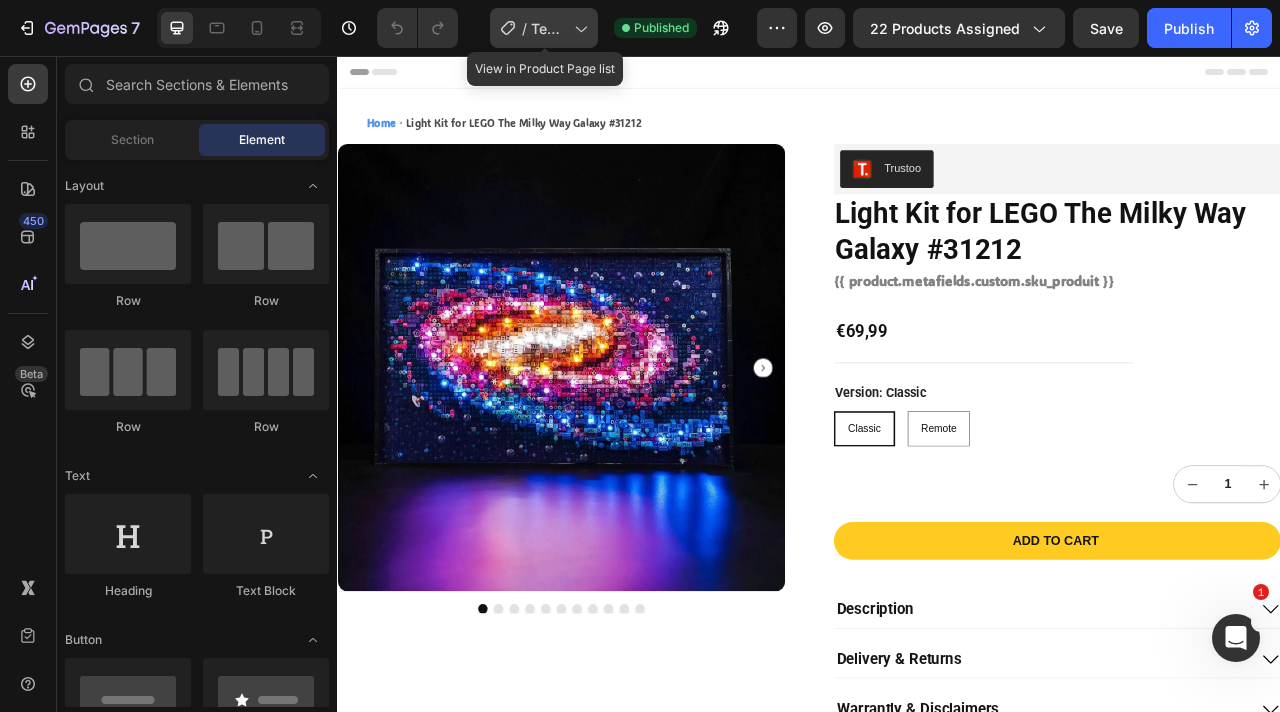 click on "Template Ideas with video" at bounding box center [548, 28] 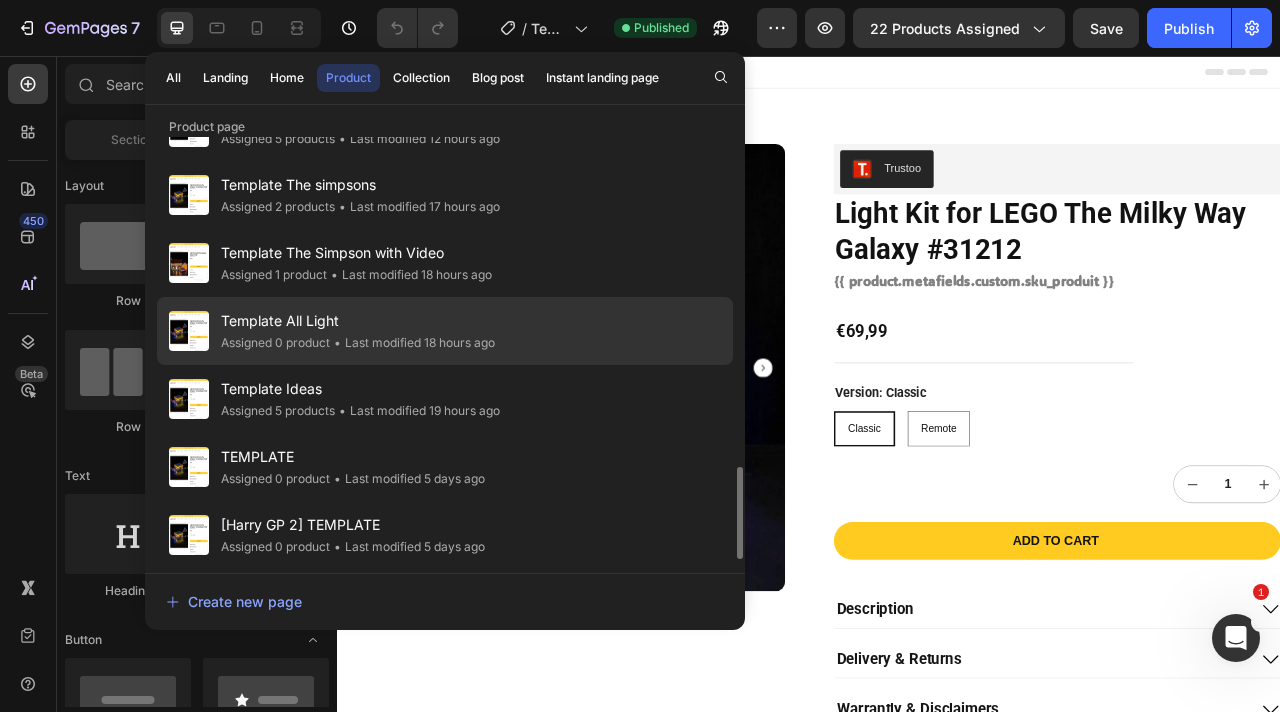 scroll, scrollTop: 1494, scrollLeft: 0, axis: vertical 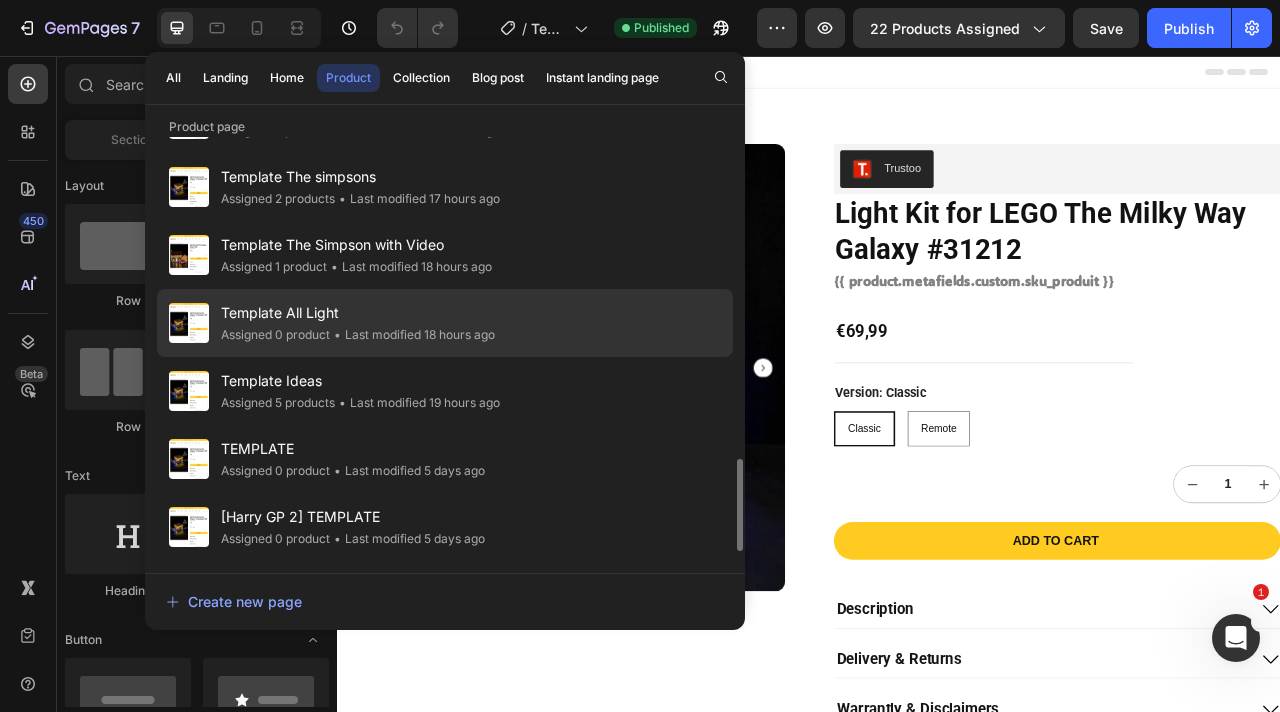 click on "Template All Light" at bounding box center [358, 313] 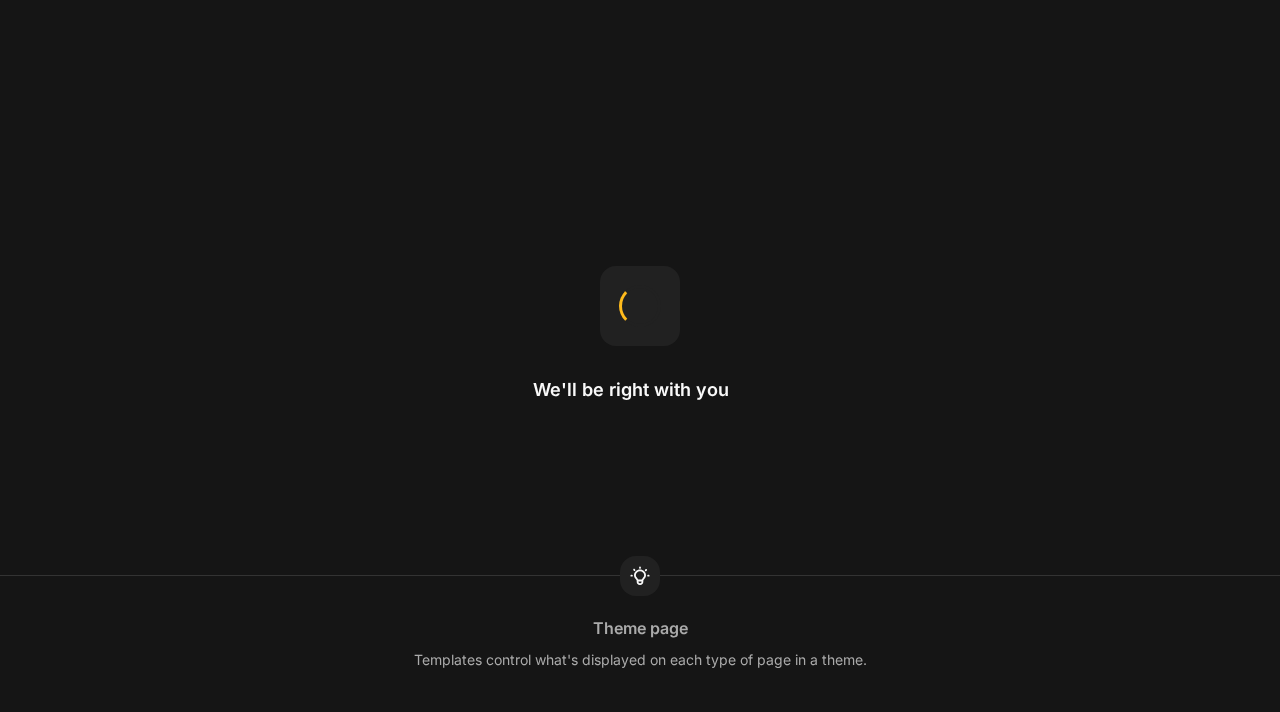 scroll, scrollTop: 0, scrollLeft: 0, axis: both 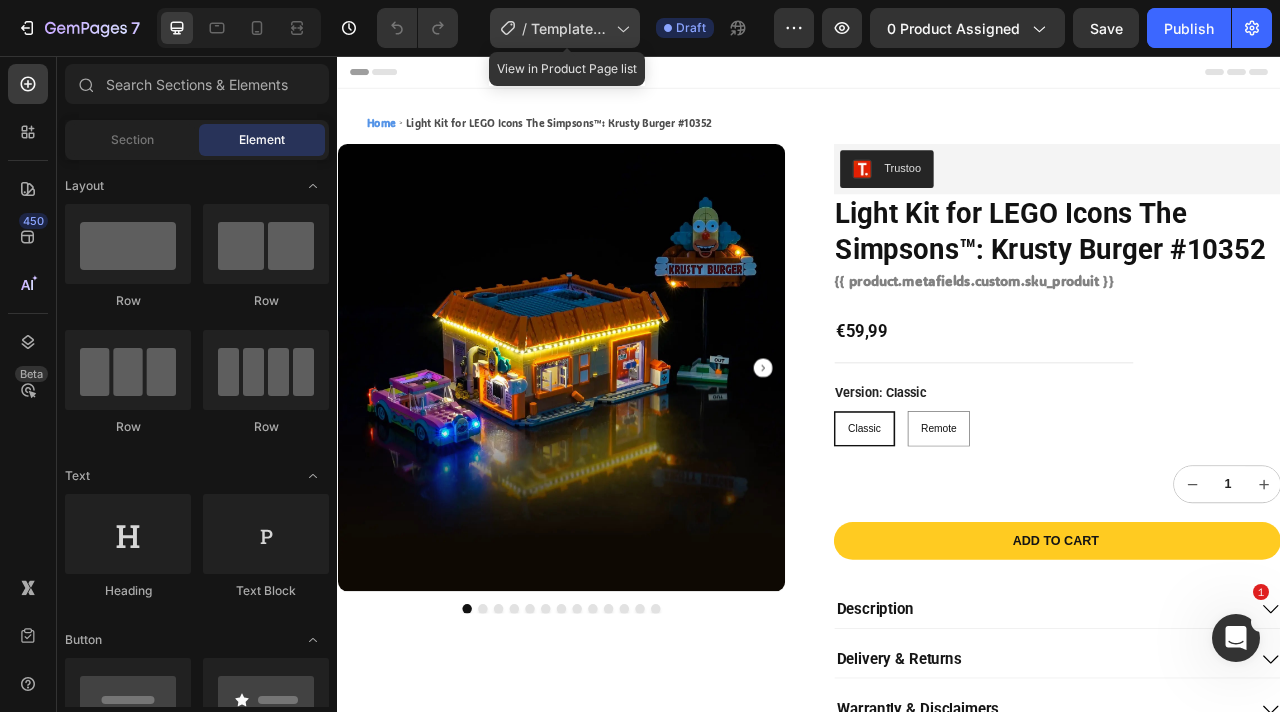 click on "Template All Light" at bounding box center (569, 28) 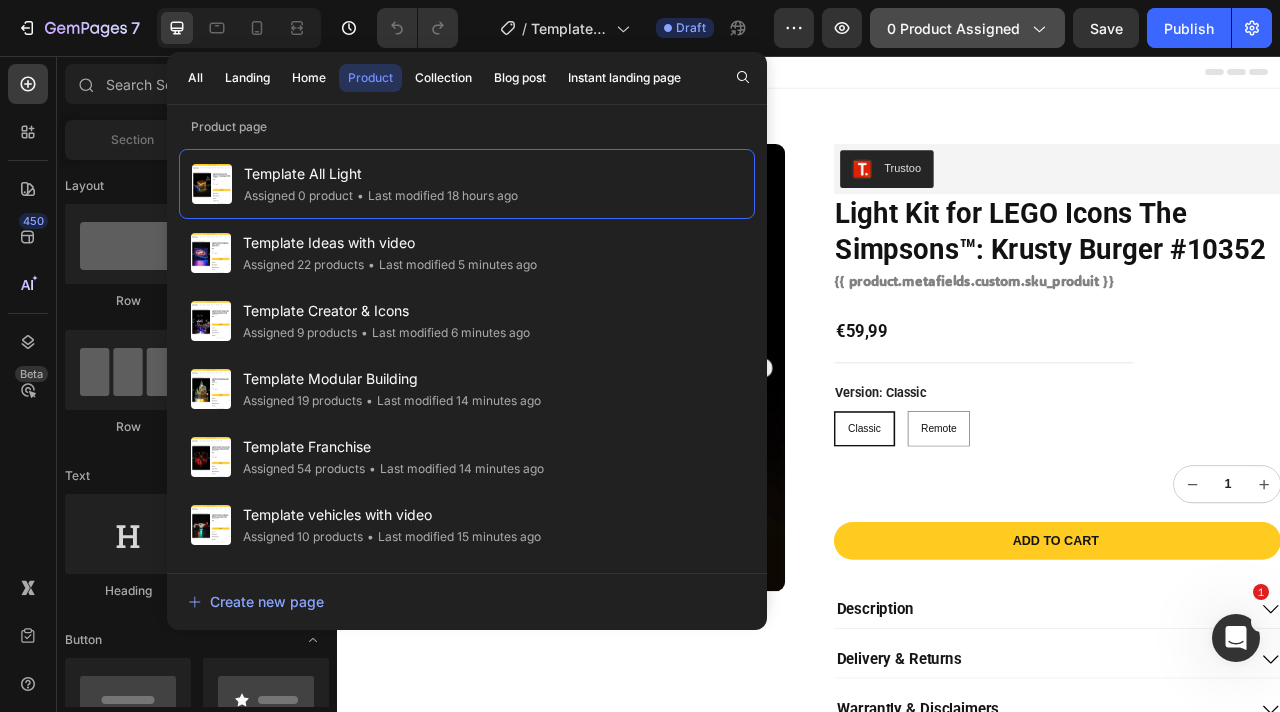 scroll, scrollTop: 0, scrollLeft: 0, axis: both 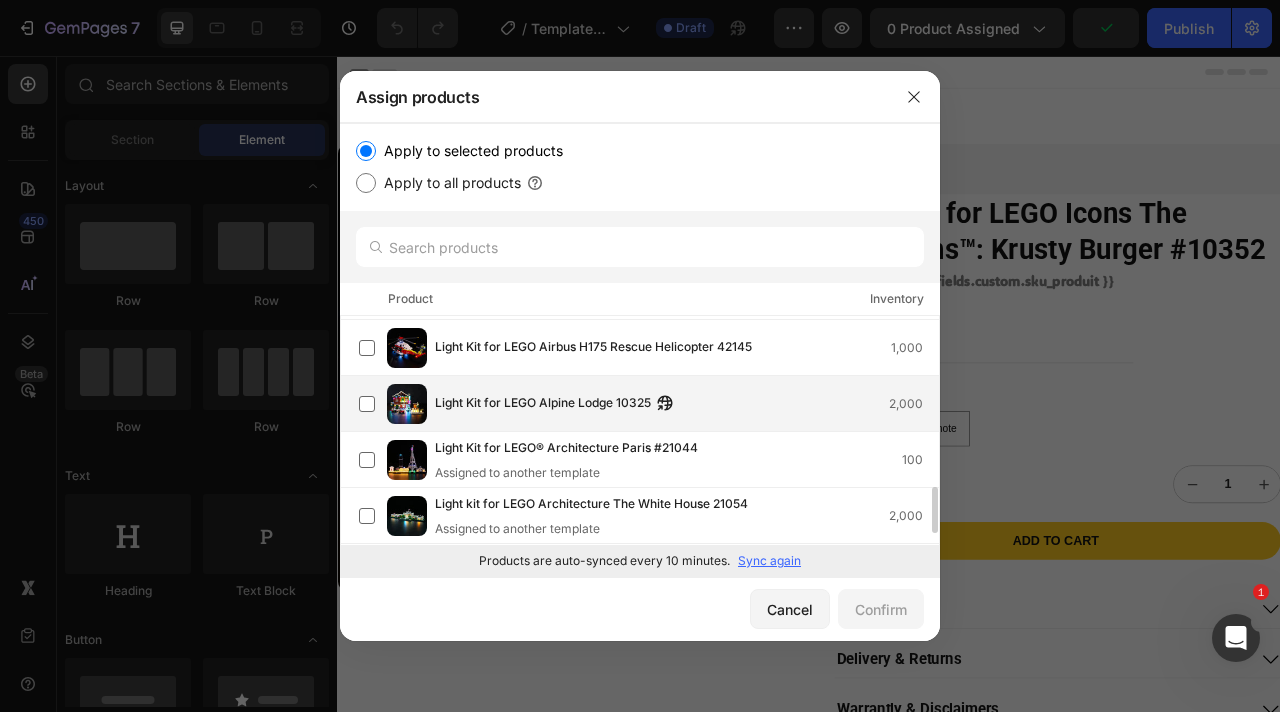 click on "Light Kit for LEGO Alpine Lodge 10325" at bounding box center [543, 404] 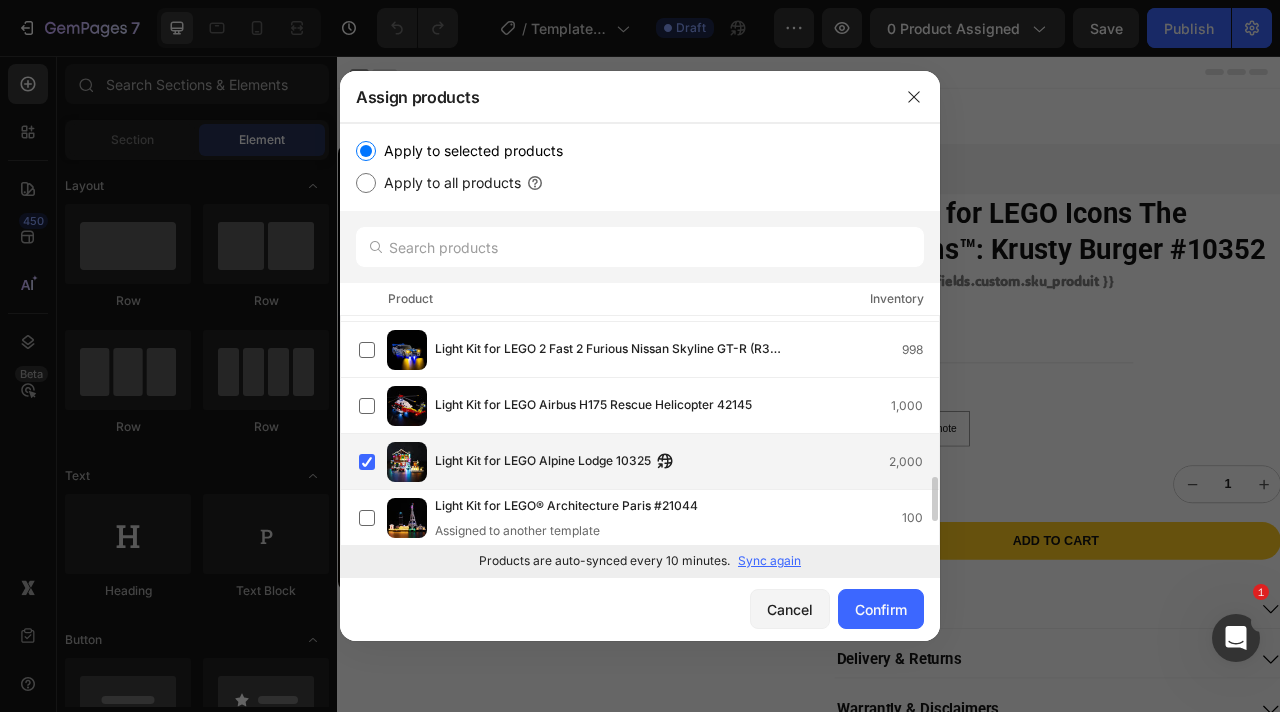 scroll, scrollTop: 774, scrollLeft: 0, axis: vertical 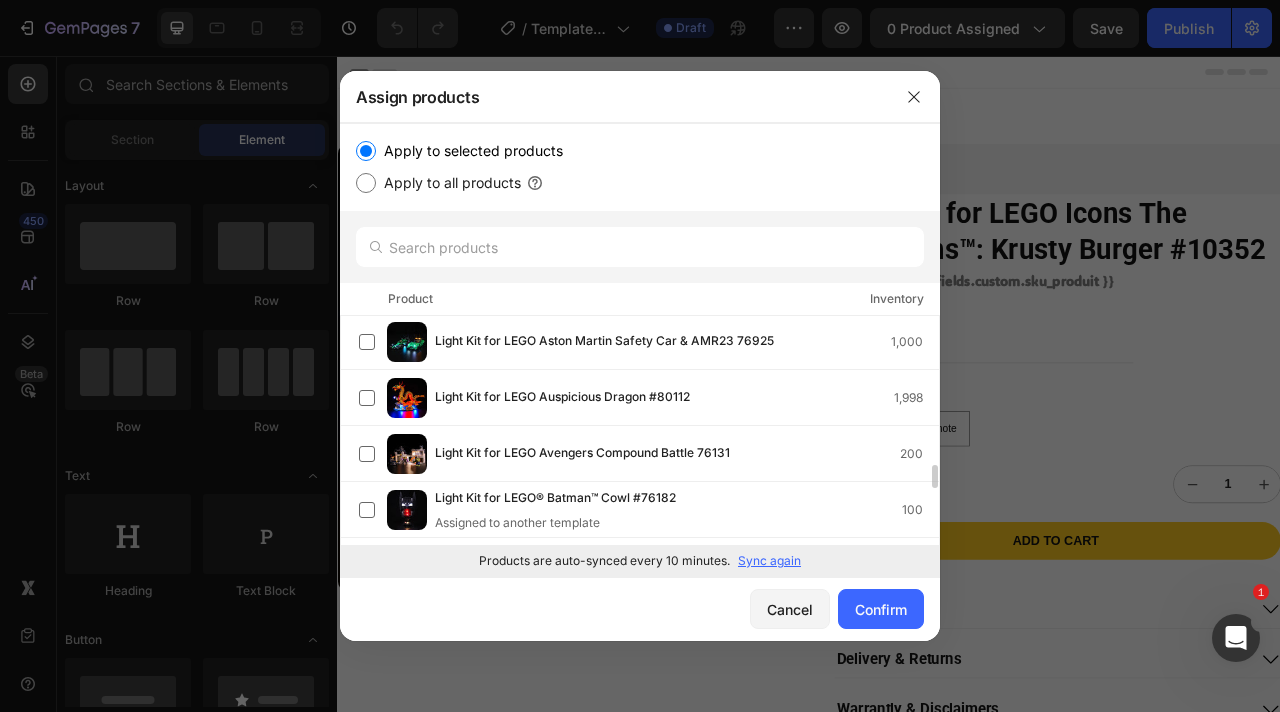 click on "Light Kit for LEGO Auspicious Dragon #80112 1,998" at bounding box center [649, 398] 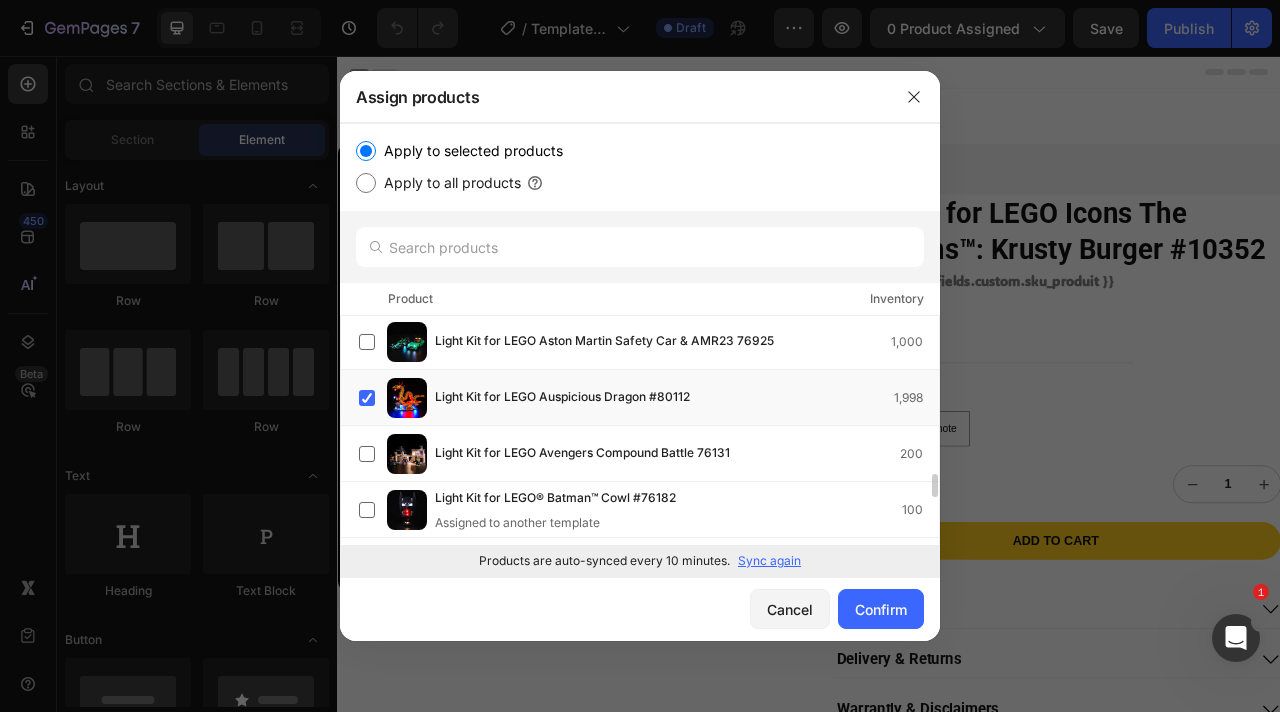scroll, scrollTop: 1493, scrollLeft: 0, axis: vertical 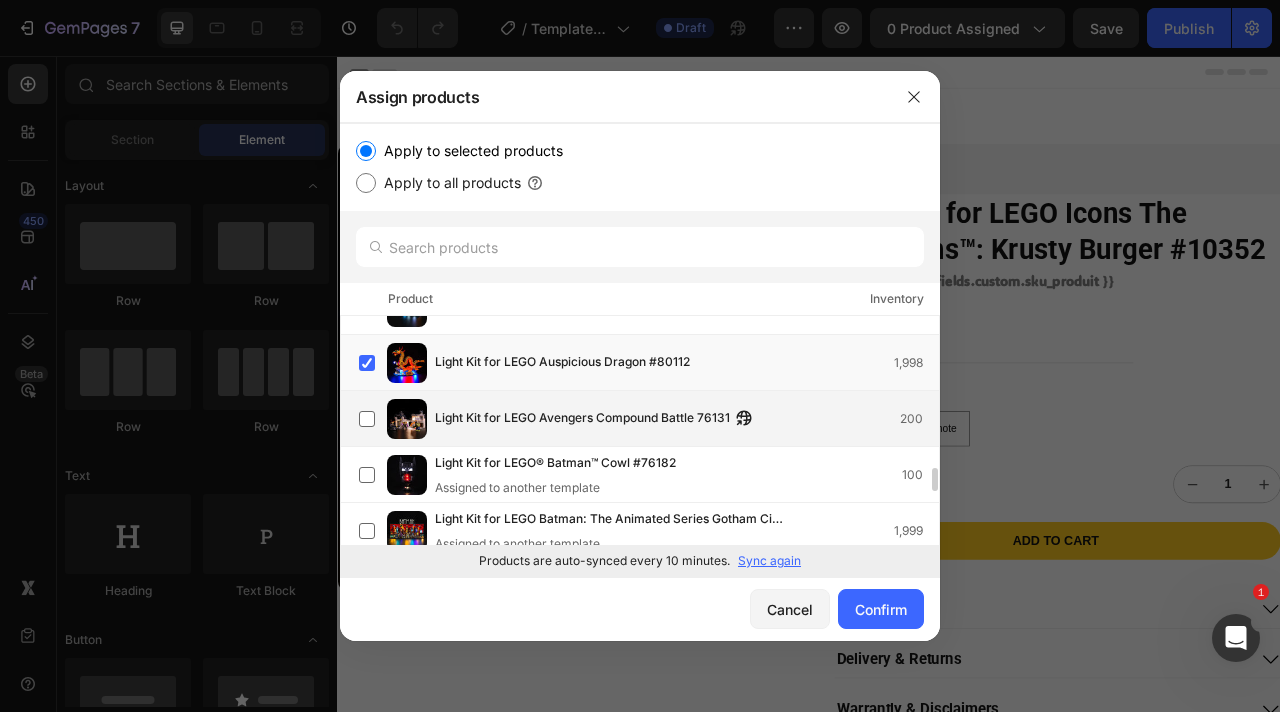 click on "Light Kit for LEGO Avengers Compound Battle 76131" at bounding box center (582, 419) 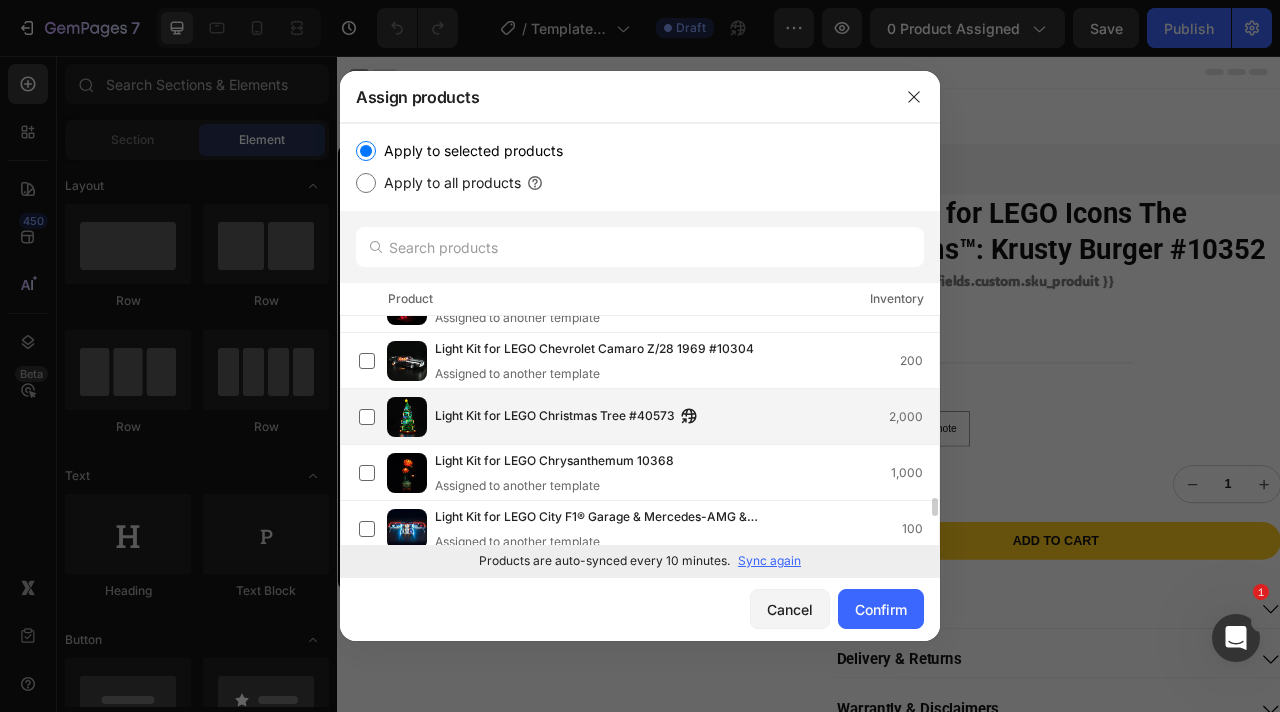 click on "Light Kit for LEGO Christmas Tree #40573" at bounding box center [555, 417] 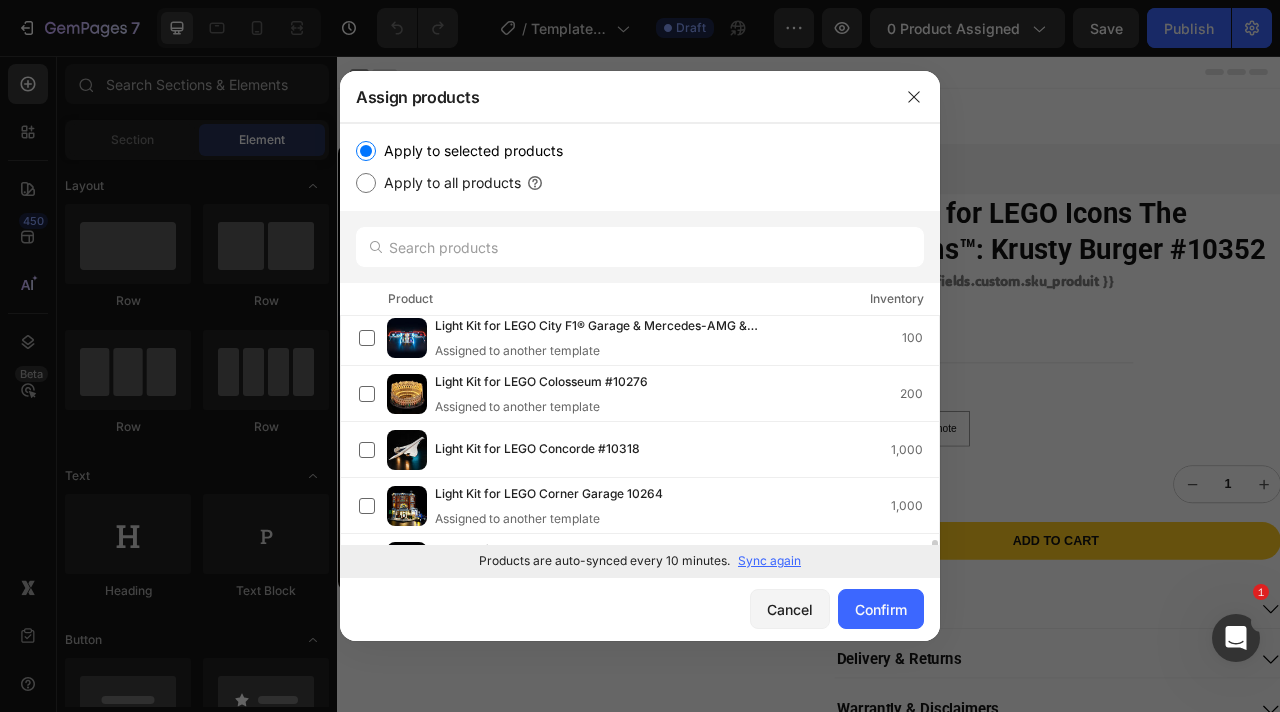 scroll, scrollTop: 2443, scrollLeft: 0, axis: vertical 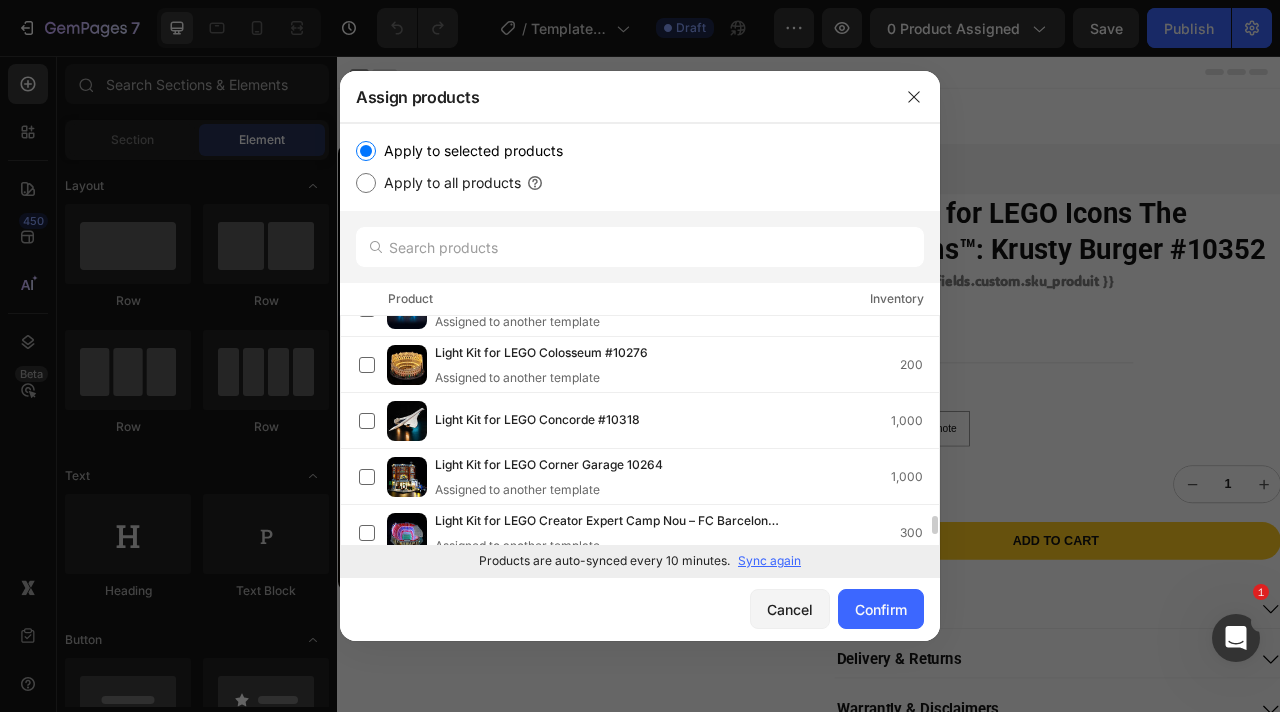 click on "Light Kit for LEGO Concorde #10318" at bounding box center (537, 421) 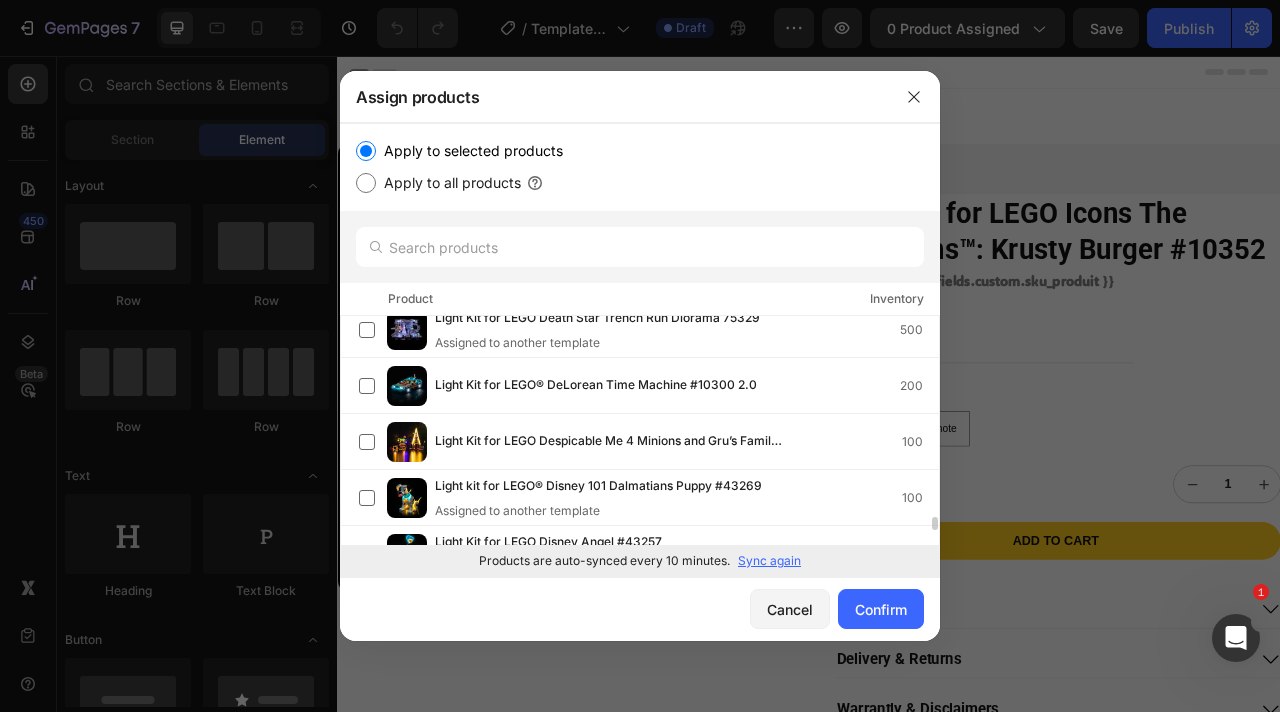 scroll, scrollTop: 3167, scrollLeft: 0, axis: vertical 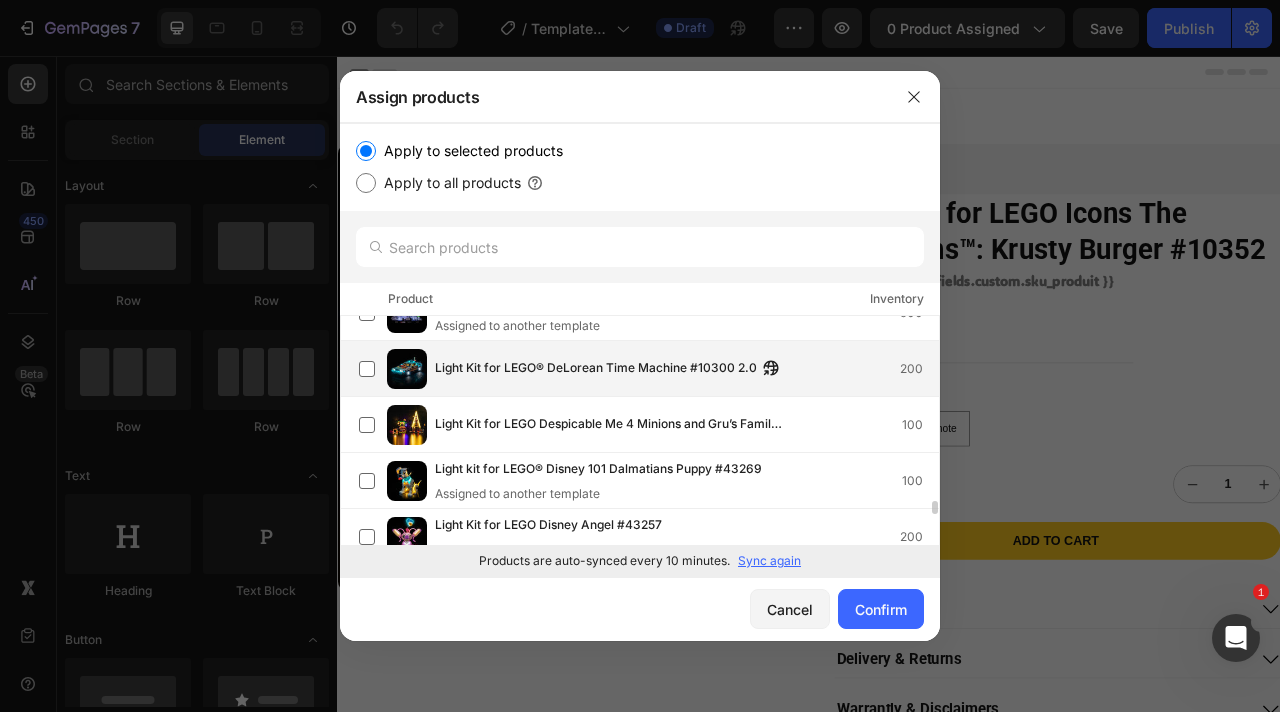 click on "Light Kit for LEGO® DeLorean Time Machine #10300 2.0 200" 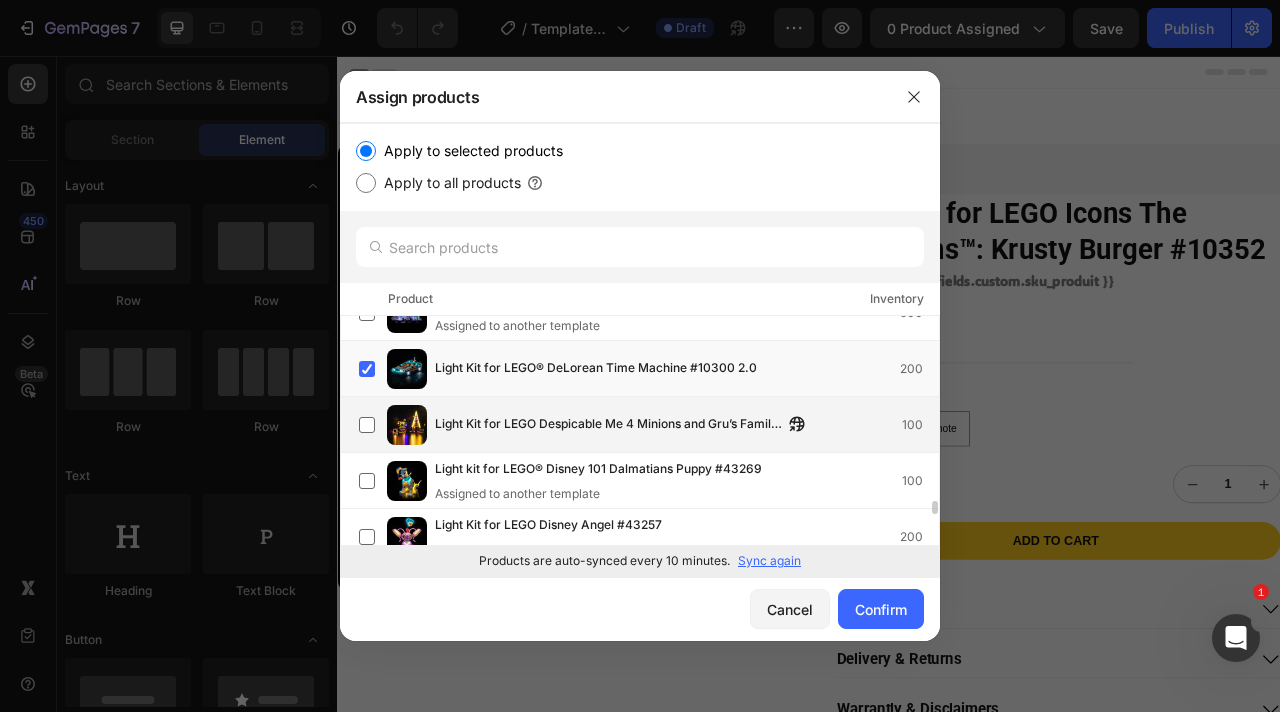 click on "Light Kit for LEGO Despicable Me 4 Minions and Gru’s Family Mansion #75583" at bounding box center [609, 425] 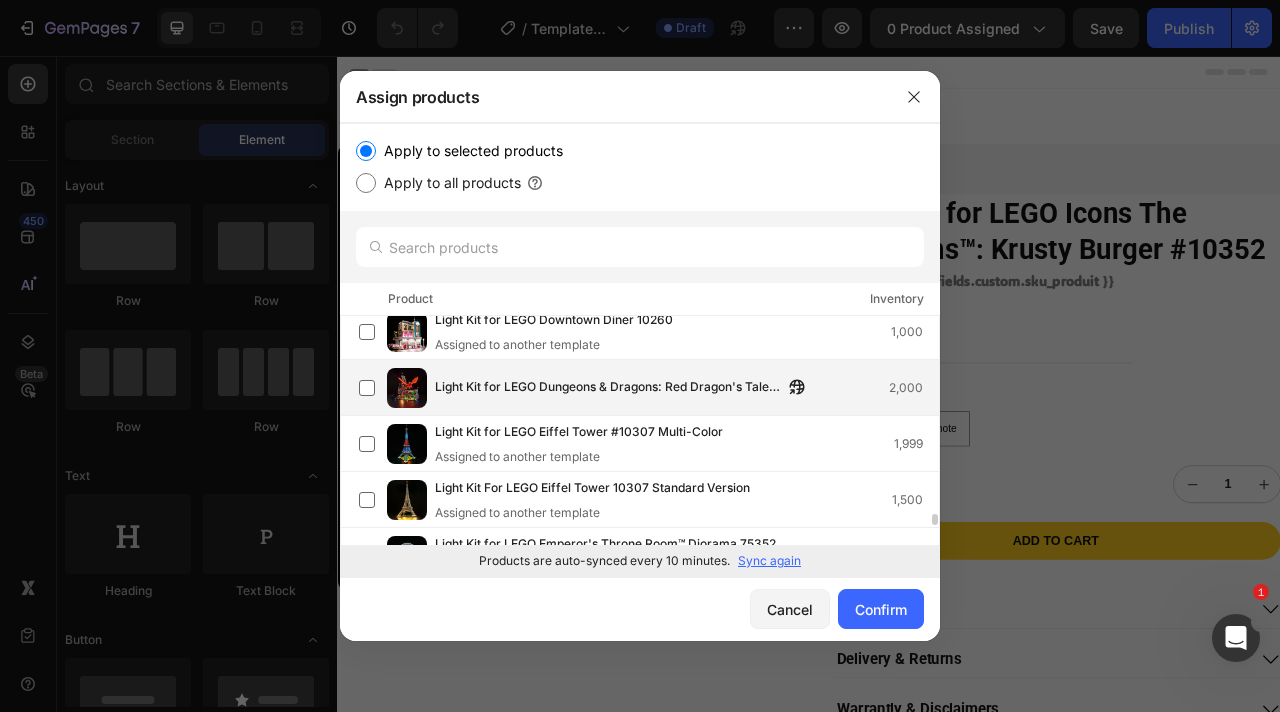 click on "Light Kit for LEGO Dungeons & Dragons: Red Dragon's Tale #21348" at bounding box center [609, 388] 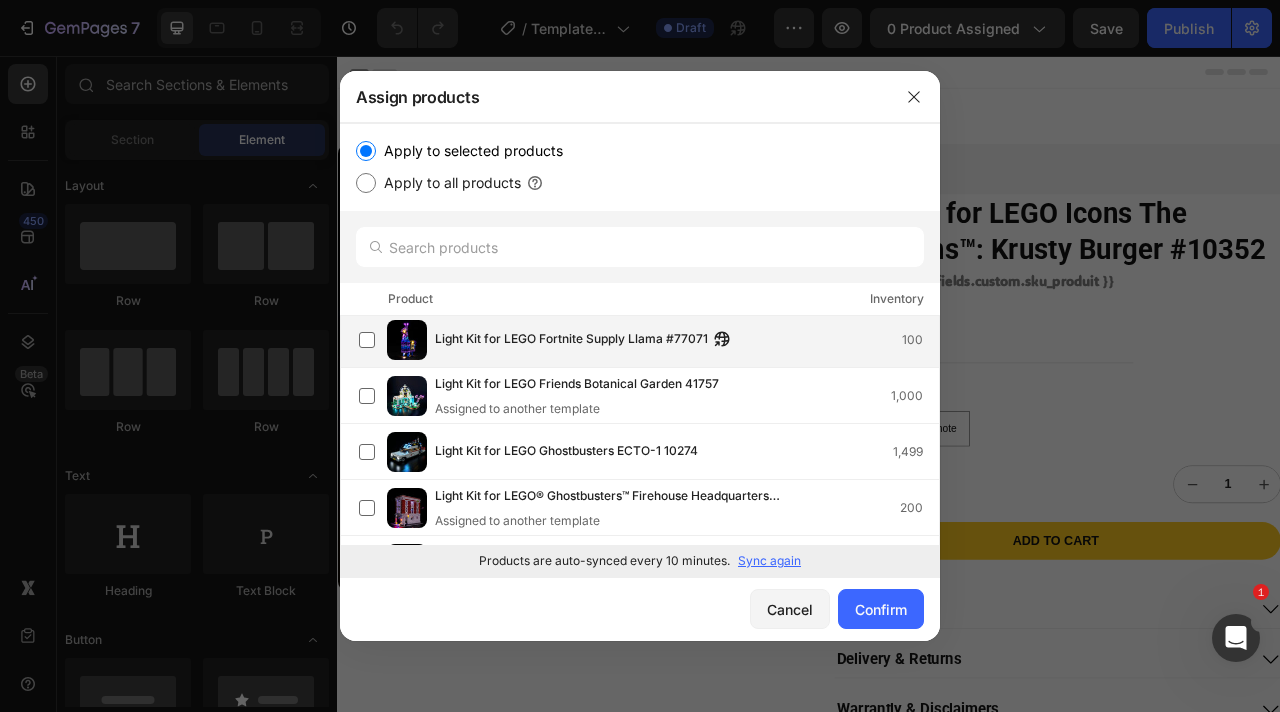 scroll, scrollTop: 4520, scrollLeft: 0, axis: vertical 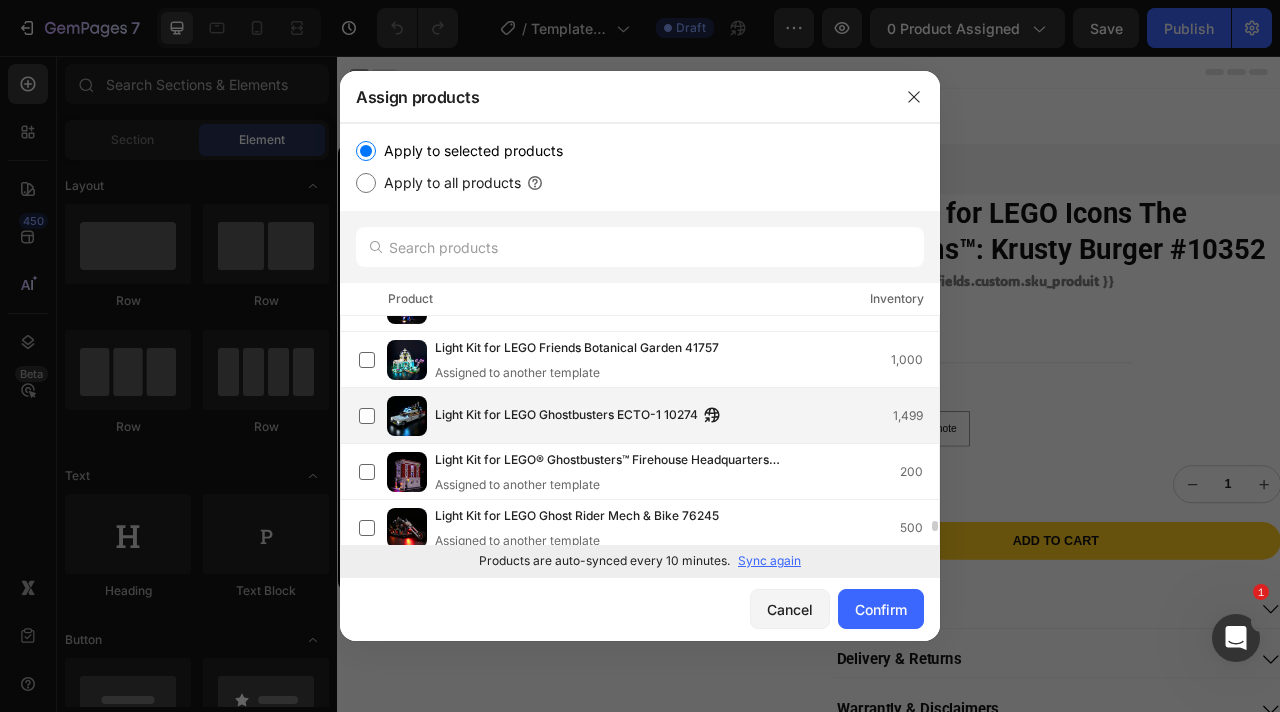click on "Light Kit for LEGO Ghostbusters ECTO-1 10274" at bounding box center [566, 416] 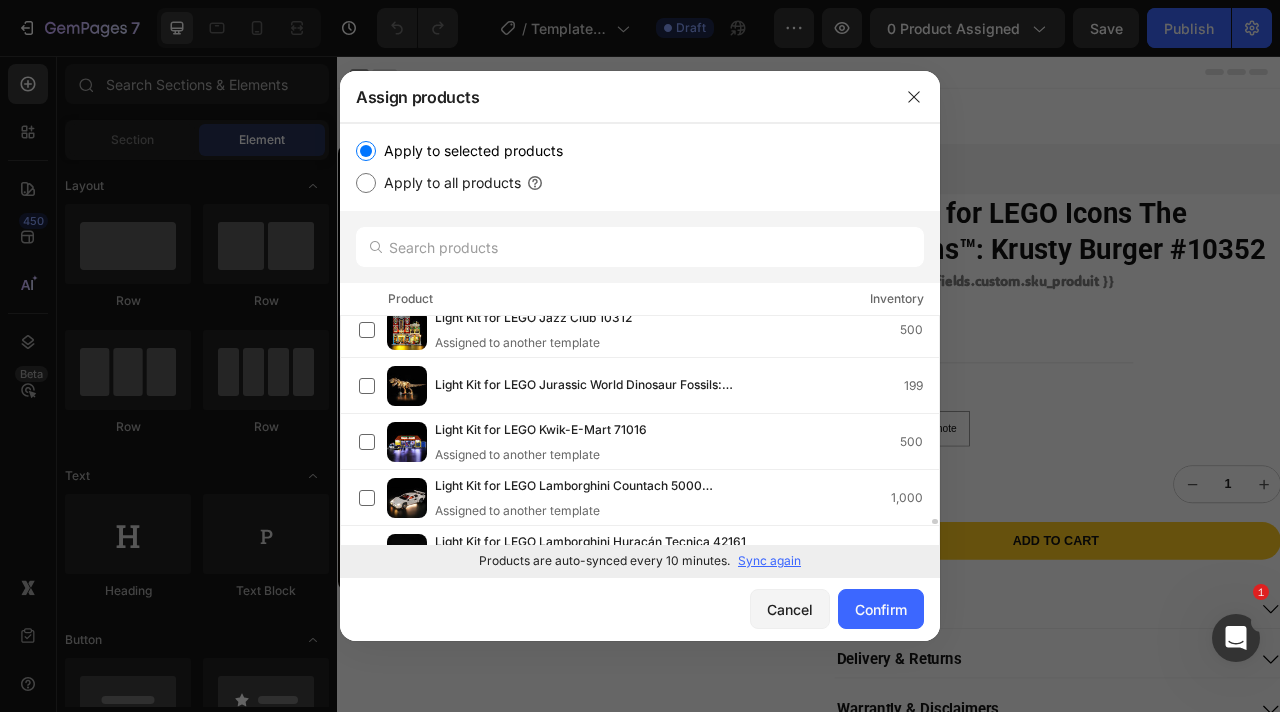 scroll, scrollTop: 8127, scrollLeft: 0, axis: vertical 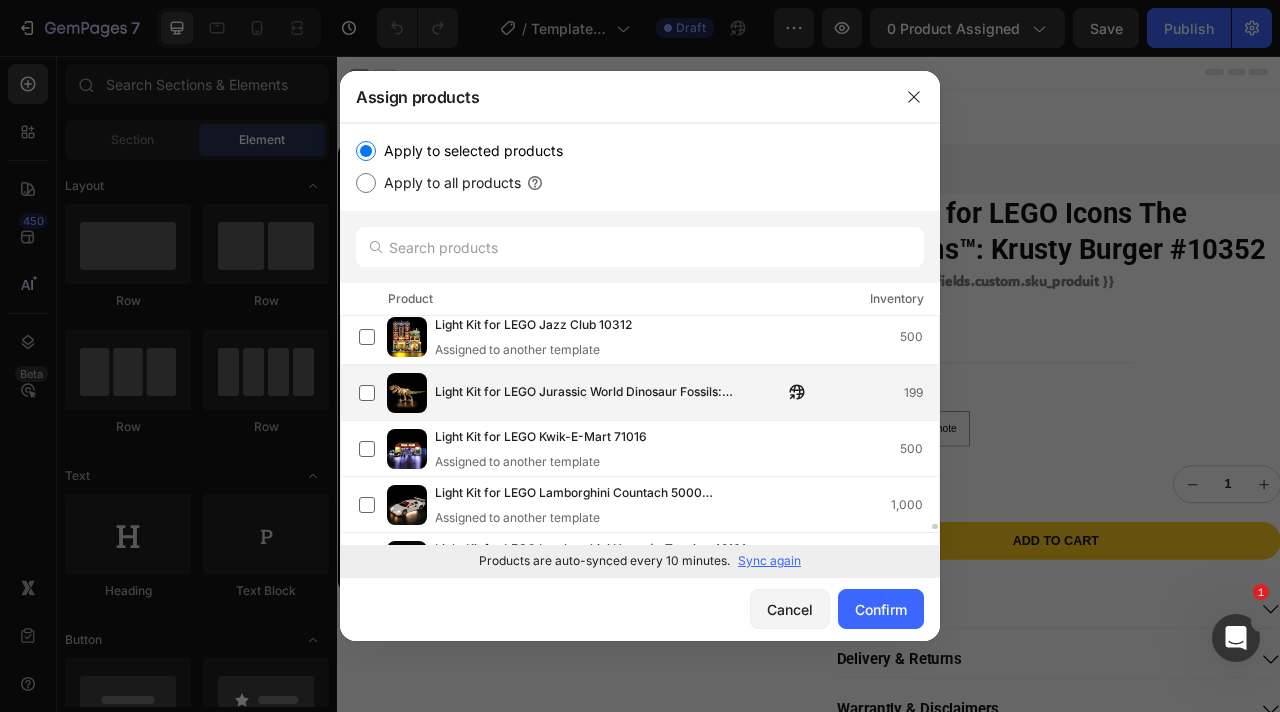 click on "Light Kit for LEGO Jurassic World Dinosaur Fossils: Tyrannosaurus rex #76968 199" at bounding box center (649, 393) 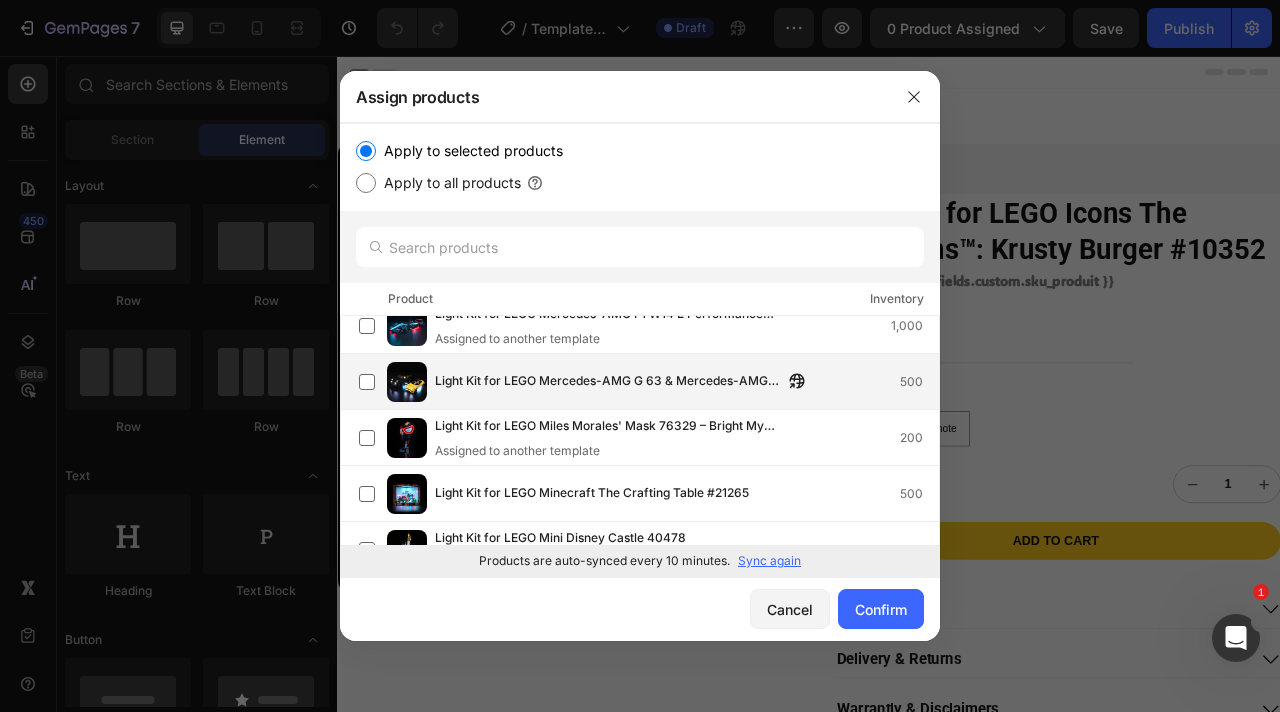 scroll, scrollTop: 9435, scrollLeft: 0, axis: vertical 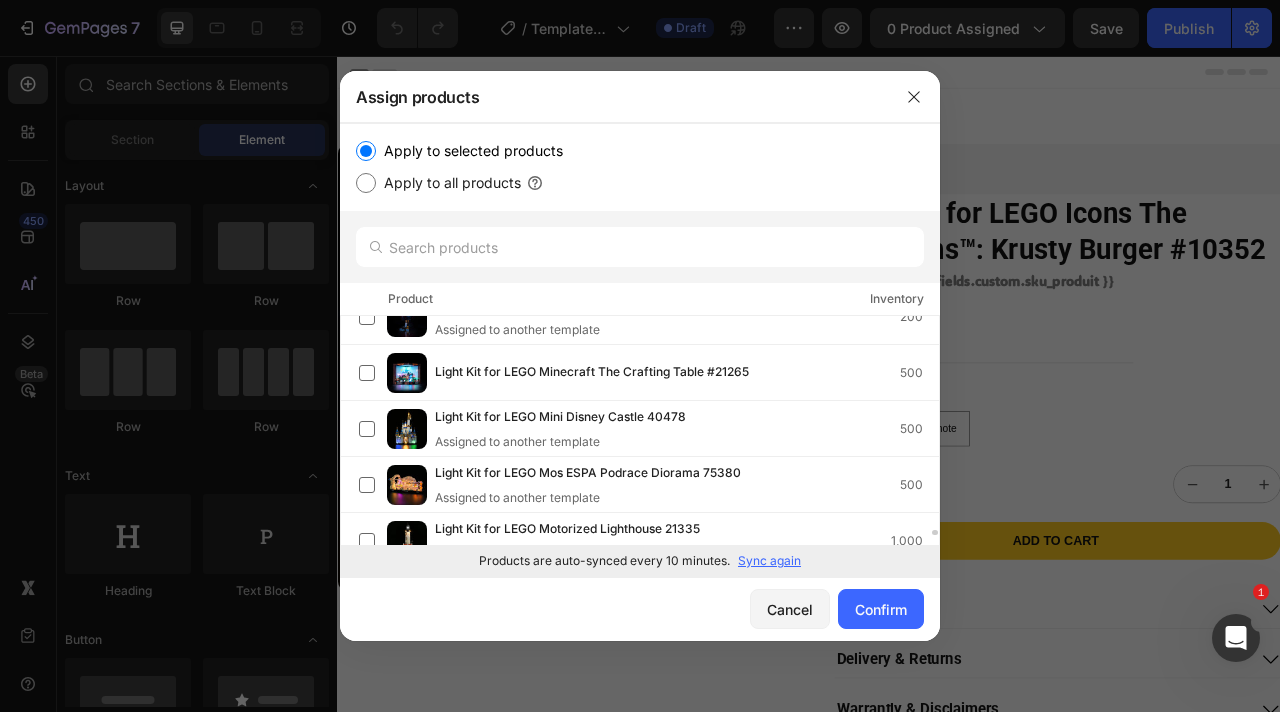 click on "Light Kit for LEGO Minecraft The Crafting Table #21265" at bounding box center [592, 373] 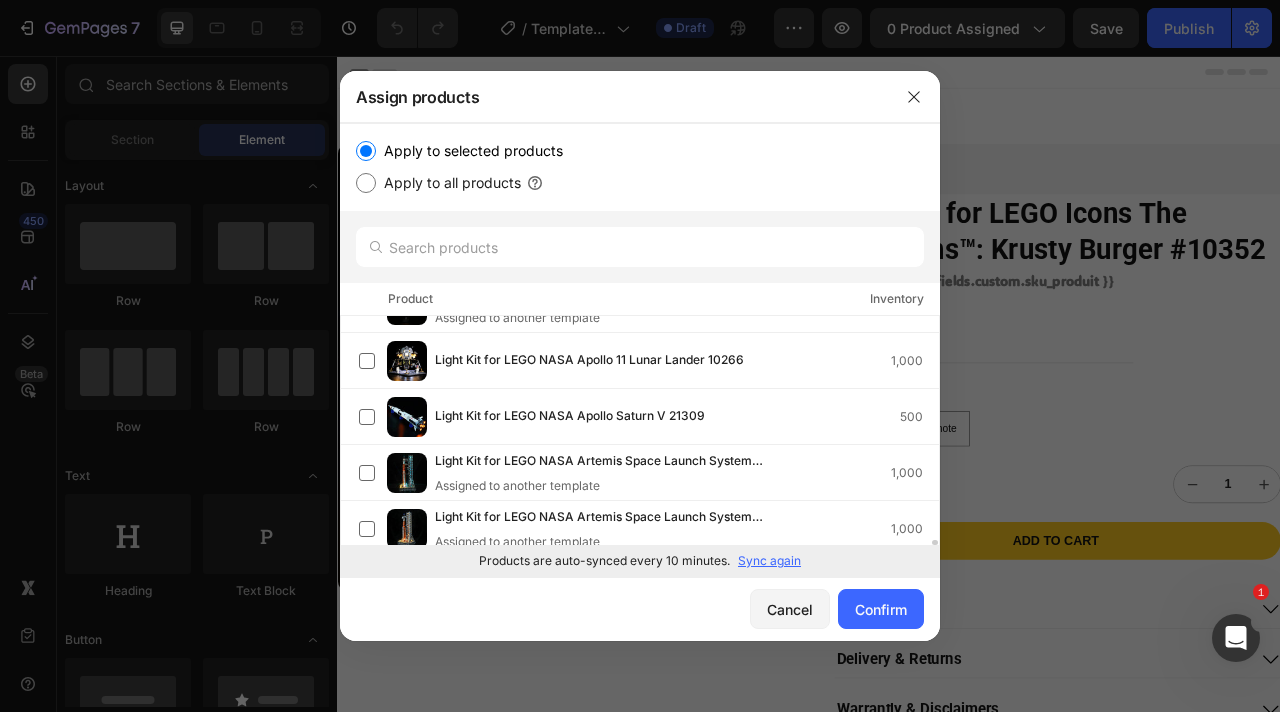 scroll, scrollTop: 9730, scrollLeft: 0, axis: vertical 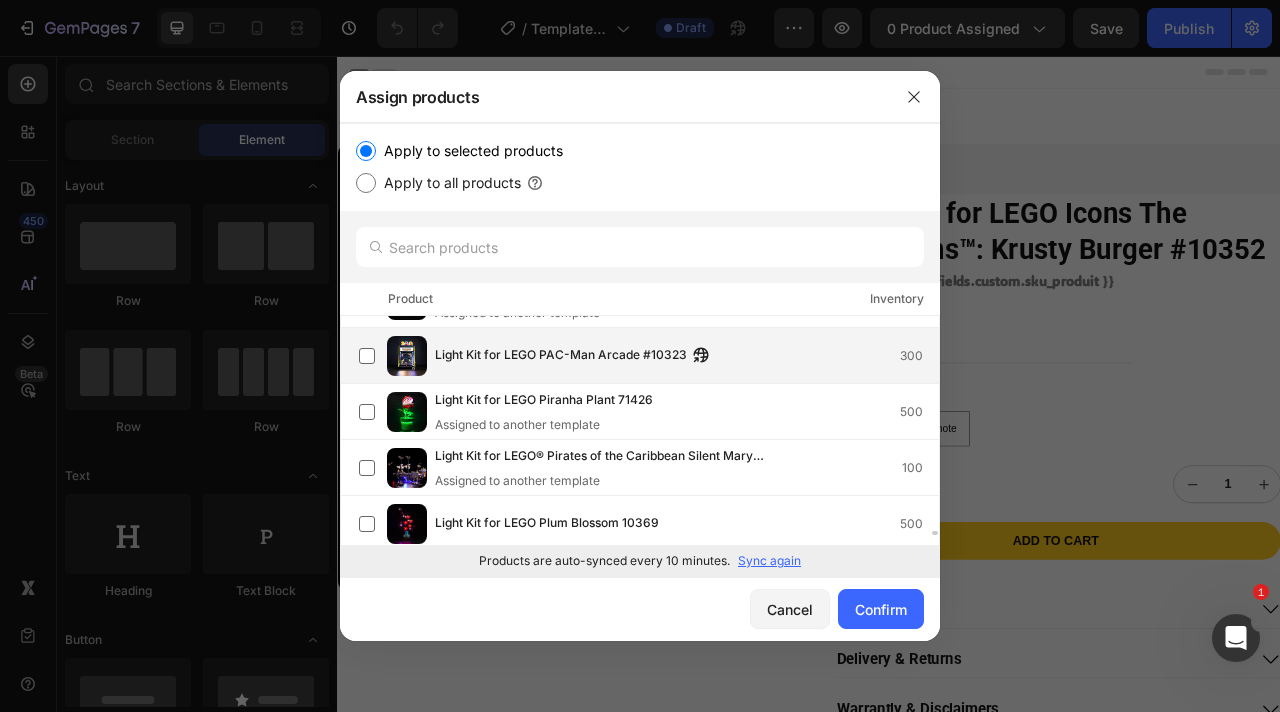 click on "Light Kit for LEGO PAC-Man Arcade #10323 300" at bounding box center (649, 356) 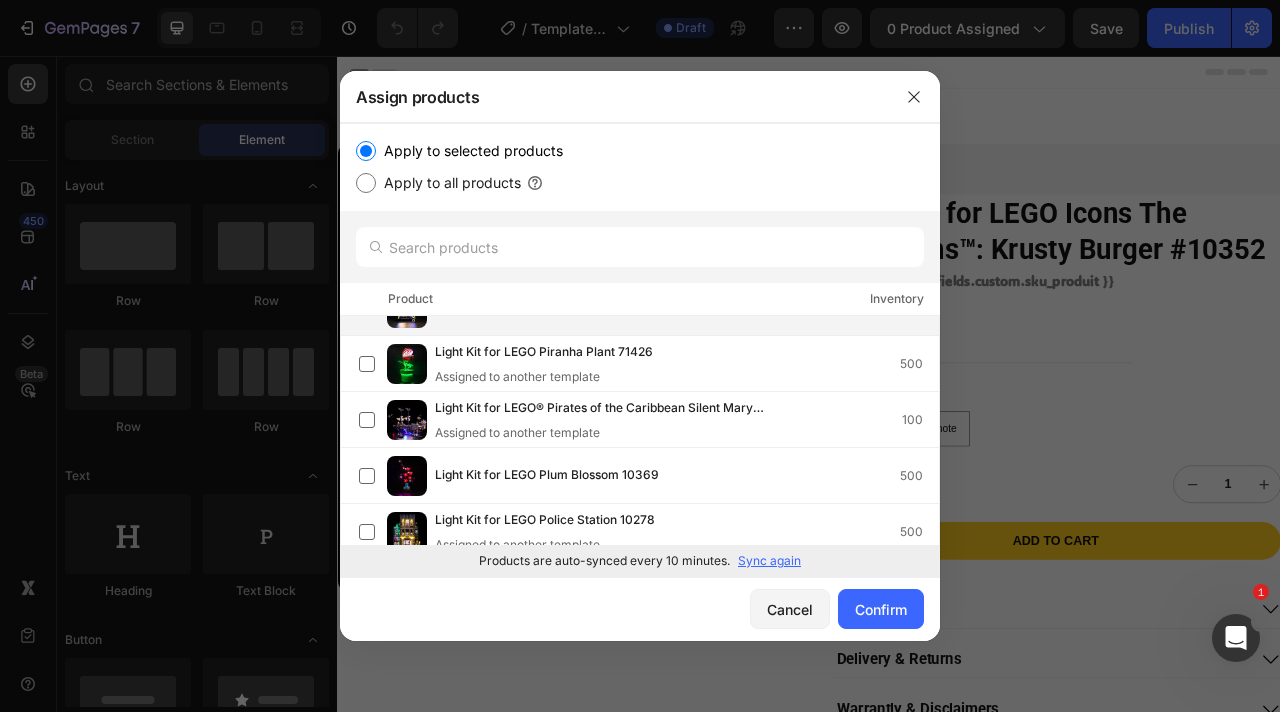 scroll, scrollTop: 10619, scrollLeft: 0, axis: vertical 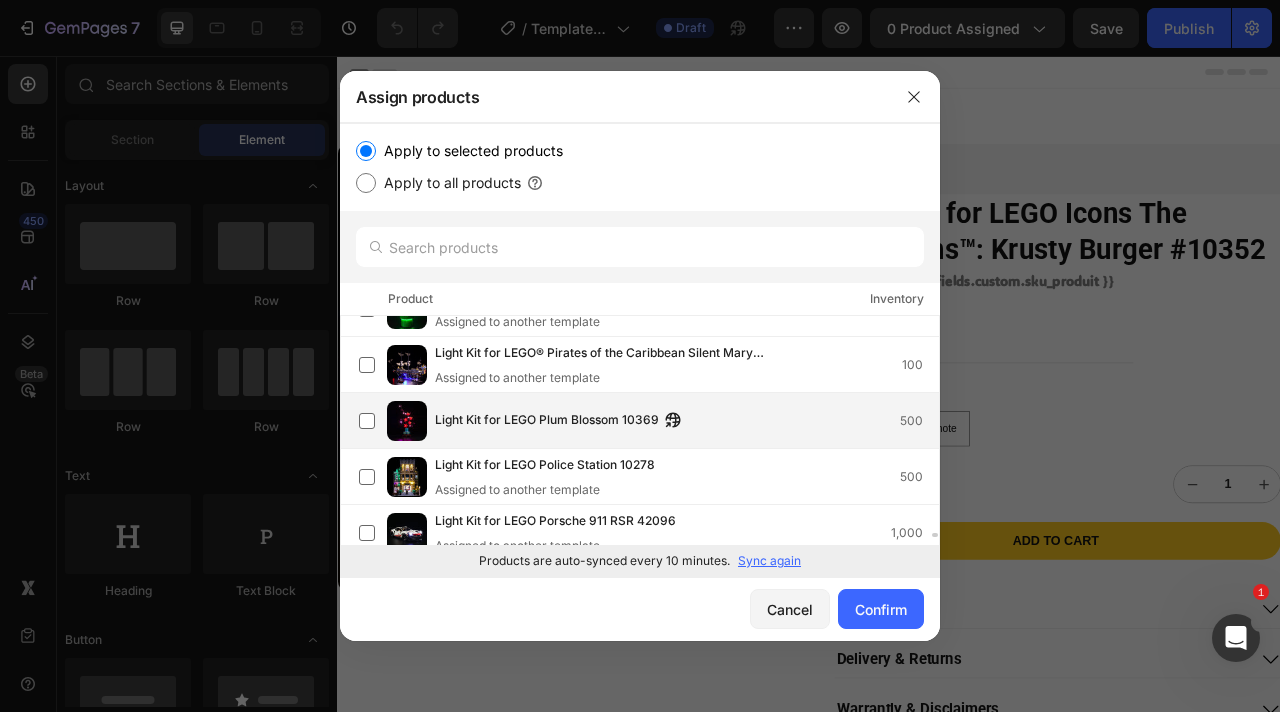 click on "Light Kit for LEGO Plum Blossom 10369" at bounding box center [547, 421] 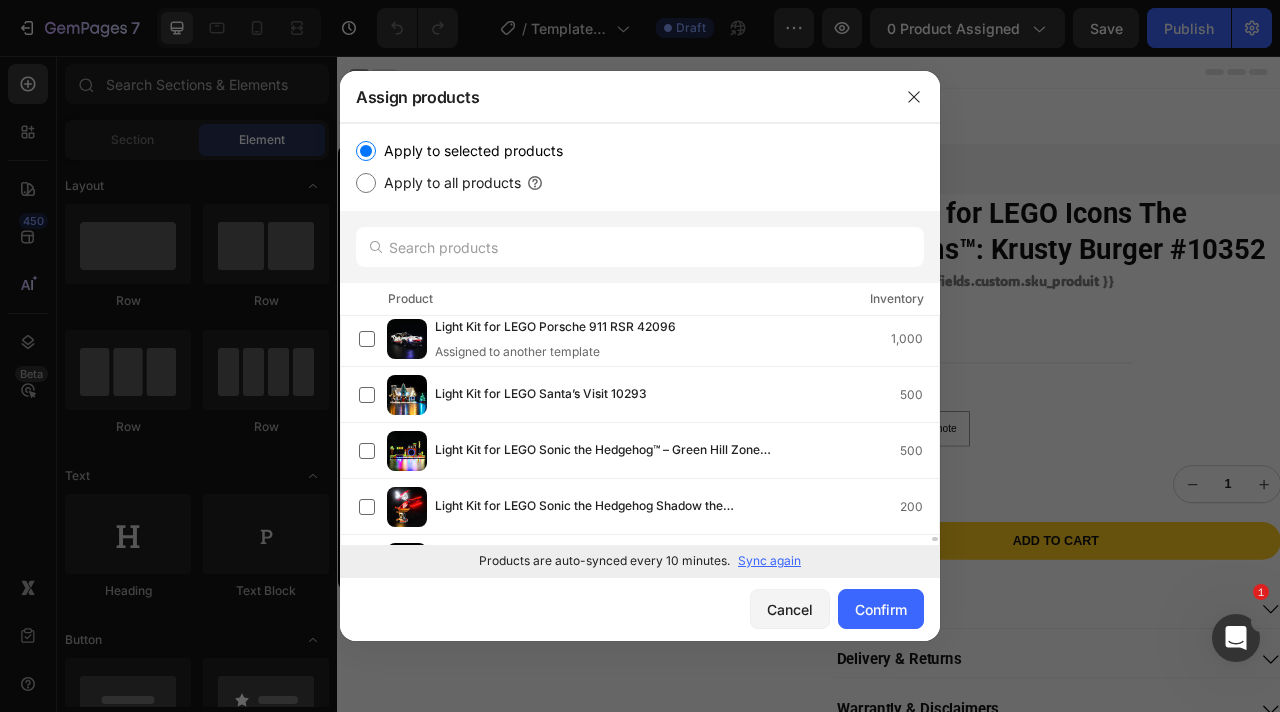 click on "Light Kit for LEGO Santa’s Visit 10293 500" 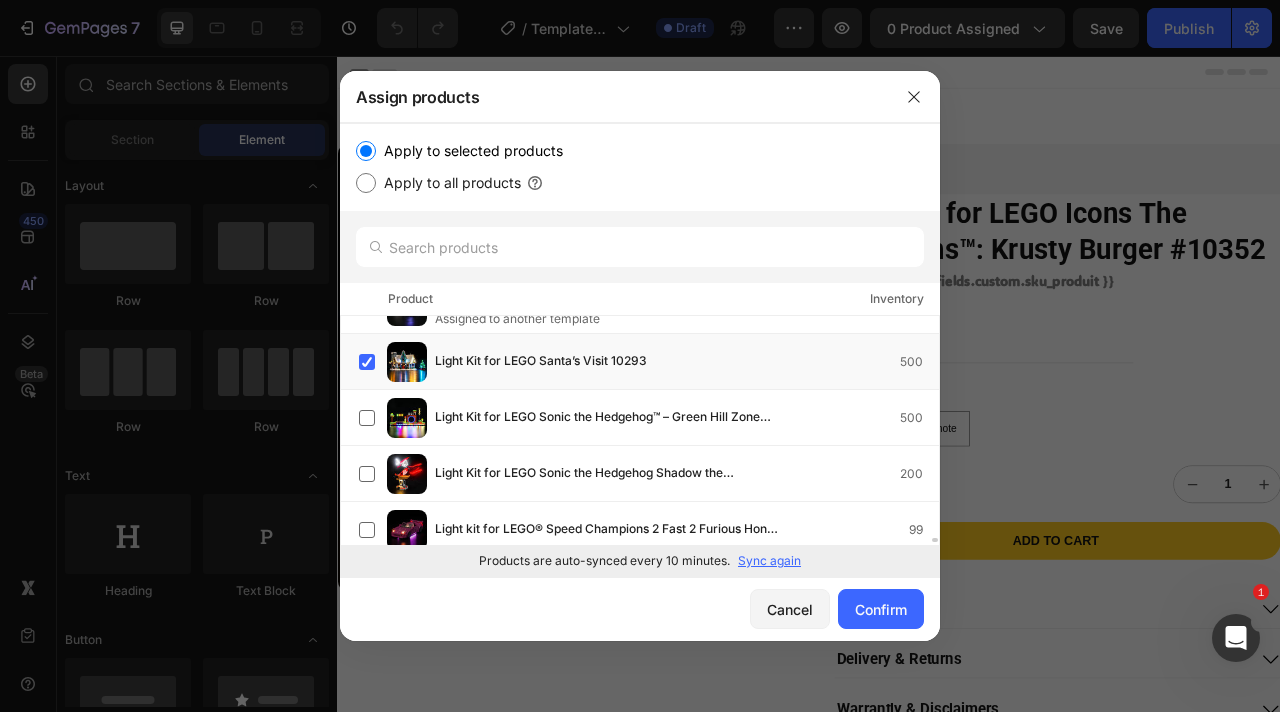 click on "Light Kit for LEGO Sonic the Hedgehog™ – Green Hill Zone #21331" at bounding box center (609, 418) 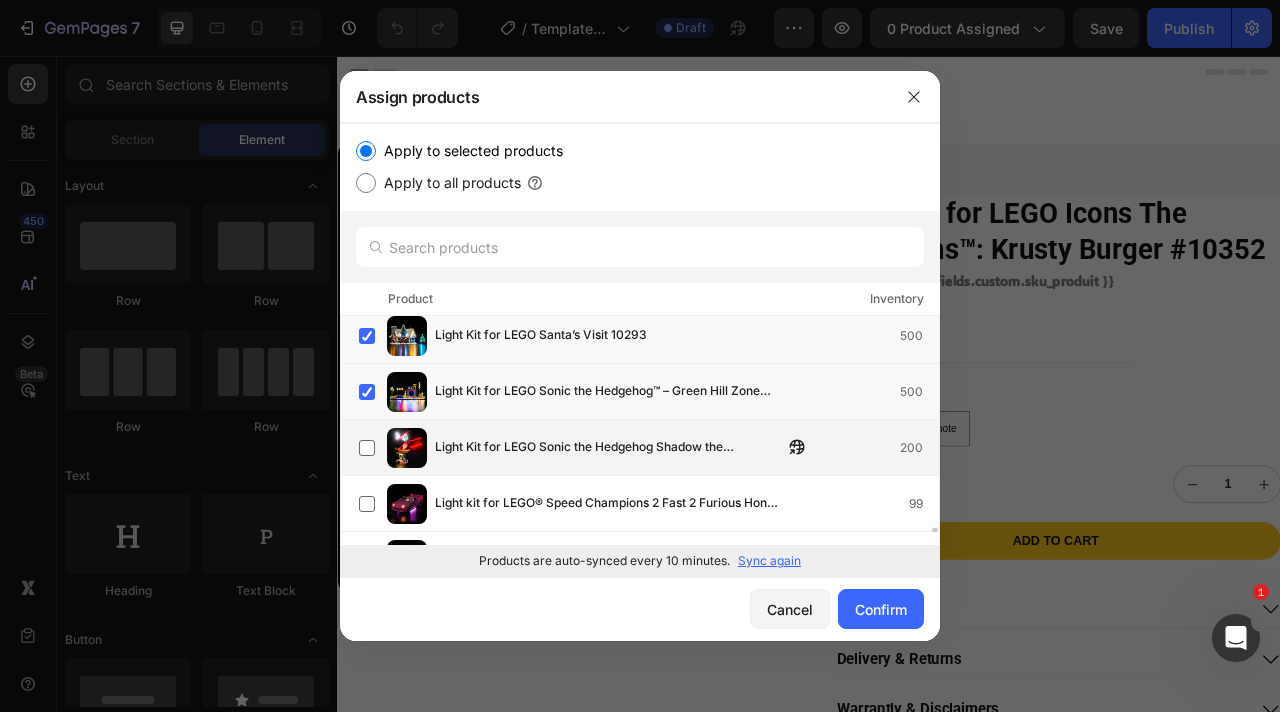 click on "Light Kit for LEGO Sonic the Hedgehog Shadow the Hedgehog 77000 200" at bounding box center [649, 448] 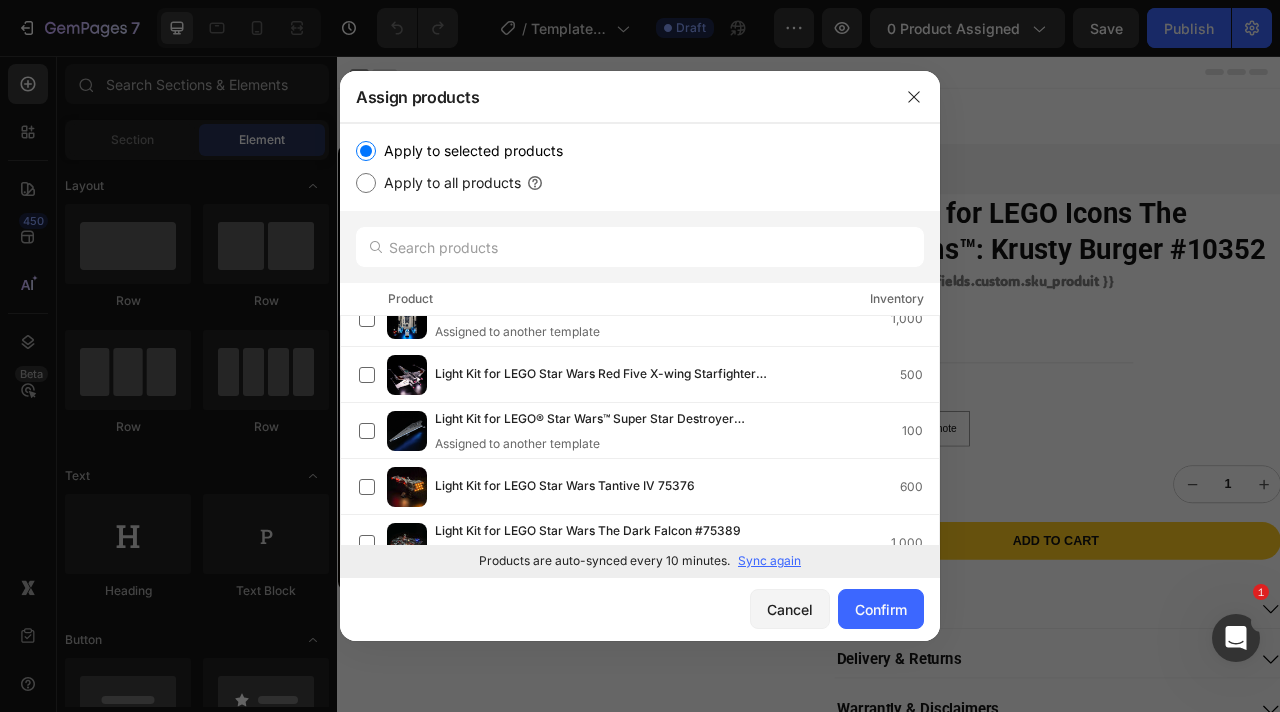 scroll, scrollTop: 12422, scrollLeft: 0, axis: vertical 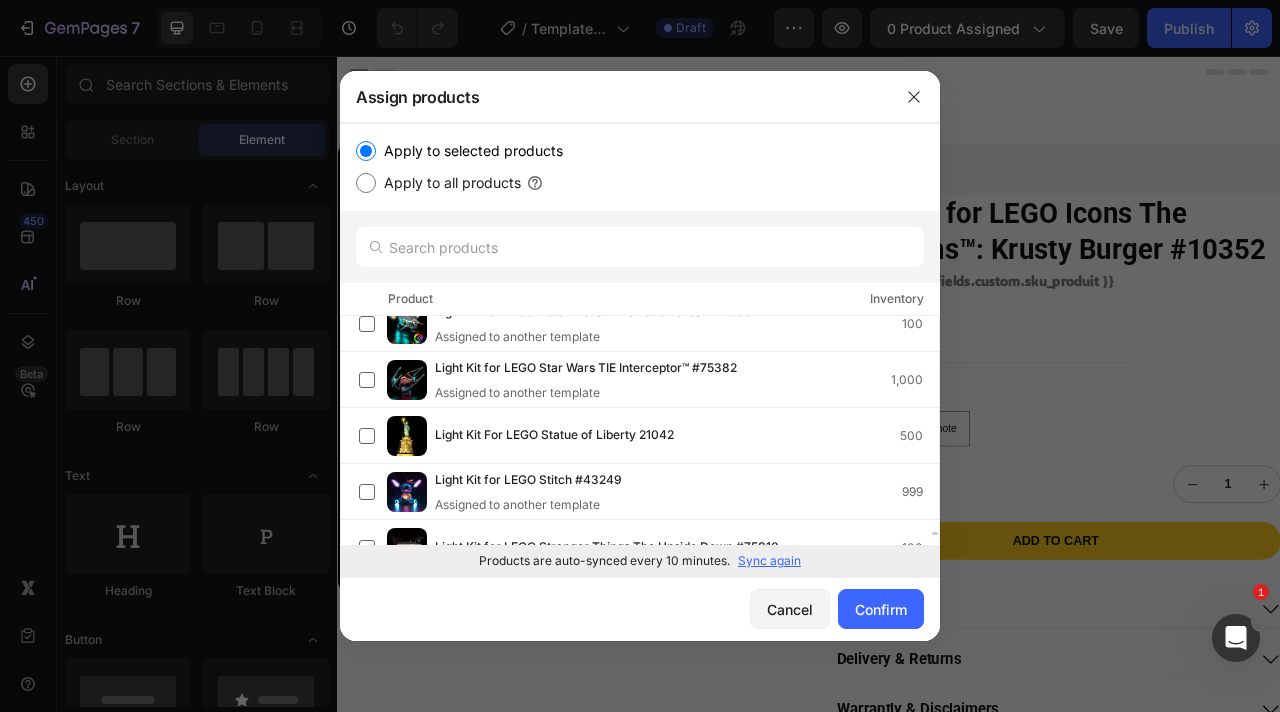 click on "Light Kit For LEGO Statue of Liberty 21042" at bounding box center (554, 436) 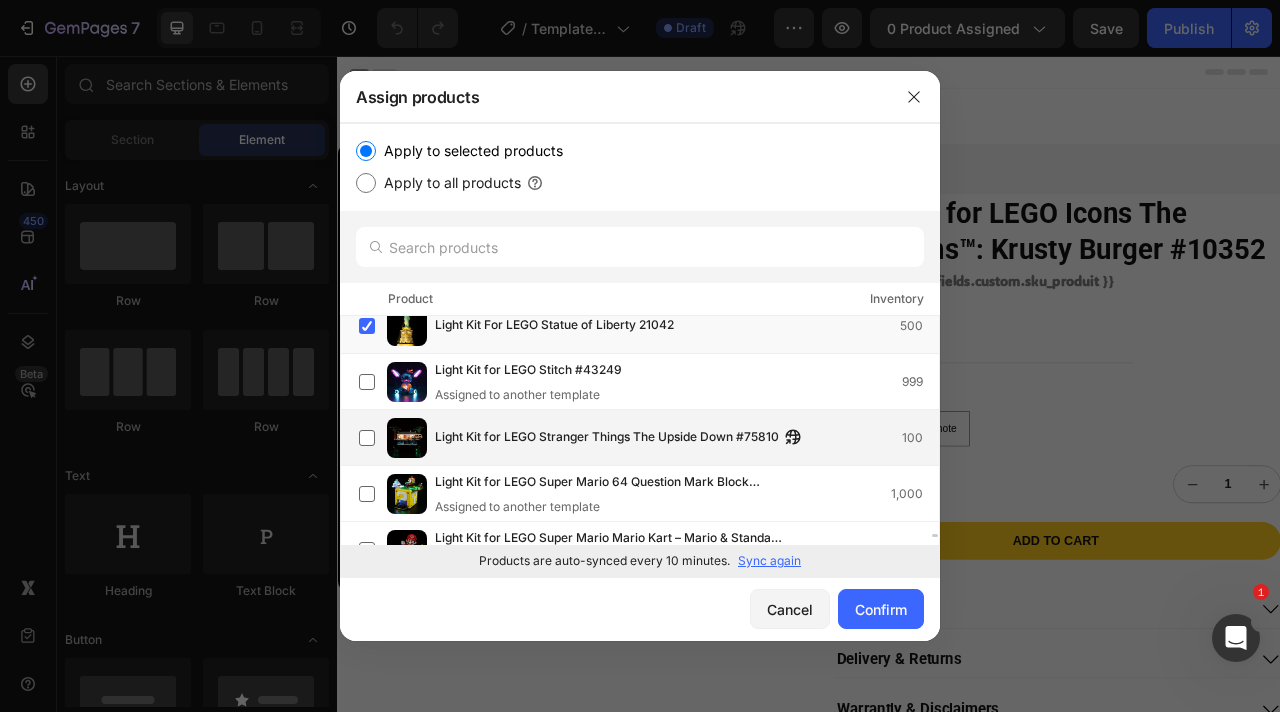 click on "Light Kit for LEGO Stranger Things The Upside Down #75810" at bounding box center (607, 438) 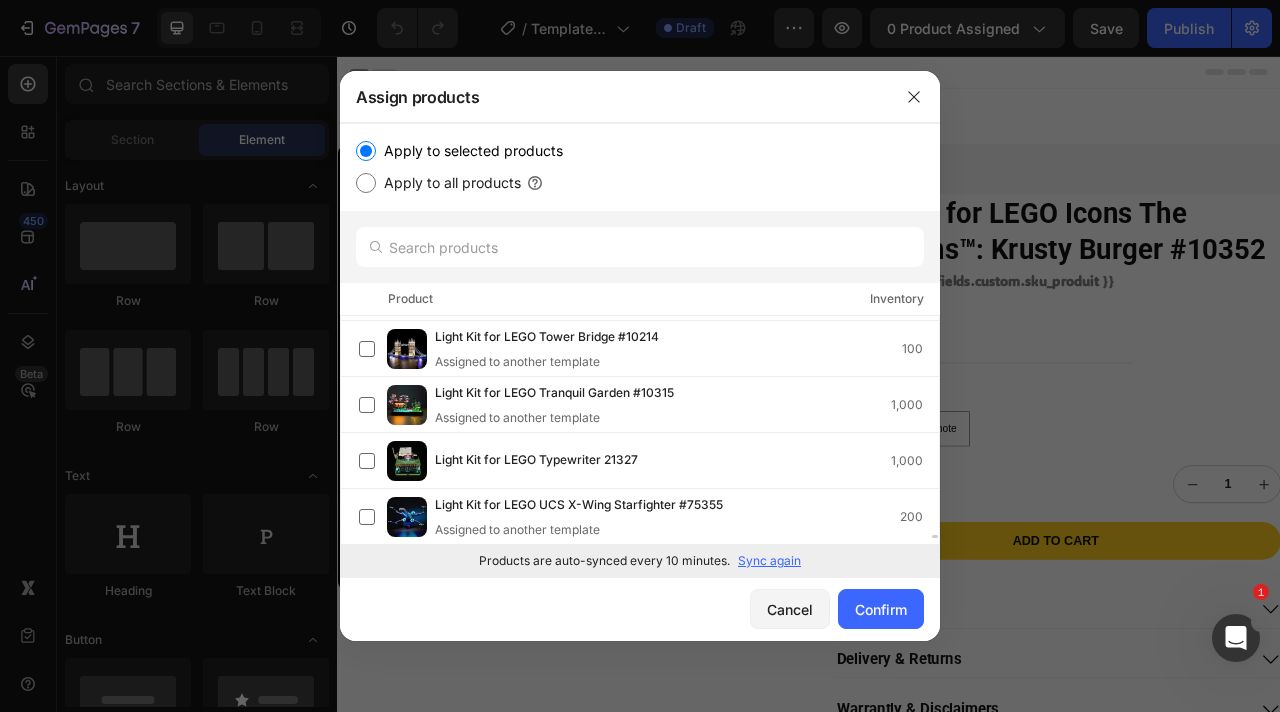 scroll, scrollTop: 15397, scrollLeft: 0, axis: vertical 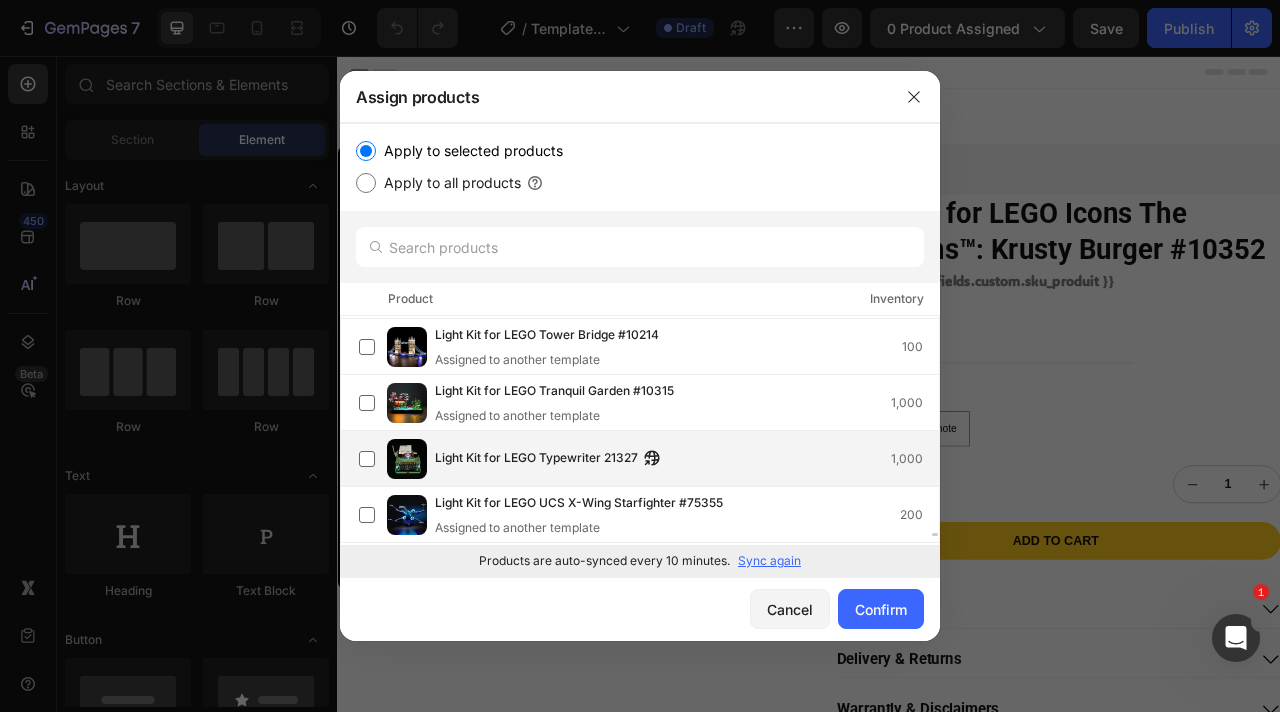 click on "Light Kit for LEGO Typewriter 21327" at bounding box center (536, 459) 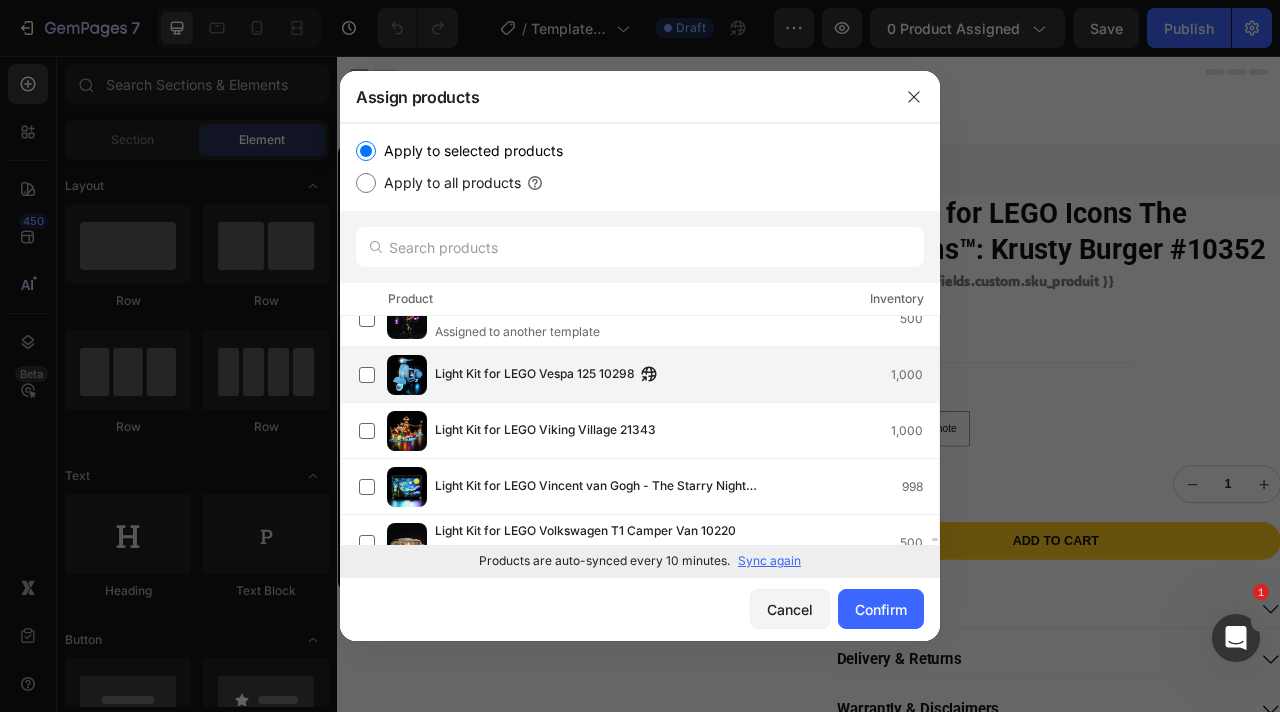click on "Light Kit for LEGO Viking Village 21343 1,000" at bounding box center [649, 431] 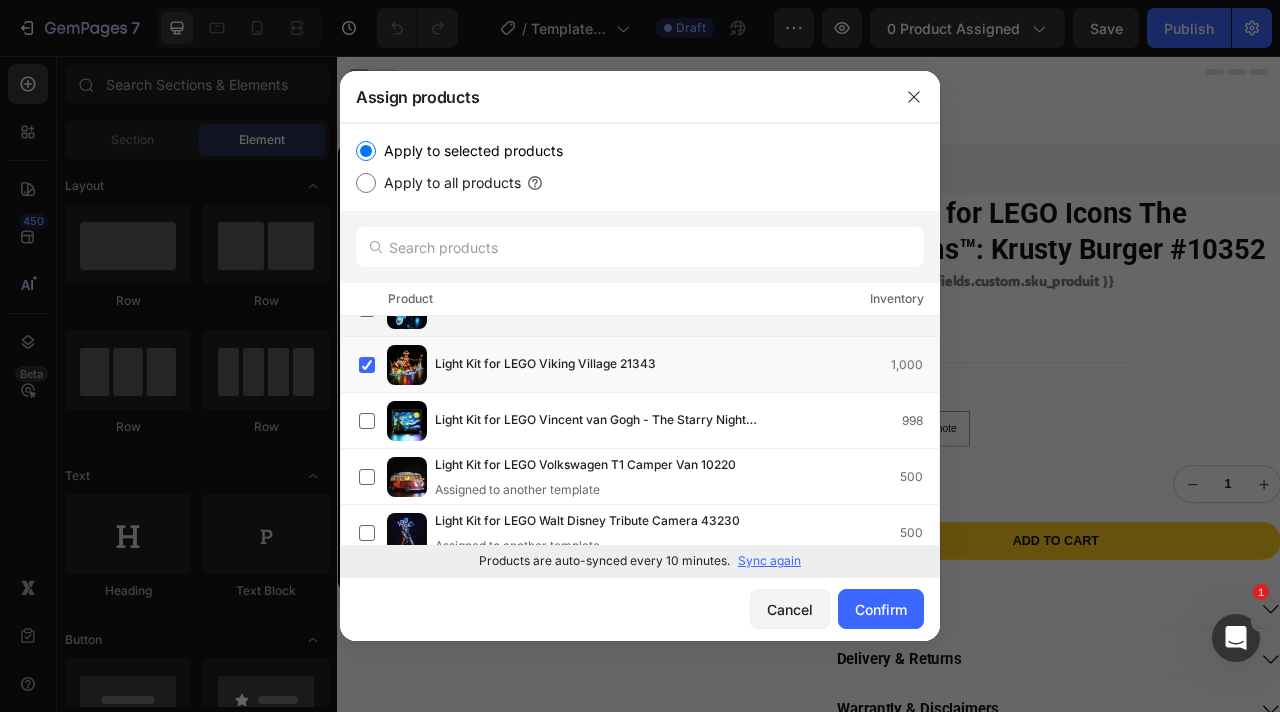 scroll, scrollTop: 15843, scrollLeft: 0, axis: vertical 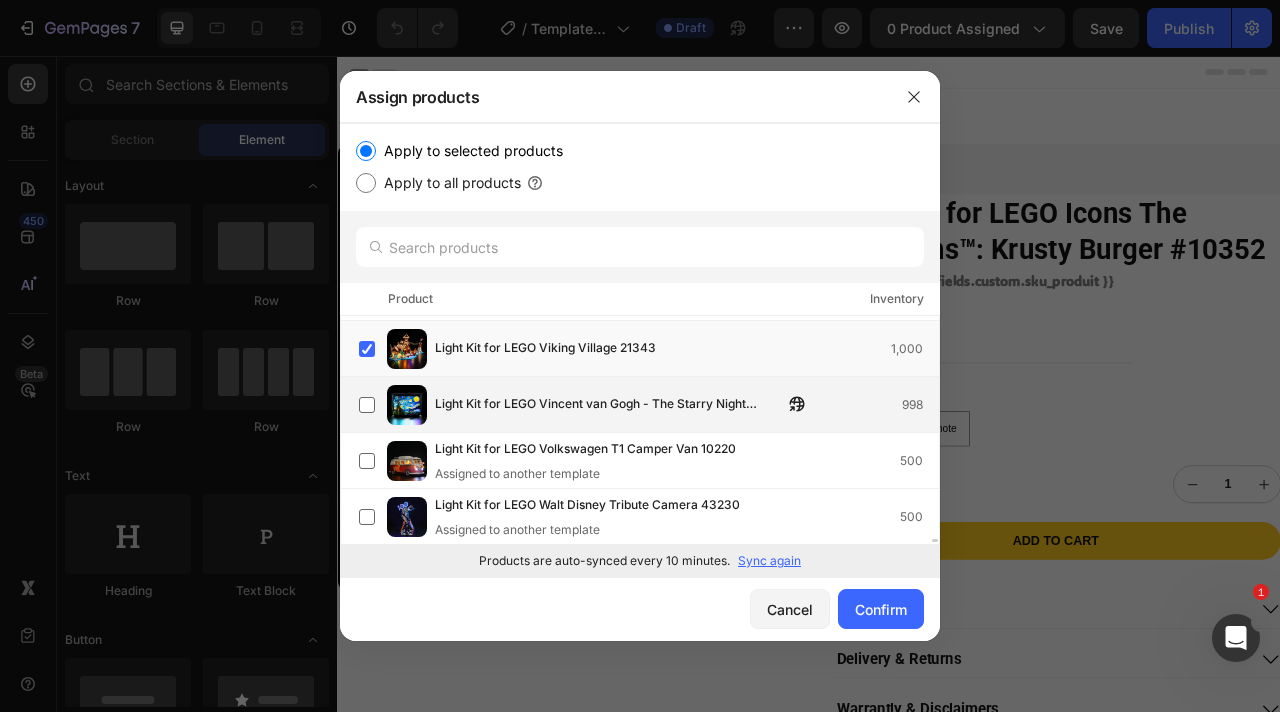 click on "Light Kit for LEGO Vincent van Gogh - The Starry Night #21333 998" at bounding box center [649, 405] 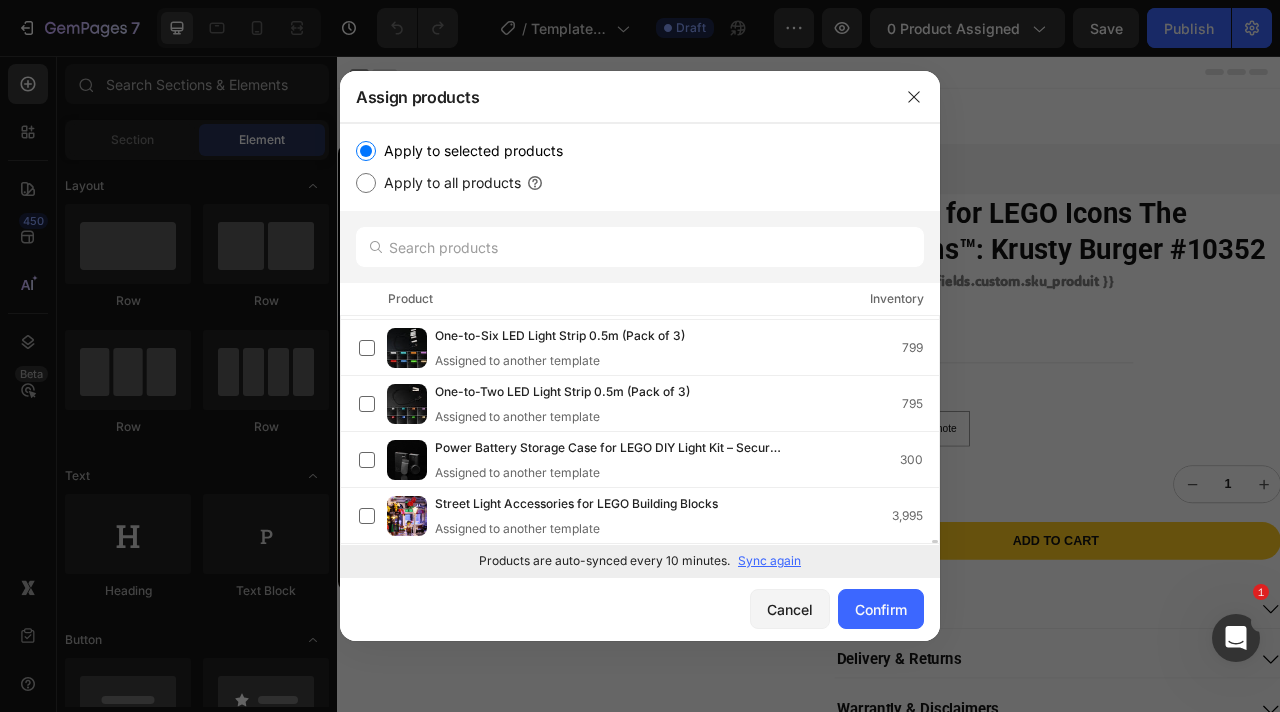 scroll, scrollTop: 16515, scrollLeft: 0, axis: vertical 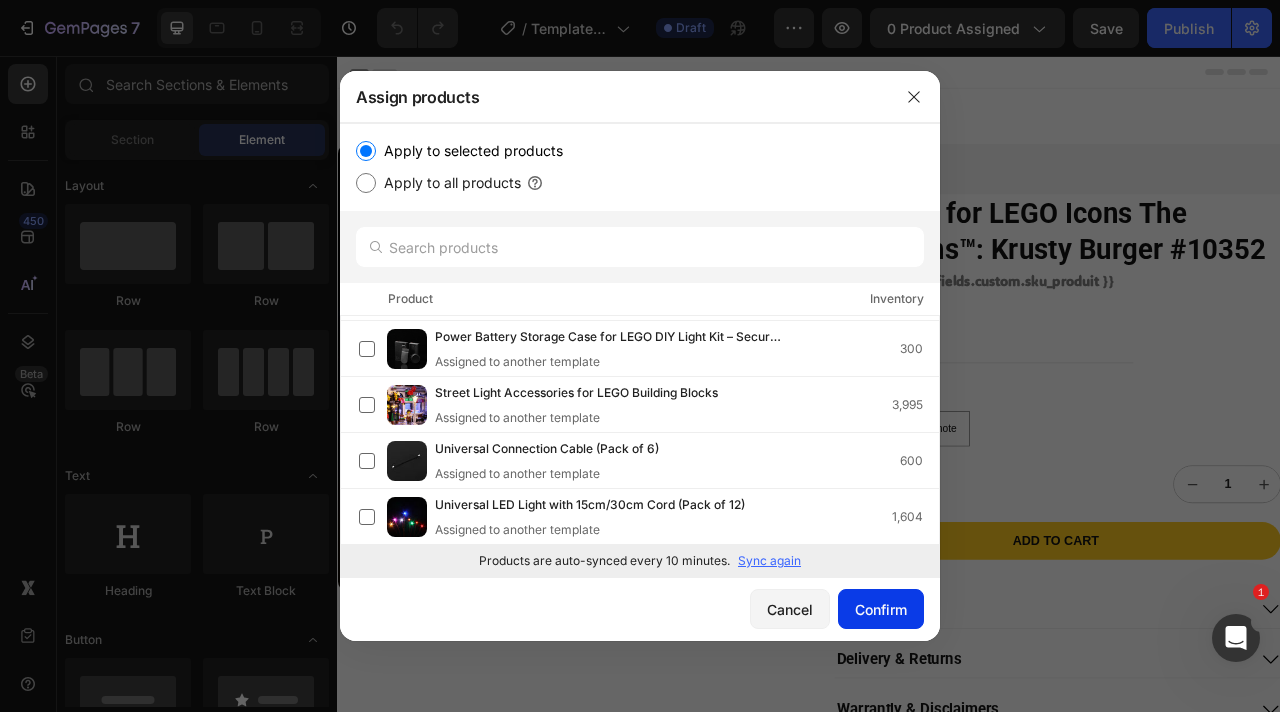 click on "Confirm" at bounding box center [881, 609] 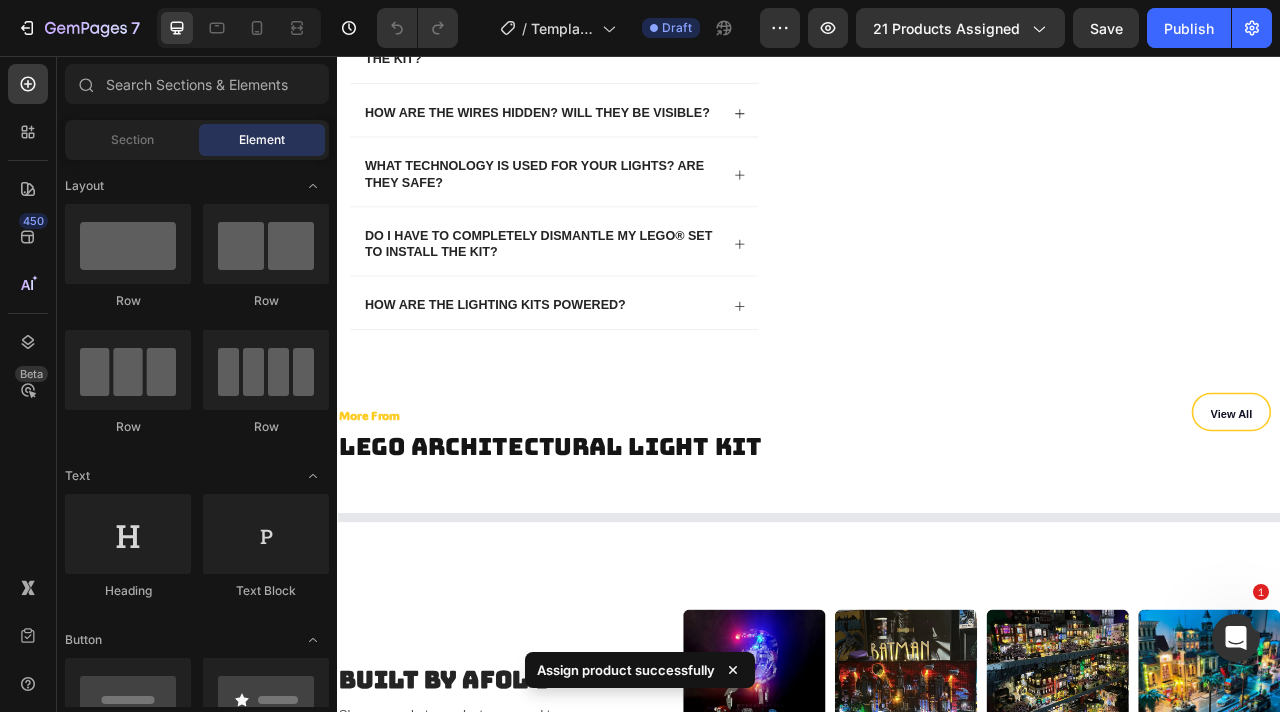 scroll, scrollTop: 5982, scrollLeft: 0, axis: vertical 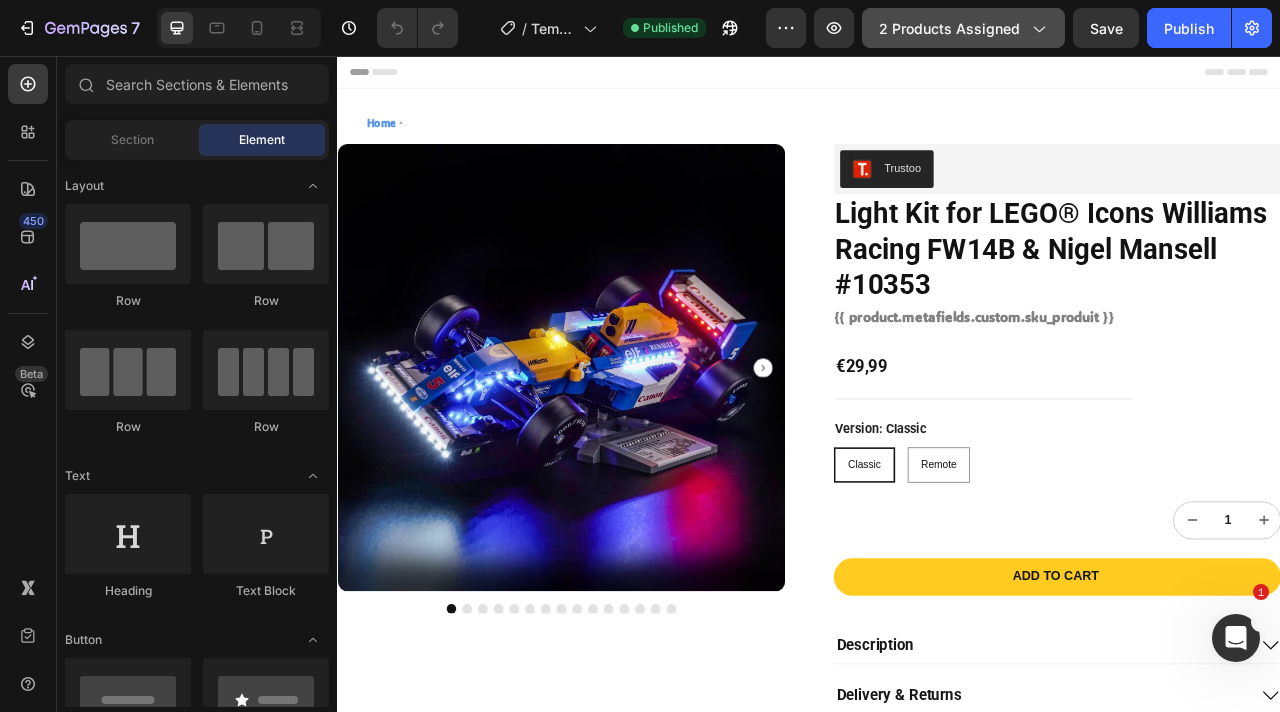 click on "2 products assigned" at bounding box center (963, 28) 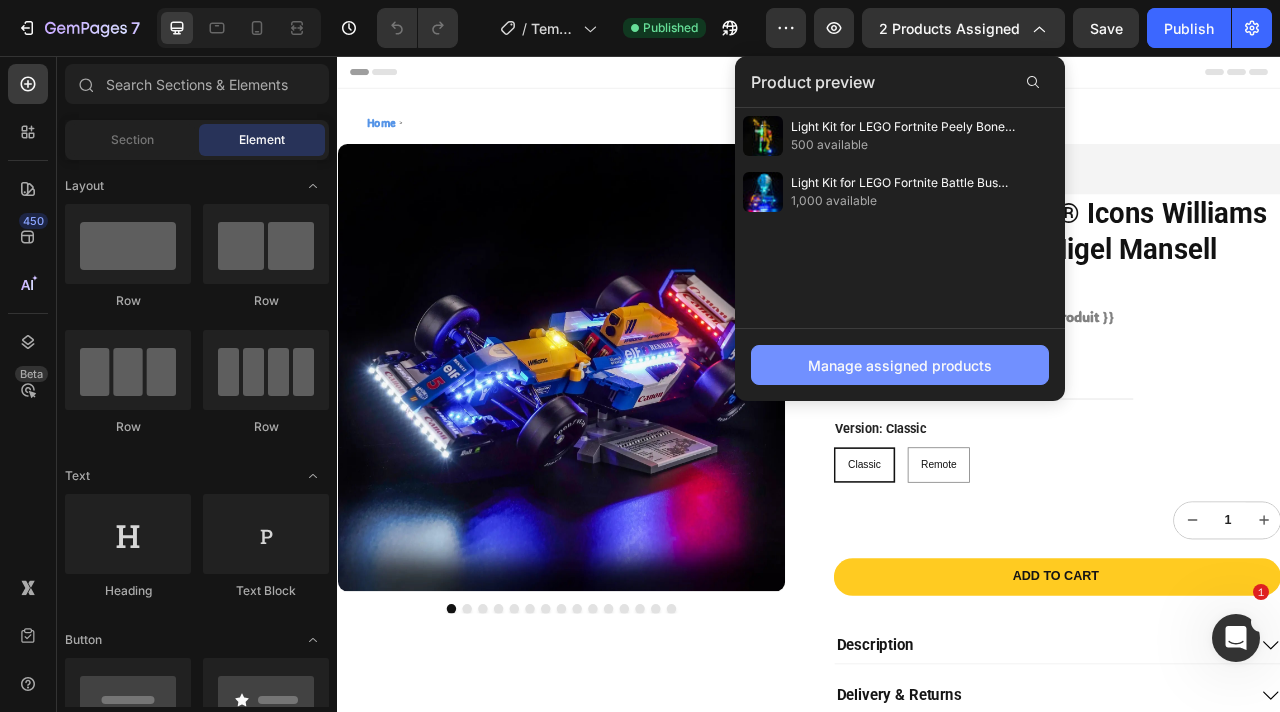 click on "Manage assigned products" at bounding box center (900, 365) 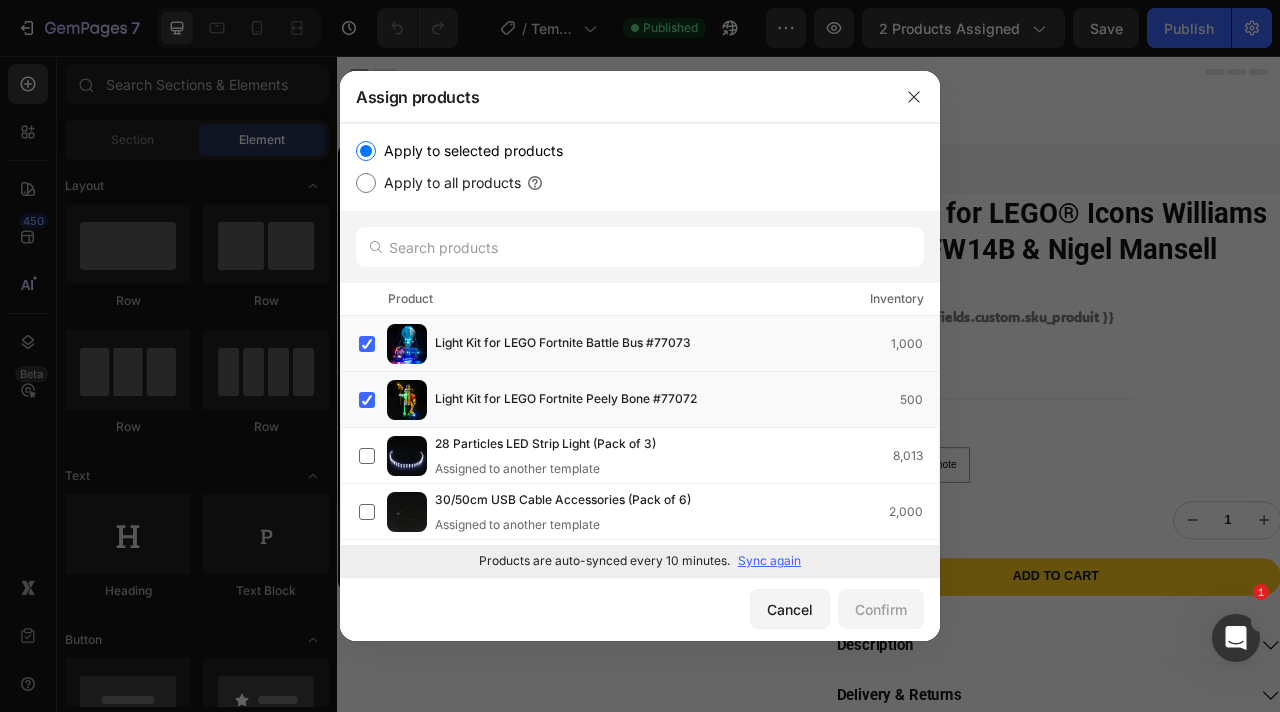 scroll, scrollTop: 0, scrollLeft: 0, axis: both 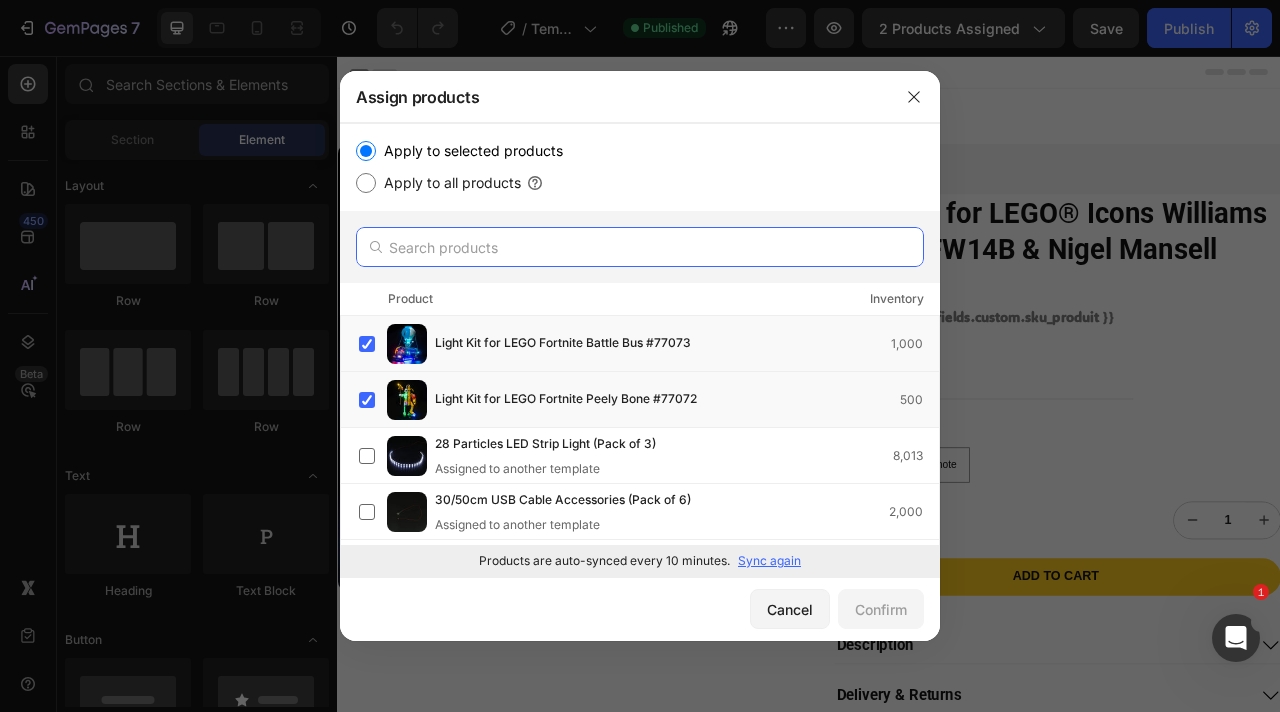 click at bounding box center (640, 247) 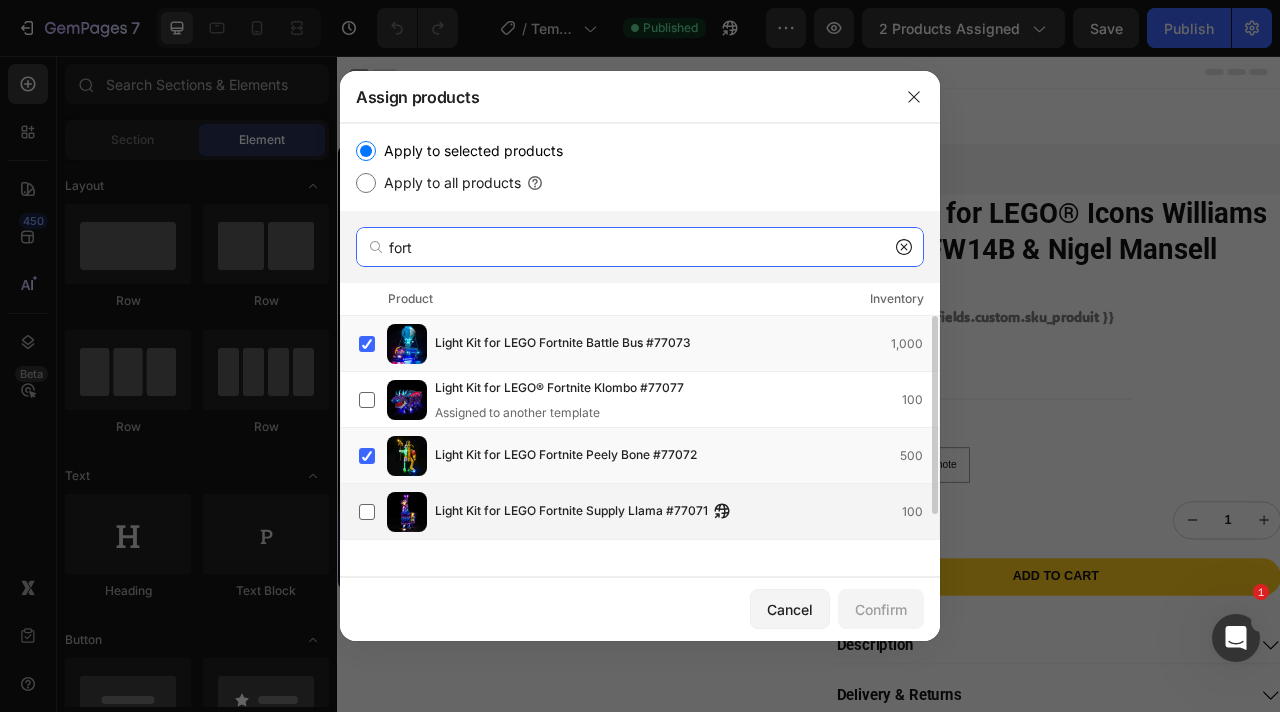 type on "fort" 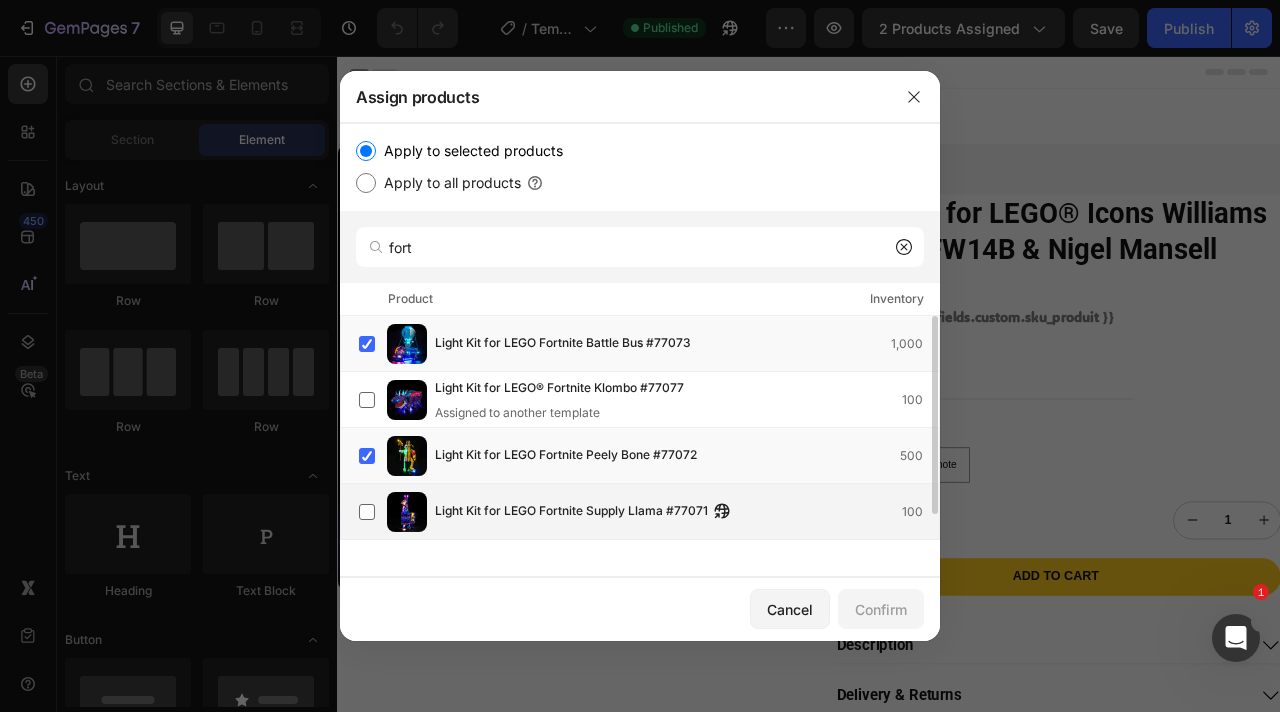 click on "Light Kit for LEGO Fortnite Supply Llama #77071" at bounding box center (571, 512) 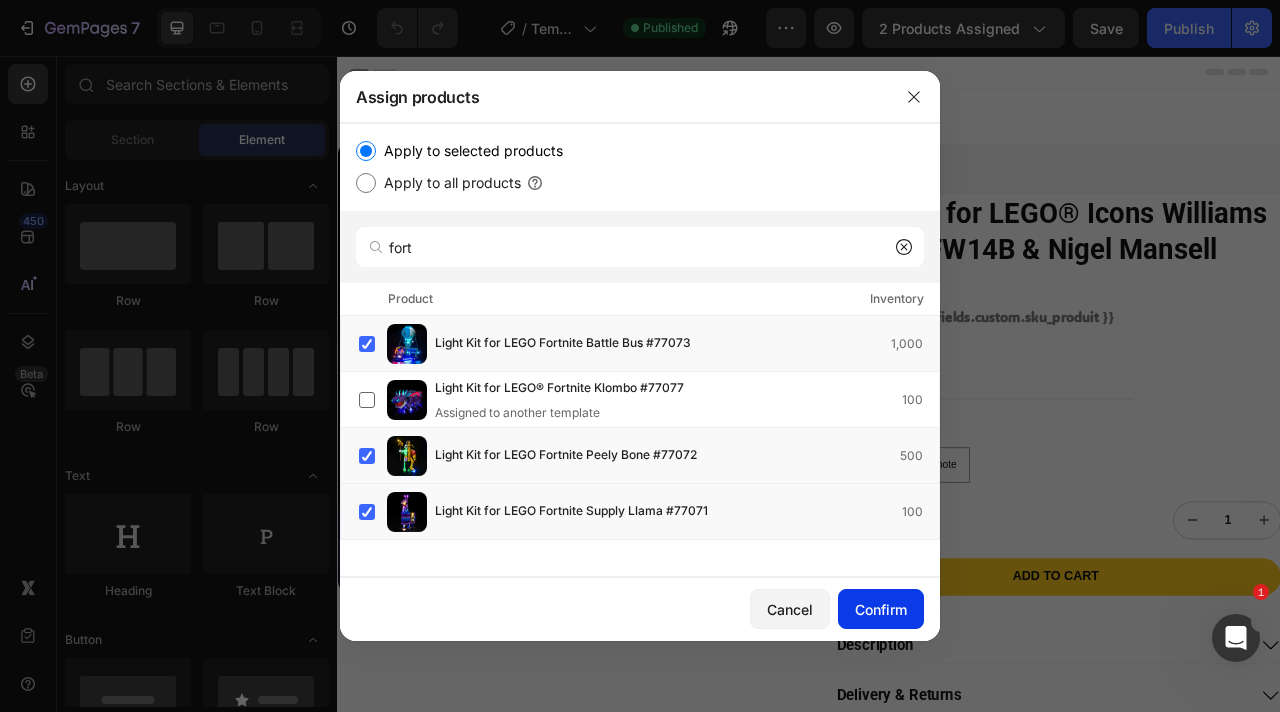 click on "Confirm" at bounding box center (881, 609) 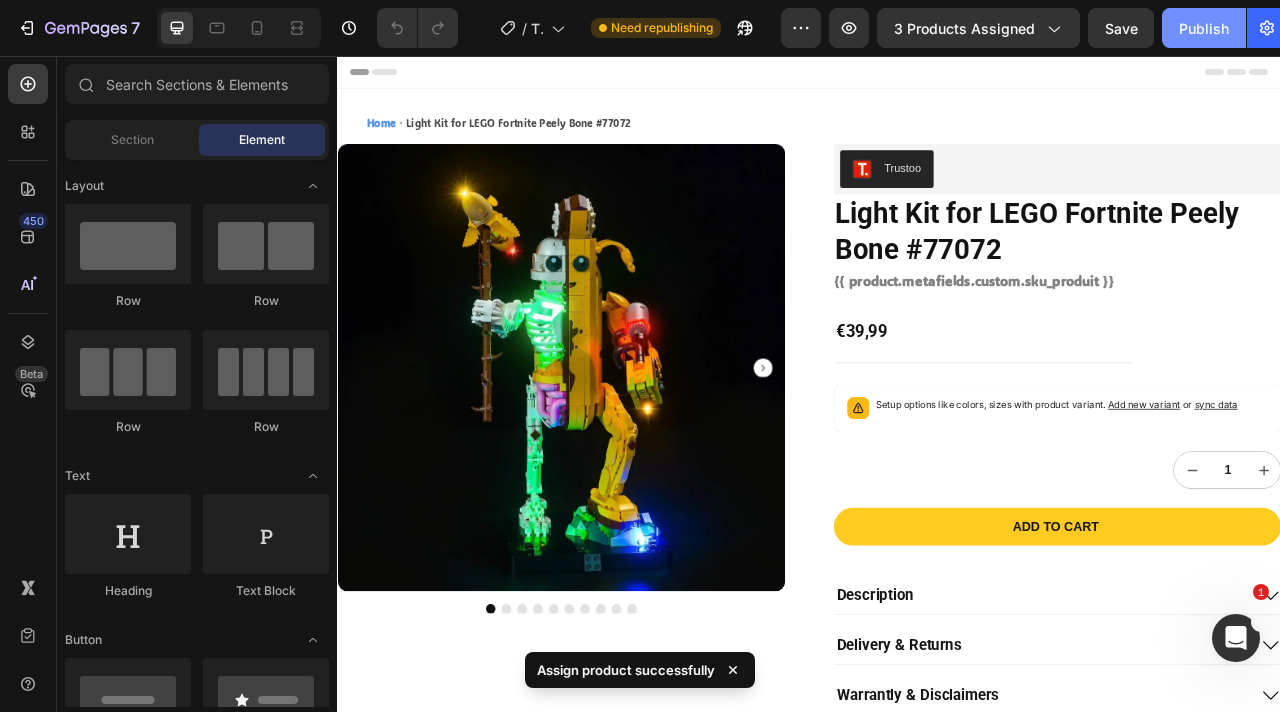 click on "Publish" 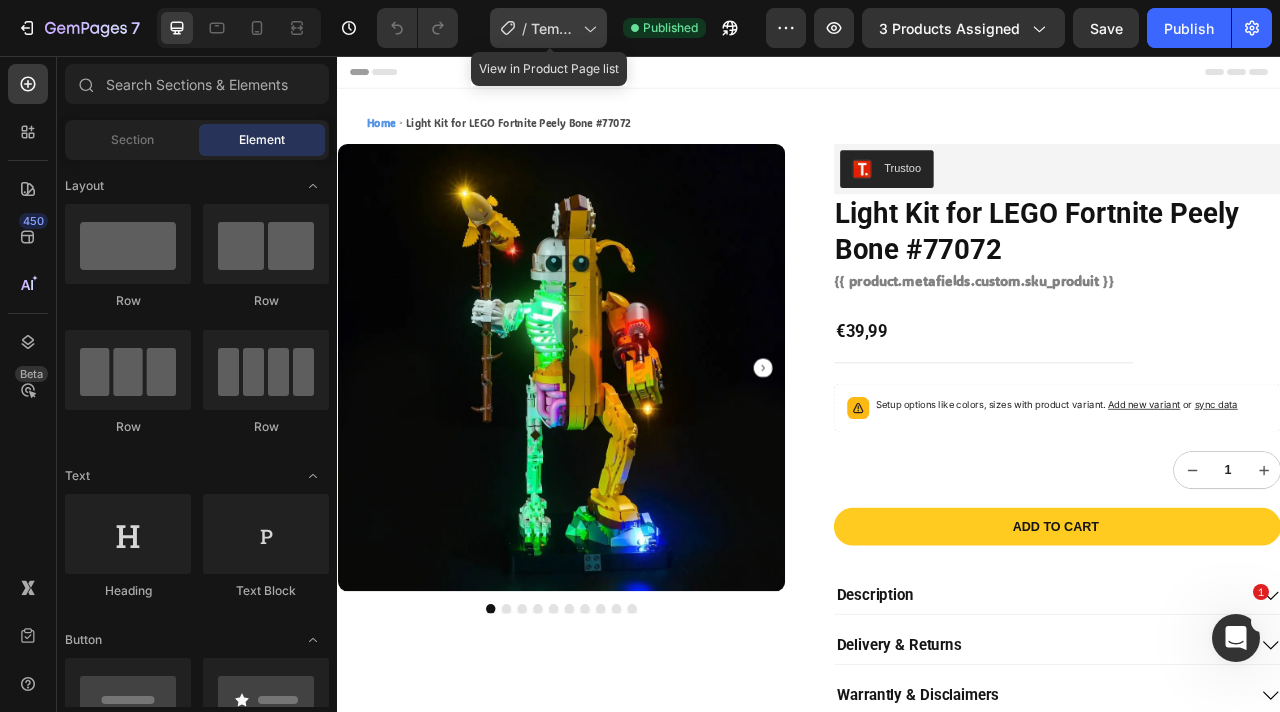 click on "/  Template Fortnite with video" 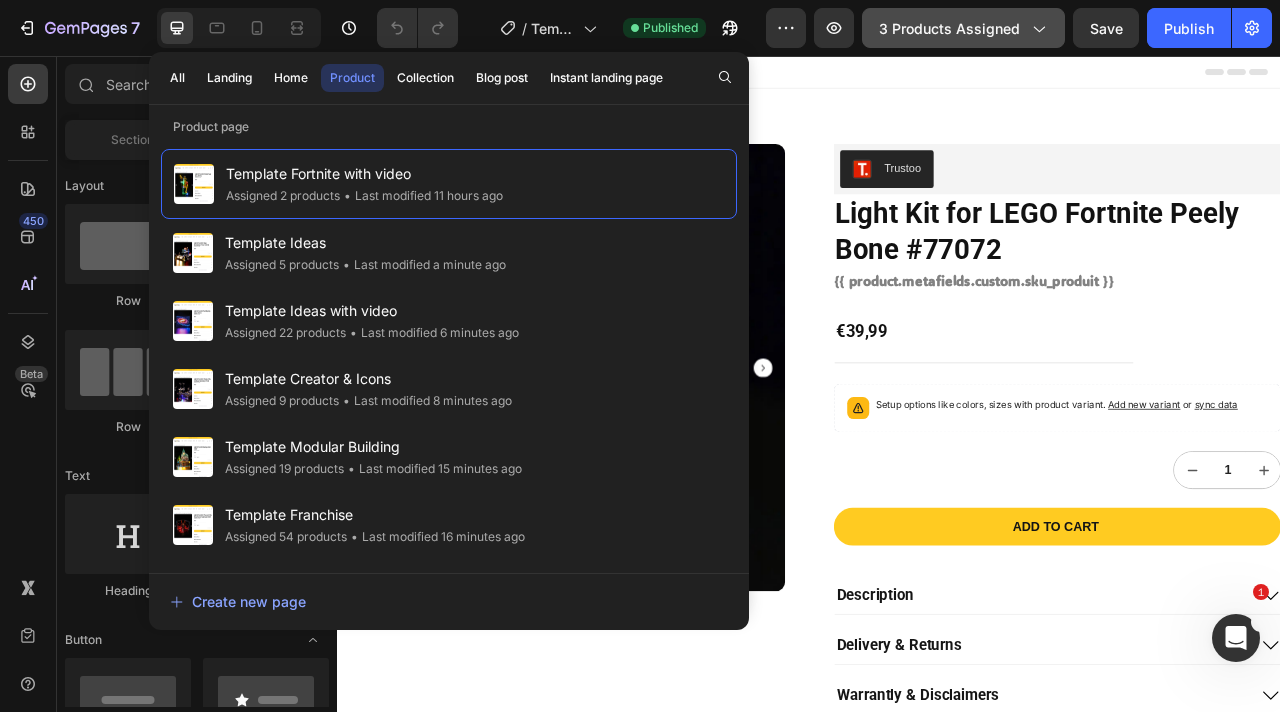 click on "3 products assigned" 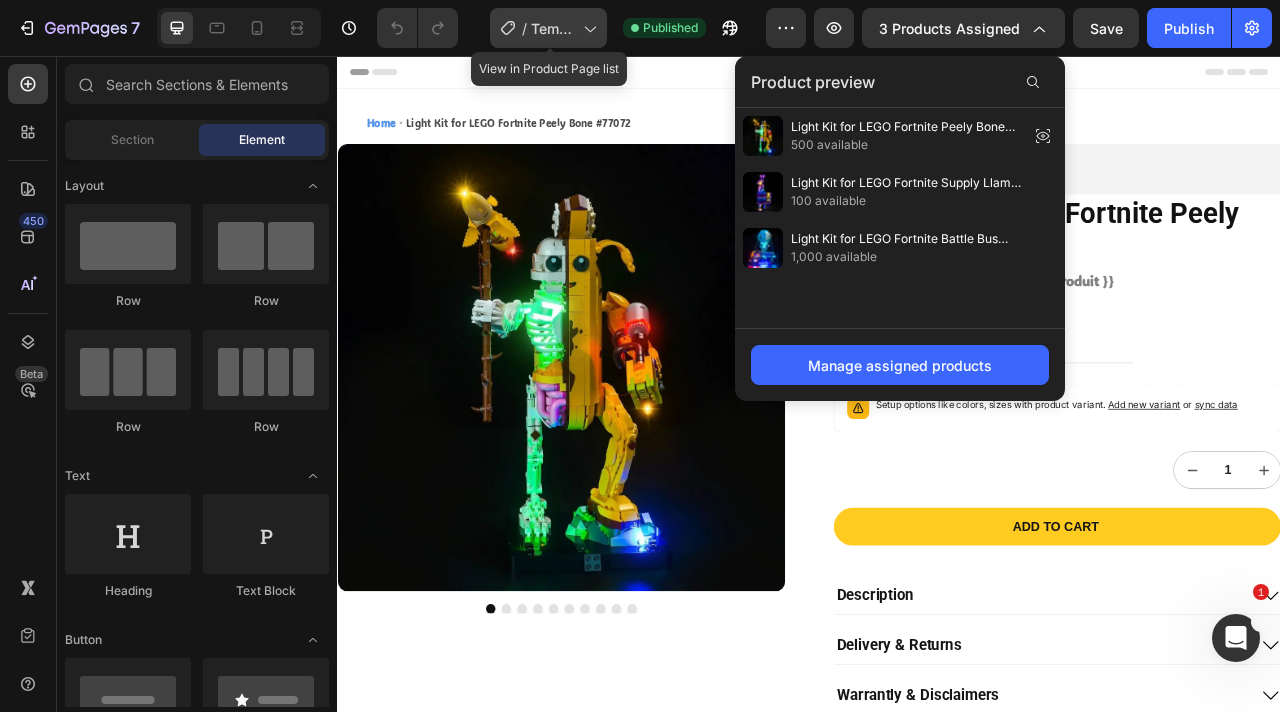 click on "Template Fortnite with video" at bounding box center (553, 28) 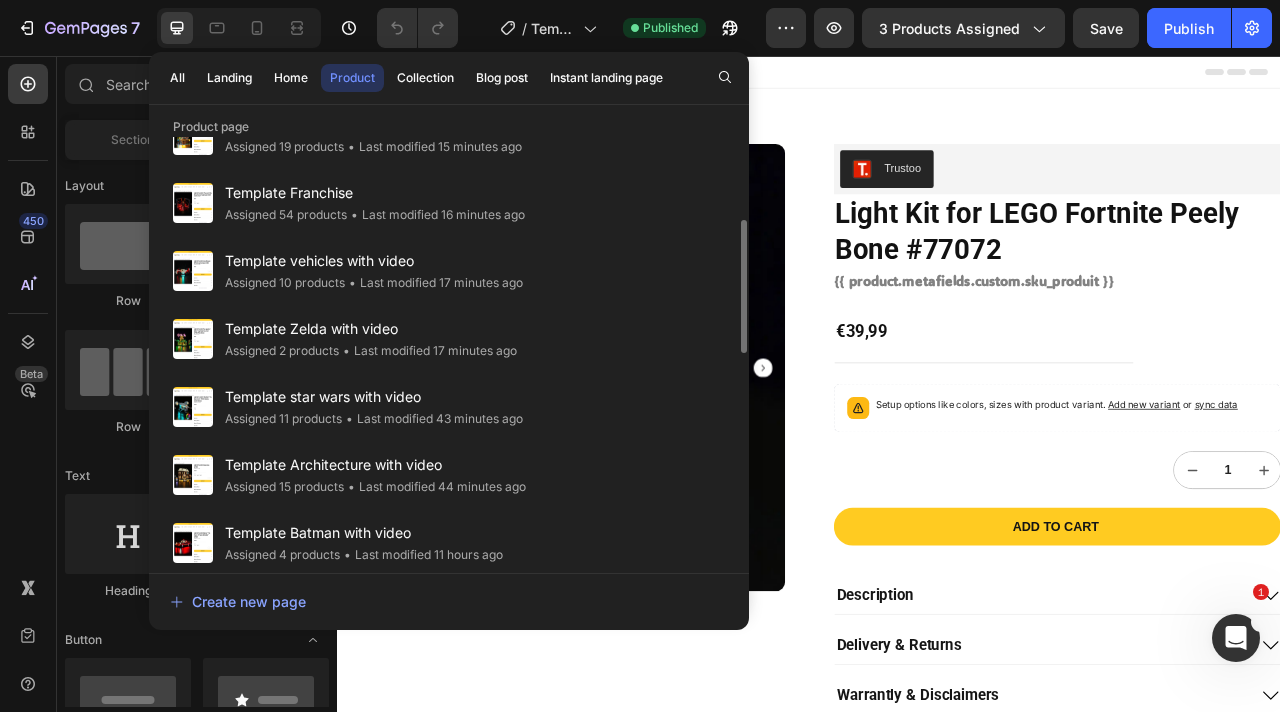 scroll, scrollTop: 338, scrollLeft: 0, axis: vertical 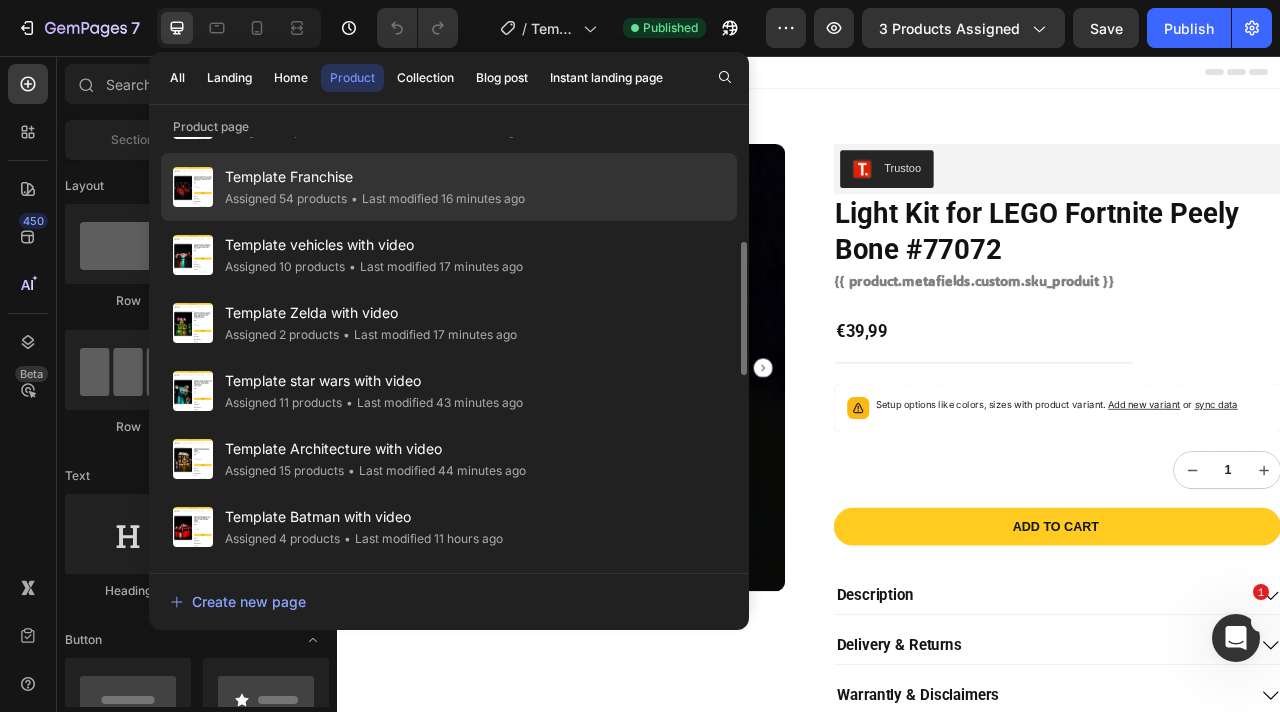 click on "• Last modified 16 minutes ago" 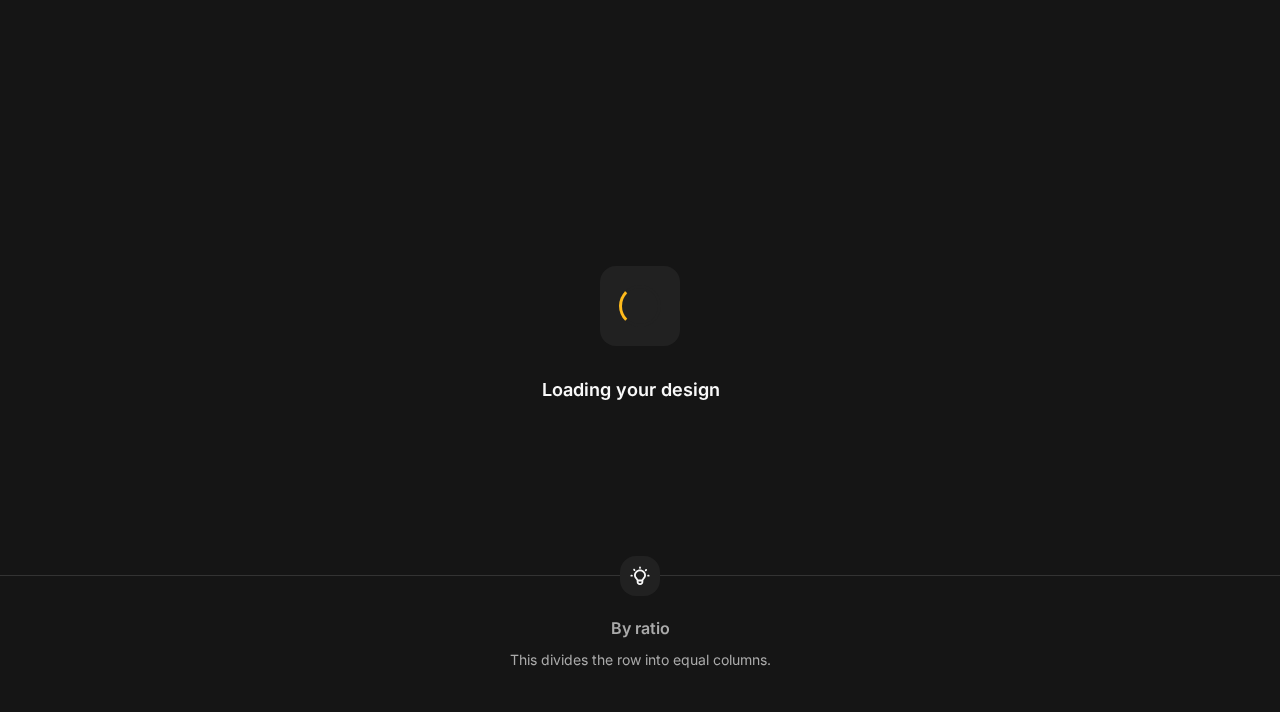 scroll, scrollTop: 0, scrollLeft: 0, axis: both 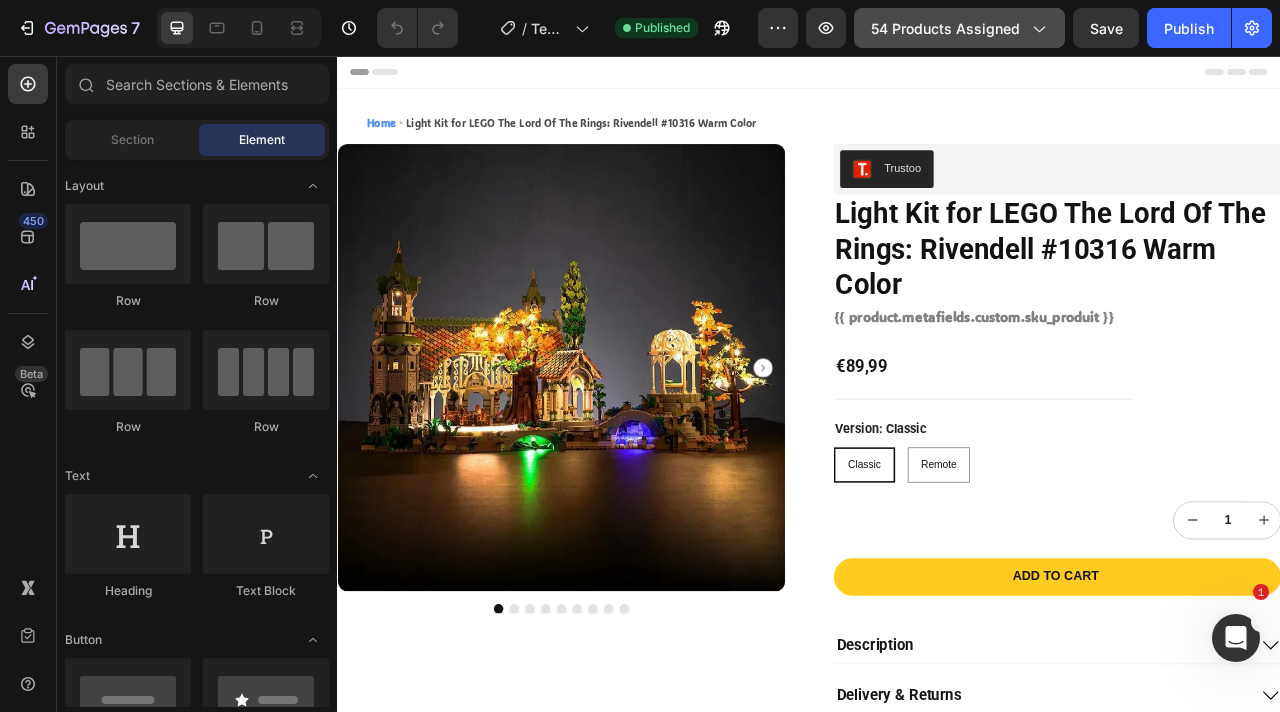 click on "54 products assigned" at bounding box center (959, 28) 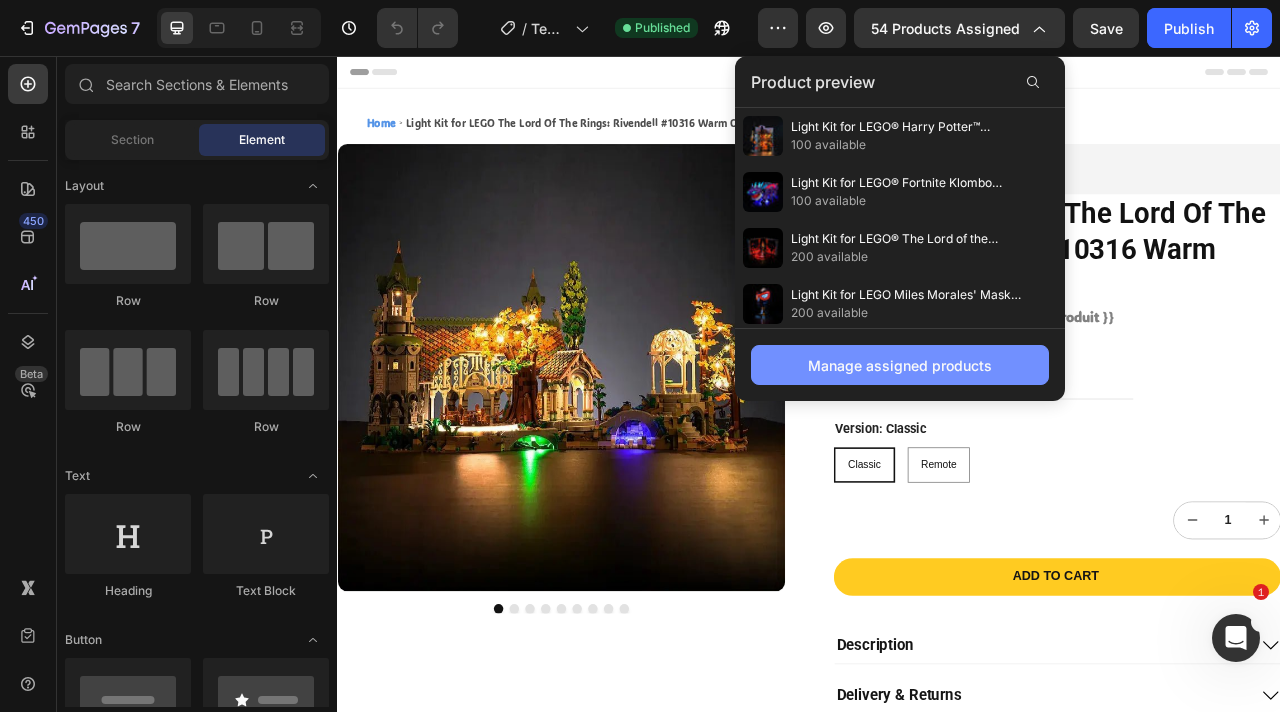 click on "Manage assigned products" at bounding box center (900, 365) 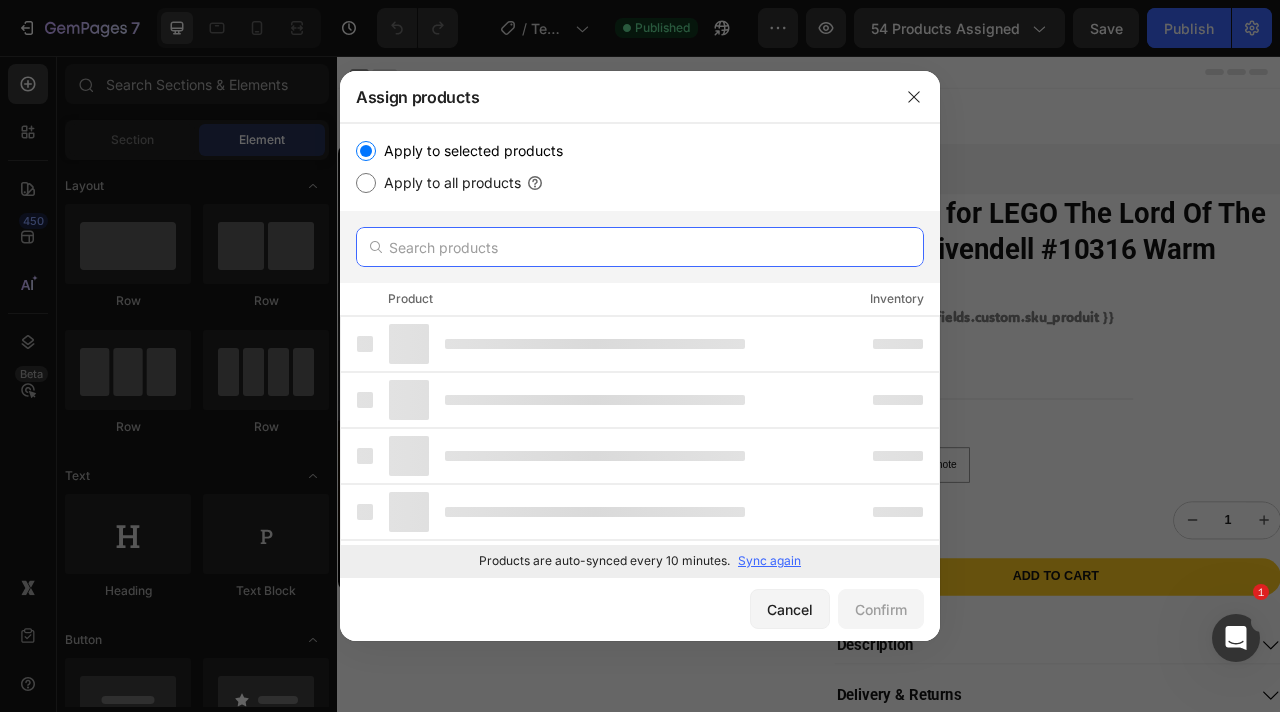 click at bounding box center (640, 247) 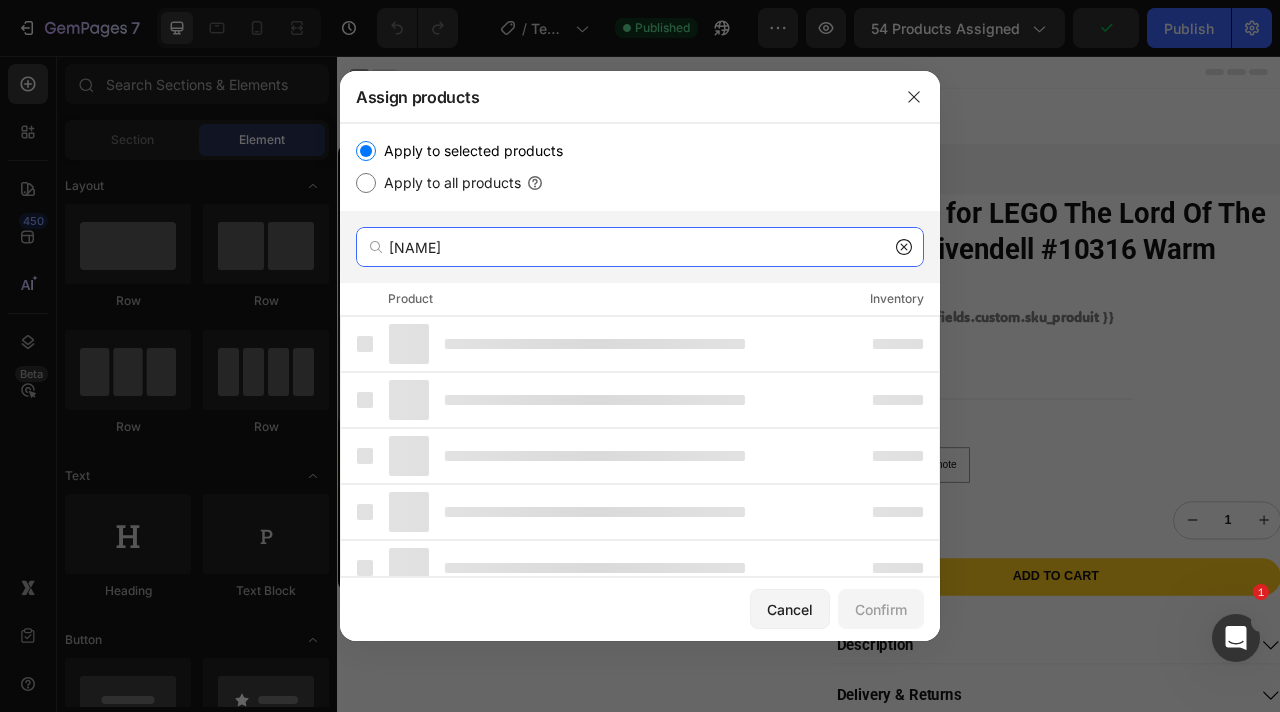 scroll, scrollTop: 0, scrollLeft: 0, axis: both 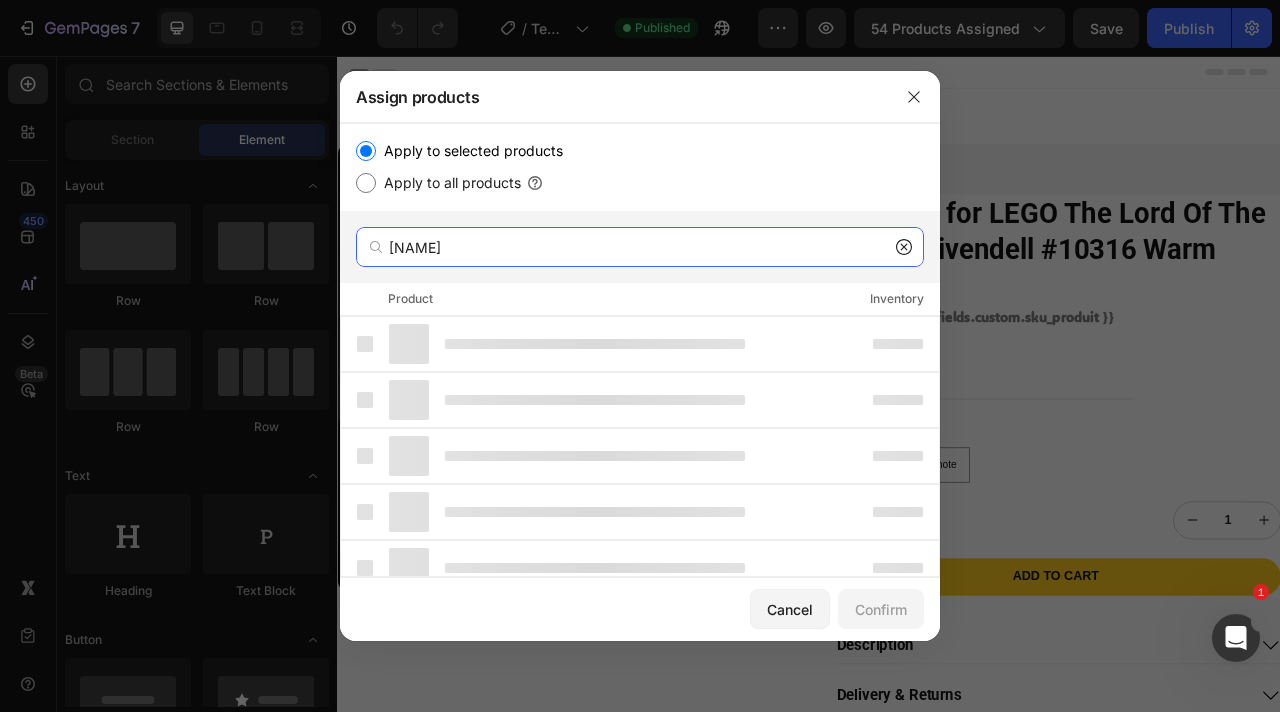 type on "[NAME]" 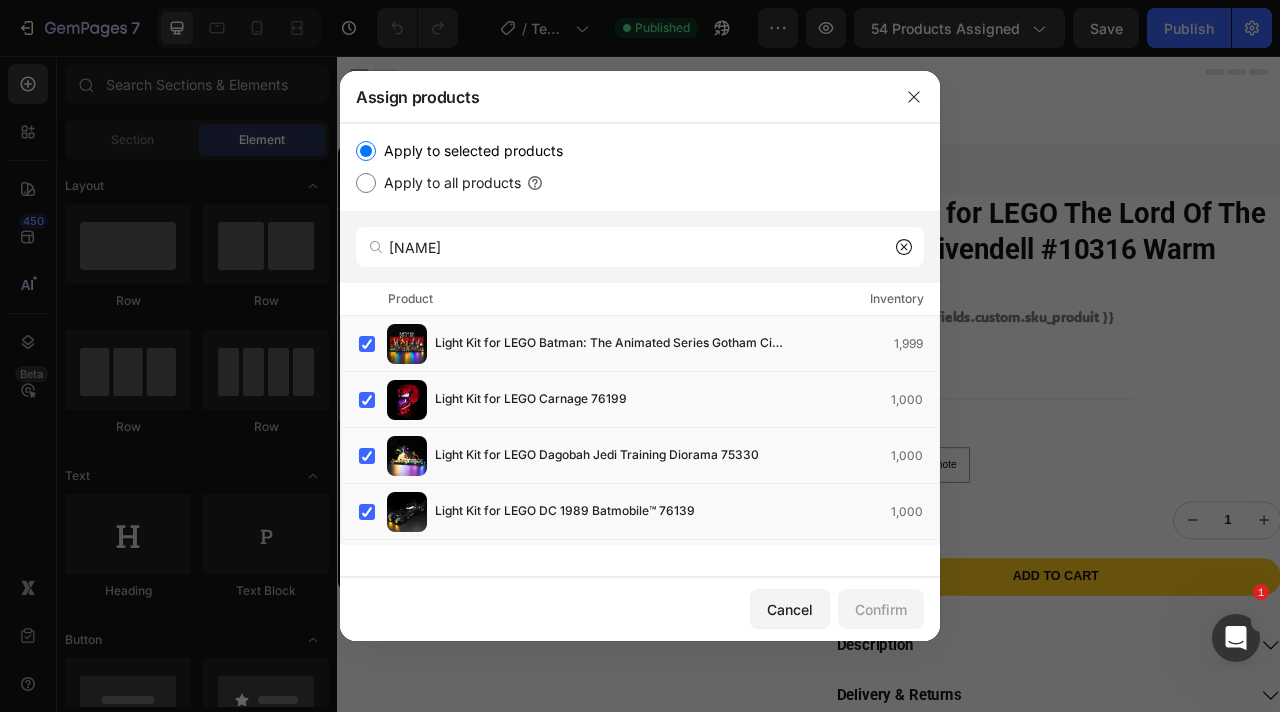 click at bounding box center (640, 356) 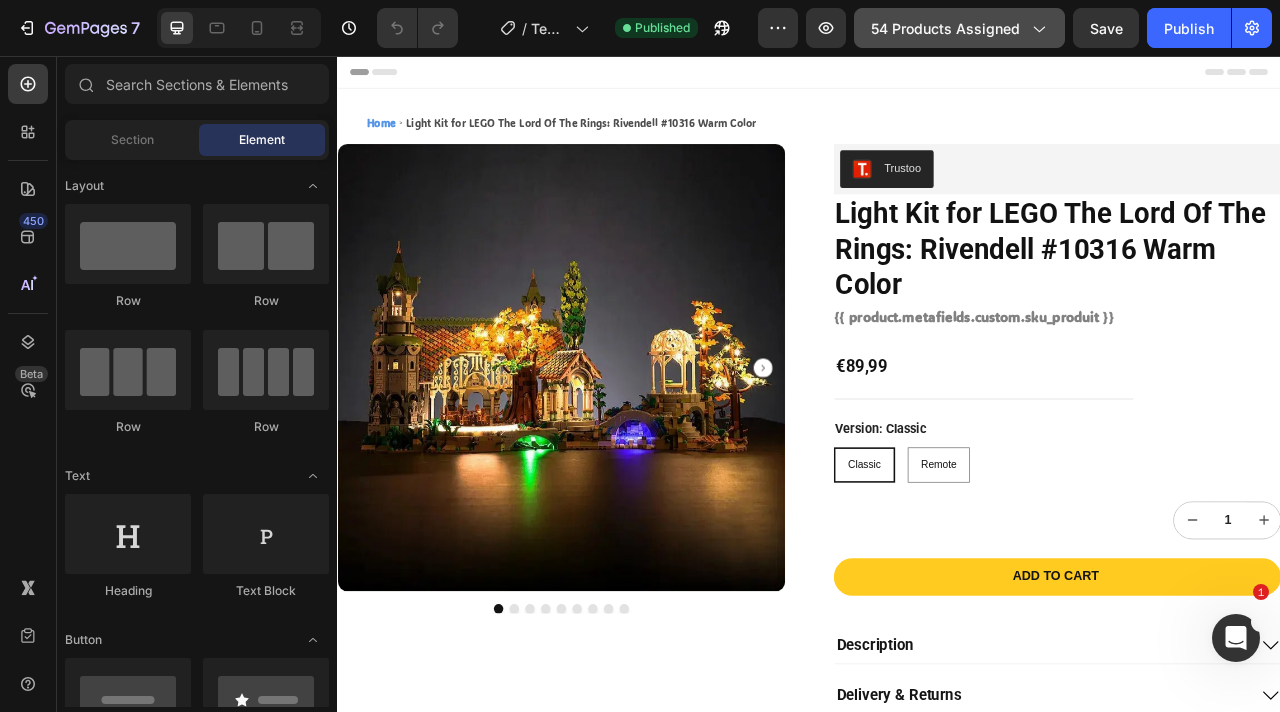 click on "54 products assigned" 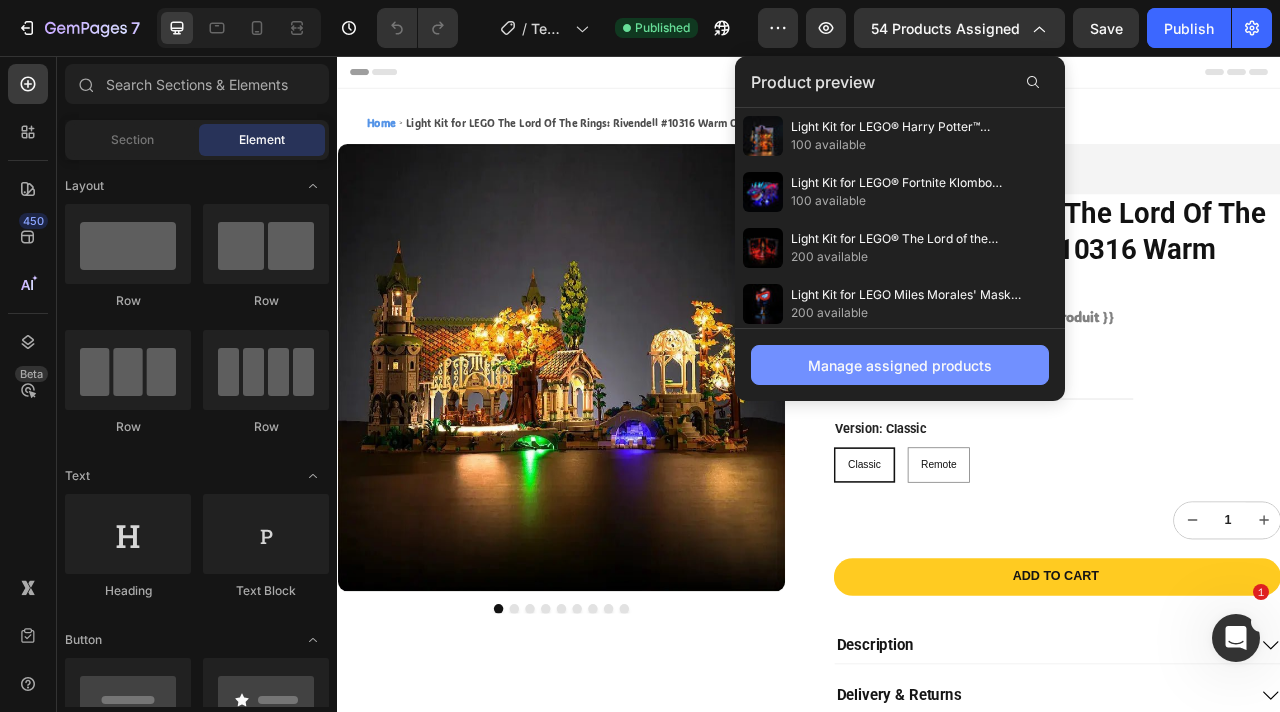 click on "Manage assigned products" at bounding box center (900, 365) 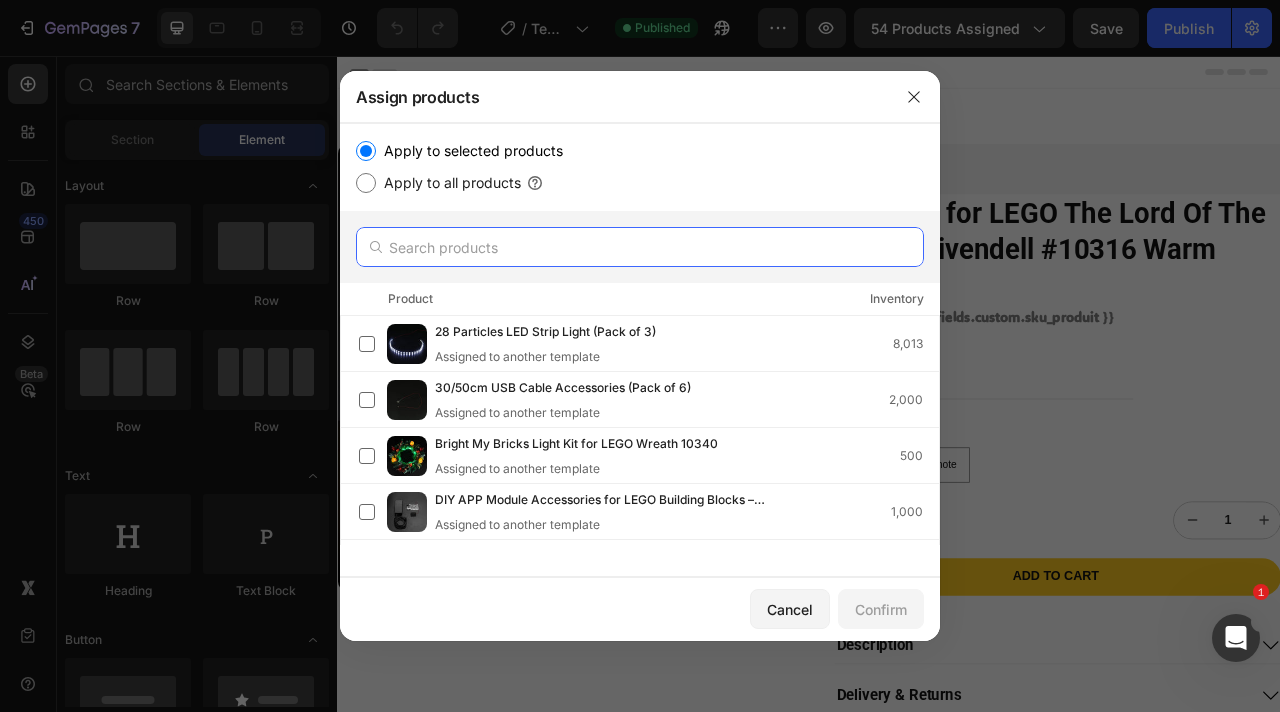 click at bounding box center (640, 247) 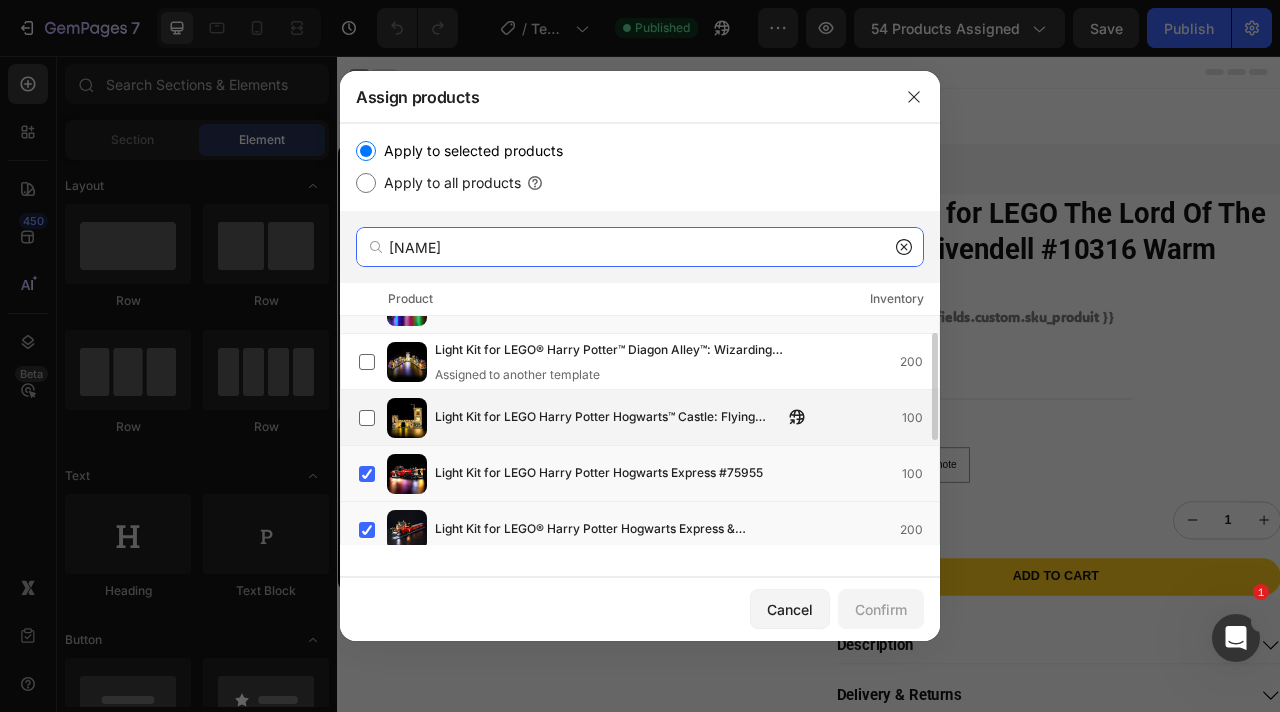 type on "[NAME]" 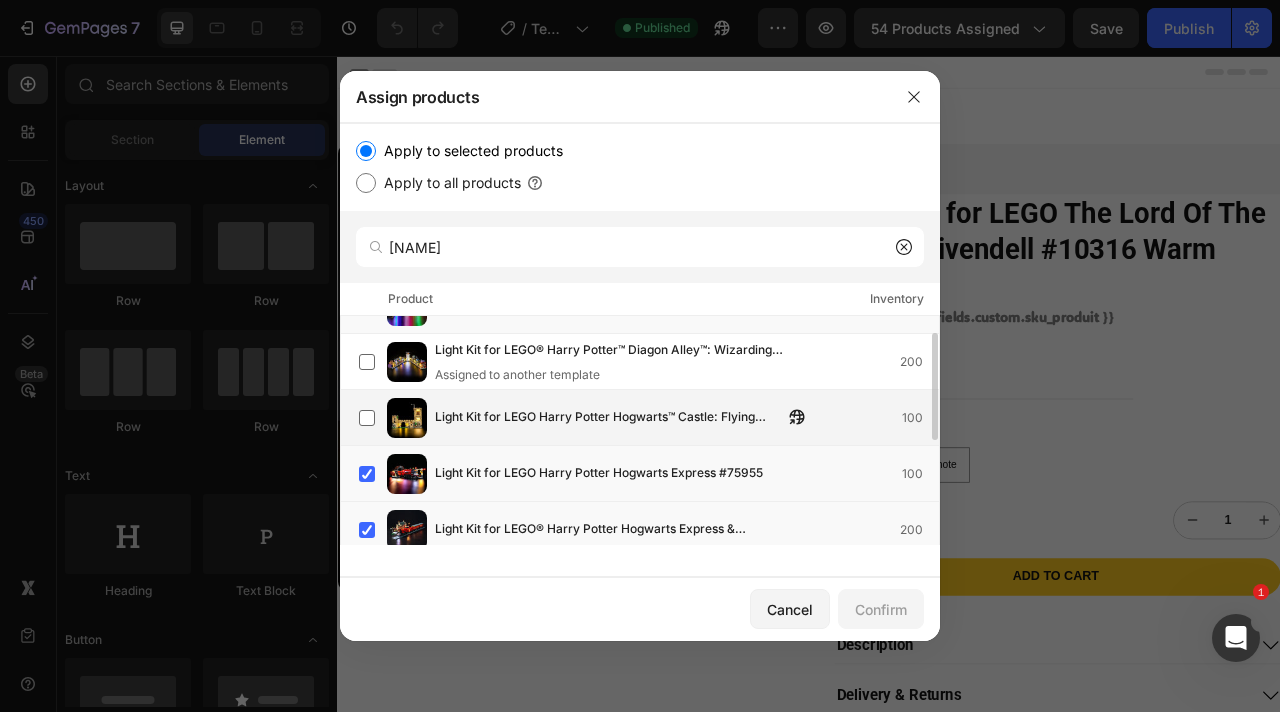 click on "Light Kit for LEGO Harry Potter Hogwarts™ Castle: Flying Lessons 76447" at bounding box center [609, 418] 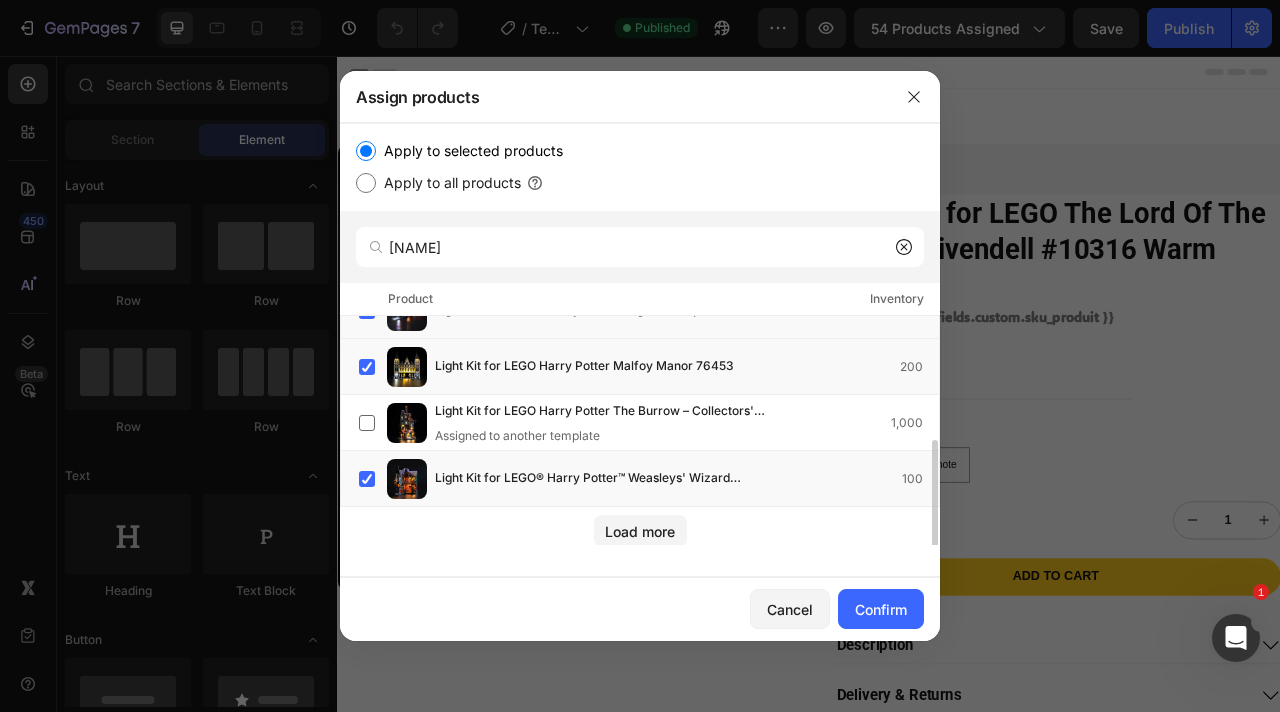 scroll, scrollTop: 259, scrollLeft: 0, axis: vertical 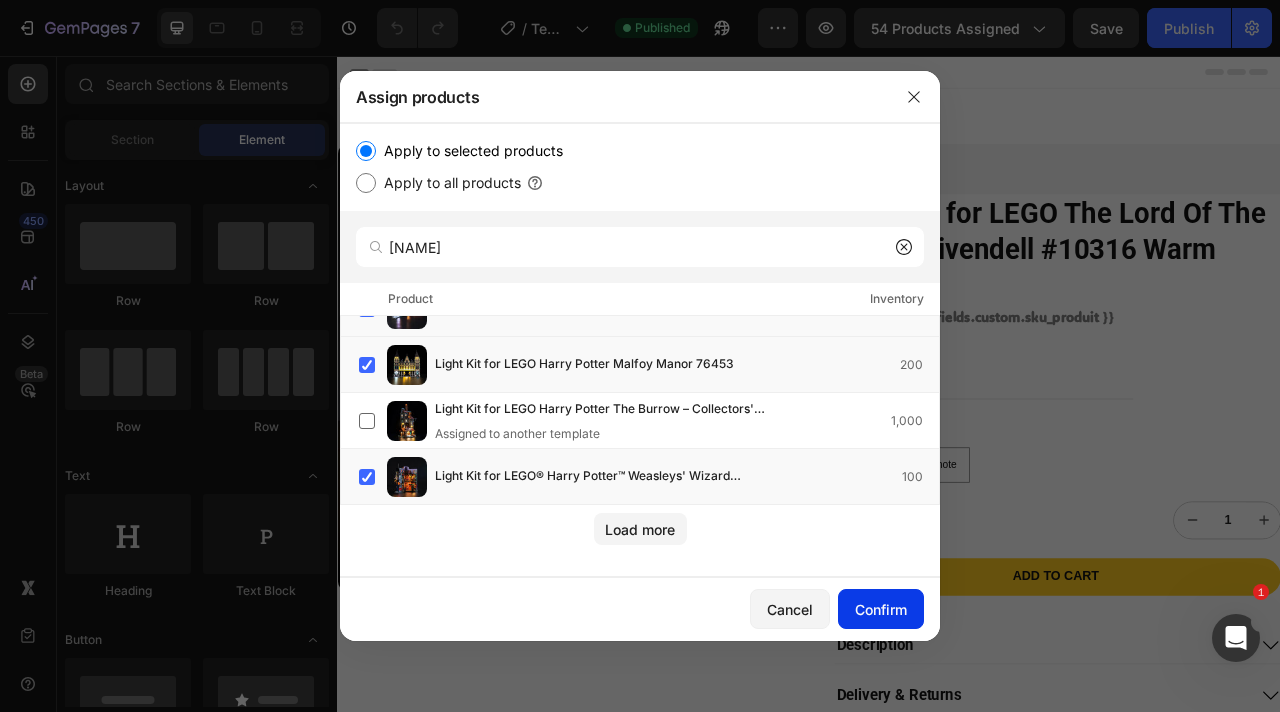 click on "Confirm" 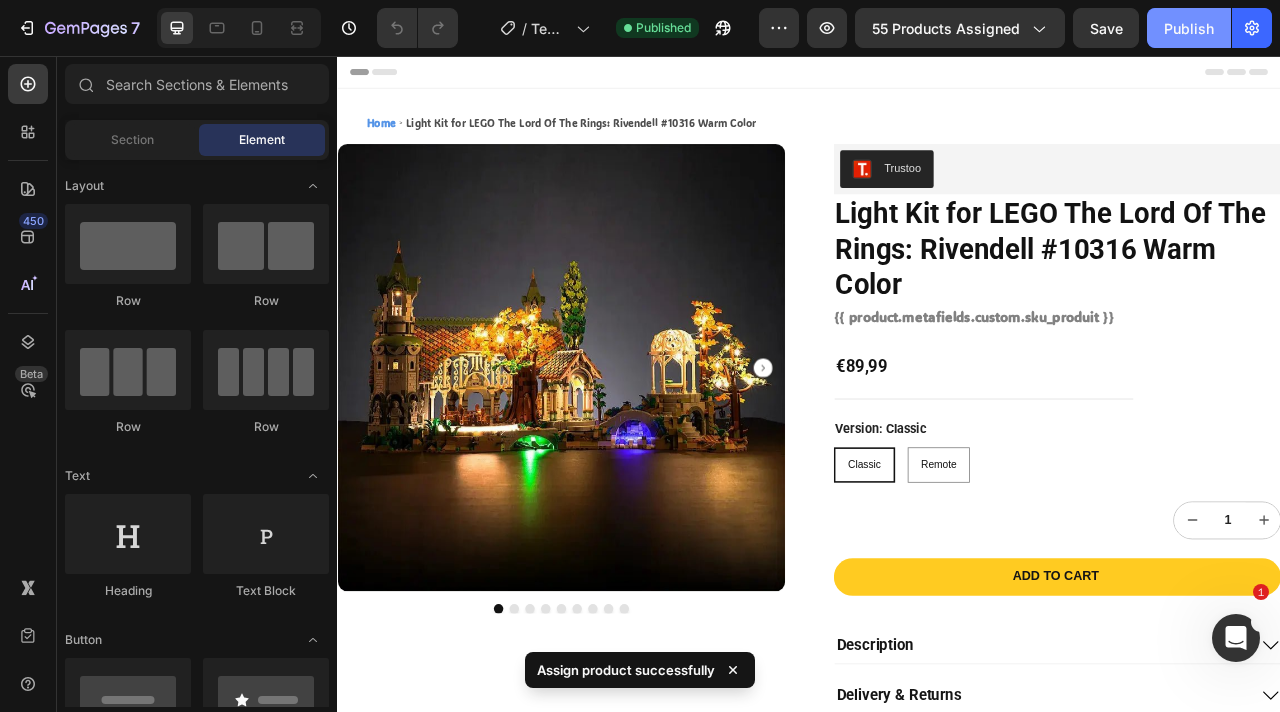 click on "Publish" 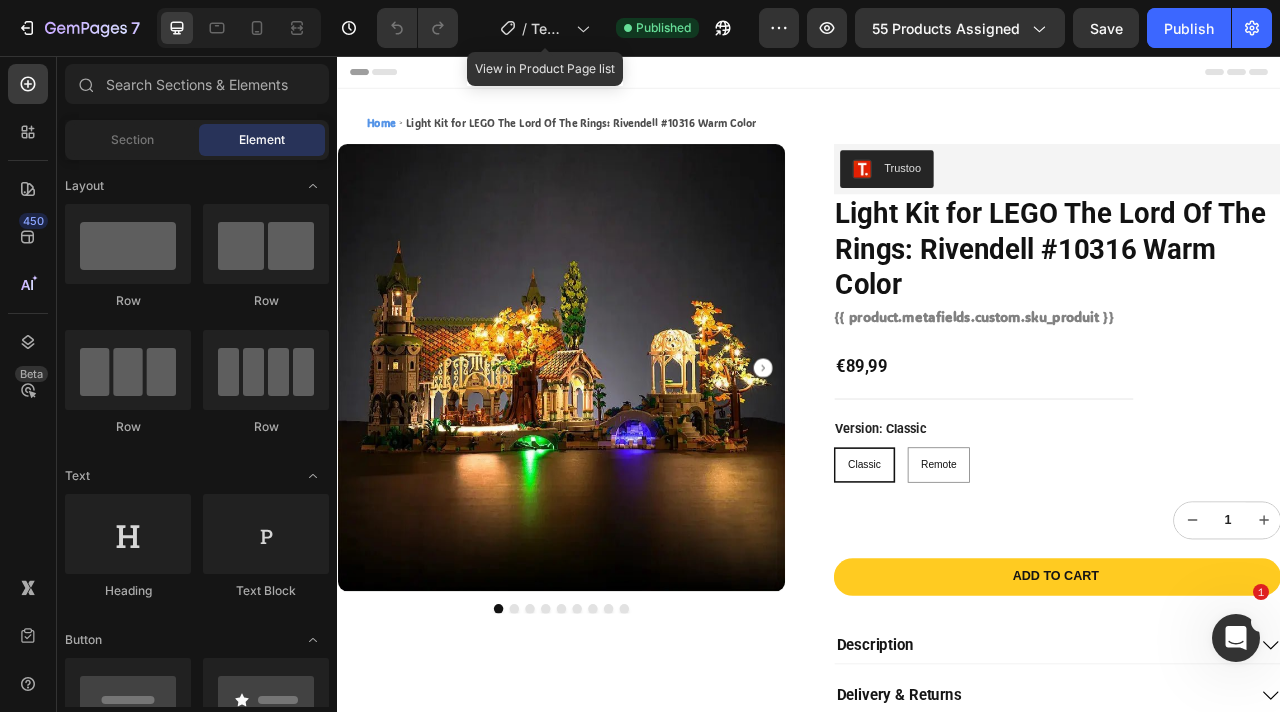 click on "/  Template Franchise" 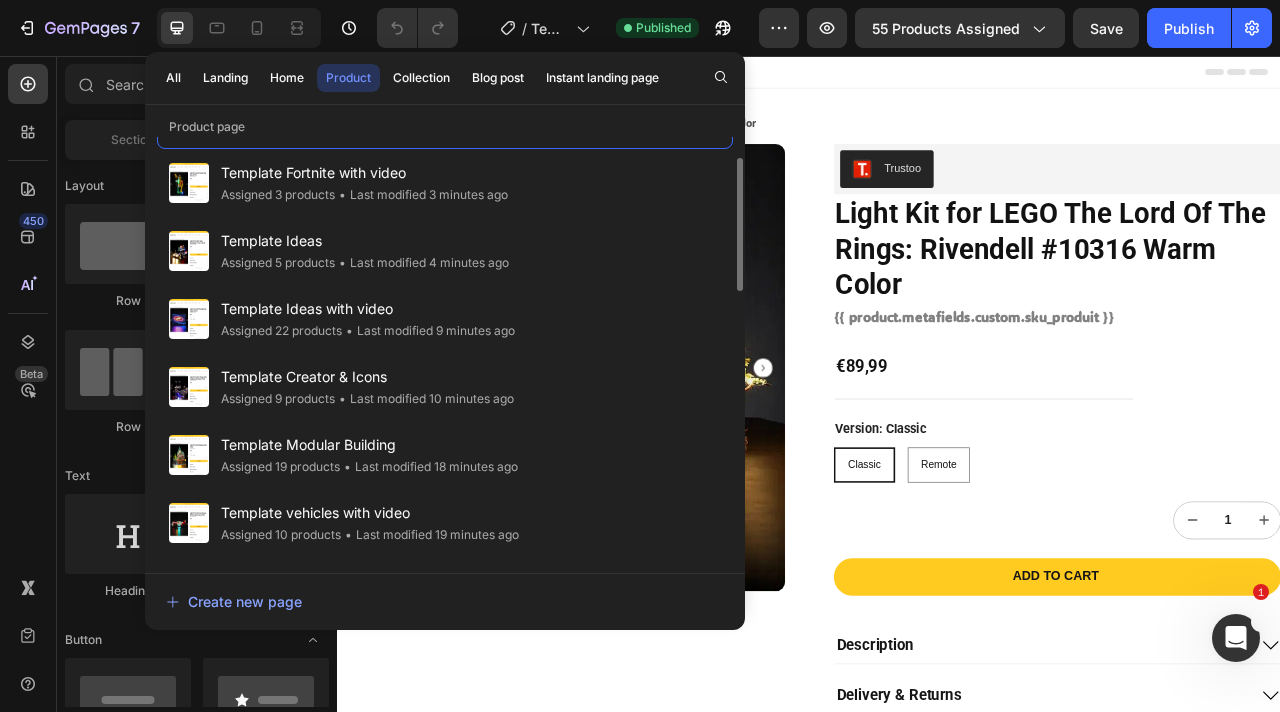 scroll, scrollTop: 0, scrollLeft: 0, axis: both 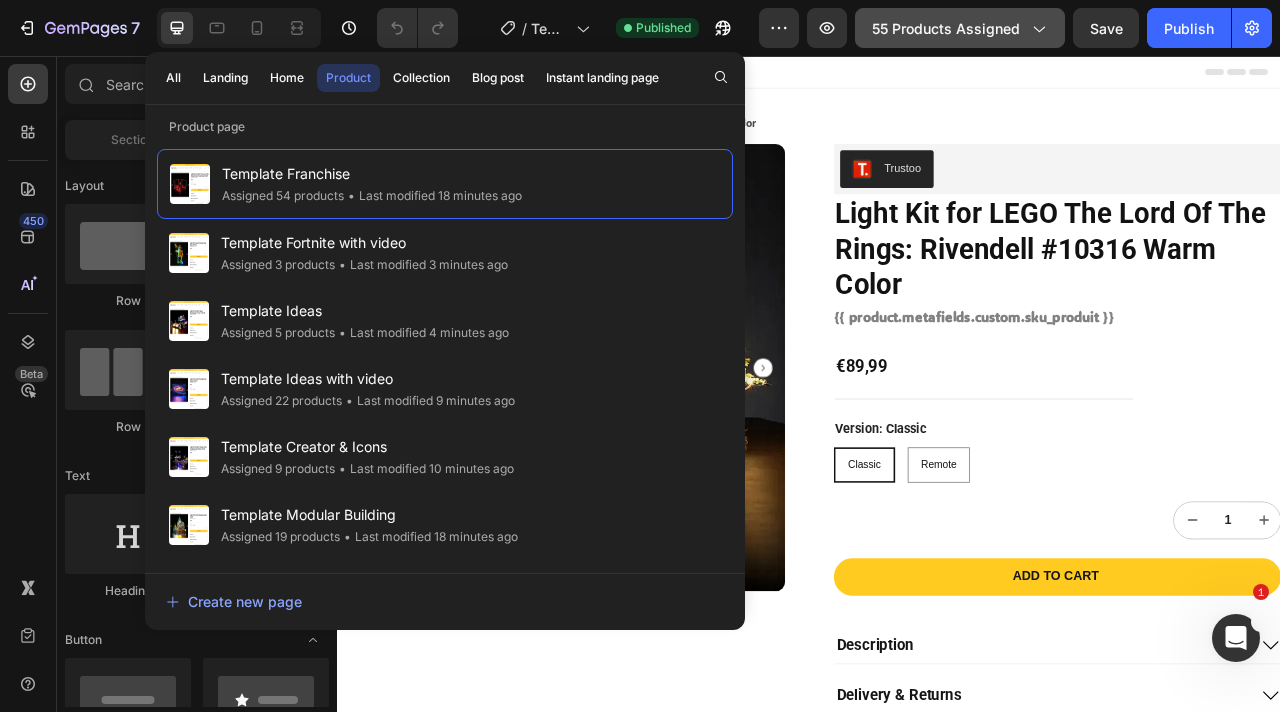 click on "55 products assigned" at bounding box center (960, 28) 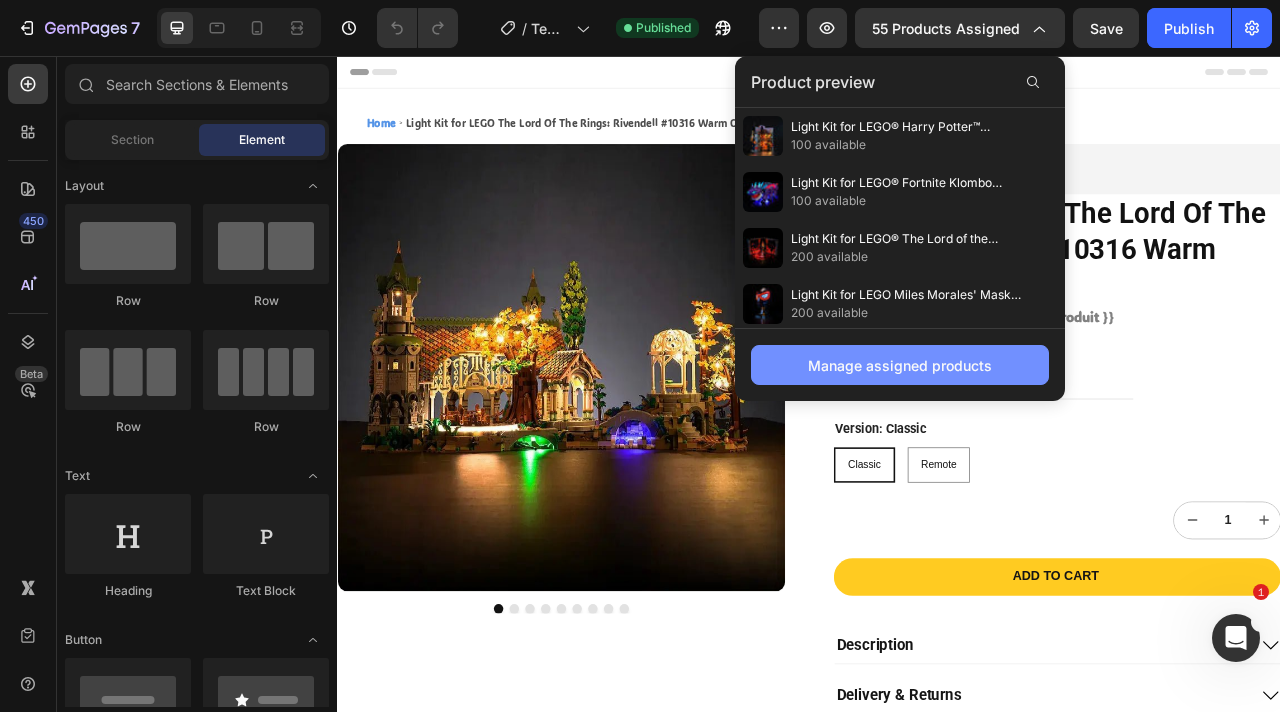 click on "Manage assigned products" at bounding box center (900, 365) 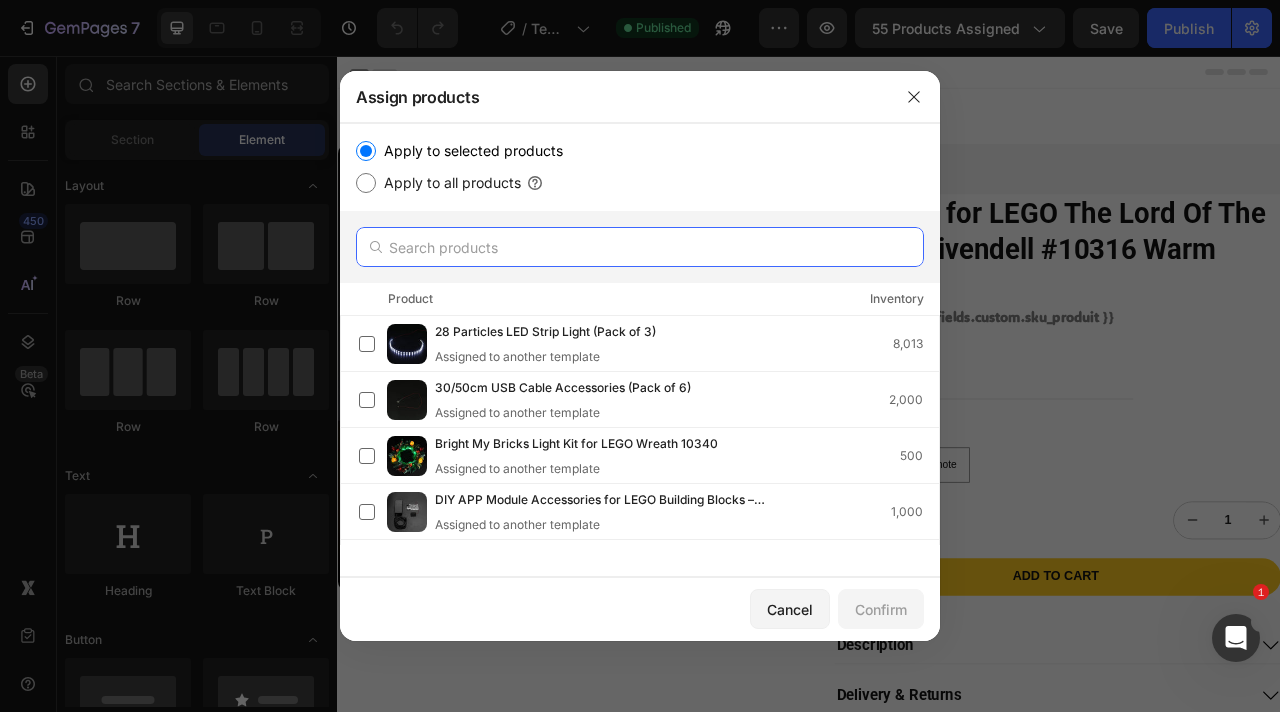 click at bounding box center (640, 247) 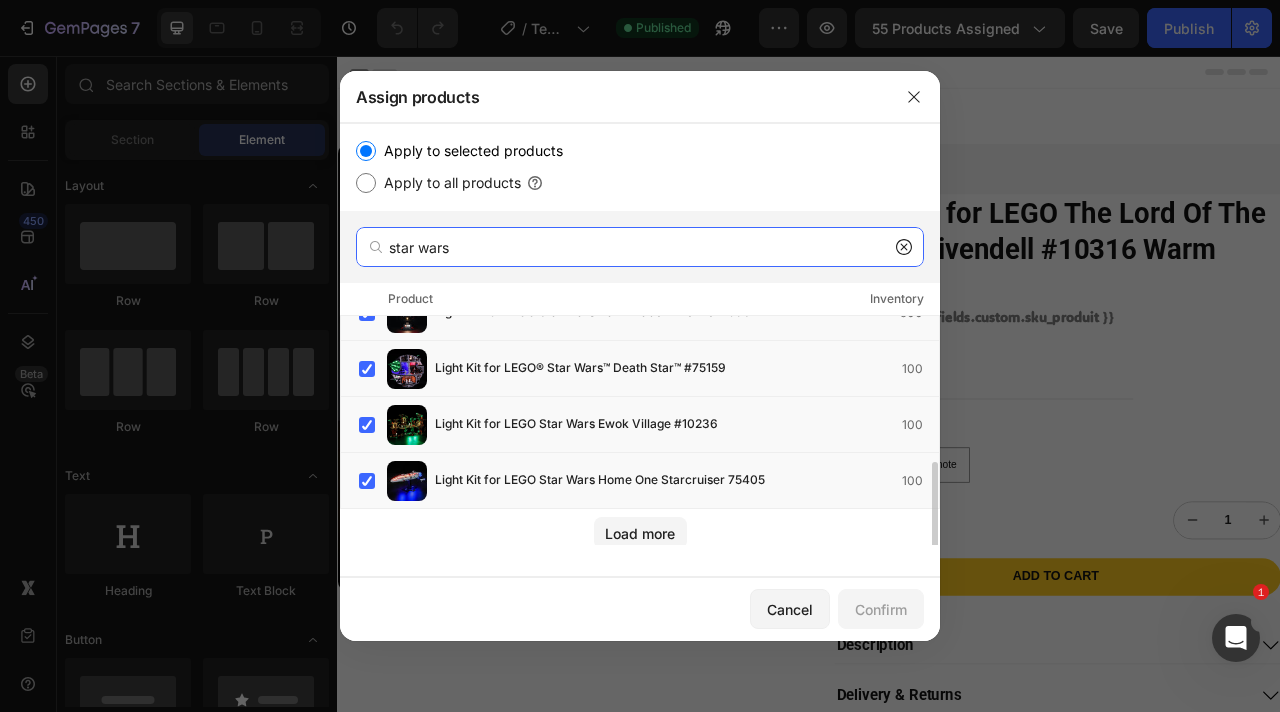 scroll, scrollTop: 371, scrollLeft: 0, axis: vertical 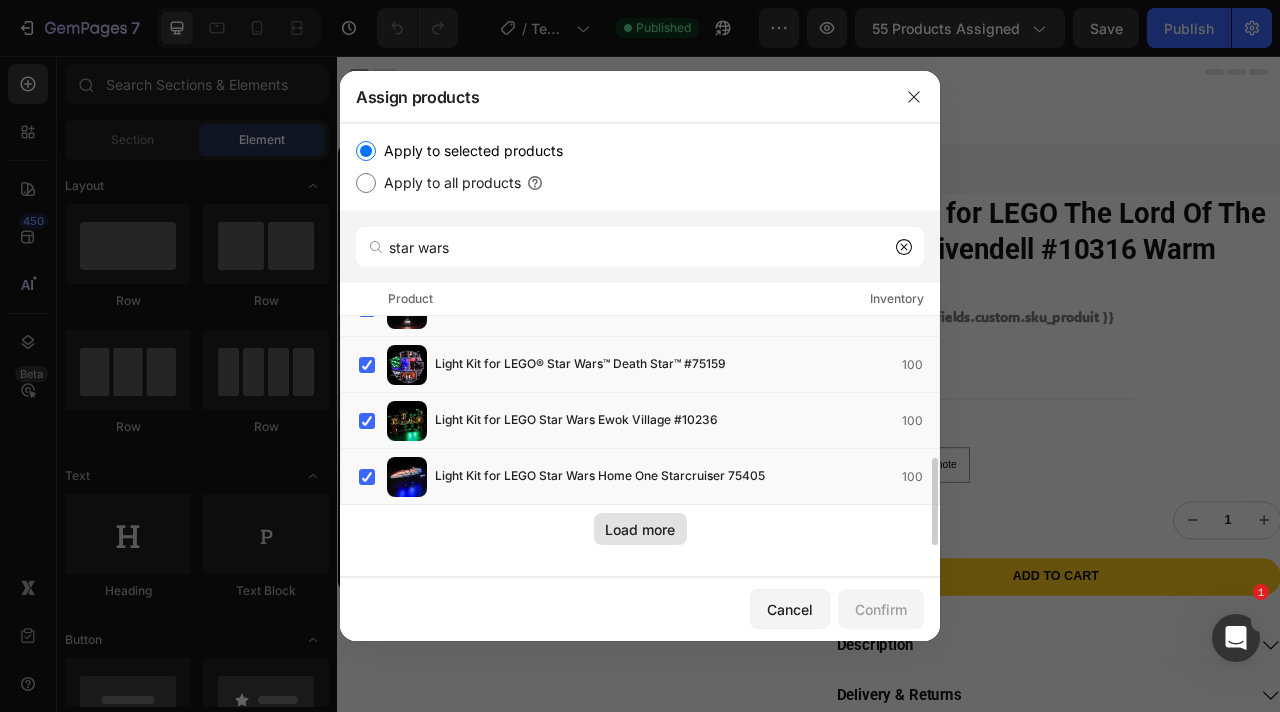 click on "Load more" at bounding box center (640, 529) 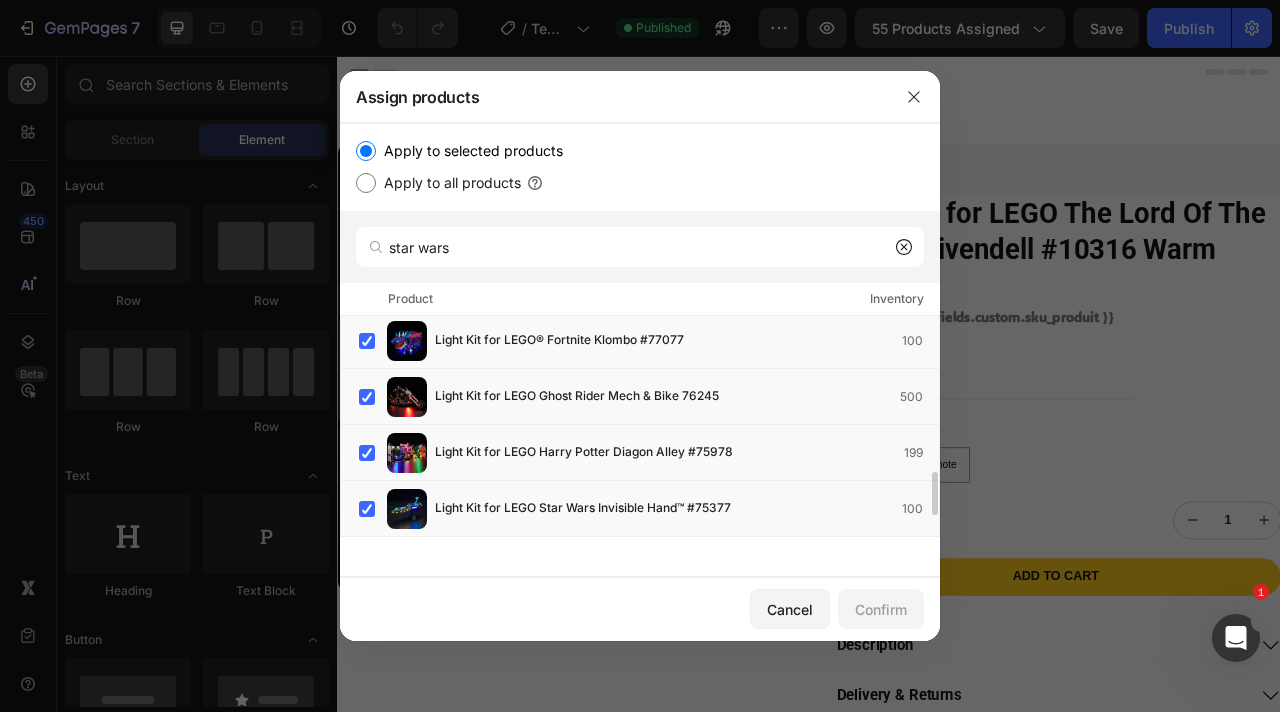 scroll, scrollTop: 987, scrollLeft: 0, axis: vertical 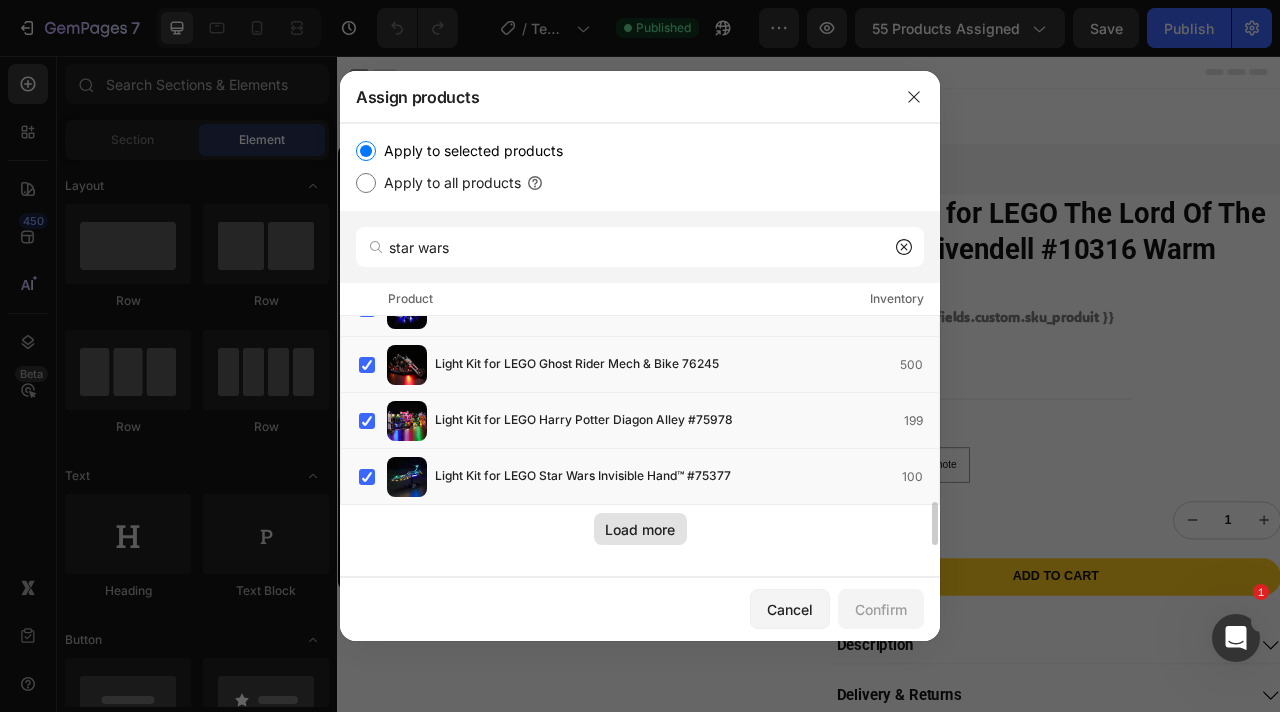 click on "Load more" 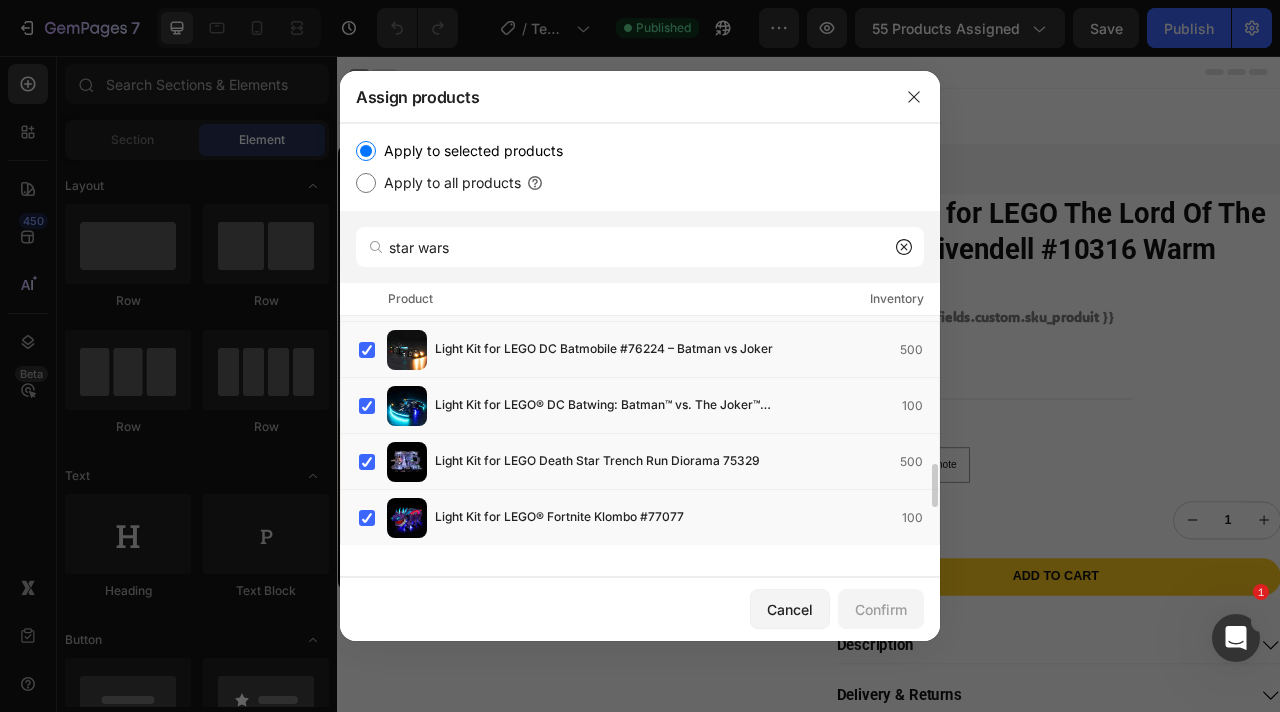 scroll, scrollTop: 987, scrollLeft: 0, axis: vertical 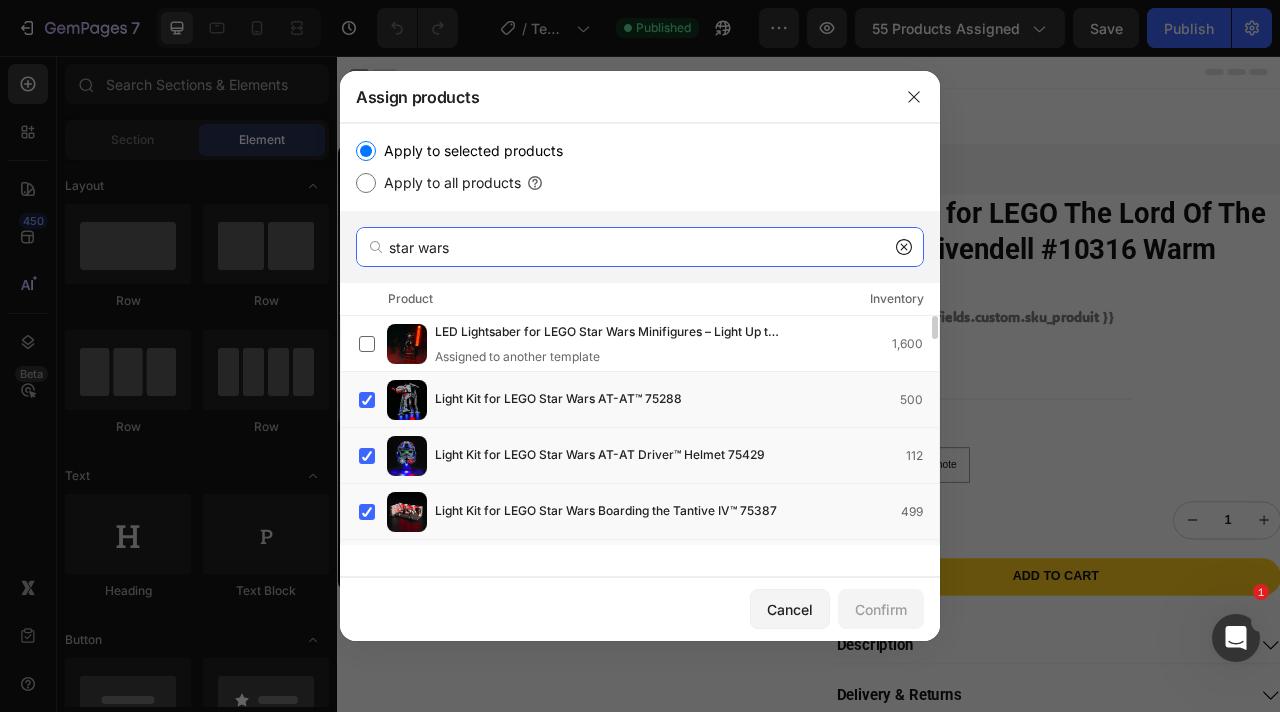 click on "star wars" at bounding box center (640, 247) 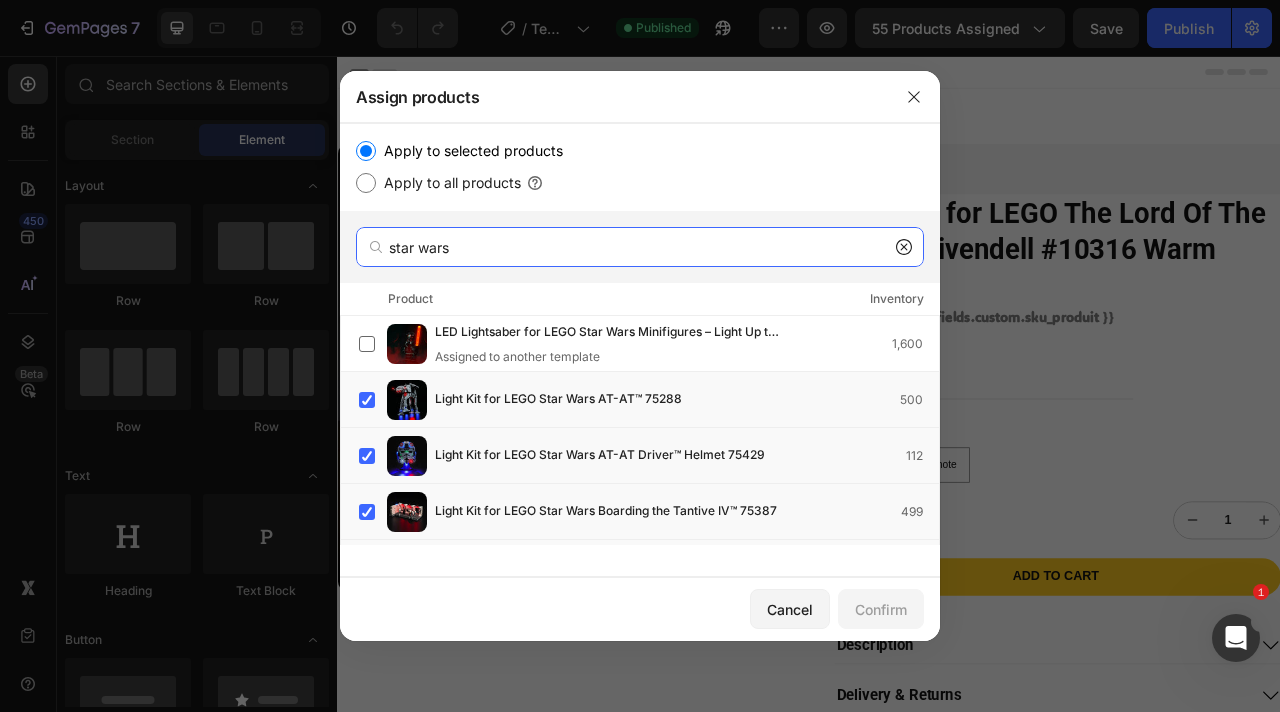 click on "star wars" at bounding box center [640, 247] 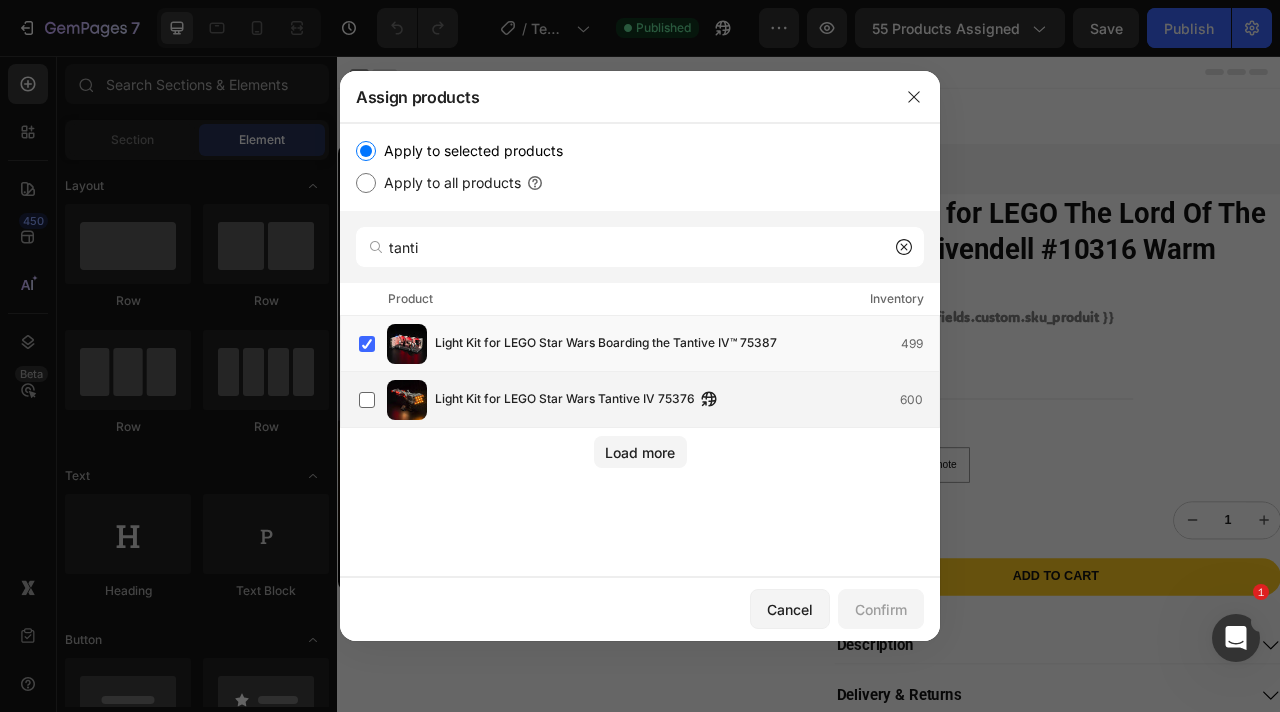 click on "Light Kit for LEGO Star Wars Tantive IV 75376 600" at bounding box center [649, 400] 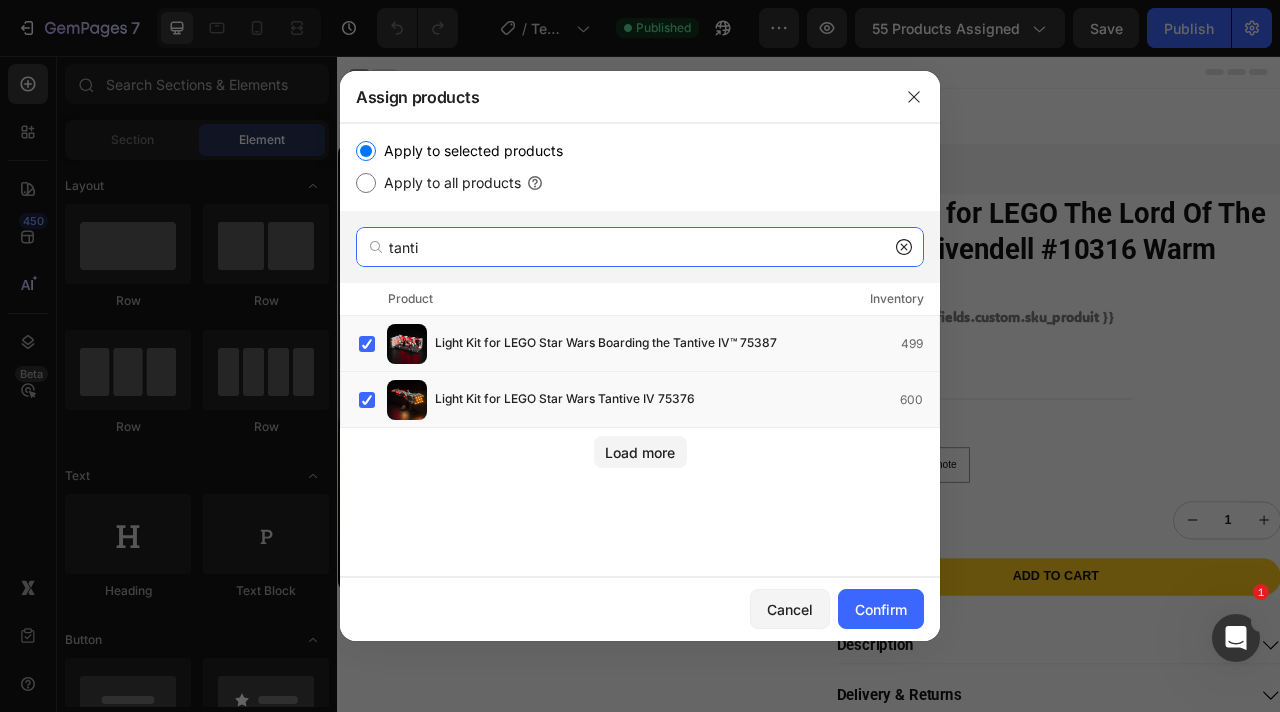 click on "tanti" at bounding box center (640, 247) 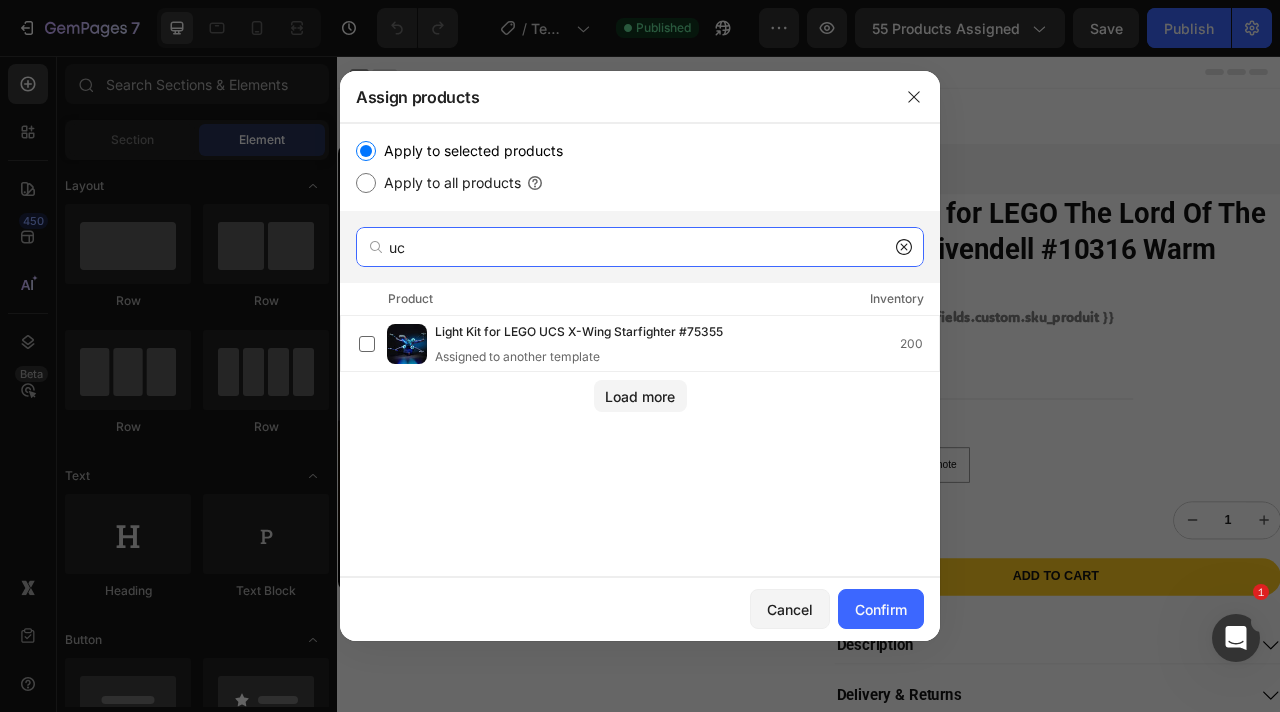 type on "u" 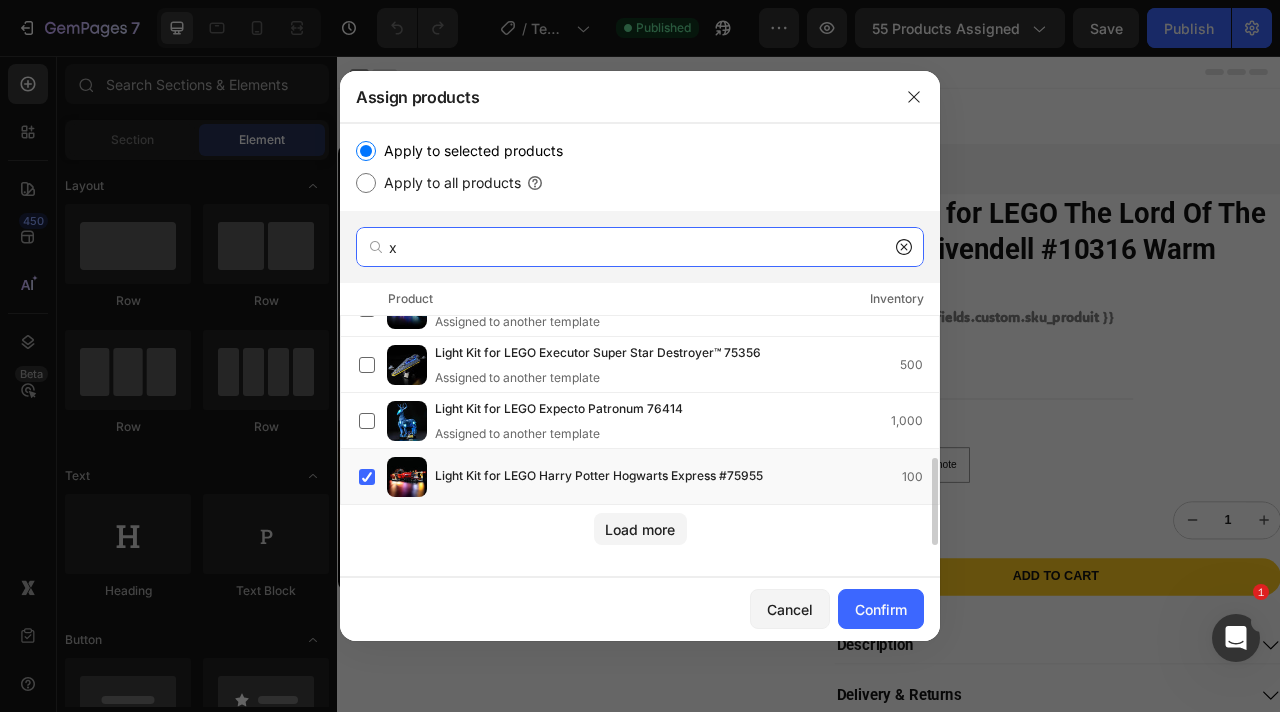 scroll, scrollTop: 370, scrollLeft: 0, axis: vertical 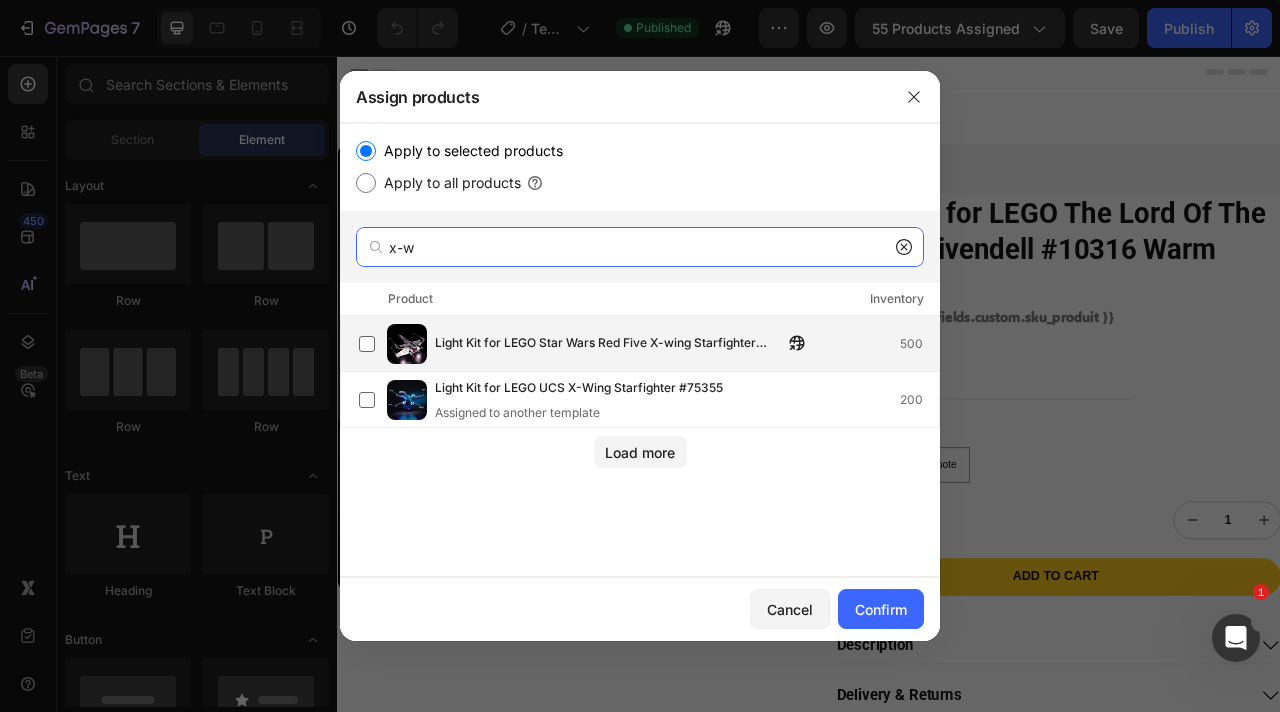type on "x-w" 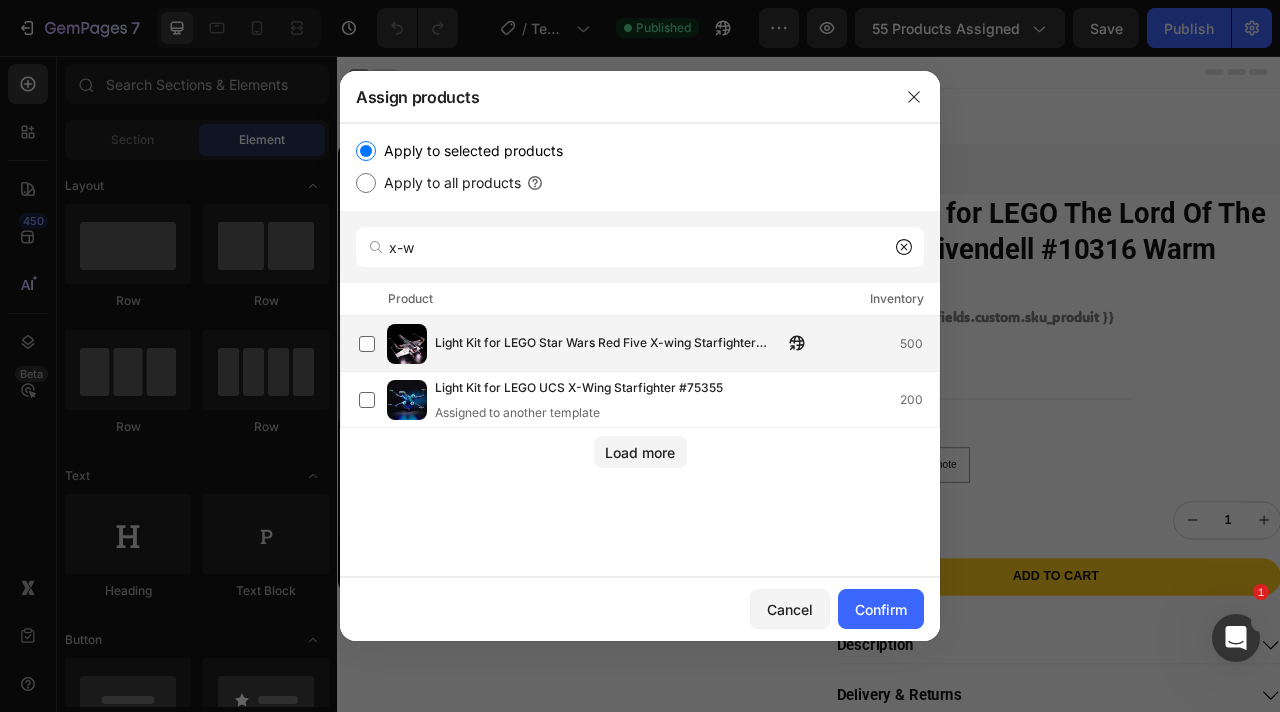 click on "Light Kit for LEGO Star Wars Red Five X-wing Starfighter 10240" at bounding box center [609, 344] 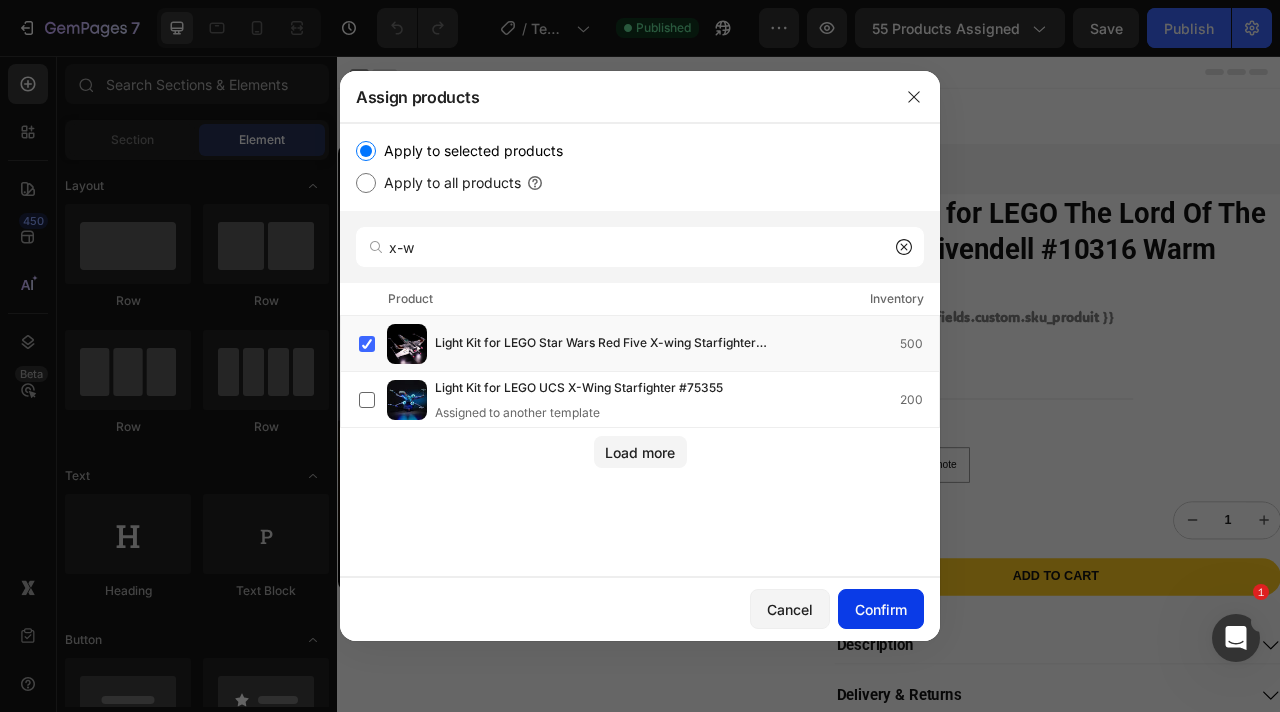 click on "Confirm" 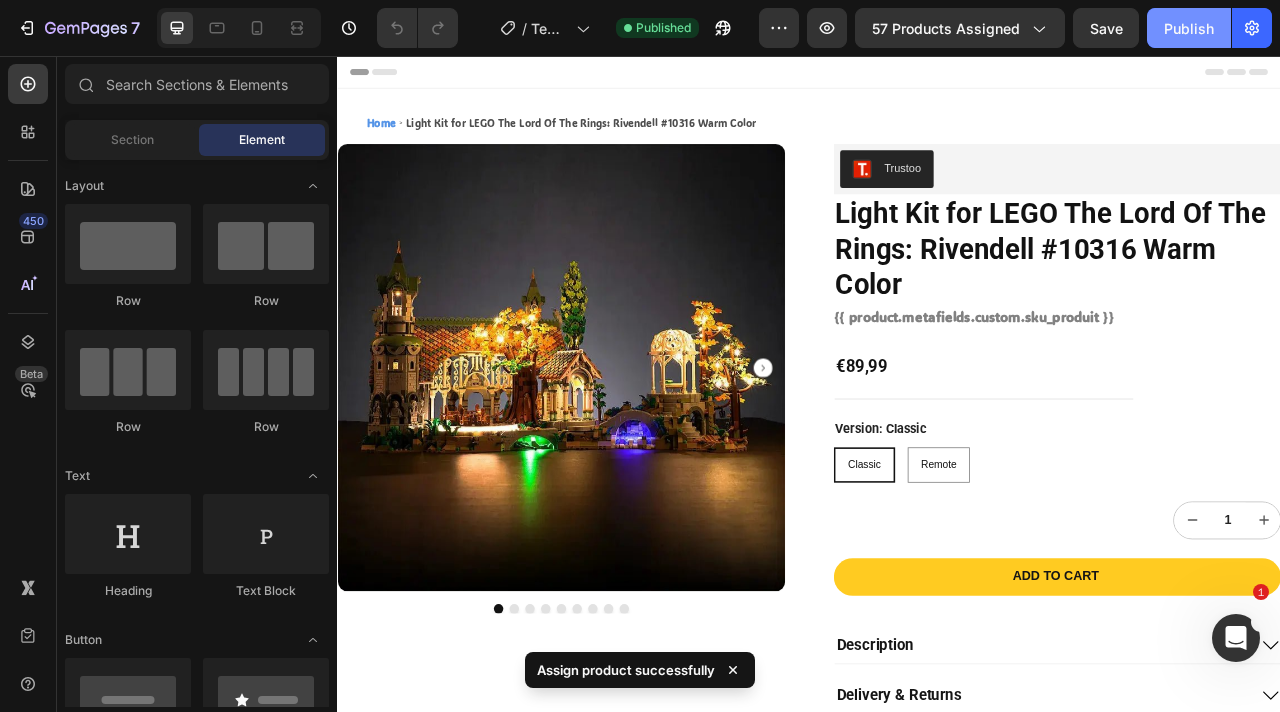 click on "Publish" at bounding box center (1189, 28) 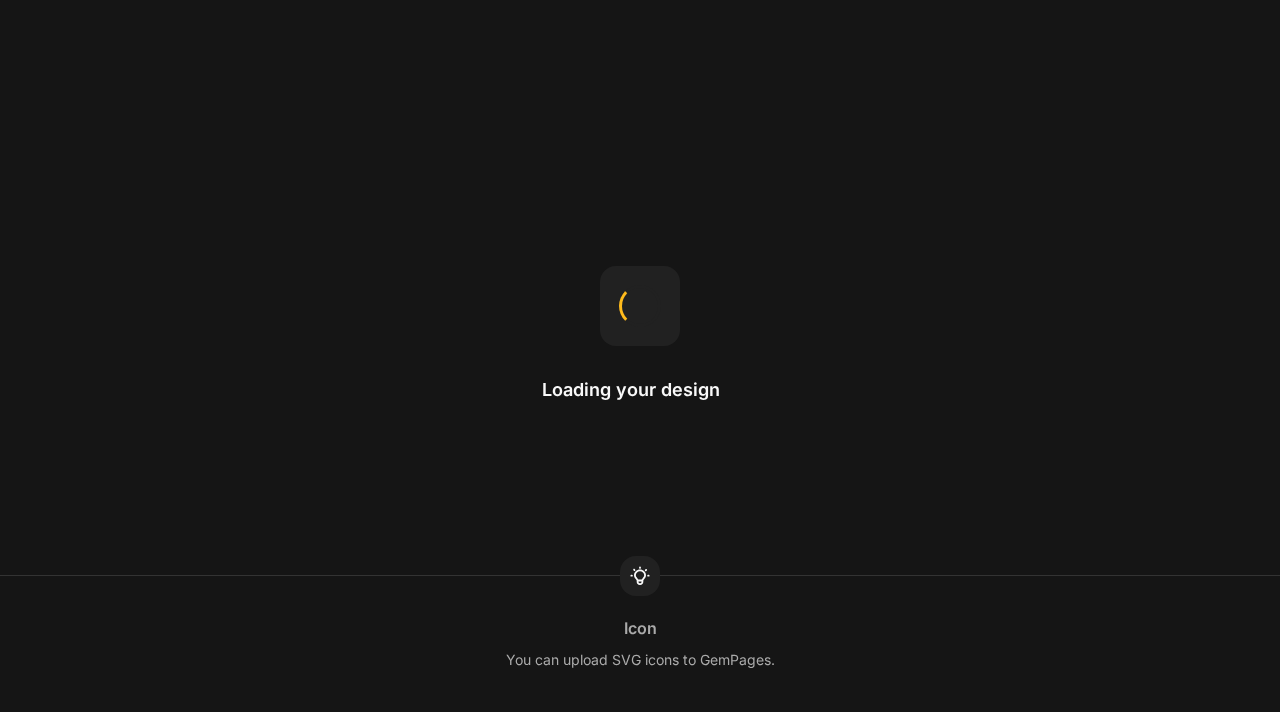 scroll, scrollTop: 0, scrollLeft: 0, axis: both 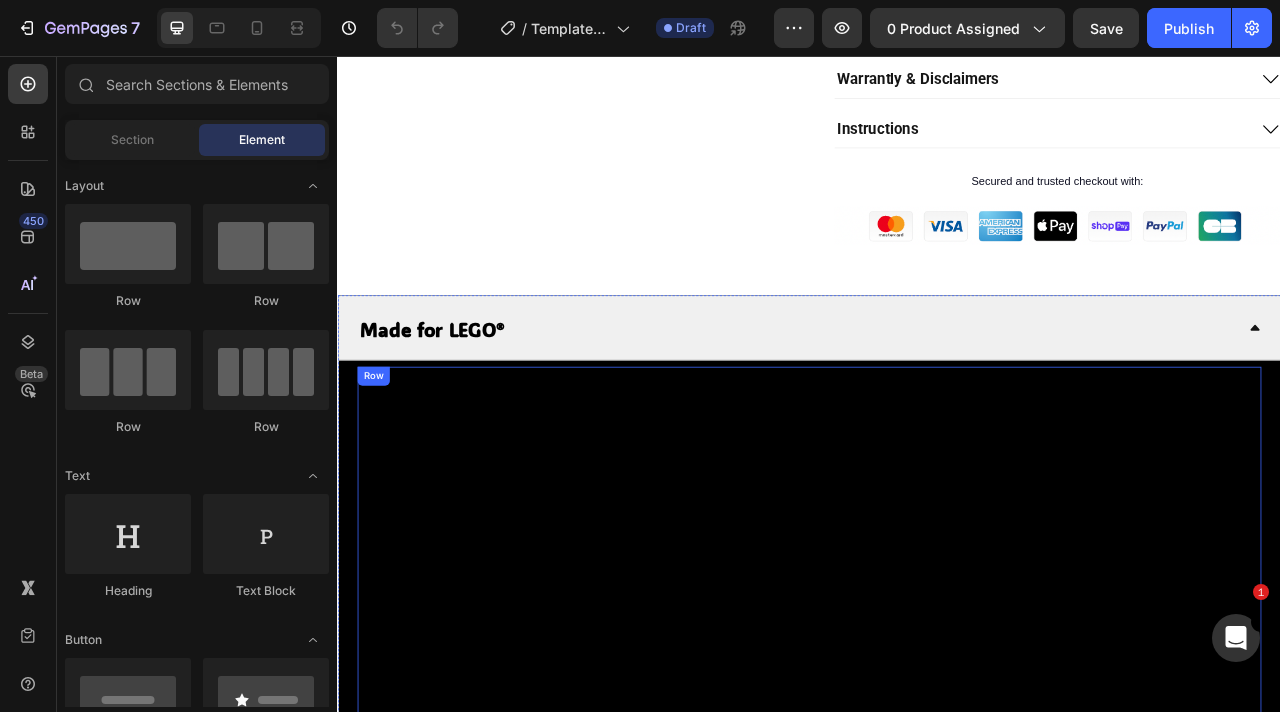 click on "{% if product.metafields.custom.url_yt %}
{% assign video_url = product.metafields.custom.url_yt %}
{% assign video_id = video_url | split: '/' | last | split: '?' | first %}
{% endif %} Custom Code Row" at bounding box center [937, 827] 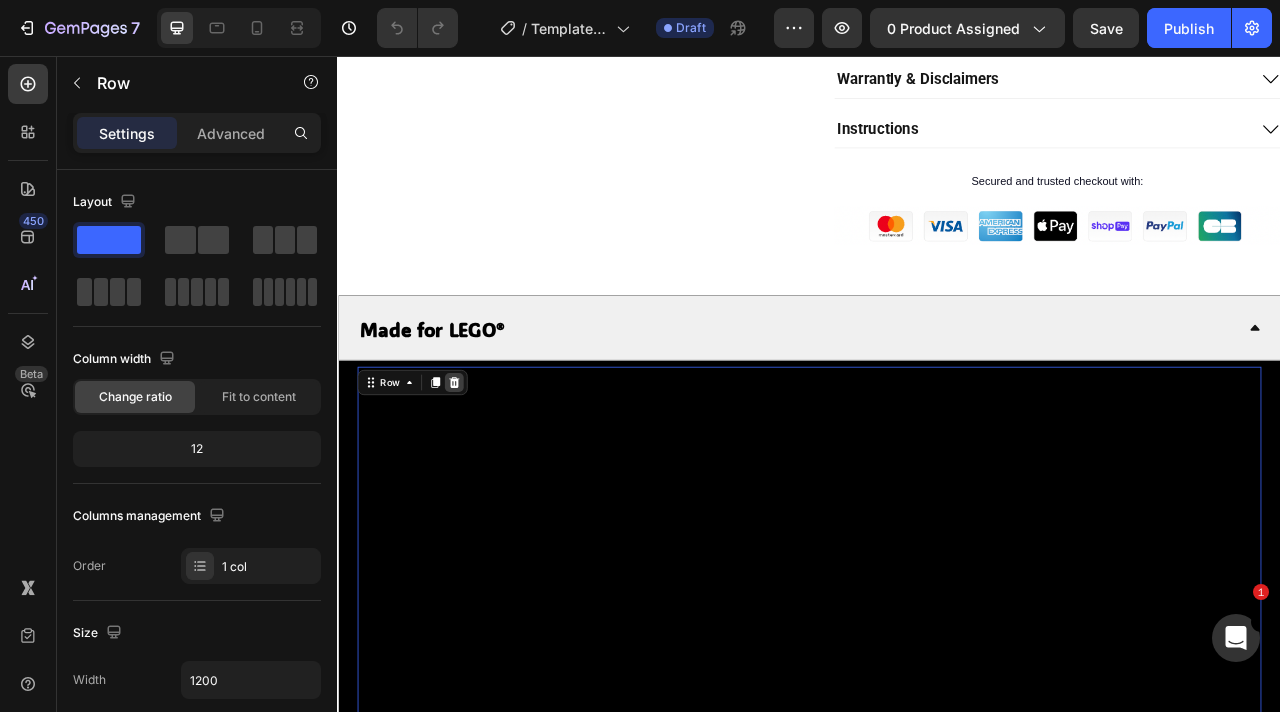 click at bounding box center (485, 471) 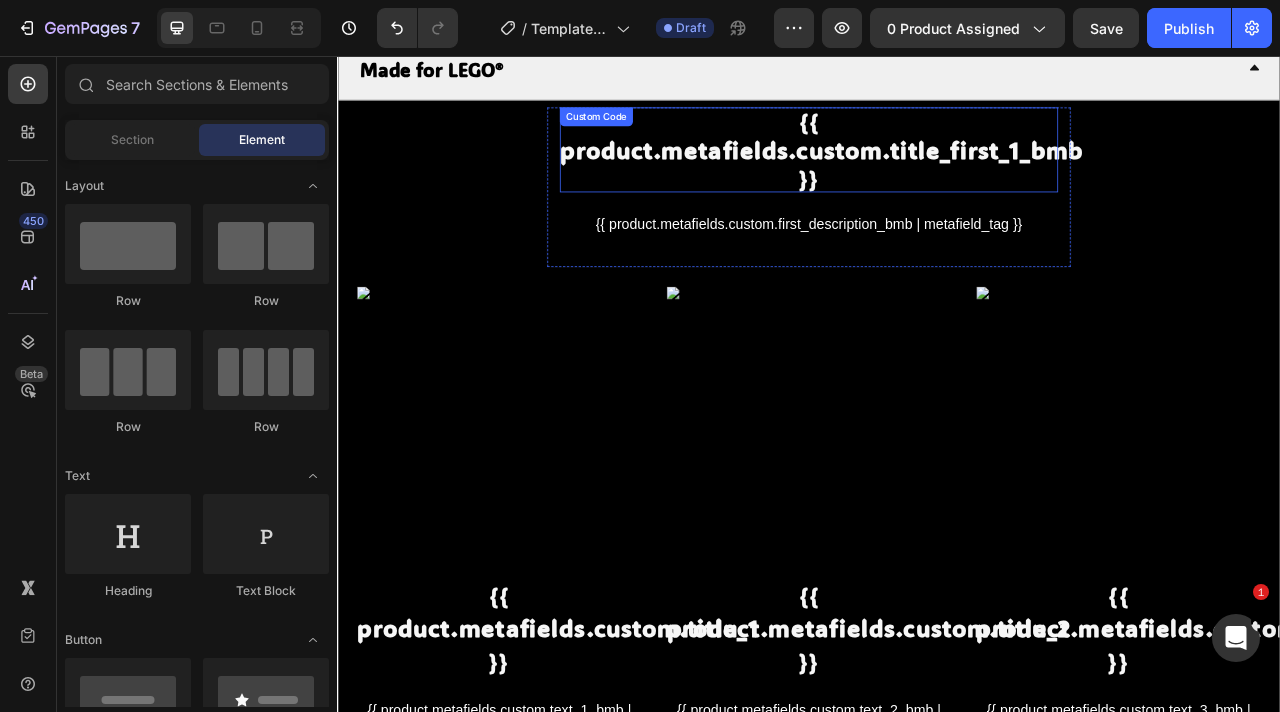 scroll, scrollTop: 1064, scrollLeft: 0, axis: vertical 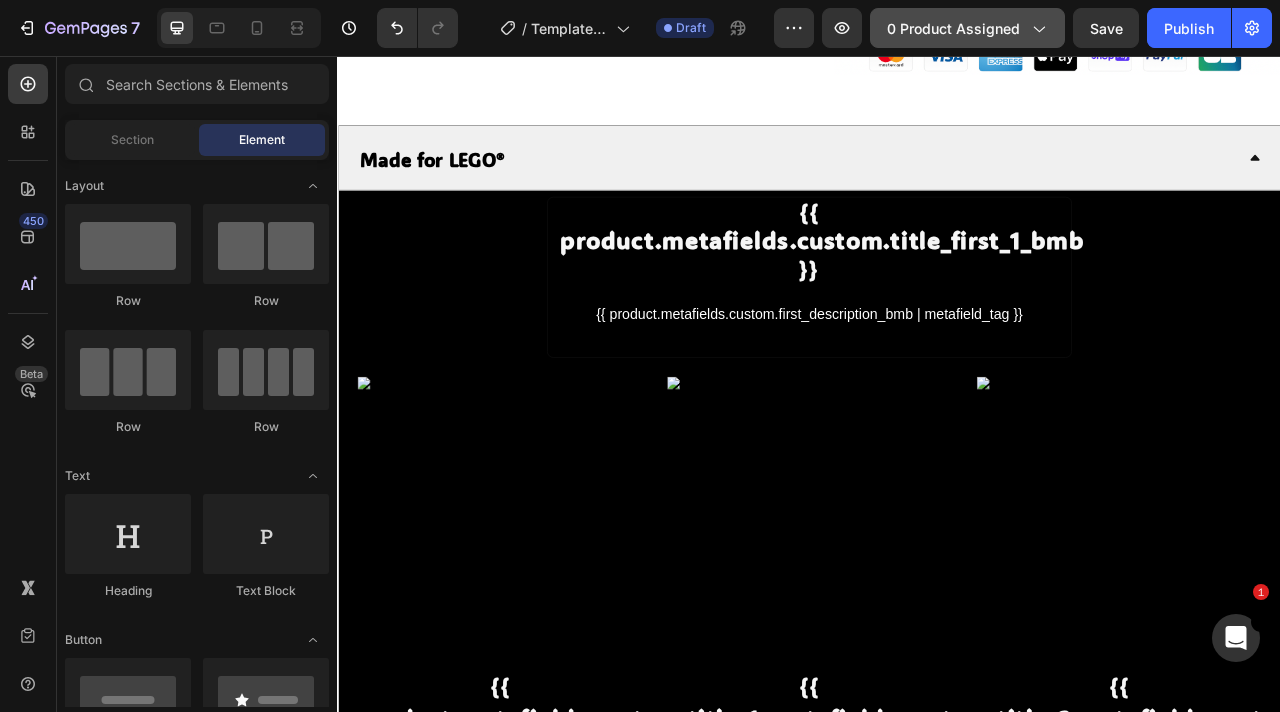 click on "0 product assigned" 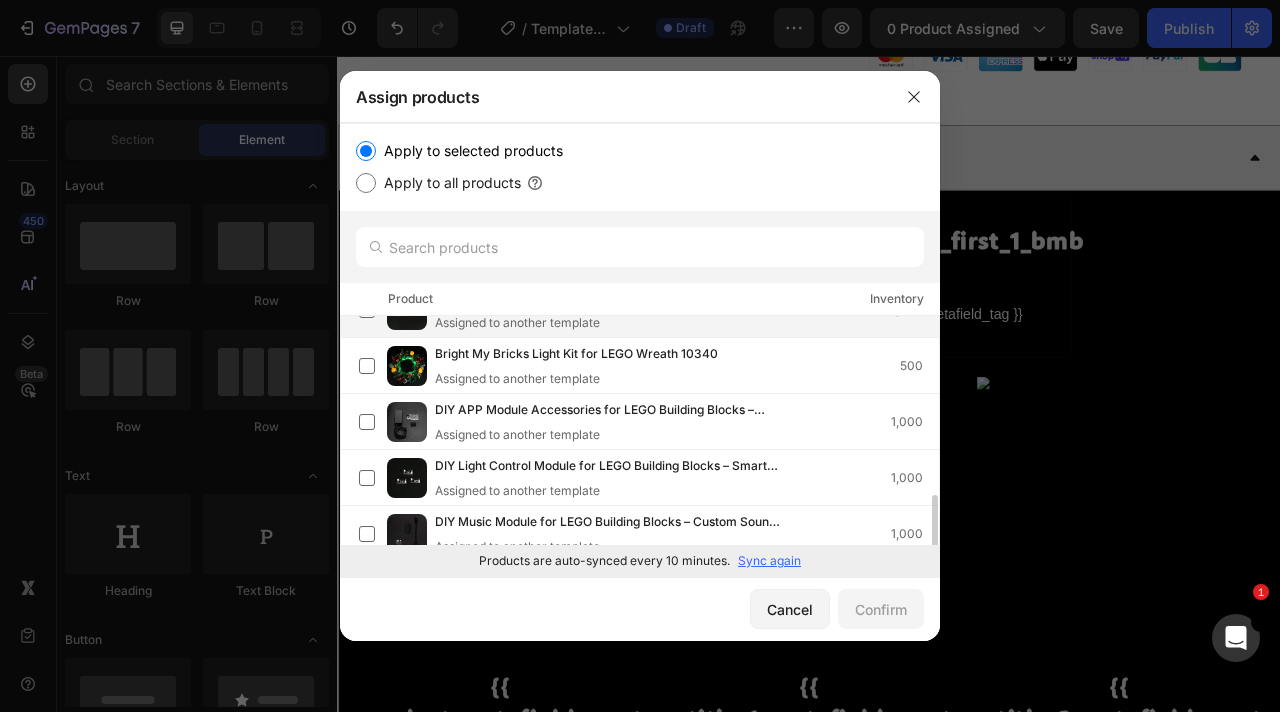 scroll, scrollTop: 214, scrollLeft: 0, axis: vertical 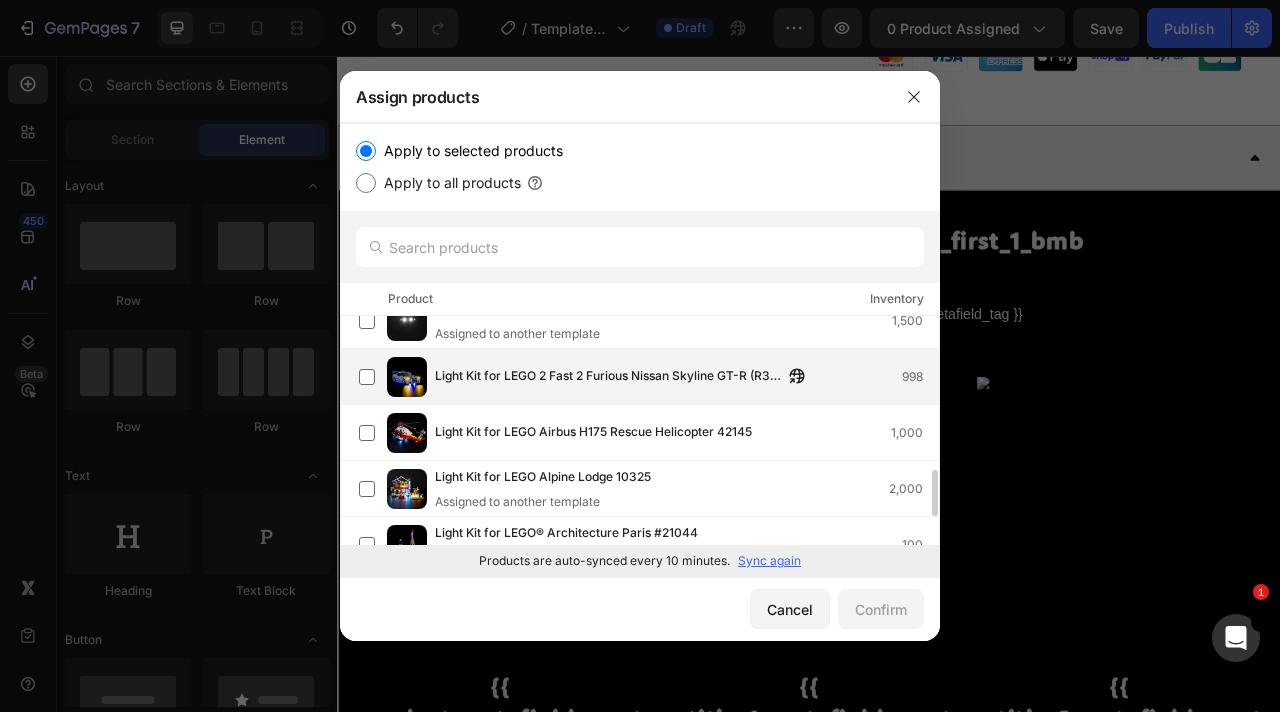 click on "Light Kit for LEGO 2 Fast 2 Furious Nissan Skyline GT-R (R34) 76917" at bounding box center [609, 377] 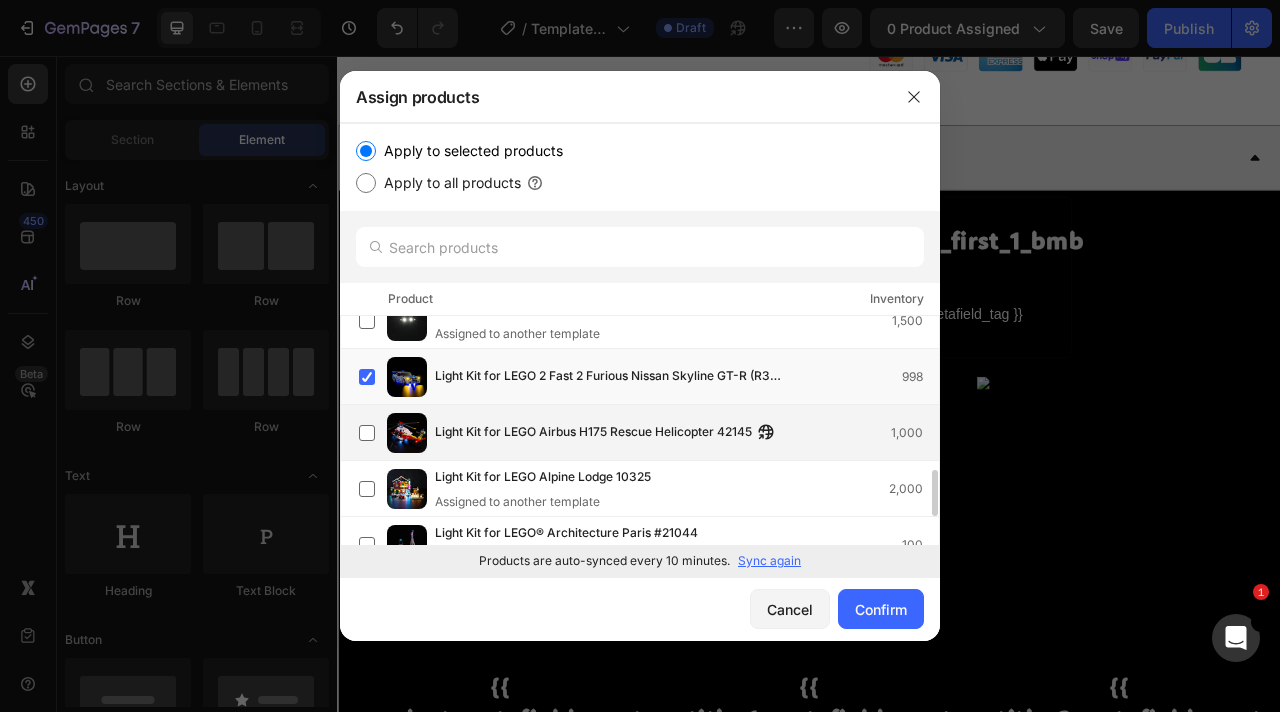 click on "Light Kit for LEGO Airbus H175 Rescue Helicopter 42145 1,000" at bounding box center (649, 433) 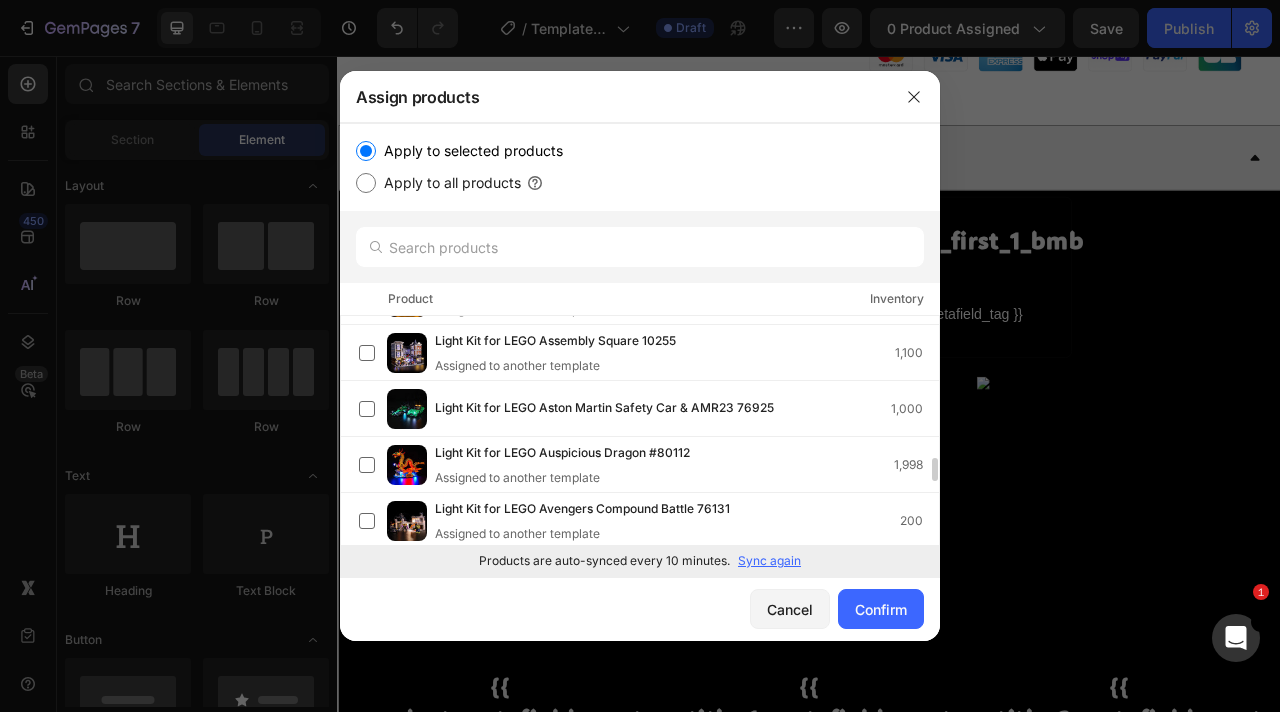 click on "Light Kit for LEGO Aston Martin Safety Car & AMR23 76925" at bounding box center (604, 409) 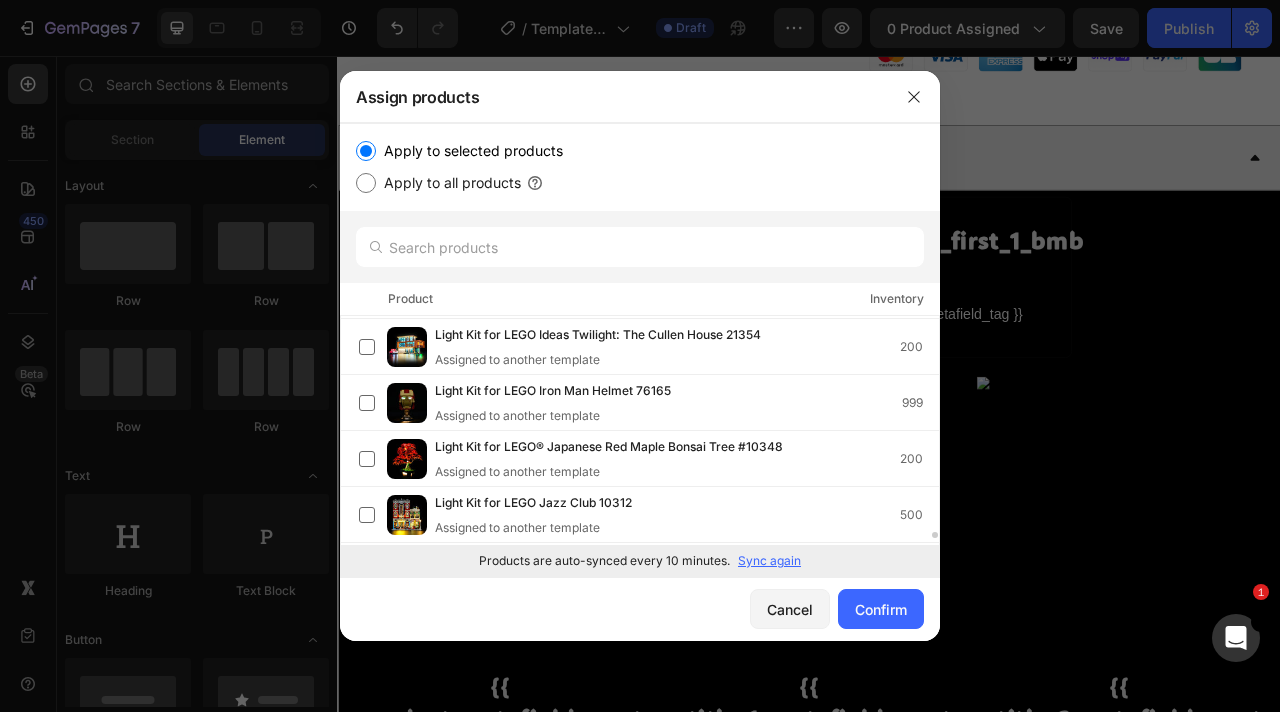 scroll, scrollTop: 7959, scrollLeft: 0, axis: vertical 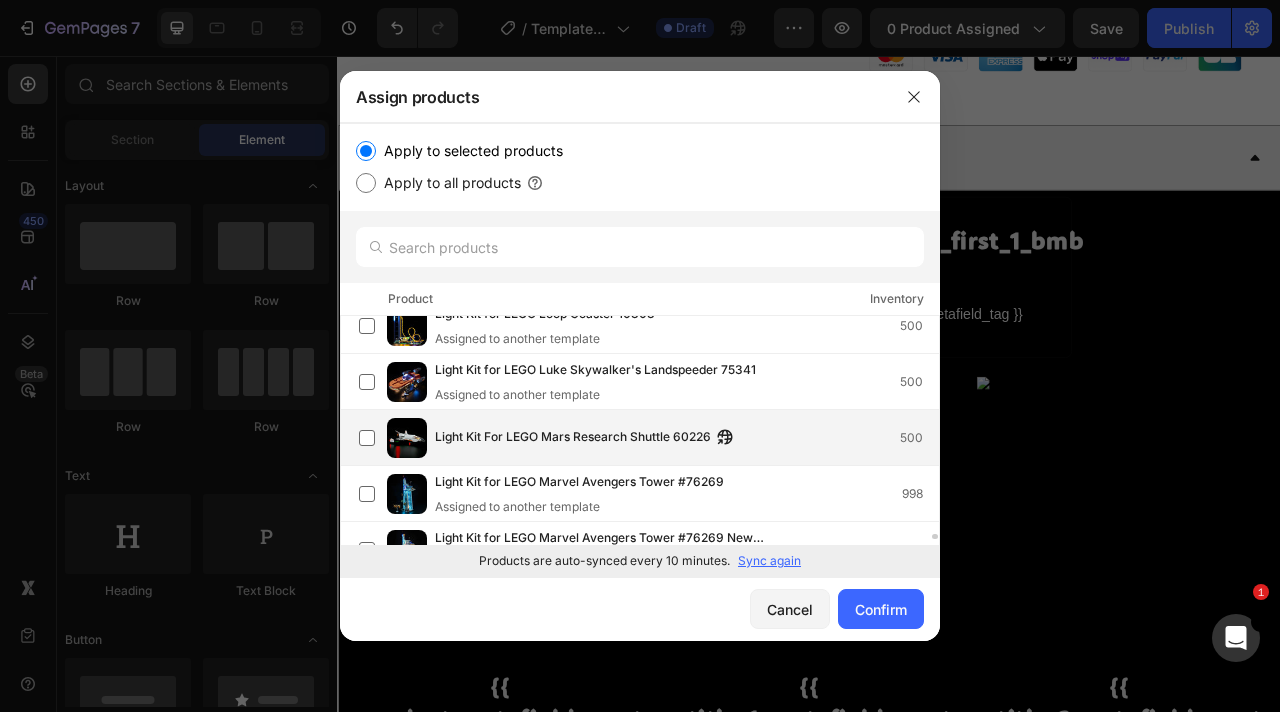 click on "Light Kit For LEGO Mars Research Shuttle 60226" at bounding box center [573, 438] 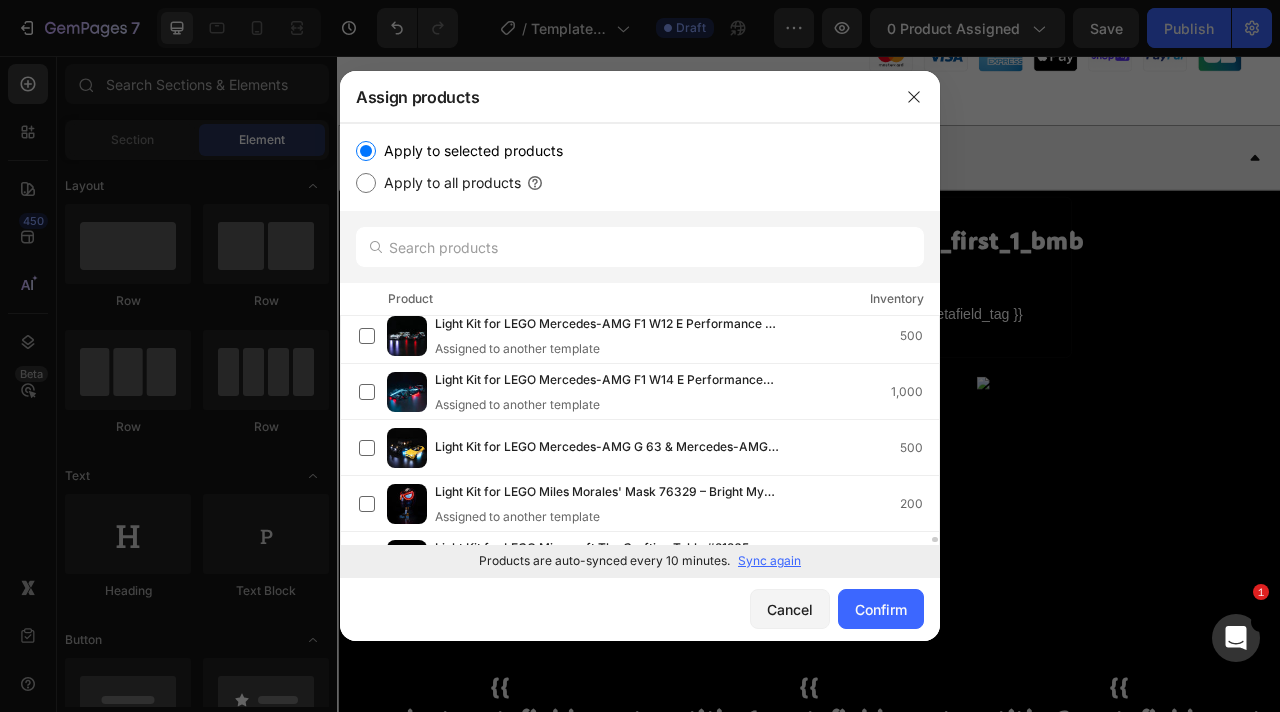 scroll, scrollTop: 9259, scrollLeft: 0, axis: vertical 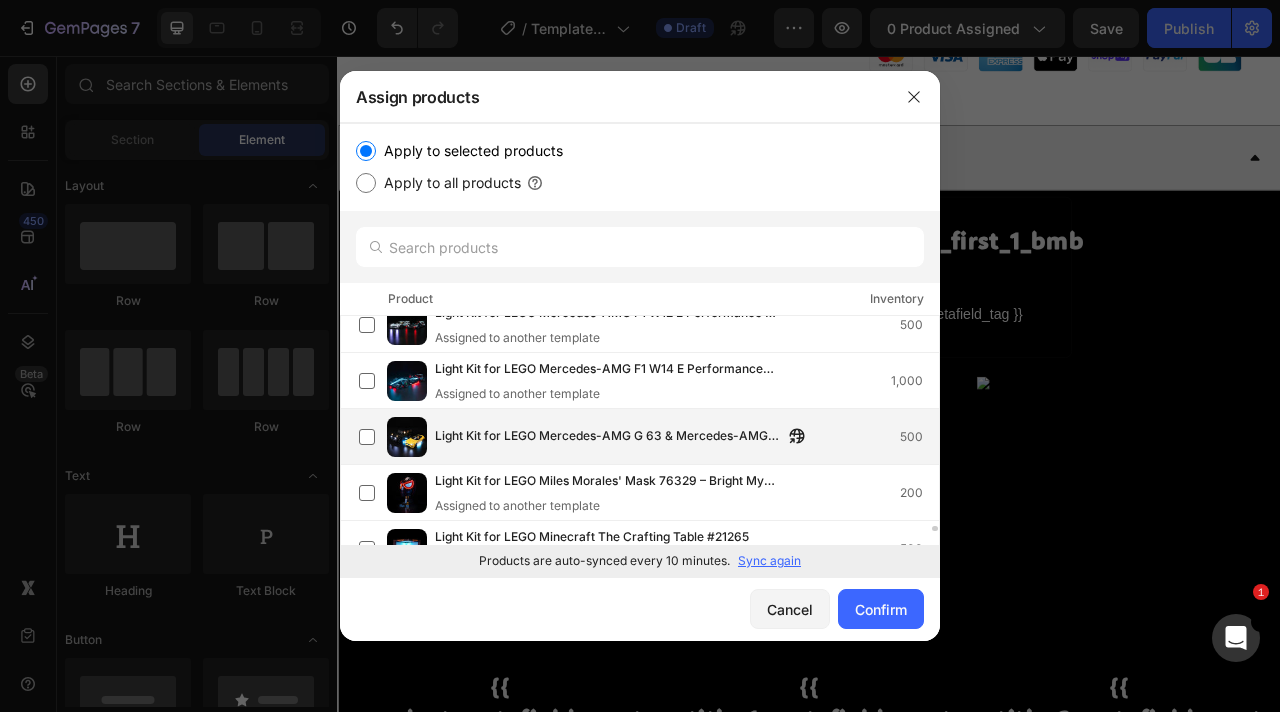 click on "Light Kit for LEGO Mercedes-AMG G 63 & Mercedes-AMG SL 63 76924" at bounding box center (609, 437) 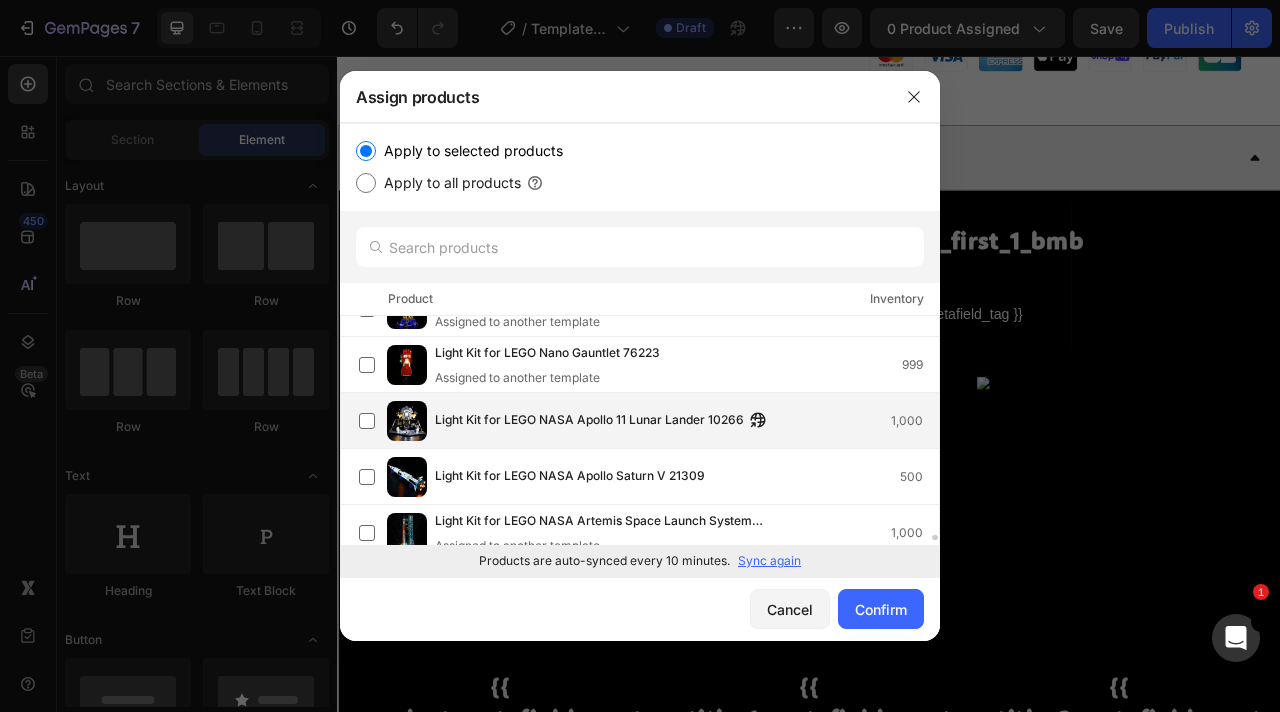 click on "Light Kit for LEGO NASA Apollo 11 Lunar Lander 10266" at bounding box center [589, 421] 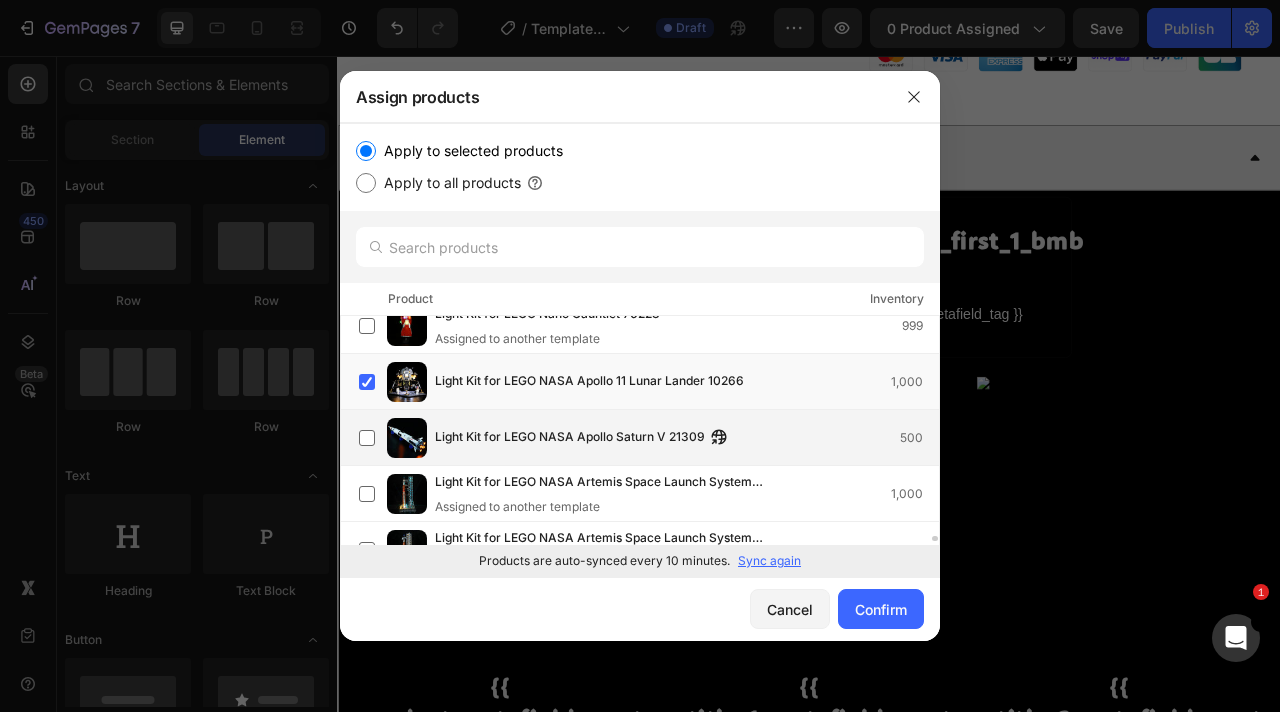 click on "Light Kit for LEGO NASA Apollo Saturn V 21309" at bounding box center (570, 438) 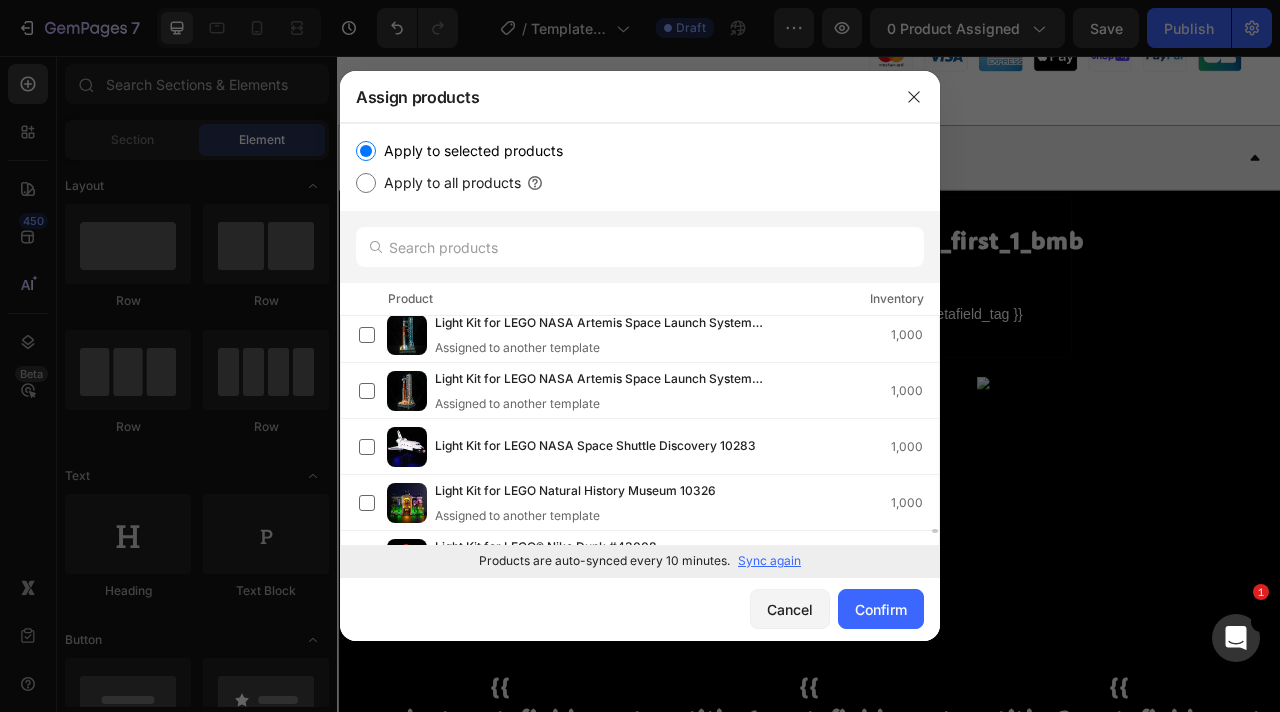 click on "Light Kit for LEGO NASA Space Shuttle Discovery 10283 1,000" at bounding box center [649, 447] 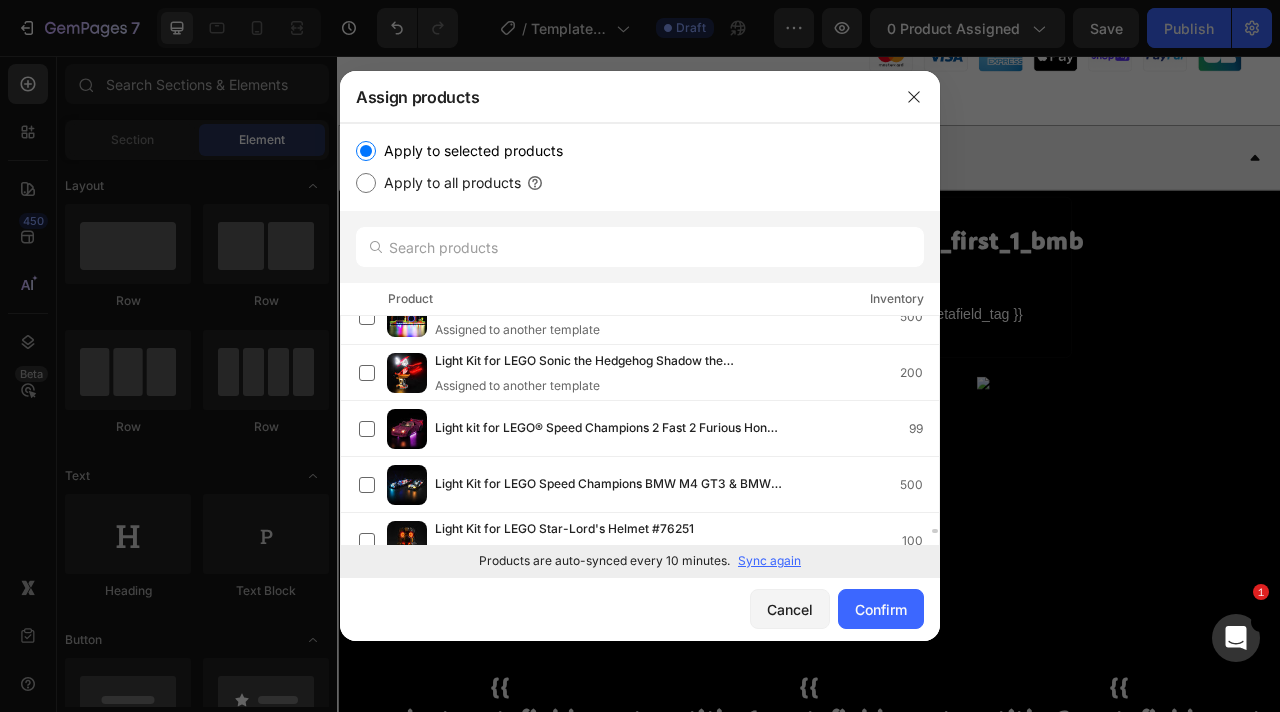 scroll, scrollTop: 10982, scrollLeft: 0, axis: vertical 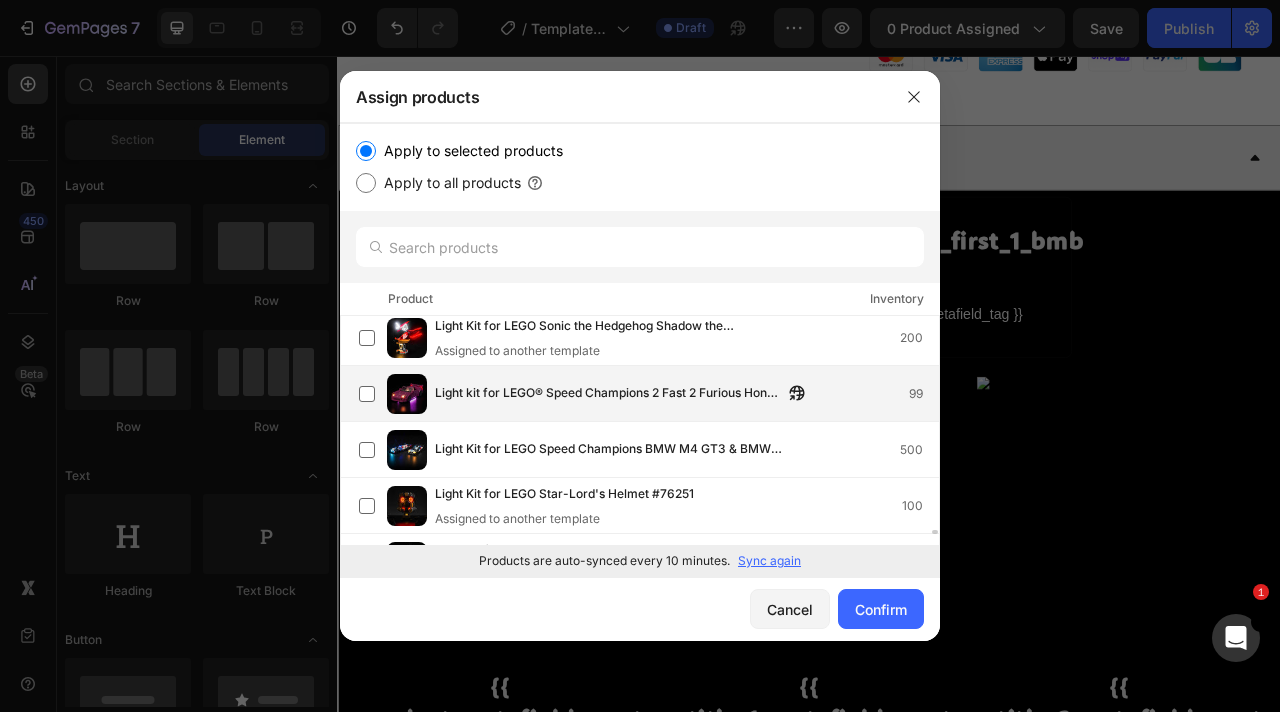 click on "Light kit for LEGO® Speed Champions 2 Fast 2 Furious Honda S2000 #77241 99" at bounding box center (649, 394) 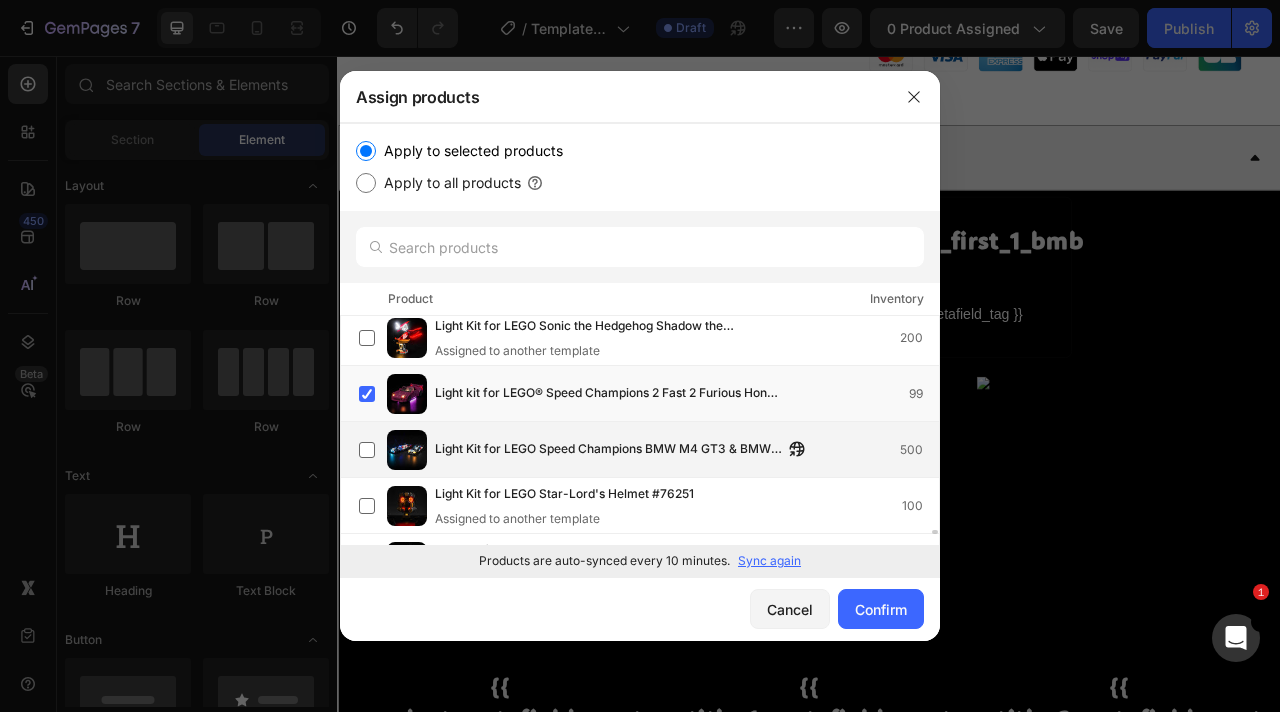 click on "Light Kit for LEGO Speed Champions BMW M4 GT3 & BMW M Hybrid V8 Race Cars 500" at bounding box center [649, 450] 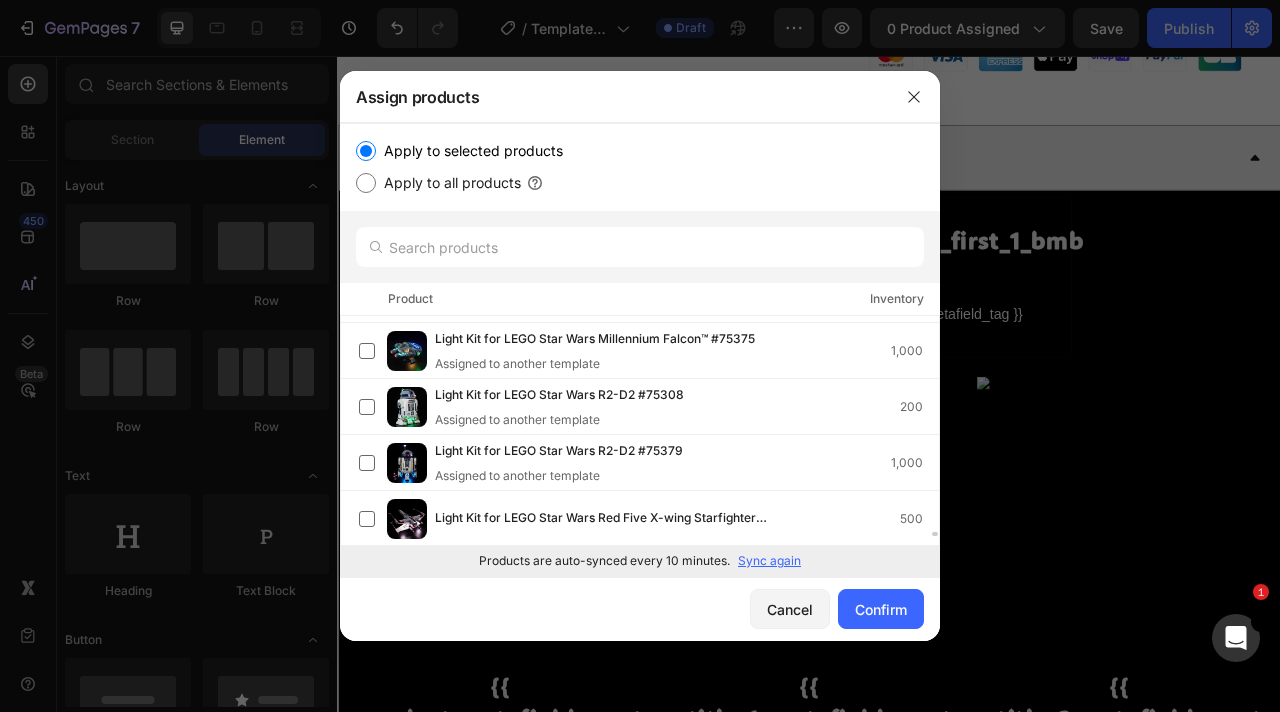 scroll, scrollTop: 12265, scrollLeft: 0, axis: vertical 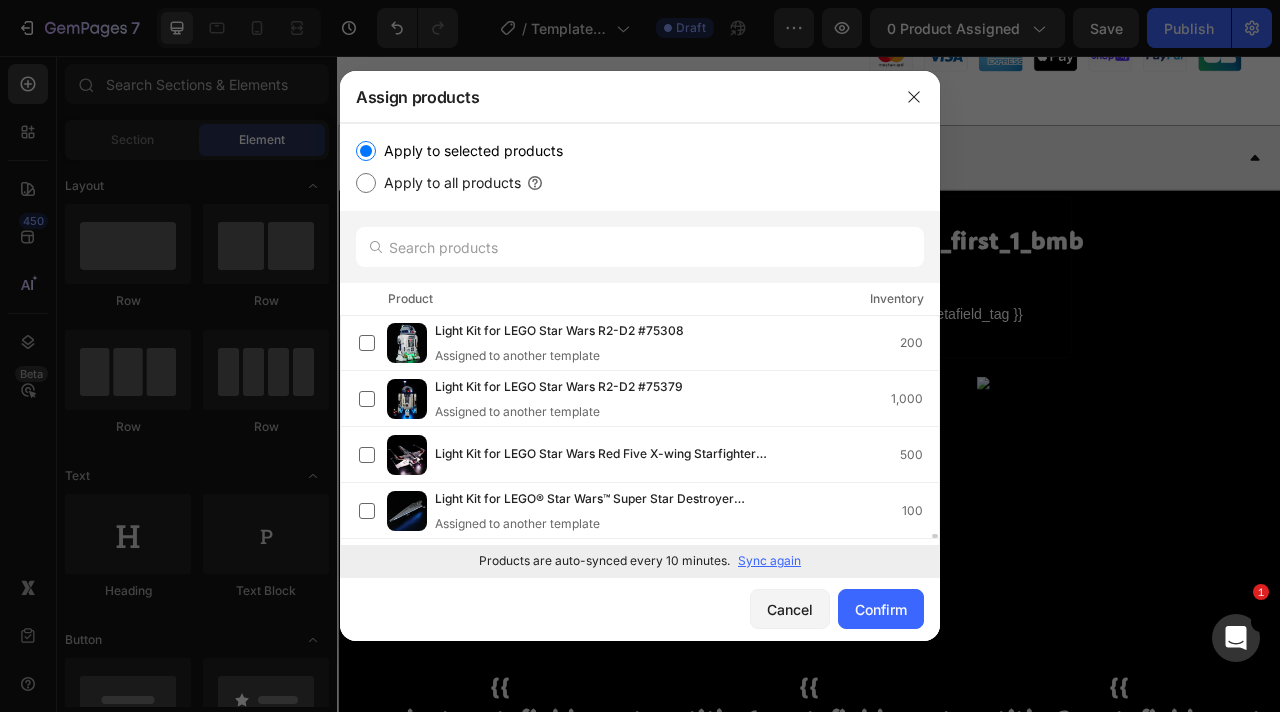 click on "Light Kit for LEGO Star Wars Red Five X-wing Starfighter 10240 500" at bounding box center [649, 455] 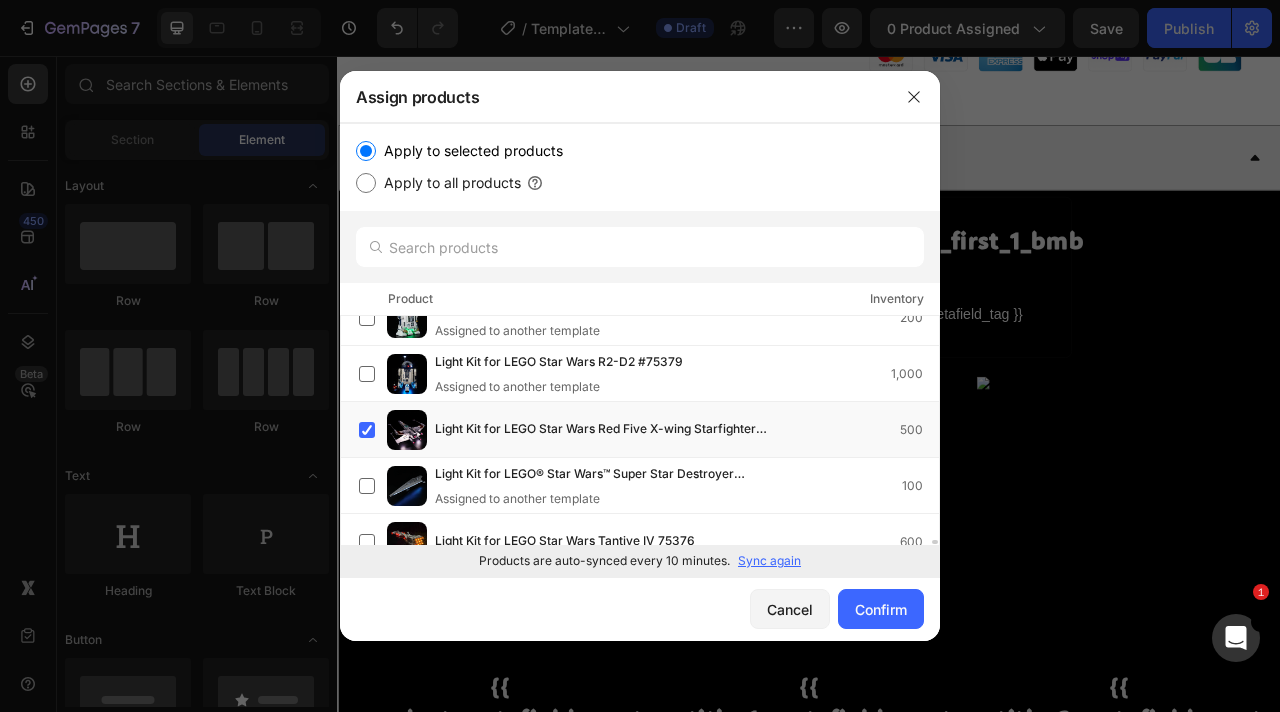 scroll, scrollTop: 12296, scrollLeft: 0, axis: vertical 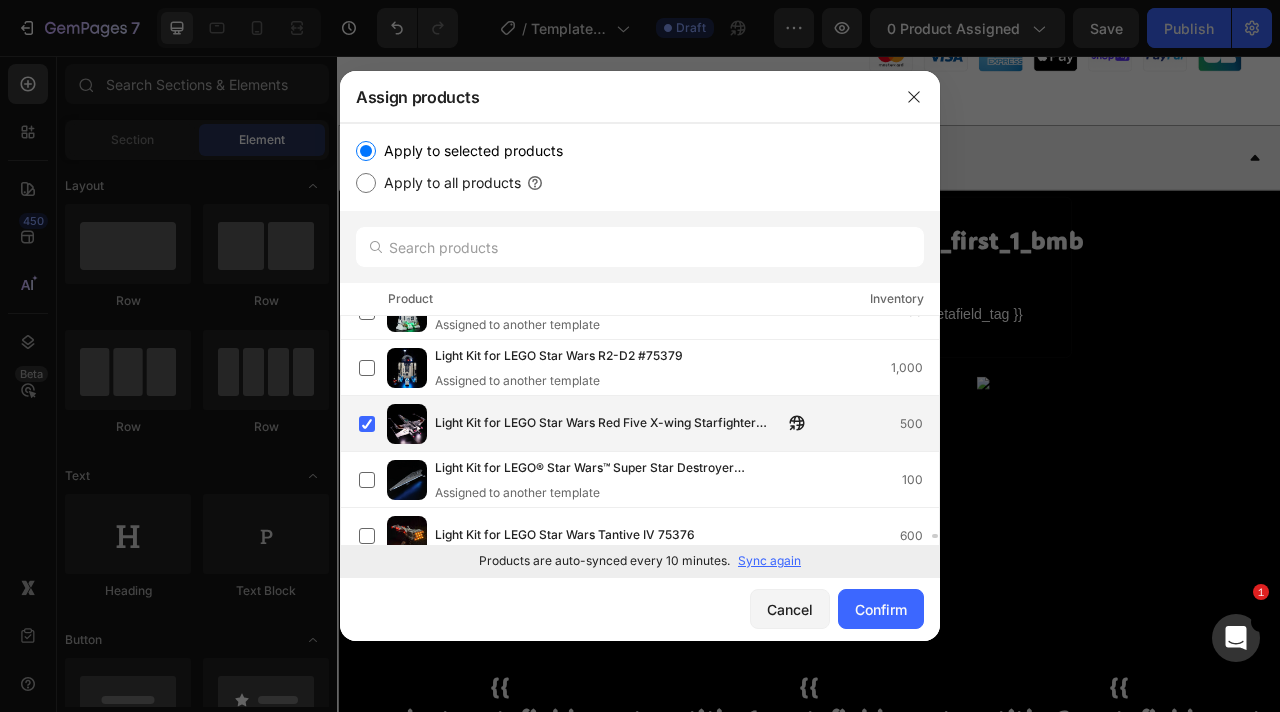 click on "Light Kit for LEGO Star Wars Red Five X-wing Starfighter 10240 500" at bounding box center (649, 424) 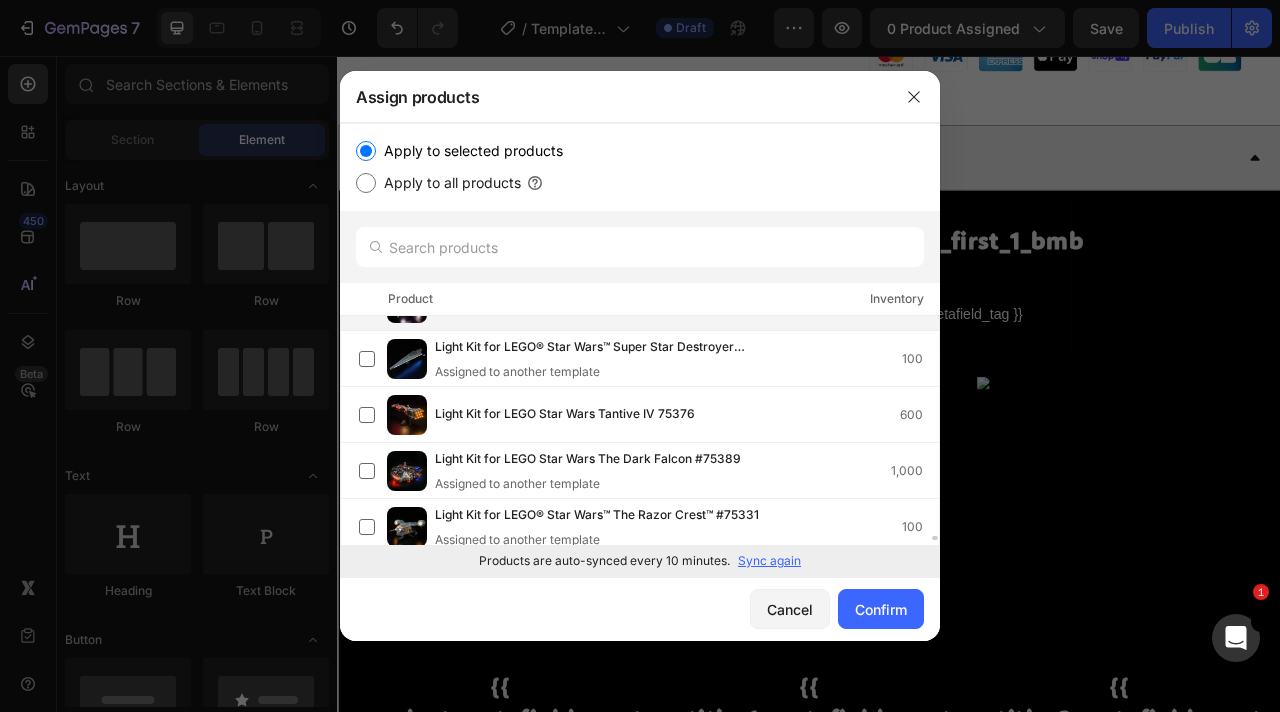 scroll, scrollTop: 12418, scrollLeft: 0, axis: vertical 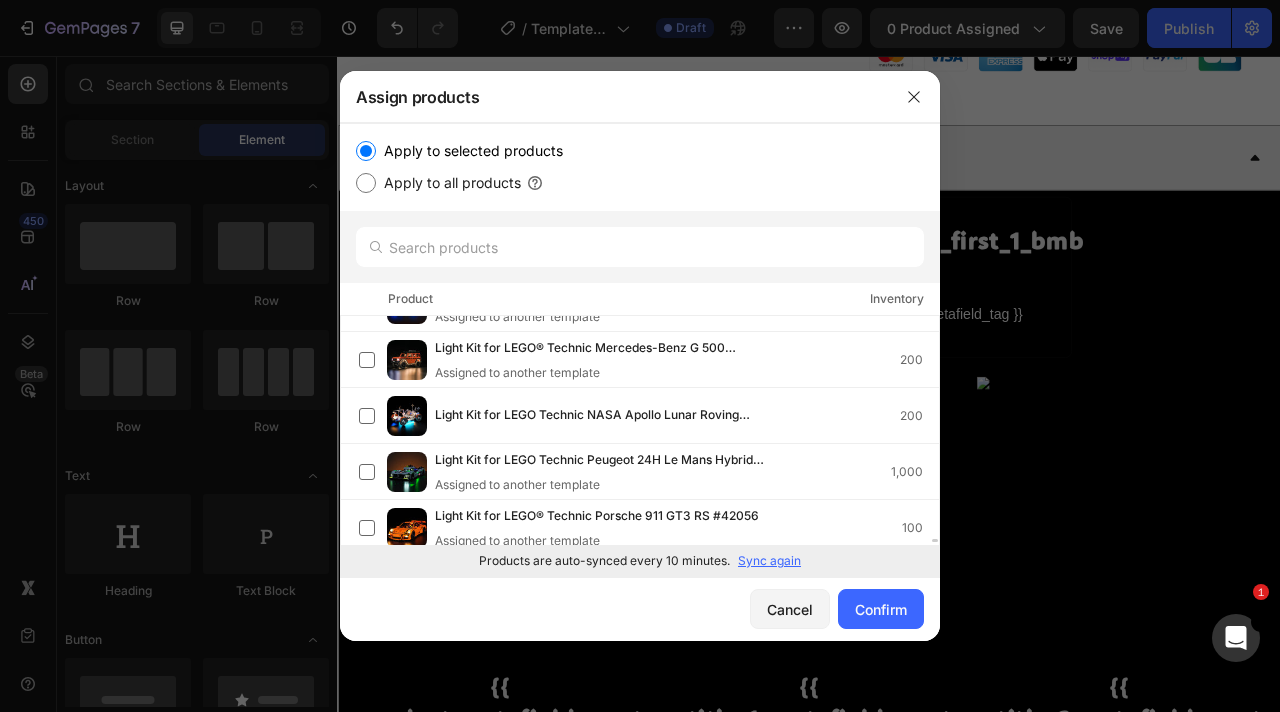 click on "Light Kit for LEGO Technic NASA Apollo Lunar Roving Vehicle - LRV #42182 200" at bounding box center [649, 416] 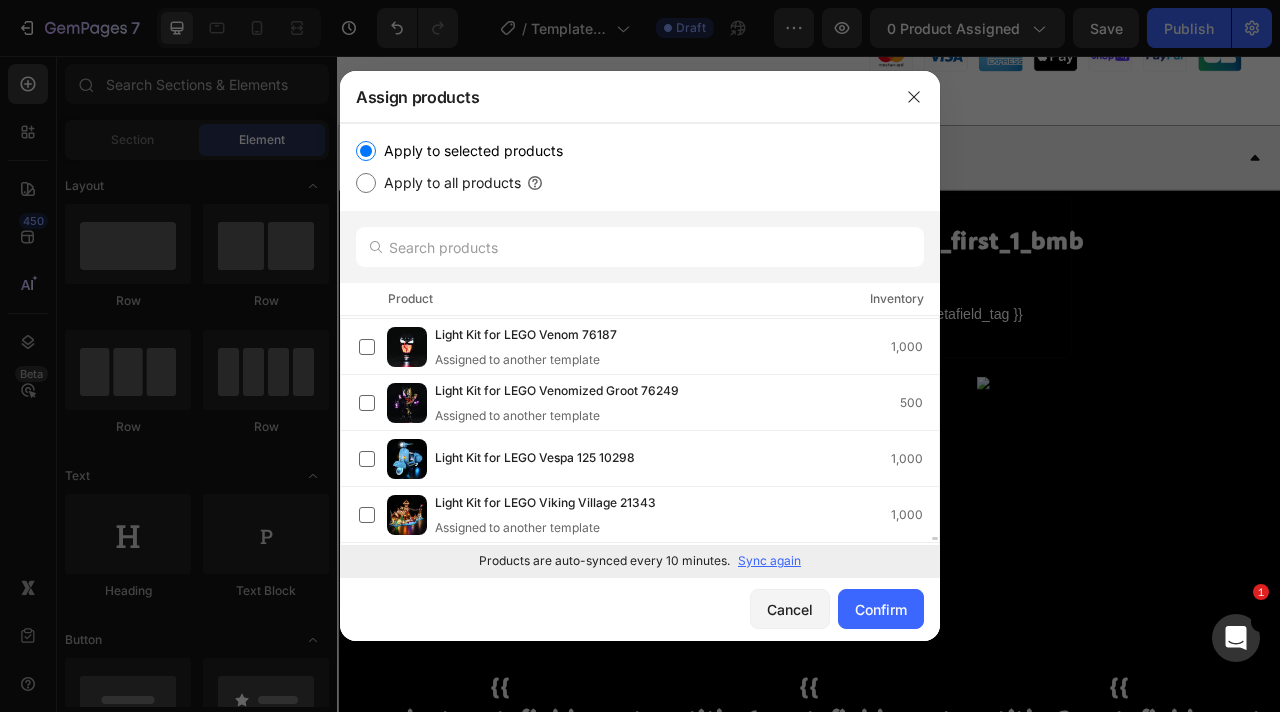 scroll, scrollTop: 15750, scrollLeft: 0, axis: vertical 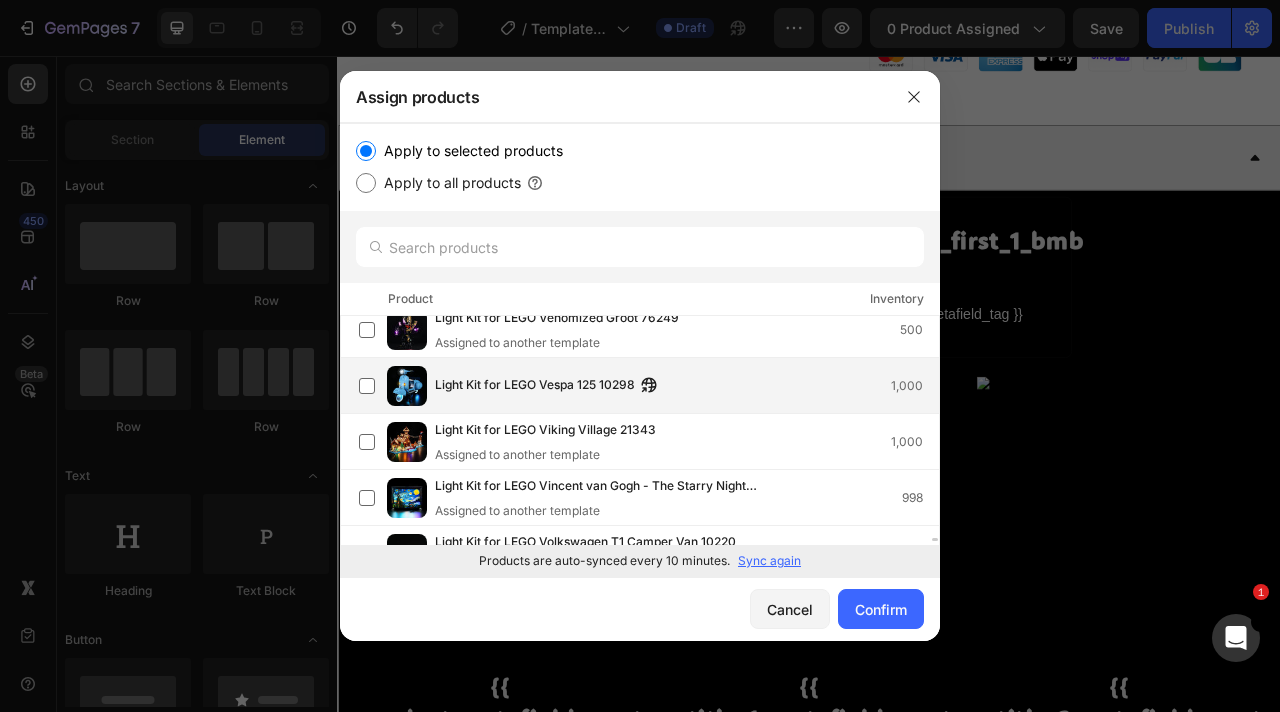click on "Light Kit for LEGO Vespa 125 10298" at bounding box center [535, 386] 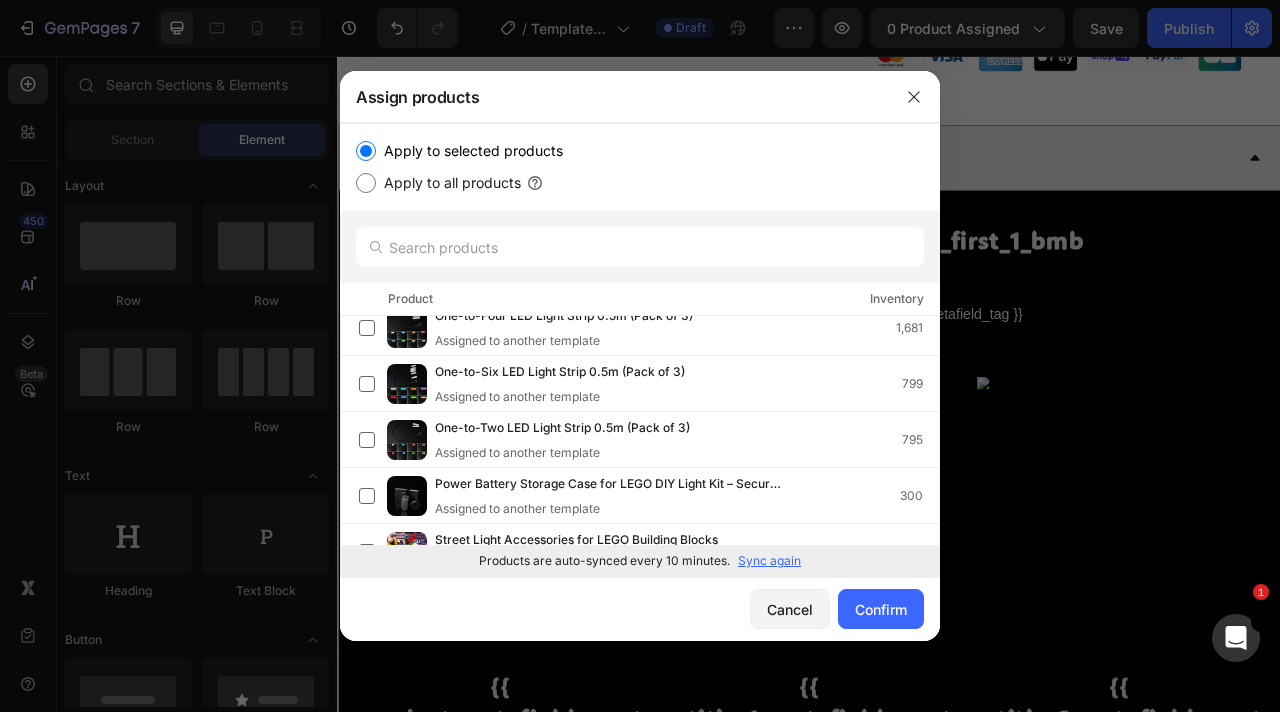 scroll, scrollTop: 16515, scrollLeft: 0, axis: vertical 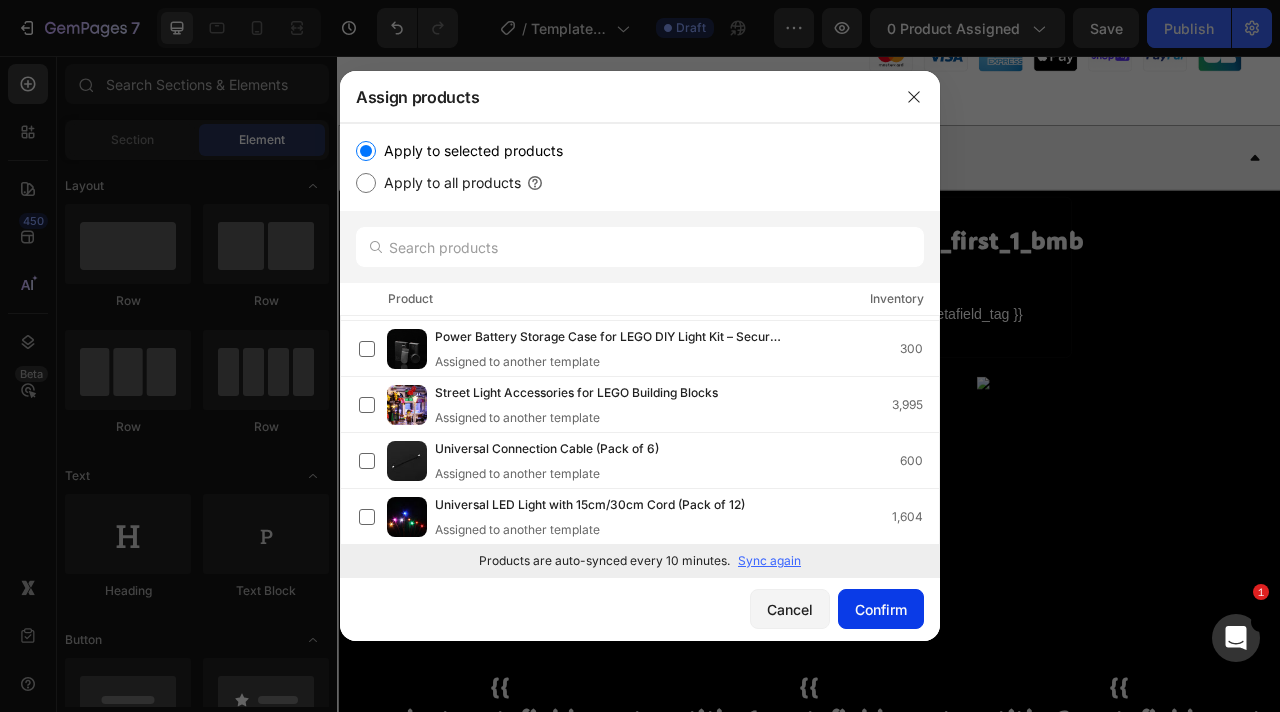 click on "Confirm" at bounding box center (881, 609) 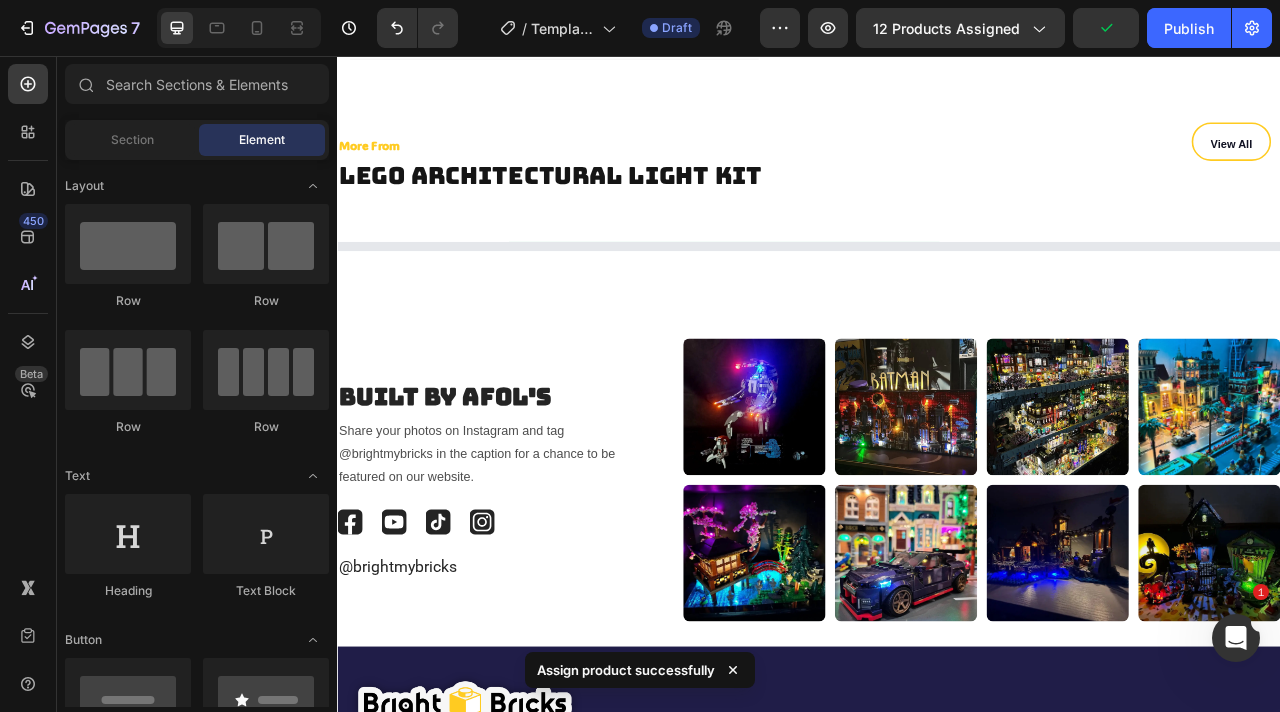 scroll, scrollTop: 5220, scrollLeft: 0, axis: vertical 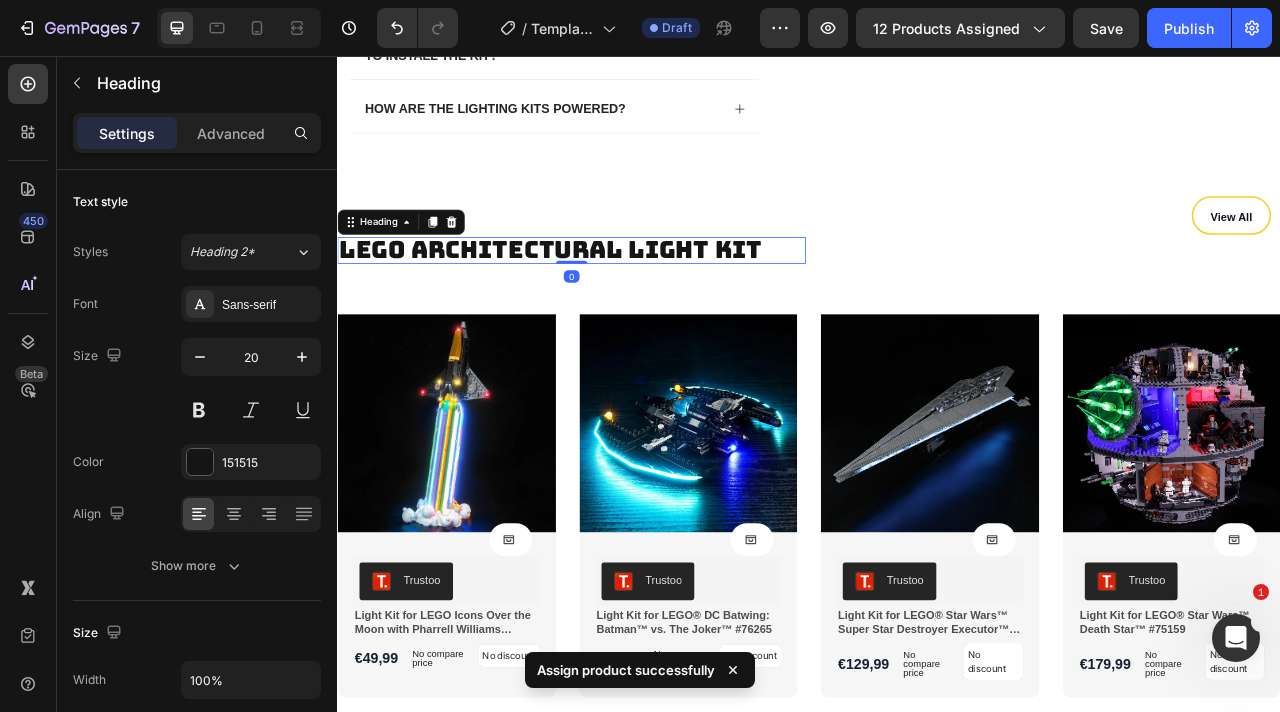 click on "LEGO Architectural Light Kit" at bounding box center (608, 301) 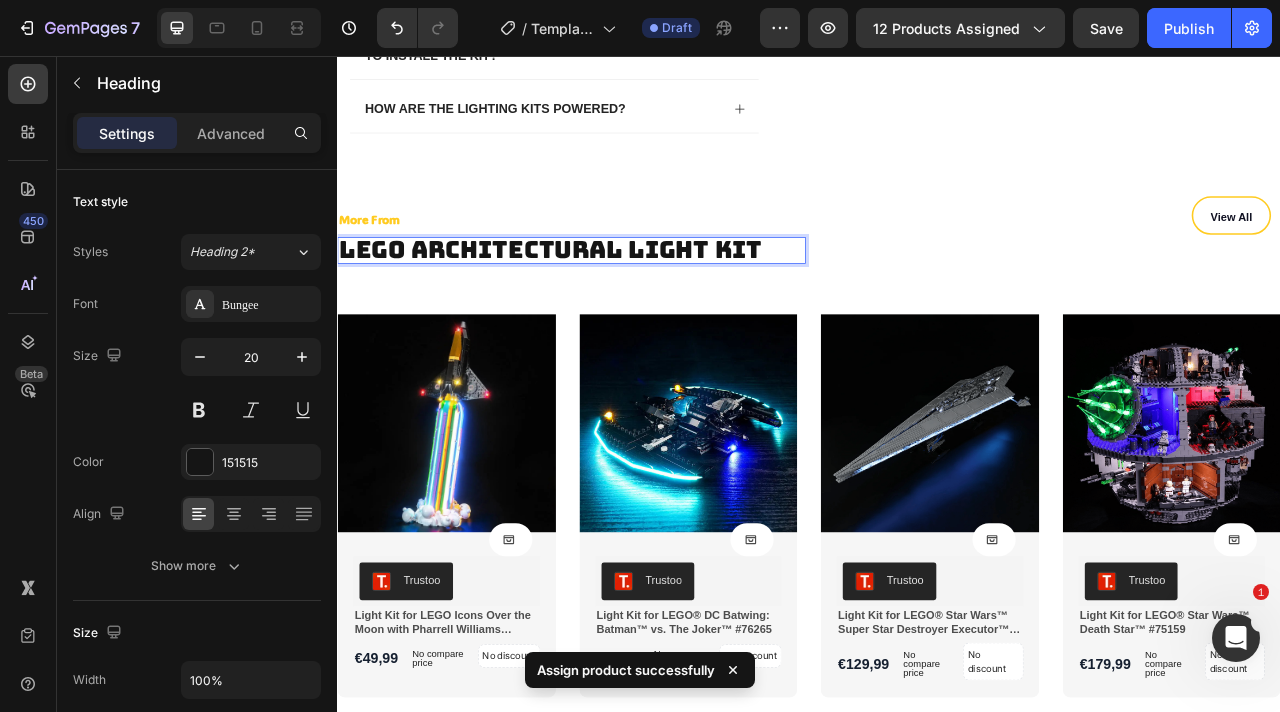 click on "LEGO Architectural Light Kit" at bounding box center (608, 301) 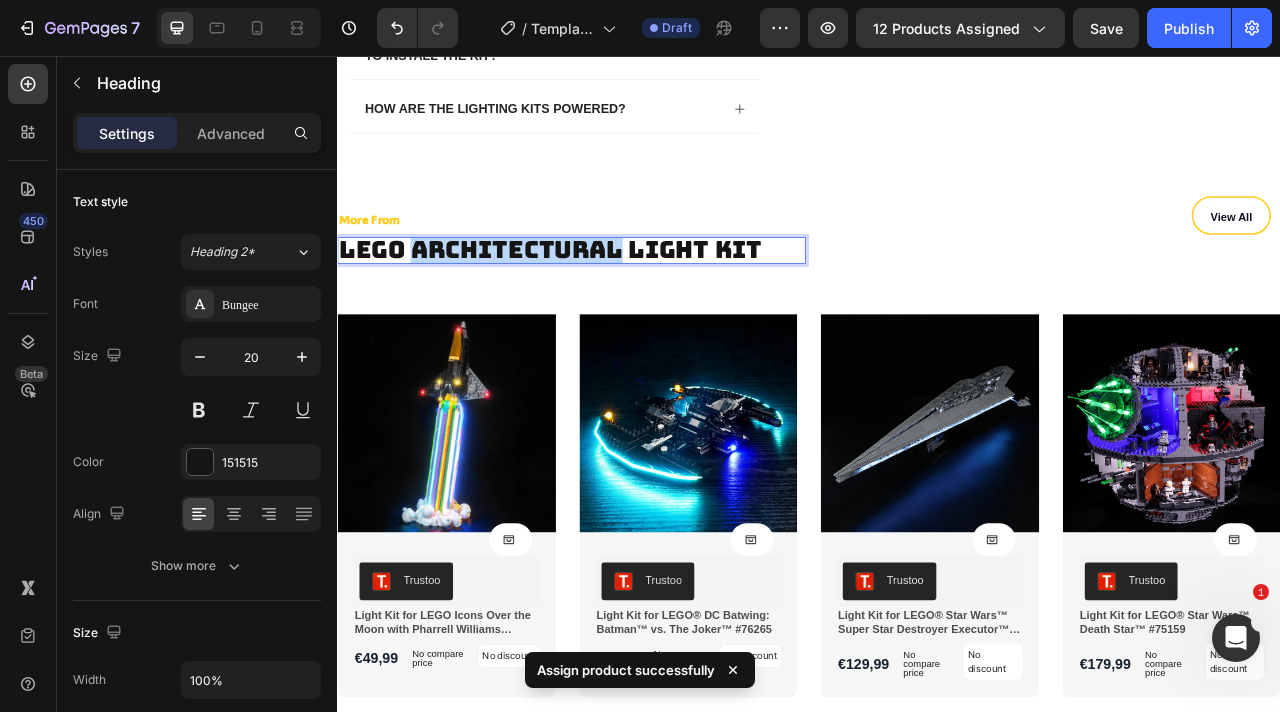 click on "LEGO Architectural Light Kit" at bounding box center [608, 301] 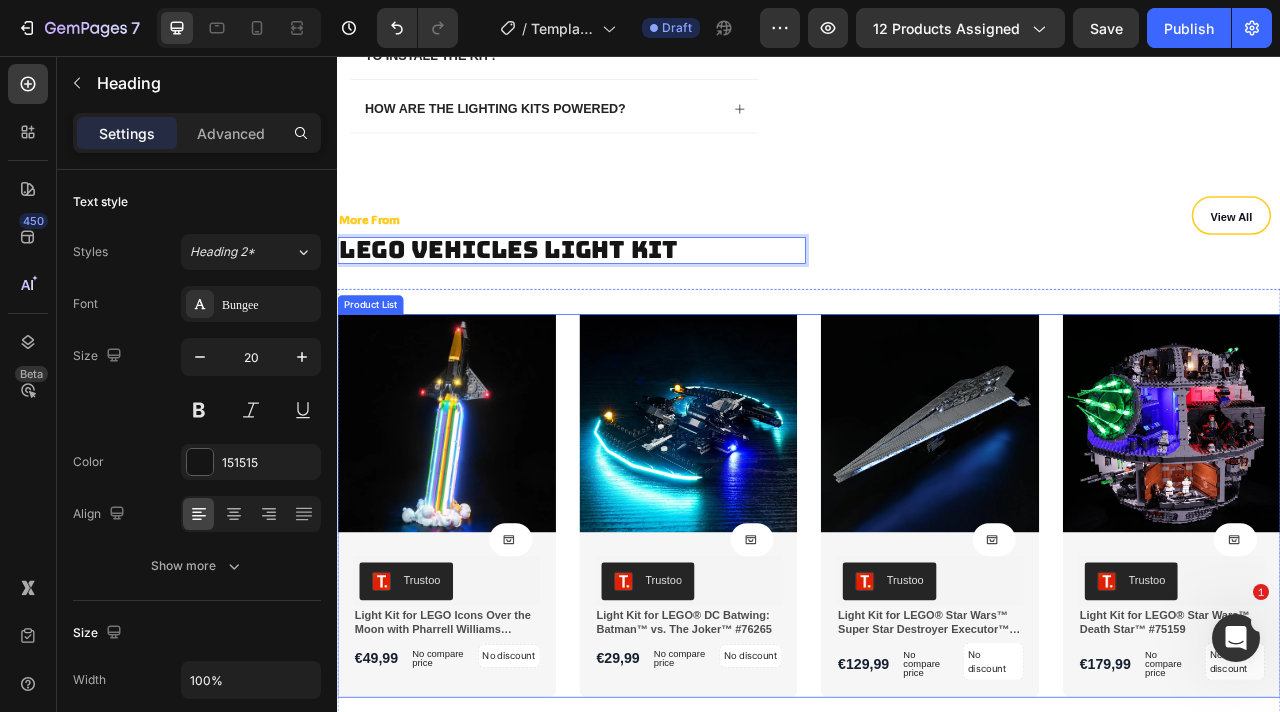 click on "Product Images
Product Cart Button Trustoo Trustoo Light Kit for LEGO Icons Over the Moon with Pharrell Williams #10391 Product Title €49,99 Product Price Product Price No compare price Product Price No discount   Not be displayed when published Product Tag Row Row Row Row Product List Product Images
Product Cart Button Trustoo Trustoo Light Kit for LEGO® DC Batwing: Batman™ vs. The Joker™ #76265 Product Title €29,99 Product Price Product Price No compare price Product Price No discount   Not be displayed when published Product Tag Row Row Row Row Product List Product Images
Product Cart Button Trustoo Trustoo Light Kit for LEGO® Star Wars™ Super Star Destroyer Executor™ #10221 Product Title €129,99 Product Price Product Price No compare price Product Price No discount   Not be displayed when published Product Tag Row Row Row Row Product List Product Images
Product Cart Button Trustoo Trustoo Product Title €179,99 Product Price" at bounding box center [937, 628] 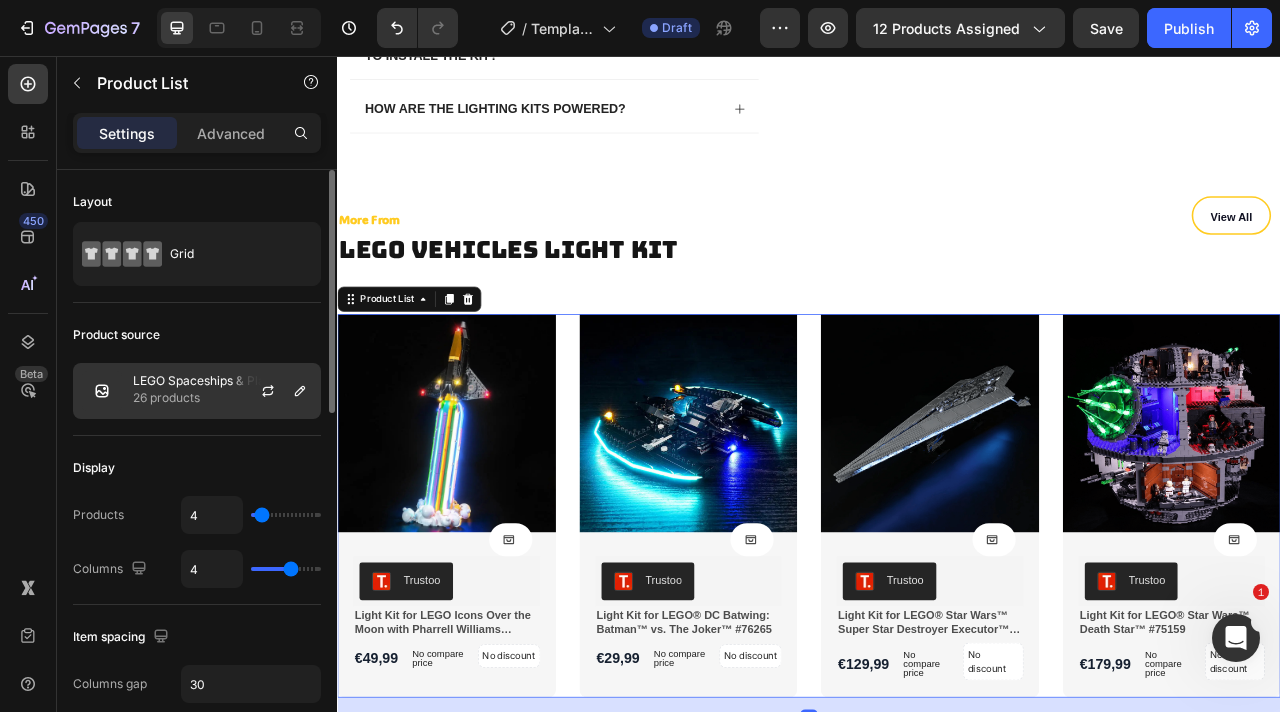 click on "26 products" at bounding box center (222, 398) 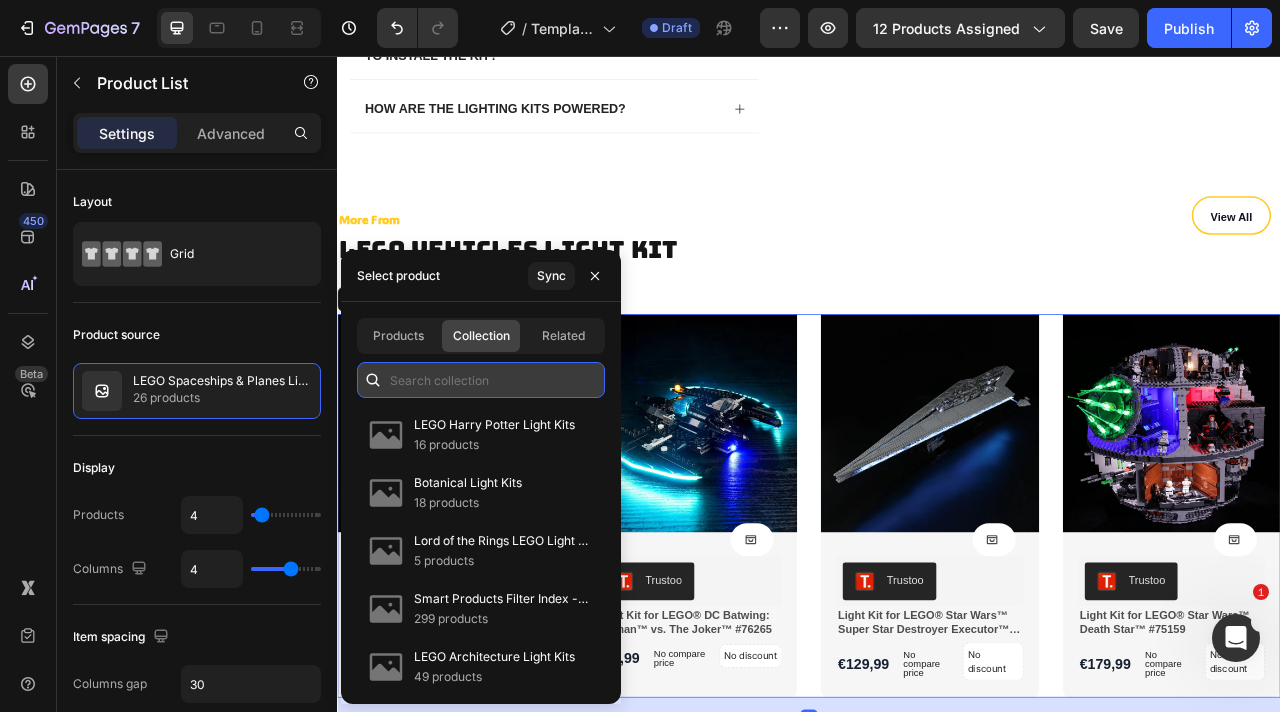 click at bounding box center (481, 380) 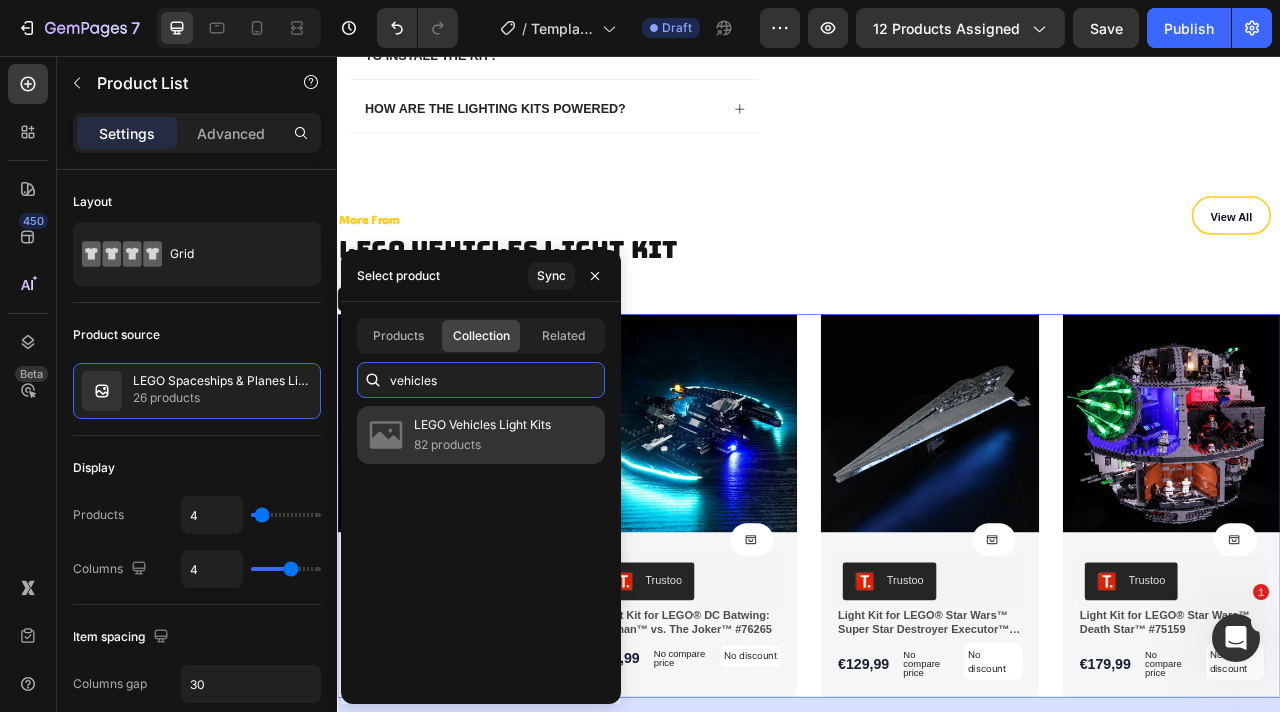 type on "vehicles" 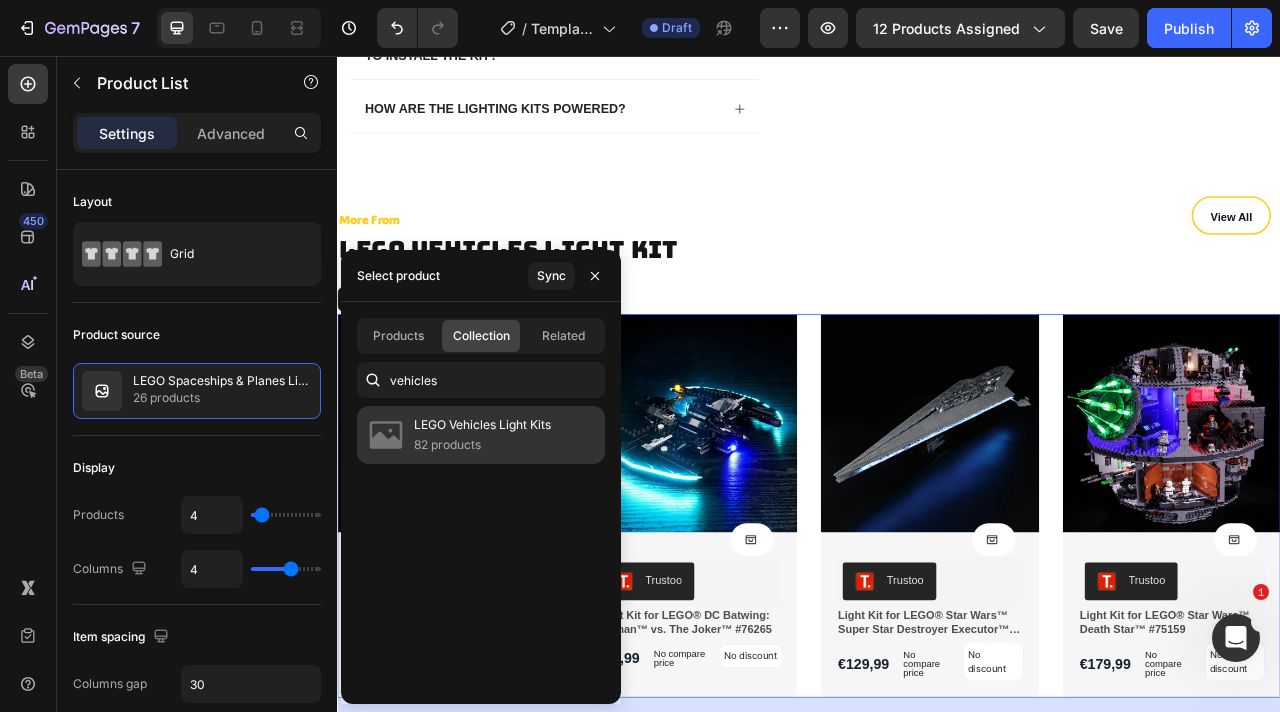 click on "LEGO Vehicles Light Kits" at bounding box center (482, 425) 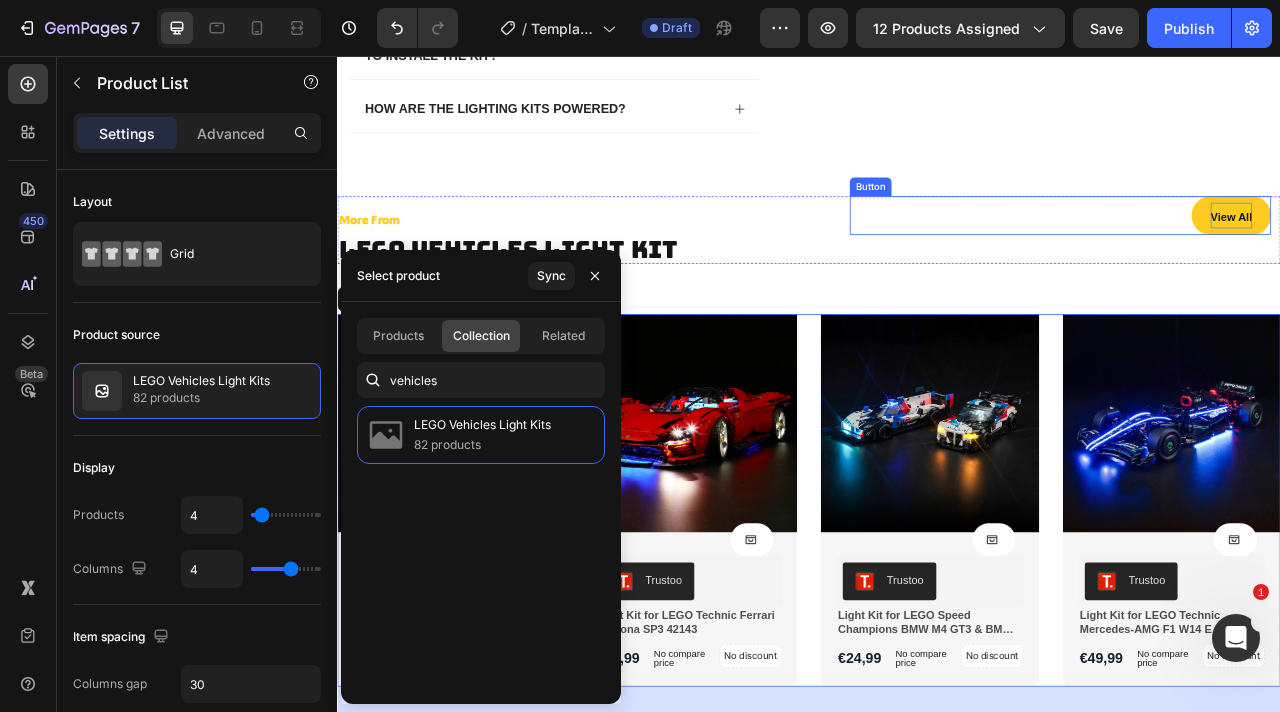 click on "View All" at bounding box center (1474, 261) 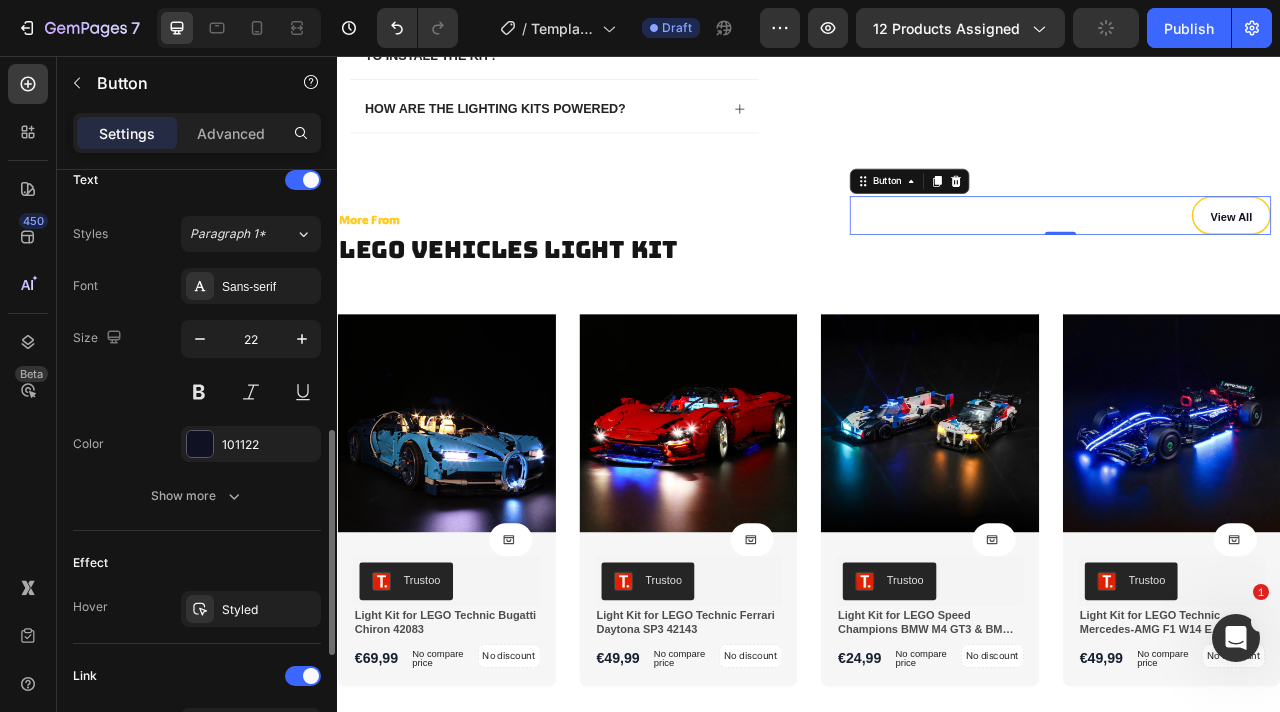scroll, scrollTop: 991, scrollLeft: 0, axis: vertical 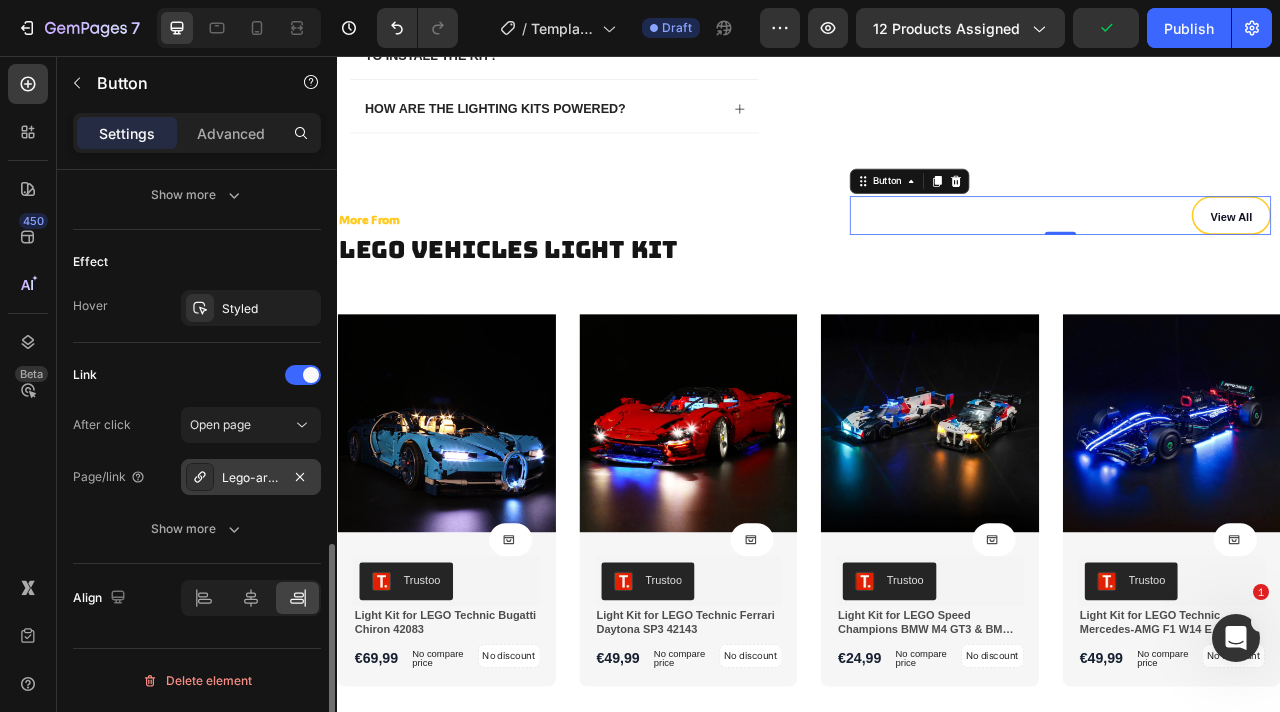 click on "Lego-architectural-light-kits" at bounding box center [251, 478] 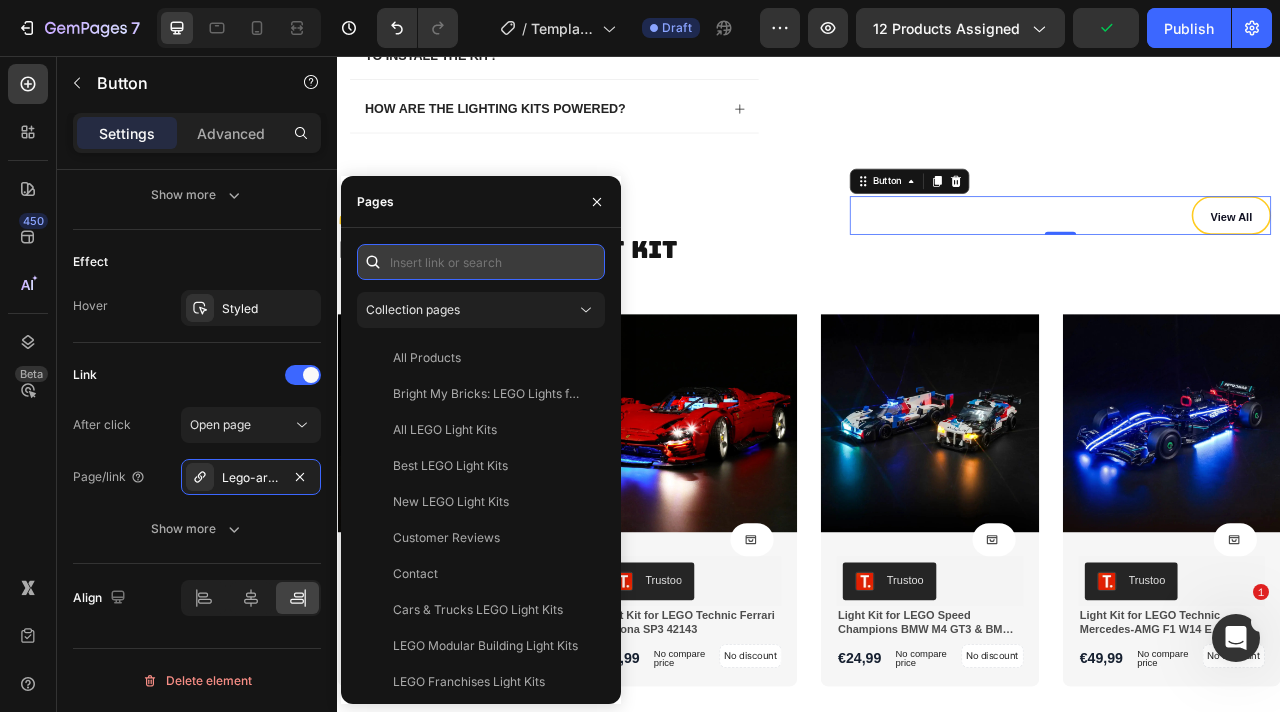 click at bounding box center [481, 262] 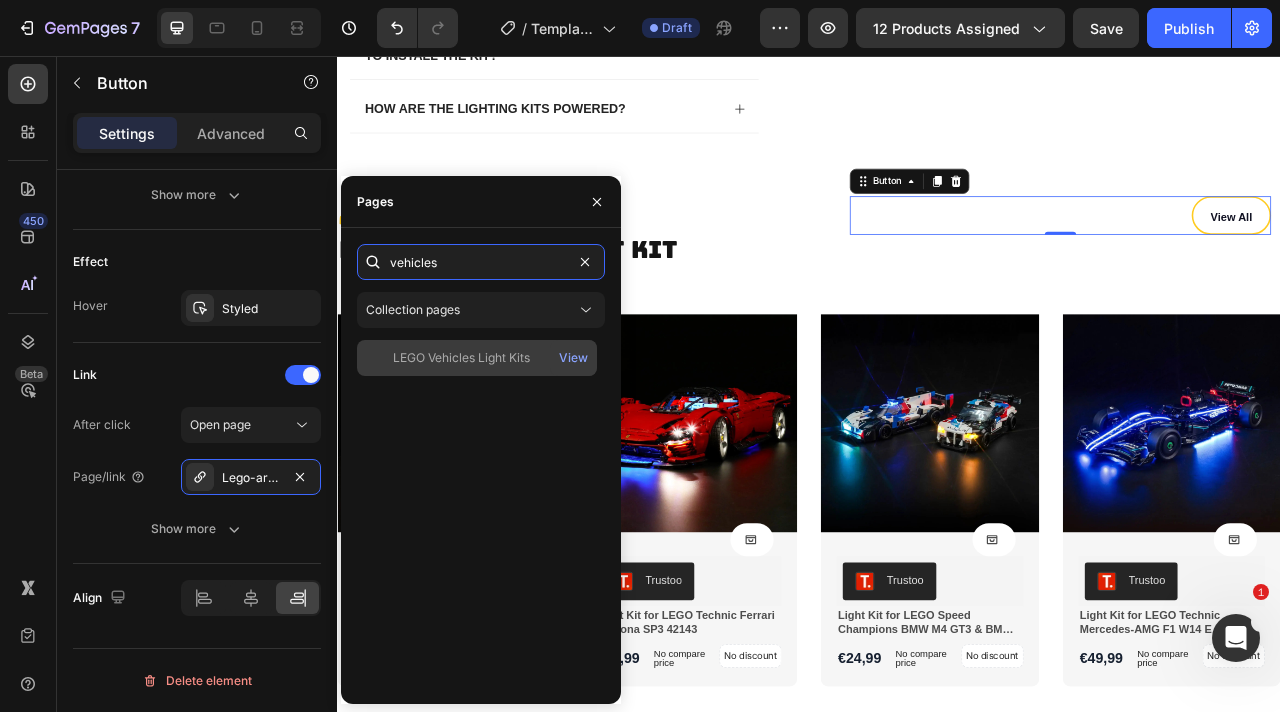 type on "vehicles" 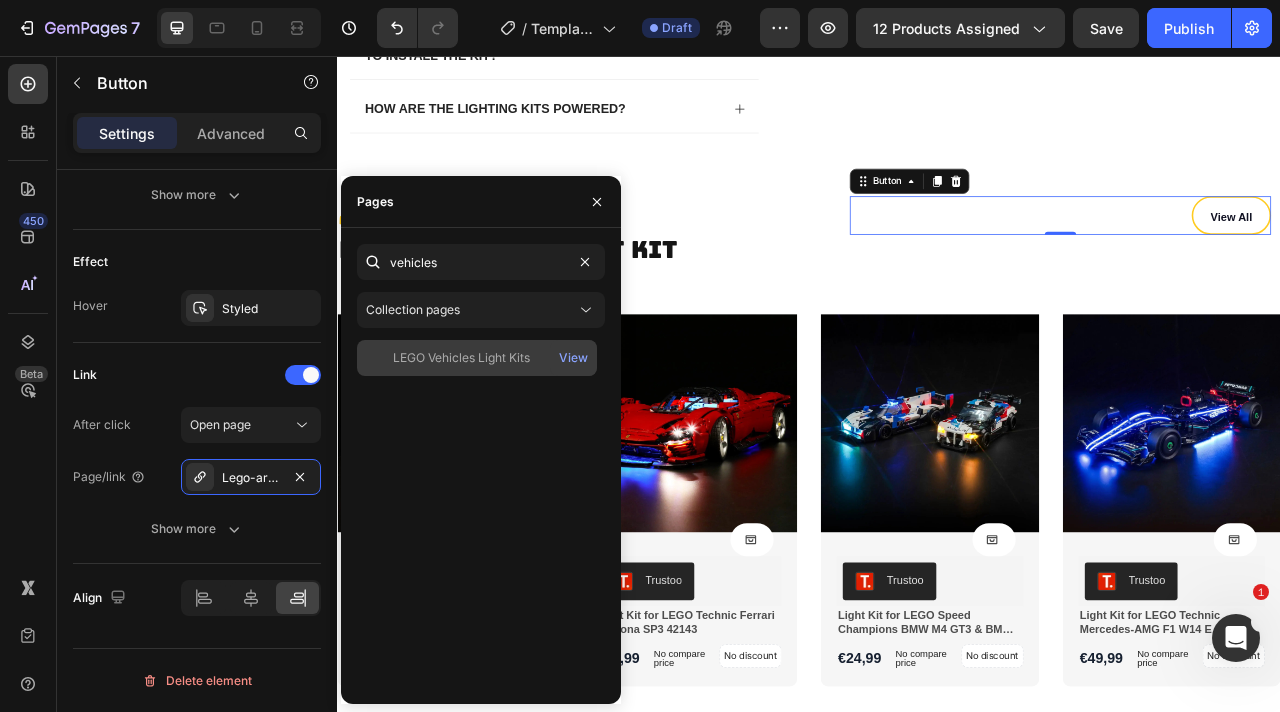 click on "LEGO Vehicles Light Kits" 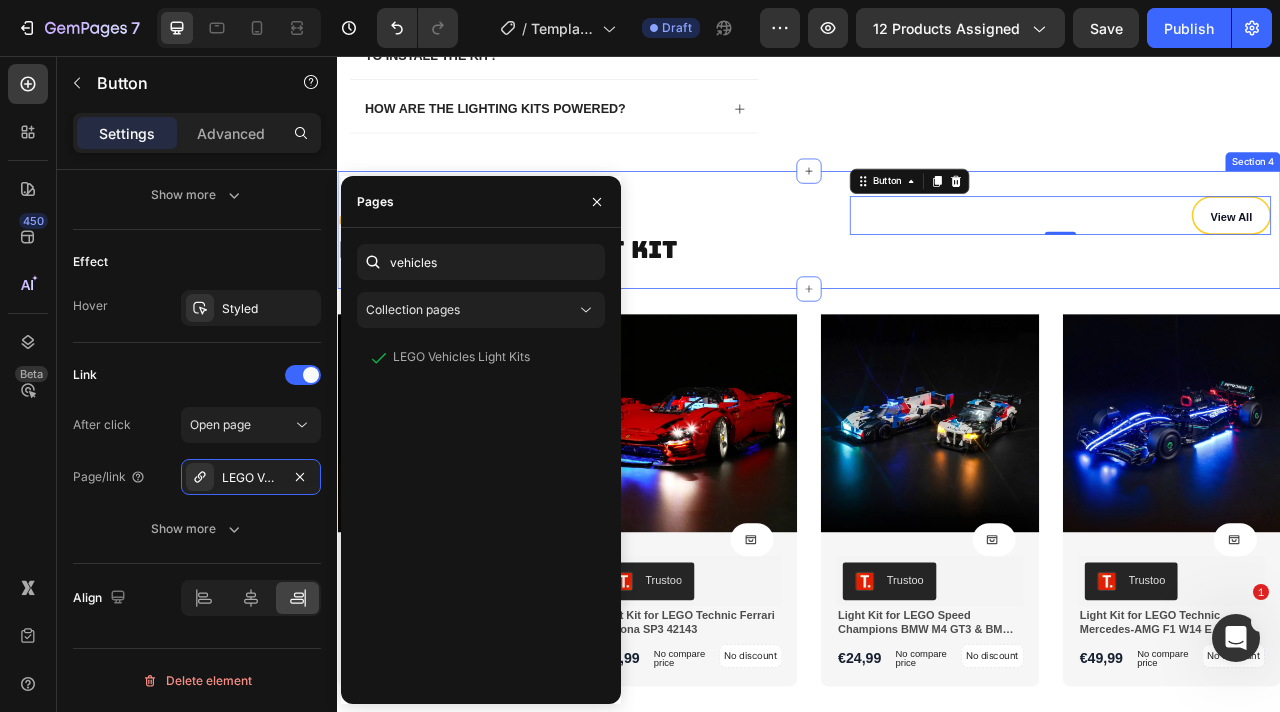 click on "More From Text Block ⁠⁠⁠⁠⁠⁠⁠ LEGO vehicles Light Kit Heading View All Button   0 Row Section 4" at bounding box center [937, 277] 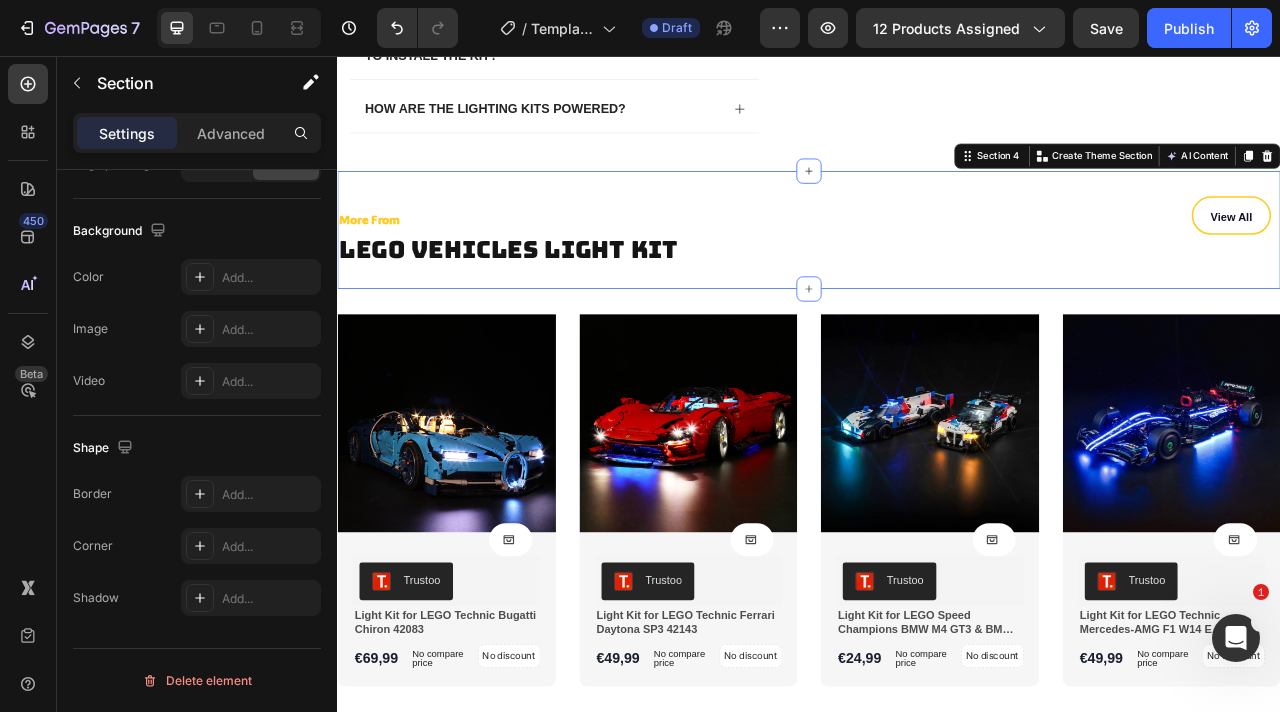 scroll, scrollTop: 0, scrollLeft: 0, axis: both 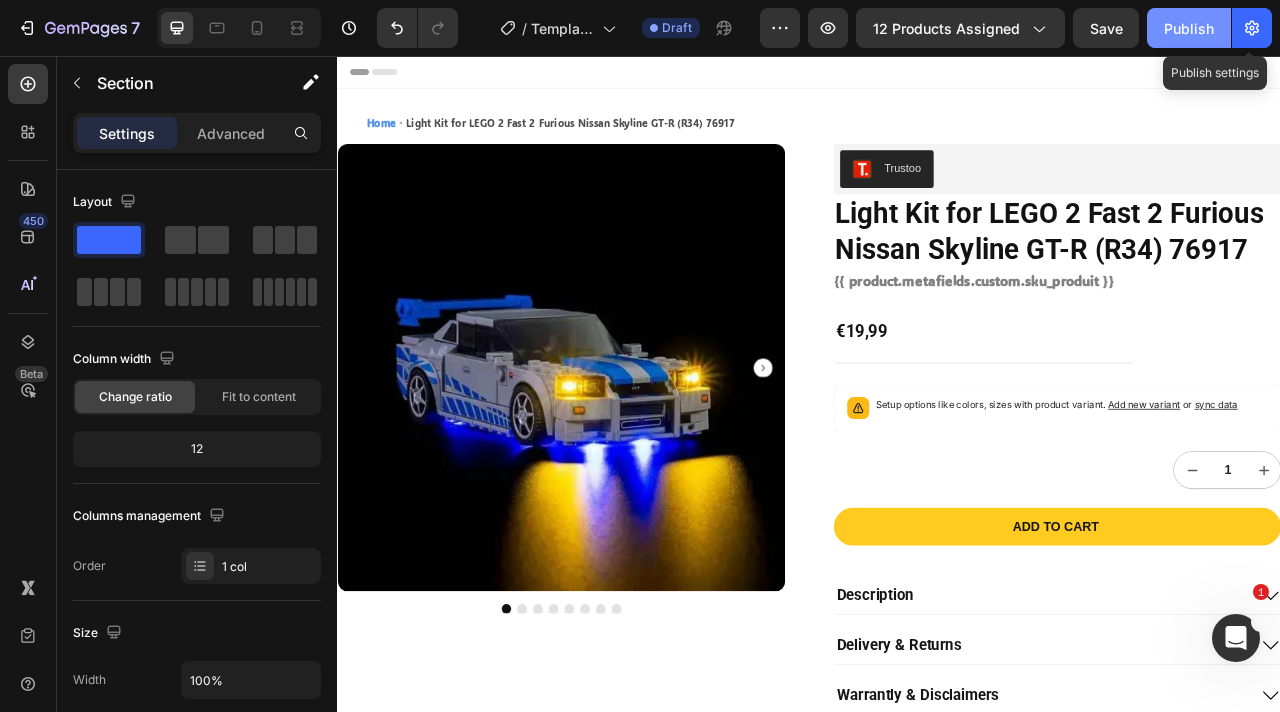 click on "Publish" at bounding box center (1189, 28) 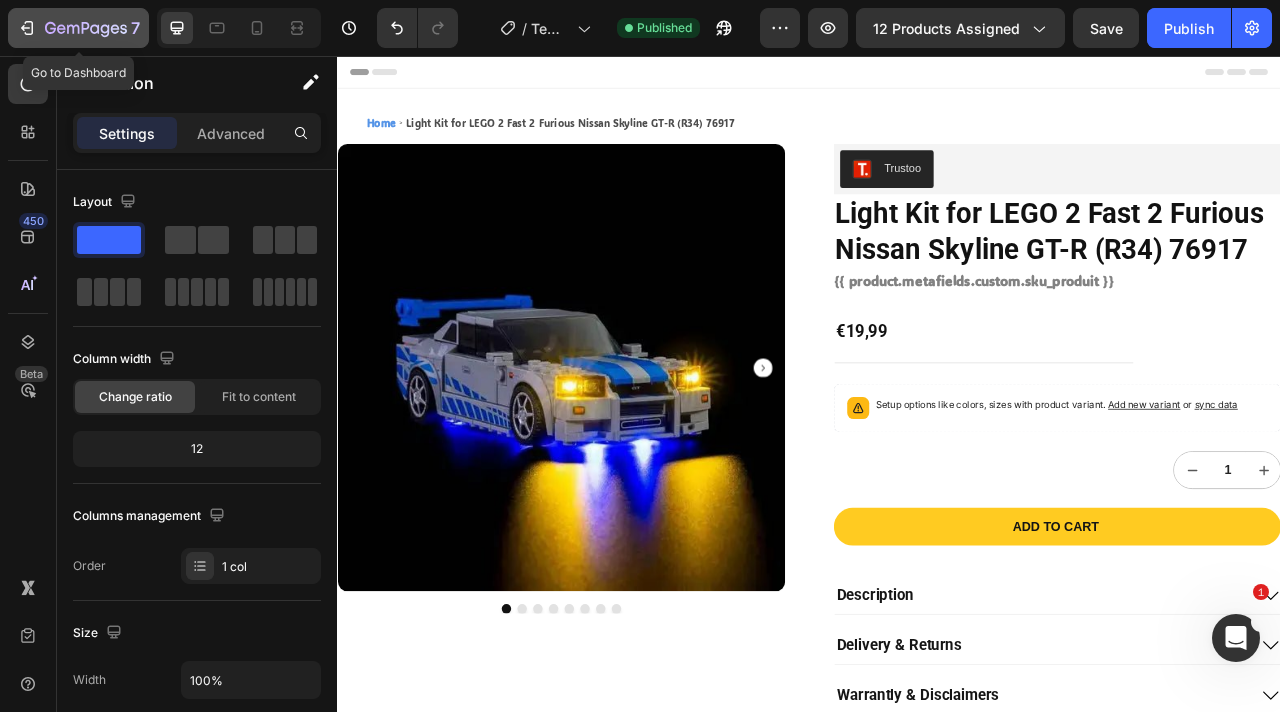 click on "7" at bounding box center (78, 28) 